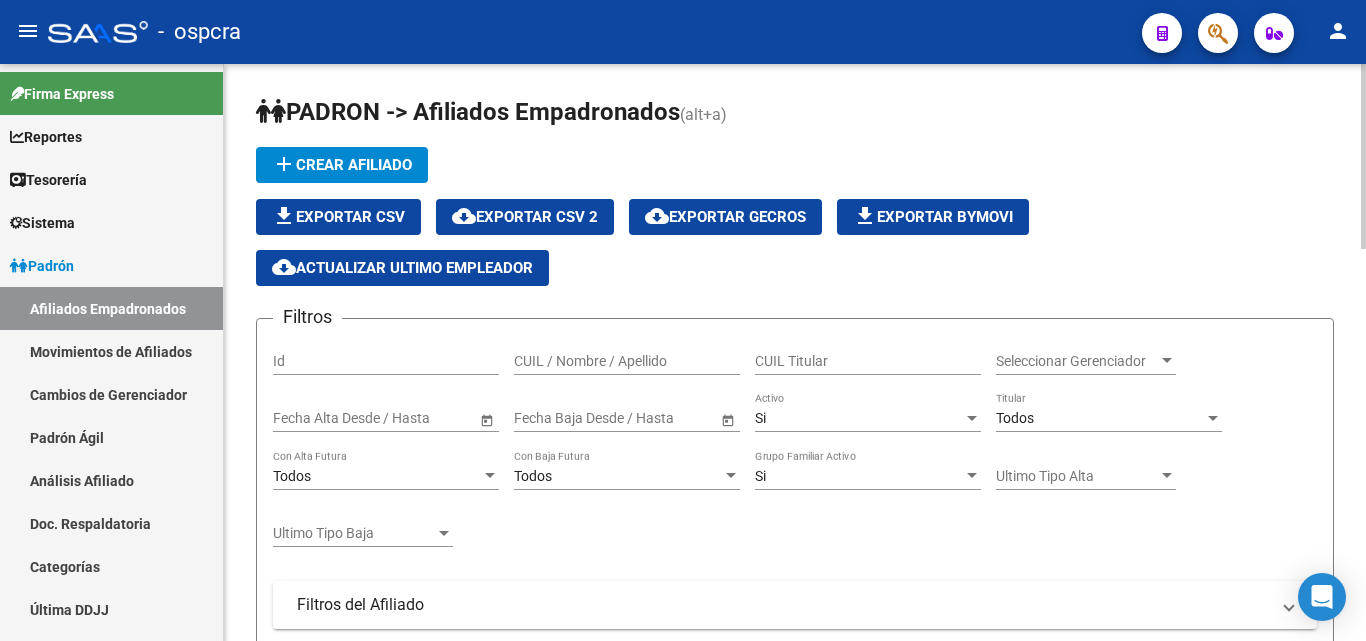 scroll, scrollTop: 0, scrollLeft: 0, axis: both 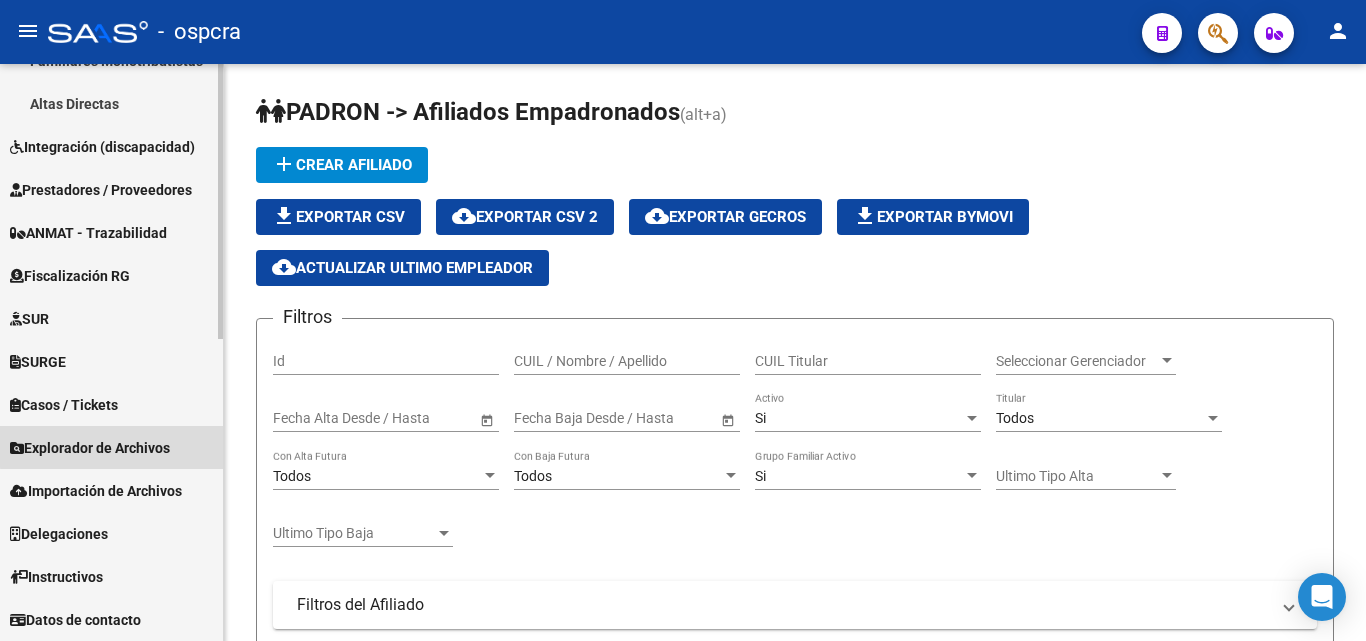 click on "Explorador de Archivos" at bounding box center [90, 448] 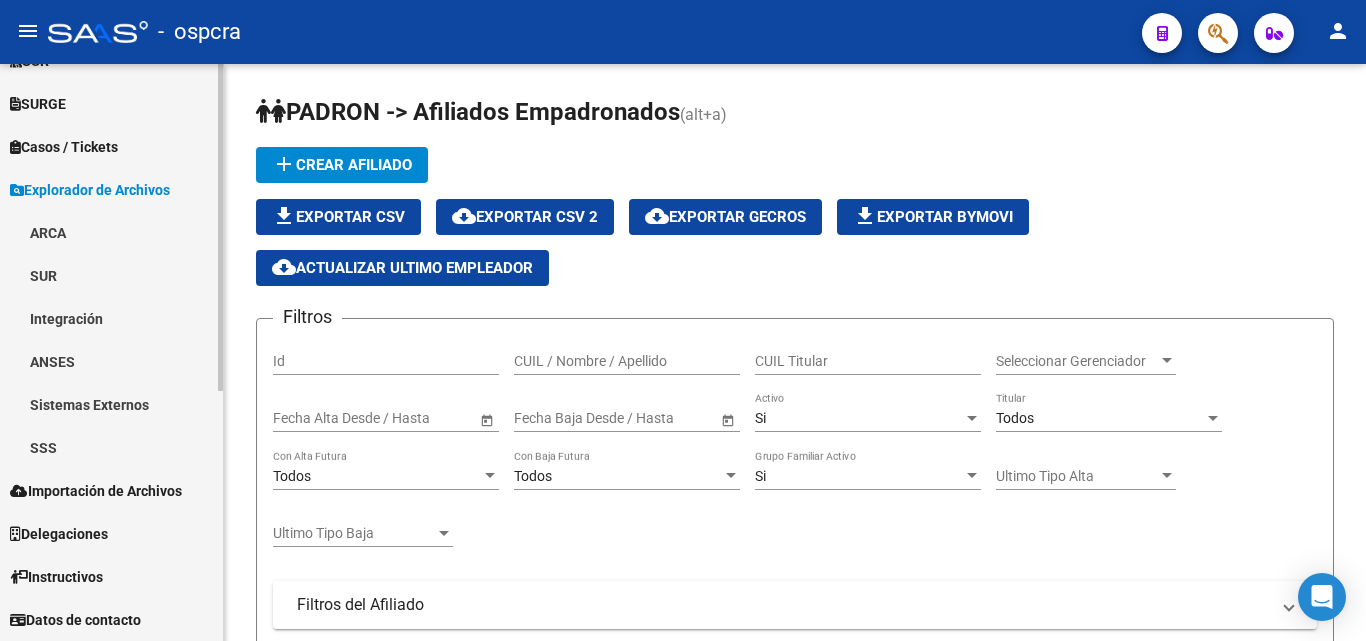 scroll, scrollTop: 420, scrollLeft: 0, axis: vertical 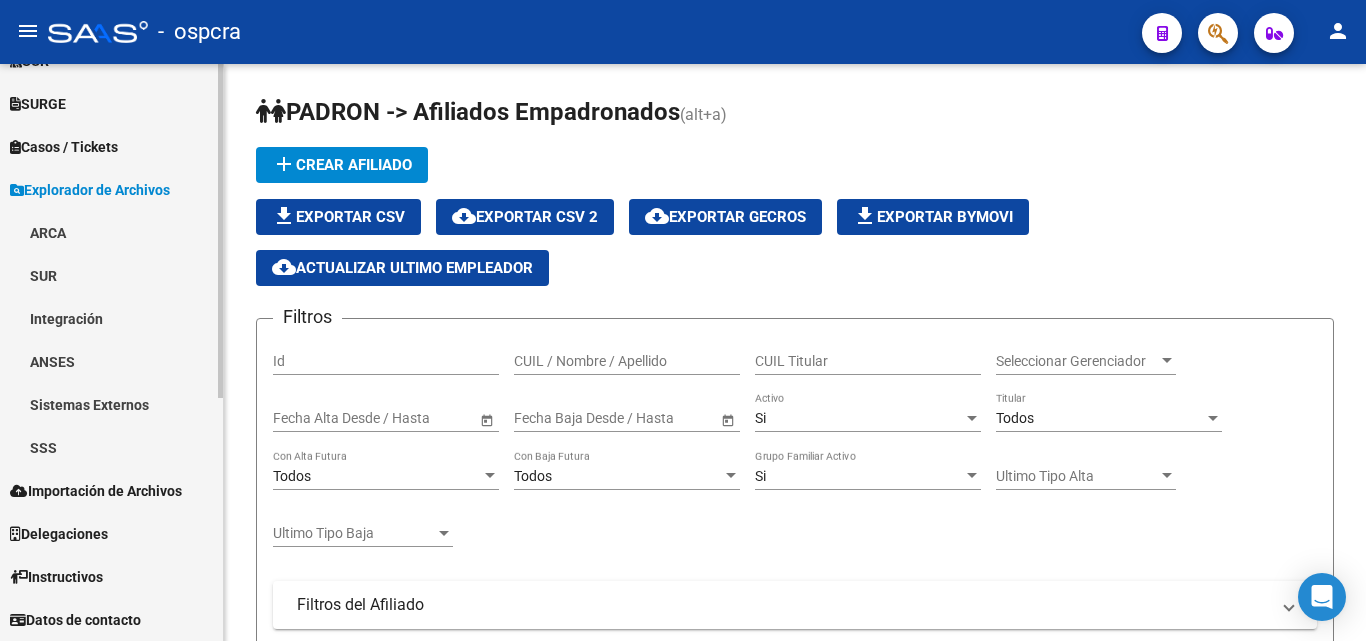 click on "SSS" at bounding box center [111, 447] 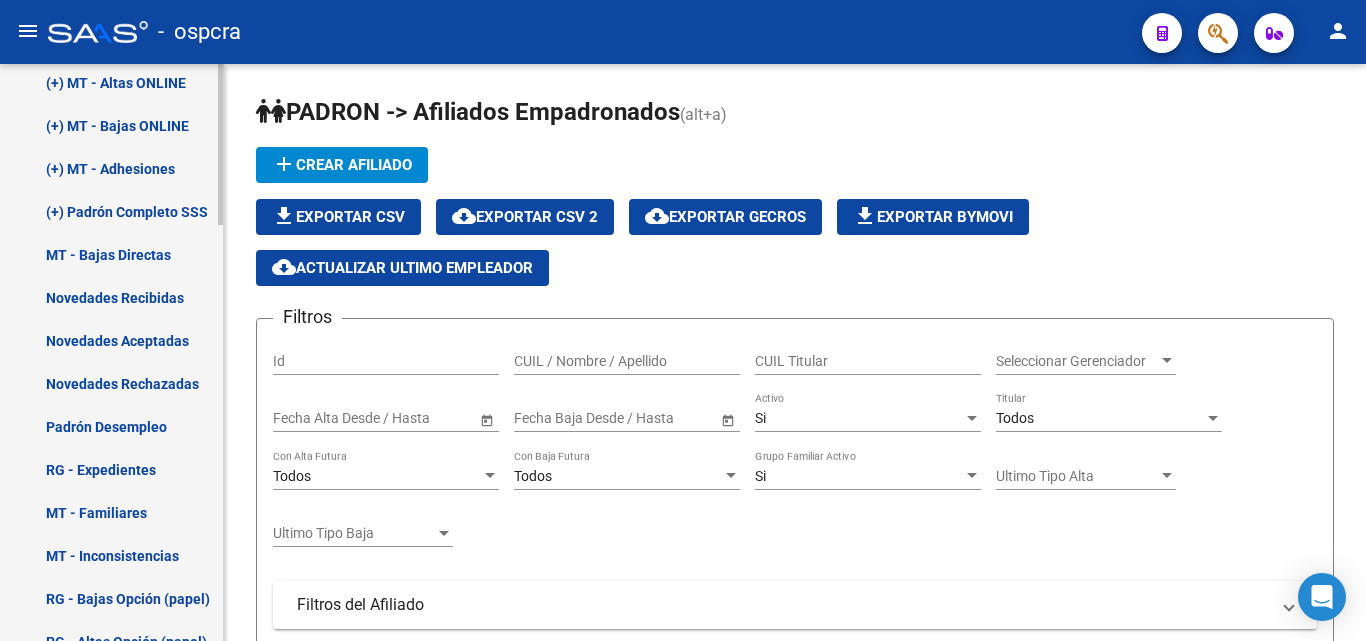 scroll, scrollTop: 1020, scrollLeft: 0, axis: vertical 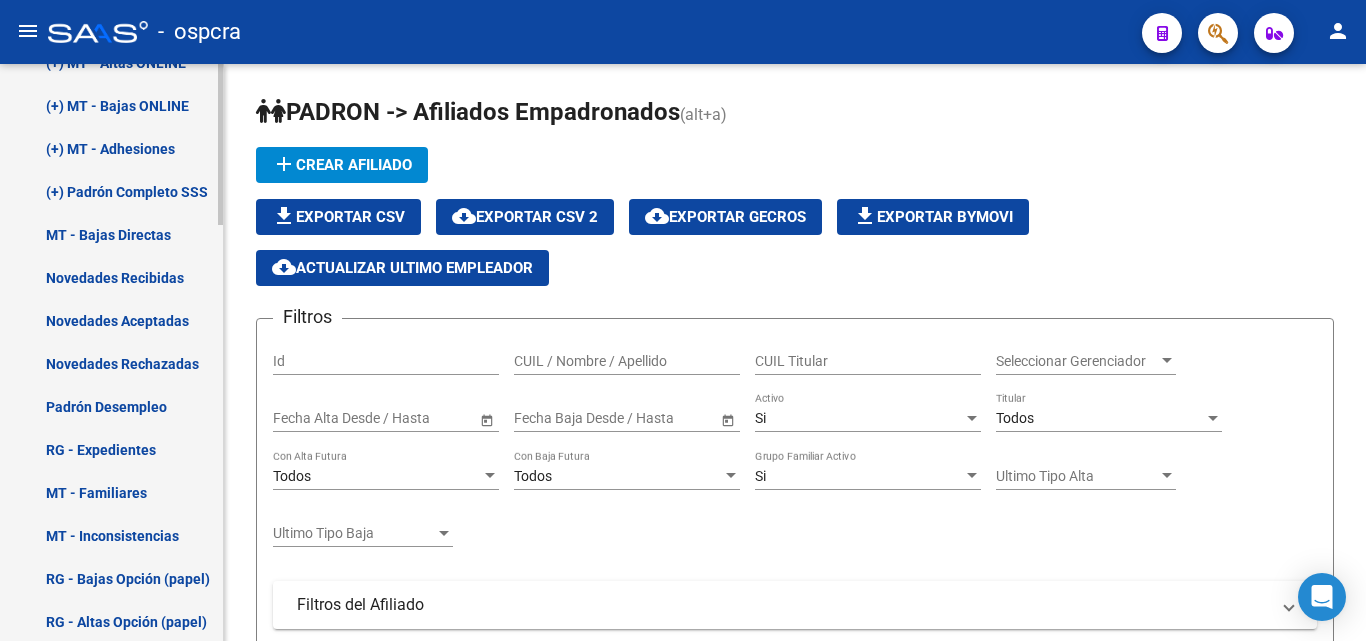 click on "Novedades Rechazadas" at bounding box center [111, 363] 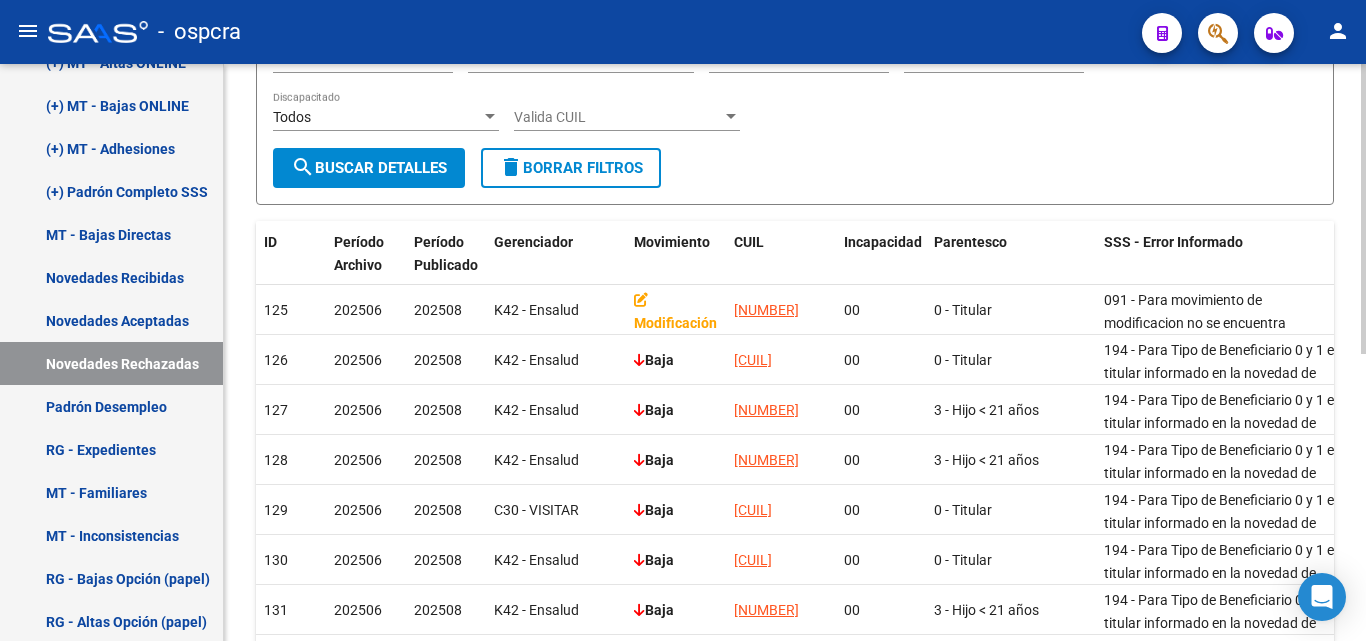 scroll, scrollTop: 271, scrollLeft: 0, axis: vertical 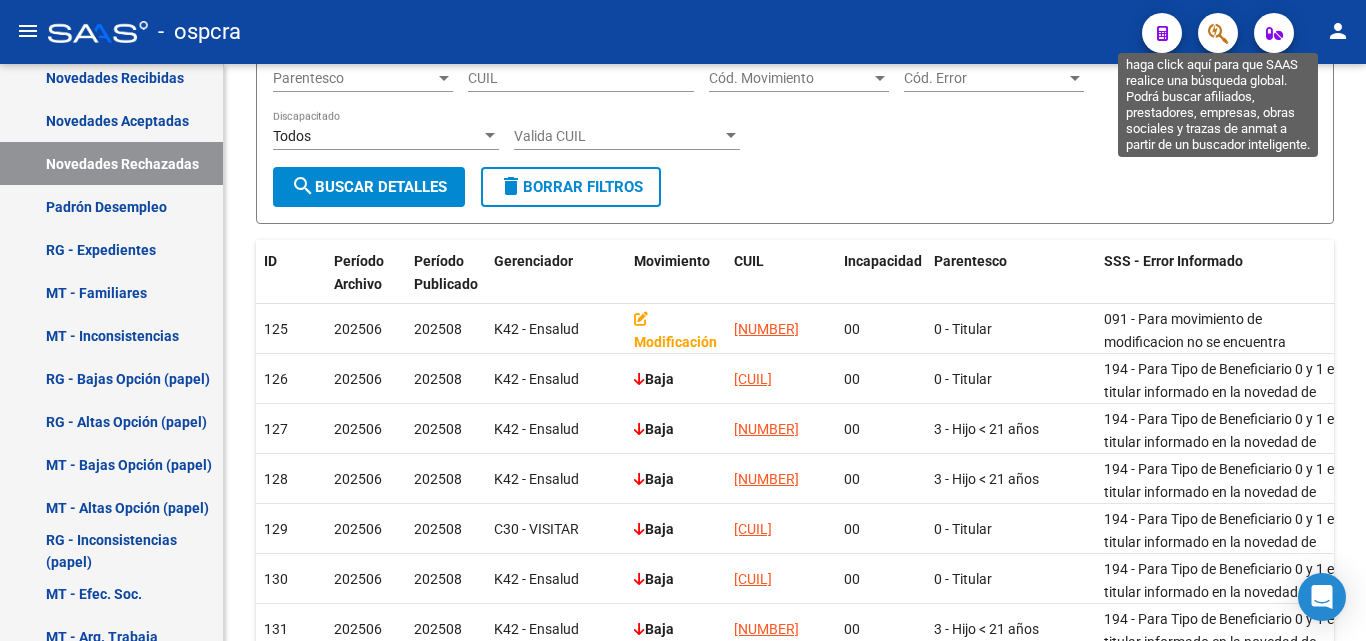 click 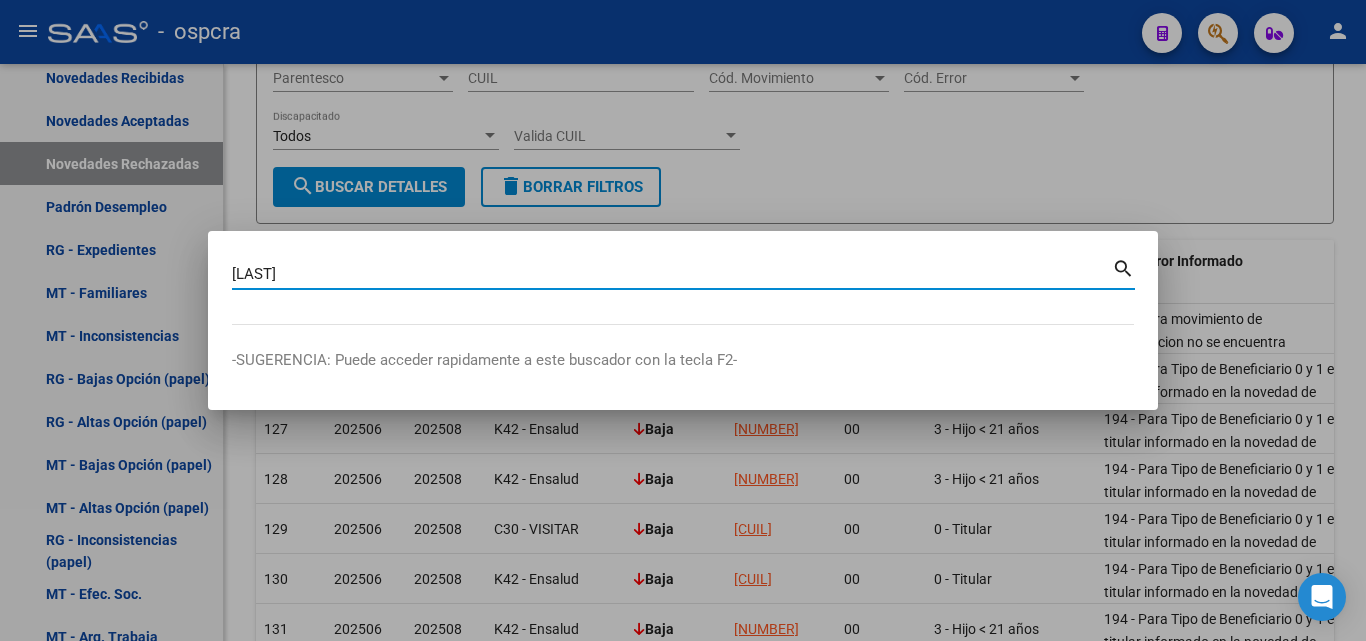 type on "mileo" 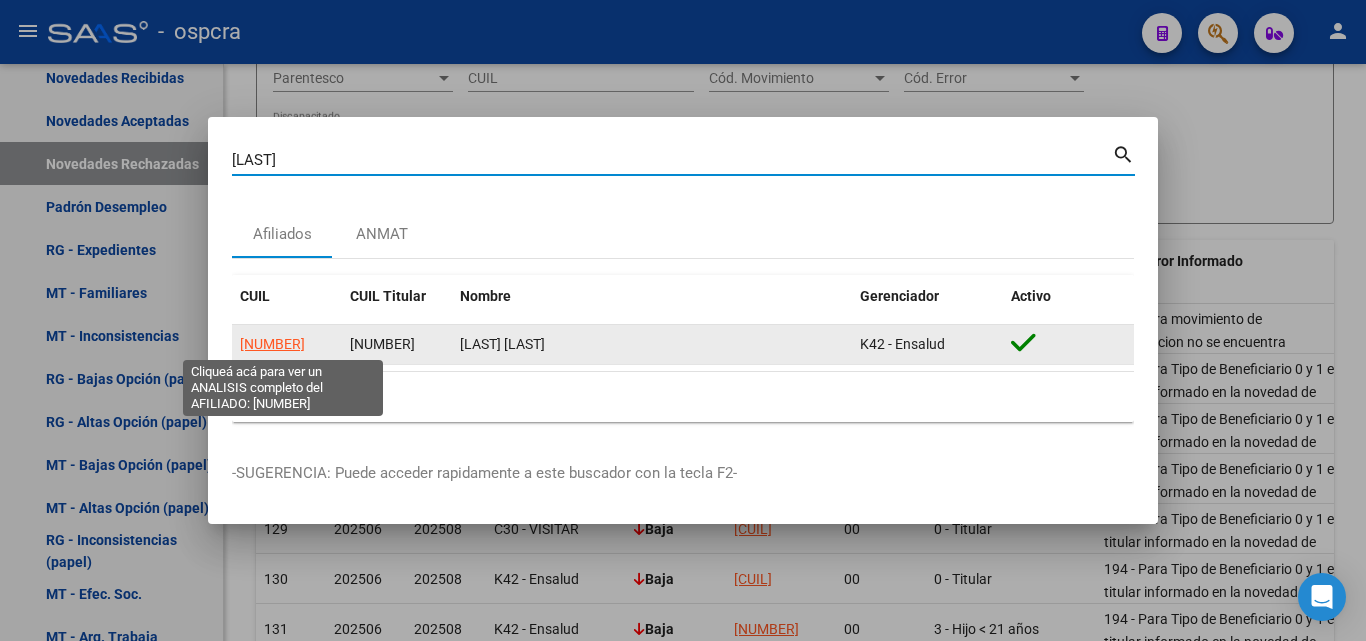 click on "20043712390" 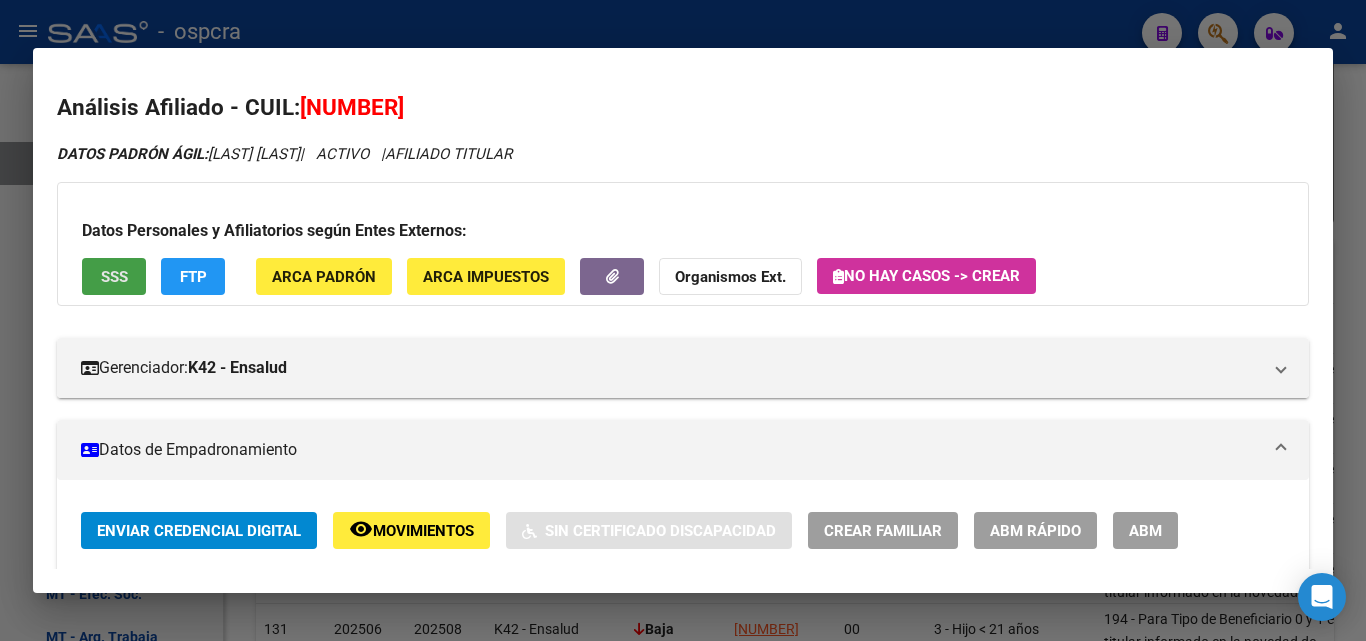 click on "SSS" at bounding box center (114, 276) 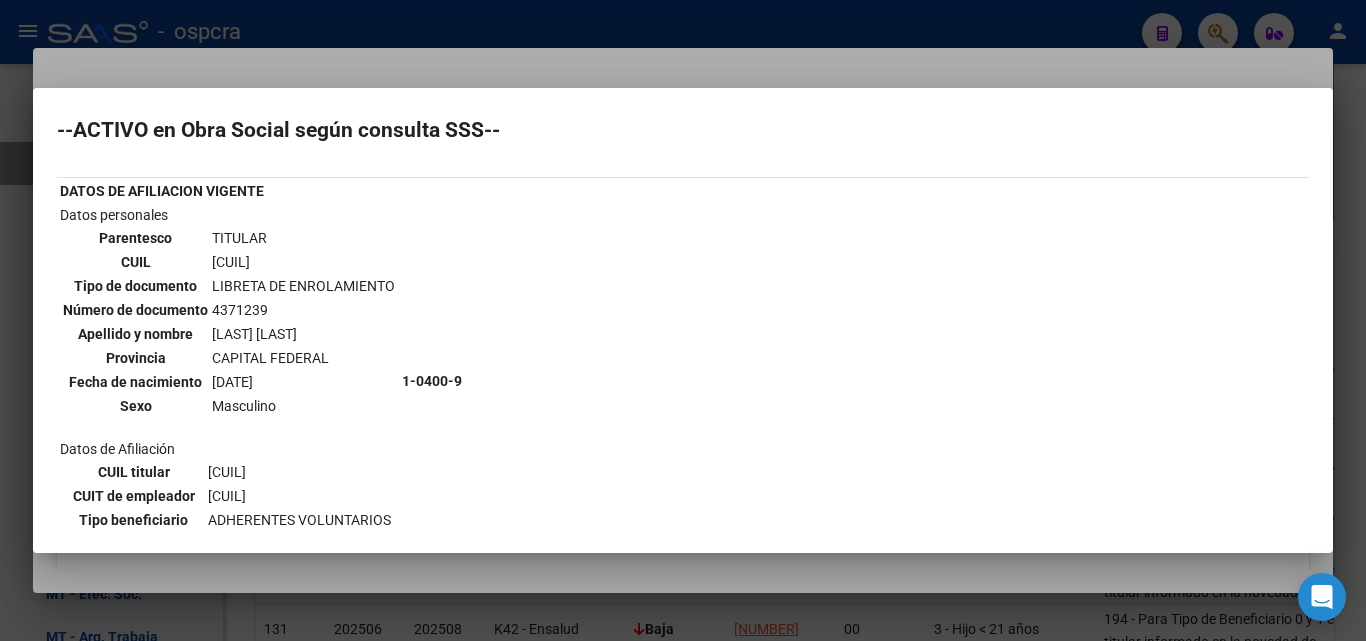 scroll, scrollTop: 0, scrollLeft: 0, axis: both 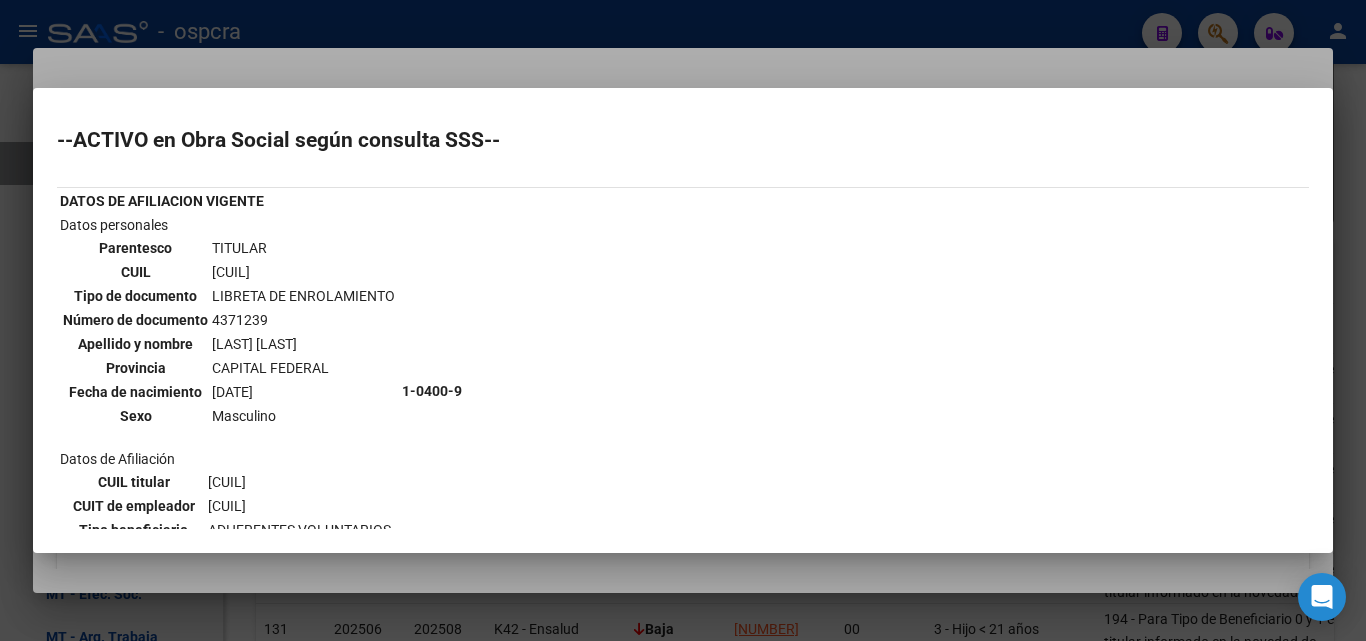 click on "--ACTIVO en Obra Social según consulta SSS--
DATOS DE AFILIACION VIGENTE
Datos personales
Parentesco
TITULAR
CUIL
20-04371239-0
Tipo de documento
LIBRETA DE ENROLAMIENTO
Número de documento
4371239
Apellido y nombre
MILEO OSVALDO
Provincia
CAPITAL FEDERAL
Fecha de nacimiento
02-04-1941
Sexo
Masculino
Datos de Afiliación
CUIL titular
20-04371239-0
CUIT de empleador
20-04371239-0
Tipo beneficiario
ADHERENTES VOLUNTARIOS
Código de Obra Social
1-0400-9
Denominación Obra Social
Fecha Alta Obra Social
08-05-1968
DATOS DE AFILIACION VIGENTE
Datos personales
Parentesco
CUIL
27-04632961-4" at bounding box center (683, 320) 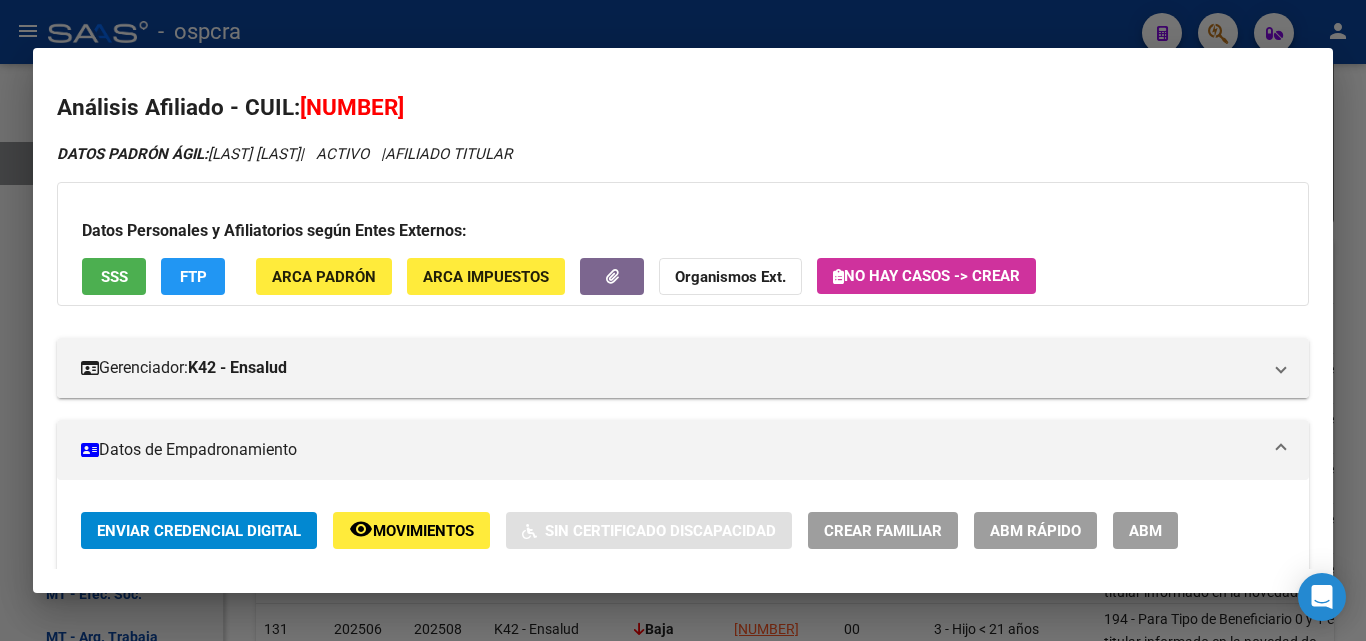 click at bounding box center [683, 320] 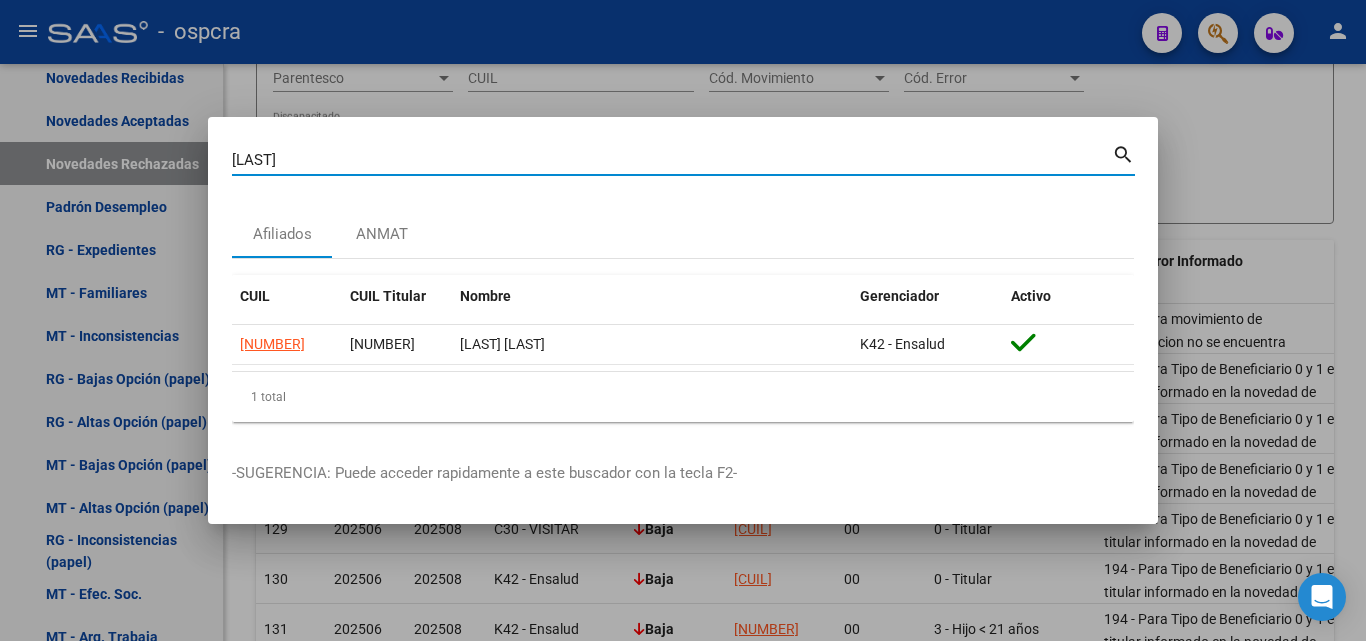 drag, startPoint x: 308, startPoint y: 168, endPoint x: 173, endPoint y: 204, distance: 139.71758 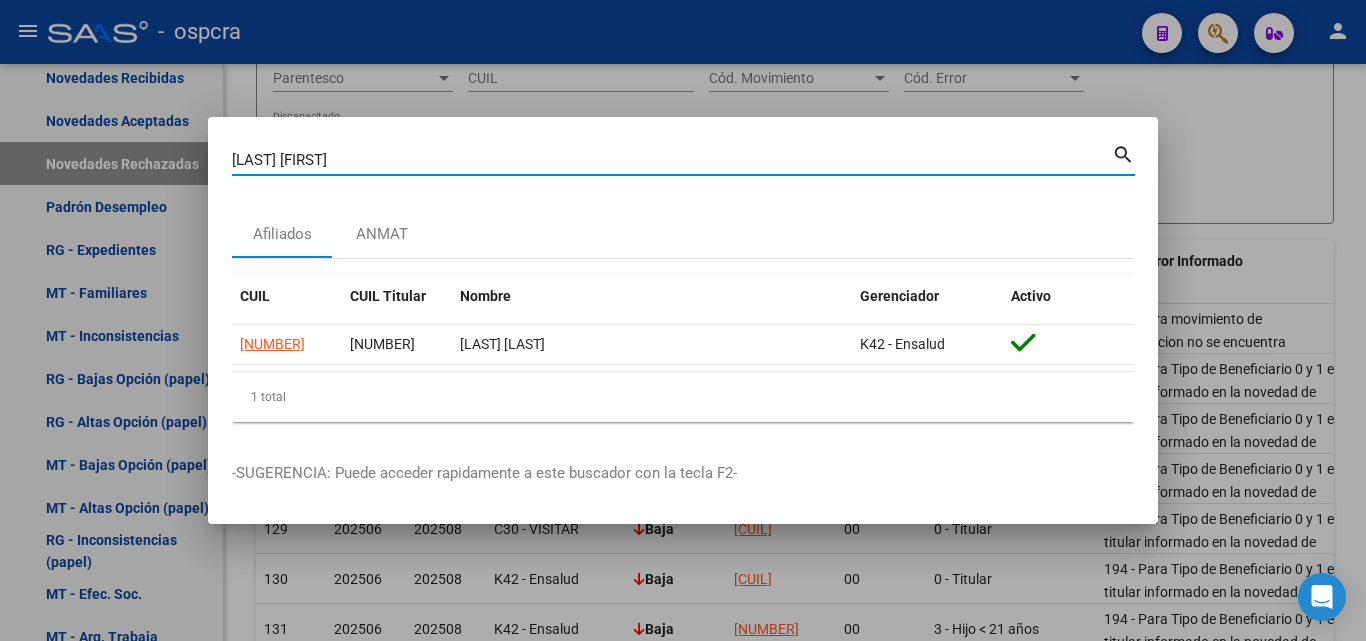 type on "salazar francisco" 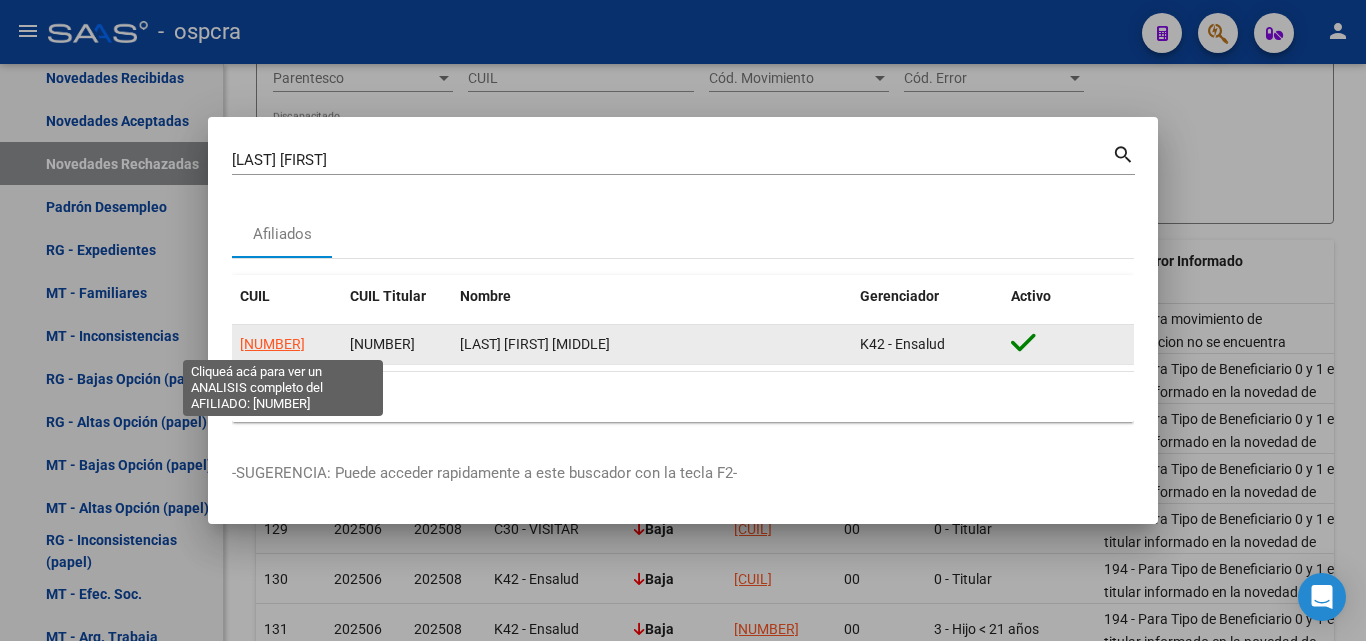 click on "23480310314" 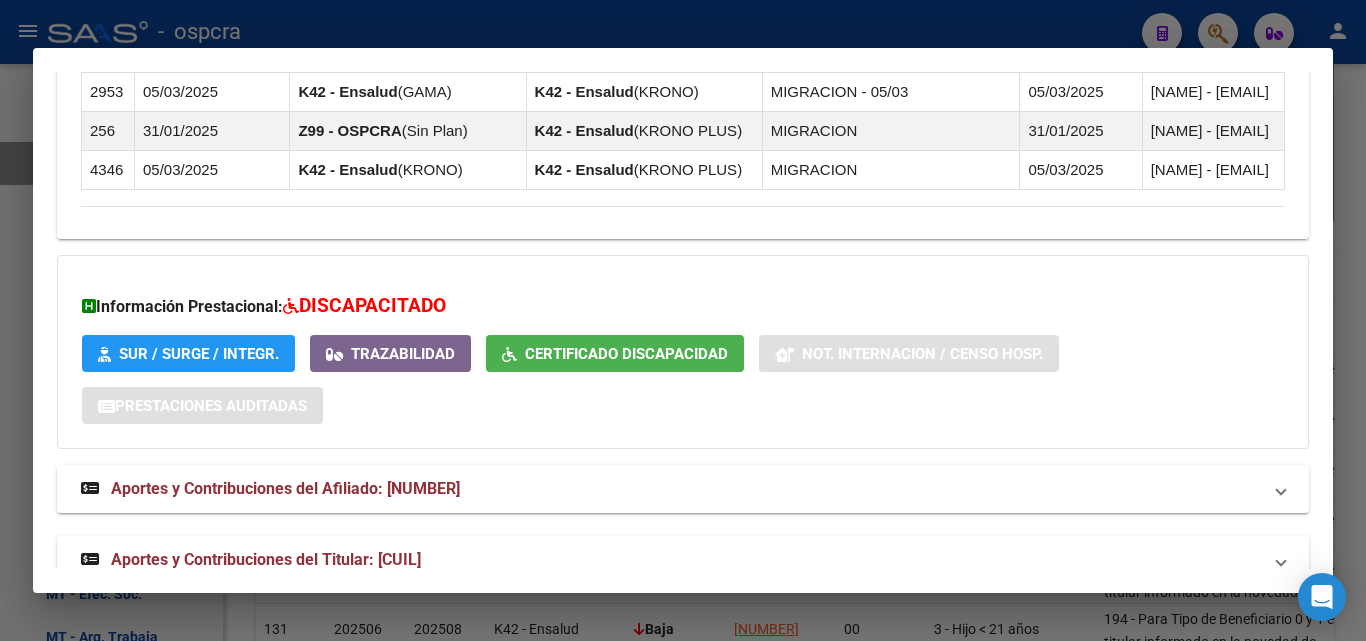 scroll, scrollTop: 1529, scrollLeft: 0, axis: vertical 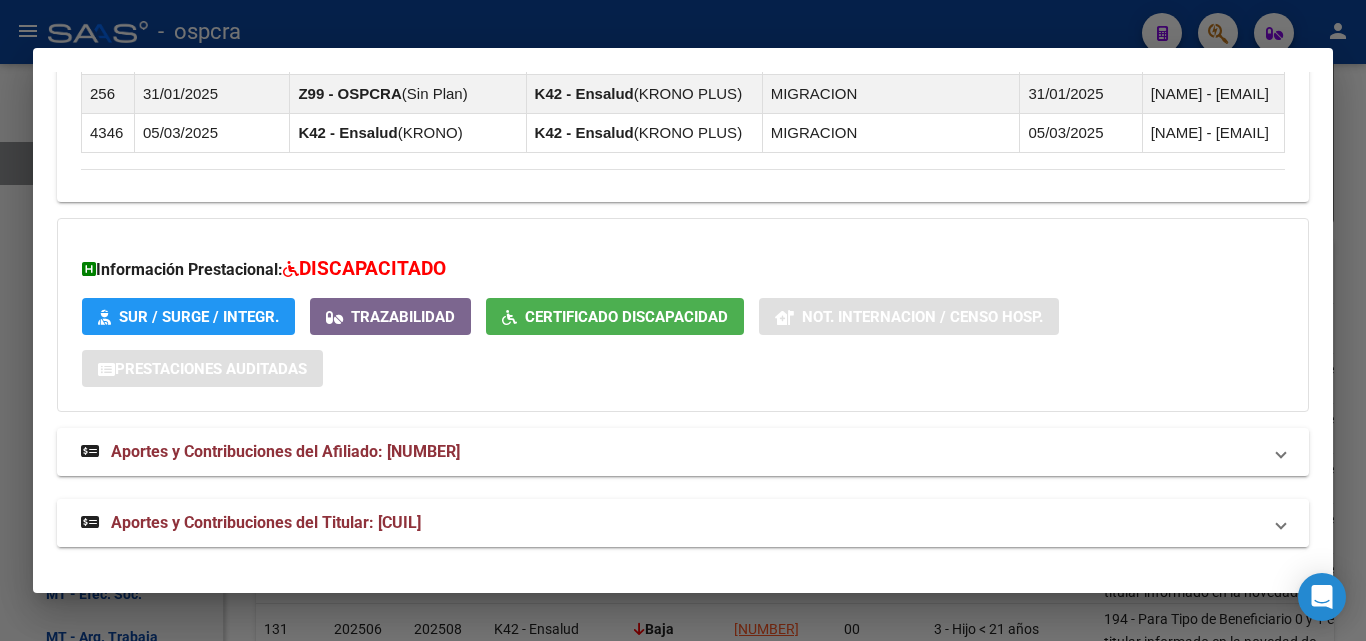 click on "Aportes y Contribuciones del Titular: 27210902797" at bounding box center [266, 522] 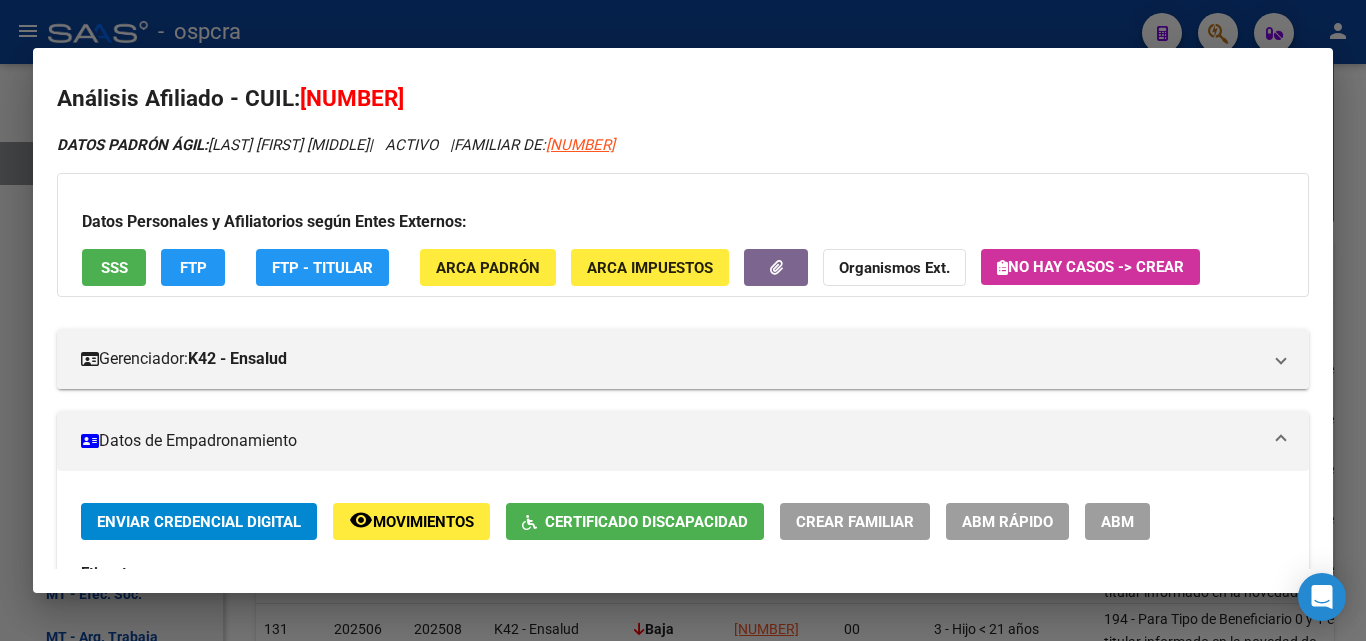 scroll, scrollTop: 0, scrollLeft: 0, axis: both 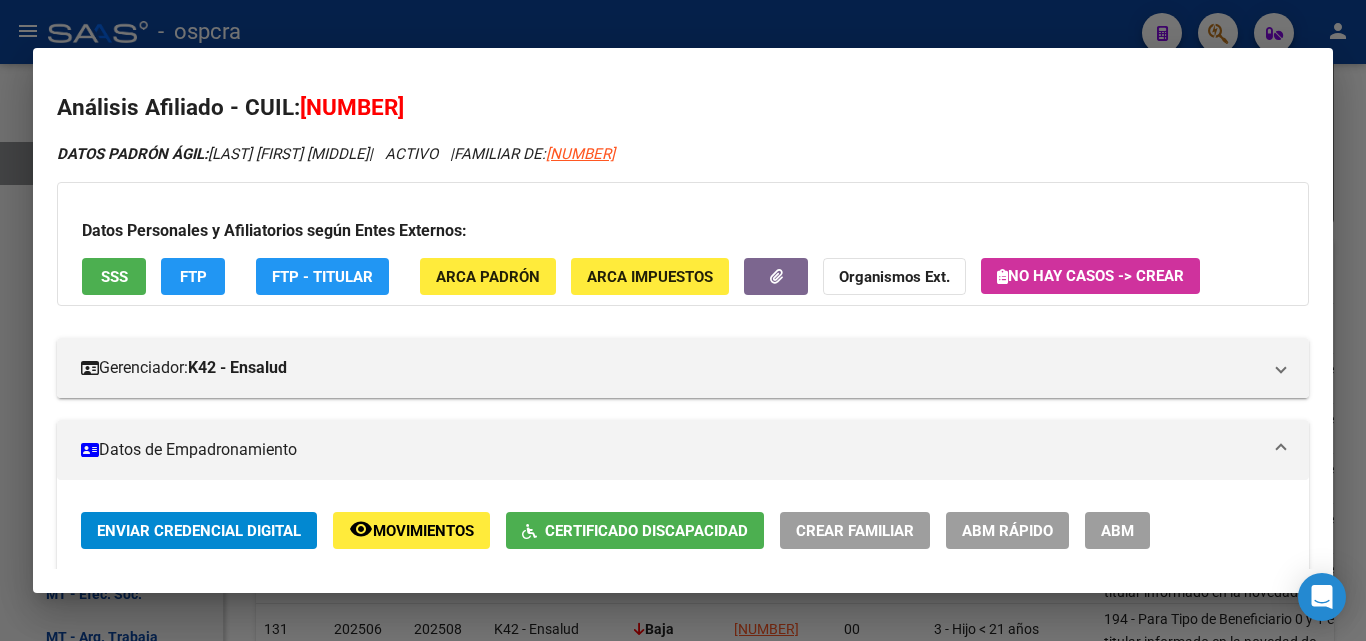 click on "SSS" at bounding box center (114, 277) 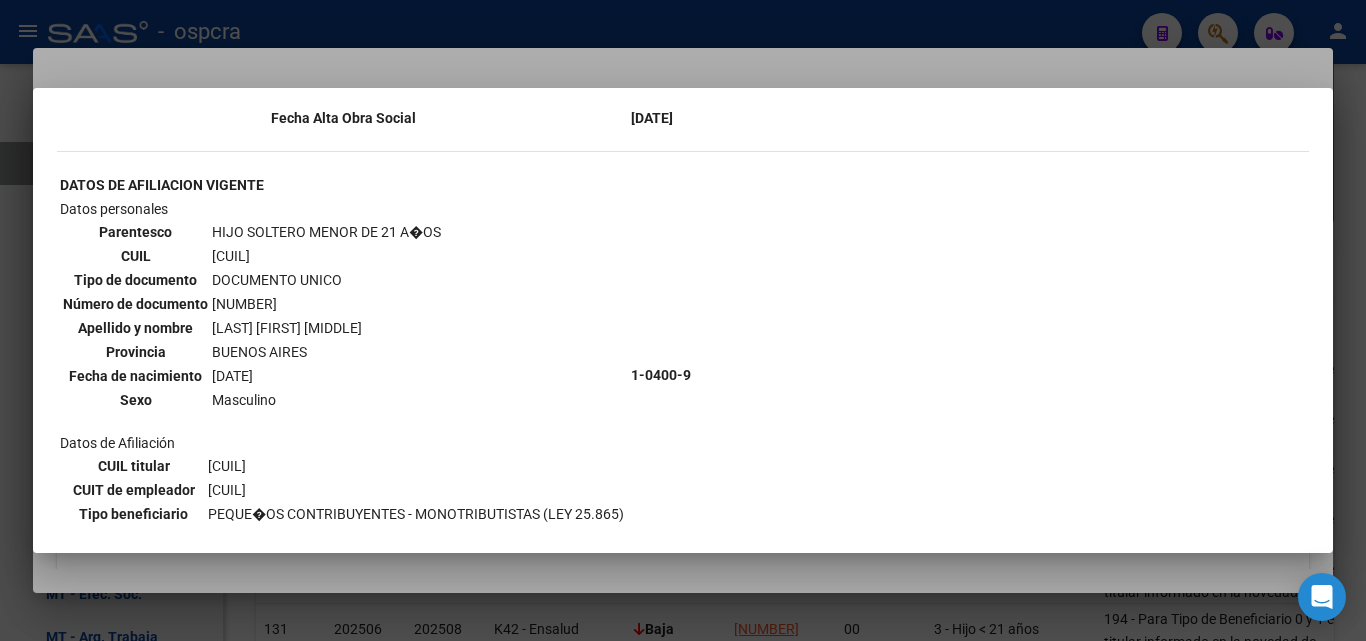 scroll, scrollTop: 500, scrollLeft: 0, axis: vertical 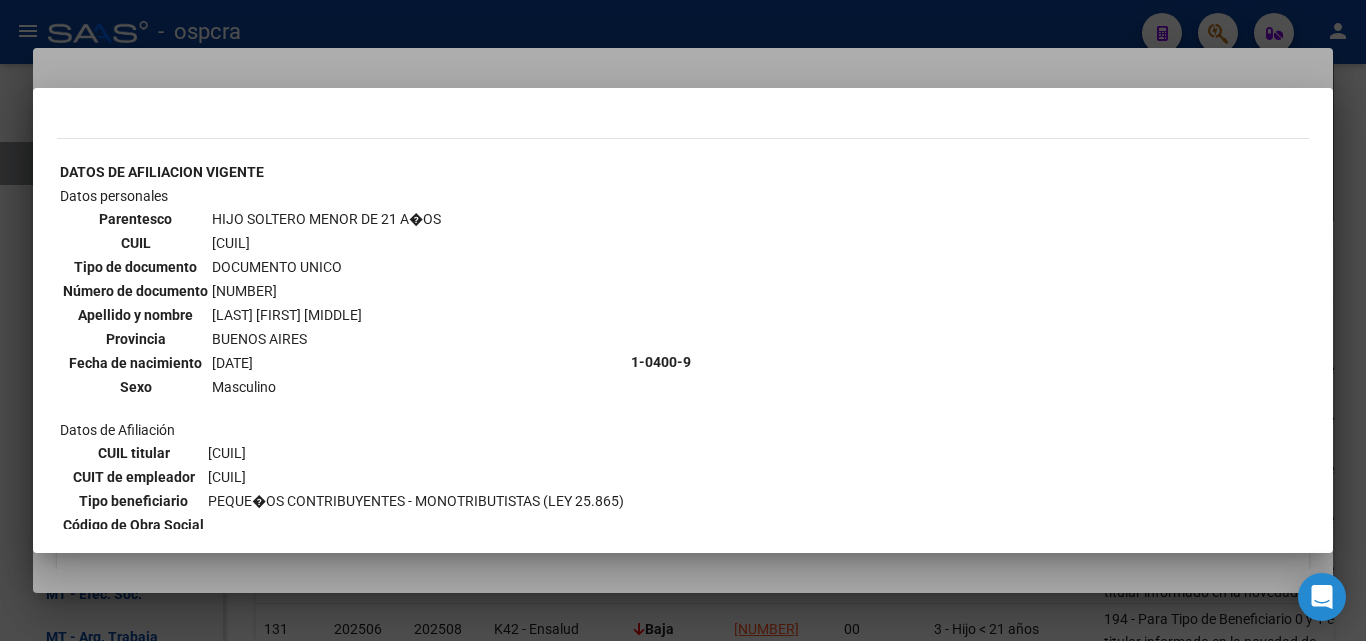 drag, startPoint x: 207, startPoint y: 218, endPoint x: 434, endPoint y: 236, distance: 227.71254 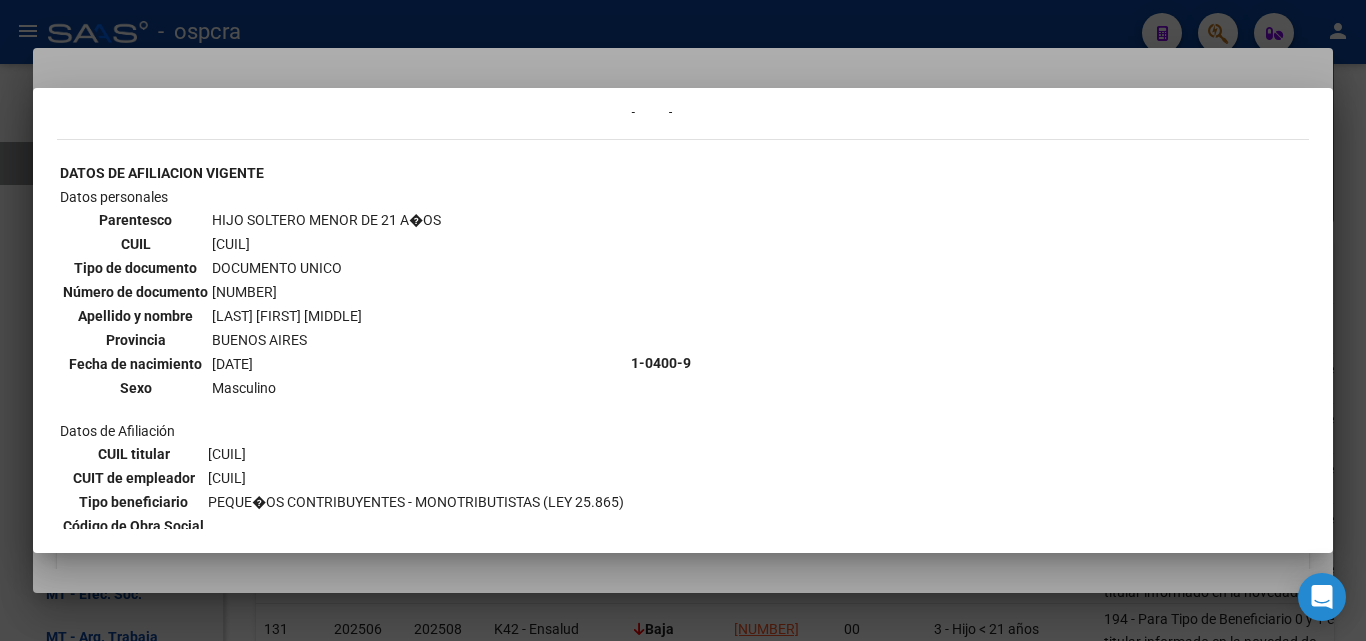 scroll, scrollTop: 500, scrollLeft: 0, axis: vertical 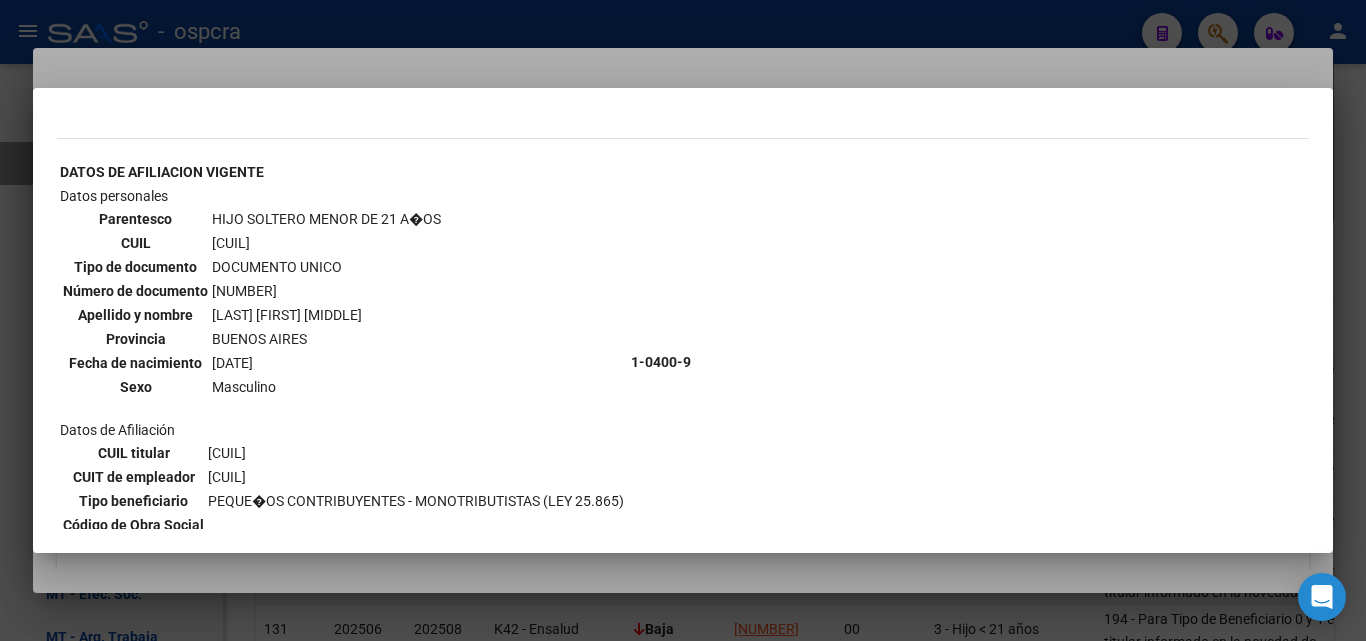 drag, startPoint x: 211, startPoint y: 238, endPoint x: 327, endPoint y: 248, distance: 116.43024 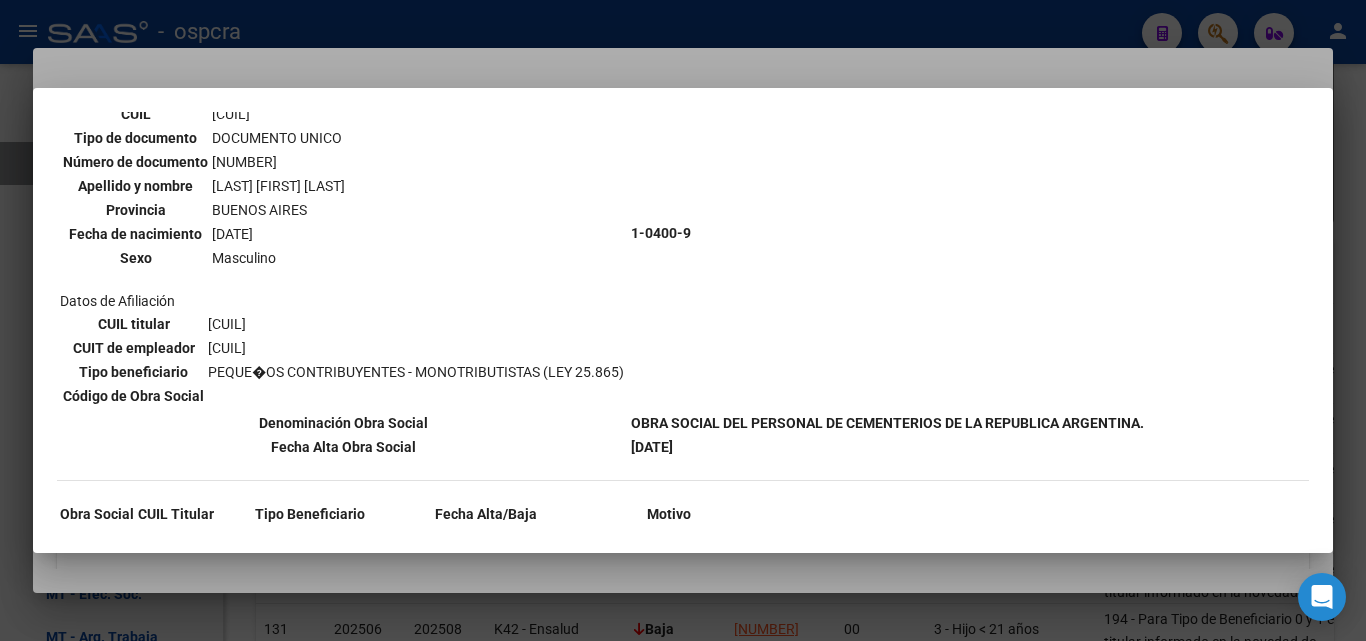 scroll, scrollTop: 1000, scrollLeft: 0, axis: vertical 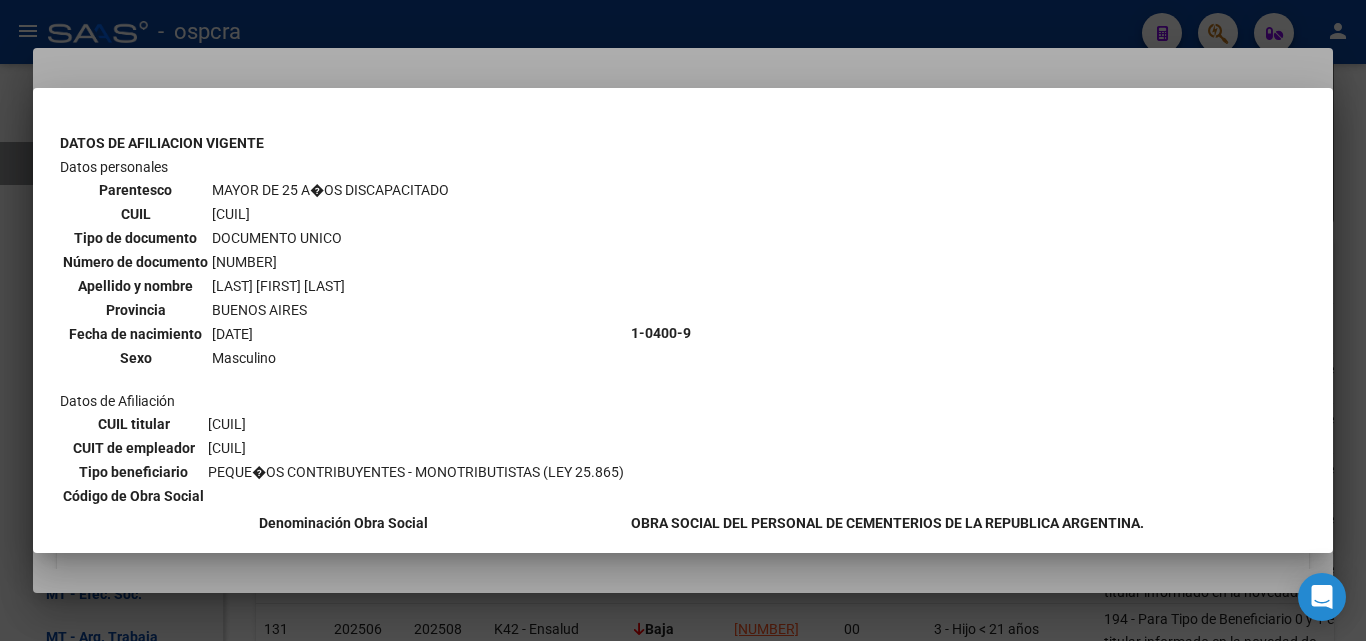 drag, startPoint x: 219, startPoint y: 188, endPoint x: 445, endPoint y: 185, distance: 226.01991 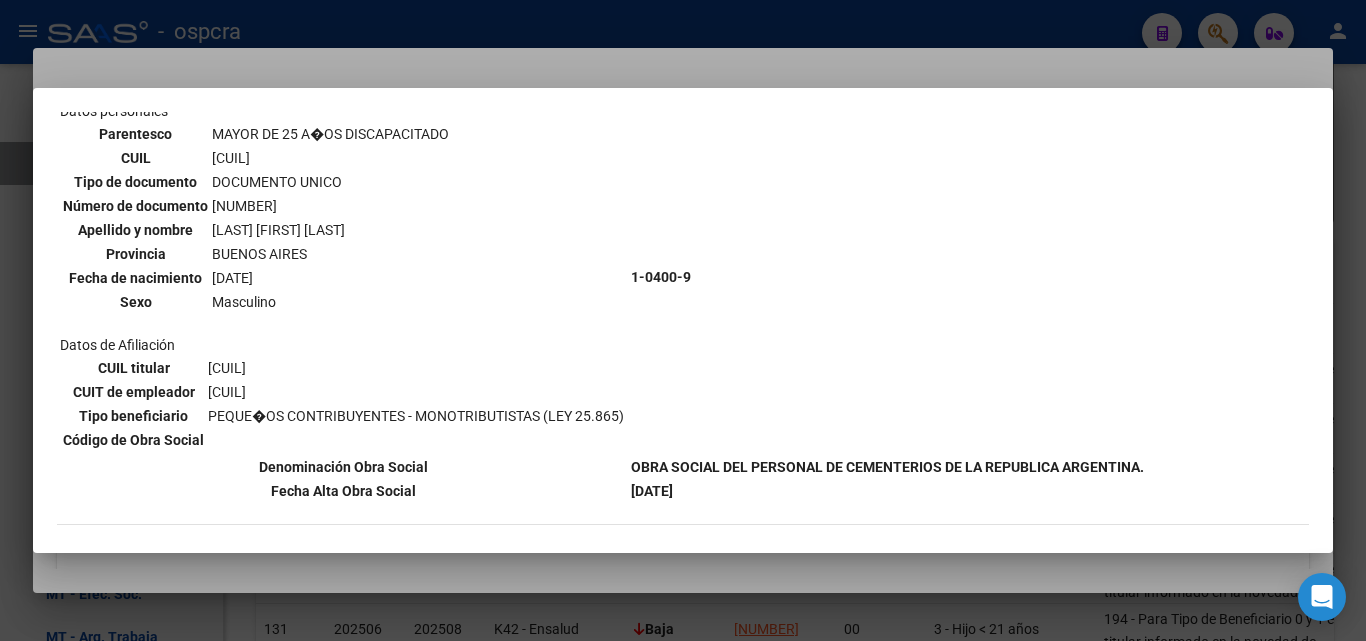 scroll, scrollTop: 1100, scrollLeft: 0, axis: vertical 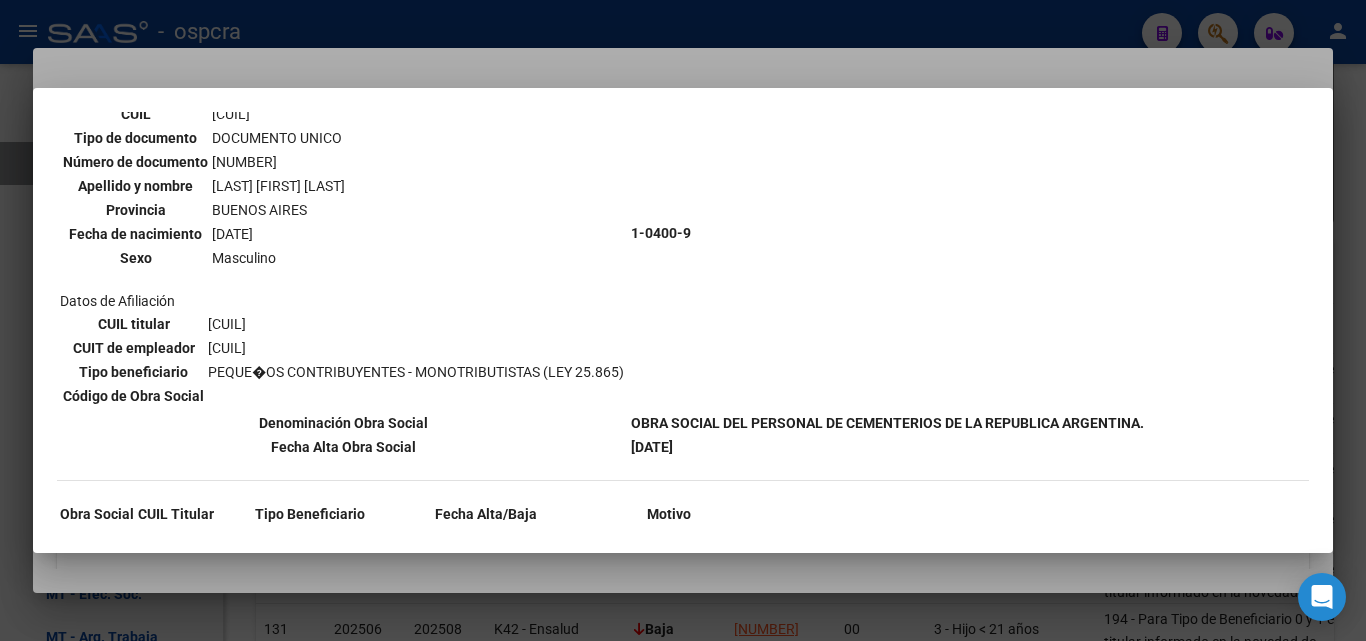 drag, startPoint x: 215, startPoint y: 374, endPoint x: 526, endPoint y: 371, distance: 311.01447 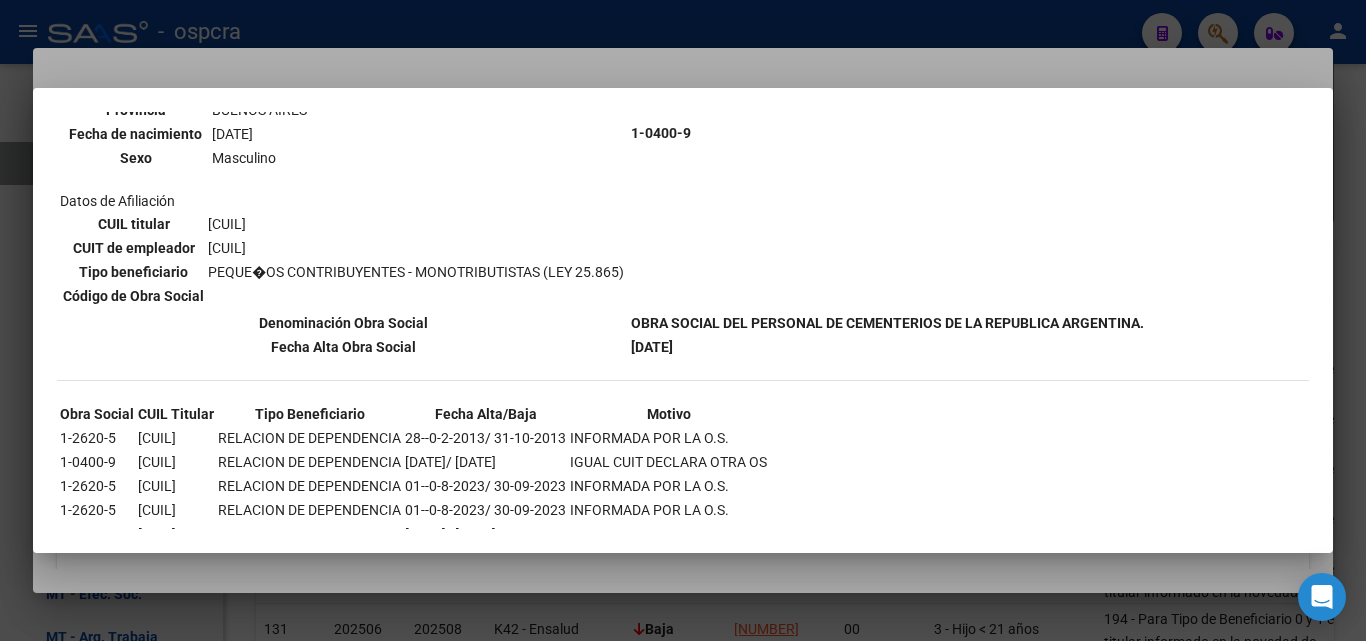 scroll, scrollTop: 1000, scrollLeft: 0, axis: vertical 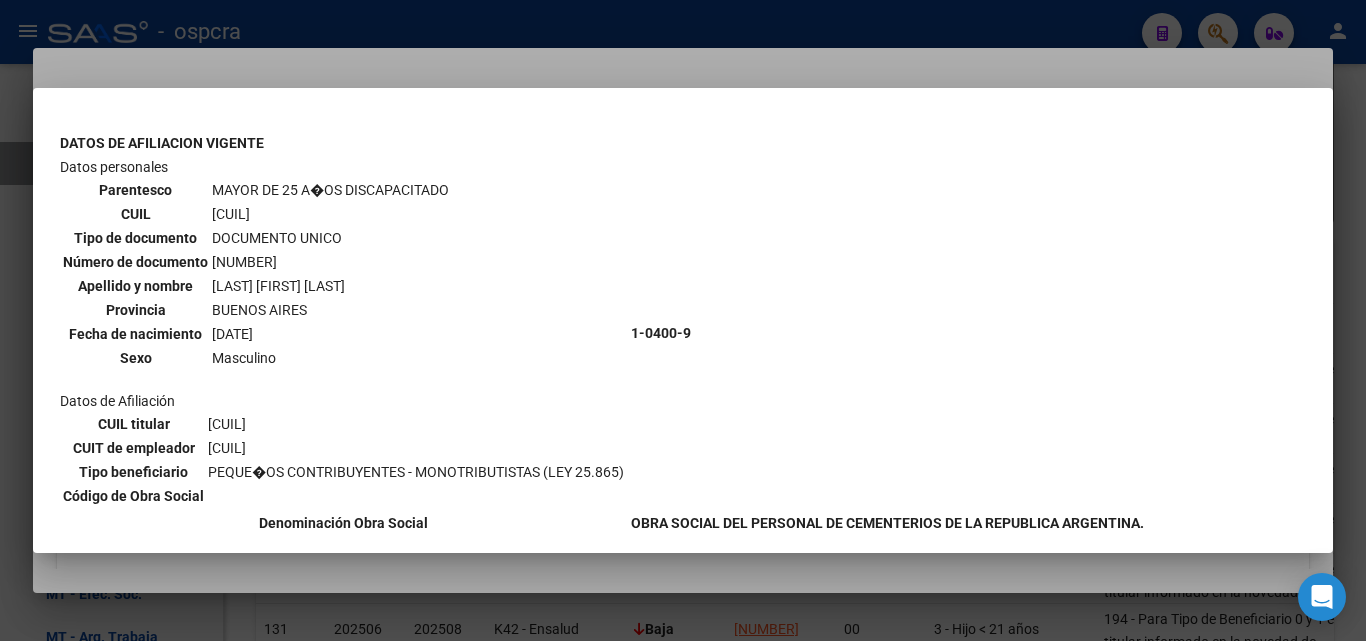 drag, startPoint x: 218, startPoint y: 212, endPoint x: 329, endPoint y: 207, distance: 111.11256 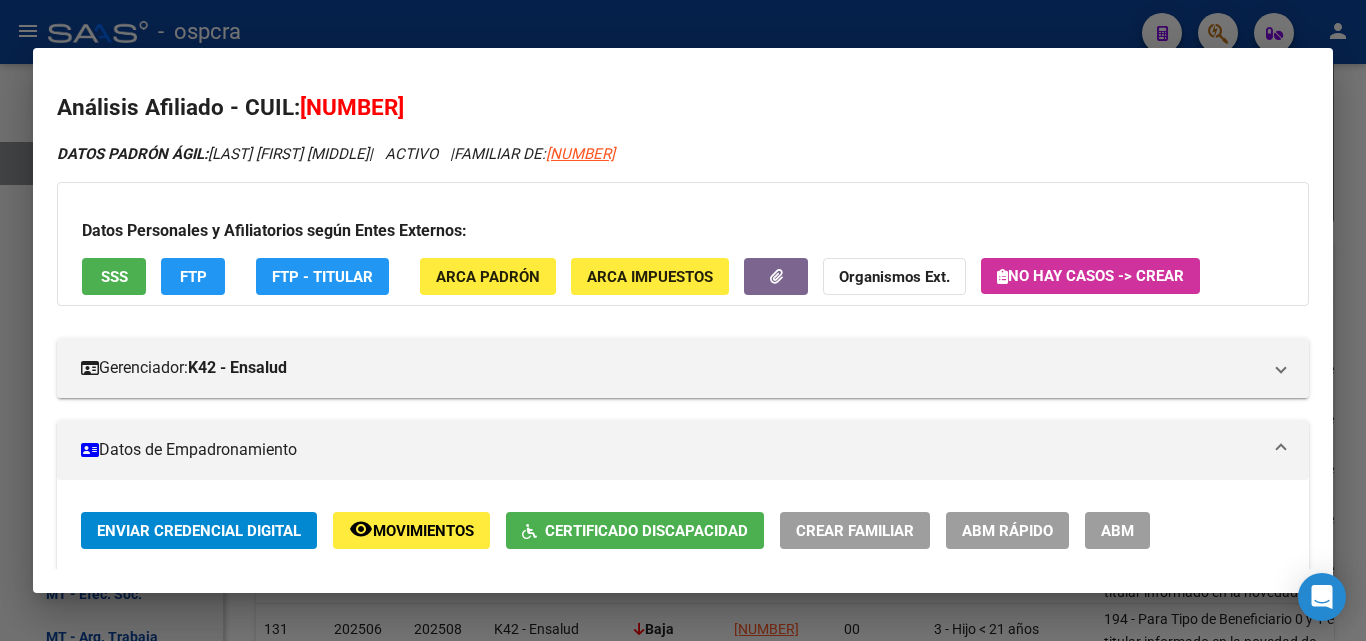 click at bounding box center (683, 320) 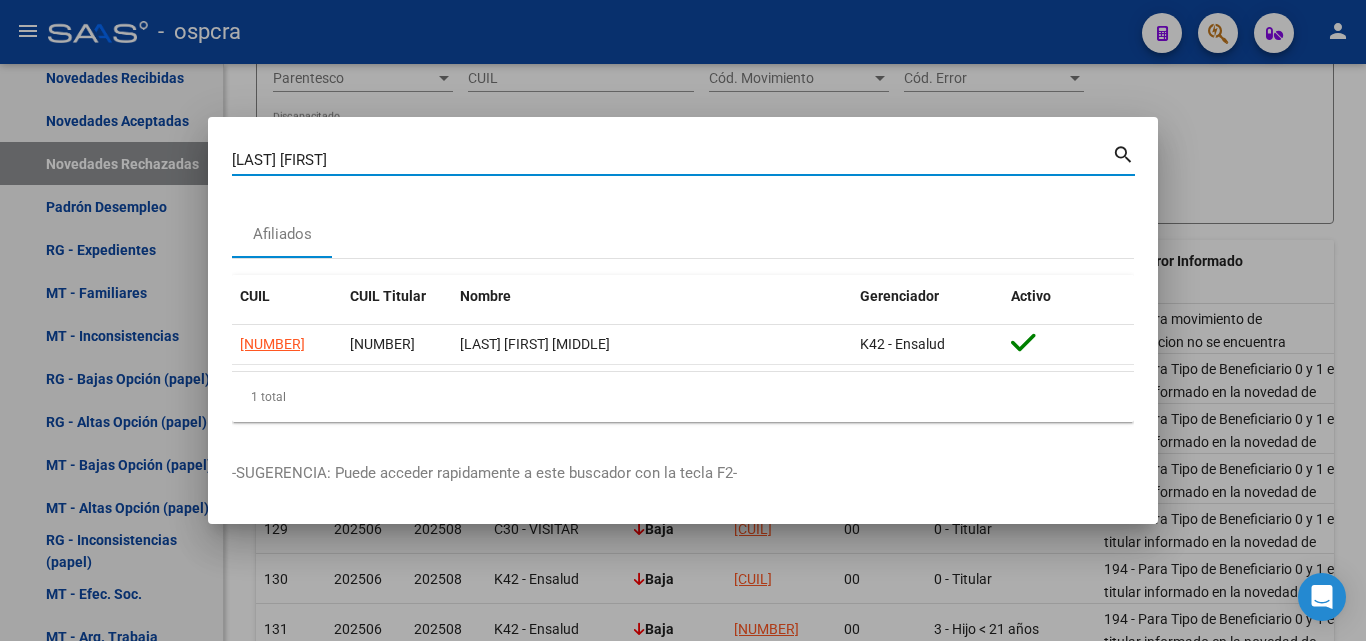 drag, startPoint x: 361, startPoint y: 159, endPoint x: 46, endPoint y: 167, distance: 315.10156 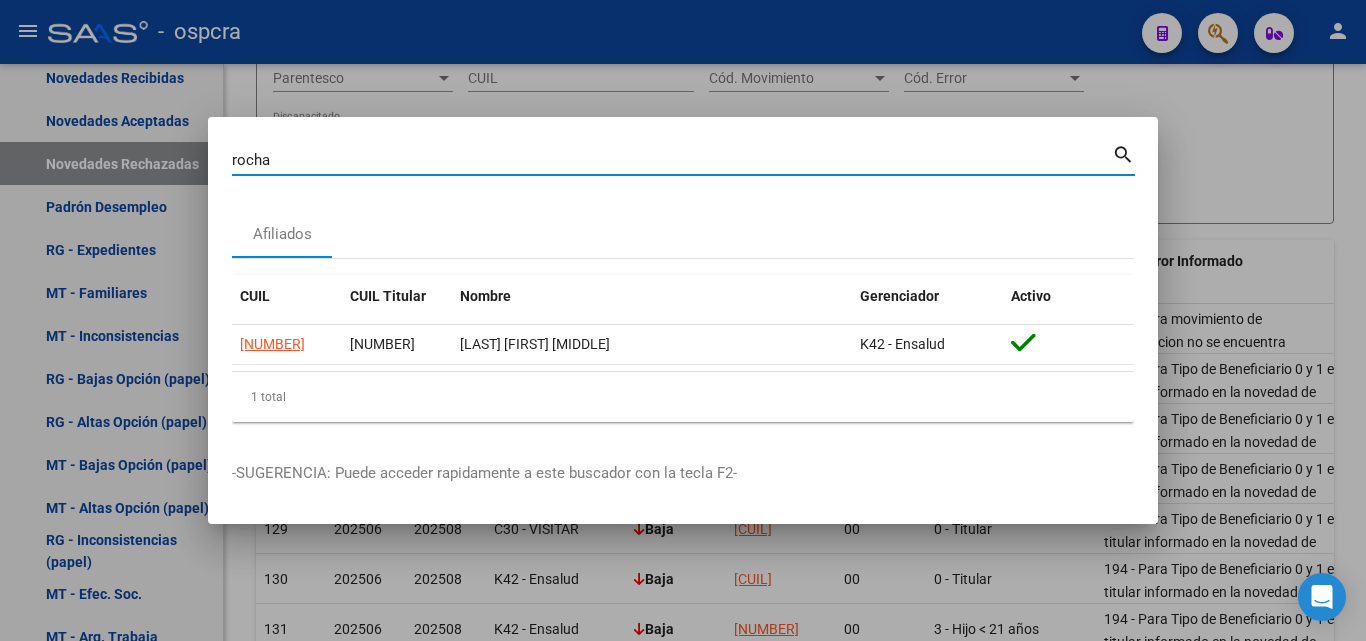 type on "rocha" 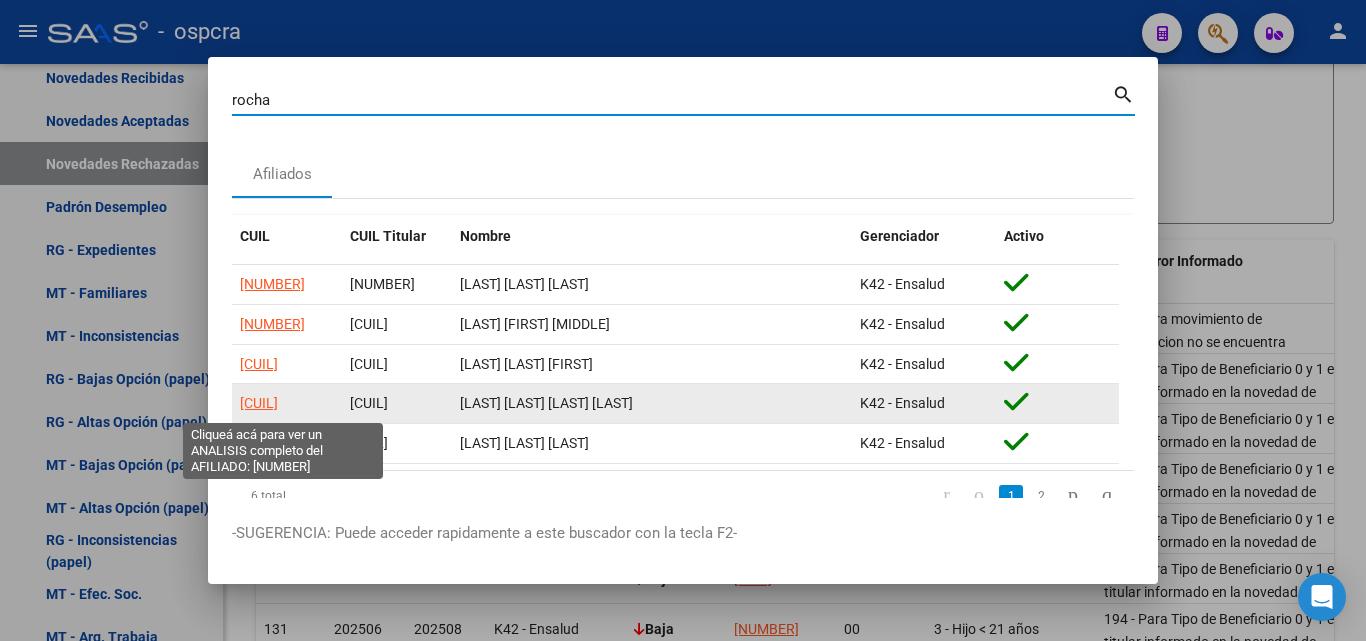 click on "27491627226" 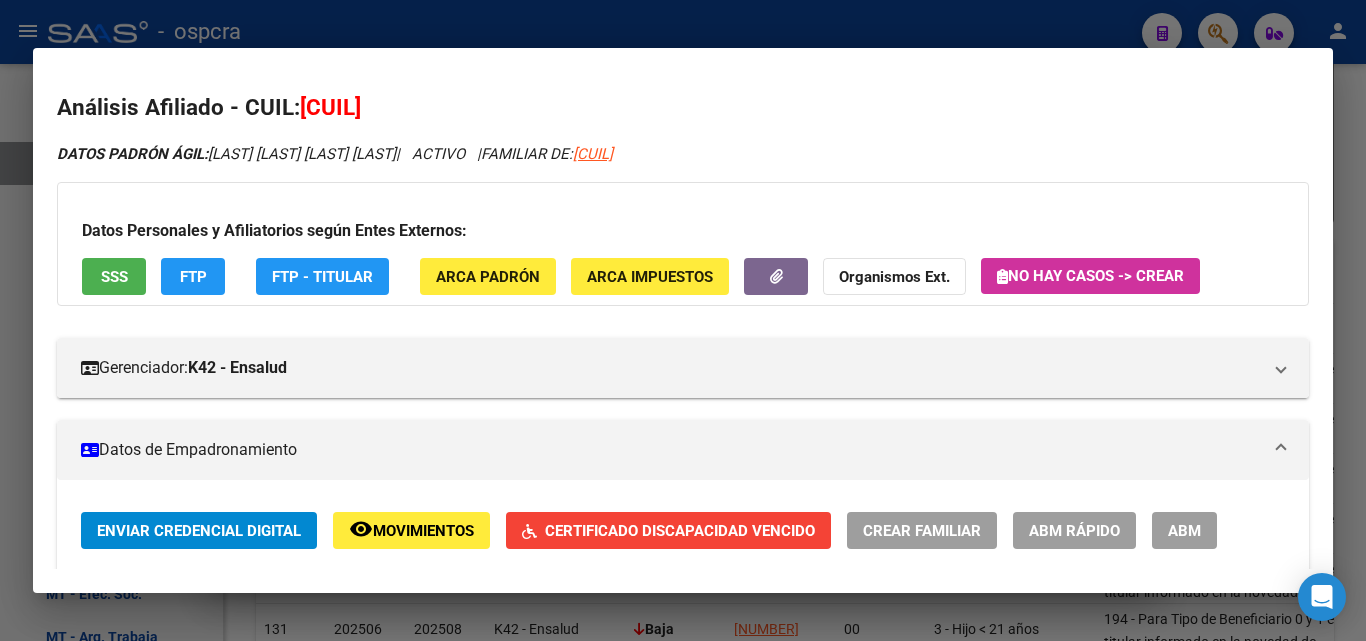 click on "ABM" at bounding box center (1184, 531) 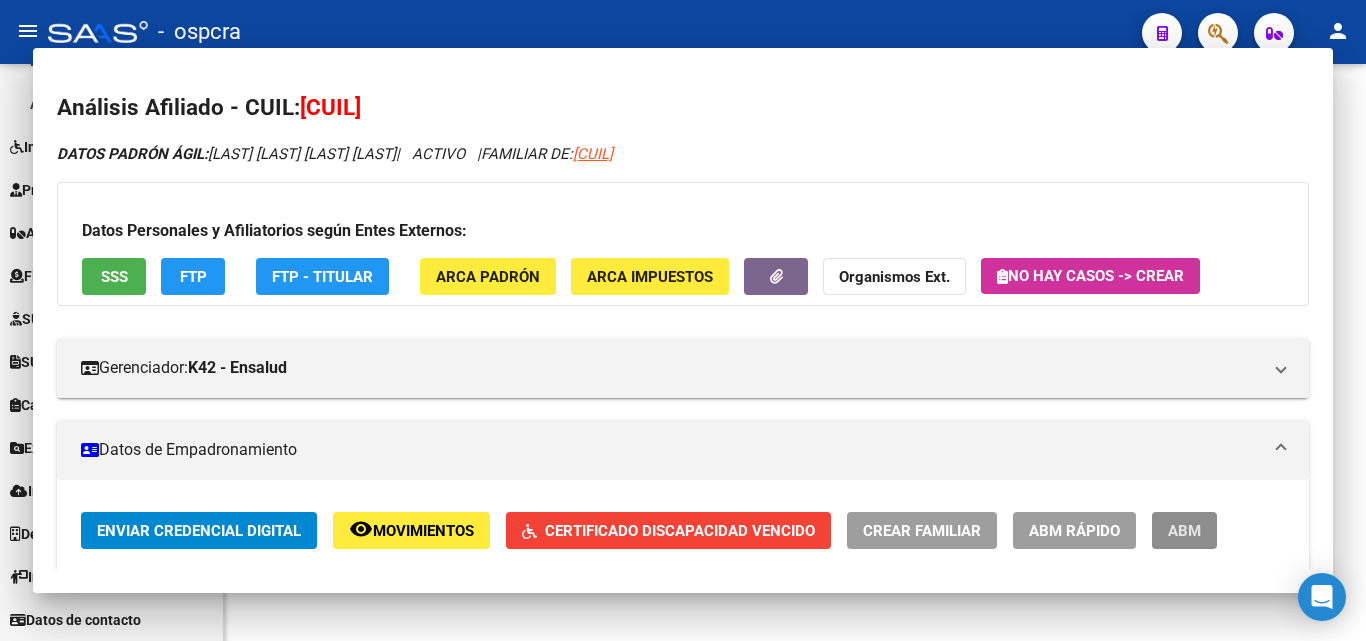 type 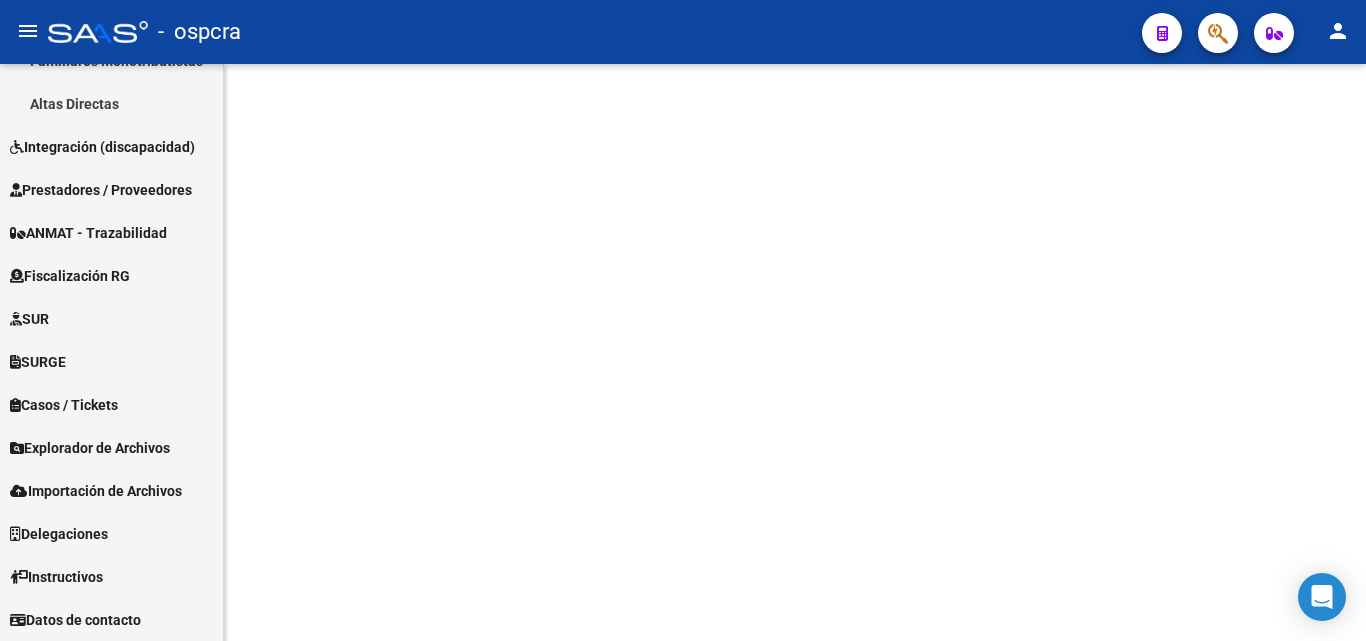 scroll, scrollTop: 635, scrollLeft: 0, axis: vertical 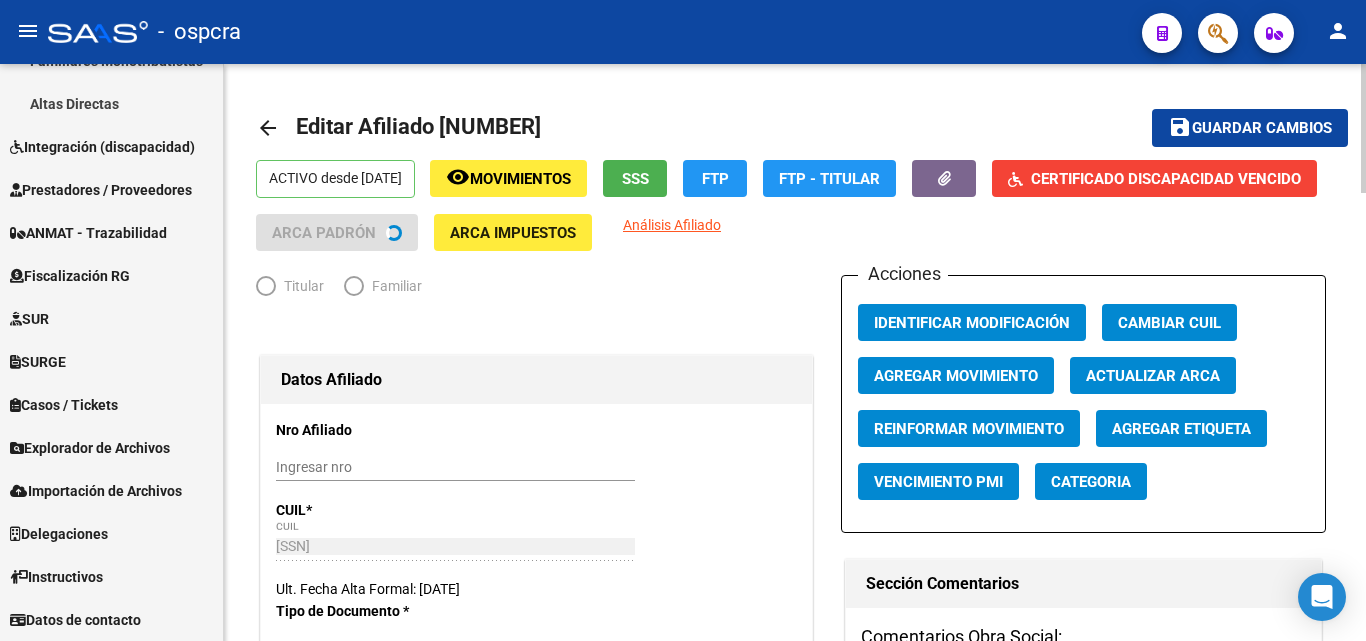 radio on "true" 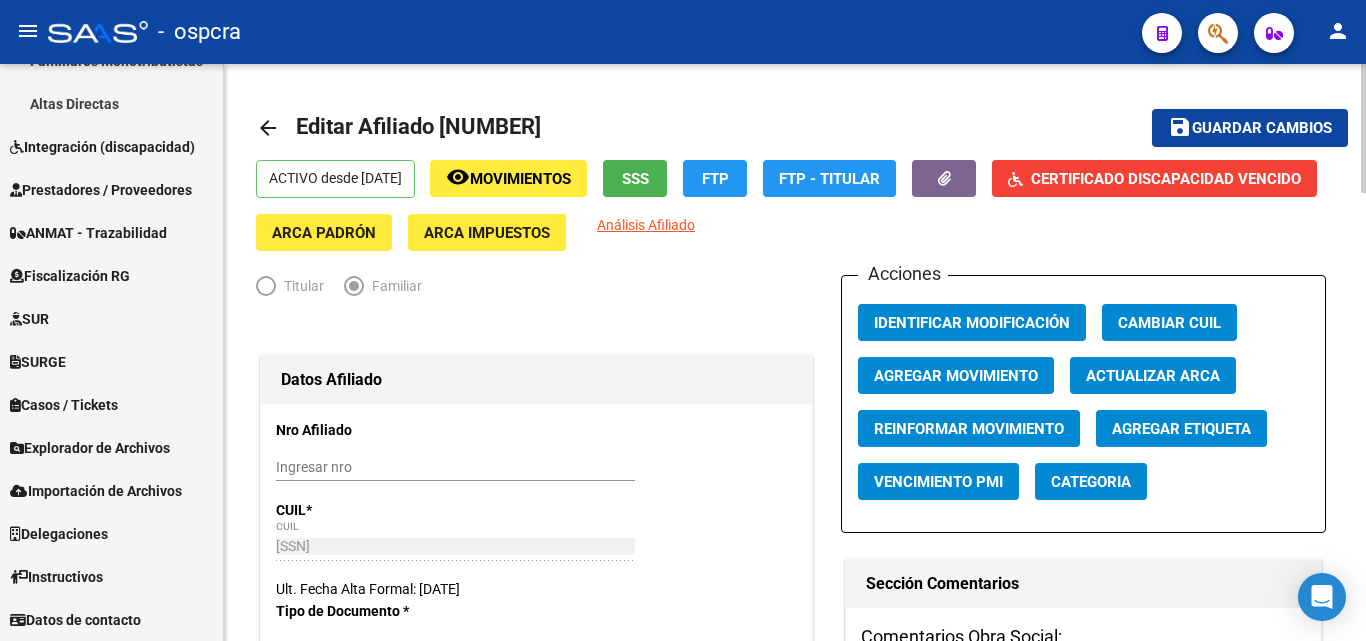 click on "remove_red_eye Movimientos" 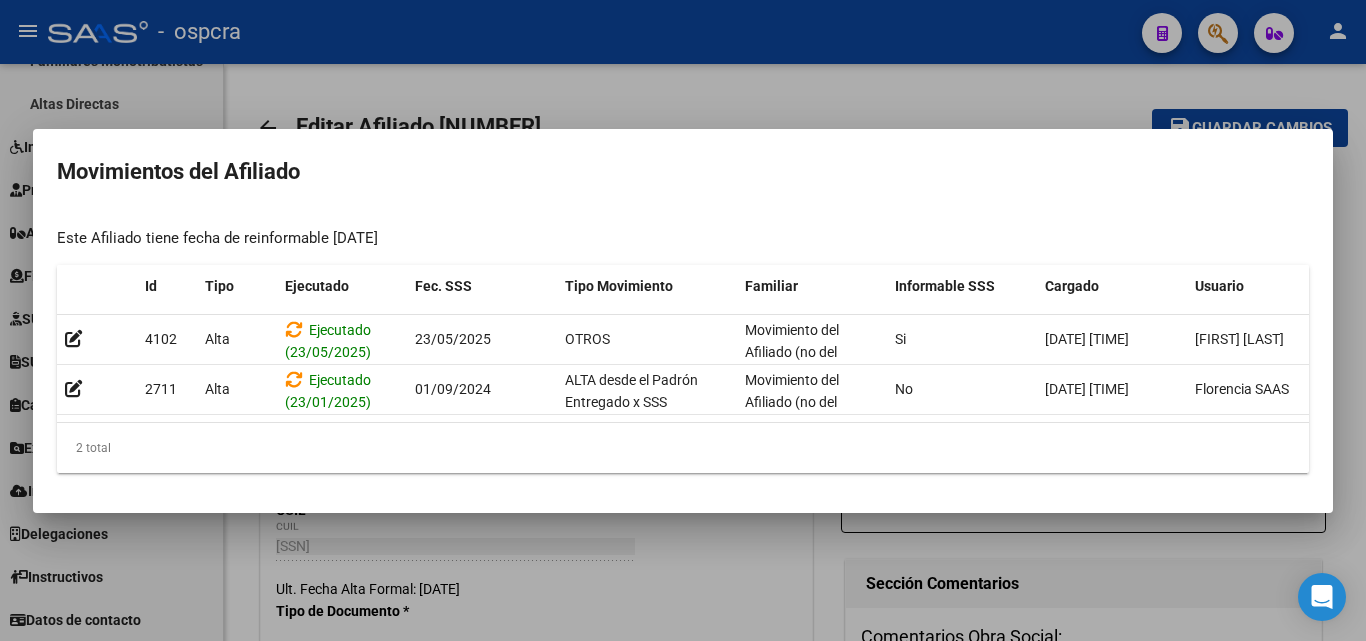 click at bounding box center [683, 320] 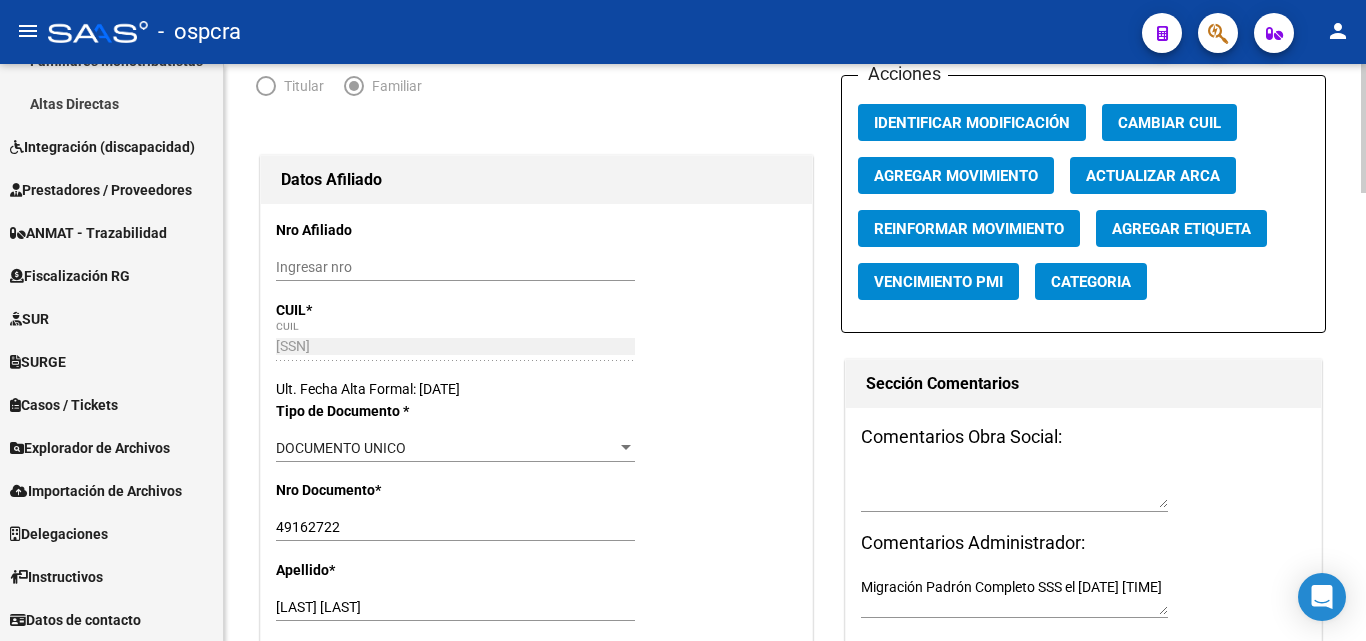 scroll, scrollTop: 0, scrollLeft: 0, axis: both 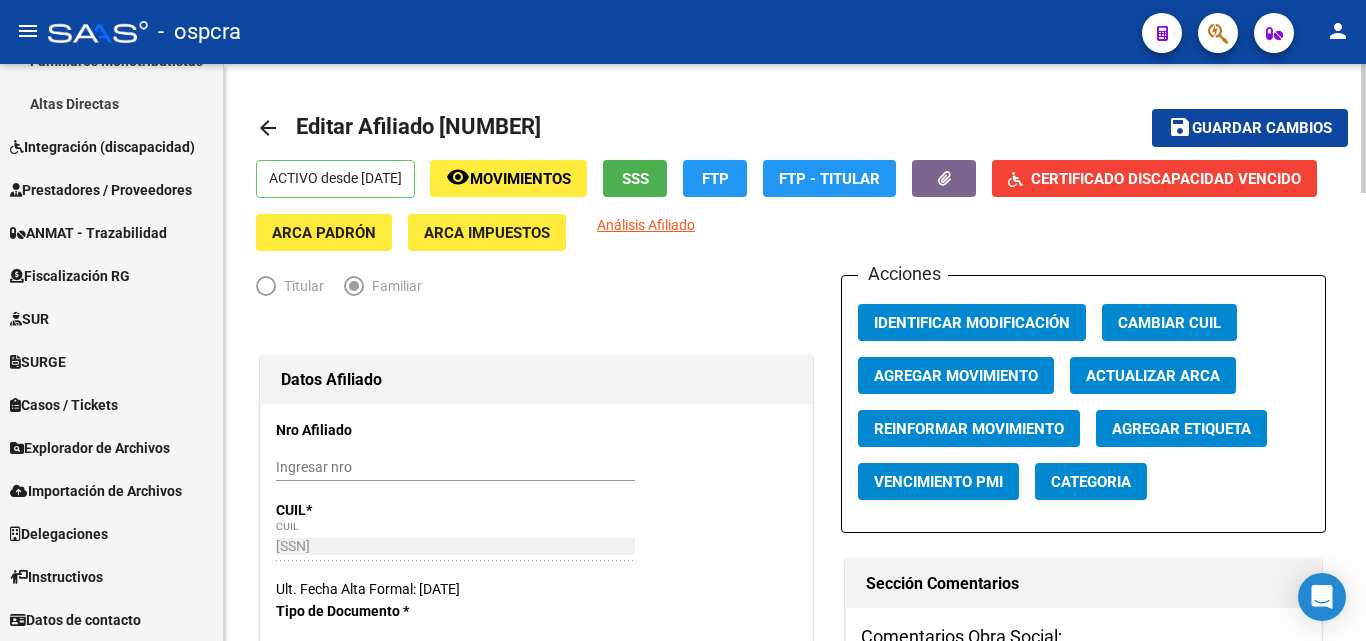 click on "Movimientos" 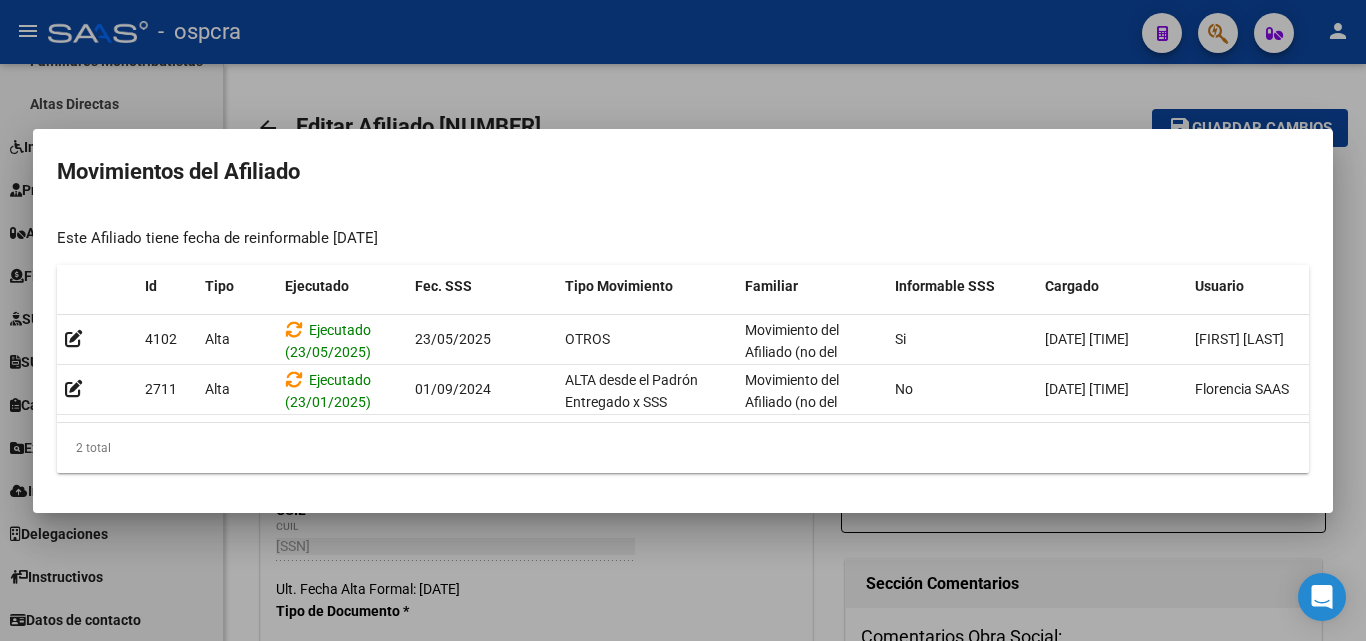 click at bounding box center [683, 320] 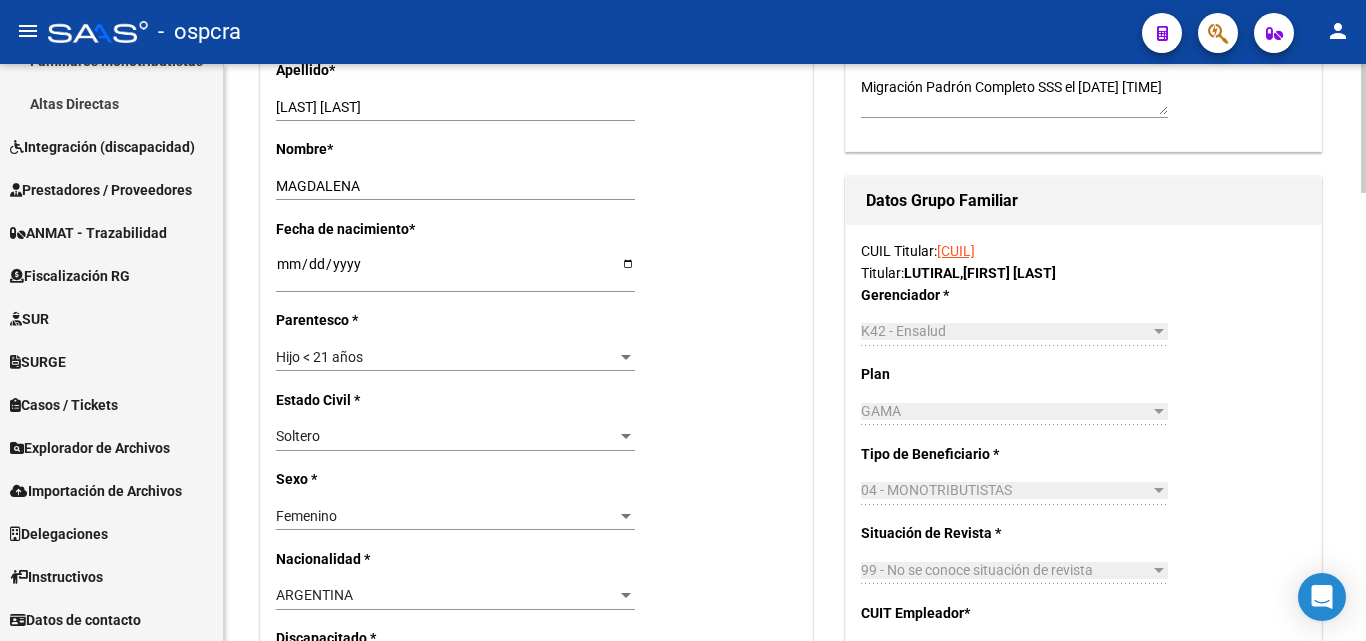 scroll, scrollTop: 0, scrollLeft: 0, axis: both 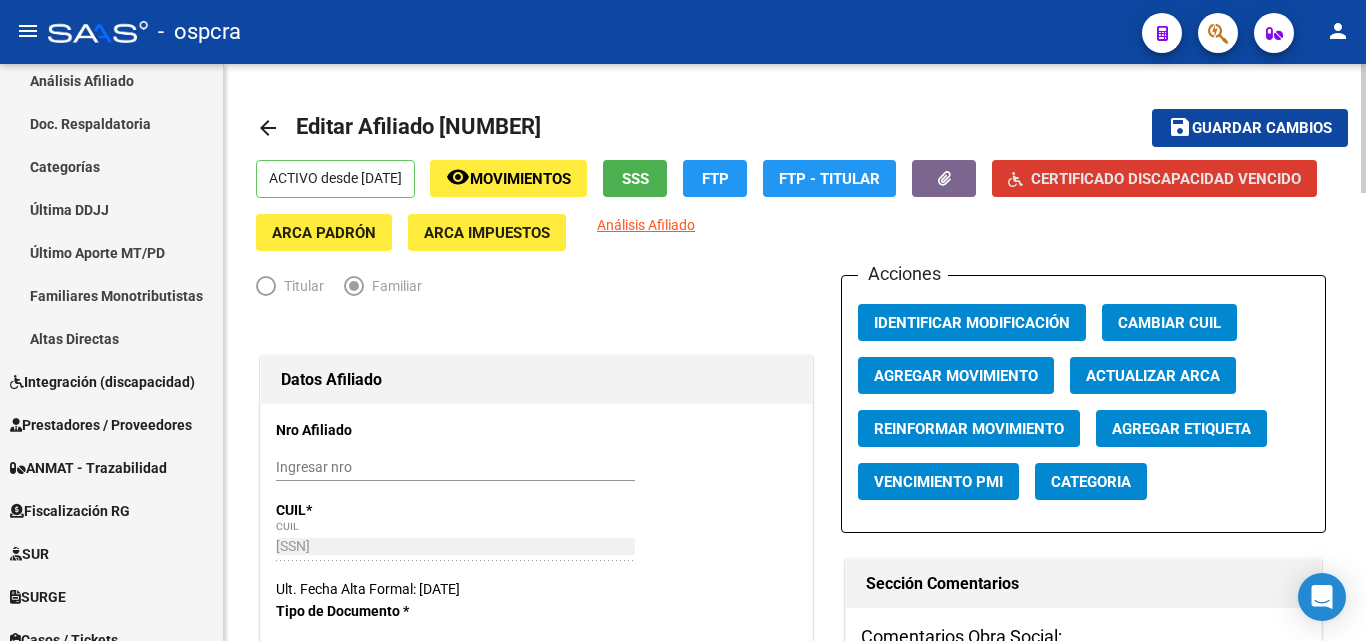 click on "Certificado Discapacidad Vencido" 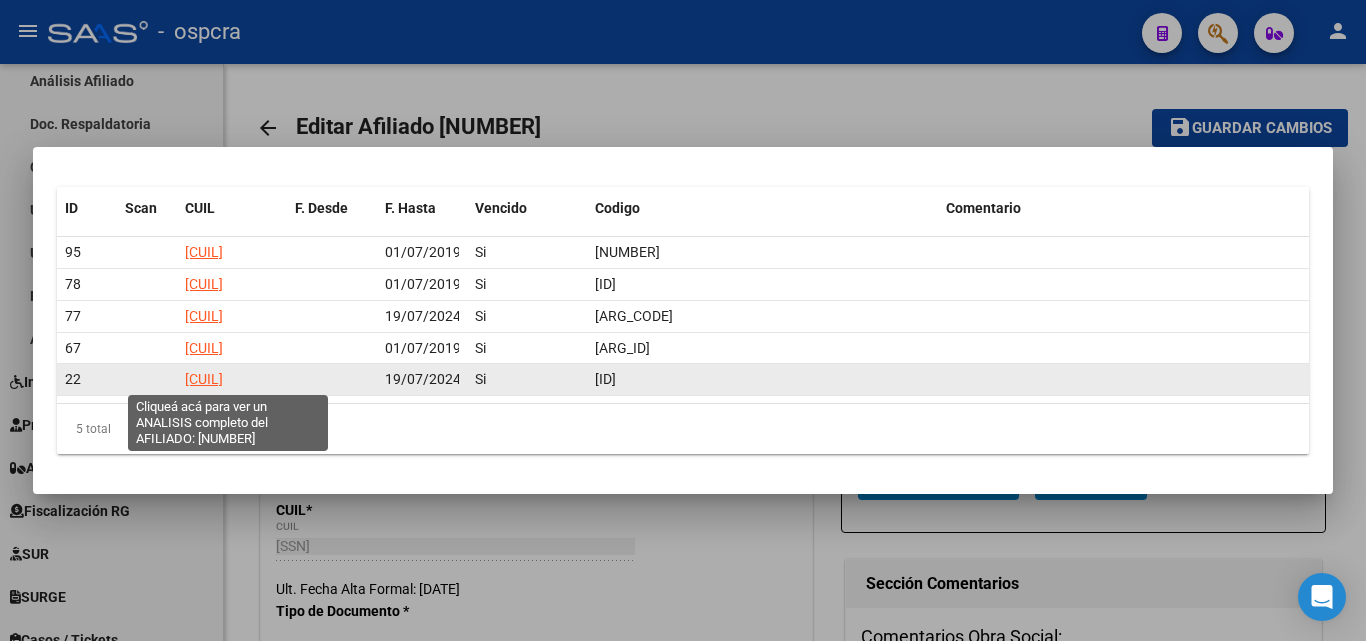 click on "27491627226" 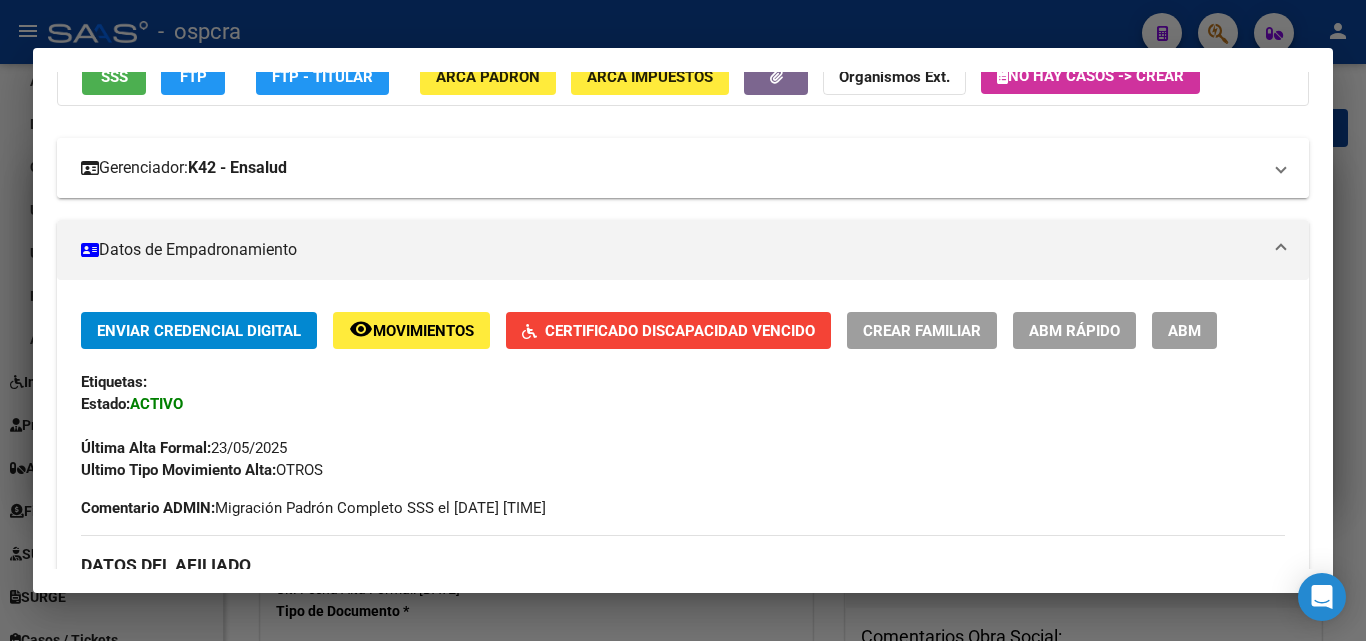 scroll, scrollTop: 100, scrollLeft: 0, axis: vertical 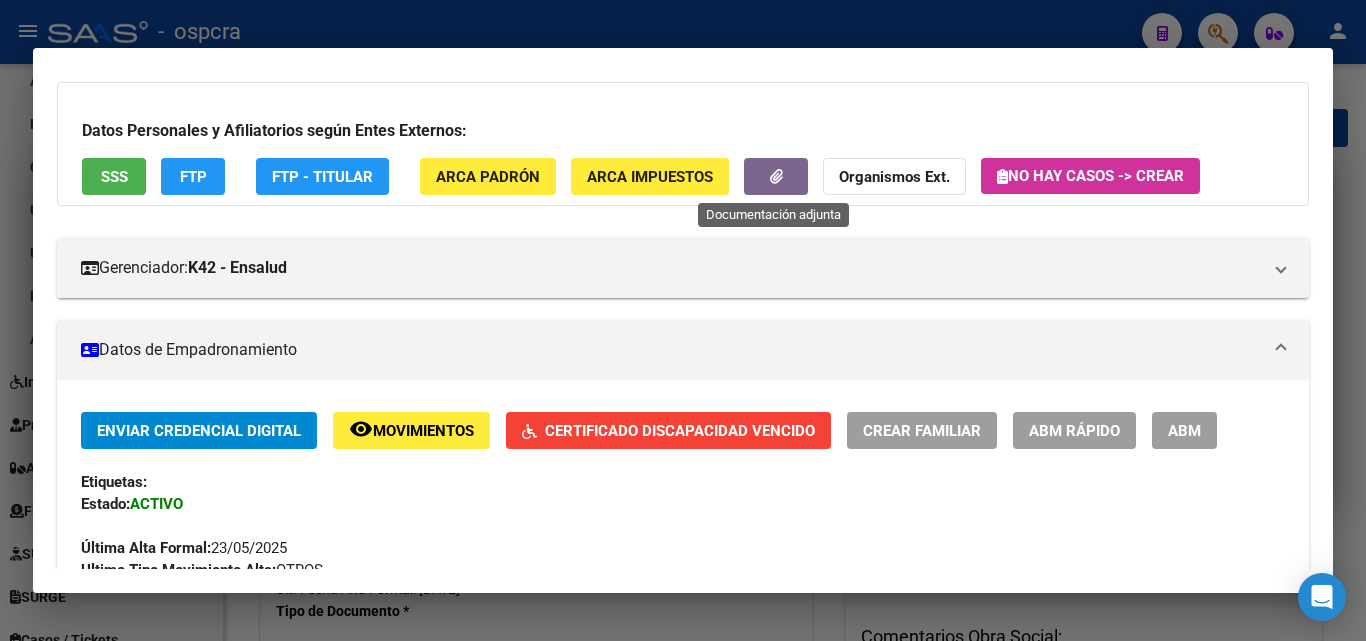 click 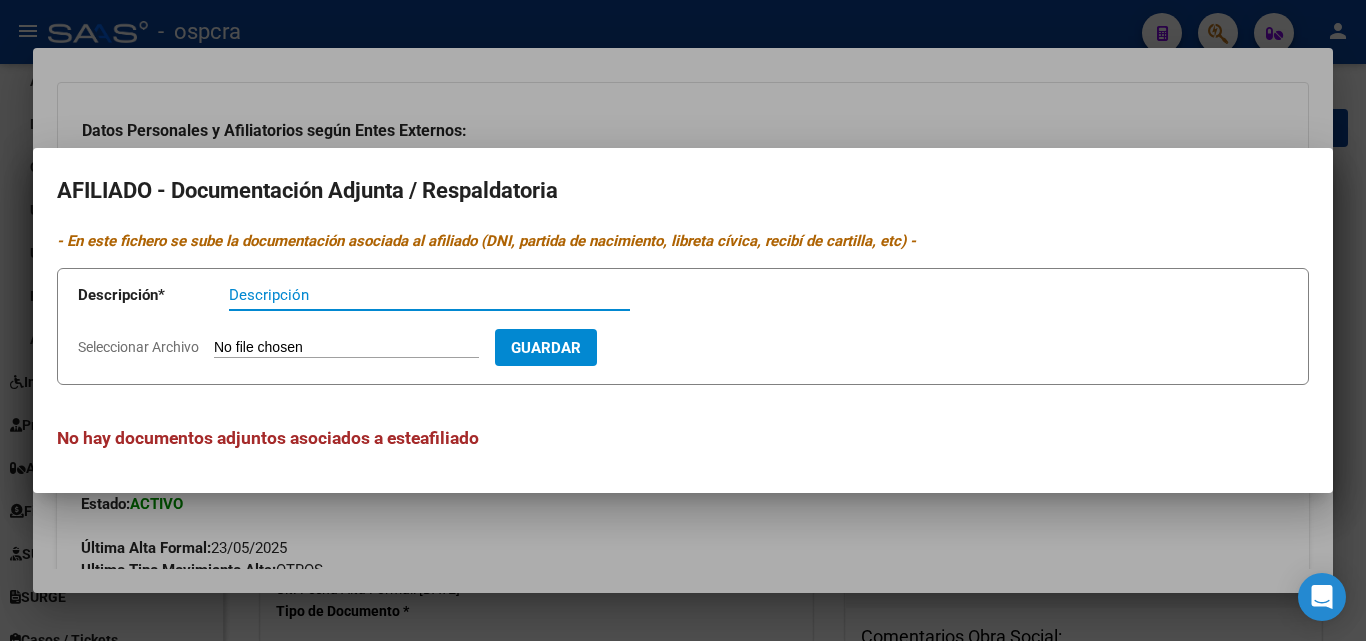 click at bounding box center [683, 320] 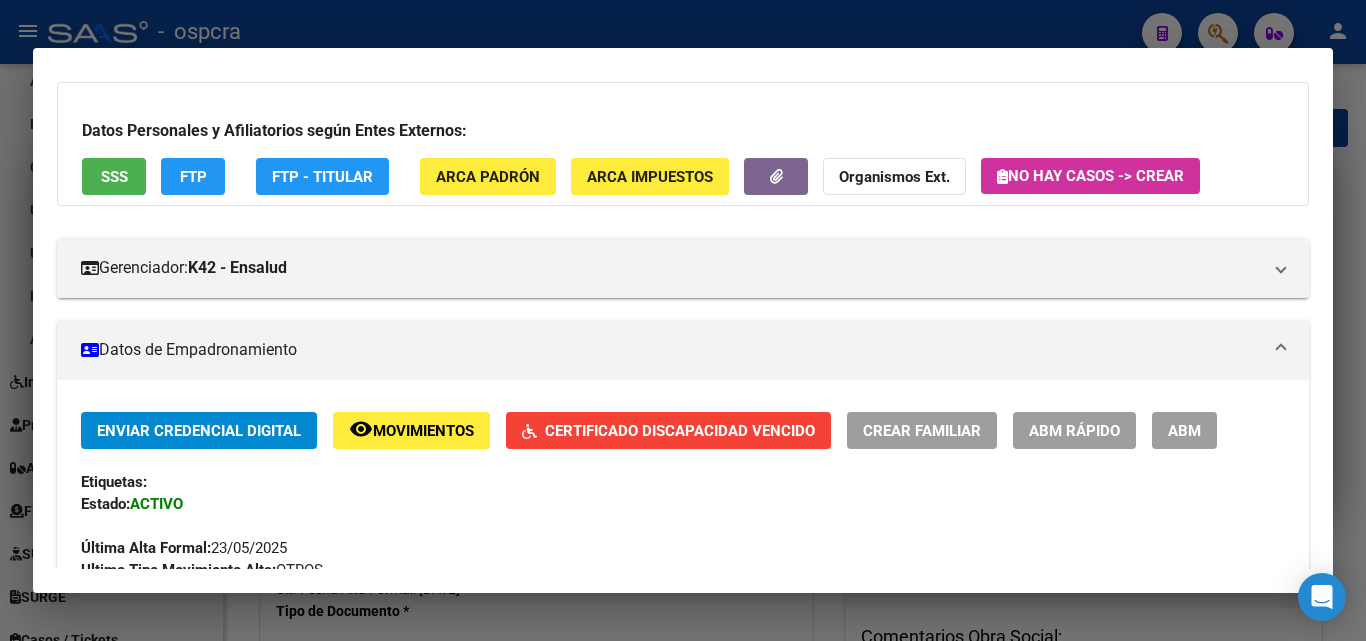 click on "ABM" at bounding box center (1184, 431) 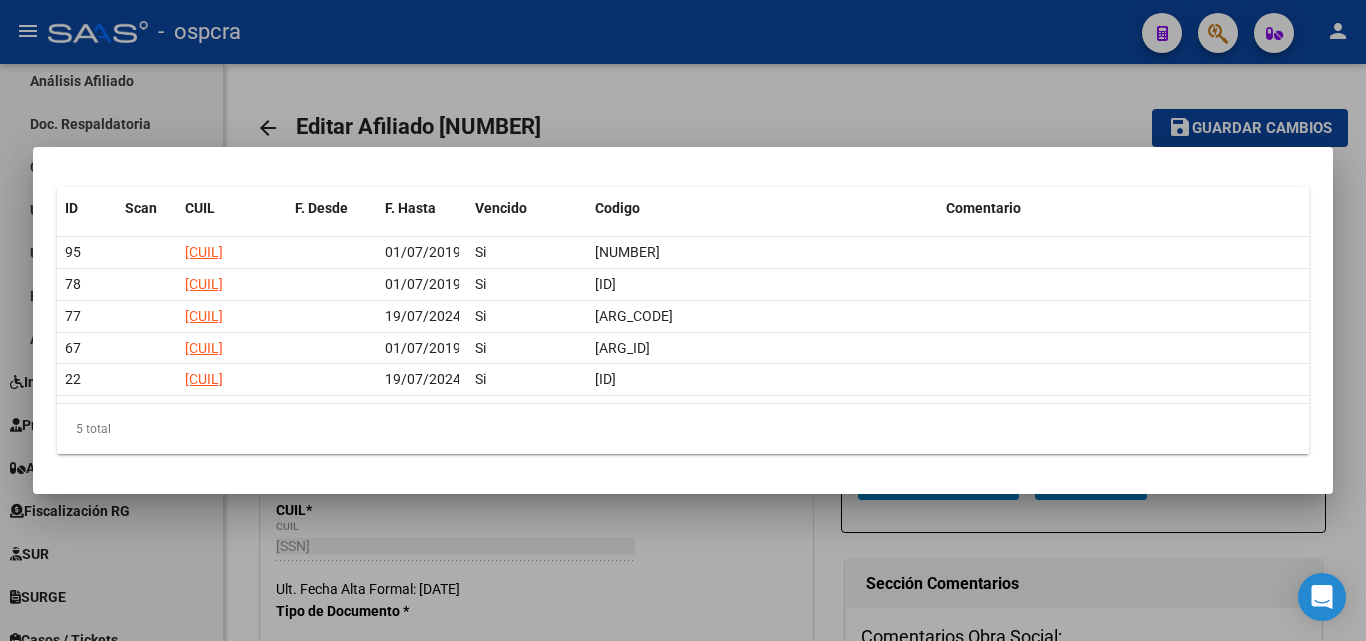 click at bounding box center (683, 320) 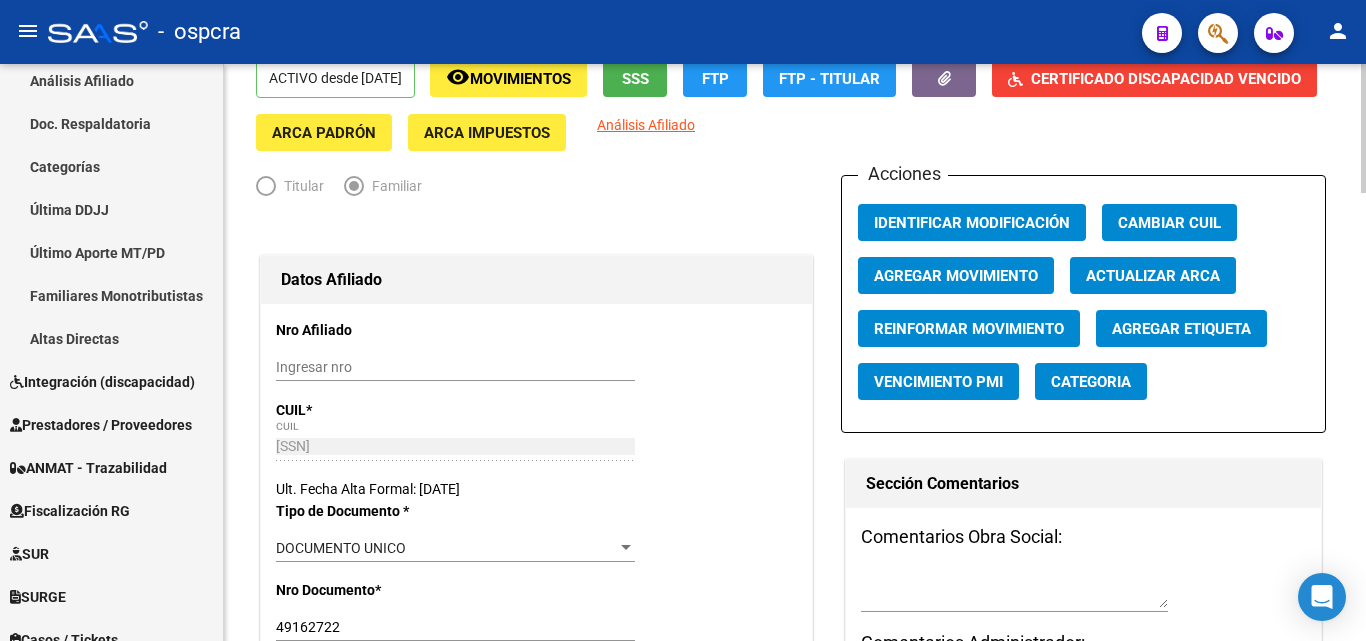 scroll, scrollTop: 0, scrollLeft: 0, axis: both 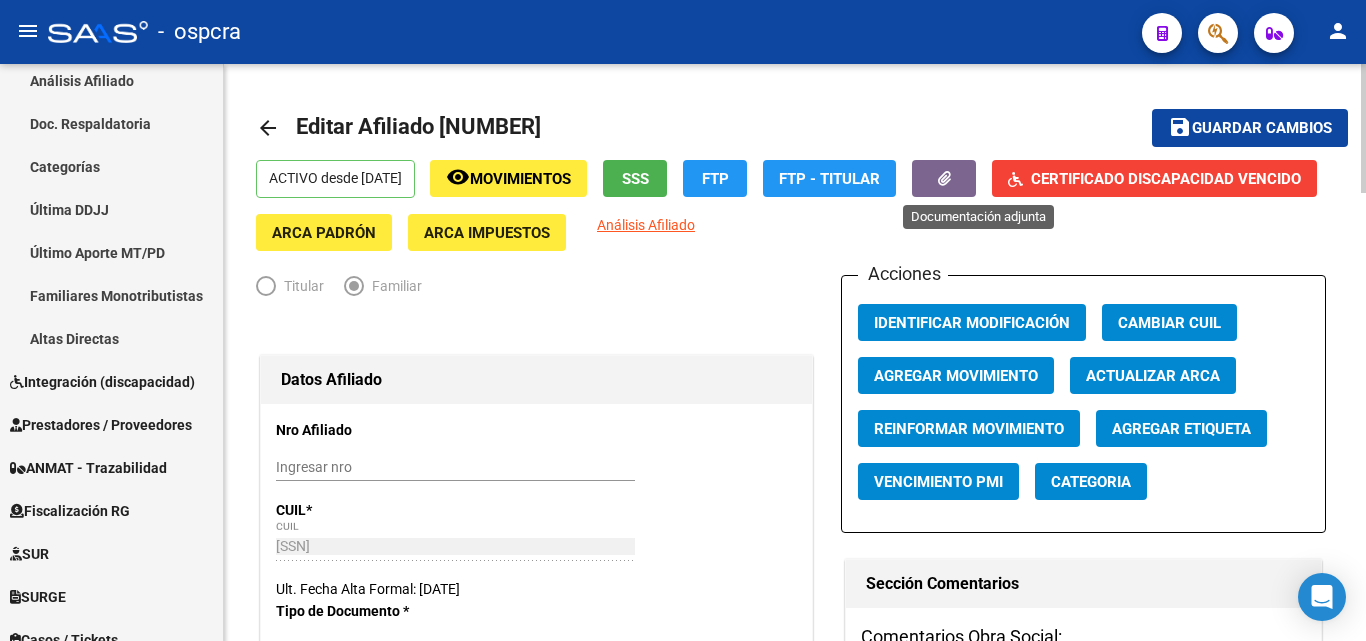 click 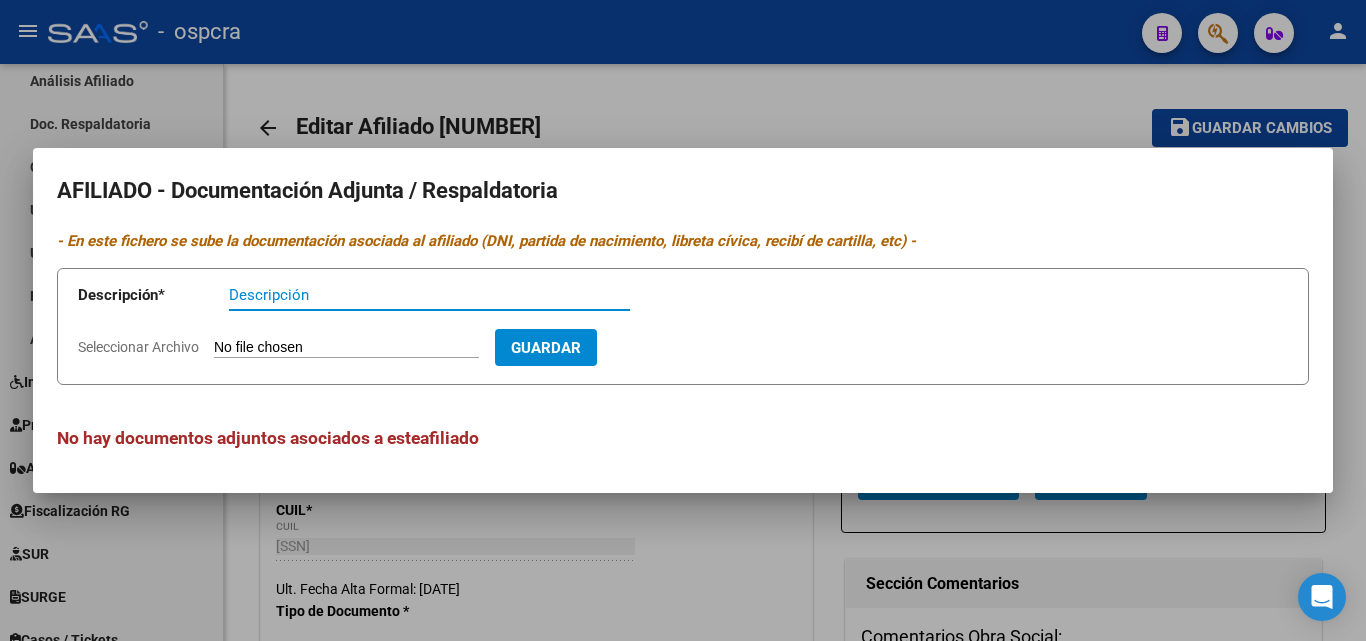 click at bounding box center [683, 320] 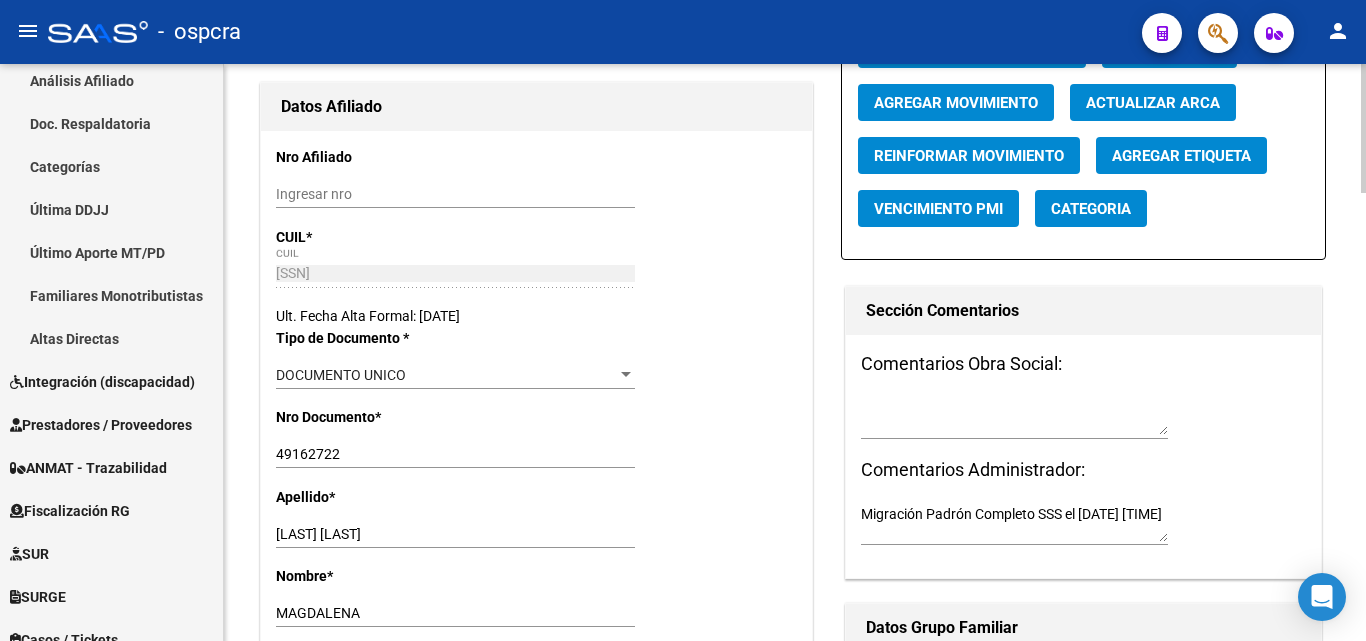 scroll, scrollTop: 0, scrollLeft: 0, axis: both 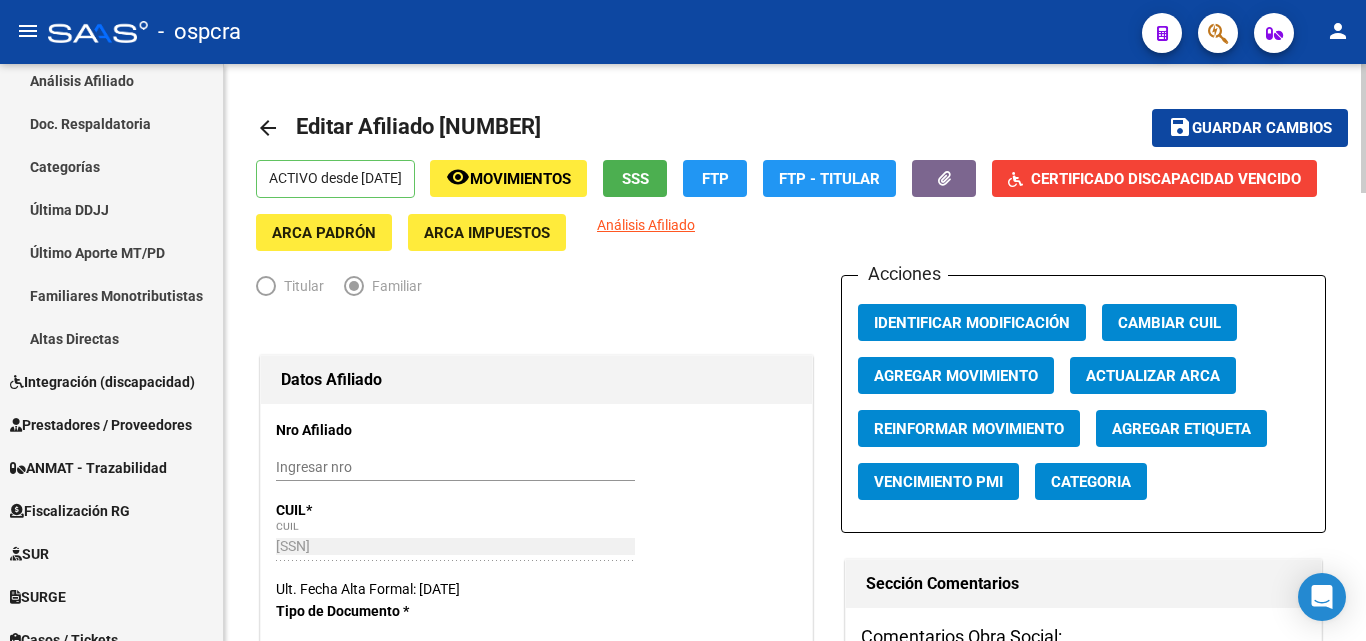 click on "Certificado Discapacidad Vencido" 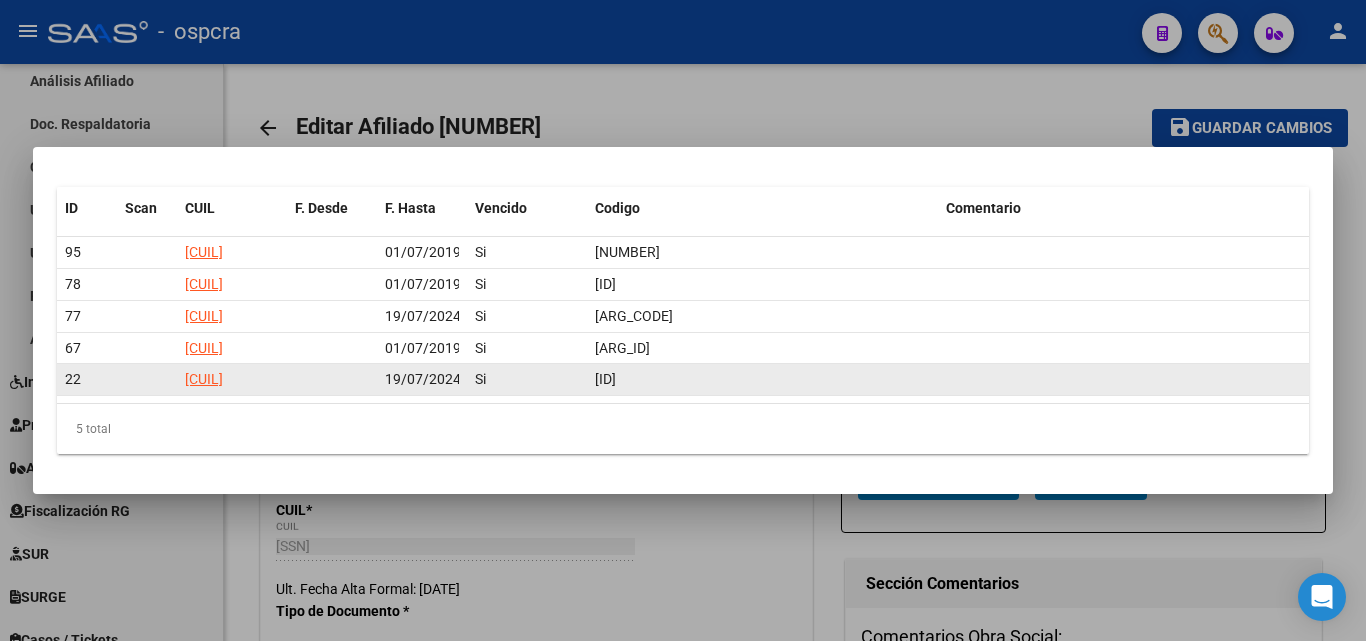 click on "ARG-01-00049162722-20190719-20240719-BS-" 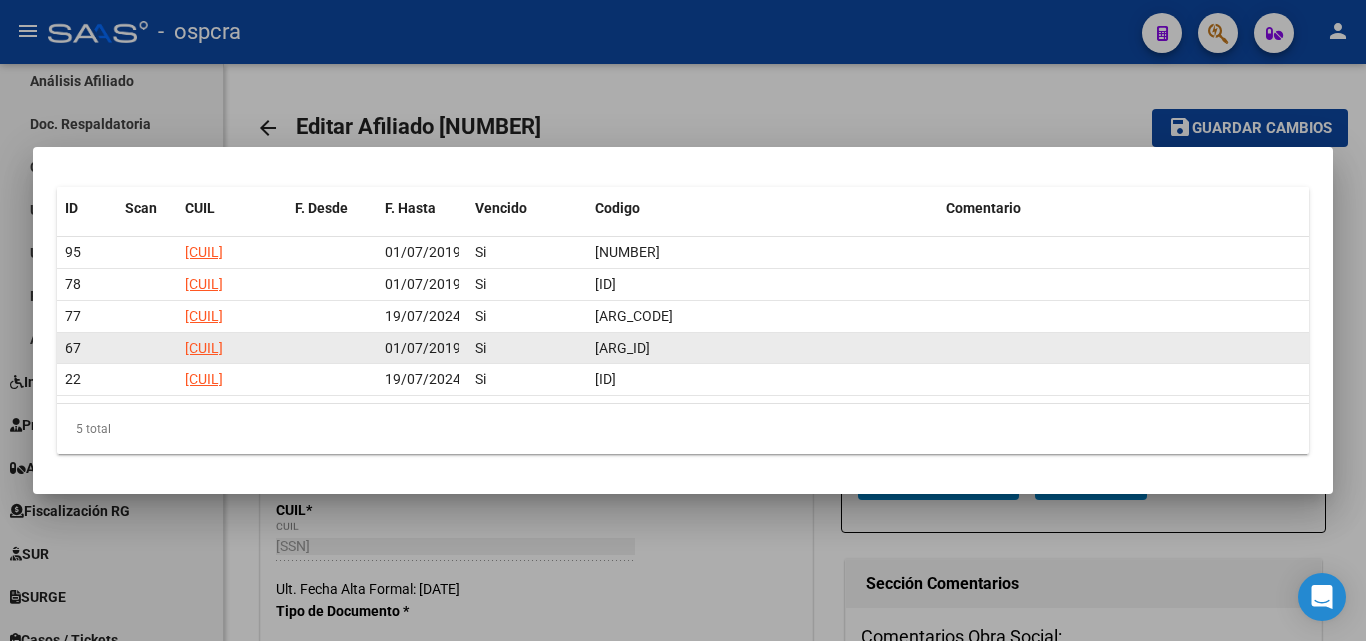 click on "ARG-01-00049162722-20160701-20190701-BS-" 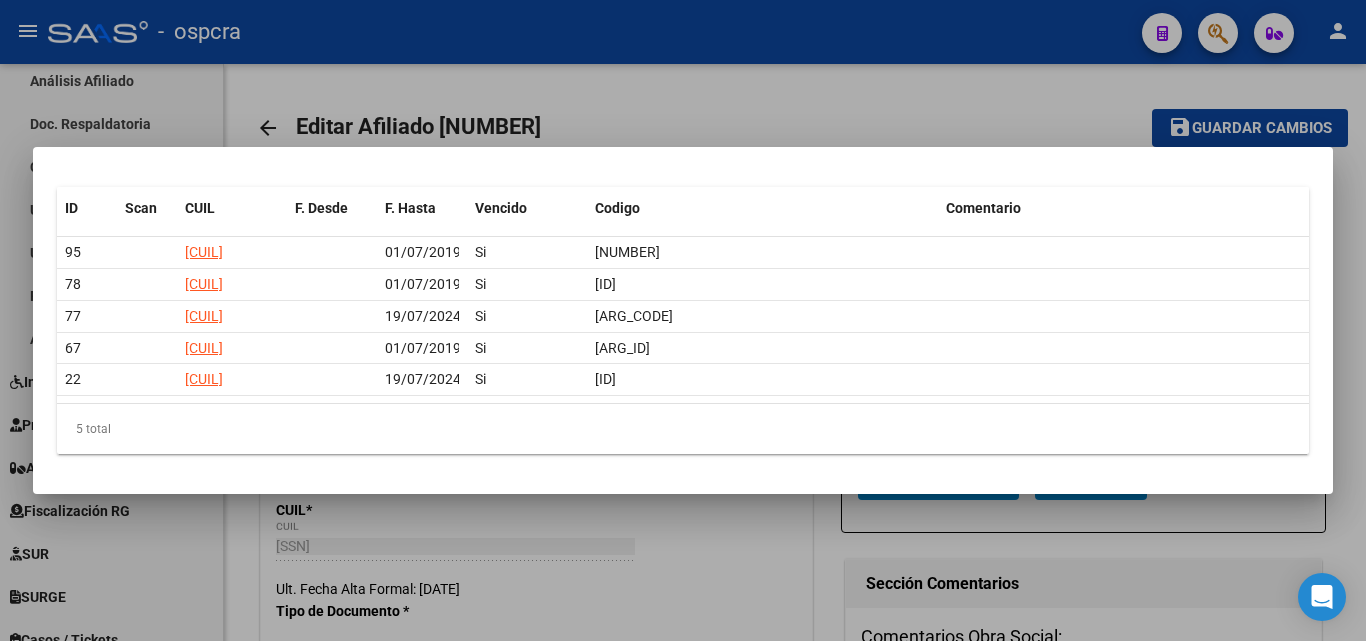 click at bounding box center [683, 320] 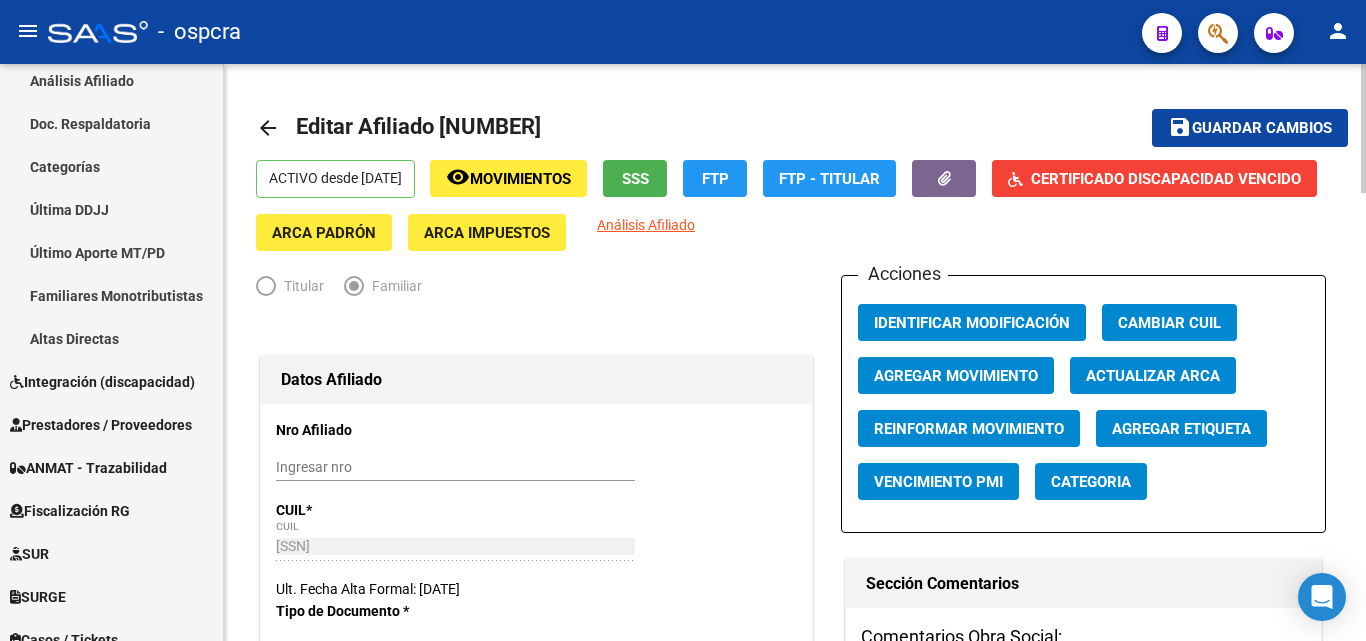 click on "remove_red_eye Movimientos" 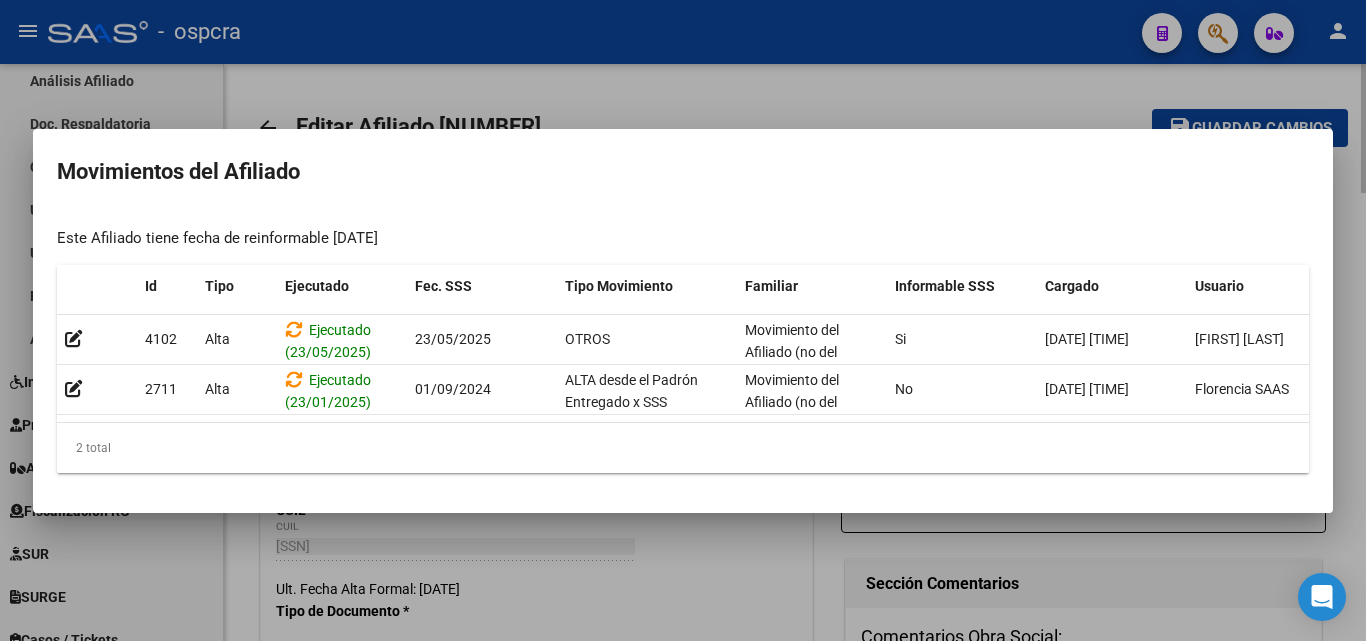 drag, startPoint x: 781, startPoint y: 562, endPoint x: 839, endPoint y: 524, distance: 69.339745 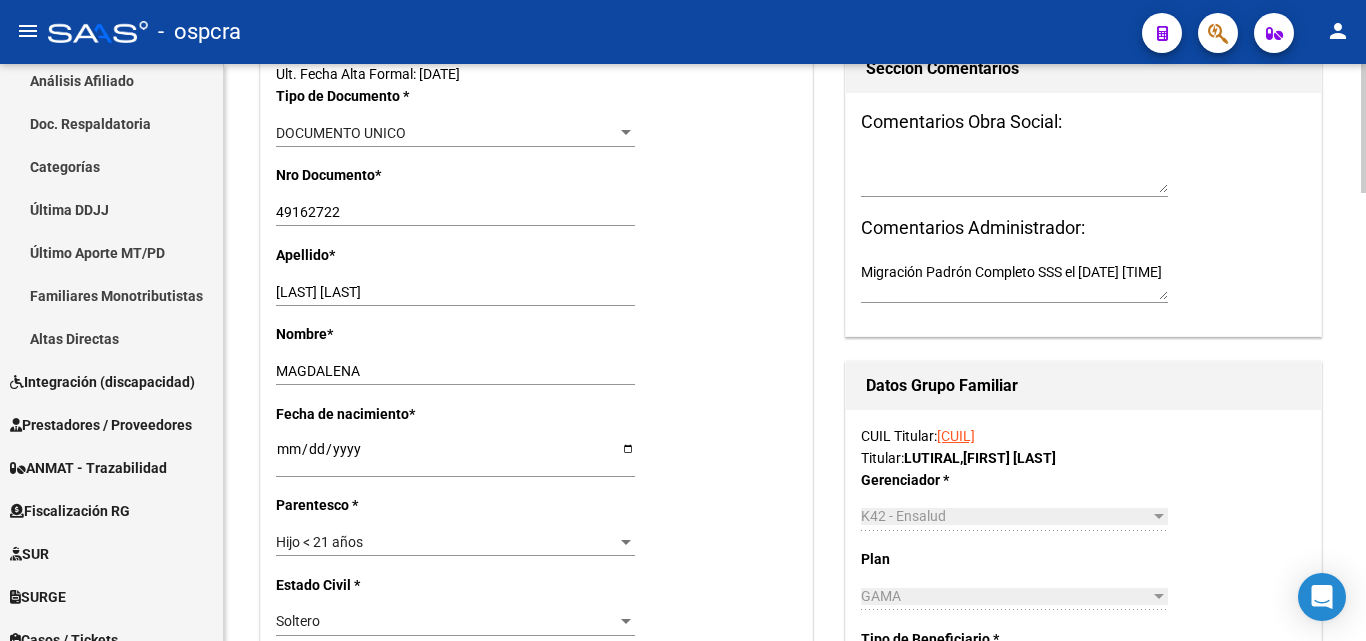 scroll, scrollTop: 497, scrollLeft: 0, axis: vertical 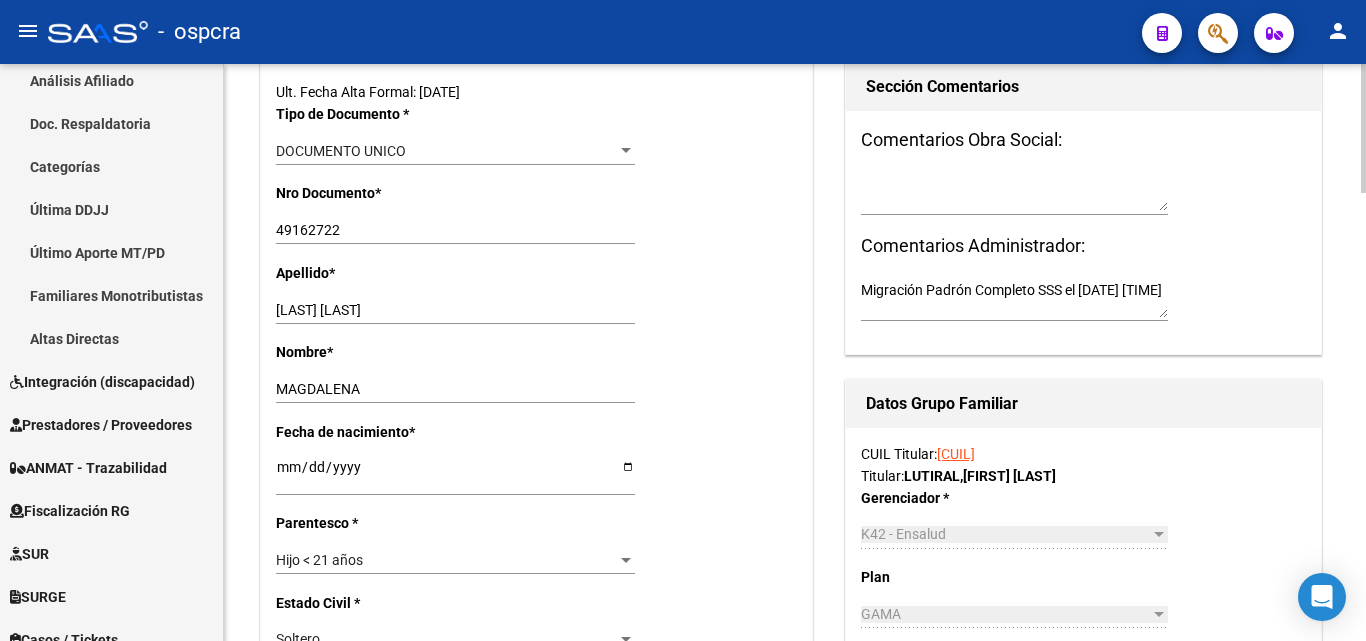 click on "27244188406" 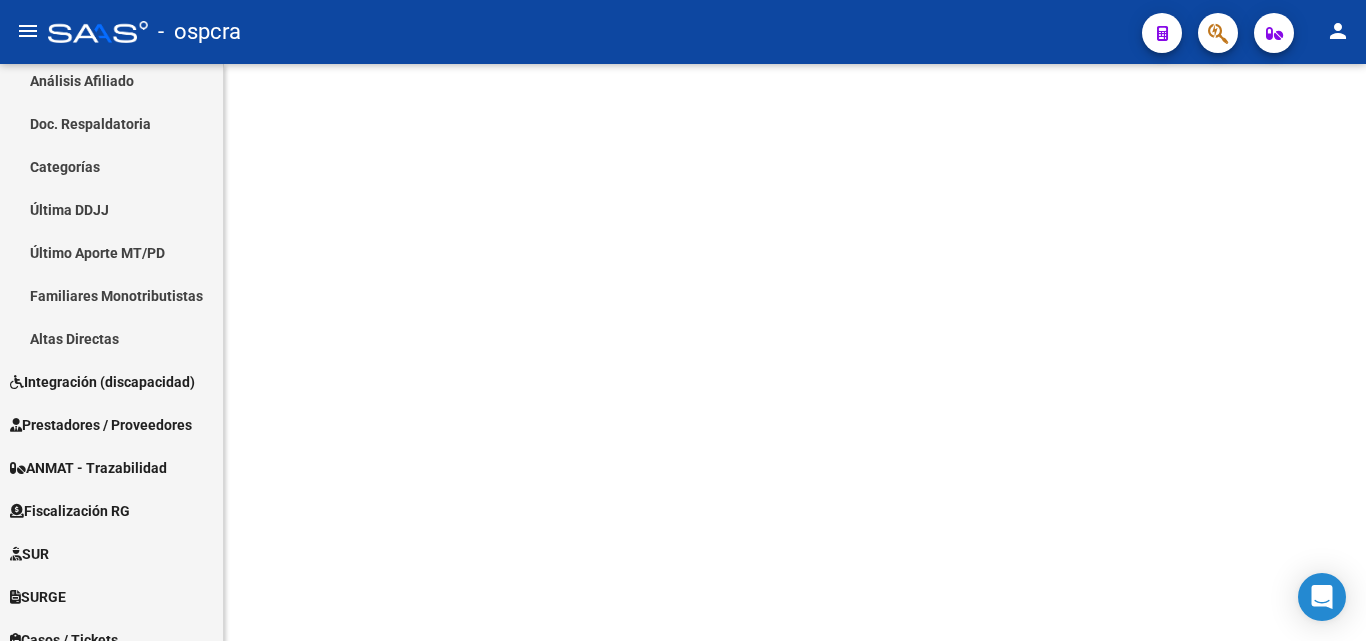 scroll, scrollTop: 0, scrollLeft: 0, axis: both 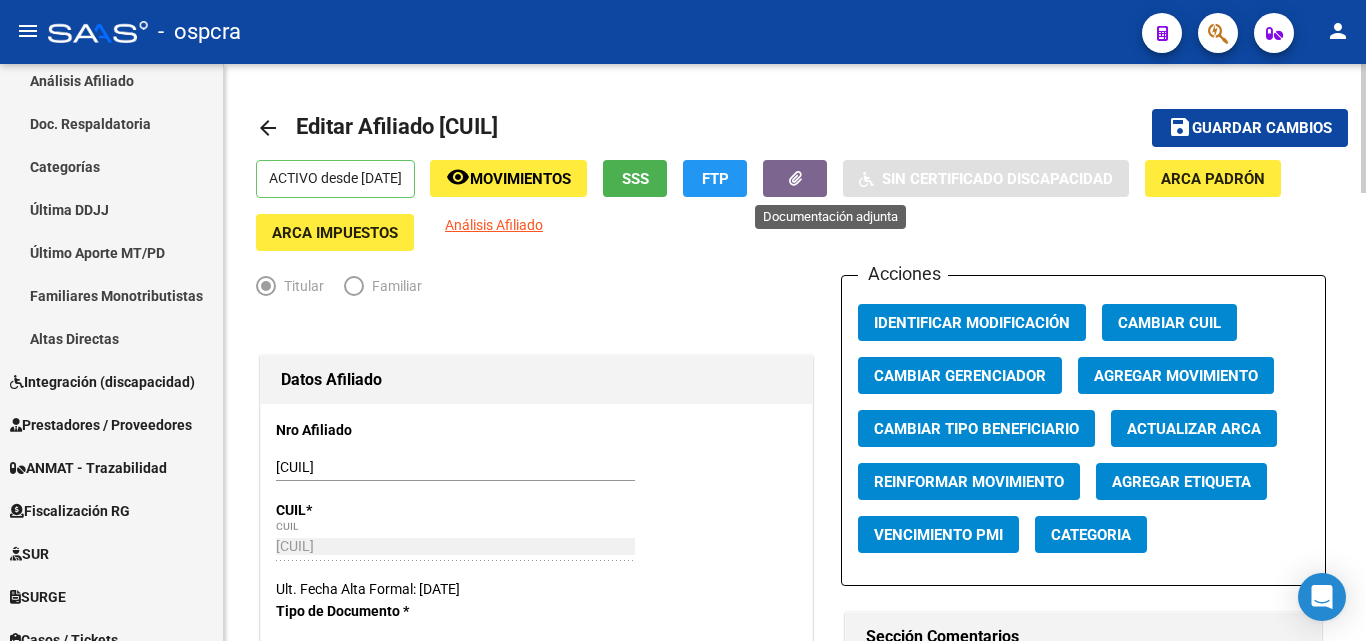 click 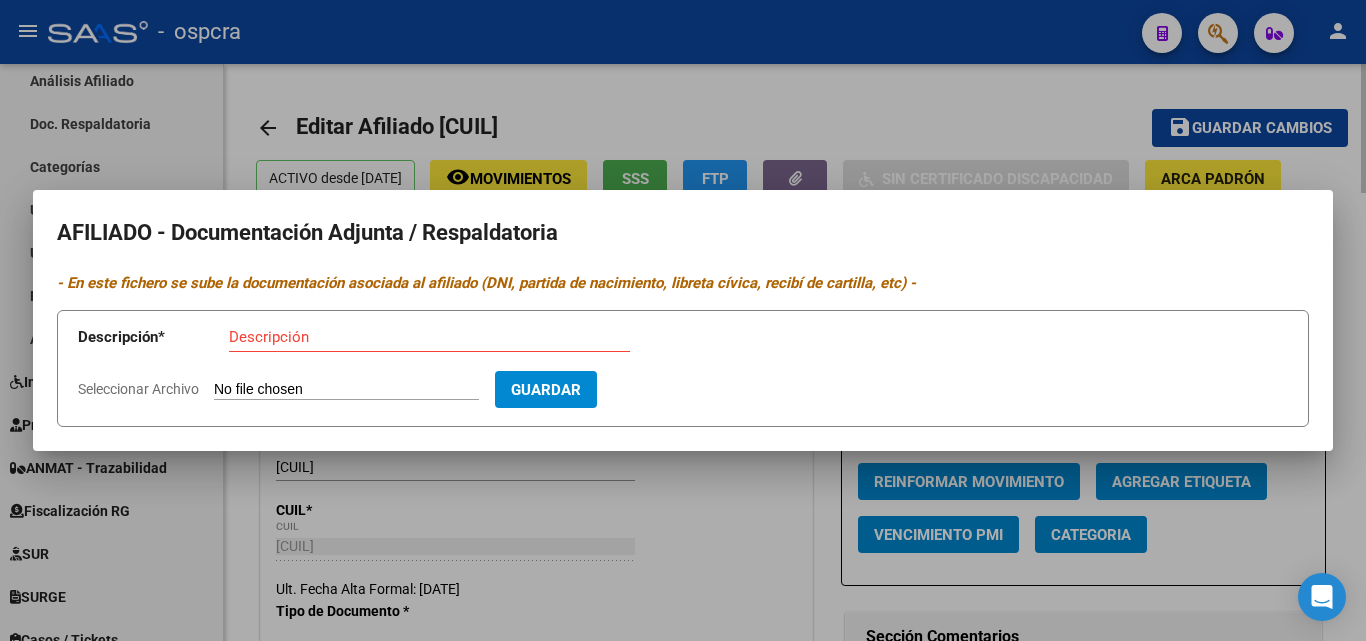 drag, startPoint x: 715, startPoint y: 479, endPoint x: 810, endPoint y: 392, distance: 128.8177 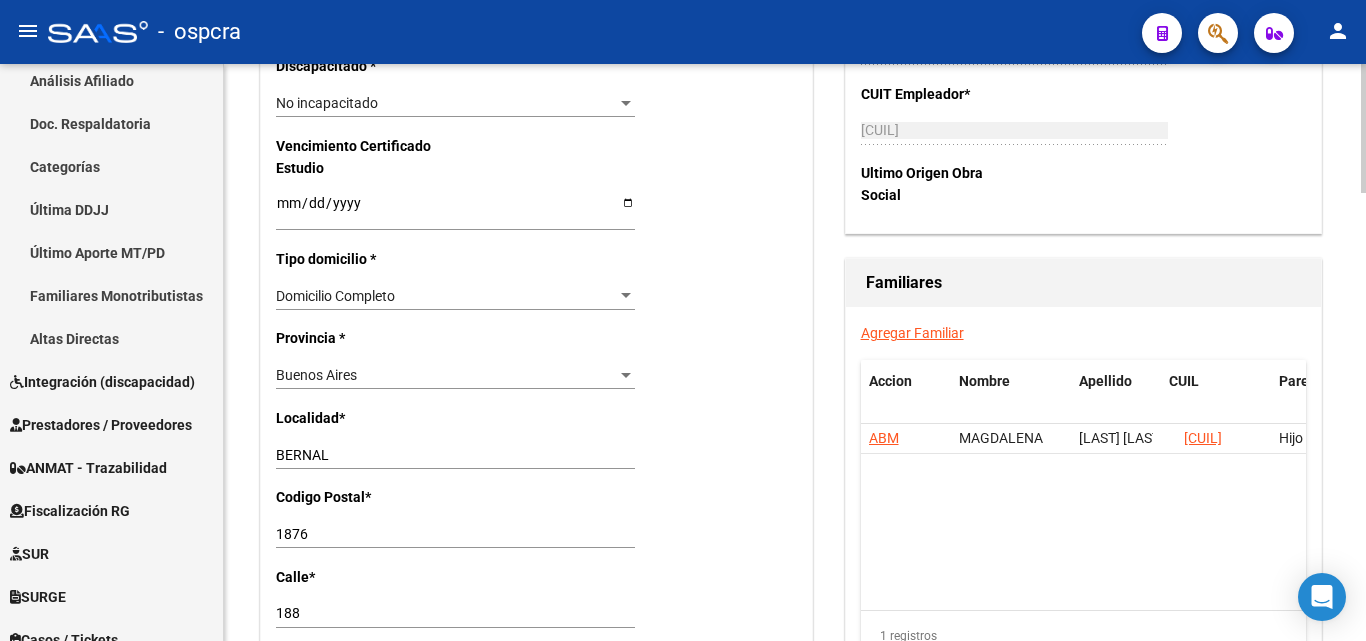 scroll, scrollTop: 1300, scrollLeft: 0, axis: vertical 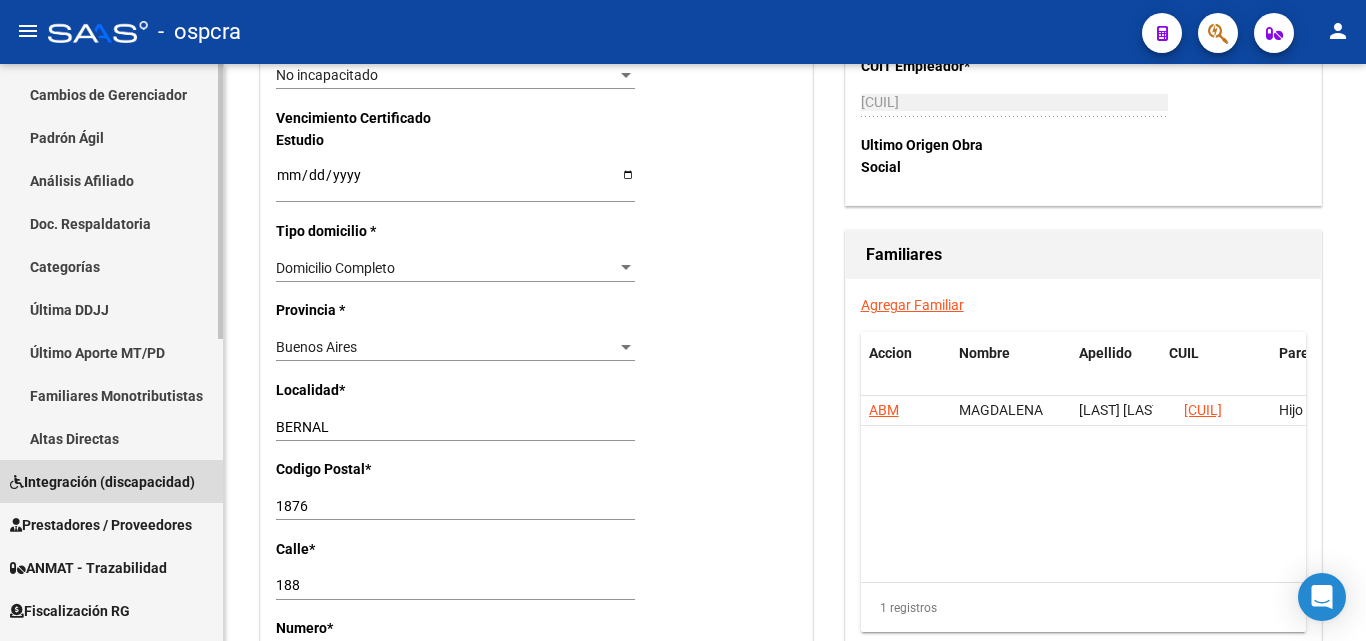 click on "Integración (discapacidad)" at bounding box center [102, 482] 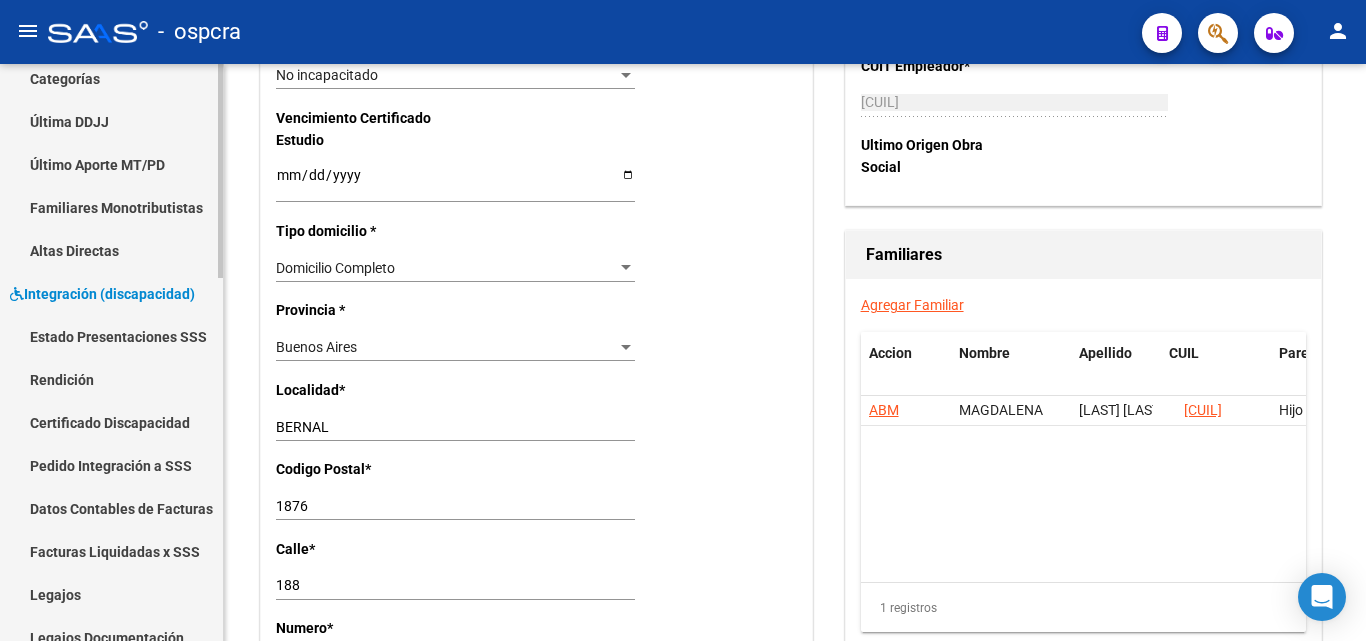scroll, scrollTop: 500, scrollLeft: 0, axis: vertical 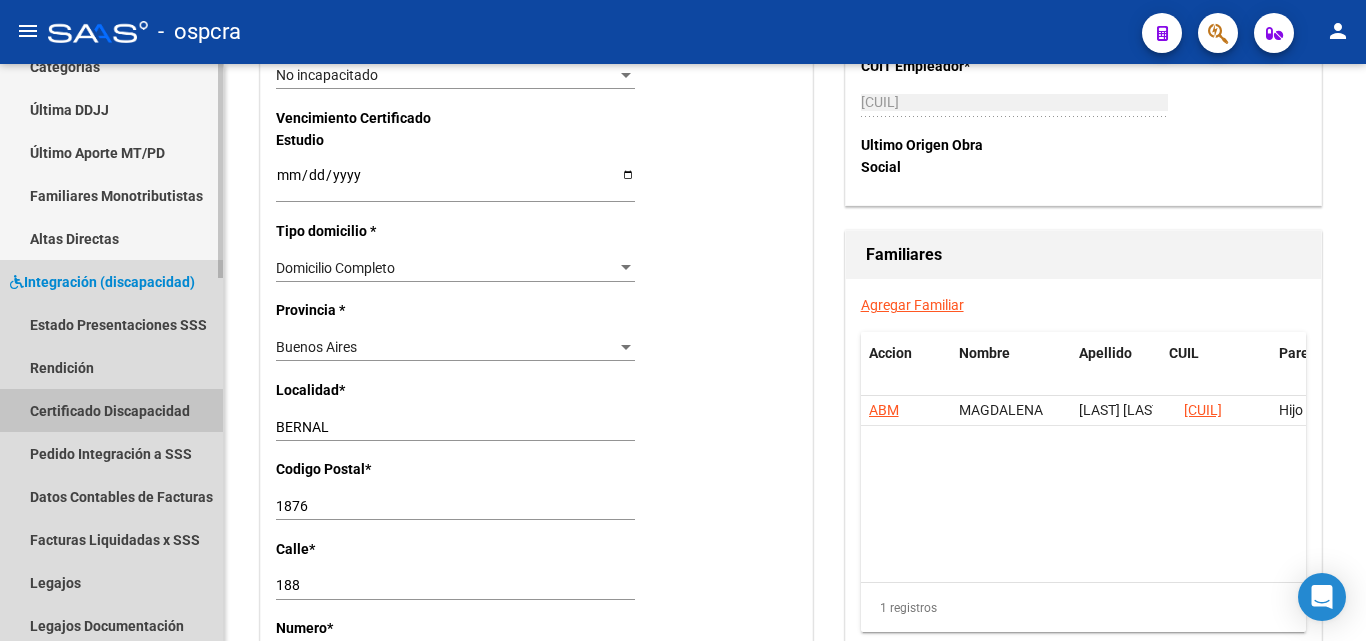 click on "Certificado Discapacidad" at bounding box center [111, 410] 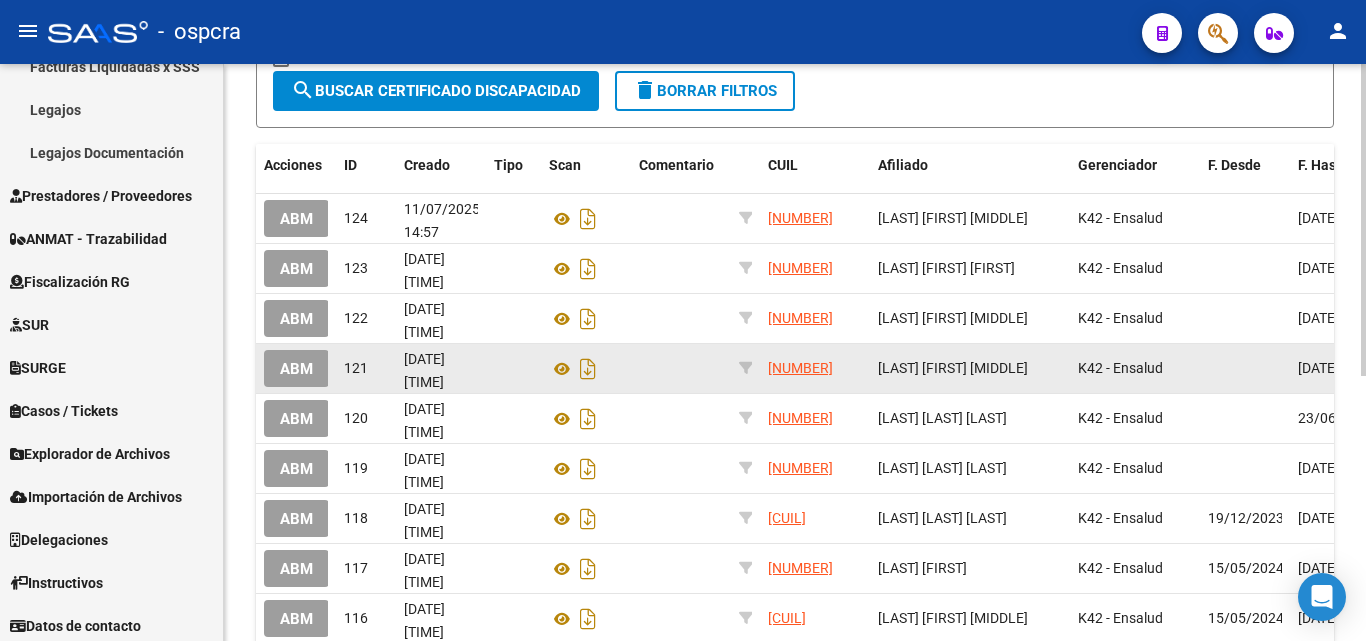 scroll, scrollTop: 400, scrollLeft: 0, axis: vertical 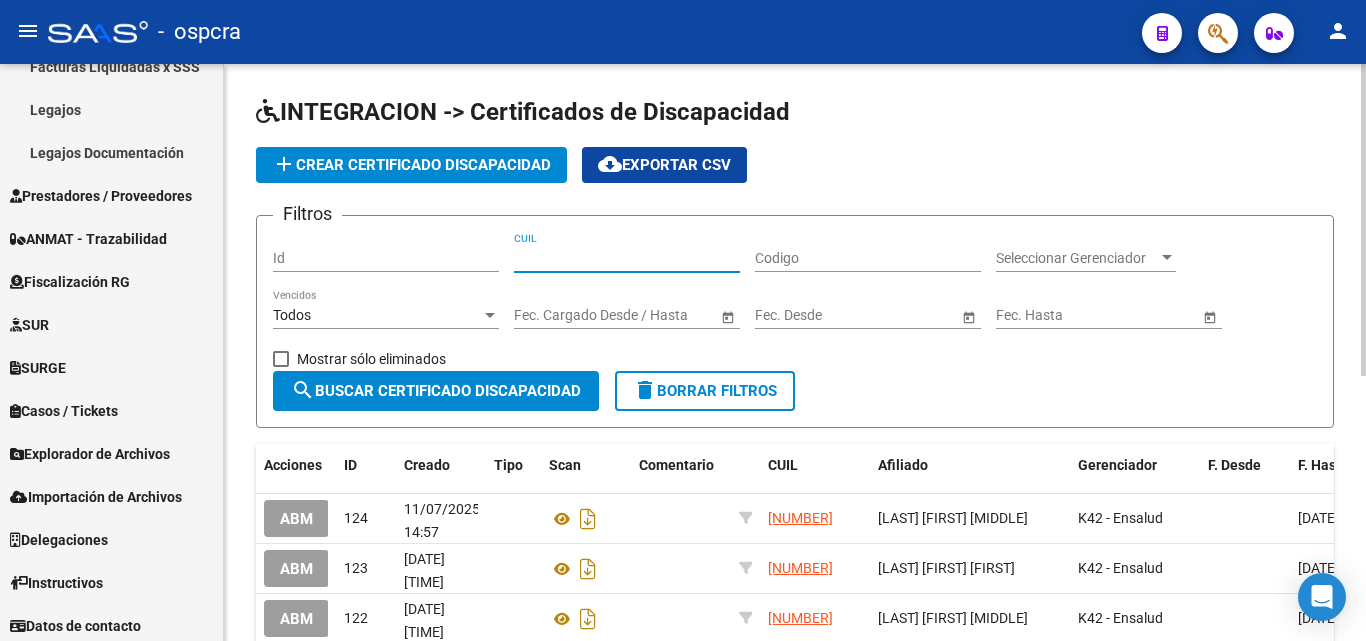 click on "CUIL" at bounding box center (627, 258) 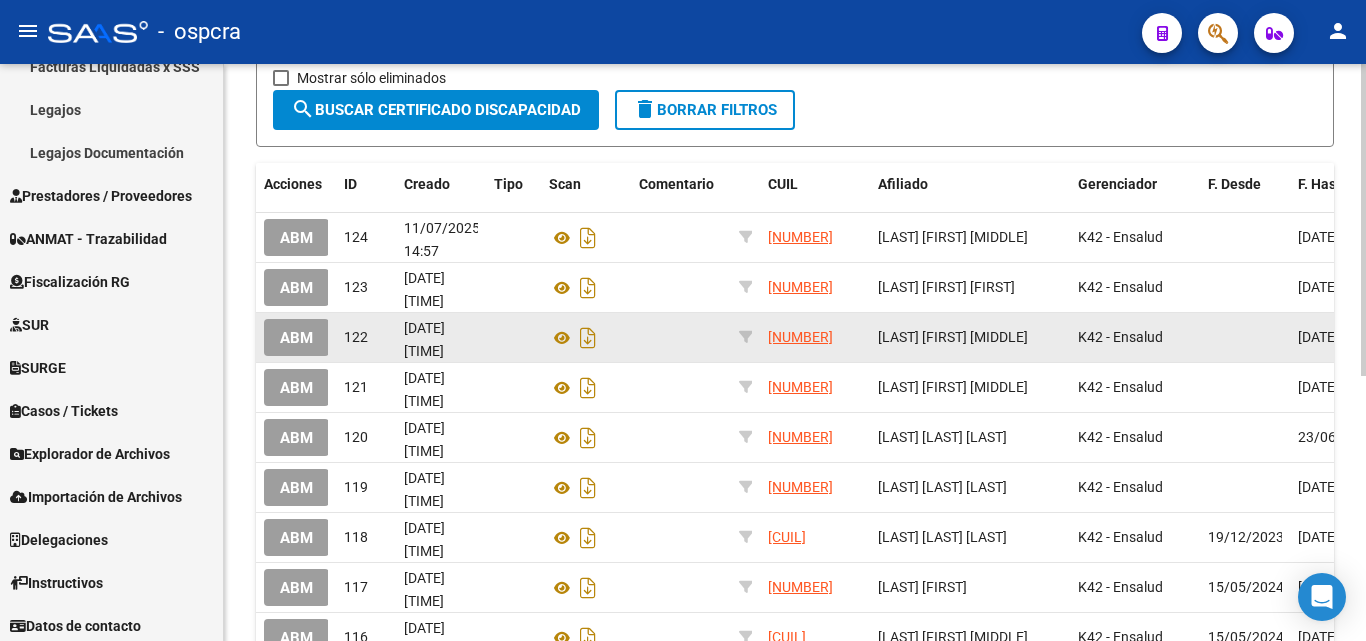 scroll, scrollTop: 300, scrollLeft: 0, axis: vertical 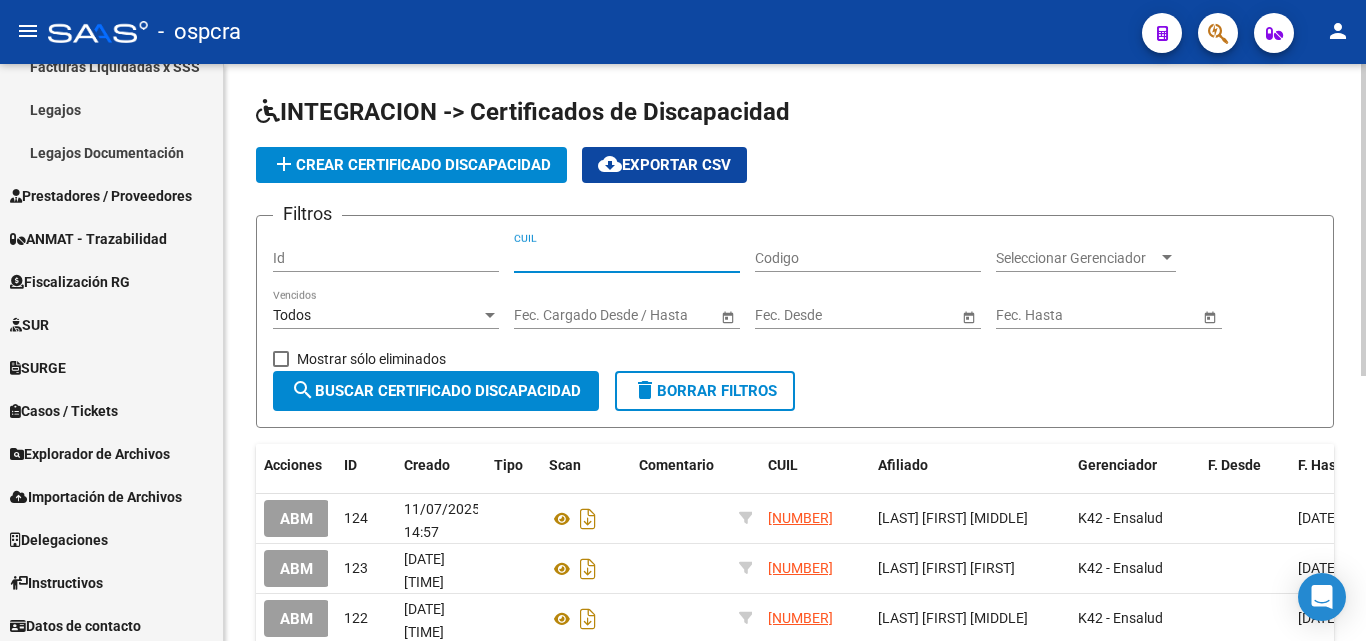 paste on "27-49162722-6" 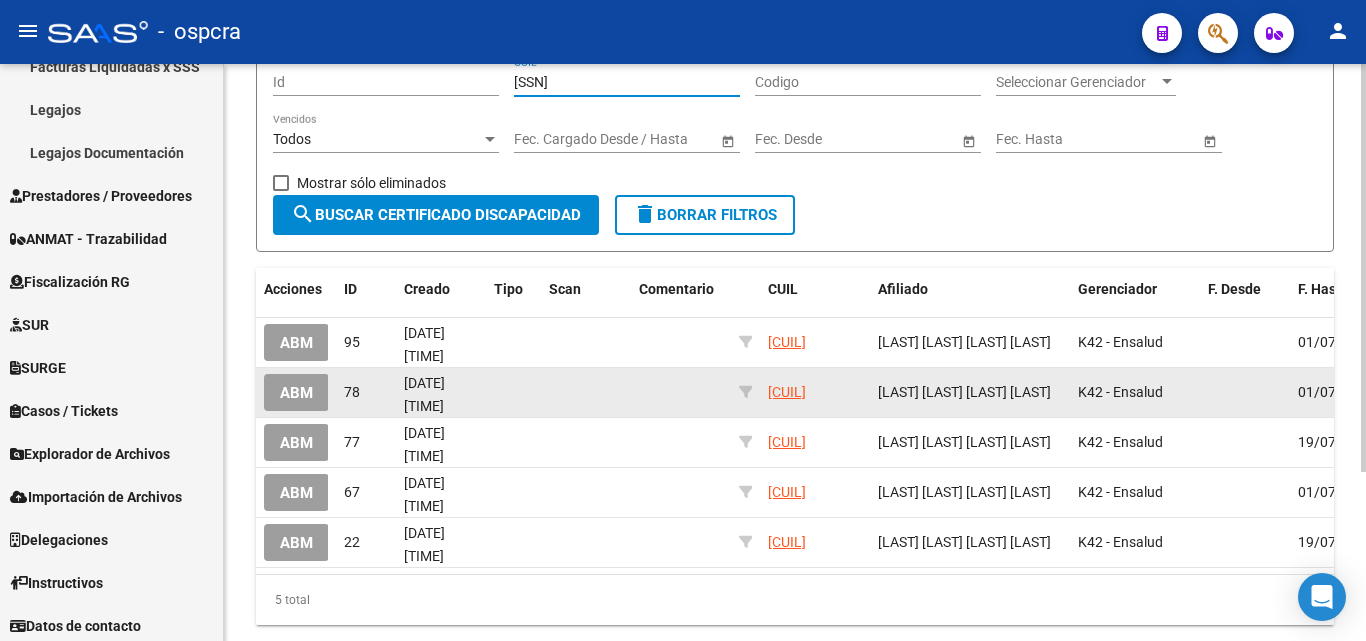 scroll, scrollTop: 200, scrollLeft: 0, axis: vertical 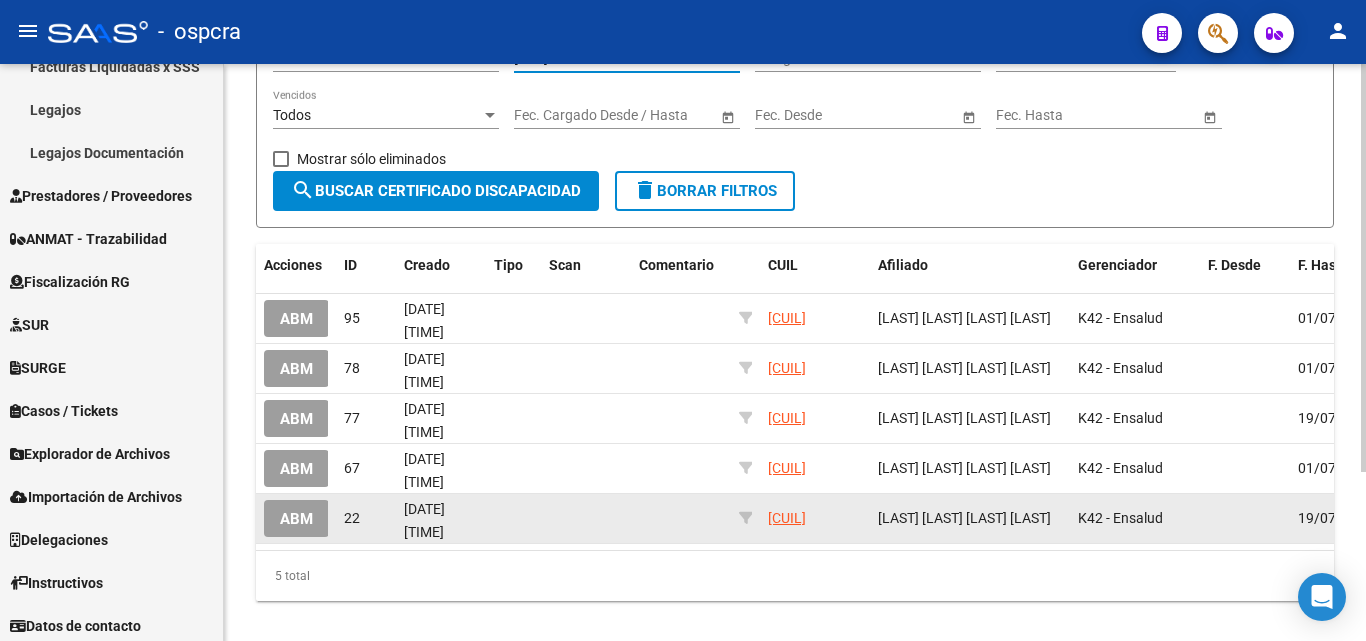 type on "27-49162722-6" 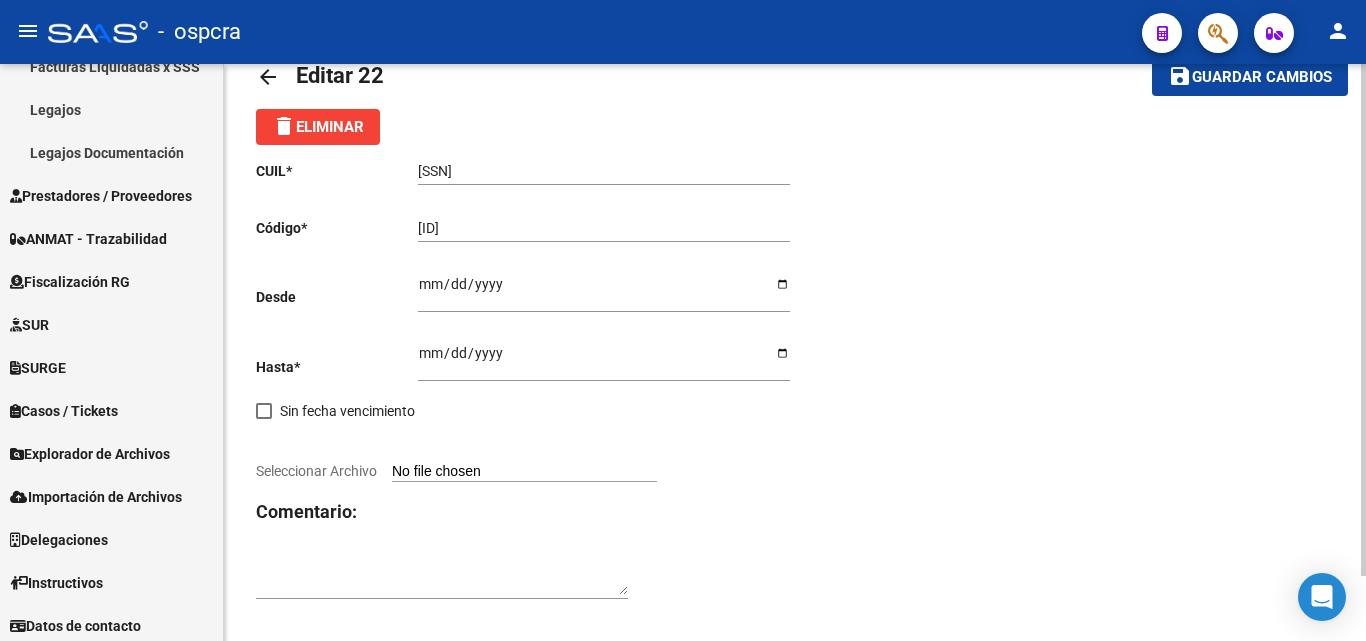 scroll, scrollTop: 73, scrollLeft: 0, axis: vertical 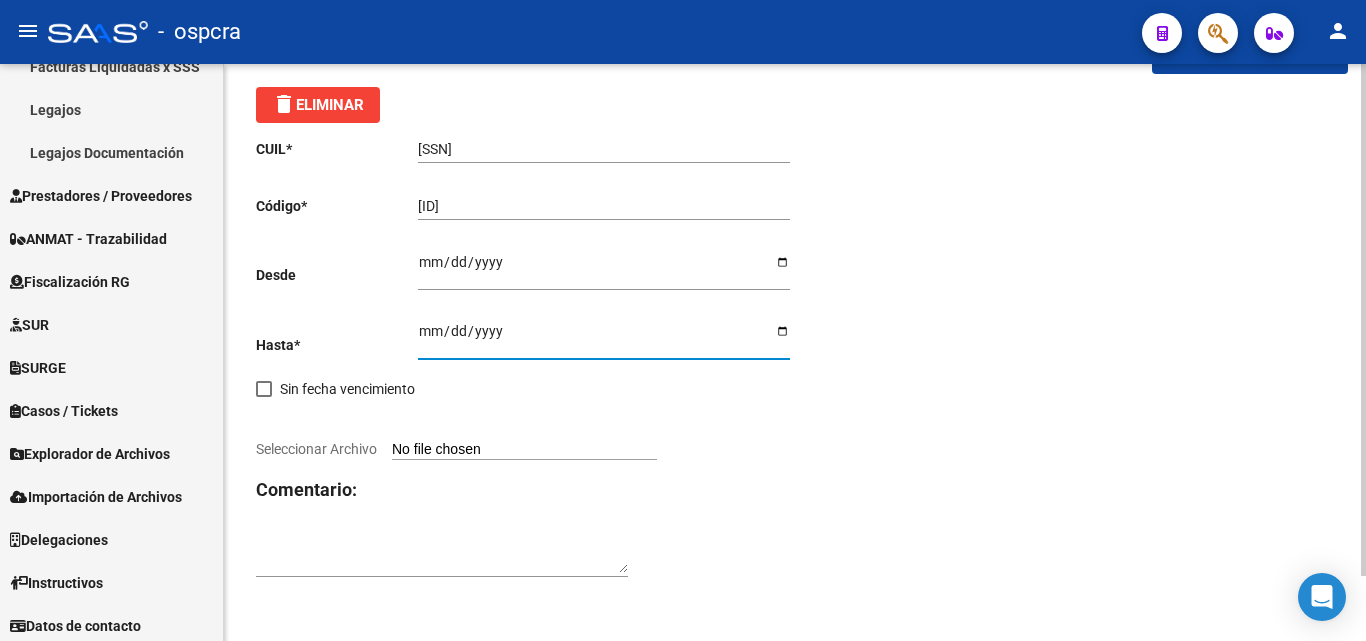drag, startPoint x: 430, startPoint y: 324, endPoint x: 523, endPoint y: 324, distance: 93 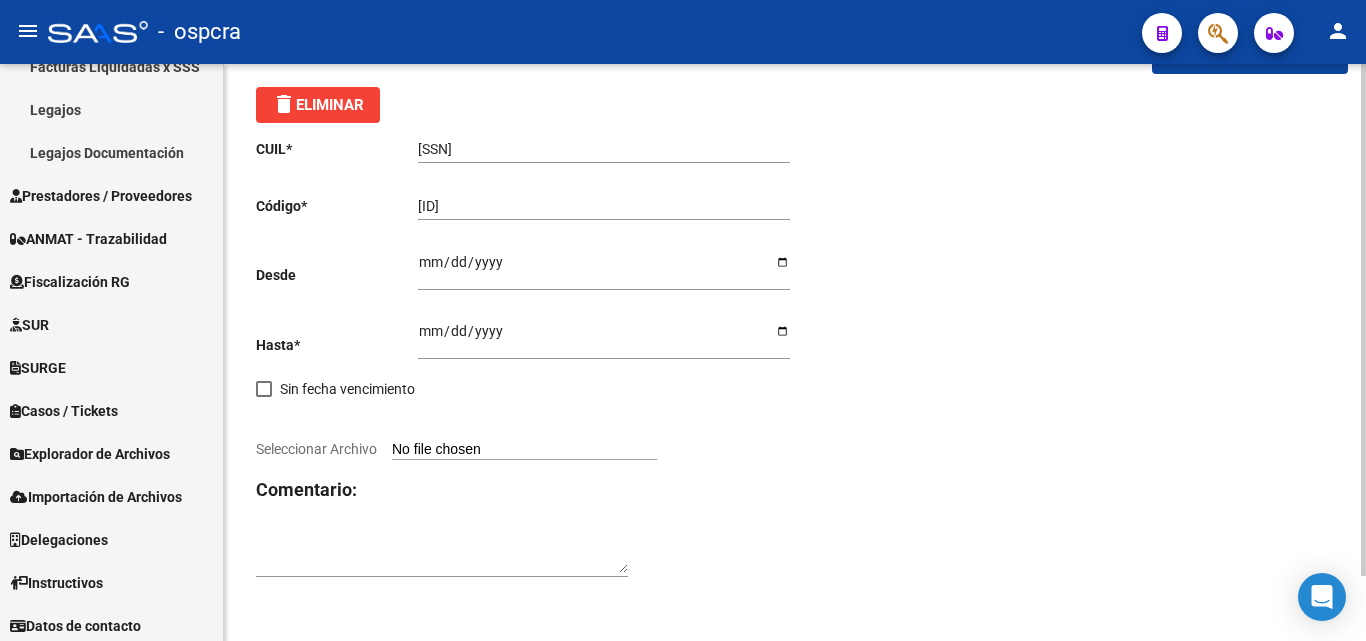 click on "CUIL  *   27-49162722-6 Ingresar el CUIL  Código  *   ARG-01-00049162722-20190719-20240719-BS- Ingresar el Codigo  Desde    Ingresar fec. Desde  Hasta  *   2024-07-19 Ingresar fec. Hasta     Sin fecha vencimiento        Seleccionar Archivo Comentario:" 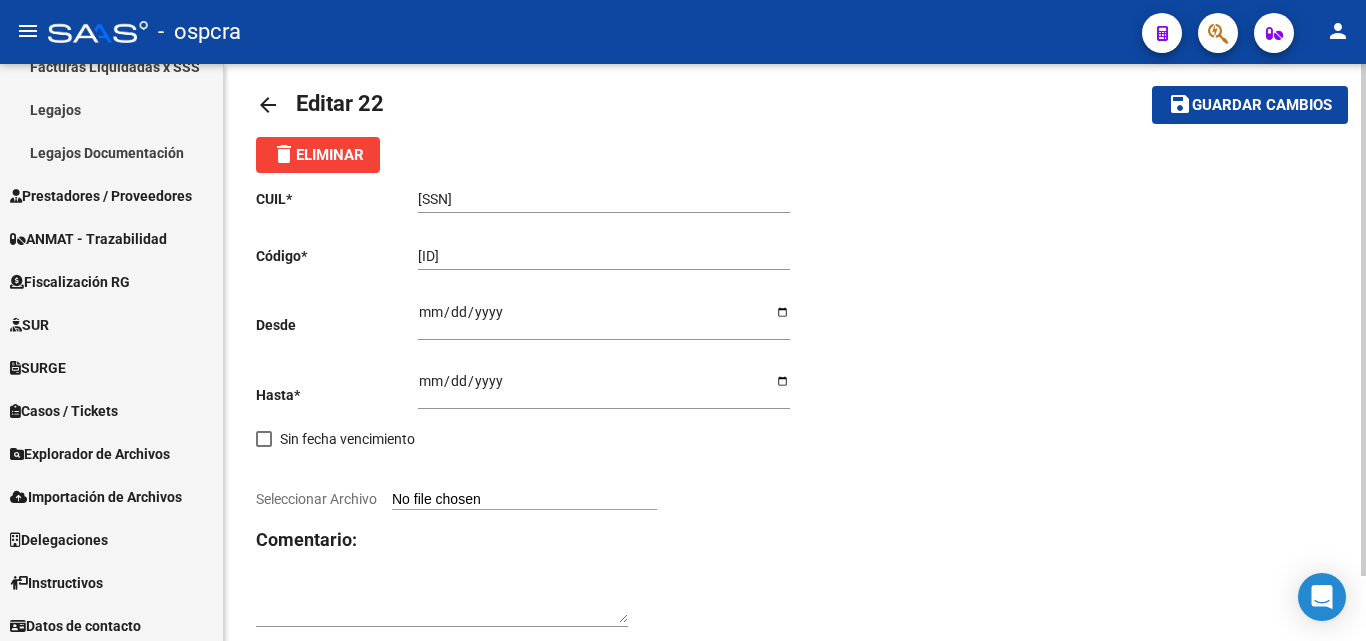 scroll, scrollTop: 0, scrollLeft: 0, axis: both 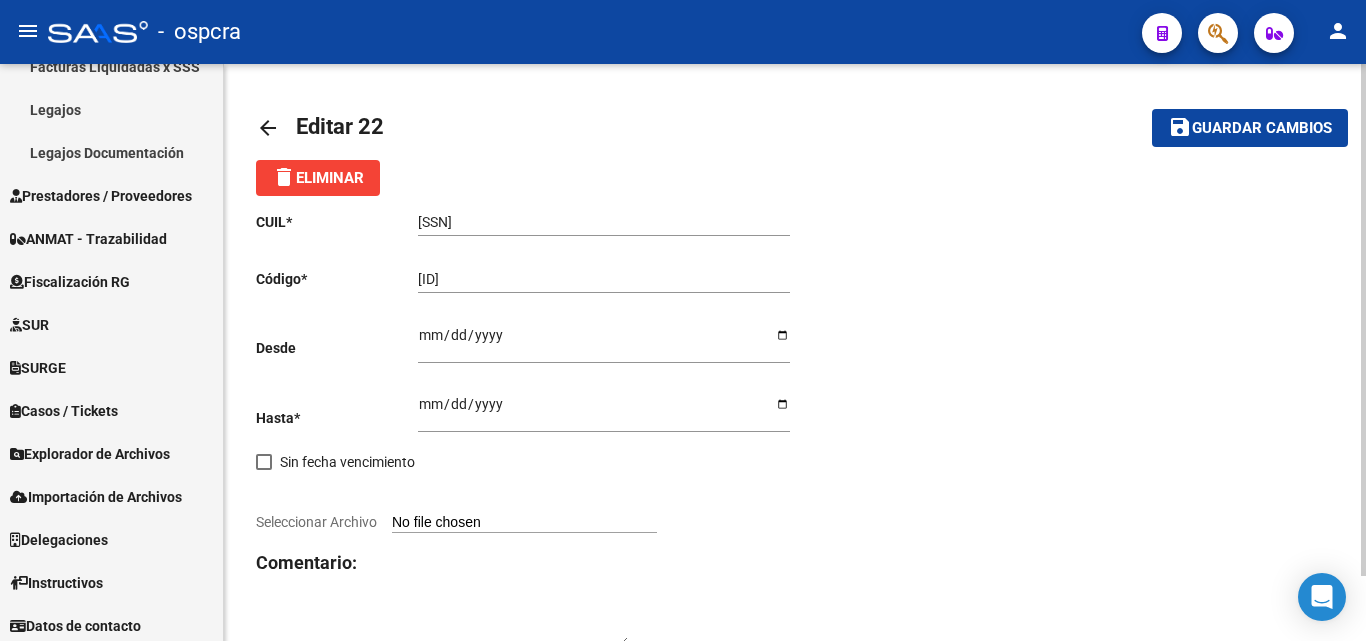 click on "arrow_back" 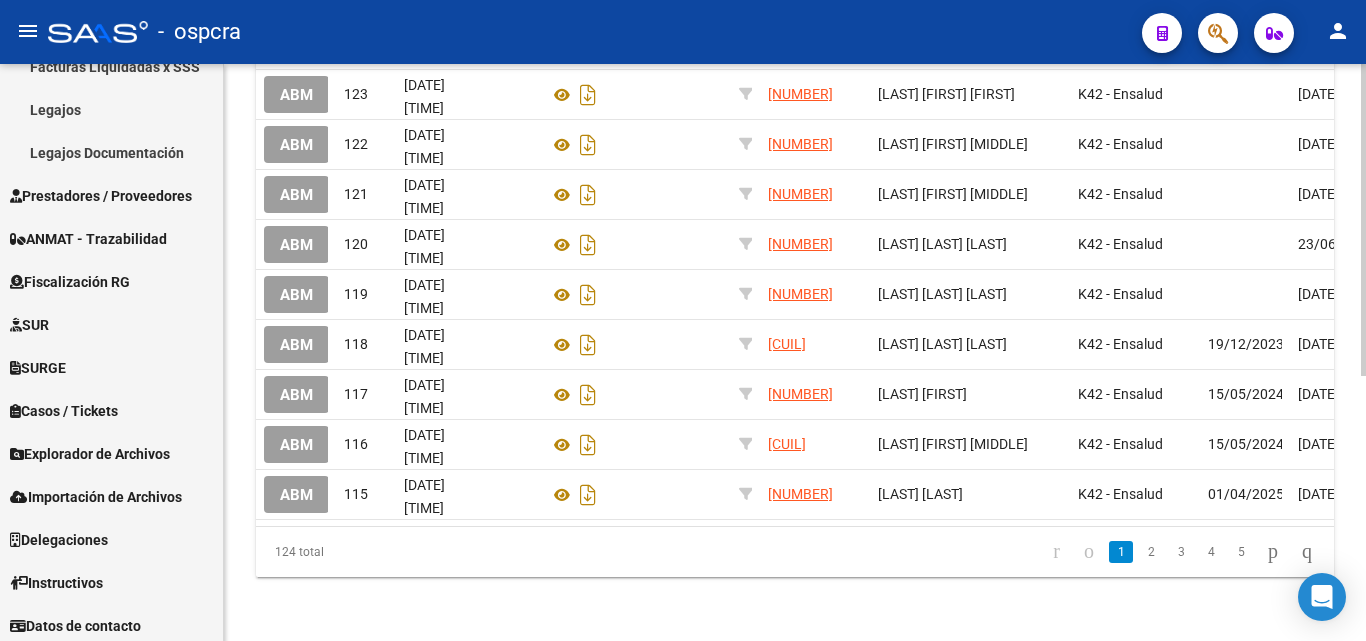 scroll, scrollTop: 490, scrollLeft: 0, axis: vertical 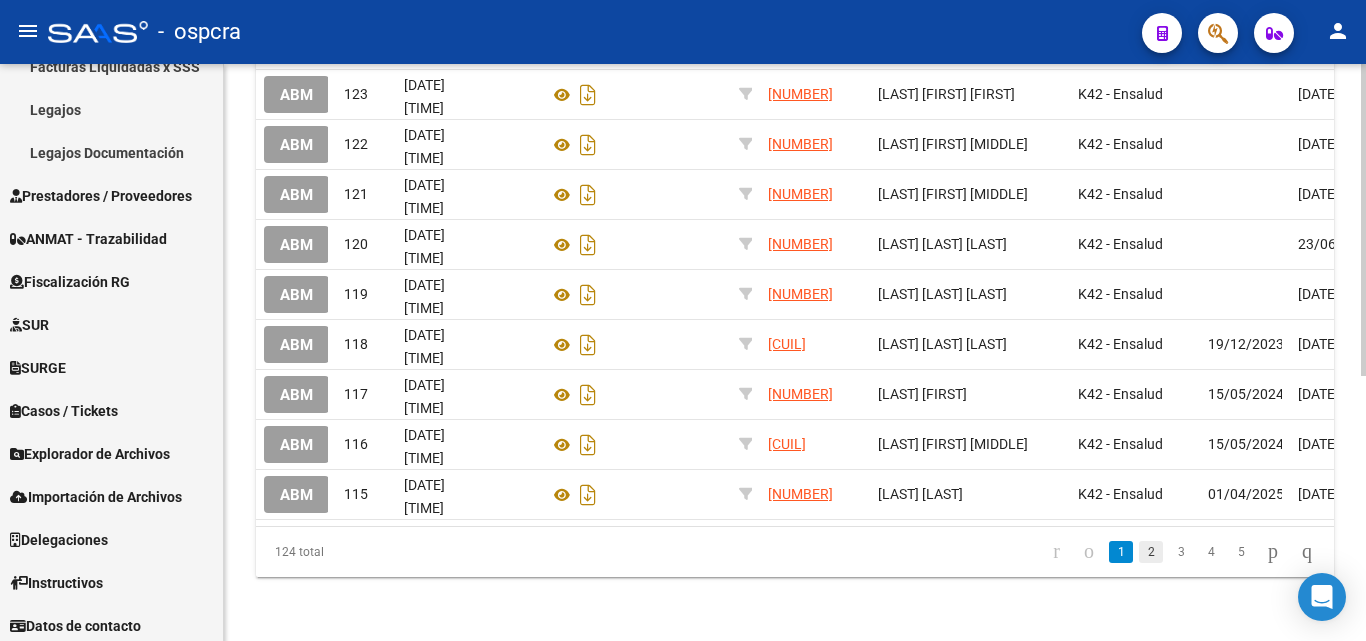 click on "2" 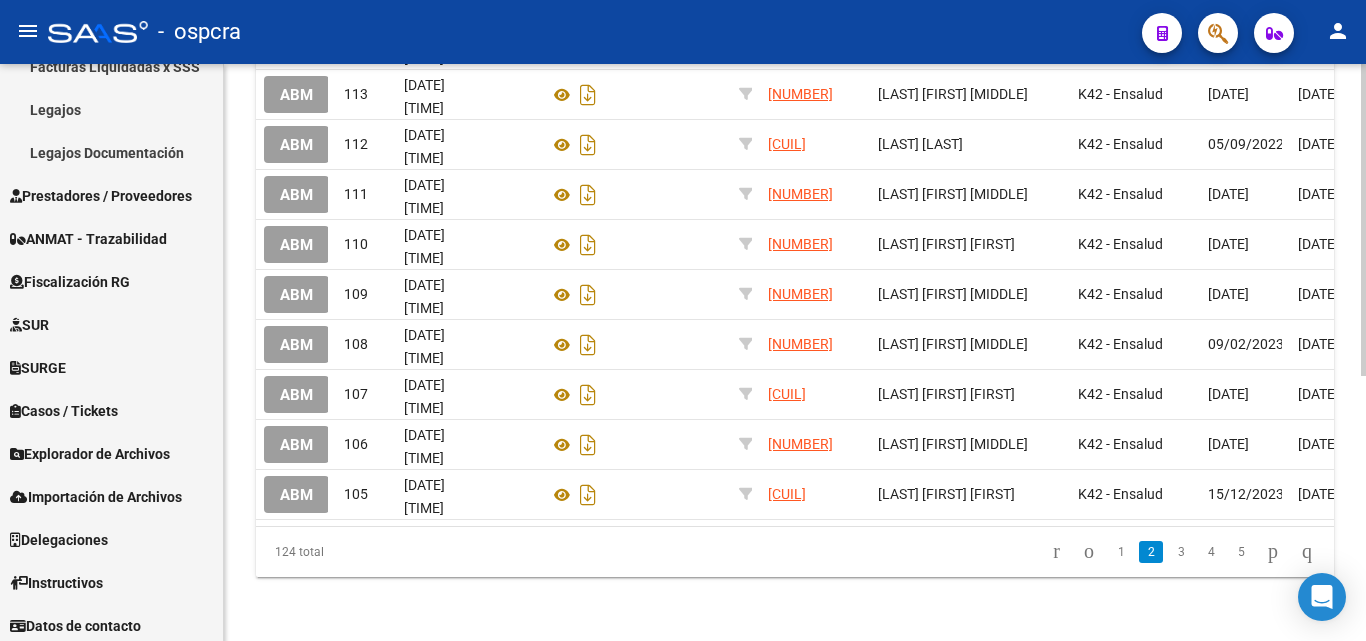 scroll, scrollTop: 490, scrollLeft: 0, axis: vertical 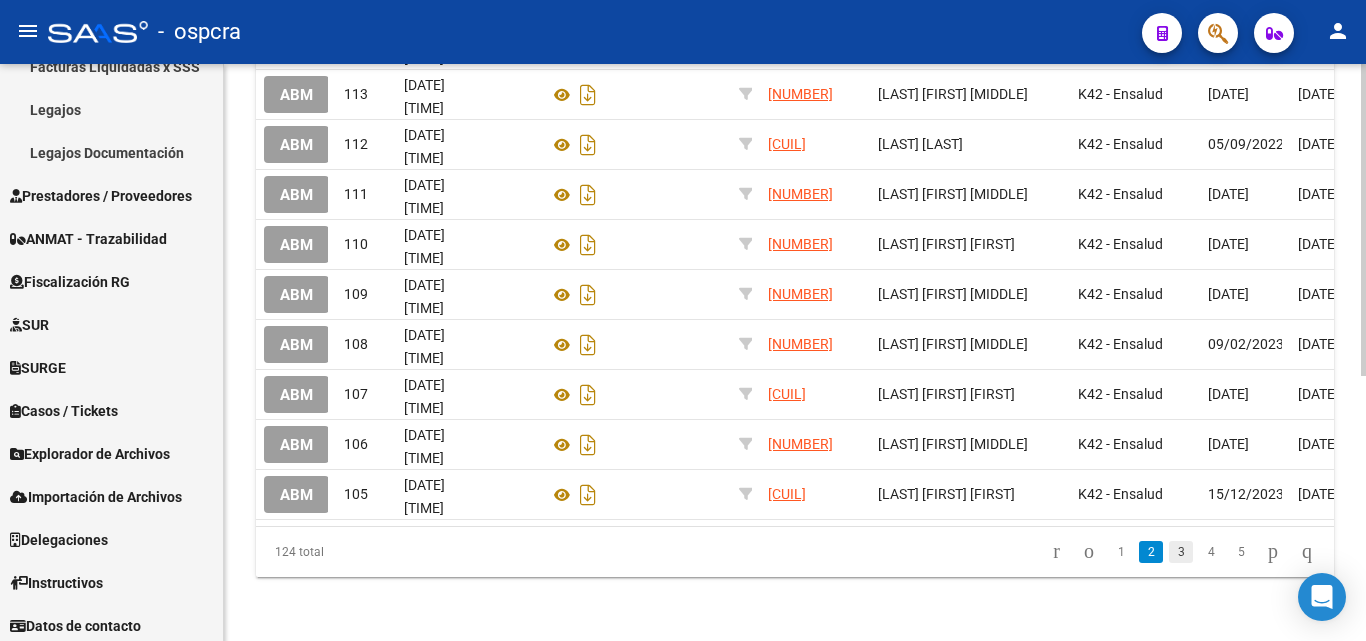 click on "3" 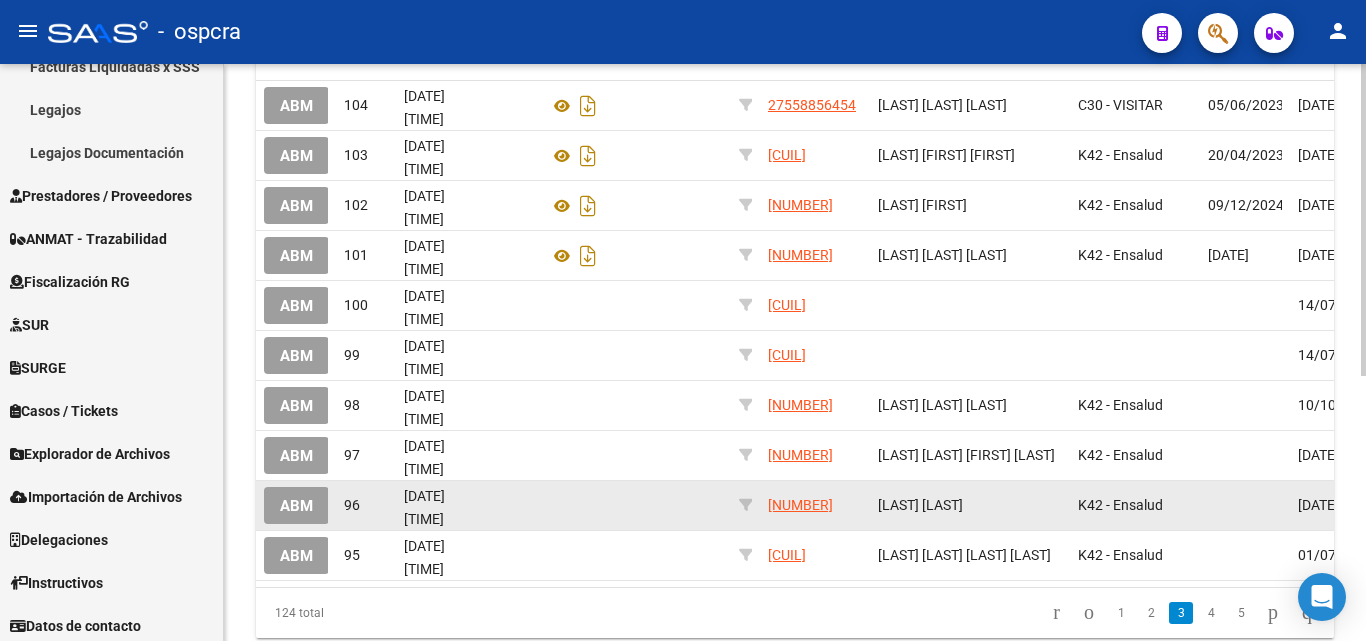 scroll, scrollTop: 490, scrollLeft: 0, axis: vertical 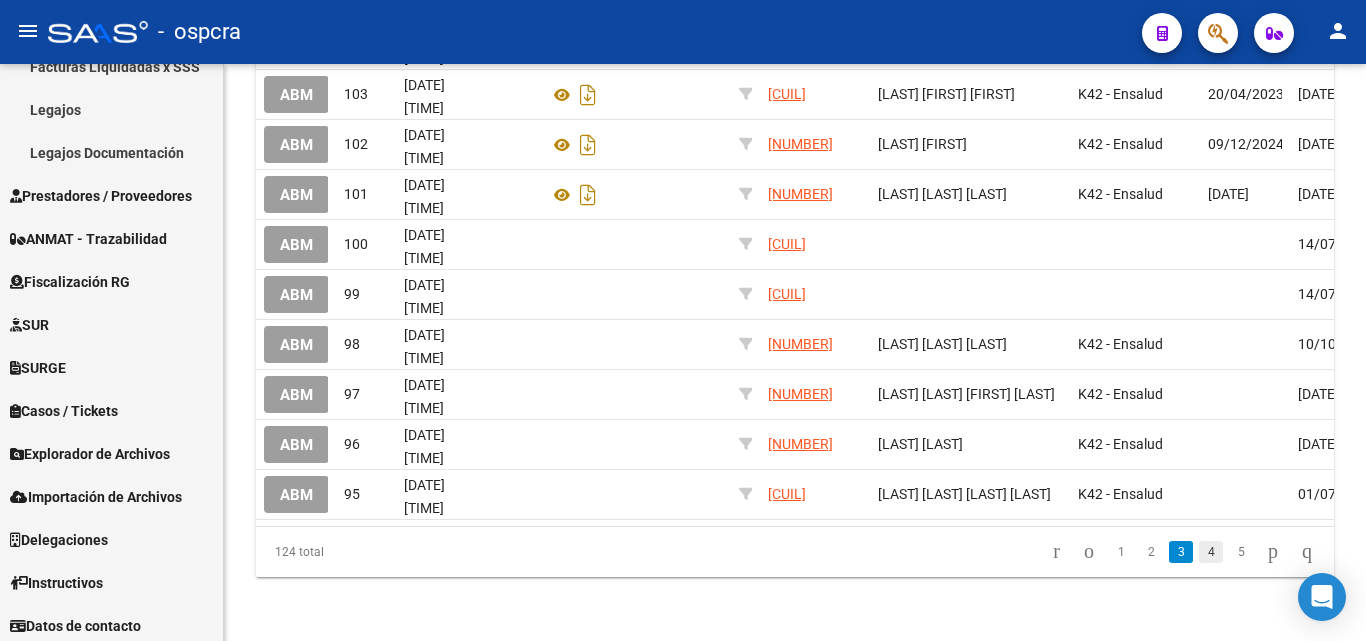 click on "4" 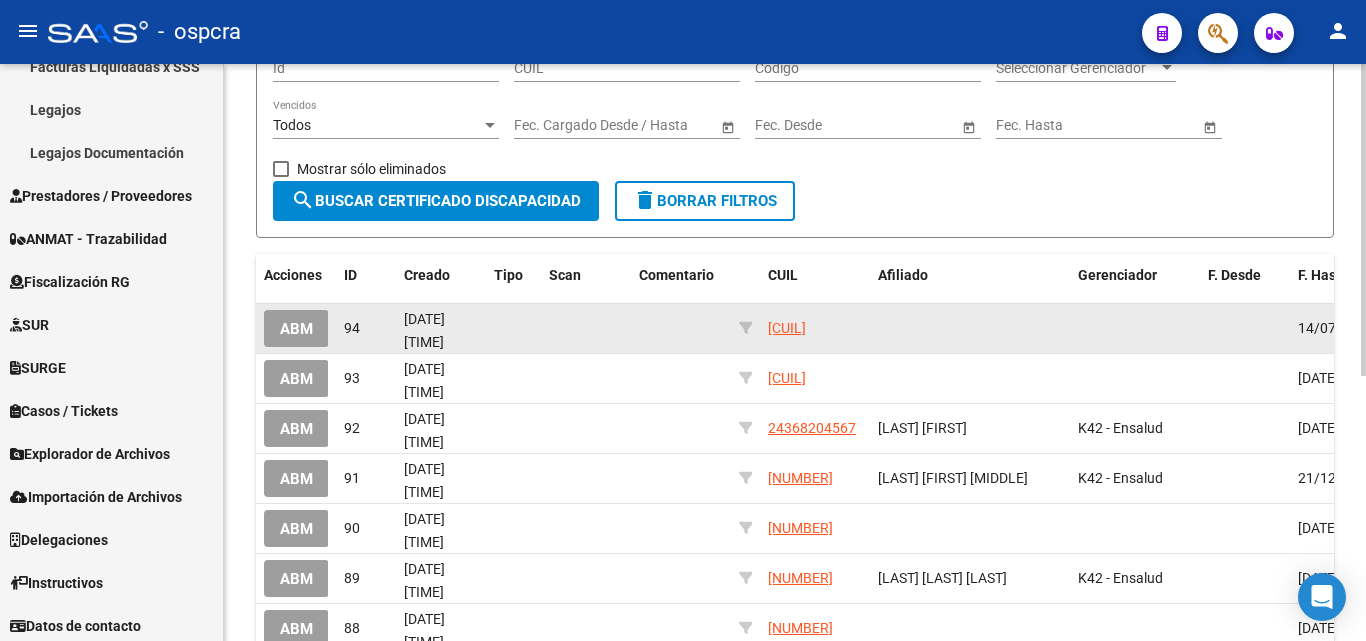 scroll, scrollTop: 490, scrollLeft: 0, axis: vertical 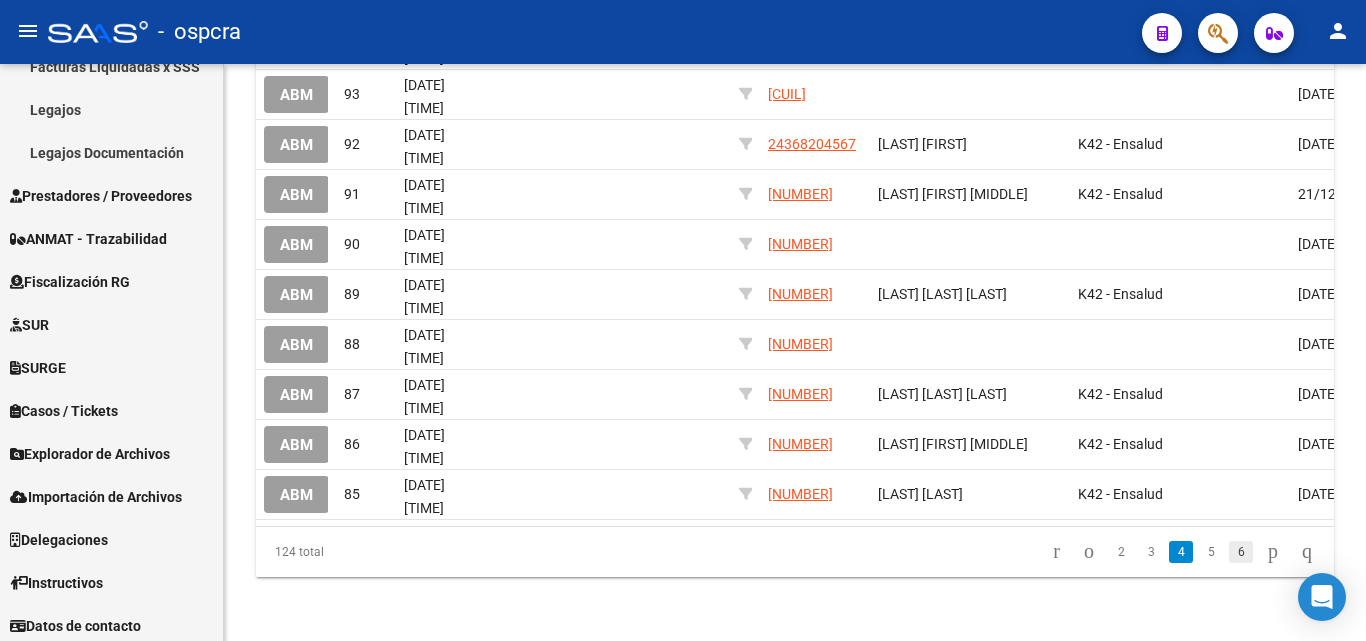 click on "6" 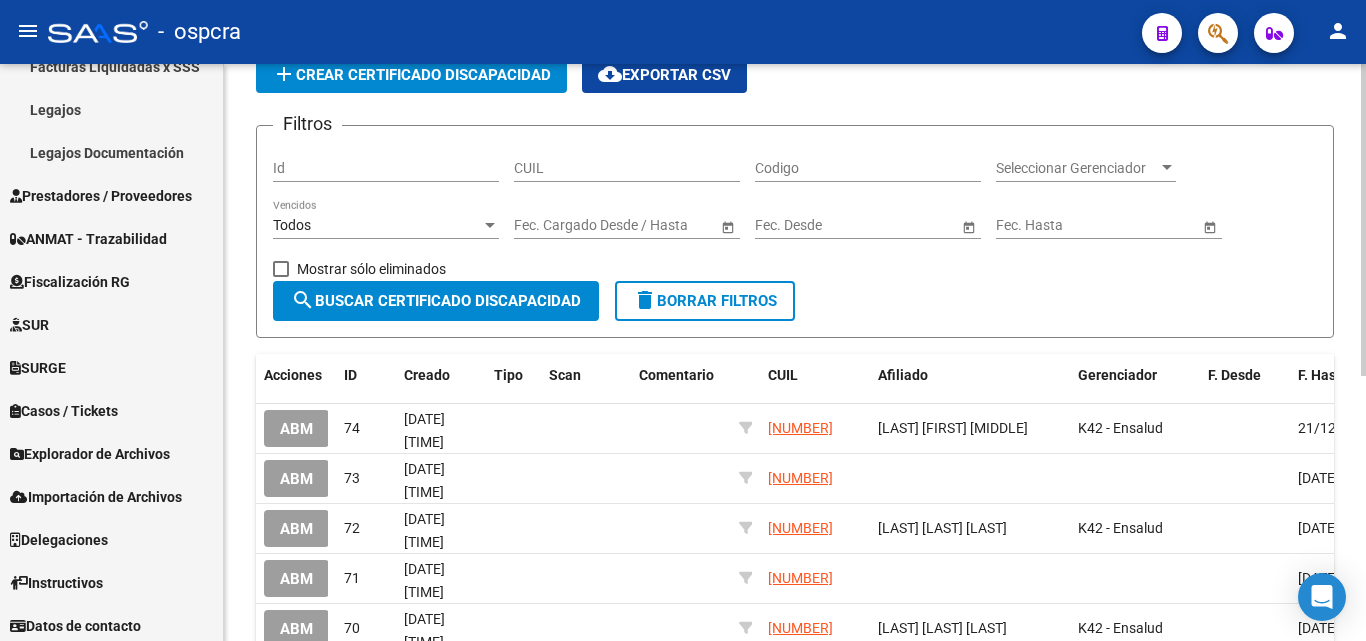 scroll, scrollTop: 0, scrollLeft: 0, axis: both 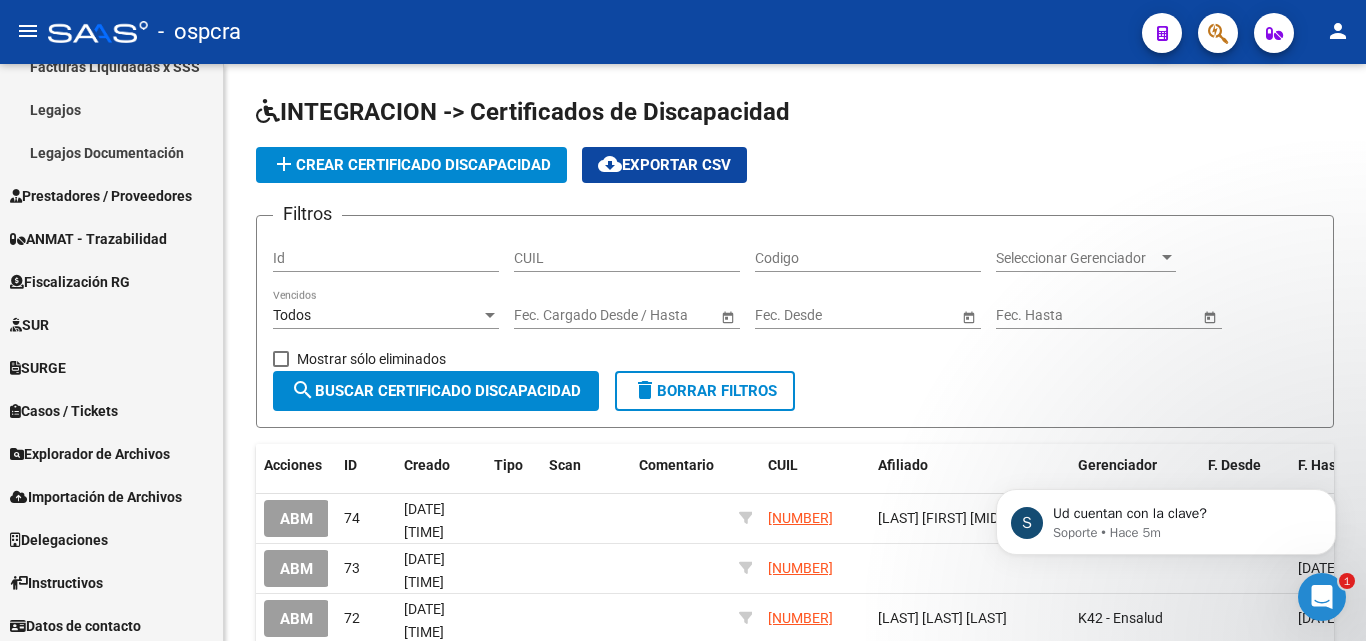 click 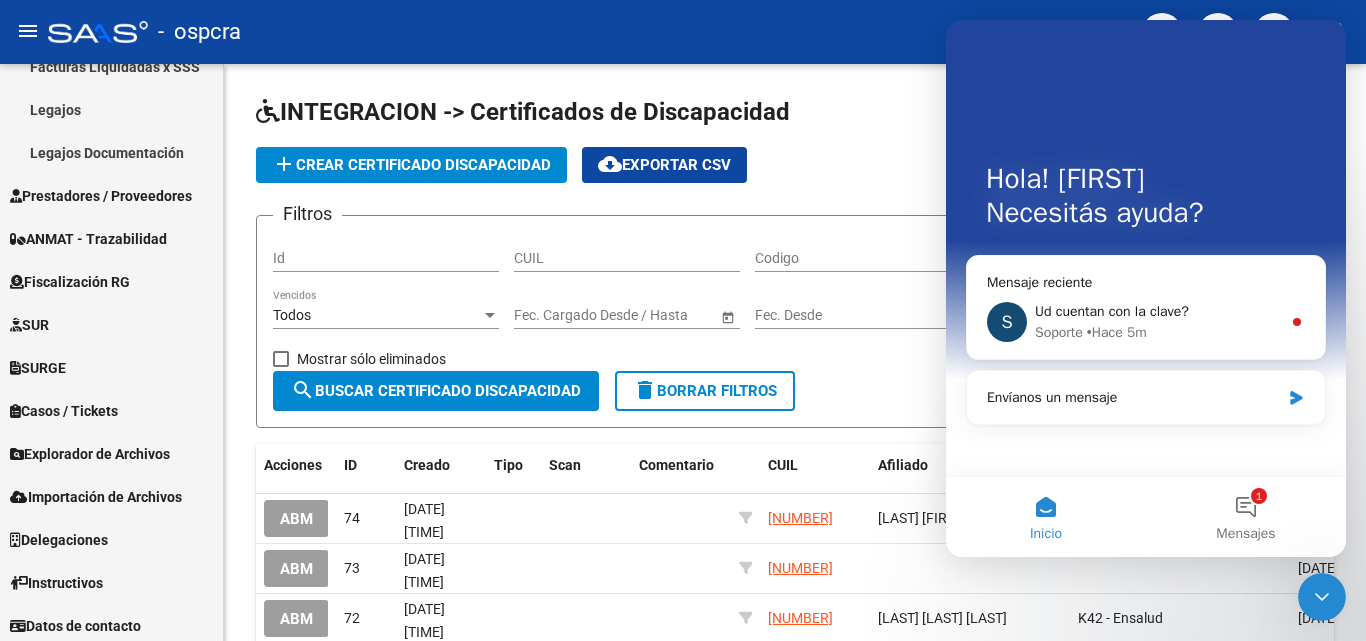 scroll, scrollTop: 0, scrollLeft: 0, axis: both 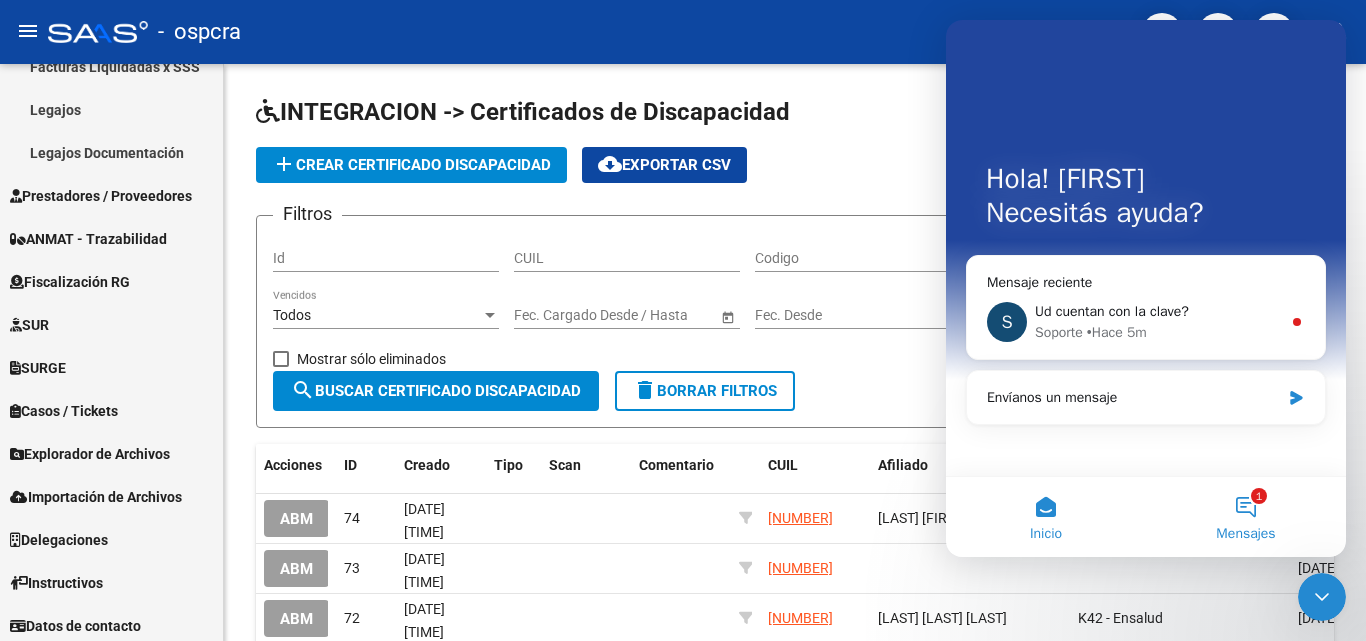 click on "1 Mensajes" at bounding box center [1246, 517] 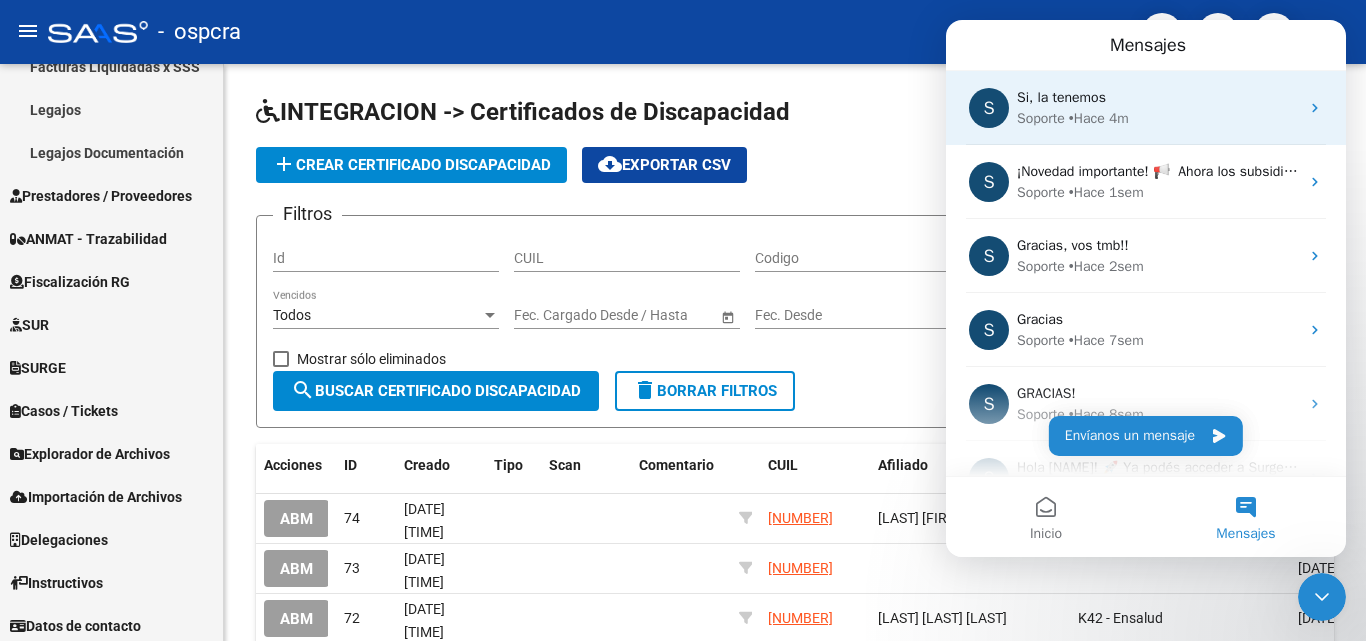 click on "Si, la tenemos" at bounding box center (1158, 97) 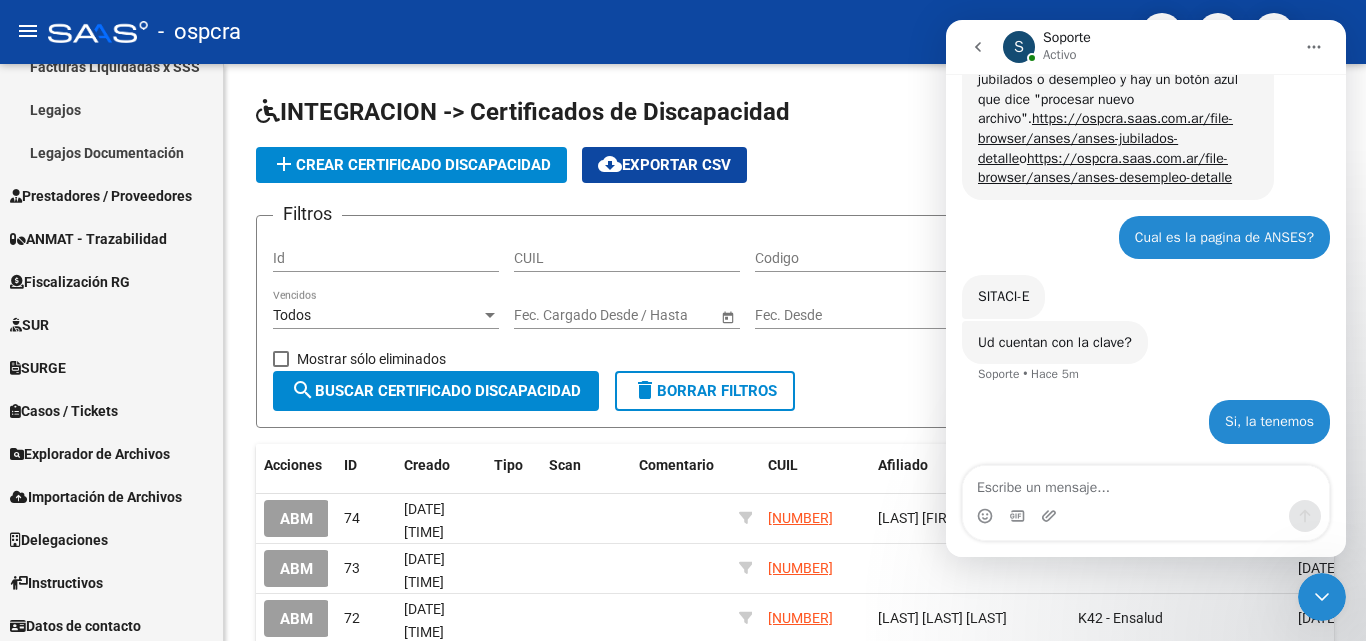 scroll, scrollTop: 525, scrollLeft: 0, axis: vertical 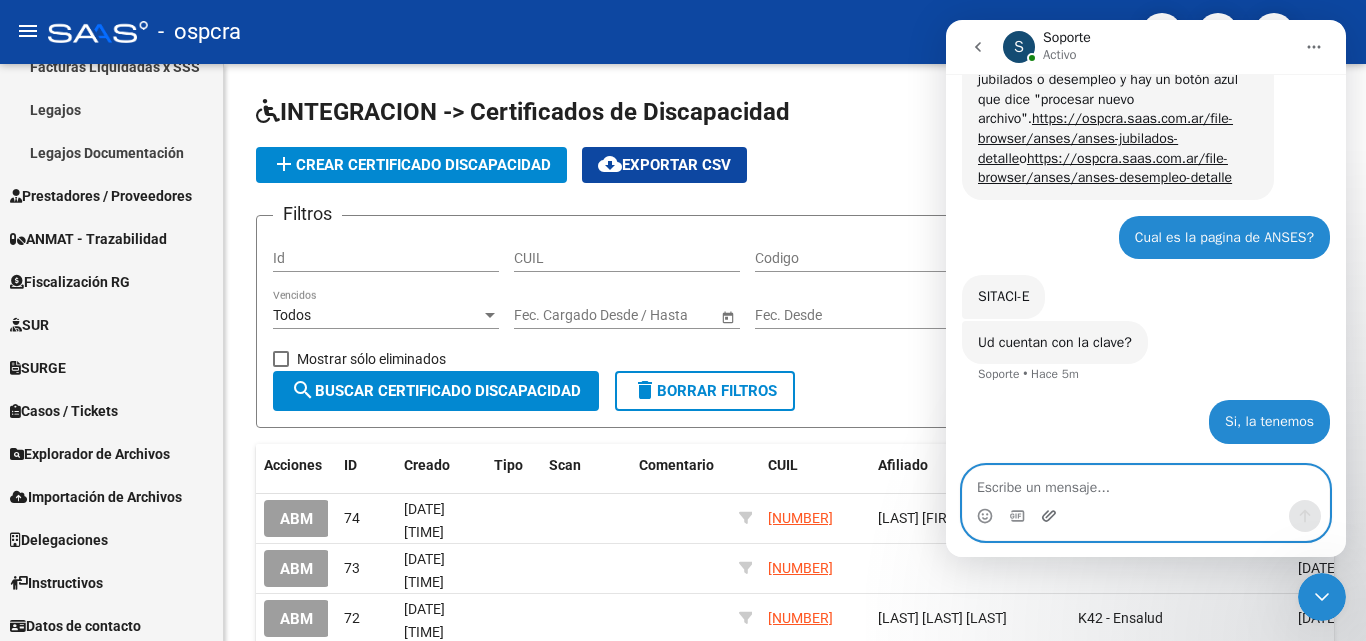click 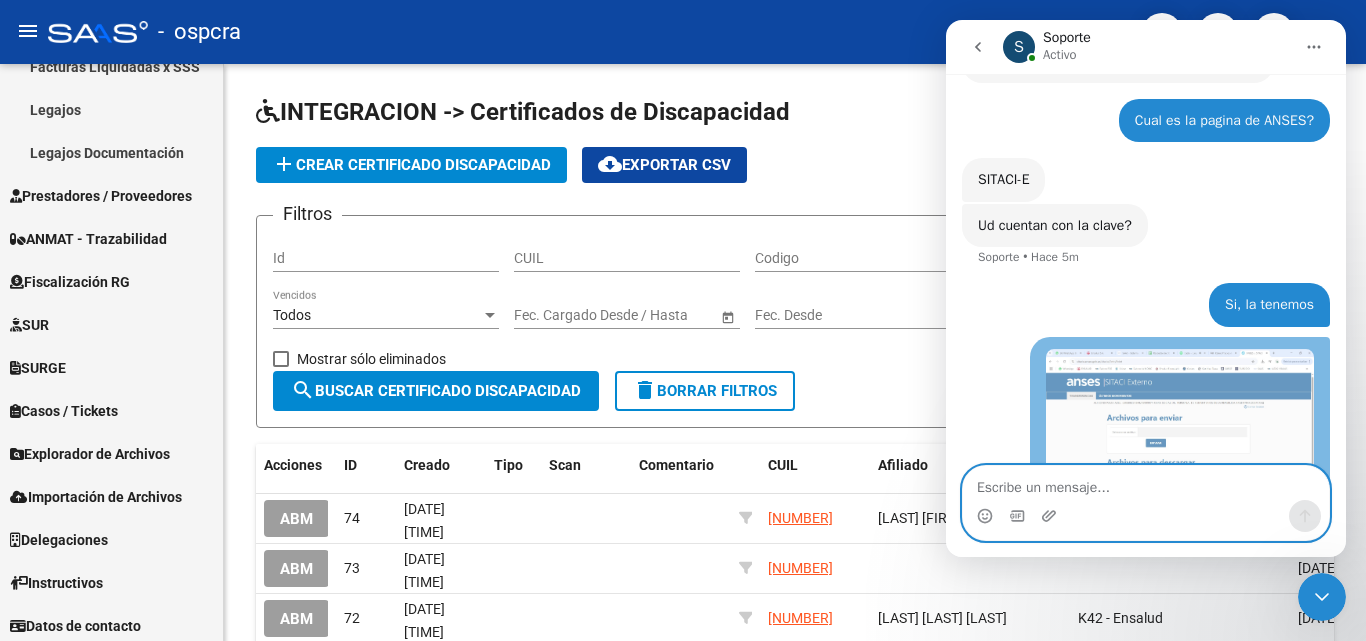 scroll, scrollTop: 701, scrollLeft: 0, axis: vertical 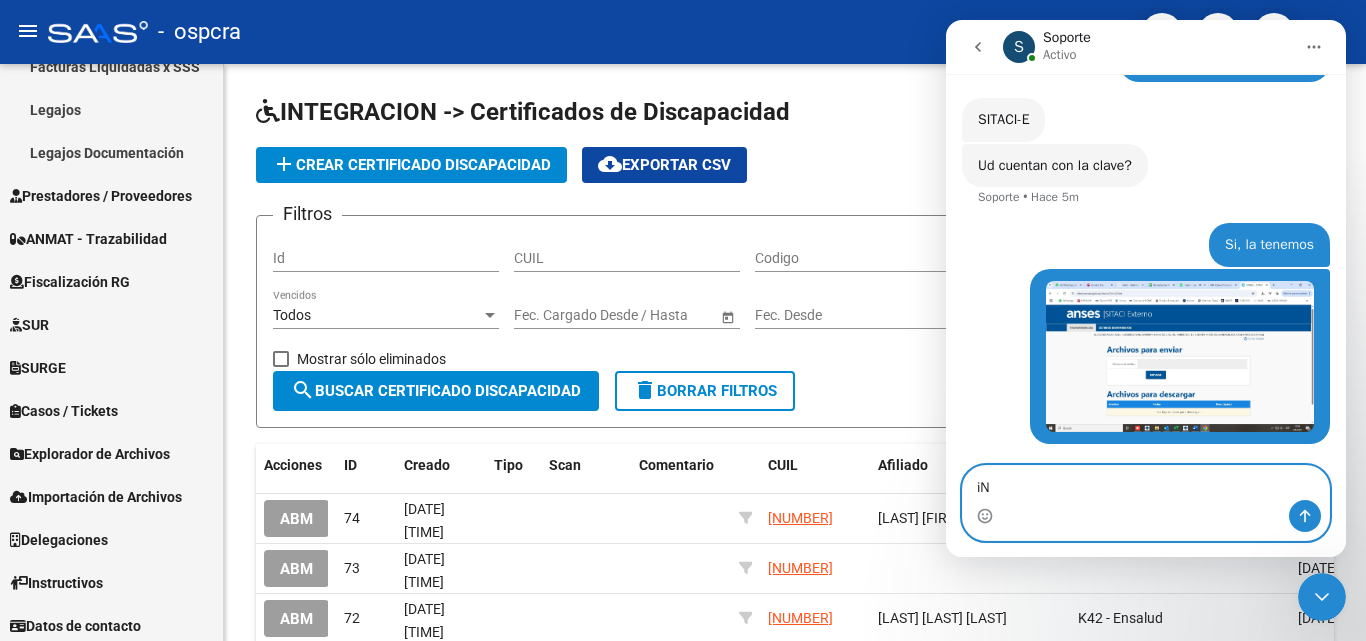 type on "i" 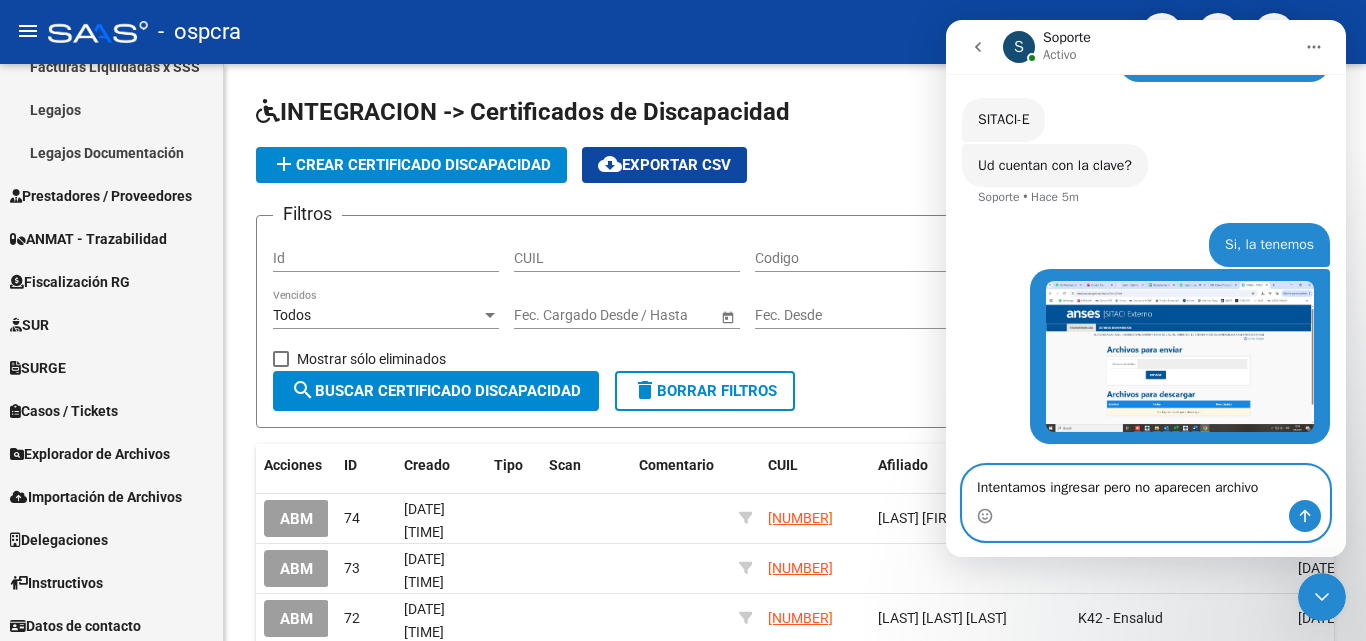 type on "Intentamos ingresar pero no aparecen archivos" 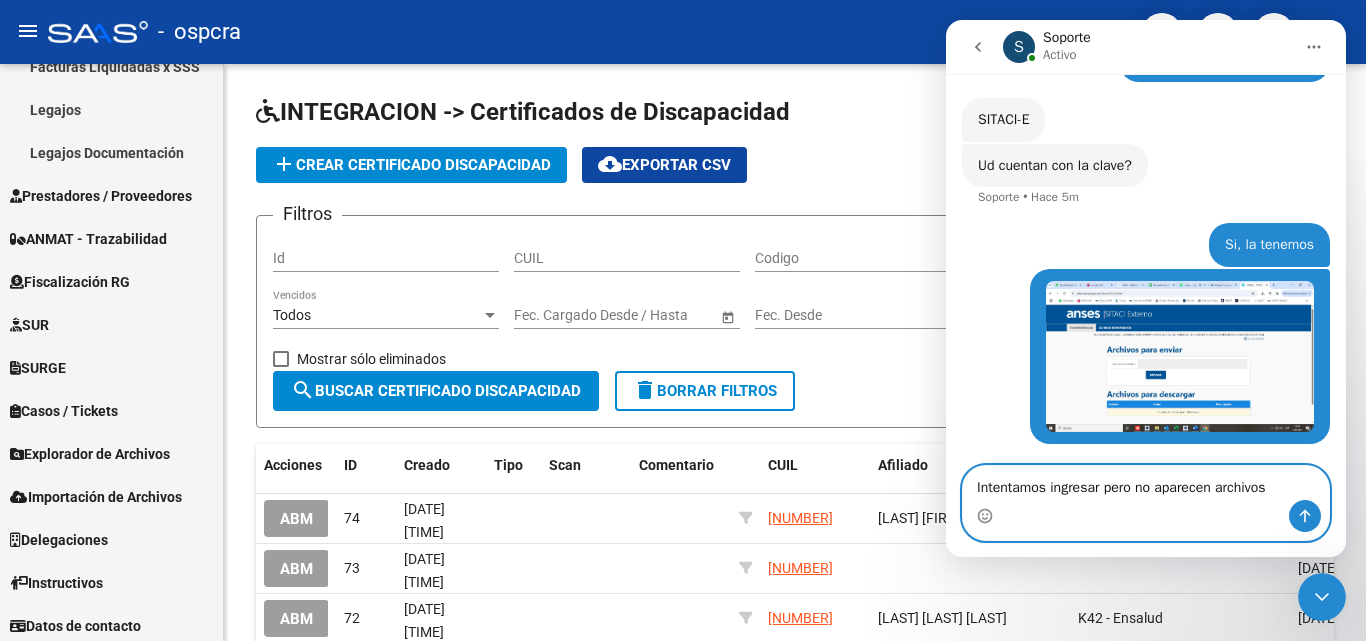 type 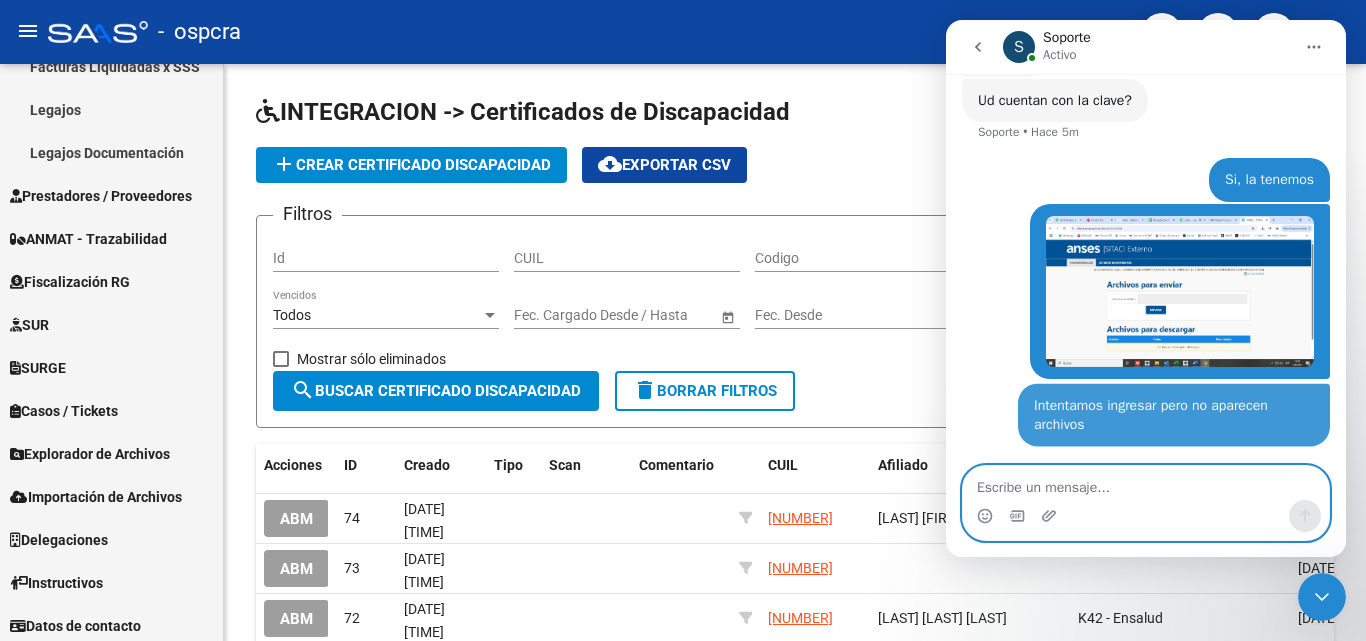 scroll, scrollTop: 767, scrollLeft: 0, axis: vertical 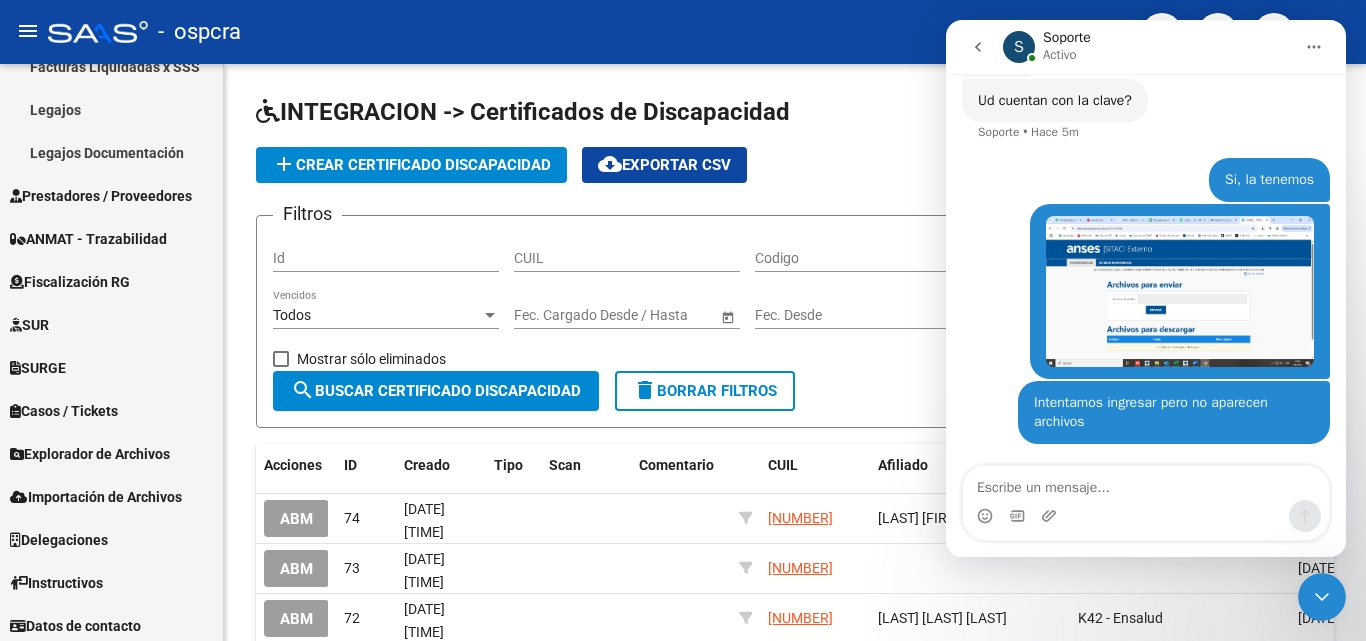 click at bounding box center (1180, 291) 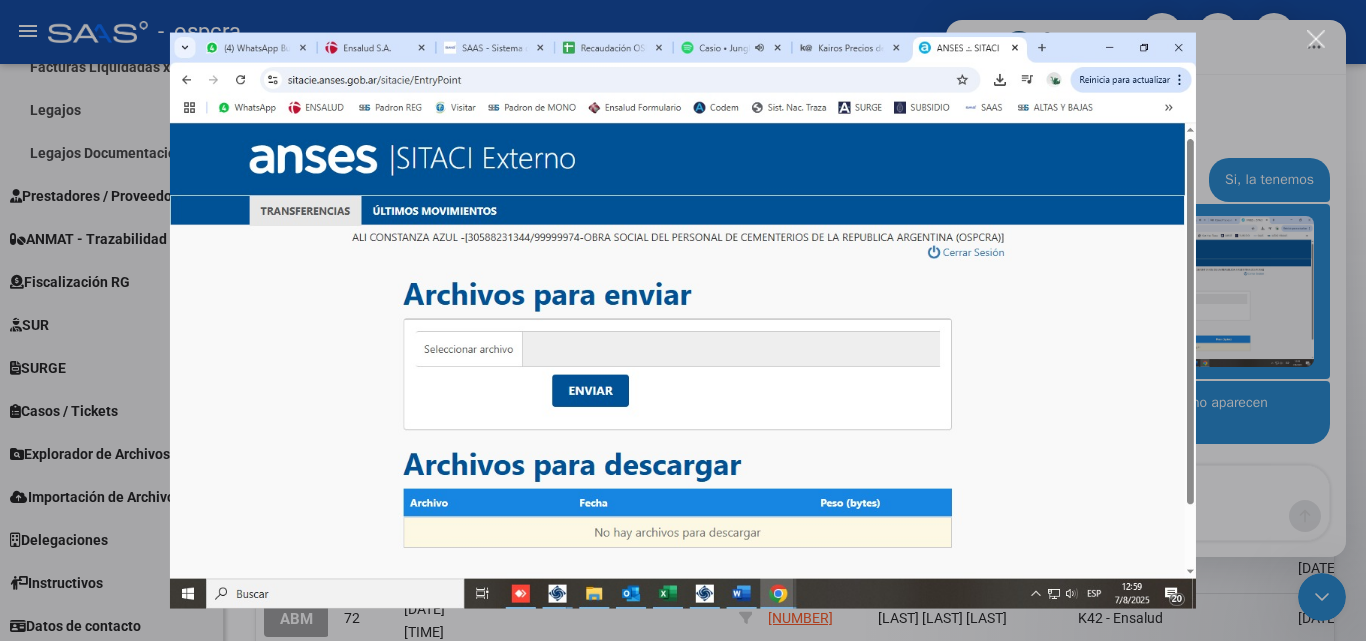 scroll, scrollTop: 0, scrollLeft: 0, axis: both 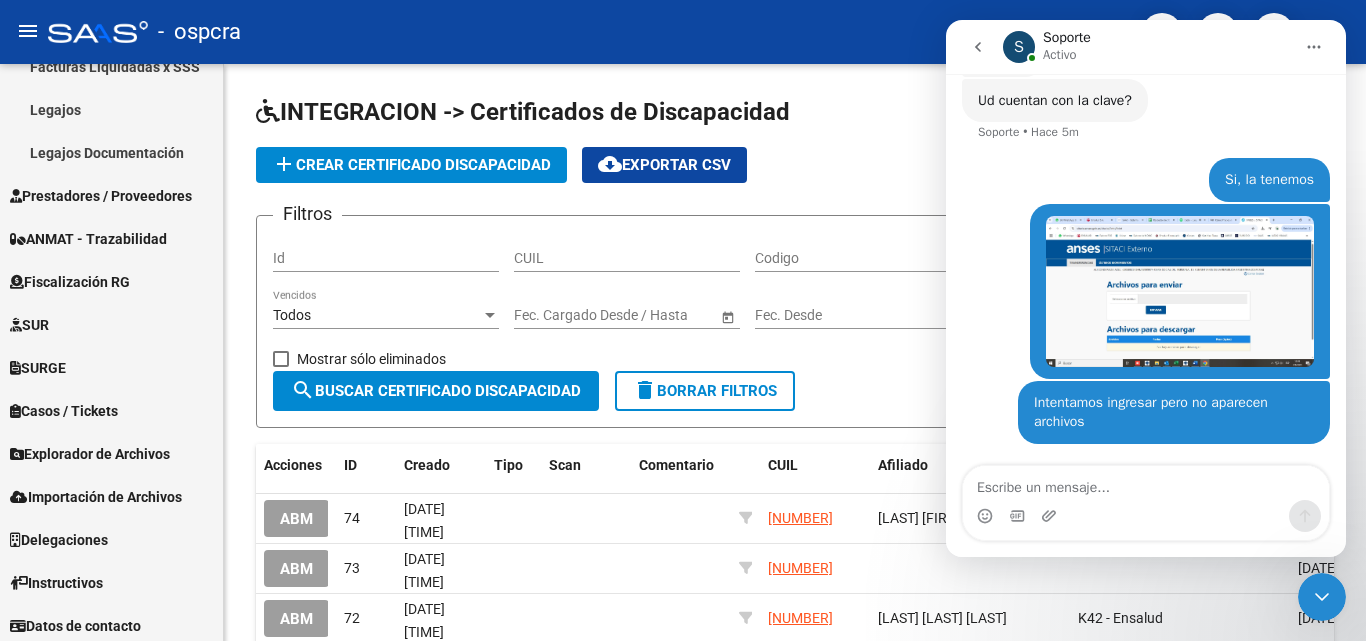 click at bounding box center [1180, 291] 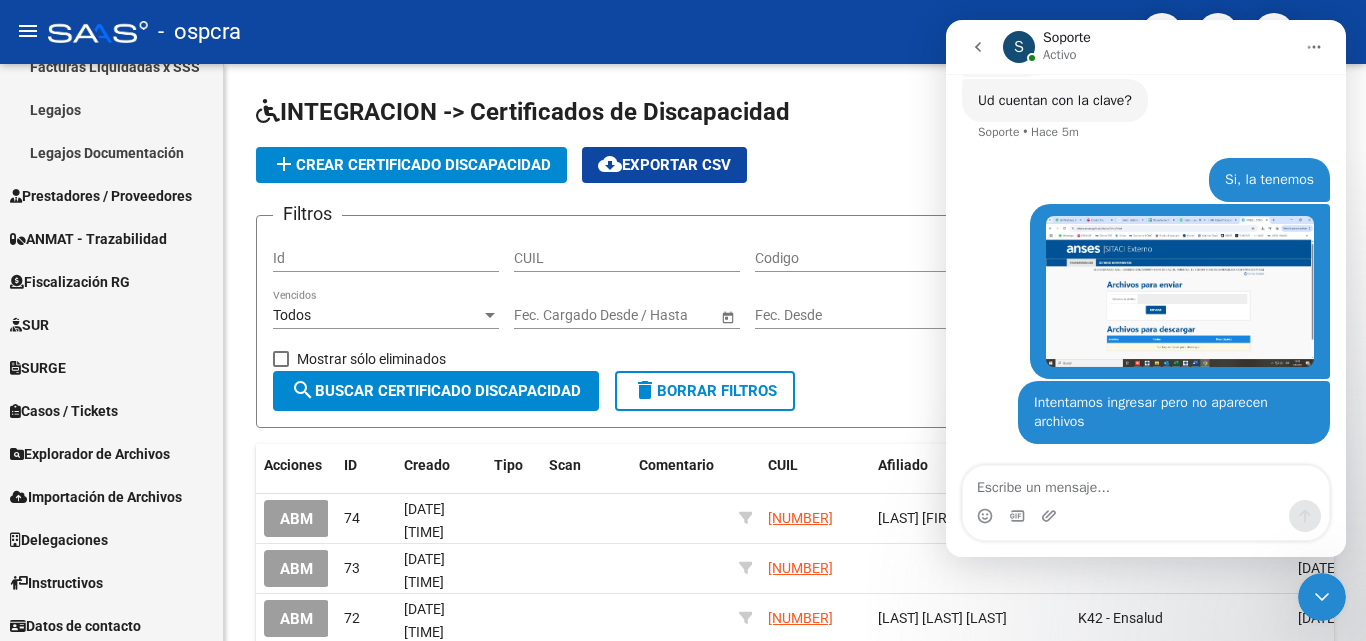 scroll, scrollTop: 0, scrollLeft: 0, axis: both 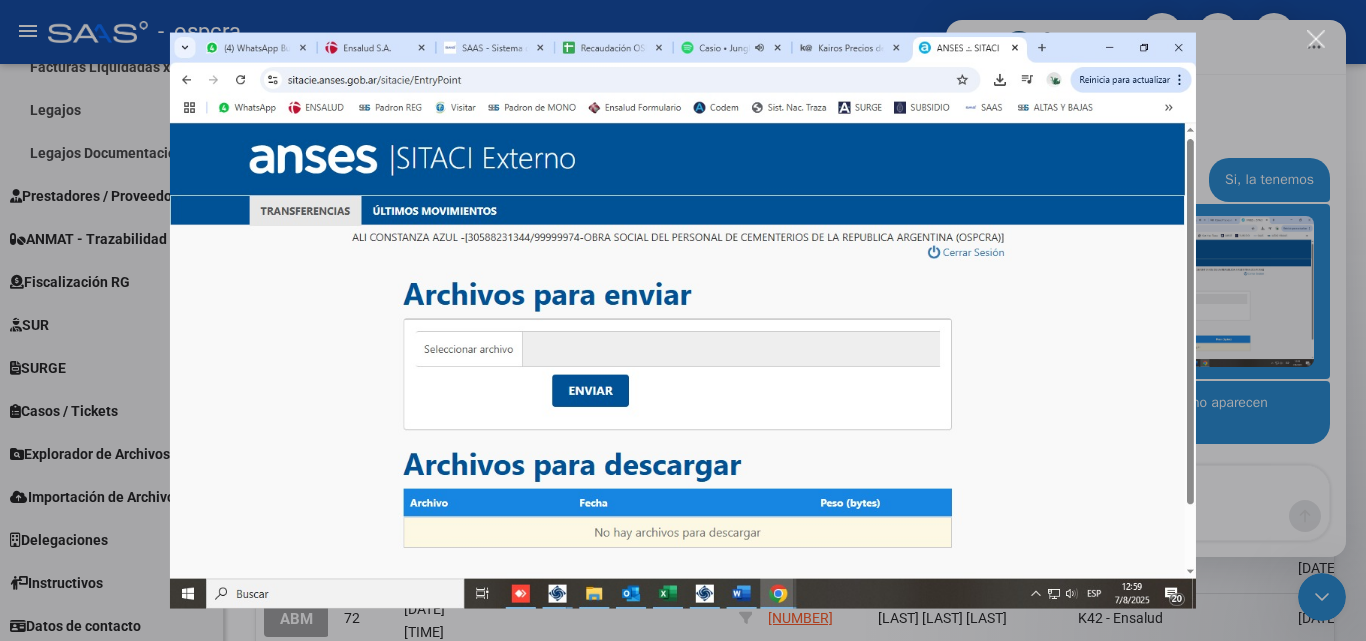 click at bounding box center (683, 320) 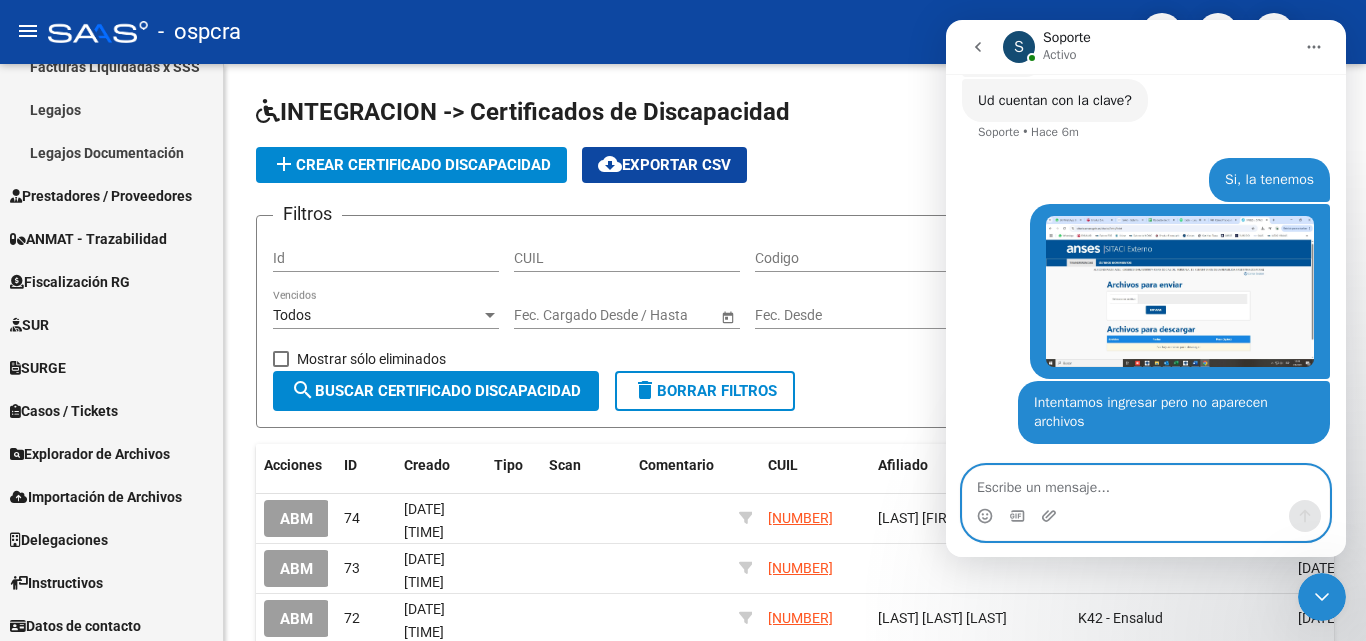 click at bounding box center [1146, 483] 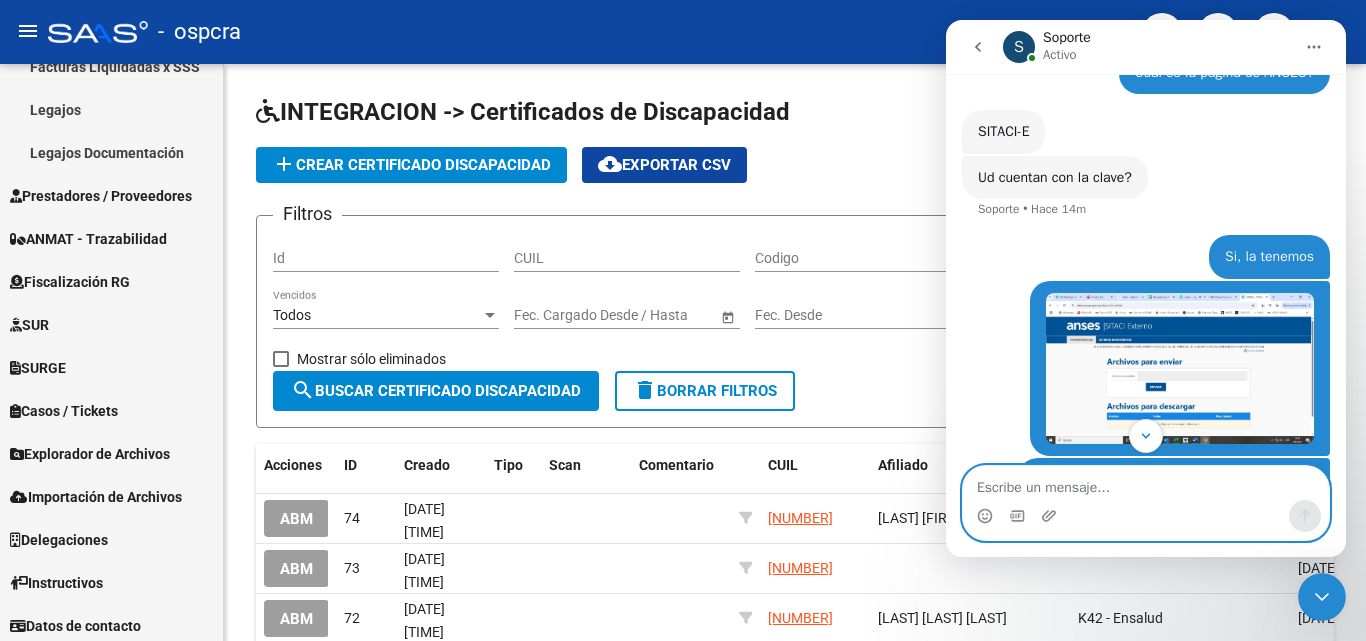 scroll, scrollTop: 767, scrollLeft: 0, axis: vertical 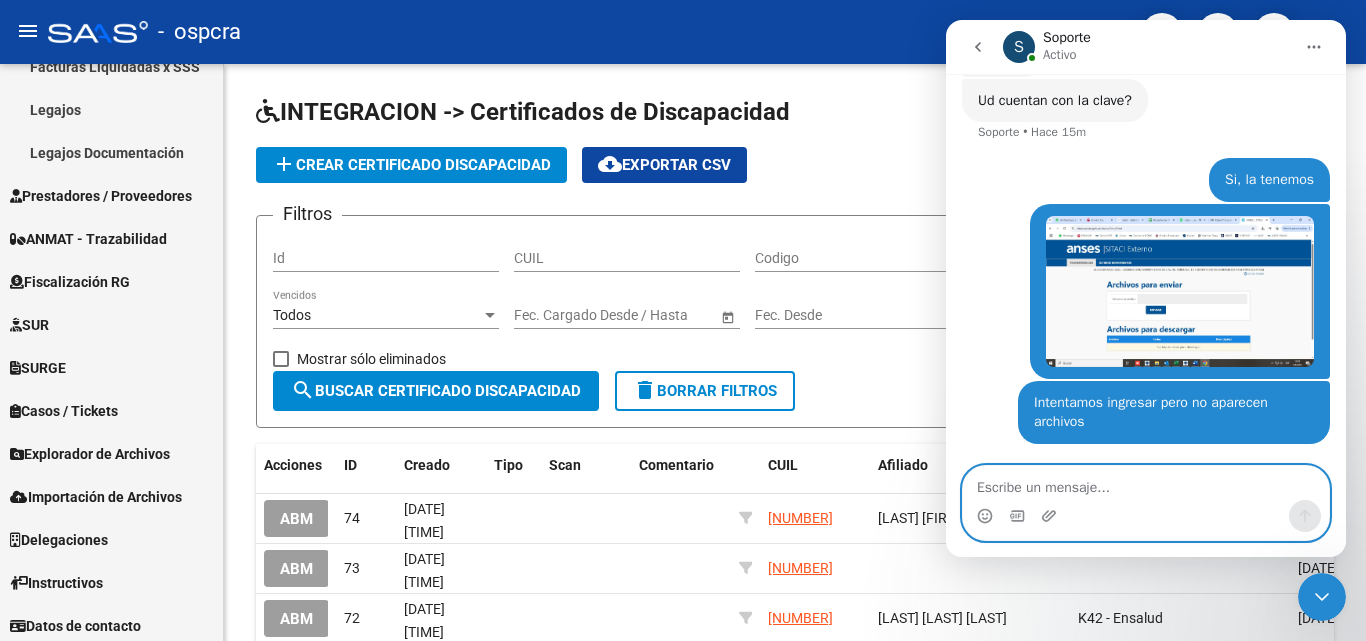 click at bounding box center [1146, 483] 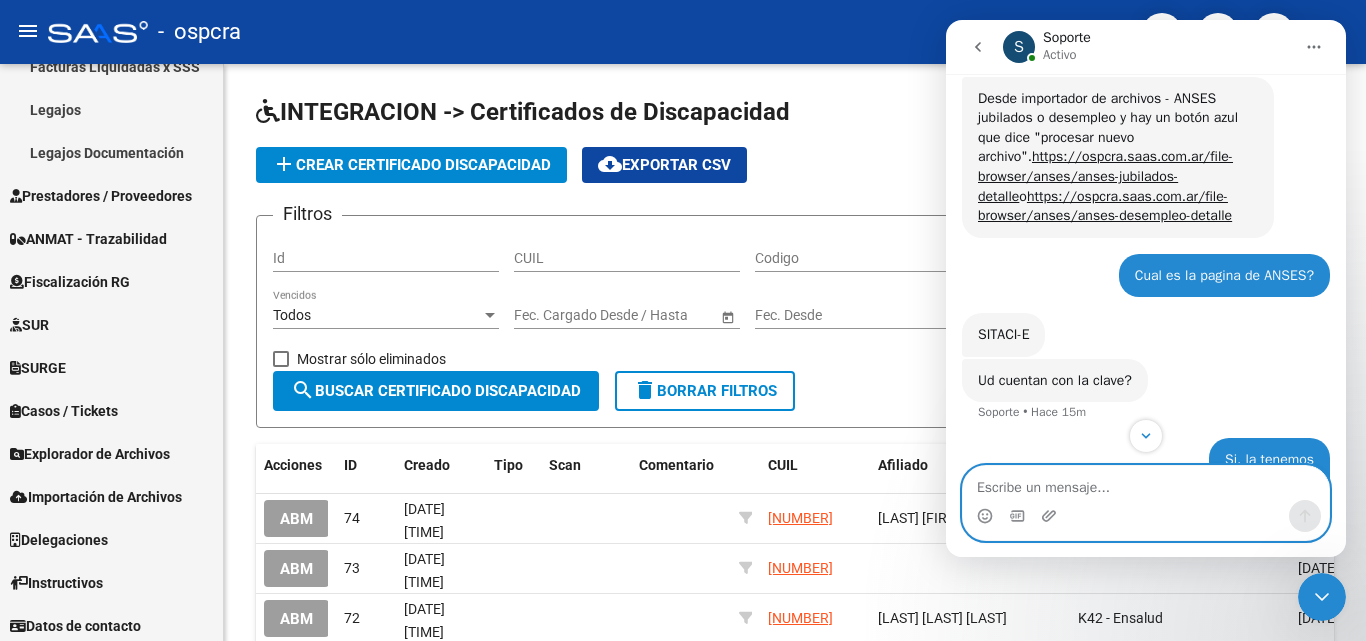scroll, scrollTop: 367, scrollLeft: 0, axis: vertical 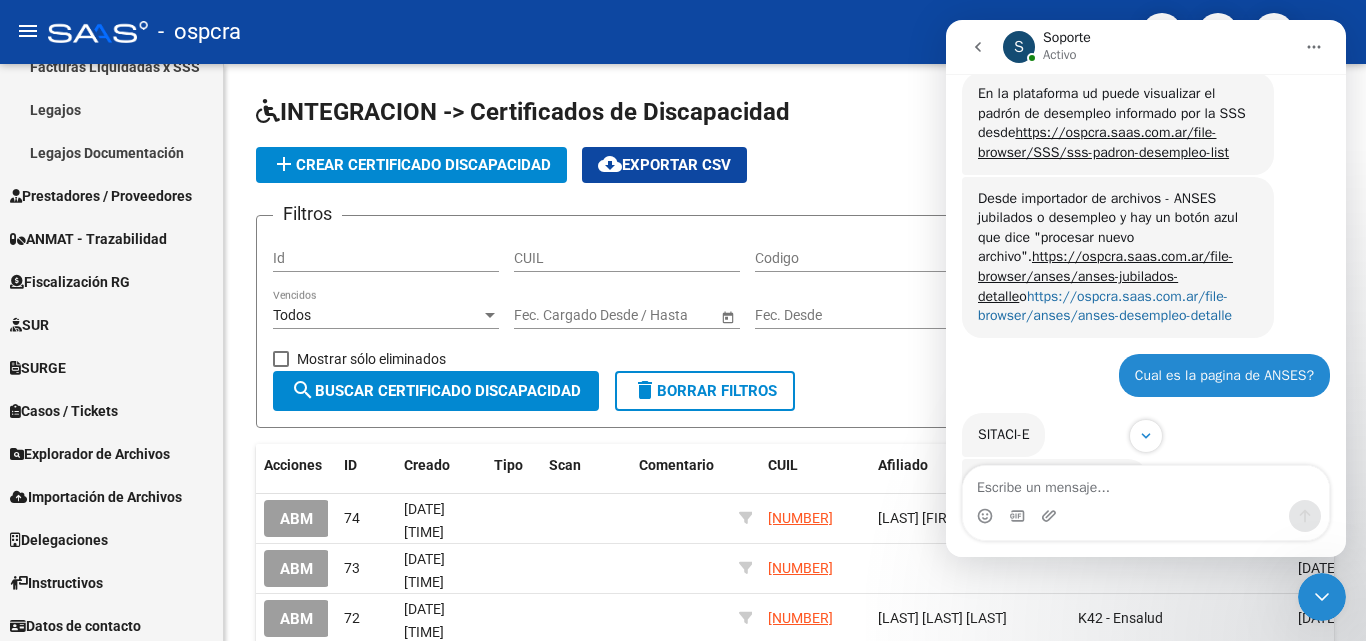 click on "https://ospcra.saas.com.ar/file-browser/anses/anses-desempleo-detalle" at bounding box center (1105, 306) 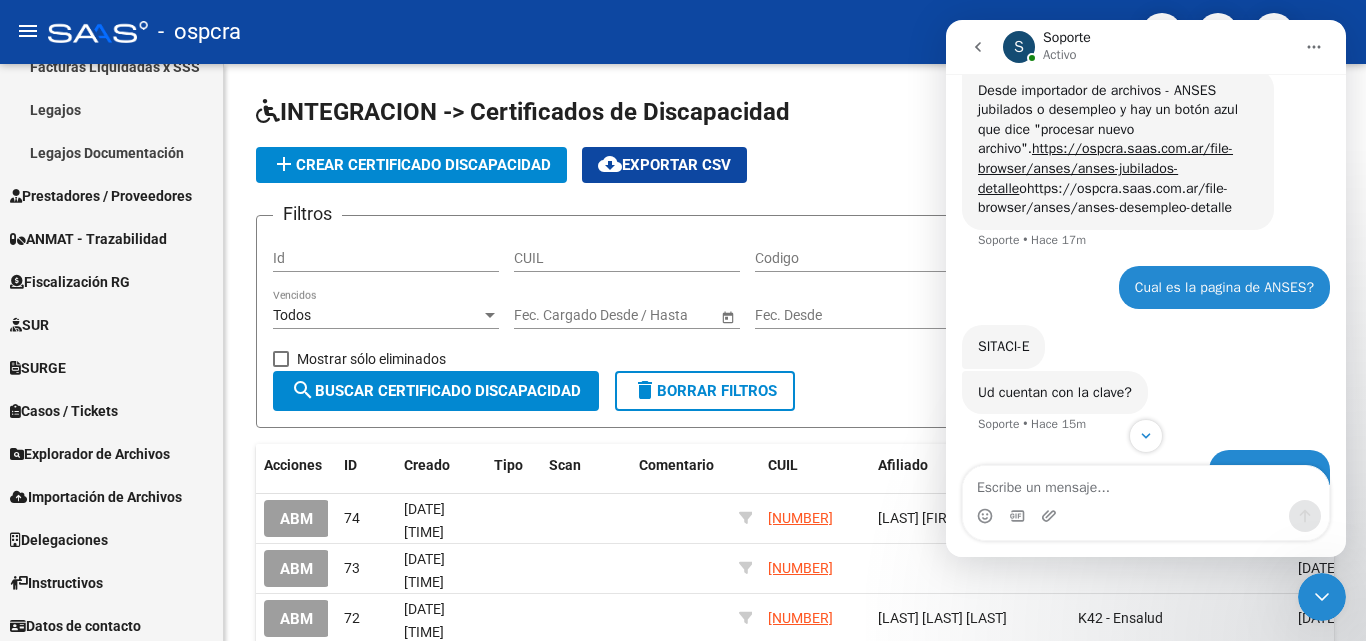 scroll, scrollTop: 287, scrollLeft: 0, axis: vertical 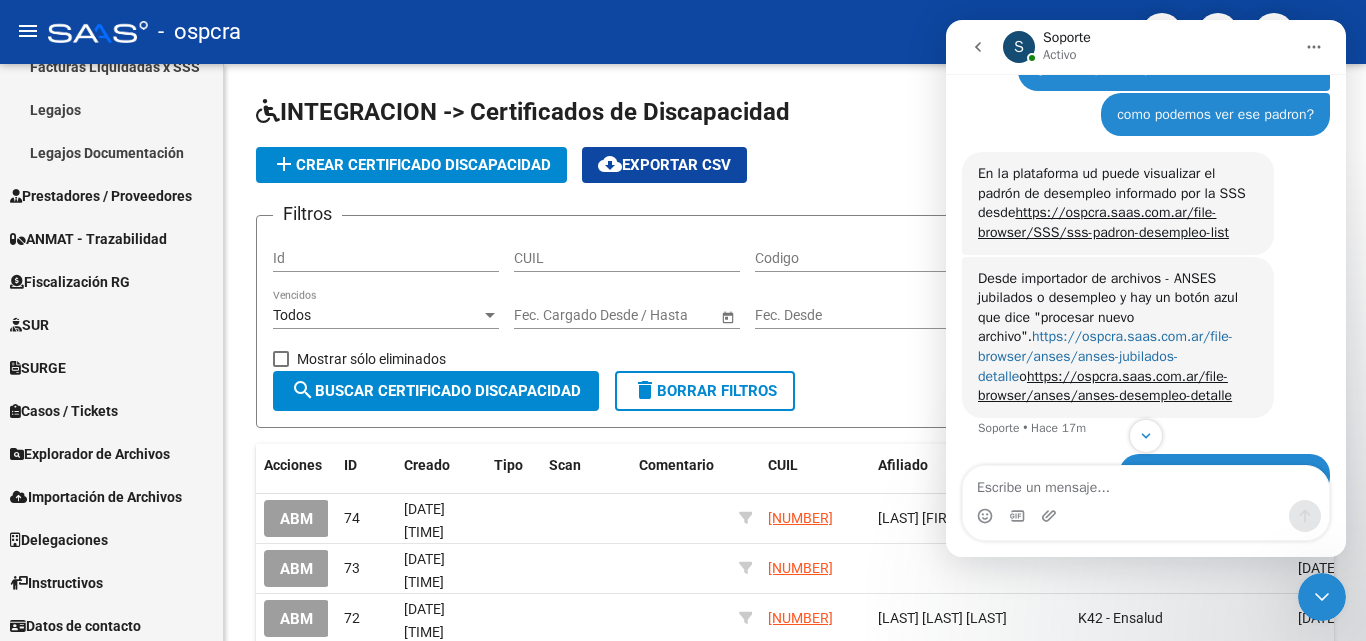 click on "https://ospcra.saas.com.ar/file-browser/anses/anses-jubilados-detalle" at bounding box center [1105, 356] 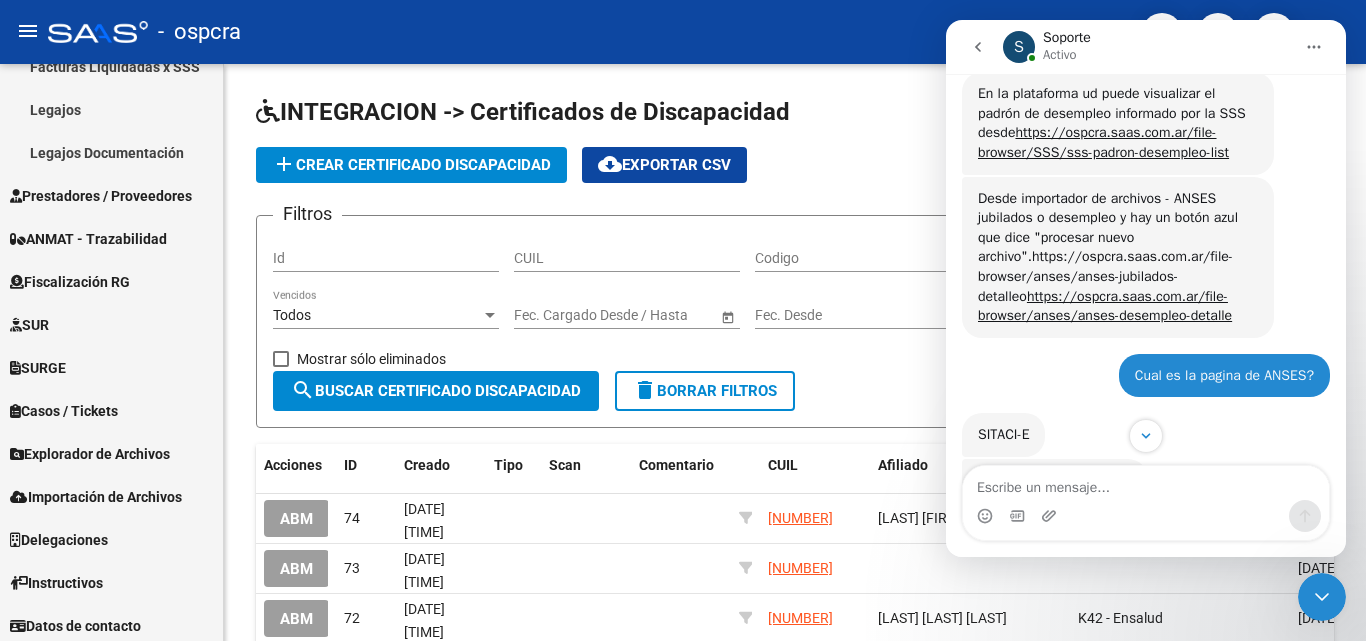 scroll, scrollTop: 767, scrollLeft: 0, axis: vertical 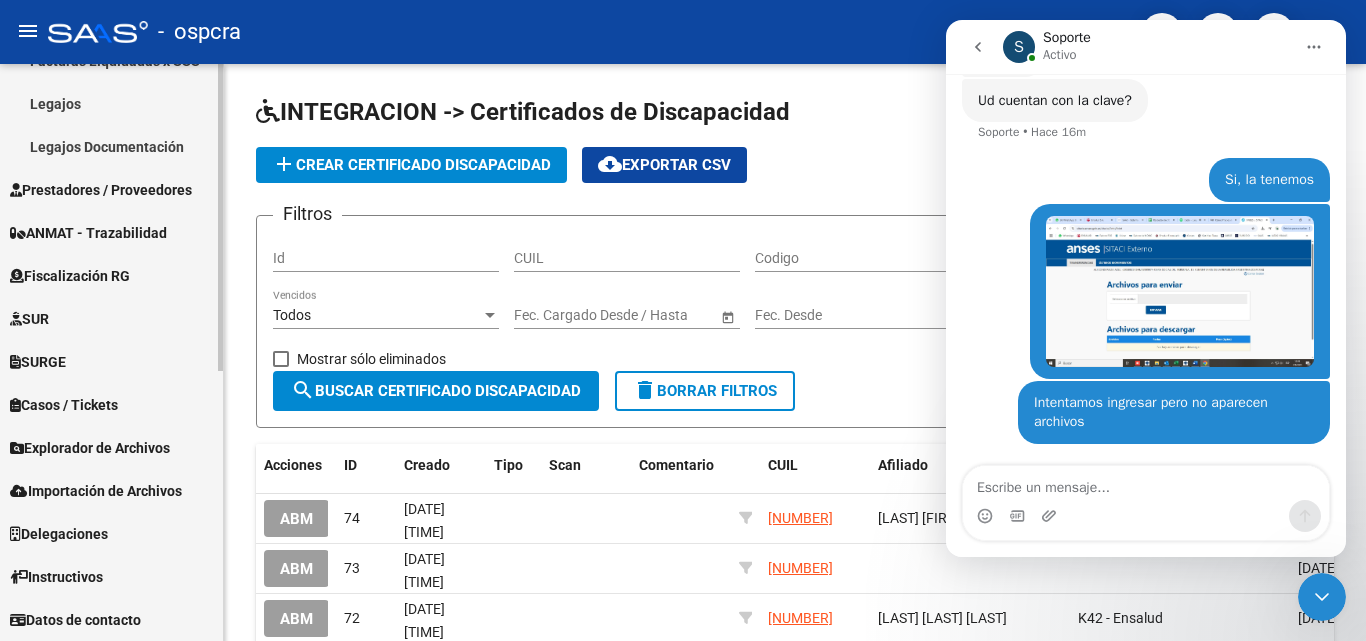click on "Explorador de Archivos" at bounding box center [90, 448] 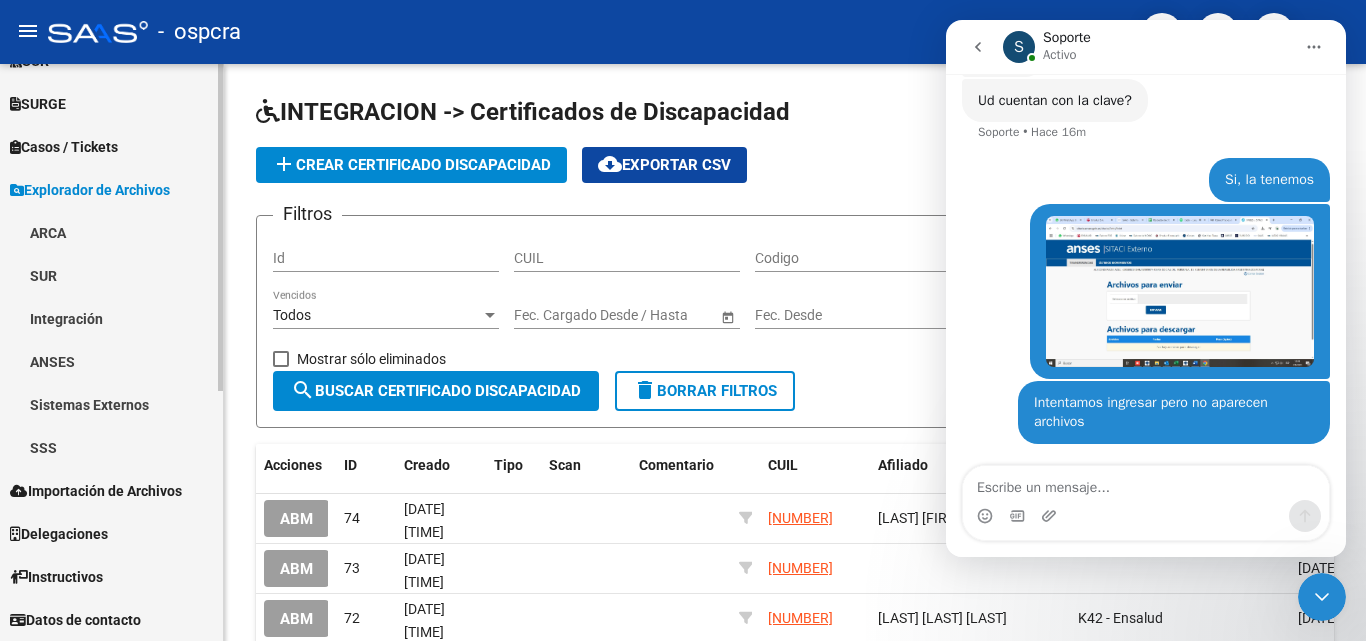 scroll, scrollTop: 420, scrollLeft: 0, axis: vertical 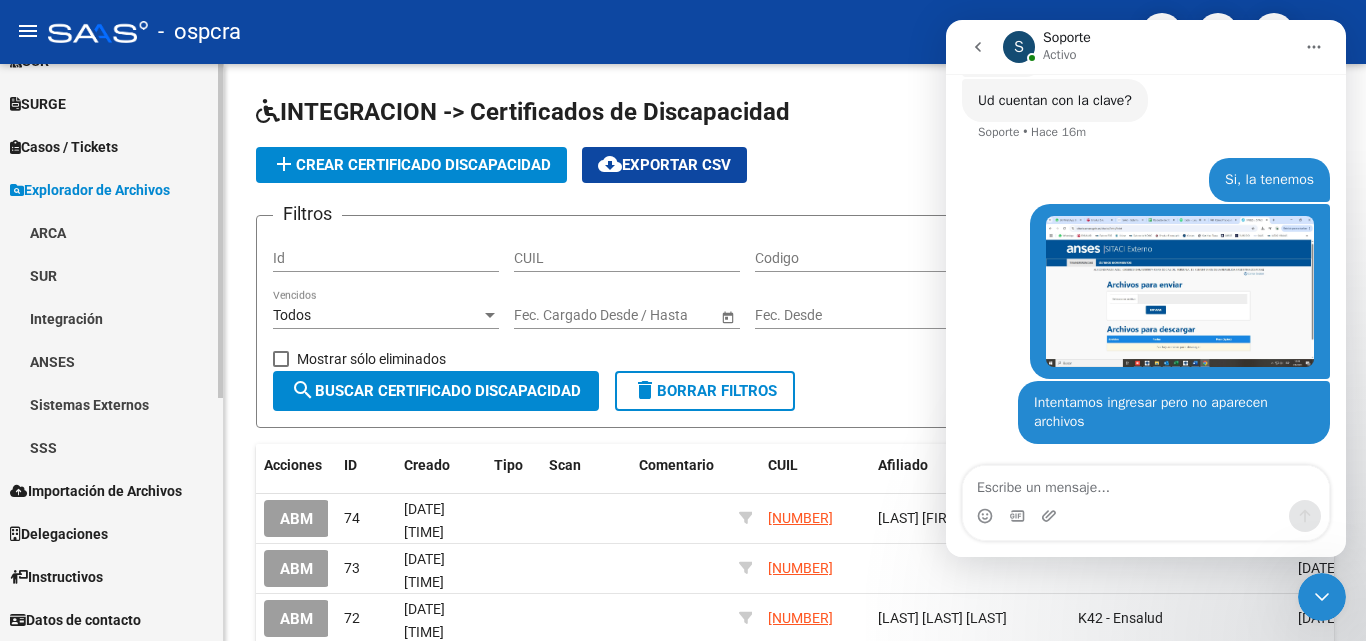click on "ANSES" at bounding box center (111, 361) 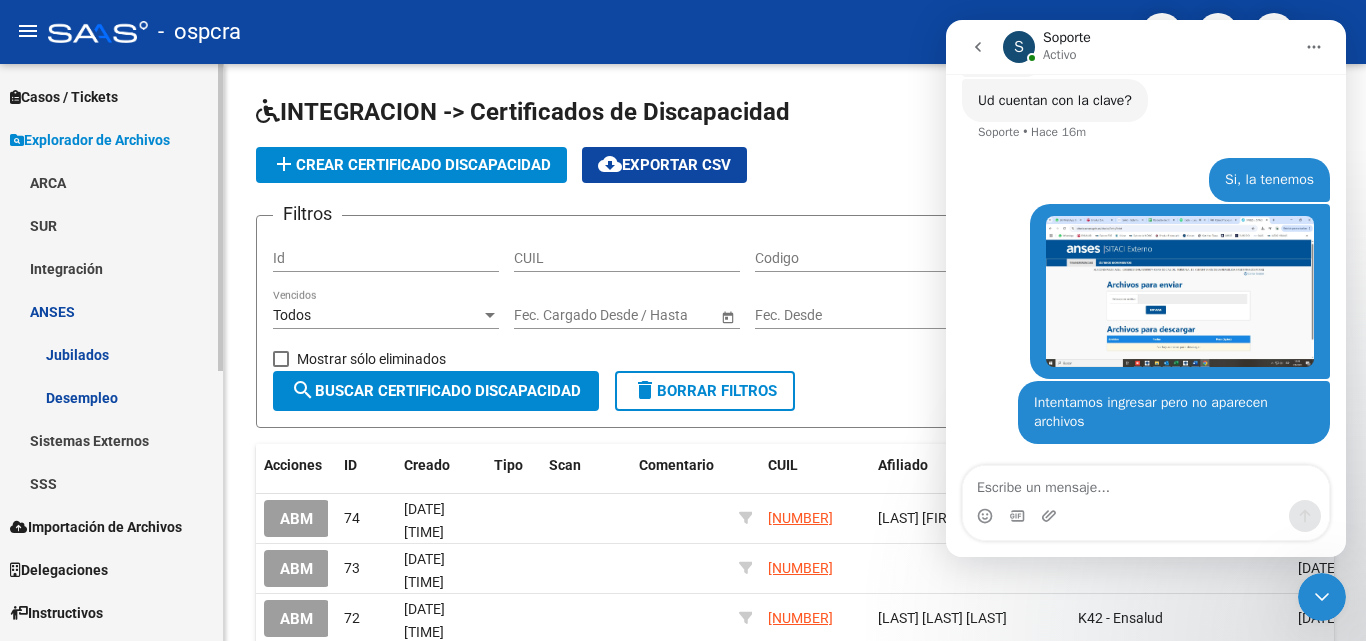 scroll, scrollTop: 506, scrollLeft: 0, axis: vertical 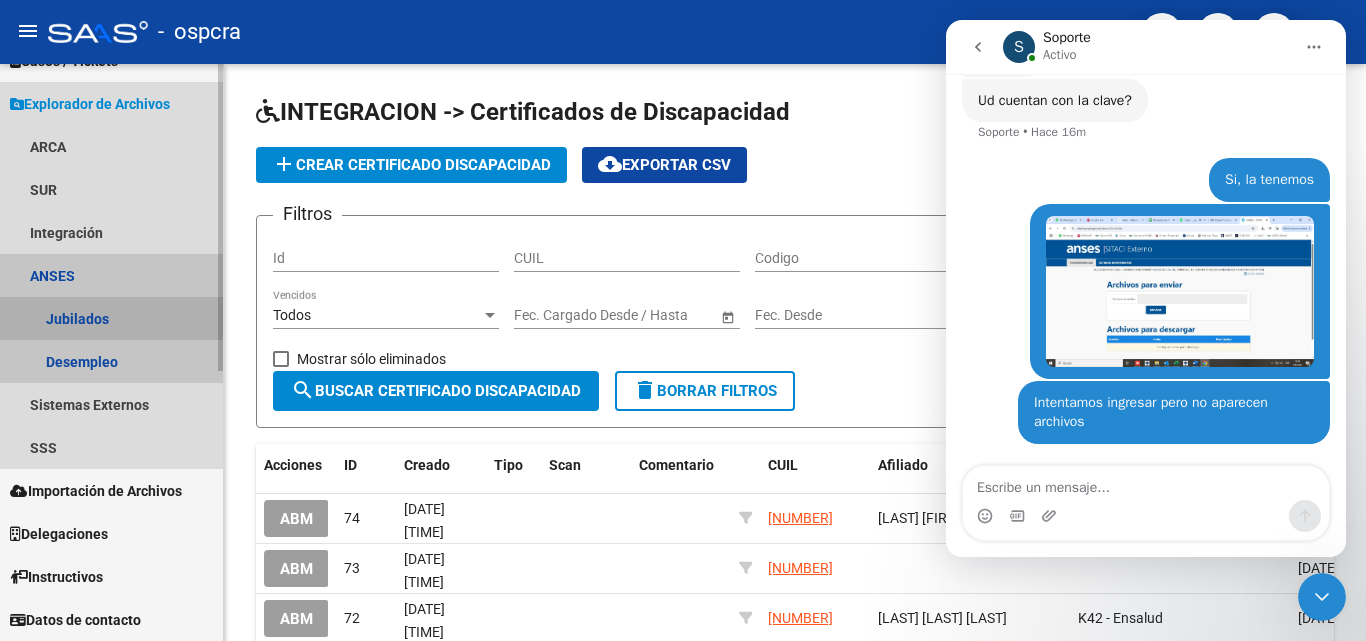 click on "Jubilados" at bounding box center (111, 318) 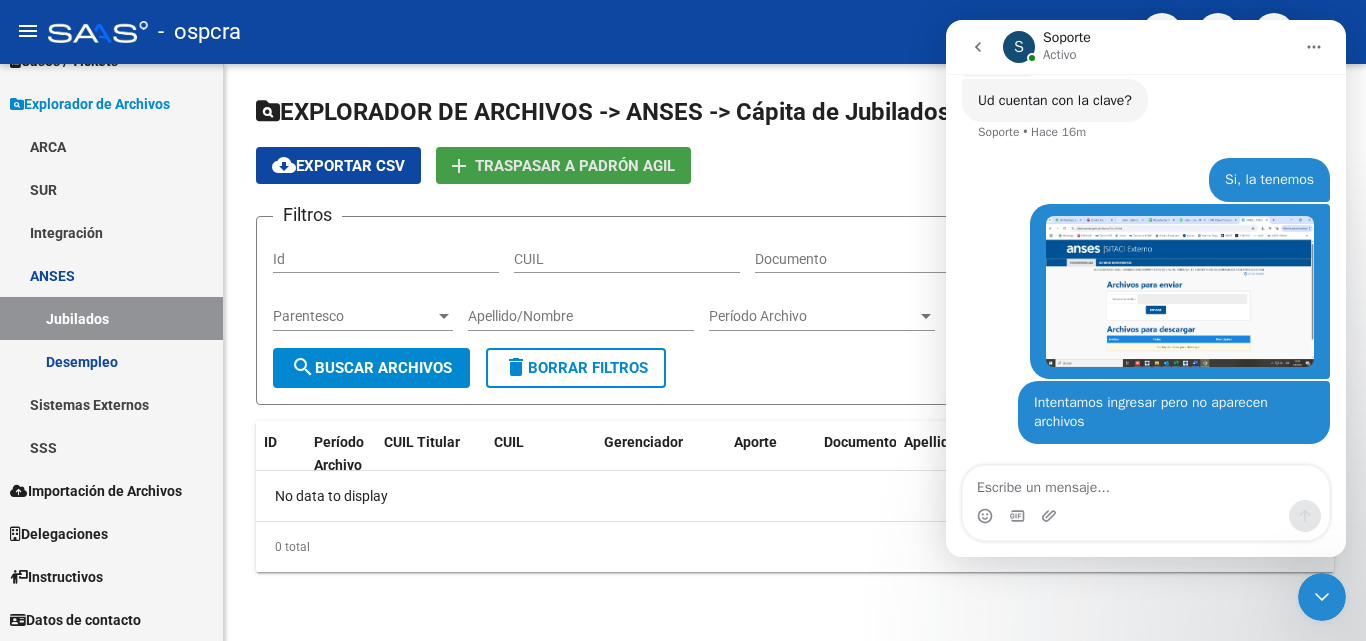 click on "add Traspasar a Padrón Agil" 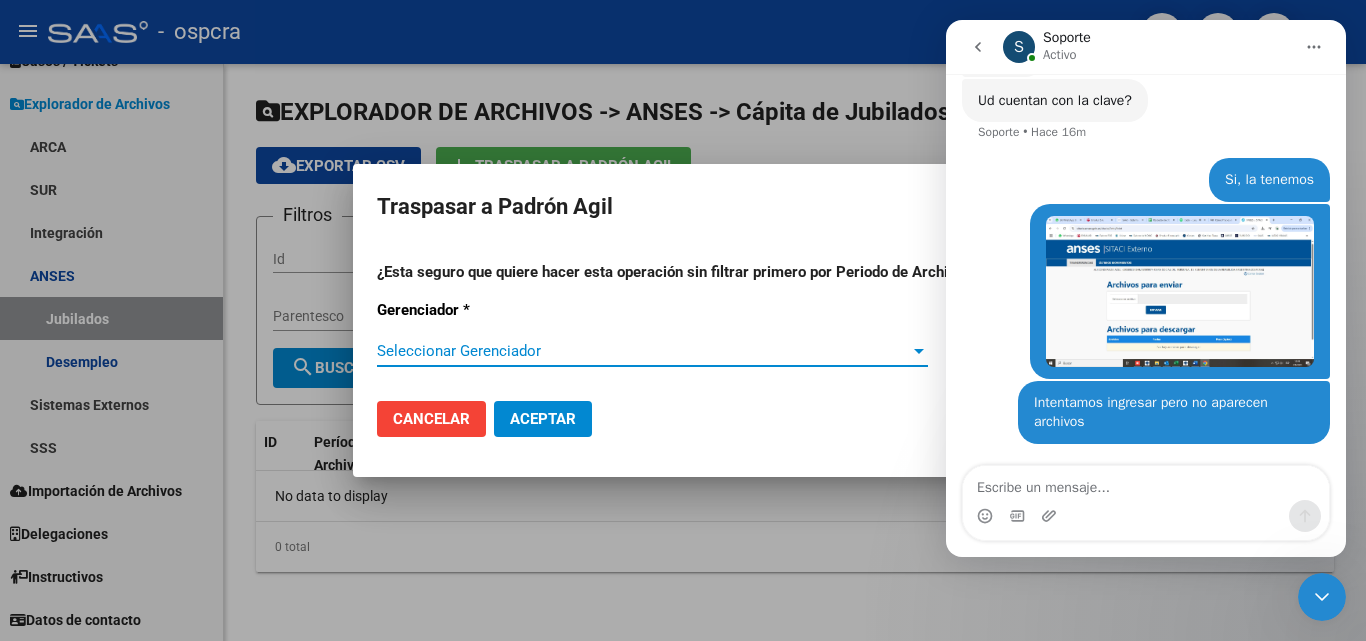 click on "Seleccionar Gerenciador" at bounding box center (643, 351) 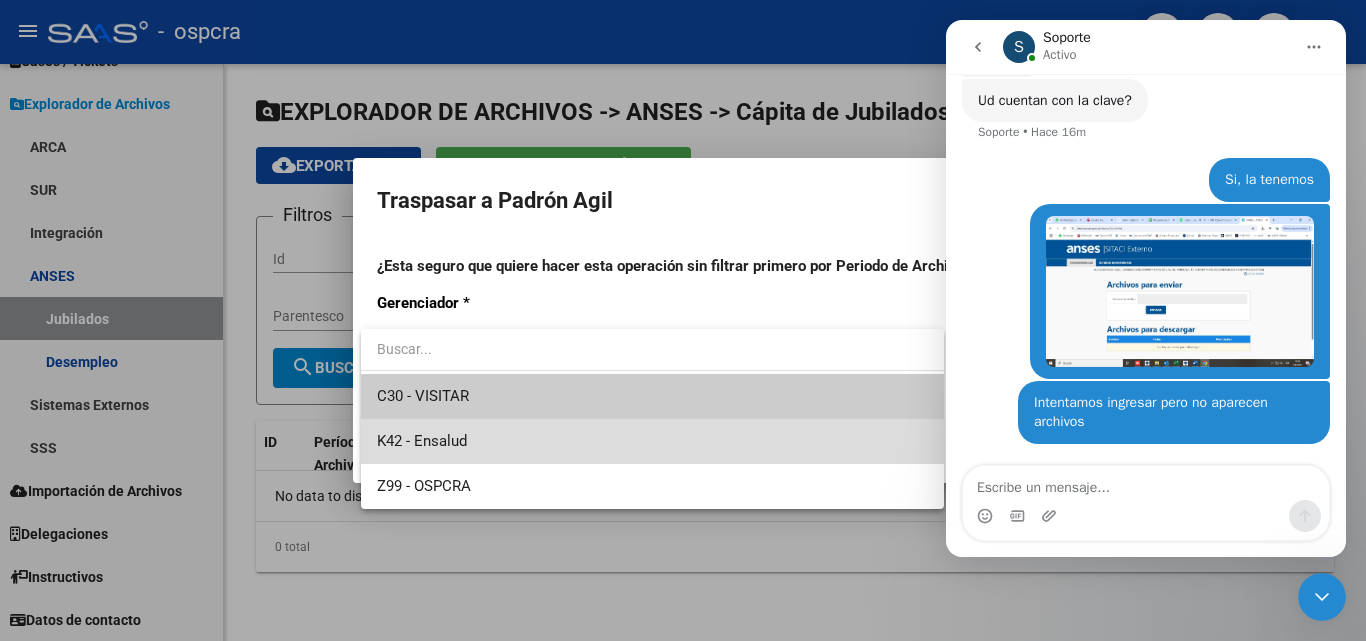 click on "K42 - Ensalud" at bounding box center (652, 441) 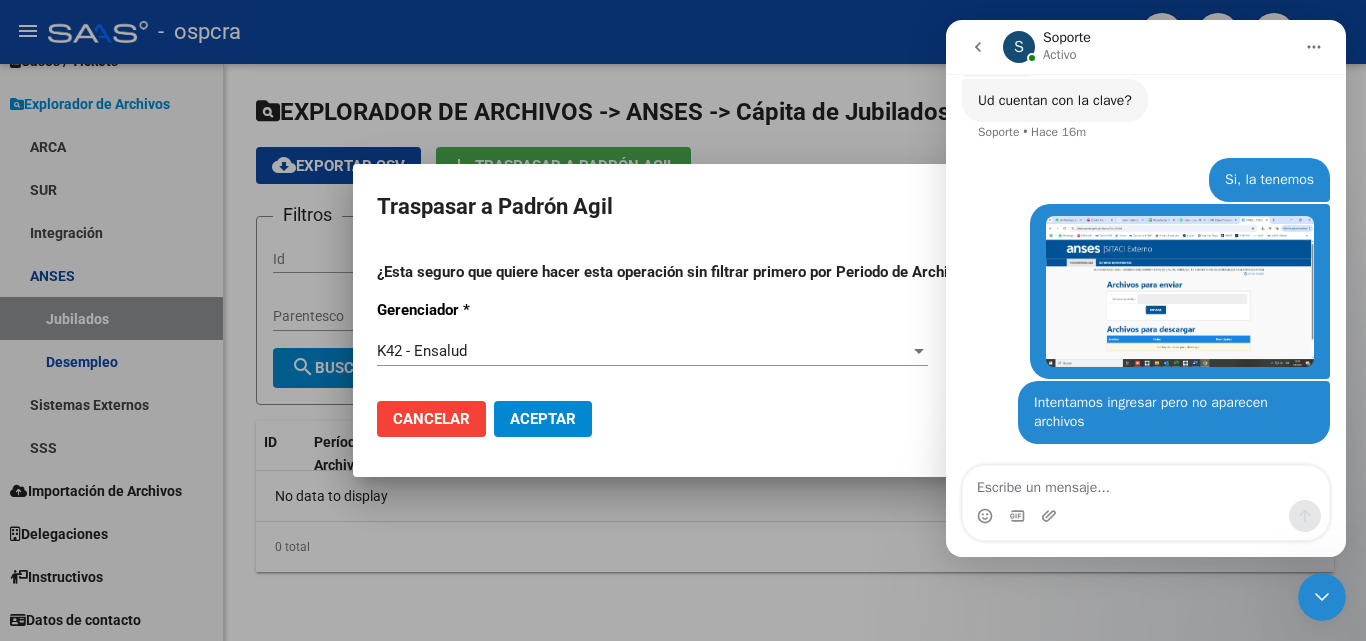 click at bounding box center [1322, 597] 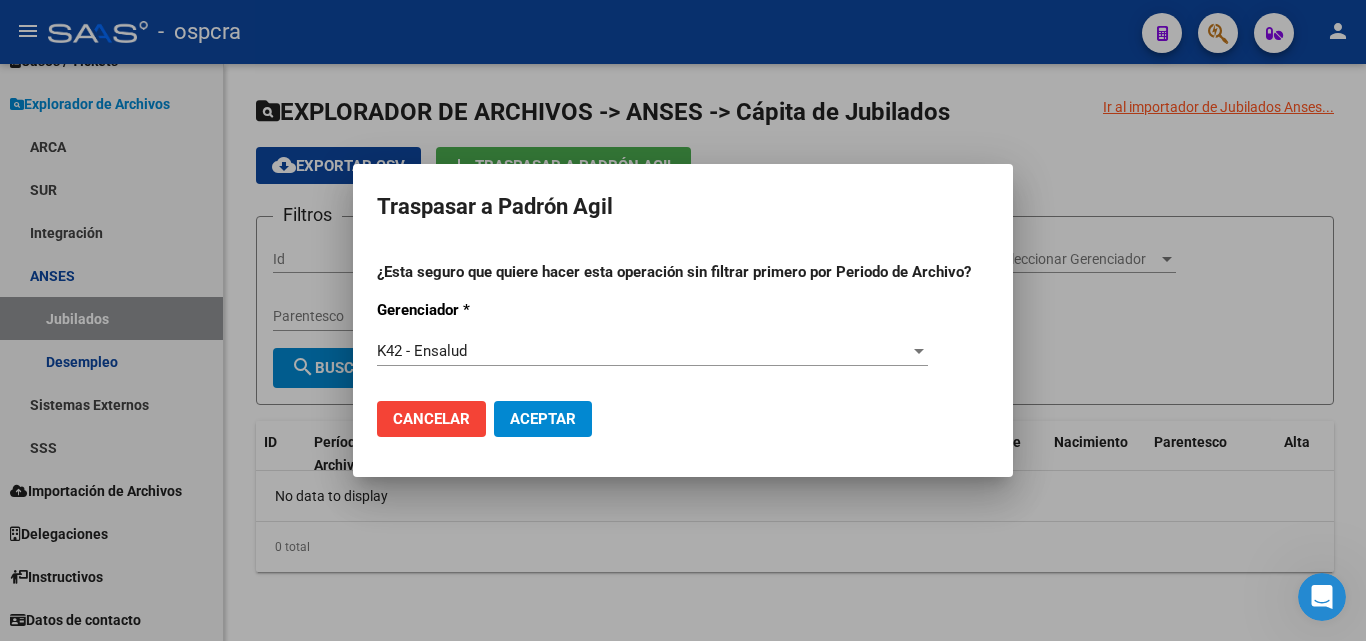 scroll, scrollTop: 0, scrollLeft: 0, axis: both 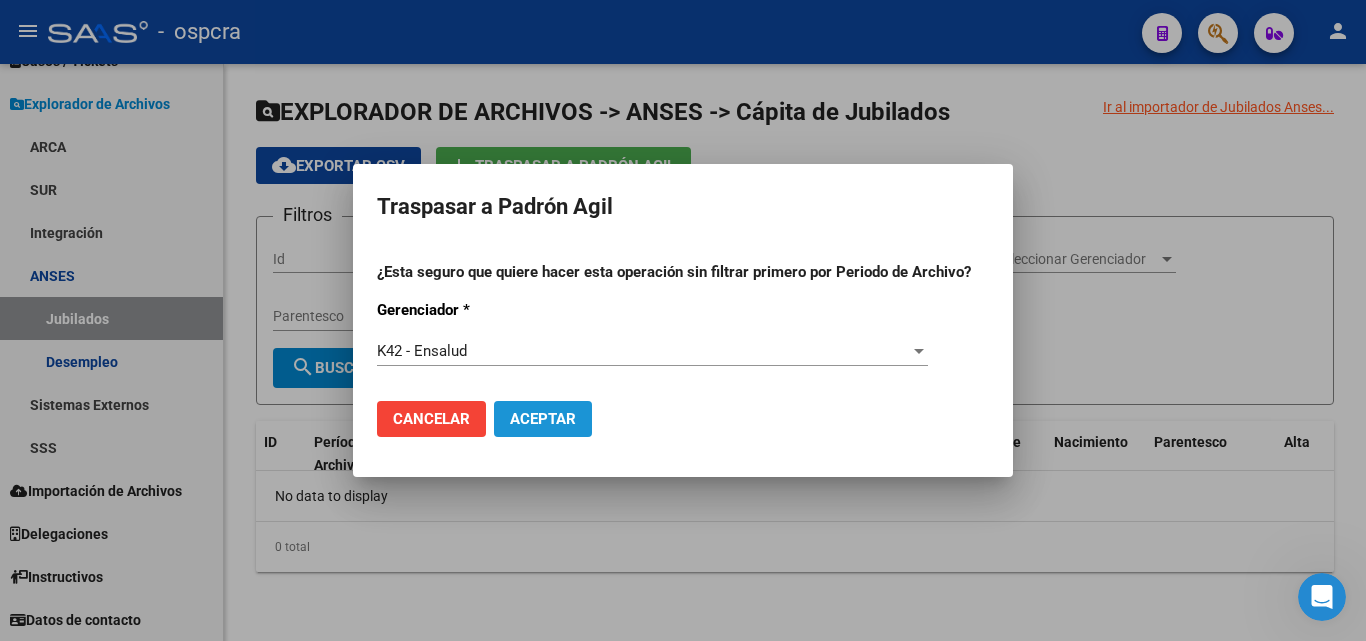 click on "Aceptar" 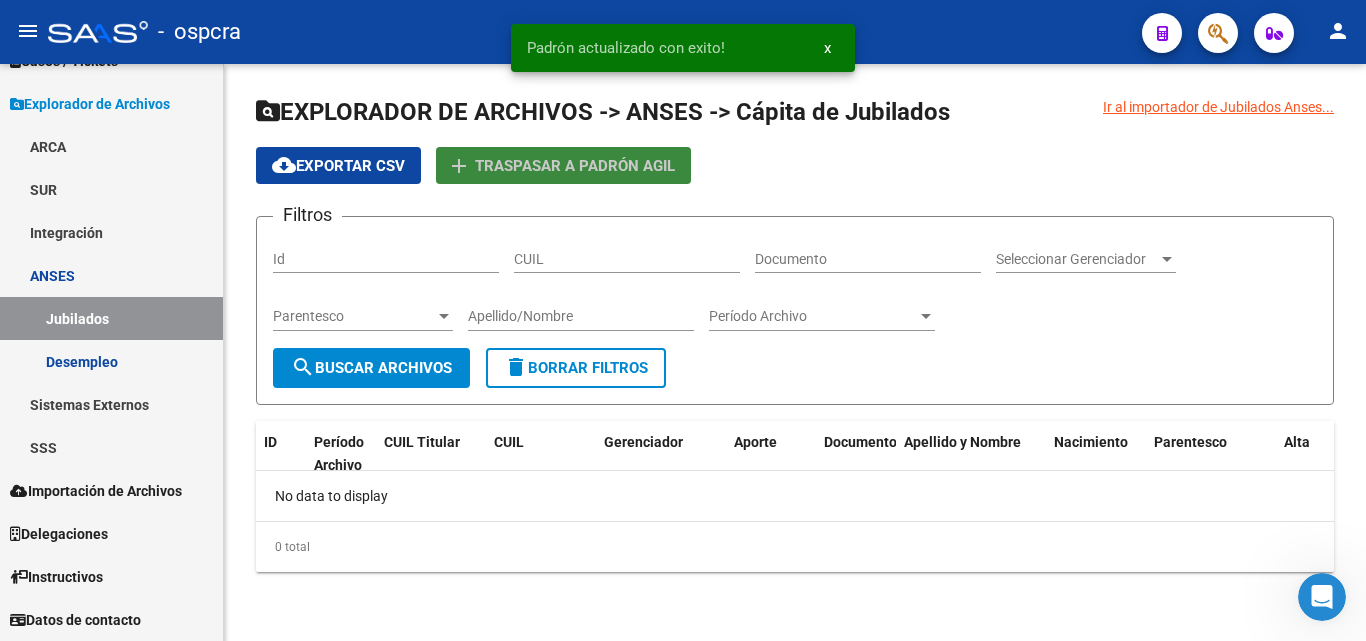 click on "Traspasar a Padrón Agil" 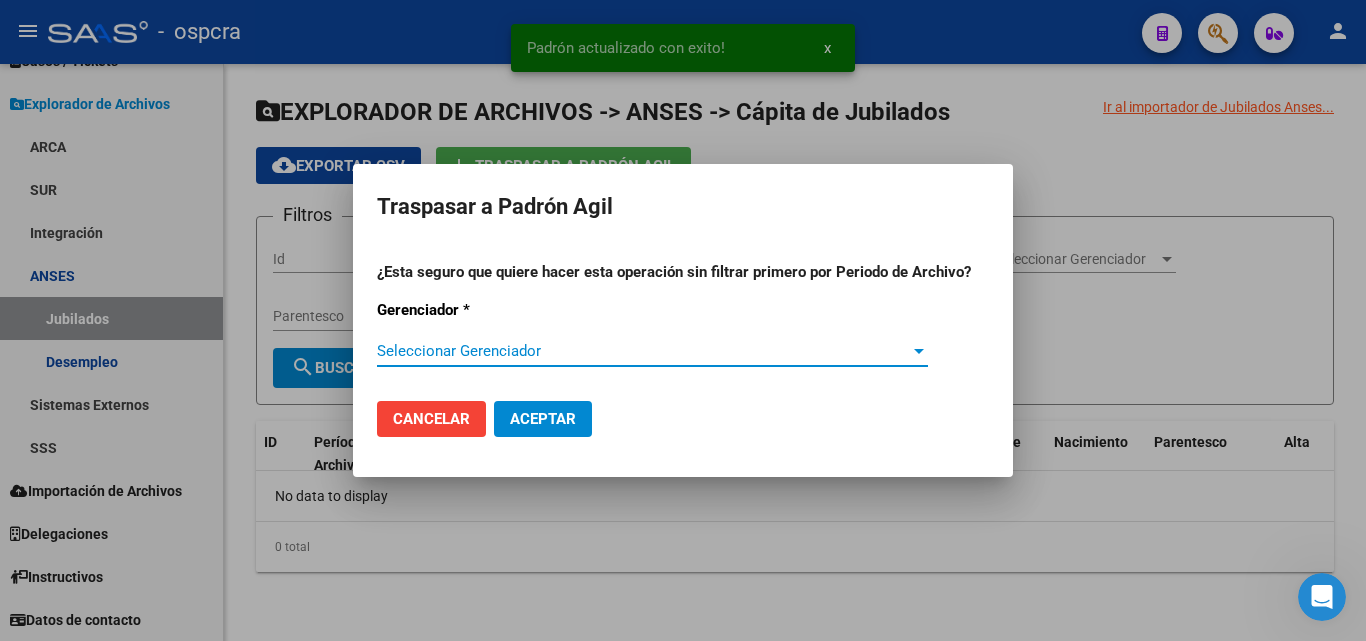 click at bounding box center [683, 320] 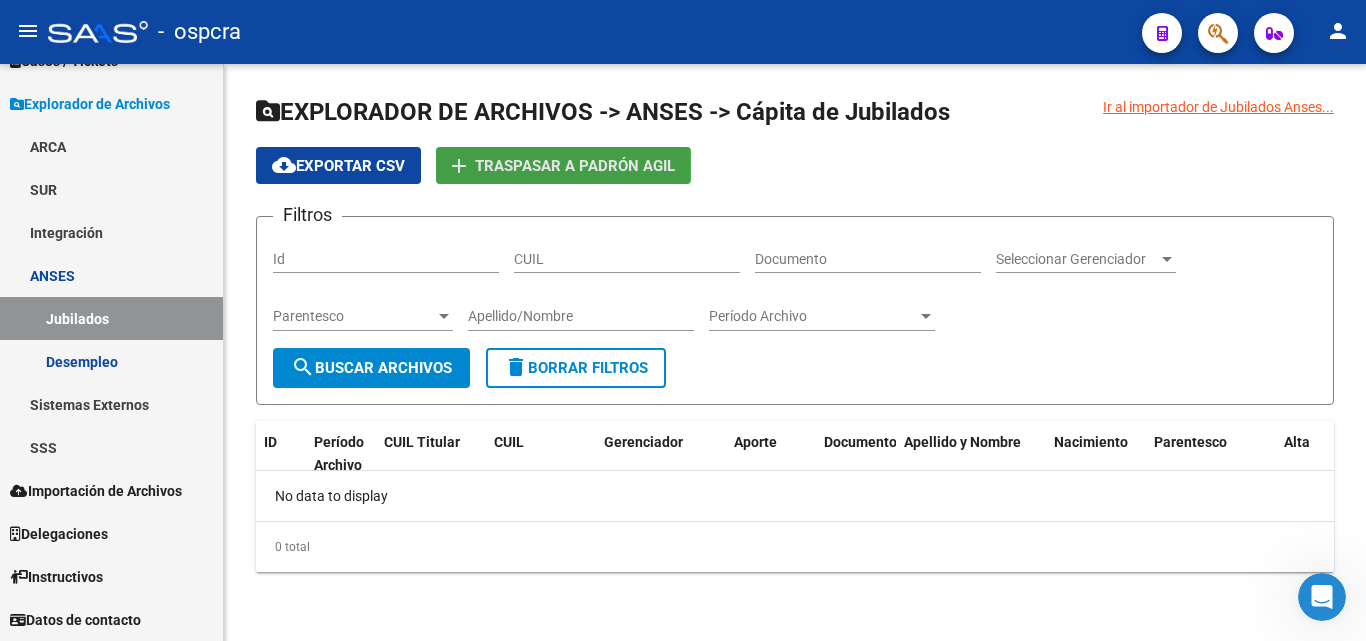 click on "Traspasar a Padrón Agil" 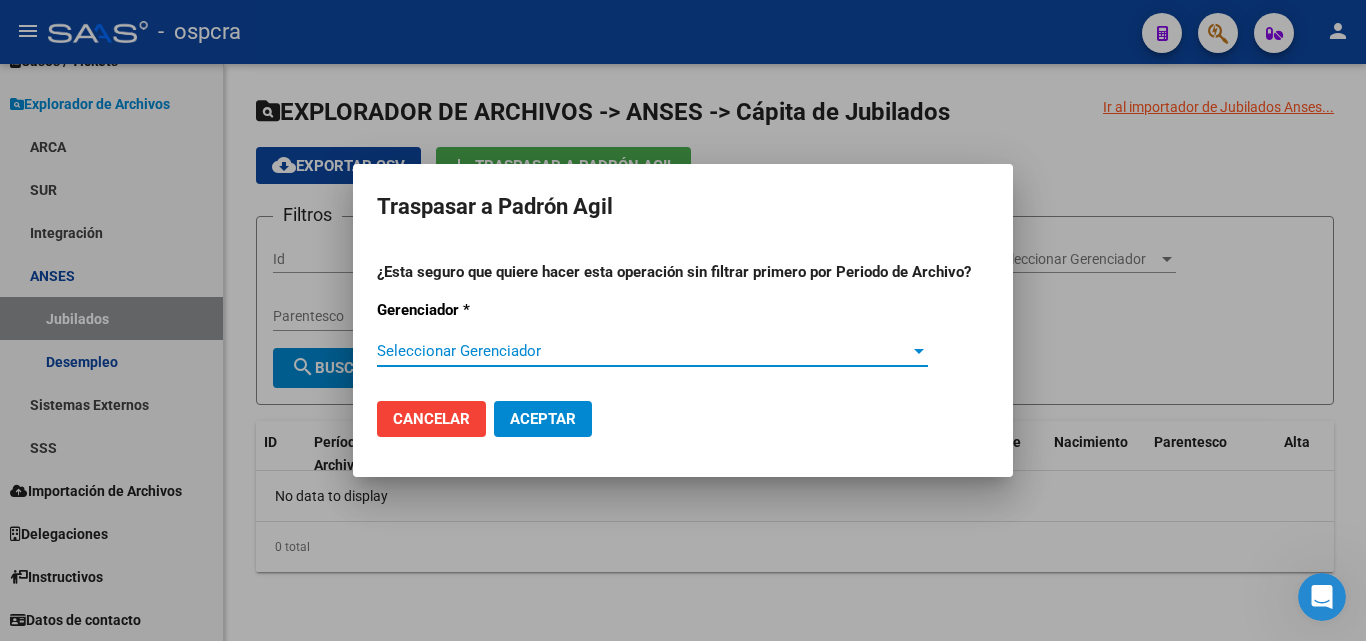 click at bounding box center (683, 320) 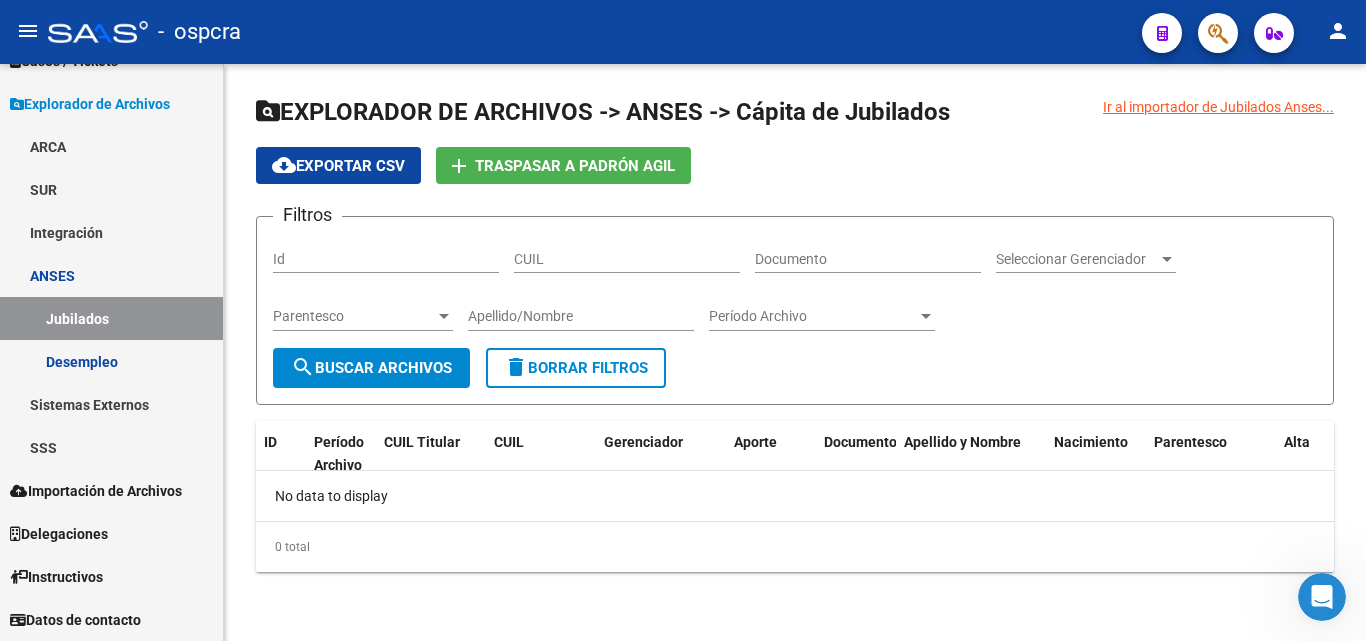 click on "Traspasar a Padrón Agil" 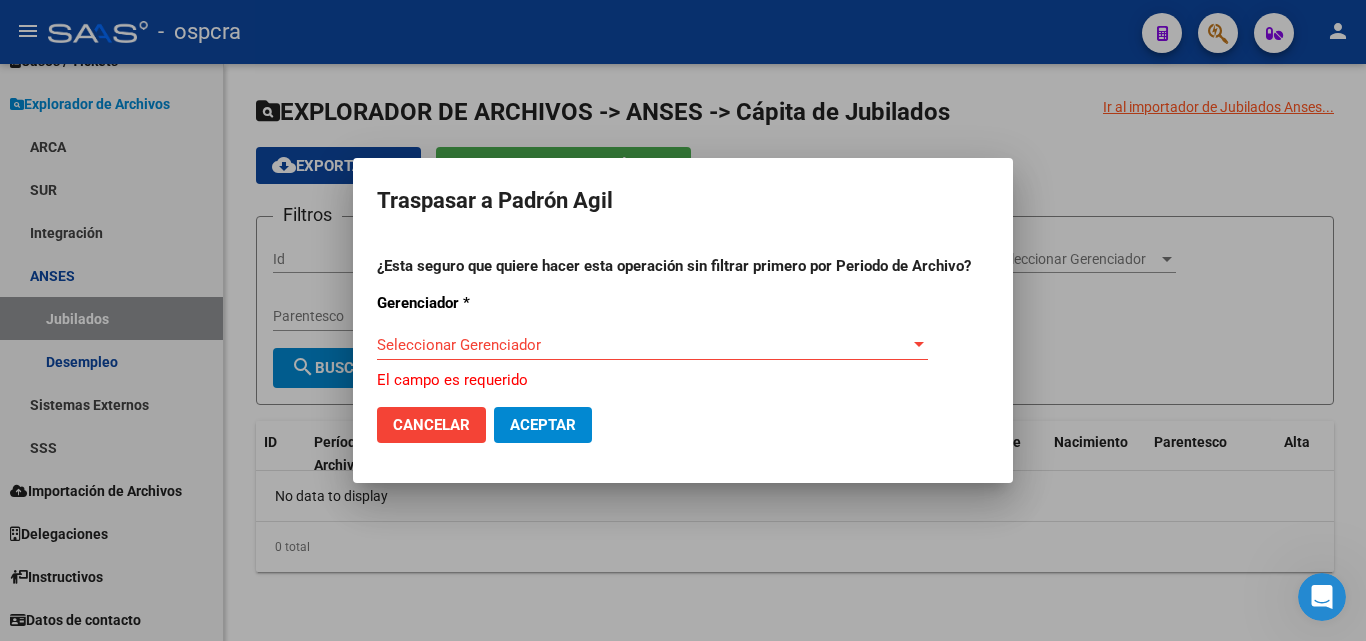 click at bounding box center (683, 320) 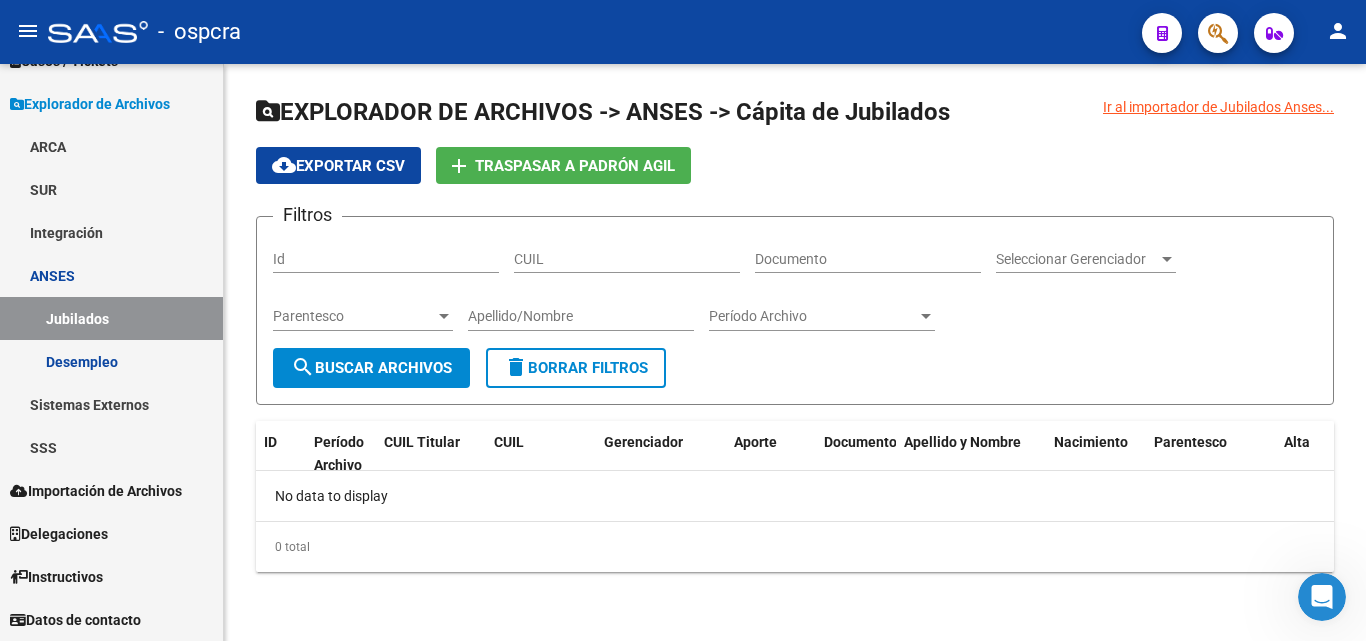 click on "add" 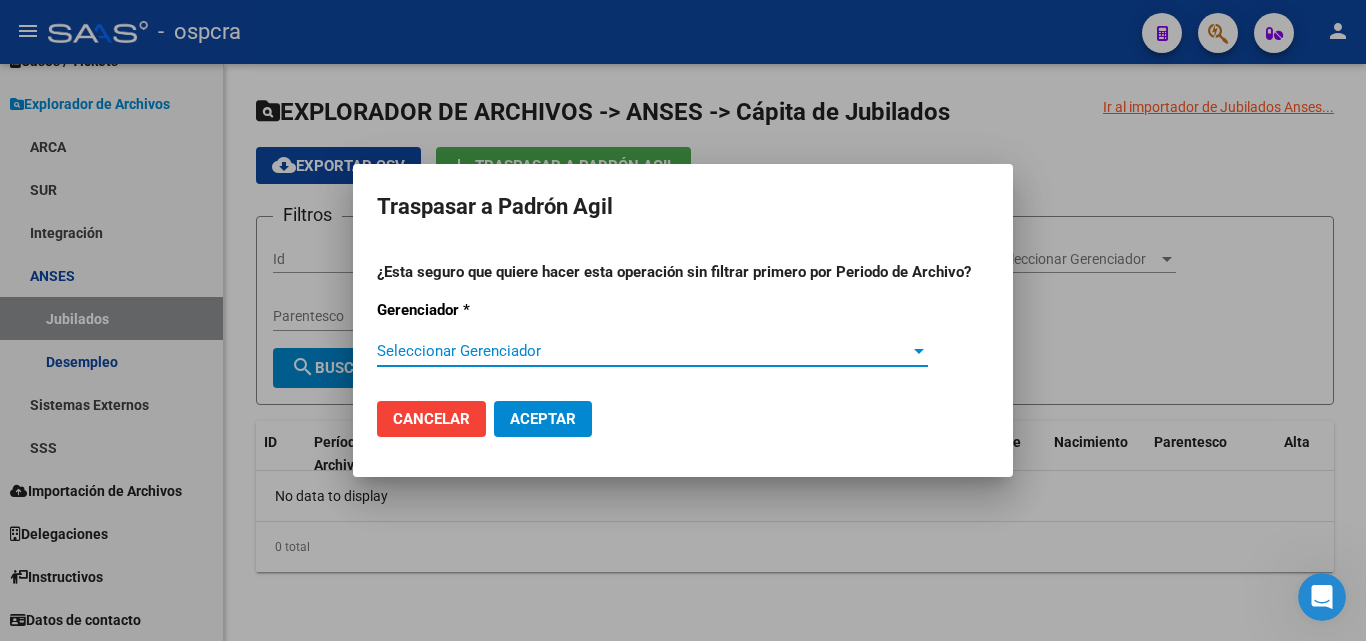 click on "Seleccionar Gerenciador" at bounding box center (643, 351) 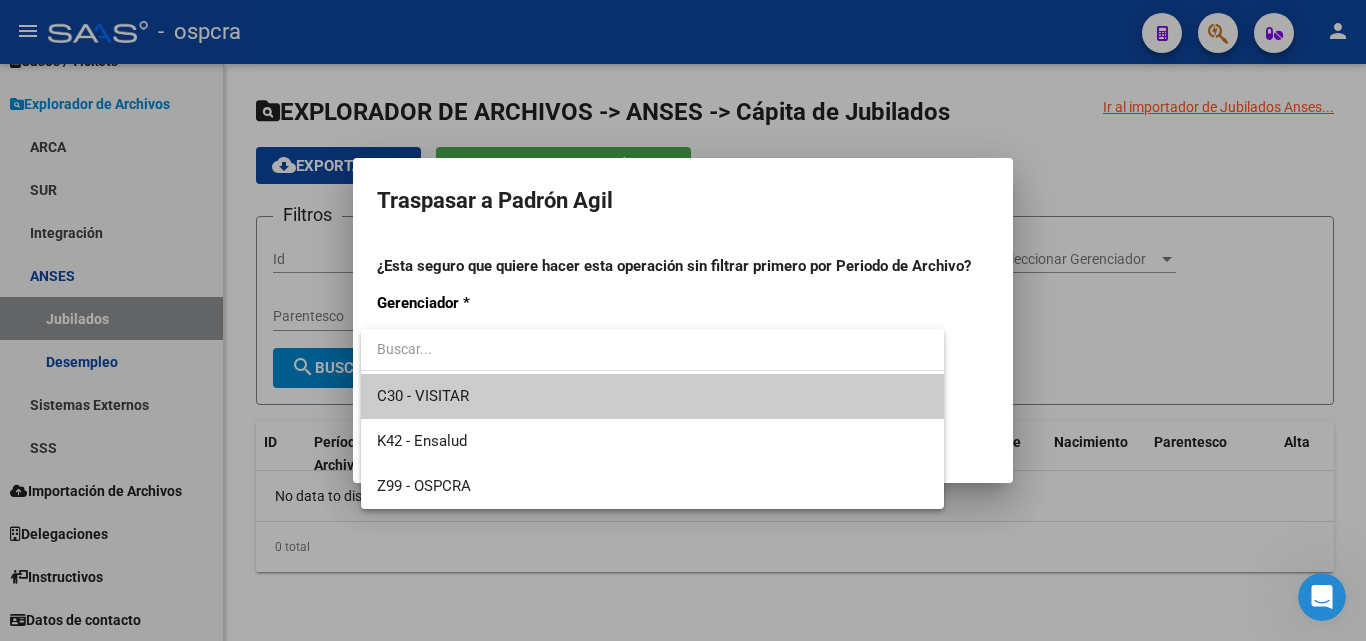 click at bounding box center [683, 320] 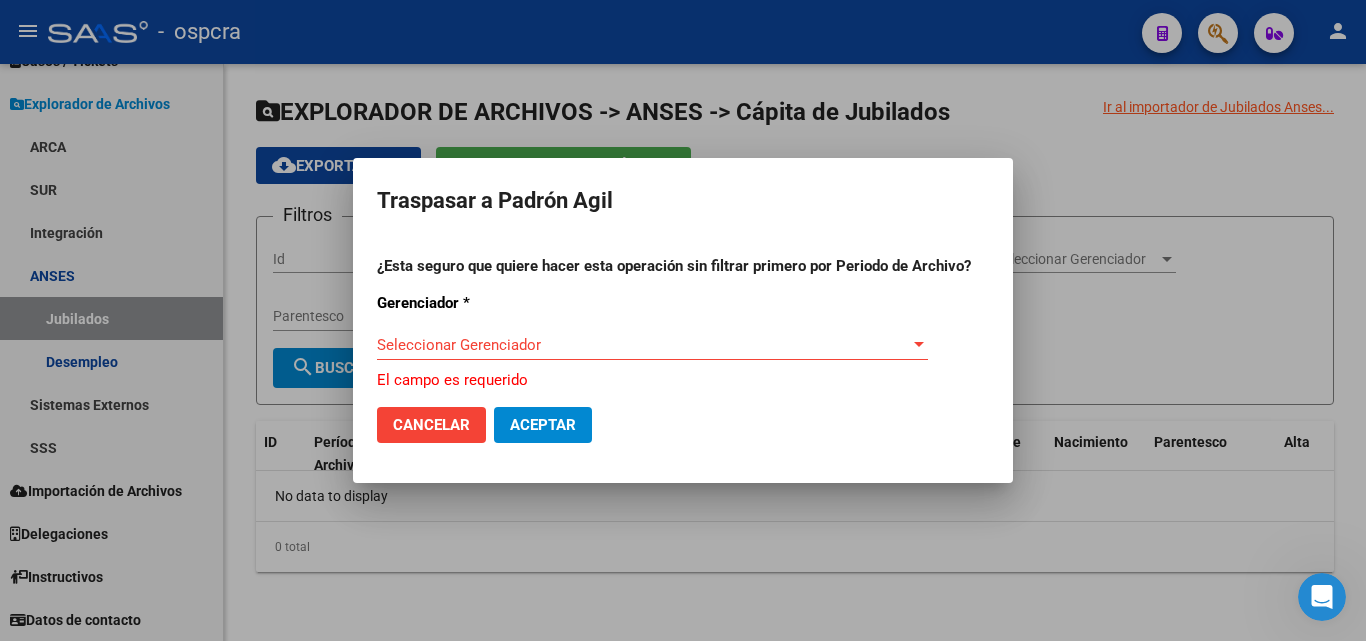 click at bounding box center (683, 320) 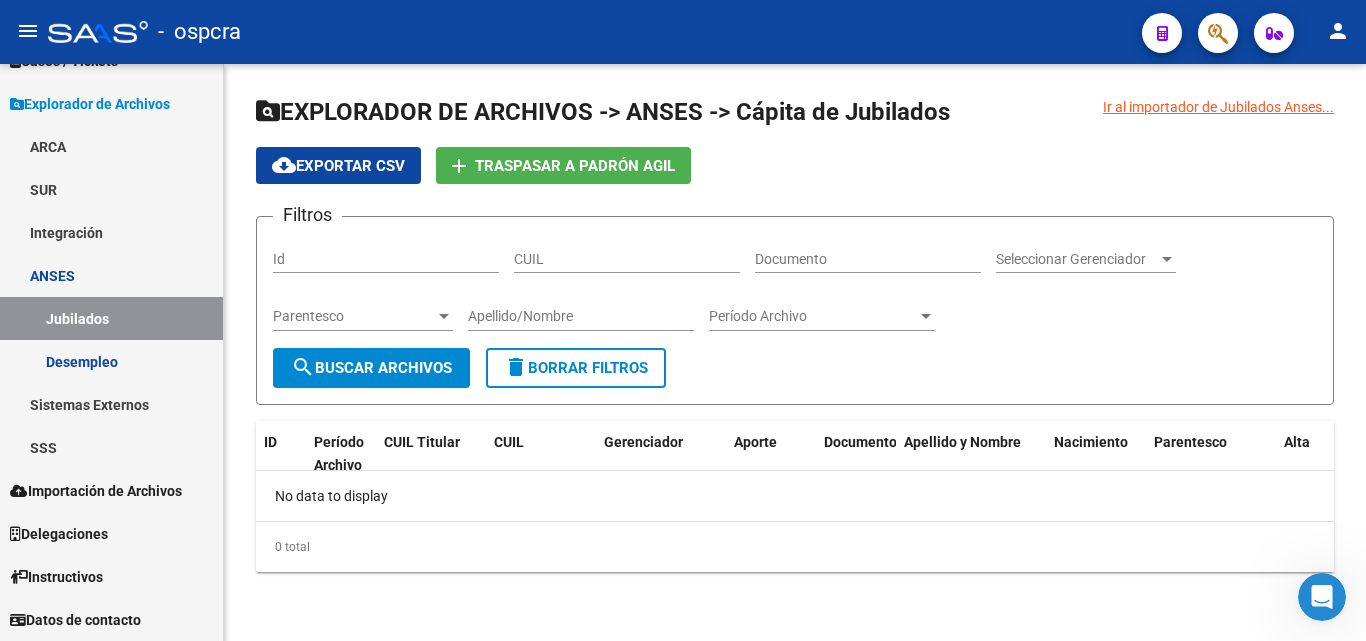 click at bounding box center (1322, 597) 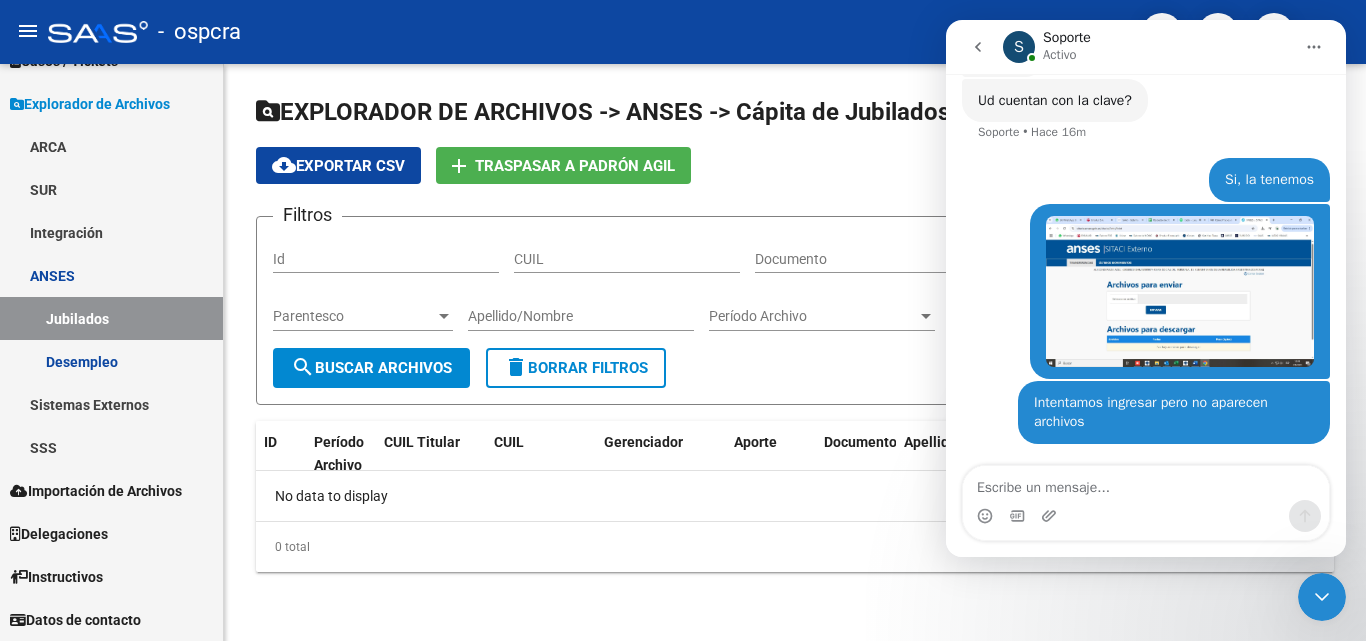 scroll, scrollTop: 767, scrollLeft: 0, axis: vertical 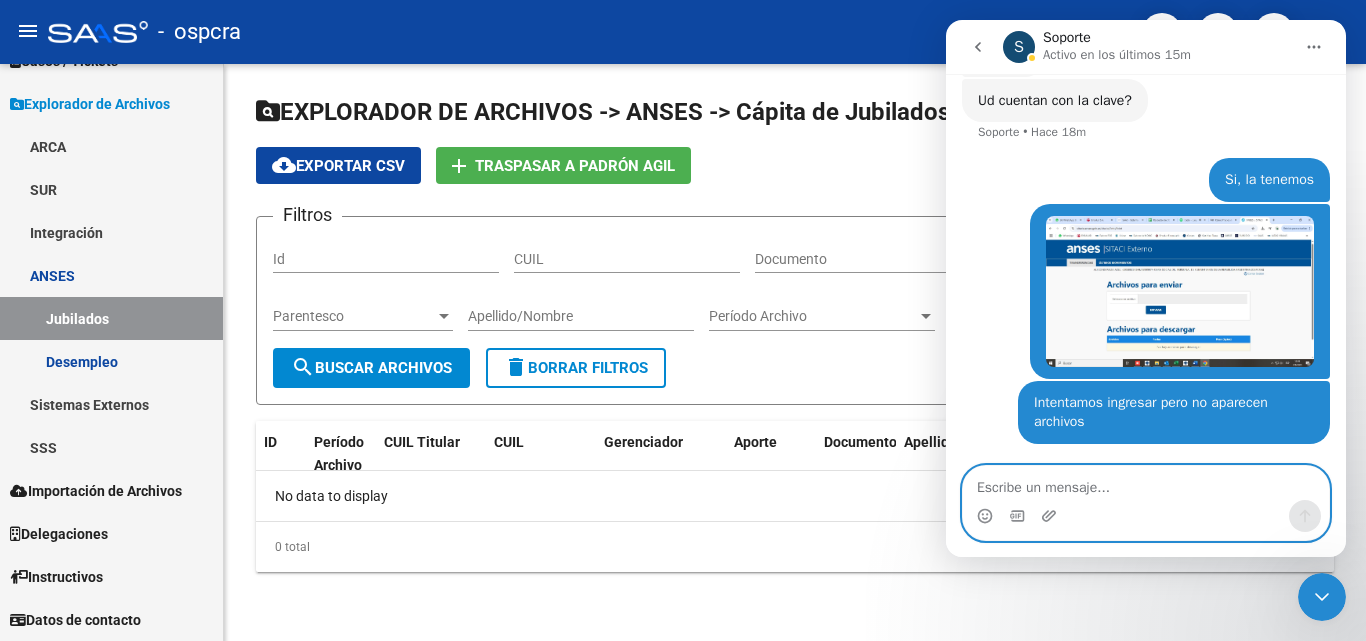 click at bounding box center (1146, 483) 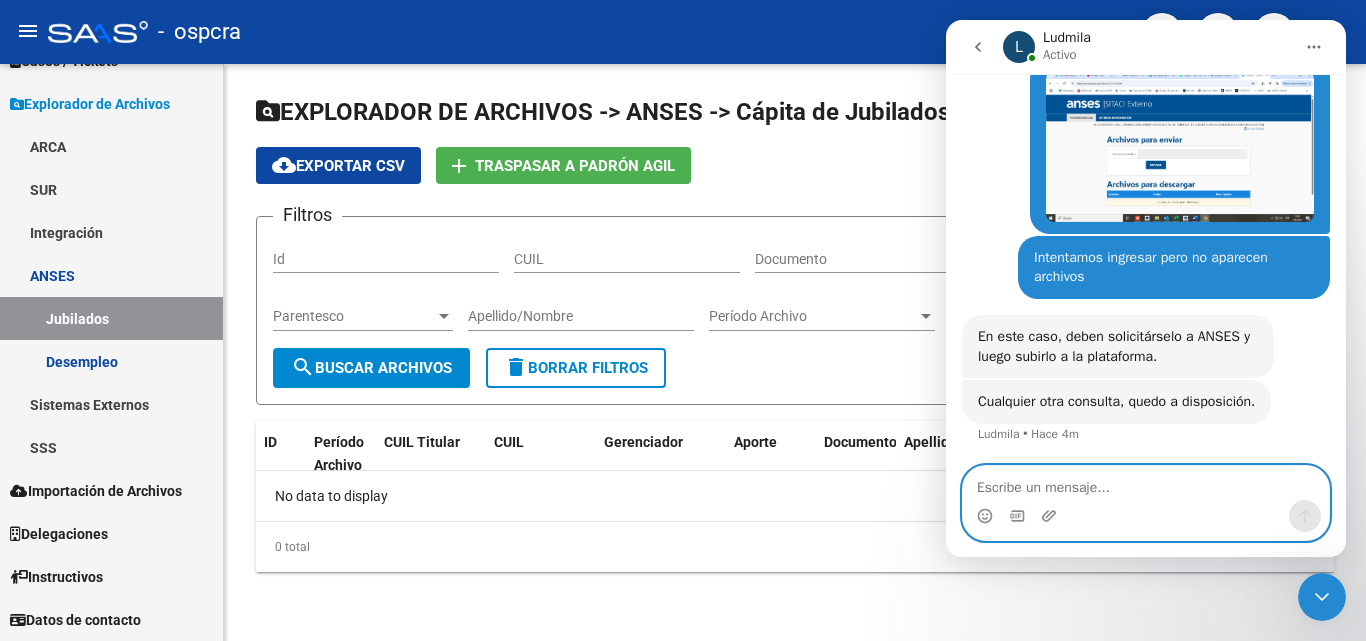scroll, scrollTop: 891, scrollLeft: 0, axis: vertical 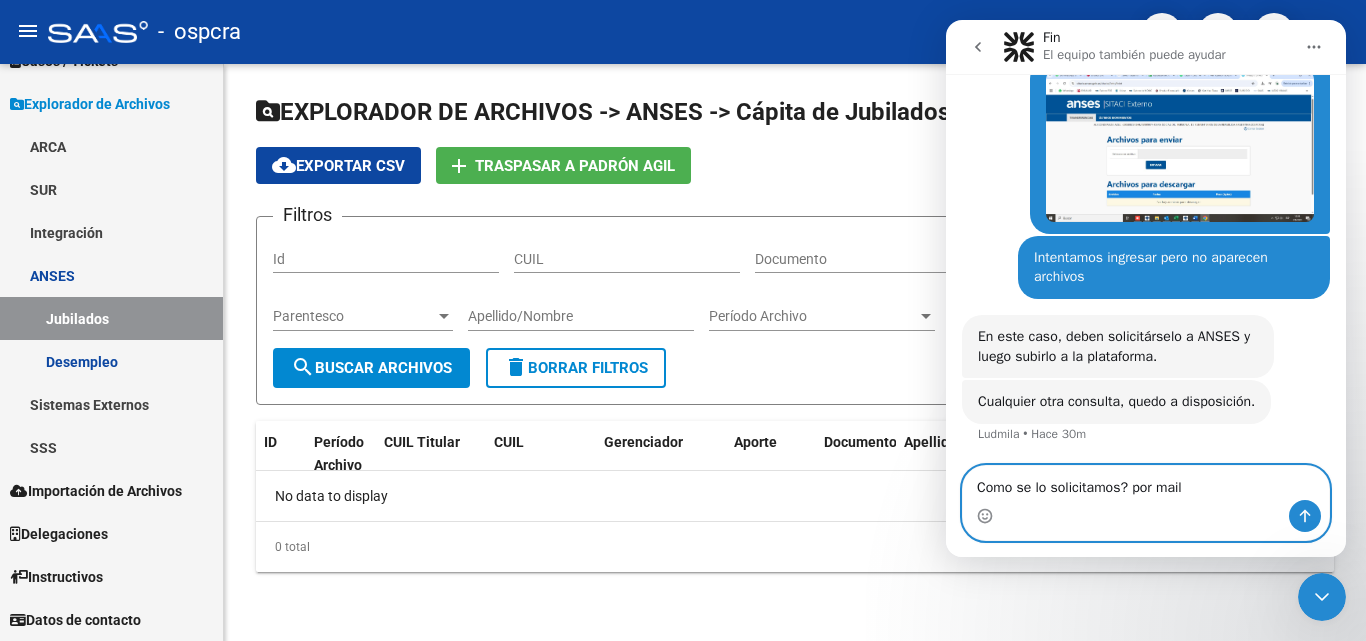 type on "Como se lo solicitamos? por mail?" 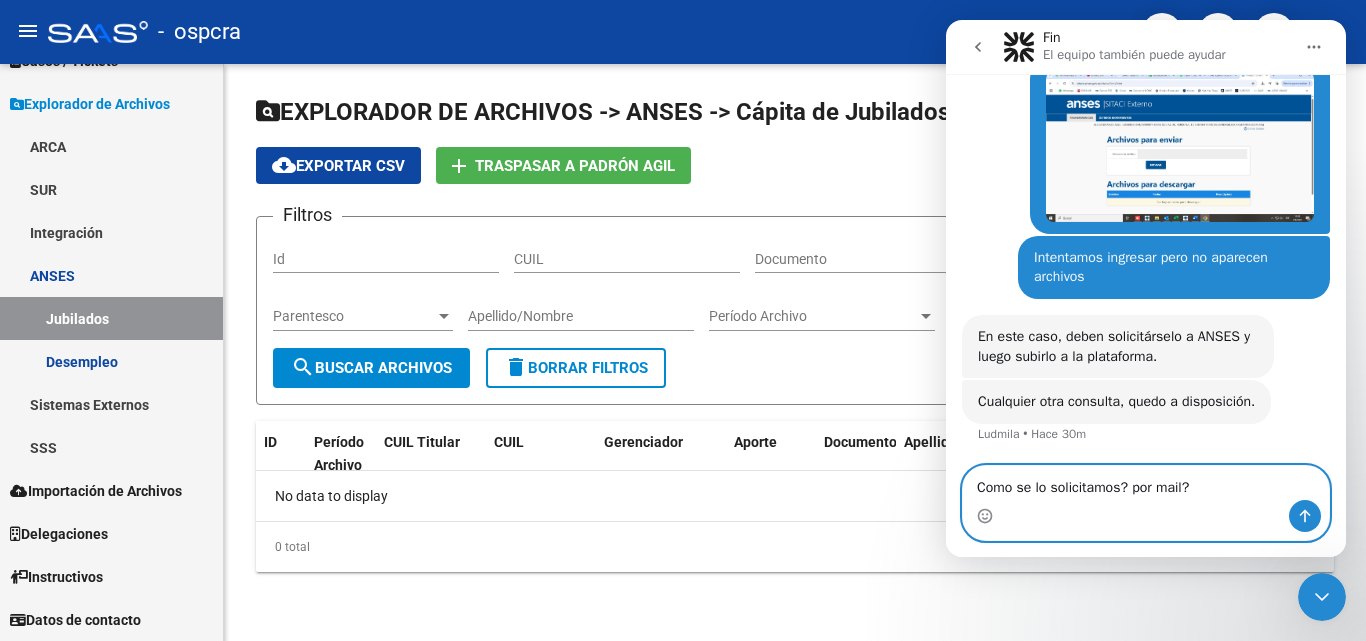 type 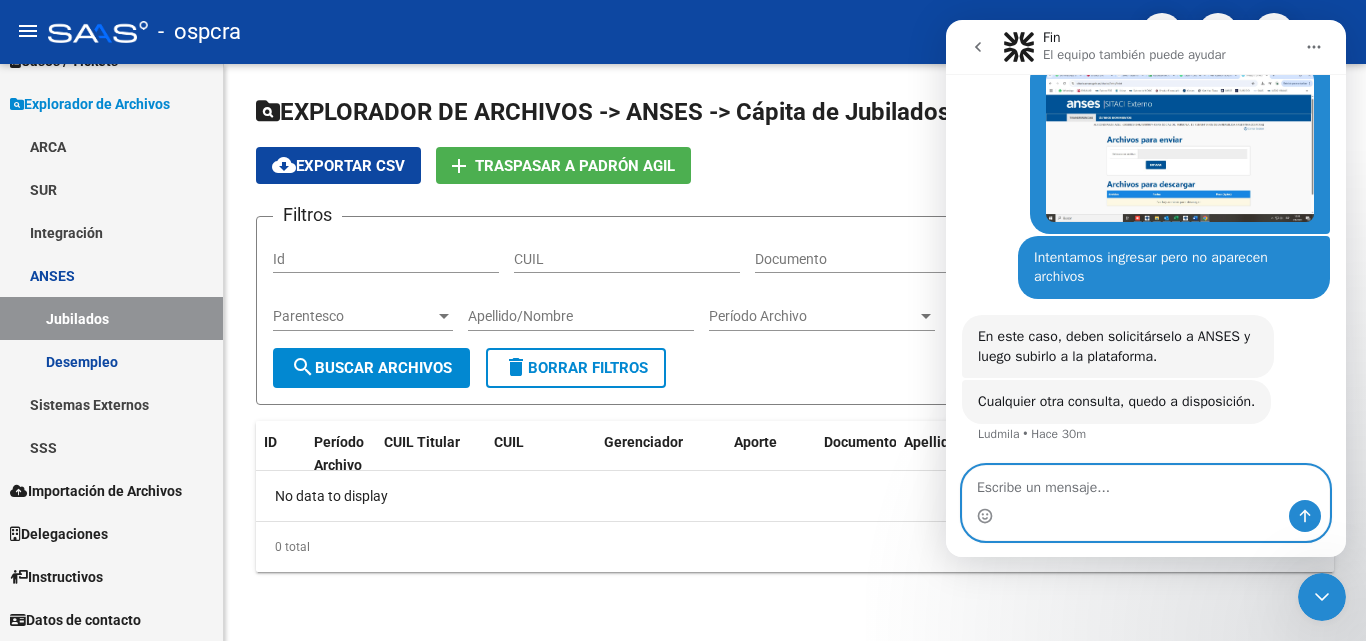 scroll, scrollTop: 951, scrollLeft: 0, axis: vertical 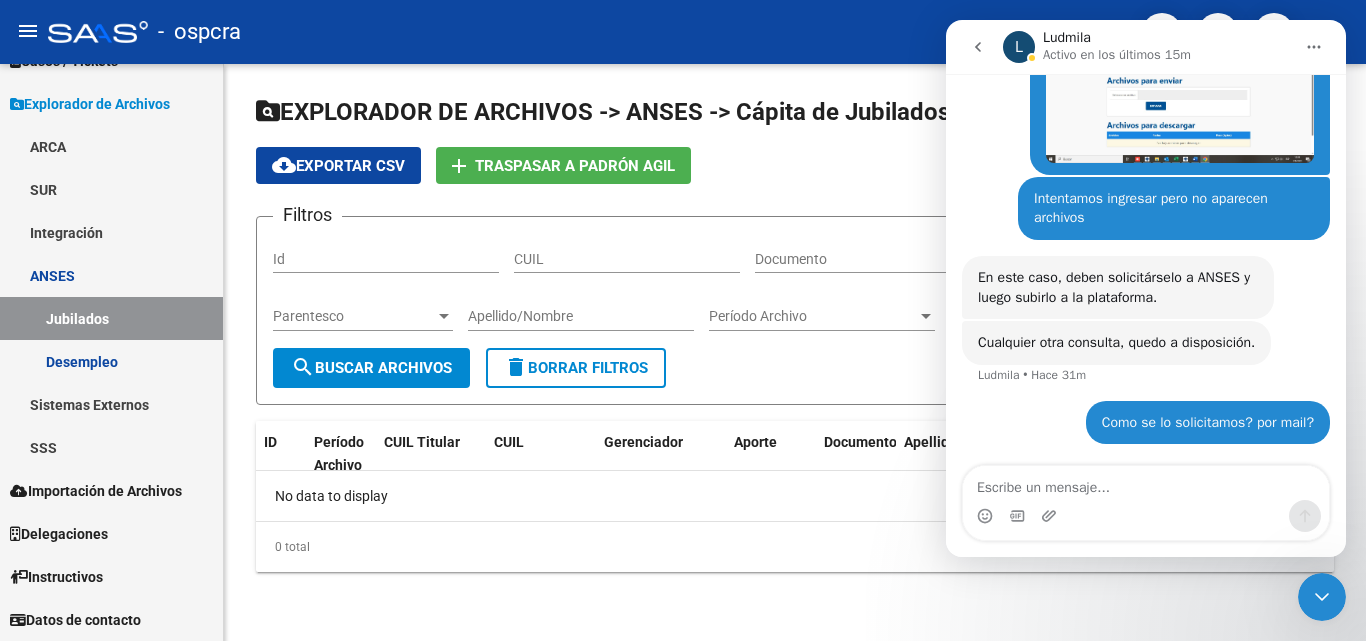 click on "-   ospcra" 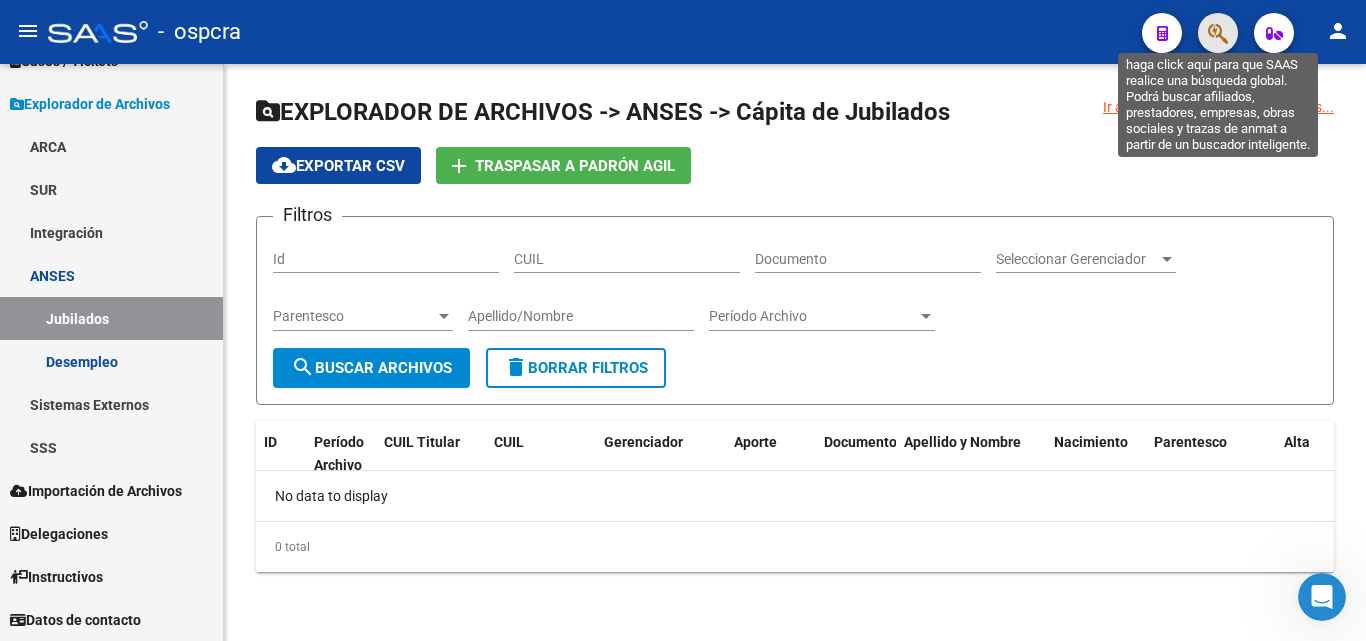 click 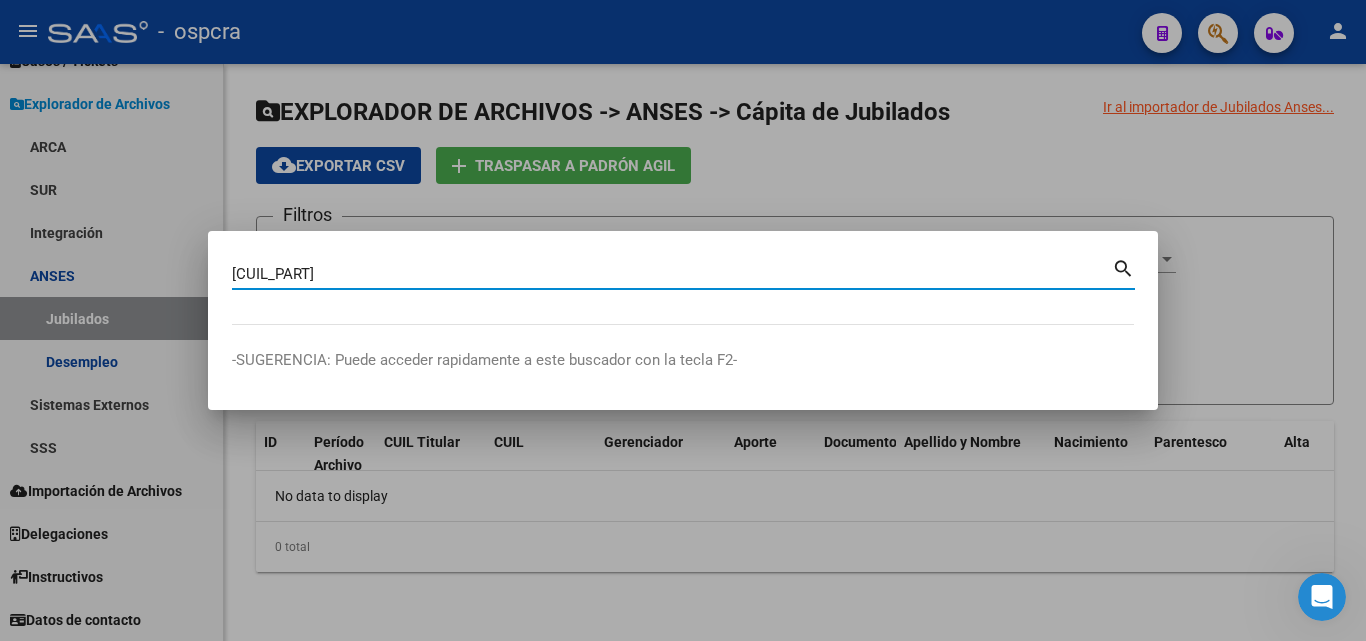 type on "31986025" 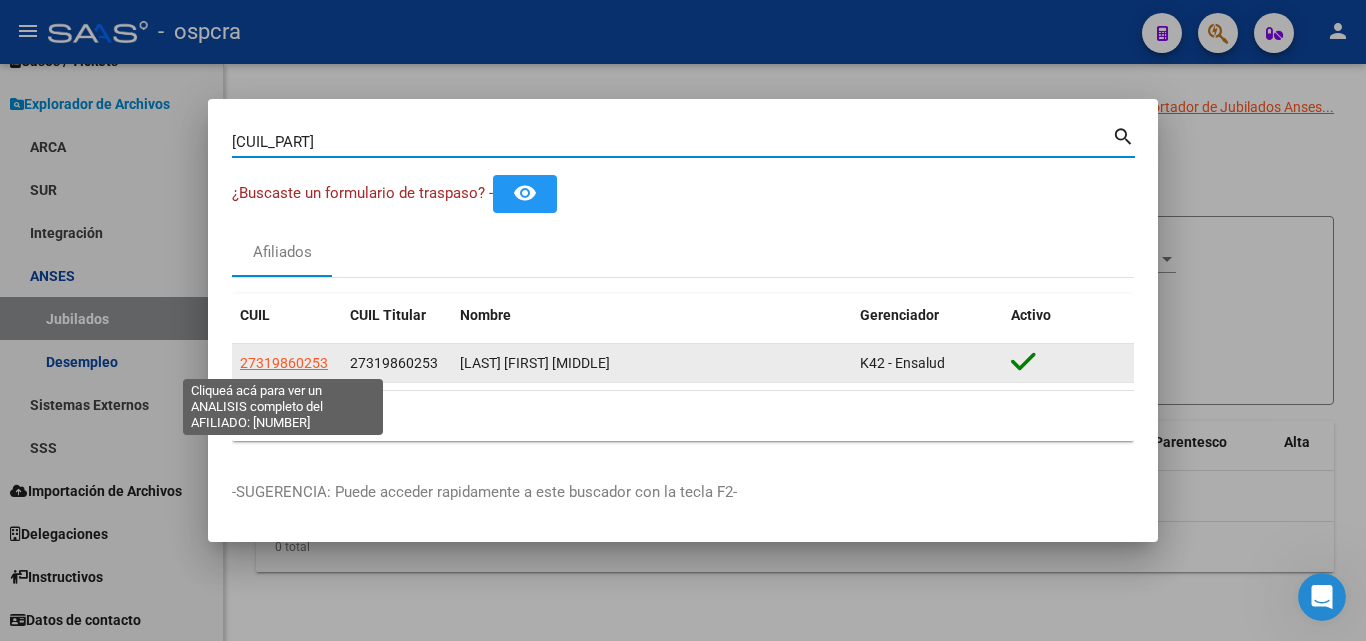 click on "27319860253" 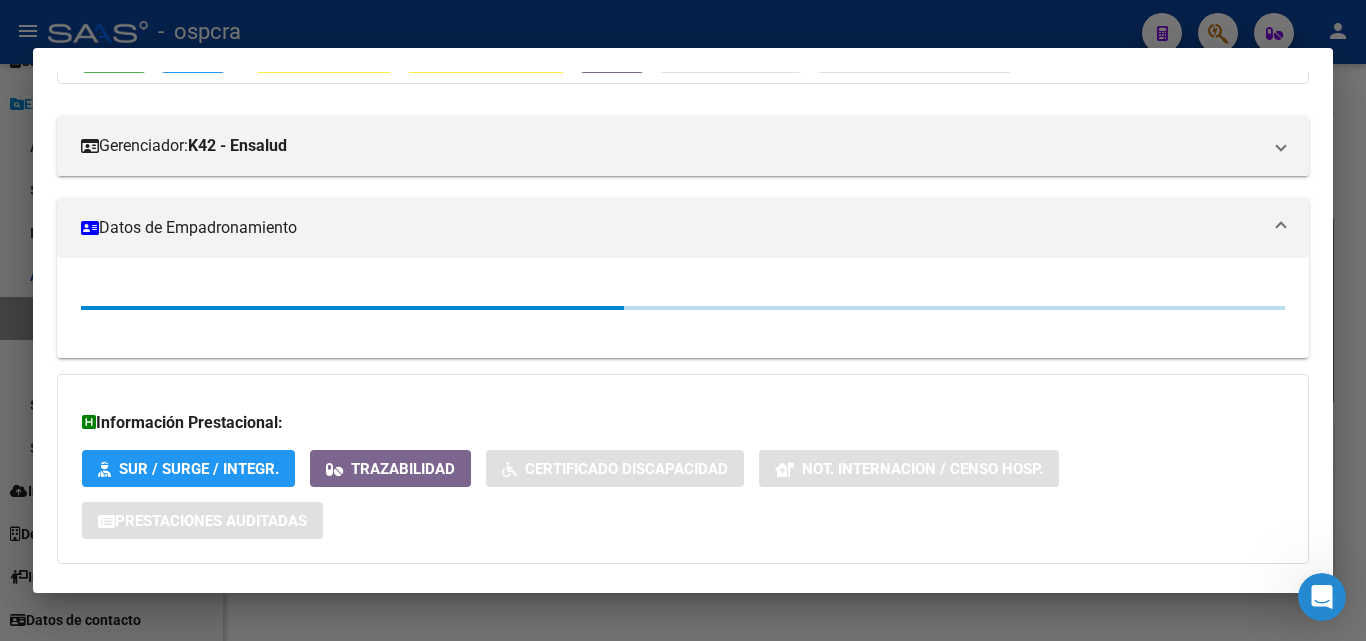scroll, scrollTop: 326, scrollLeft: 0, axis: vertical 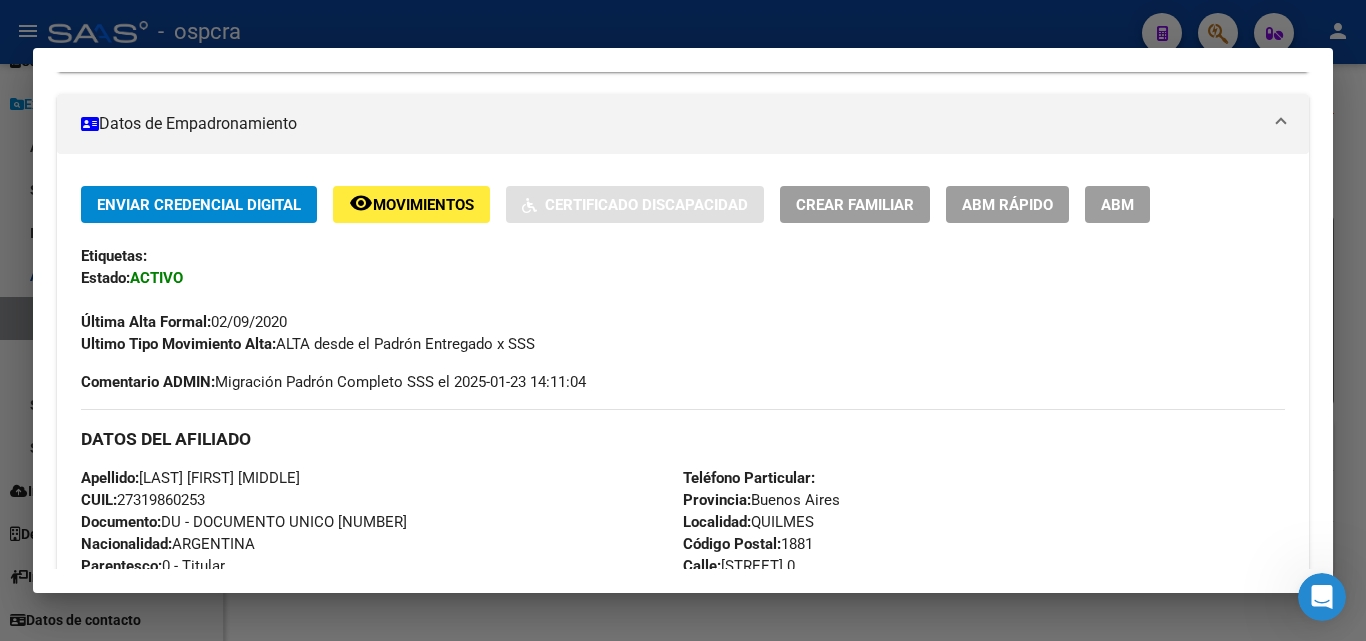 drag, startPoint x: 409, startPoint y: 479, endPoint x: 422, endPoint y: 504, distance: 28.178005 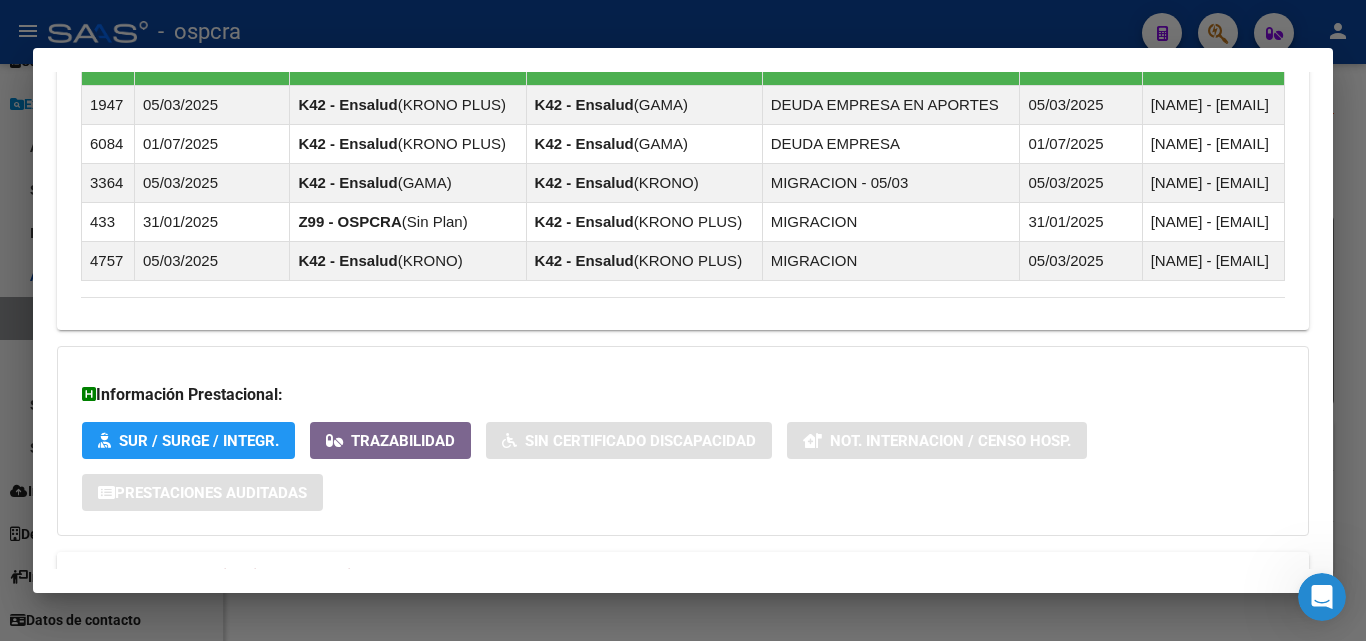 scroll, scrollTop: 1423, scrollLeft: 0, axis: vertical 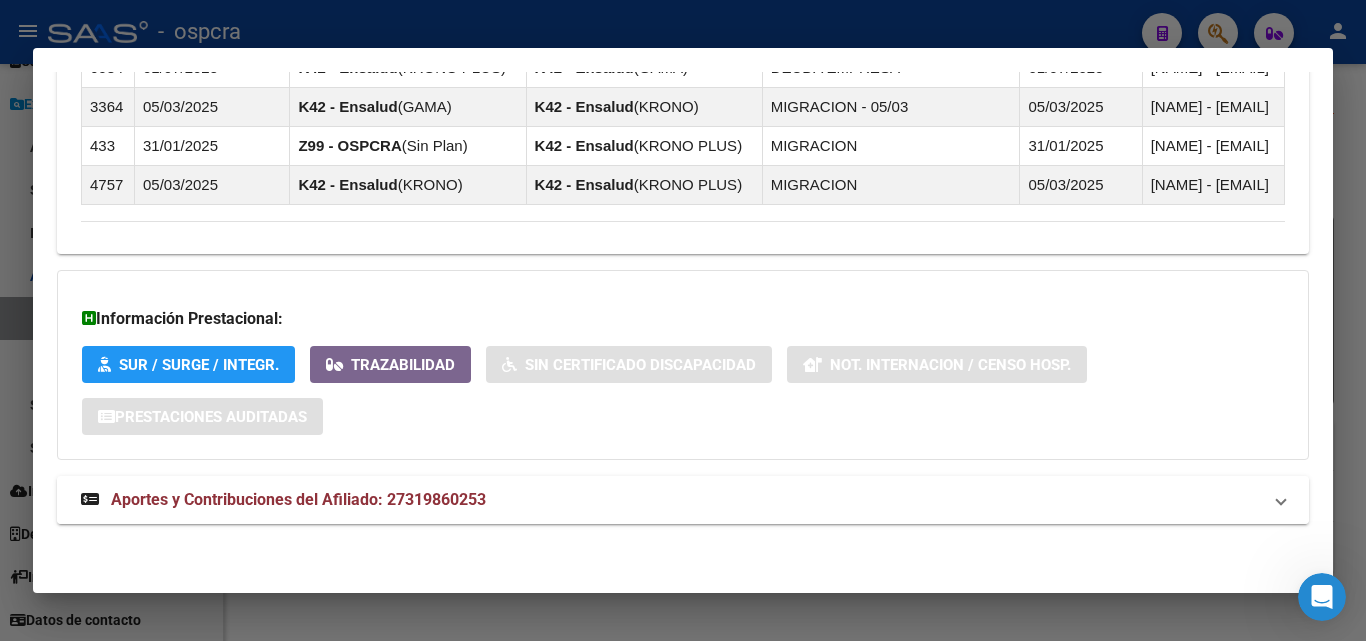 click on "Aportes y Contribuciones del Afiliado: 27319860253" at bounding box center [298, 499] 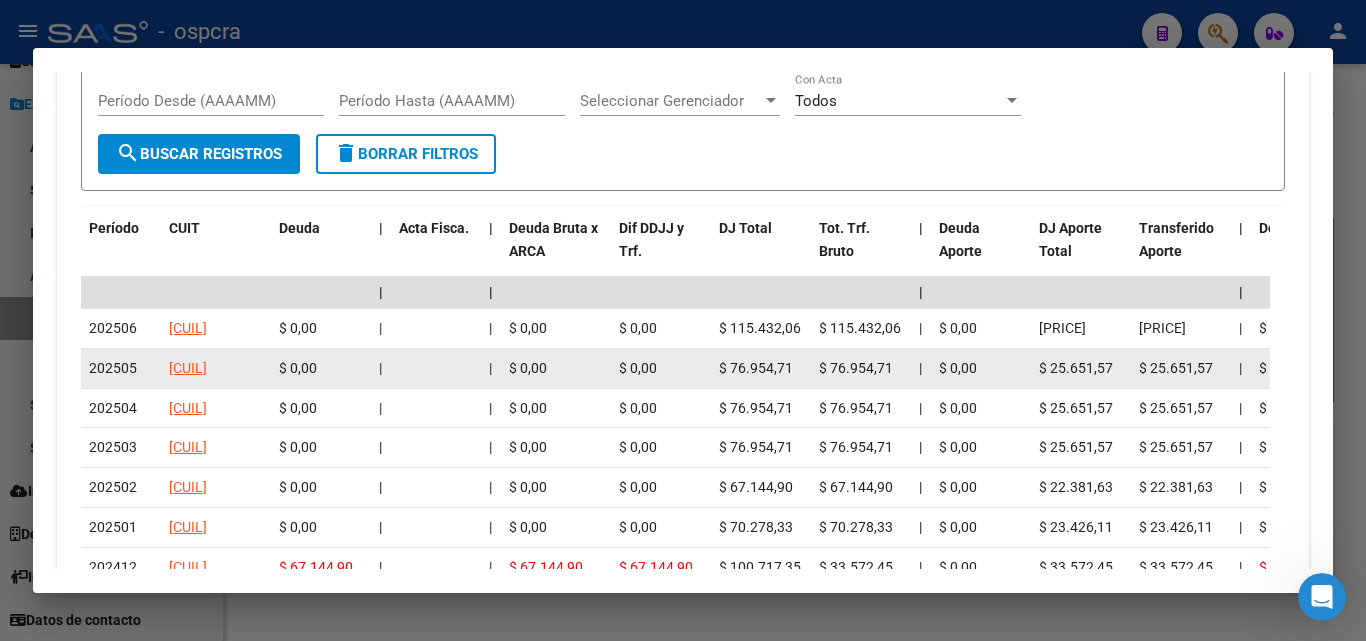 scroll, scrollTop: 2108, scrollLeft: 0, axis: vertical 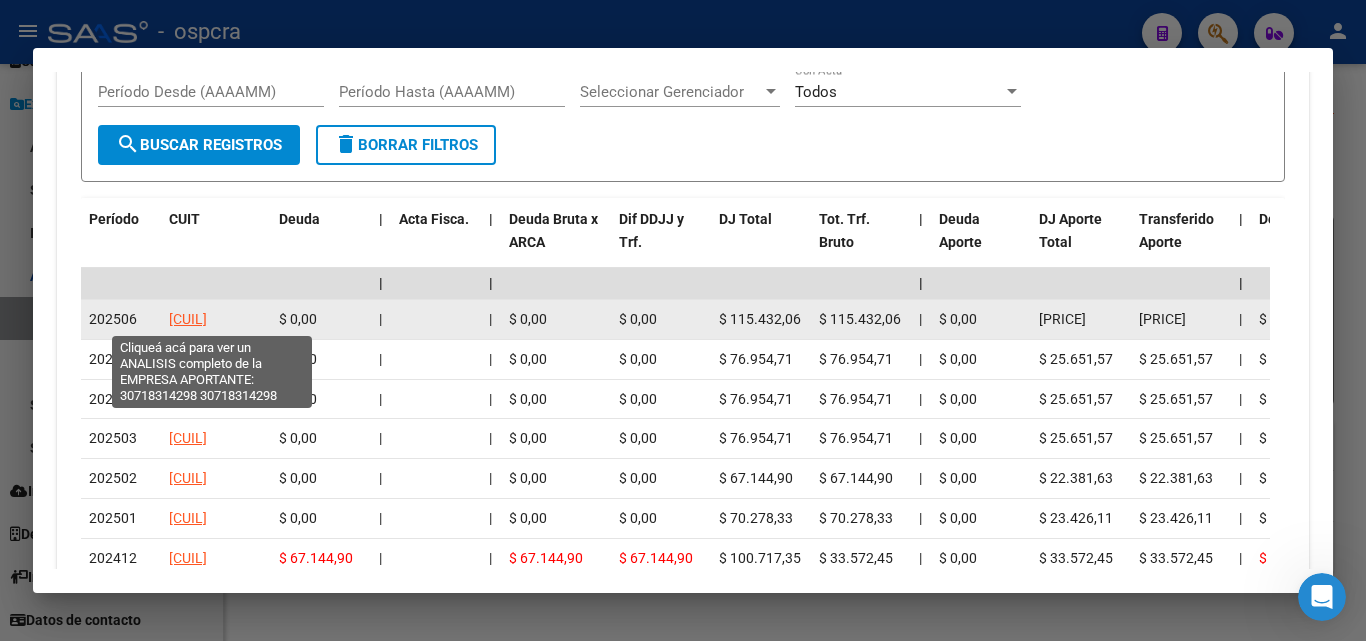 click on "30718314298" 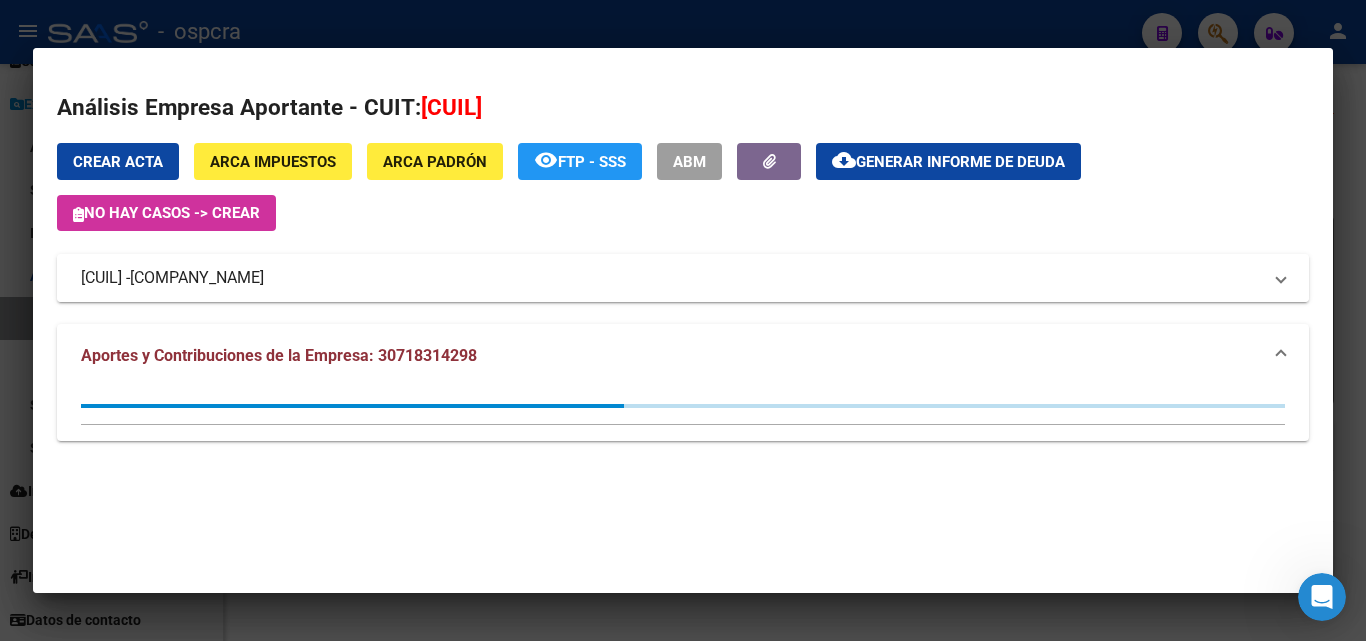 click on "EMPRESA LOS OLIVOS S.R.L." at bounding box center (197, 278) 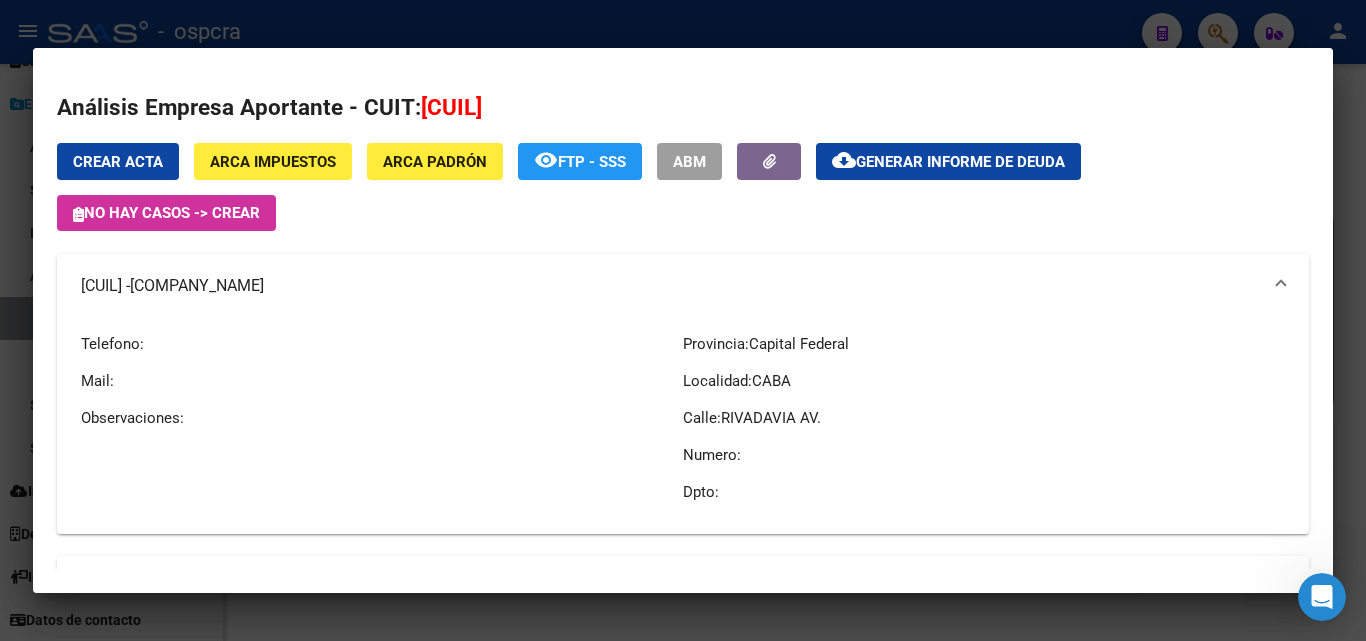 click at bounding box center [683, 320] 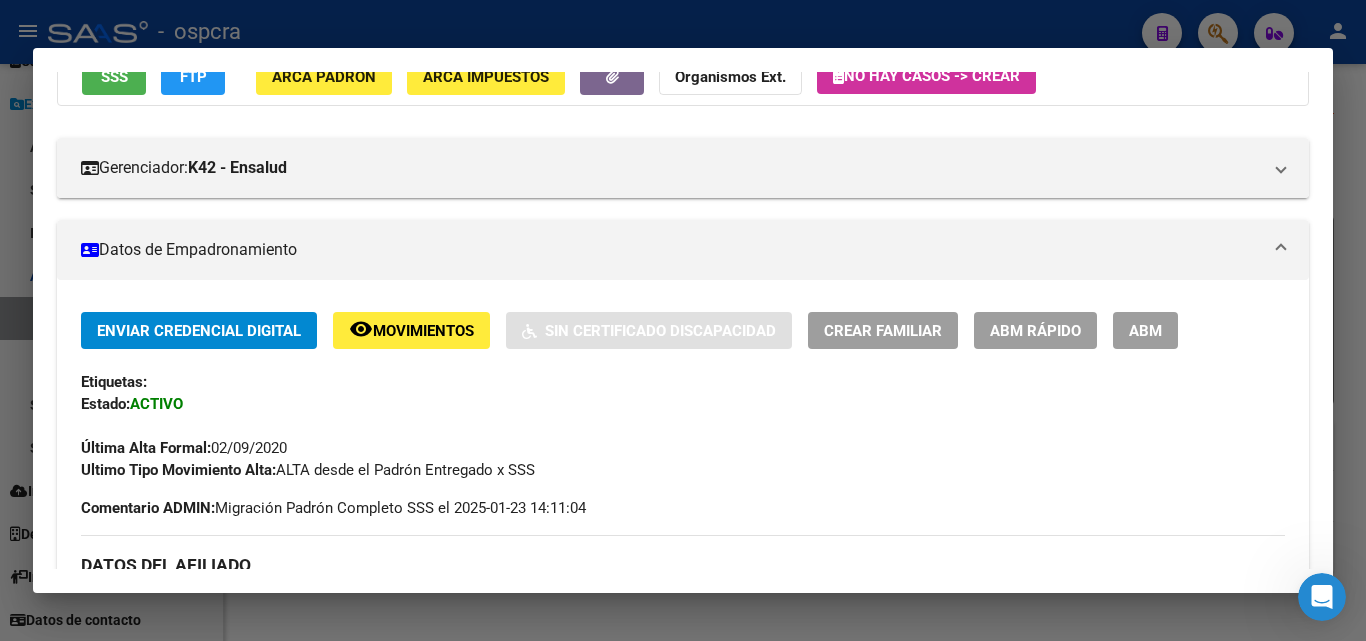 scroll, scrollTop: 0, scrollLeft: 0, axis: both 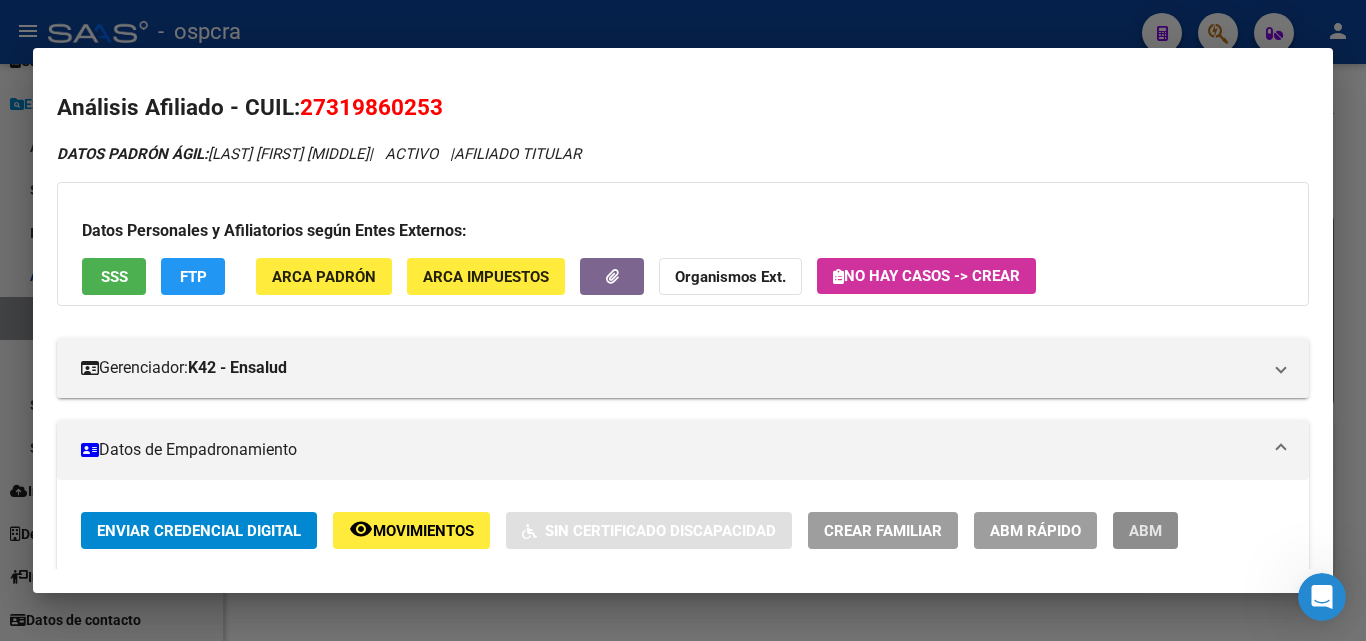 click on "ABM" at bounding box center (1145, 531) 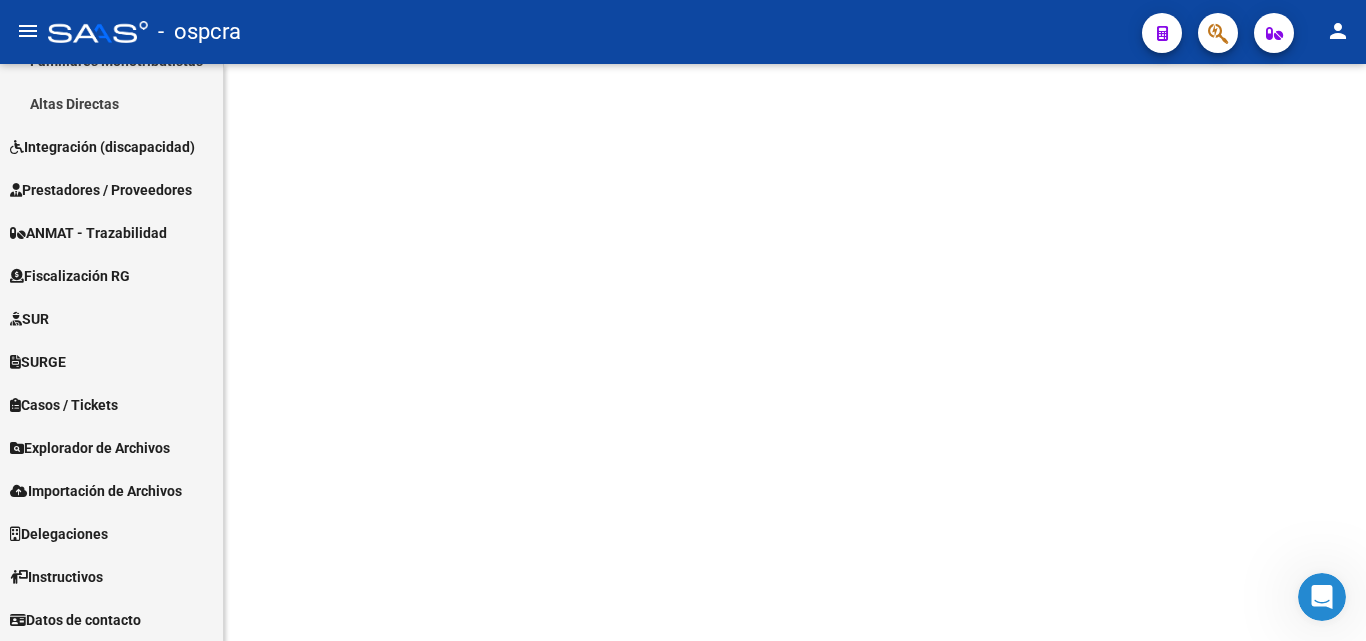 scroll, scrollTop: 635, scrollLeft: 0, axis: vertical 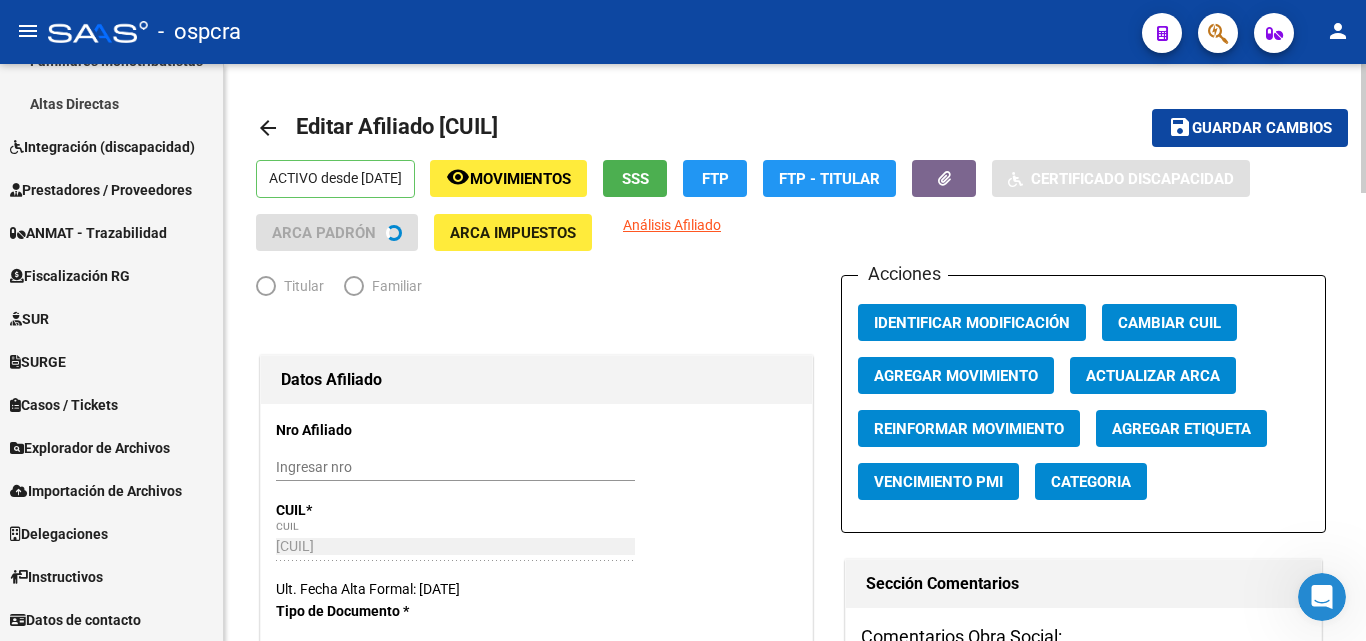 radio on "true" 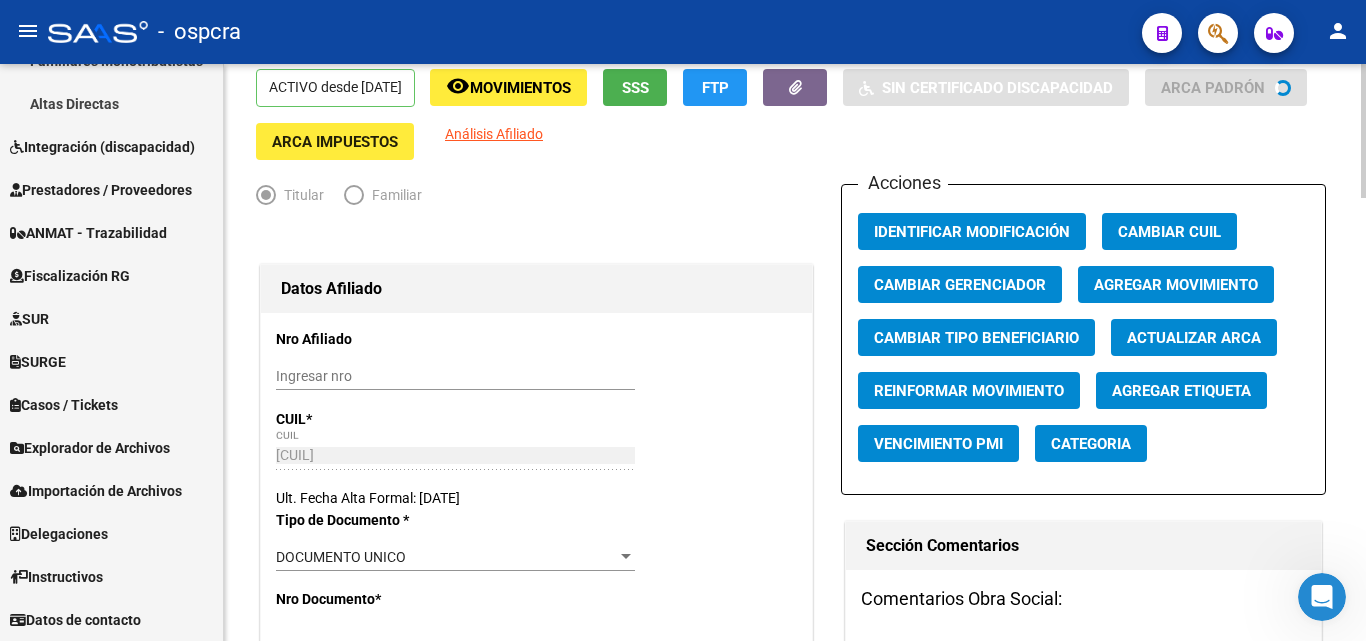 scroll, scrollTop: 200, scrollLeft: 0, axis: vertical 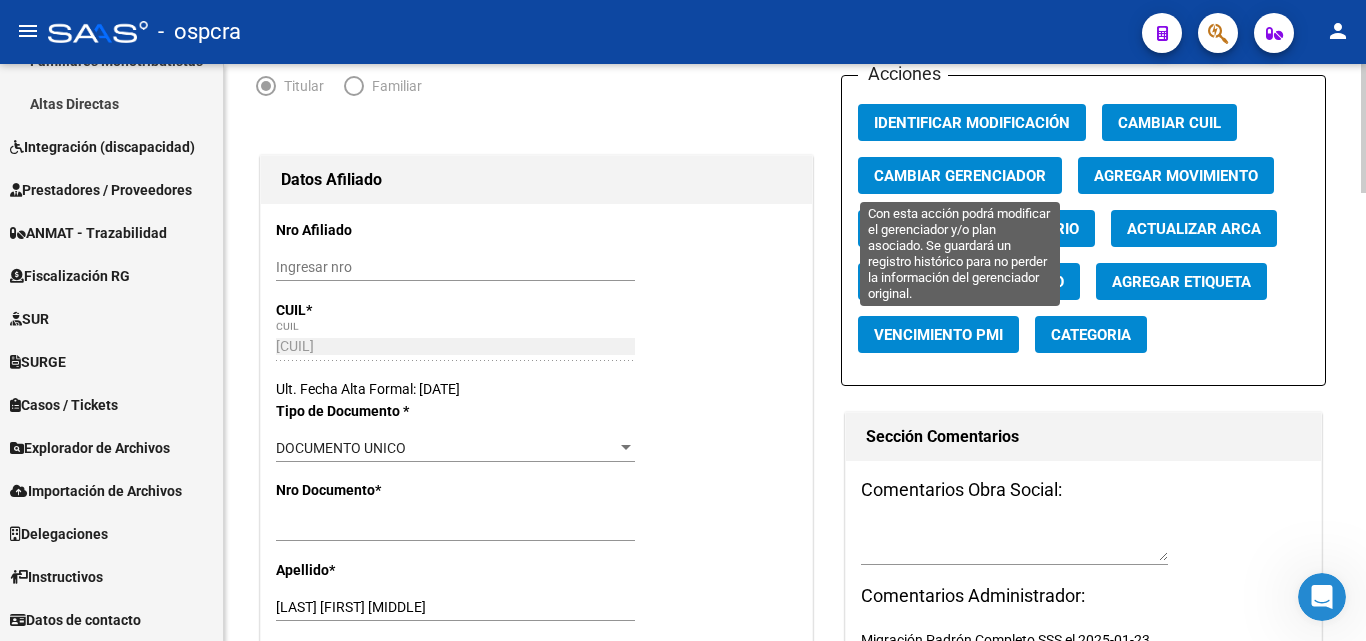 click on "Cambiar Gerenciador" 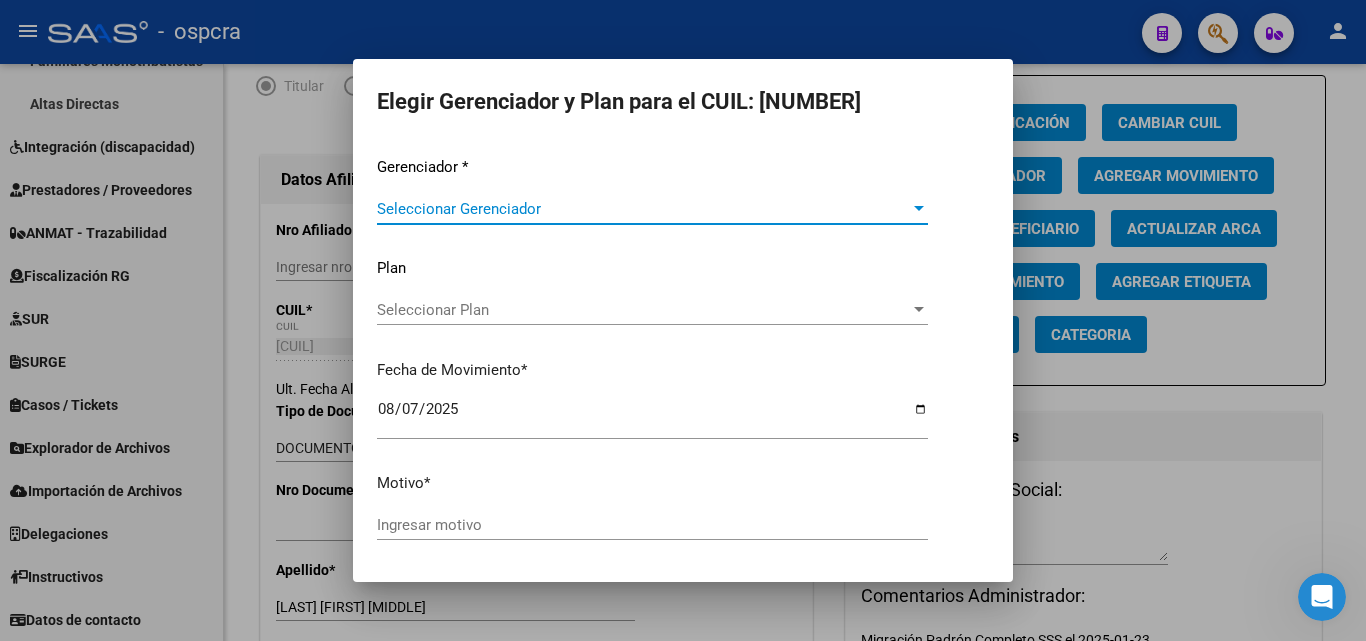 click on "Seleccionar Gerenciador" at bounding box center [643, 209] 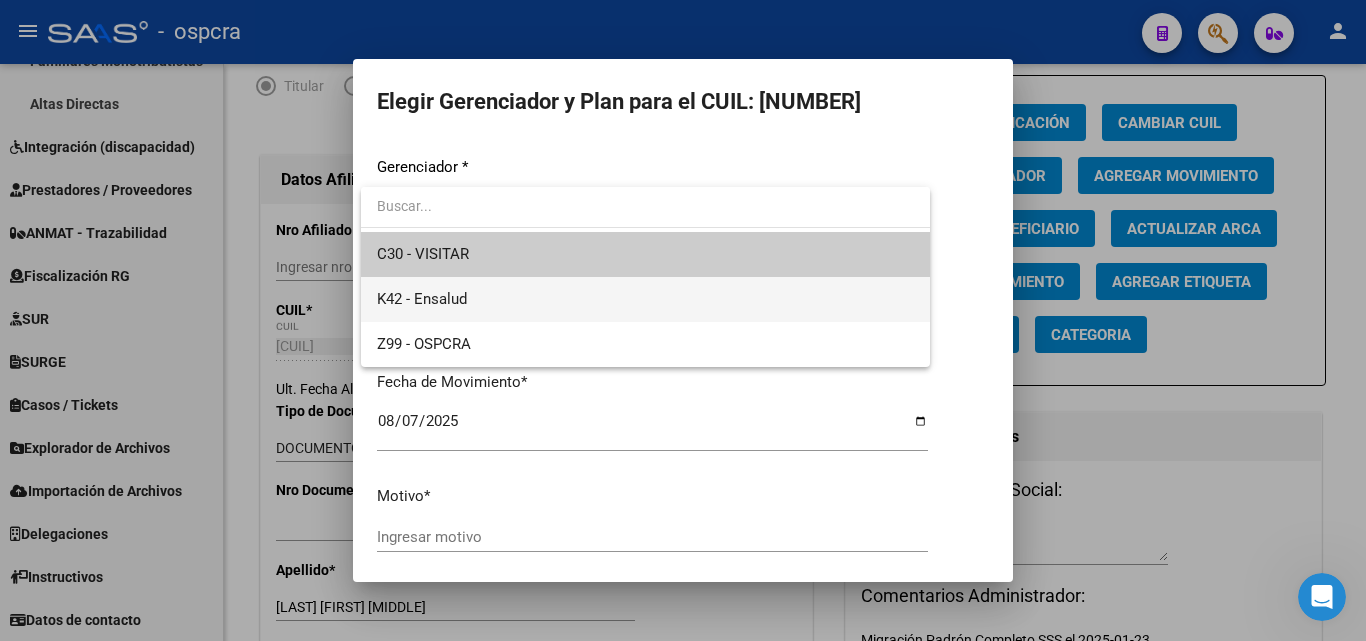 click on "K42 - Ensalud" at bounding box center [645, 299] 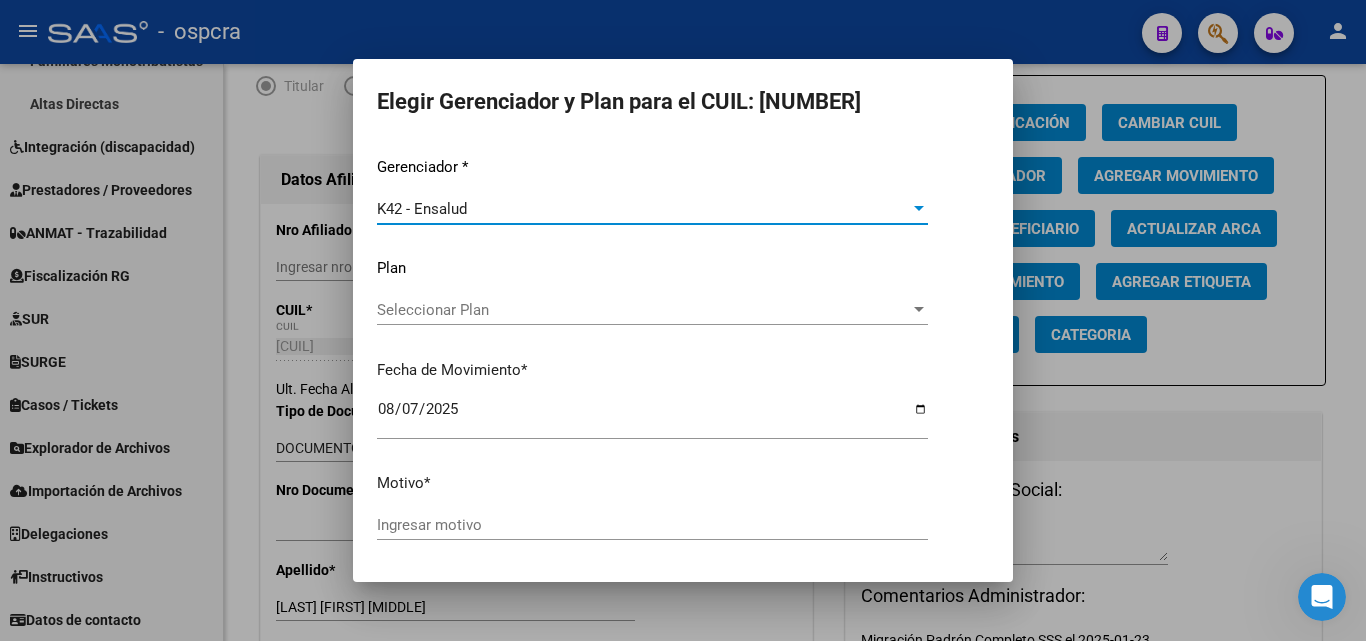 click on "Seleccionar Plan Seleccionar Plan" at bounding box center [652, 310] 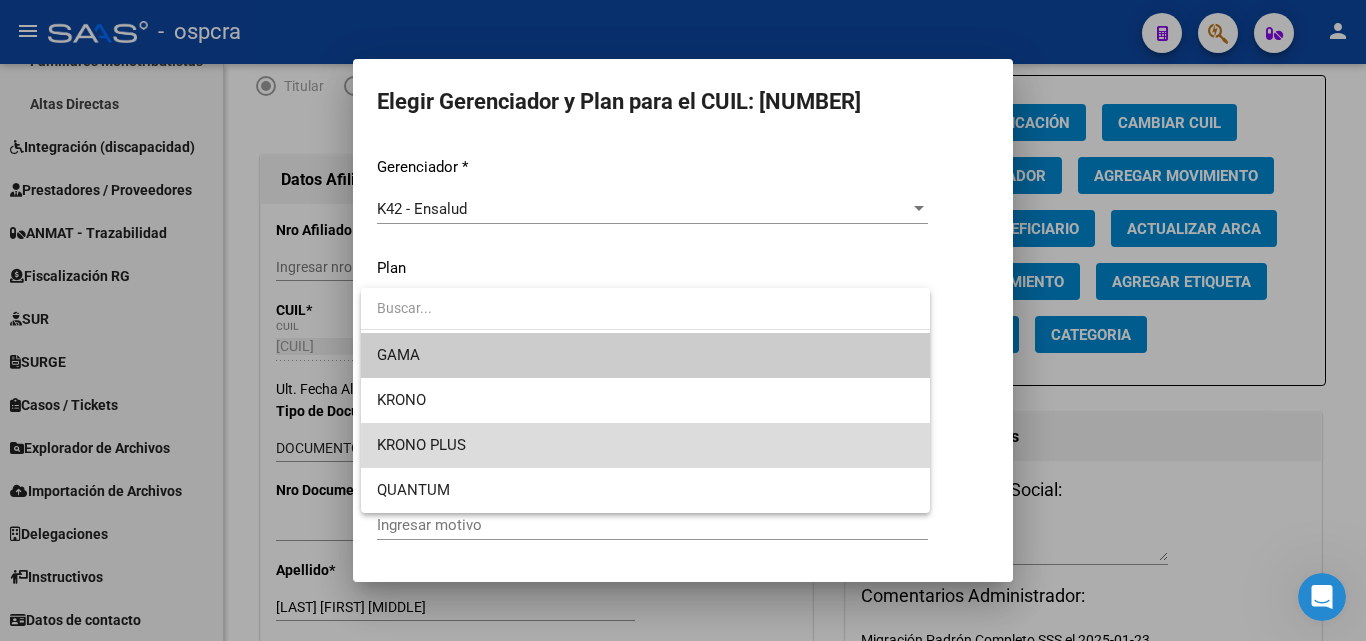 click on "KRONO PLUS" at bounding box center (645, 445) 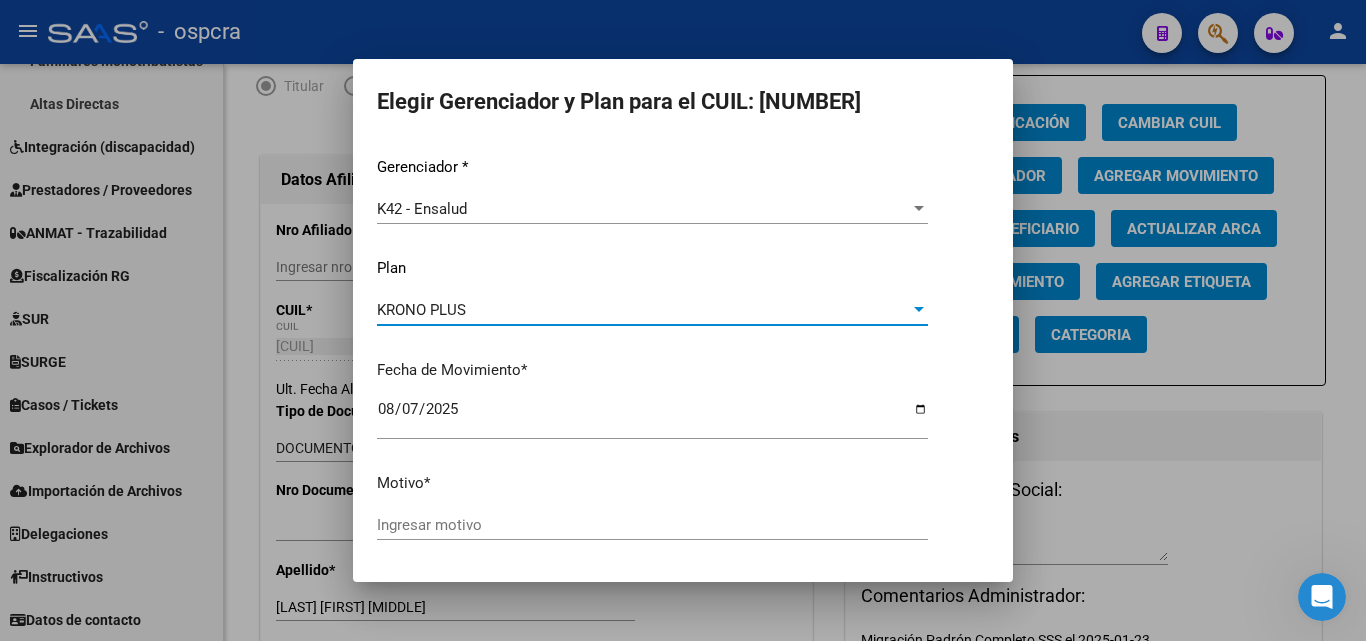 click on "Ingresar motivo" 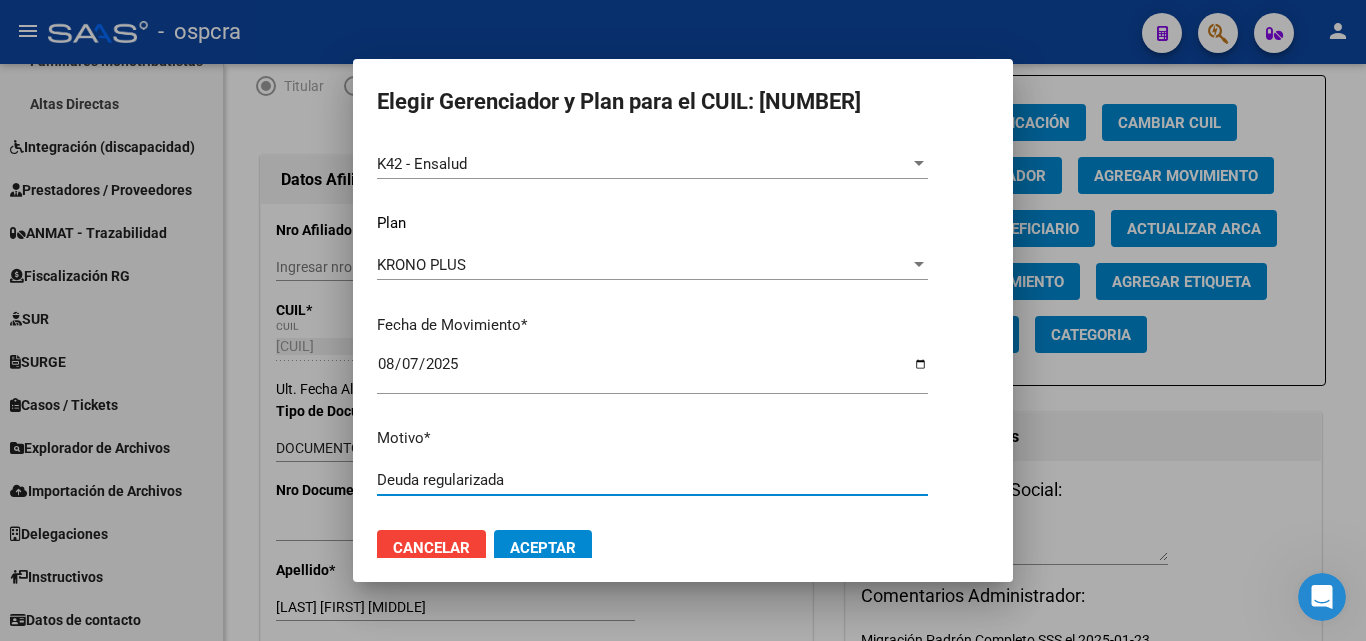 scroll, scrollTop: 69, scrollLeft: 0, axis: vertical 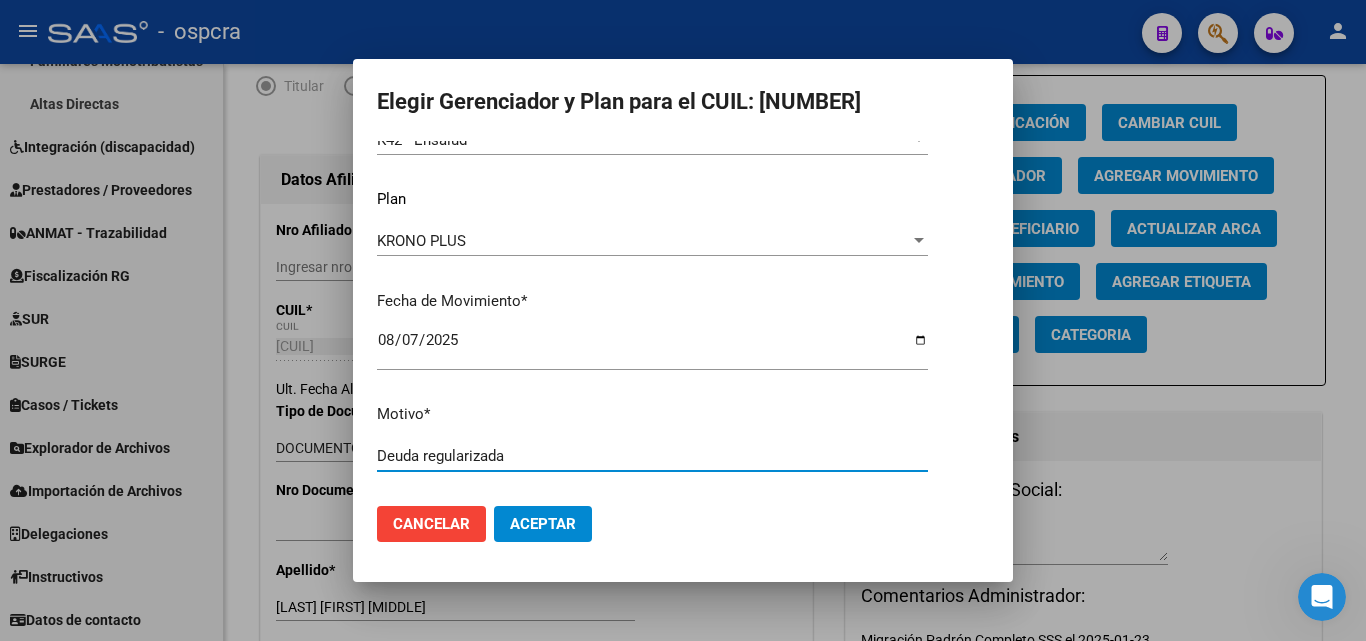 type on "Deuda regularizada" 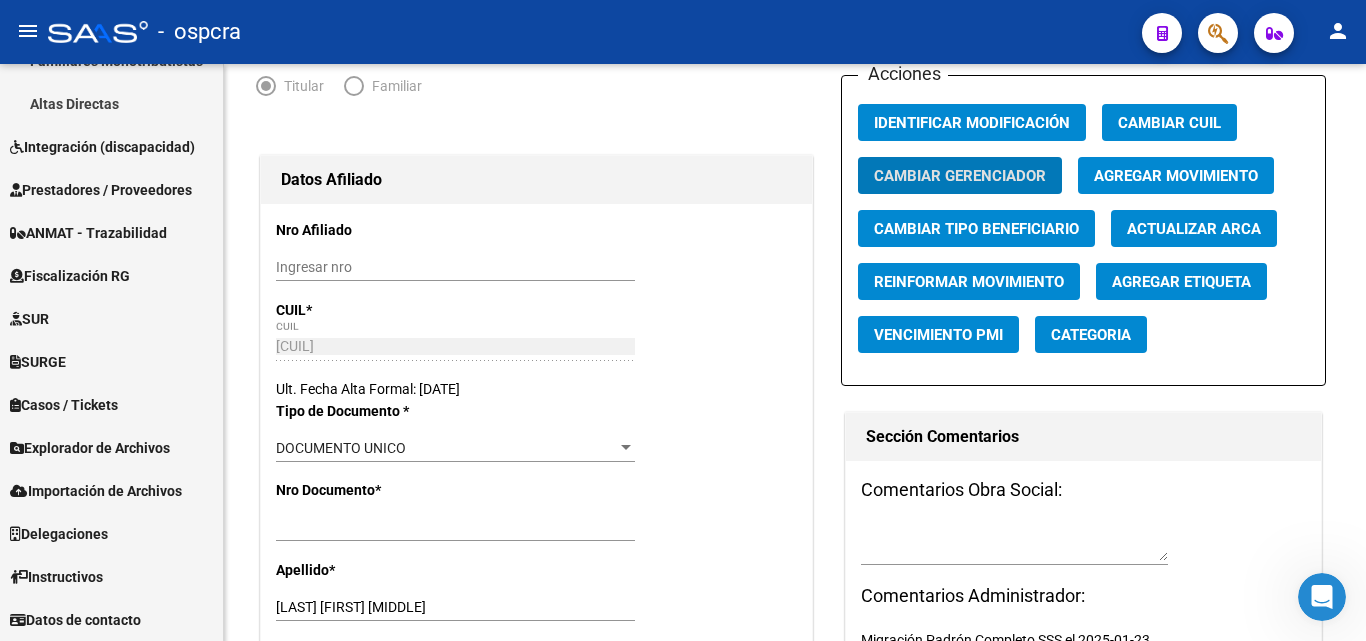 click at bounding box center (1322, 597) 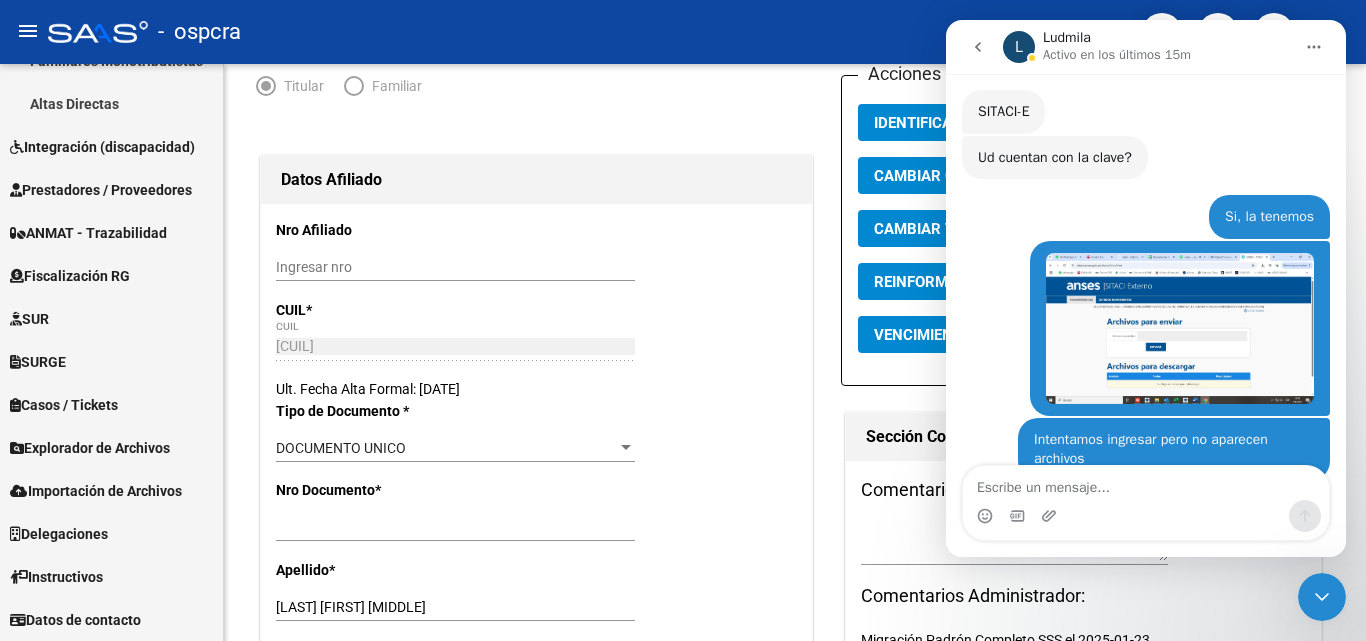 scroll, scrollTop: 951, scrollLeft: 0, axis: vertical 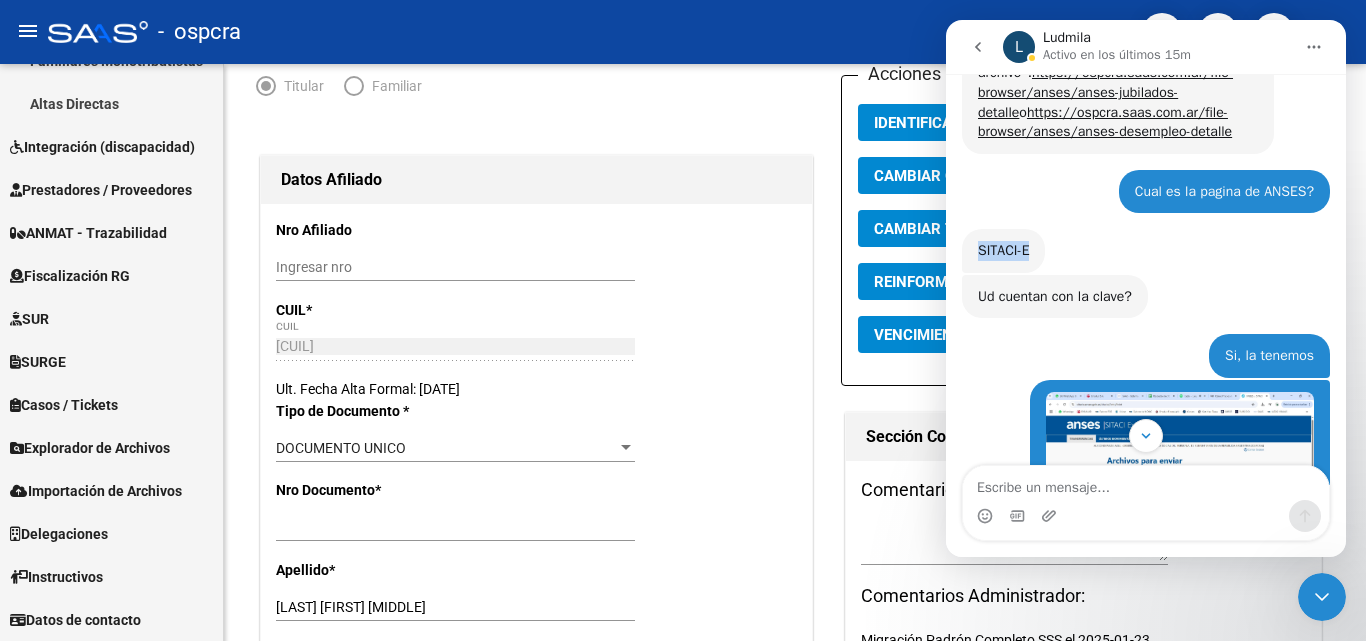 drag, startPoint x: 975, startPoint y: 265, endPoint x: 1037, endPoint y: 268, distance: 62.072536 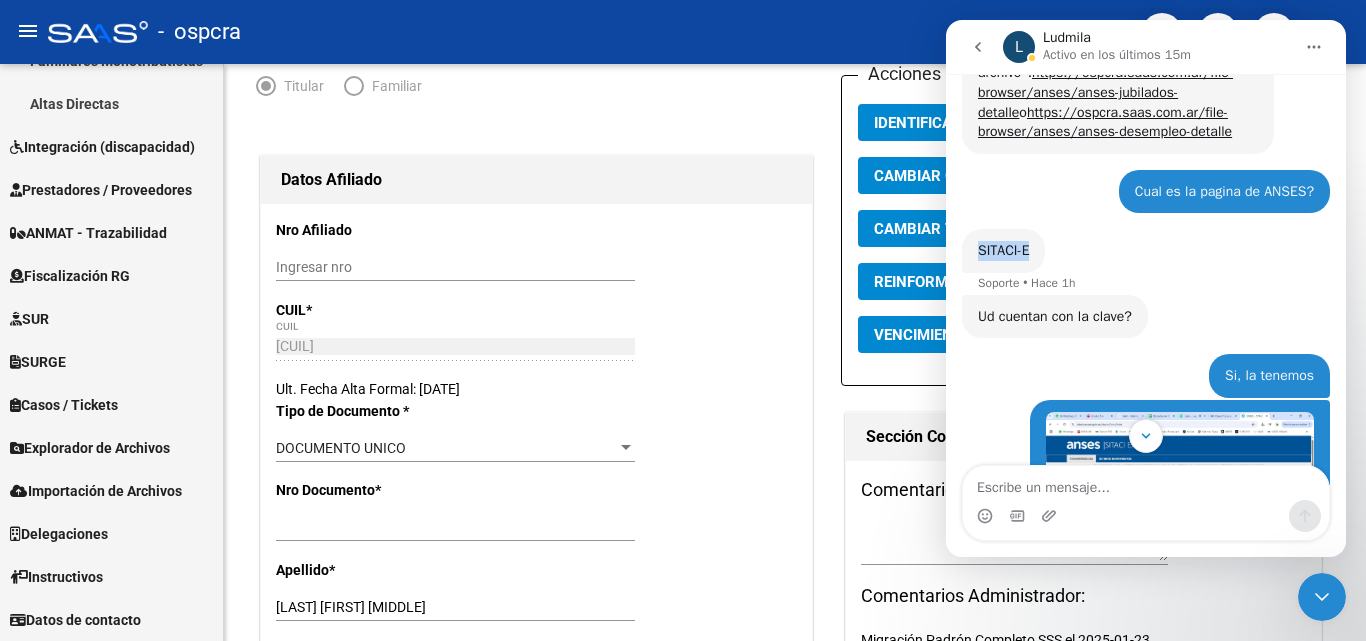 copy on "SITACI-E" 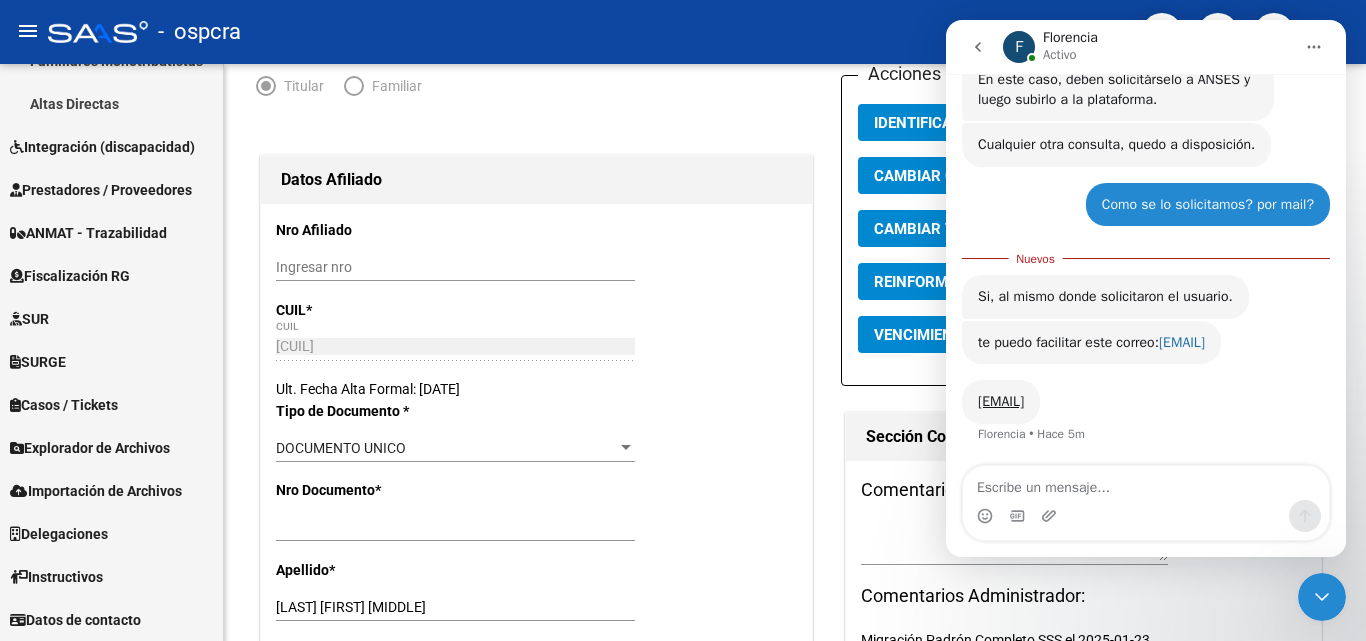 scroll, scrollTop: 1188, scrollLeft: 0, axis: vertical 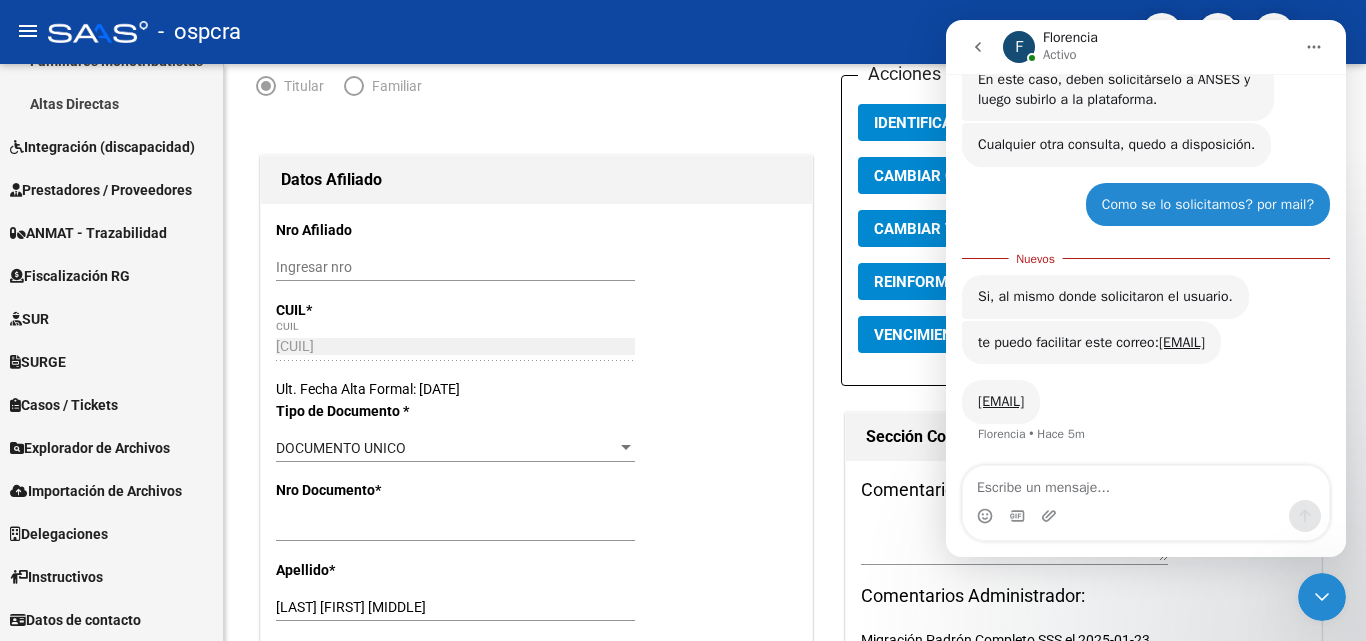 drag, startPoint x: 1213, startPoint y: 343, endPoint x: 975, endPoint y: 359, distance: 238.53722 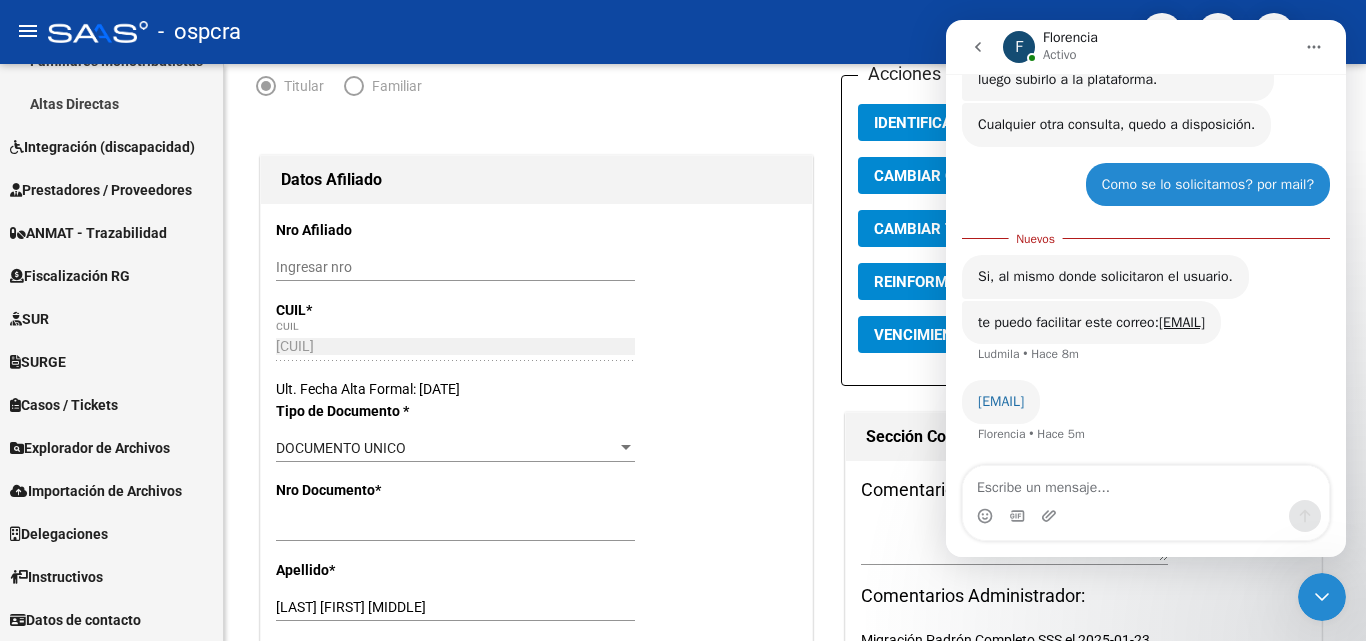scroll, scrollTop: 1208, scrollLeft: 0, axis: vertical 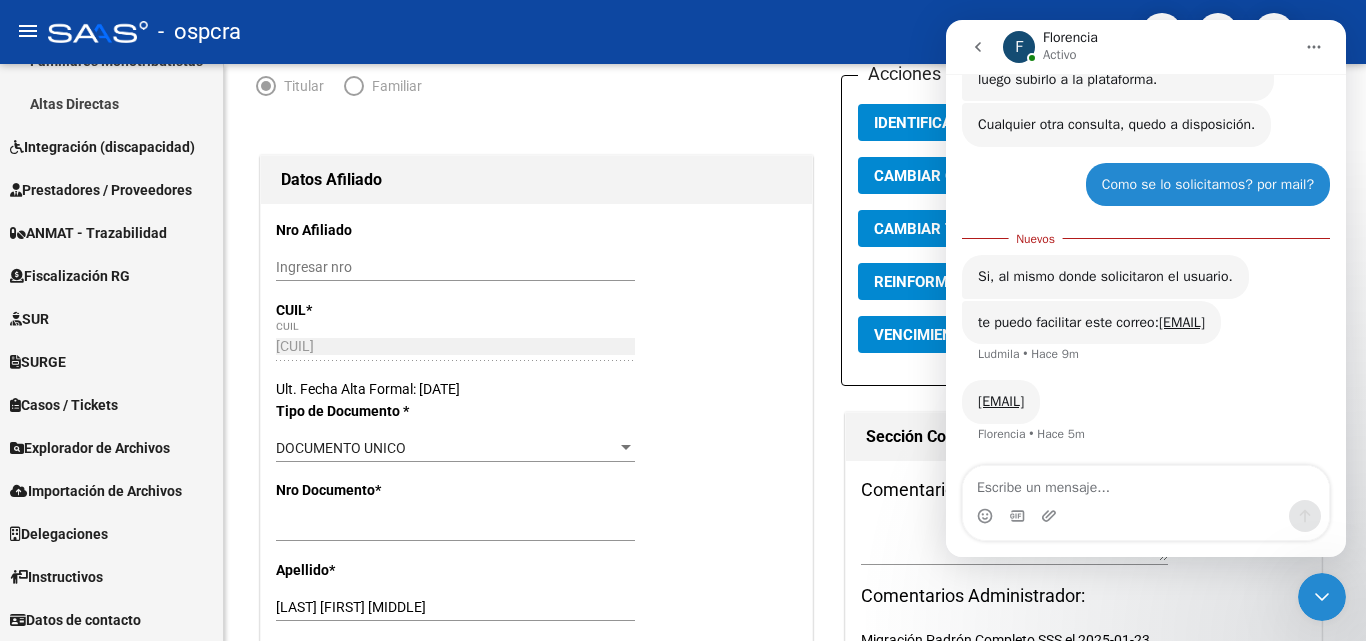 drag, startPoint x: 1267, startPoint y: 309, endPoint x: 1246, endPoint y: 308, distance: 21.023796 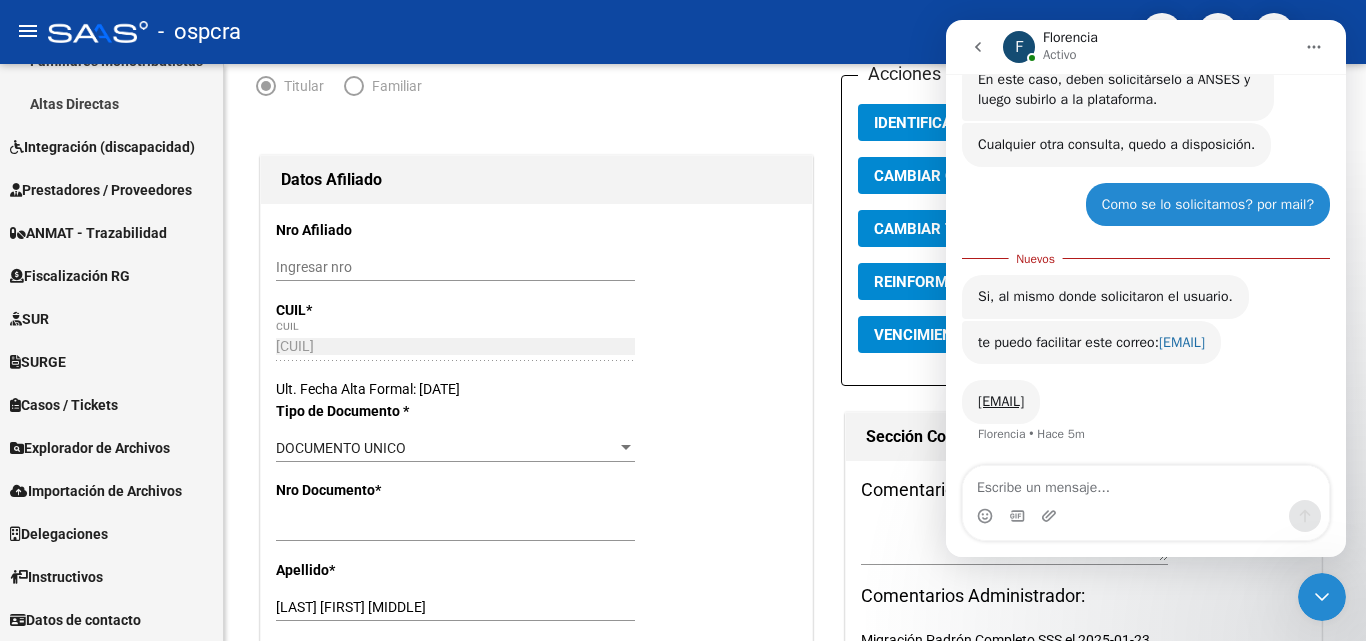 scroll, scrollTop: 1188, scrollLeft: 0, axis: vertical 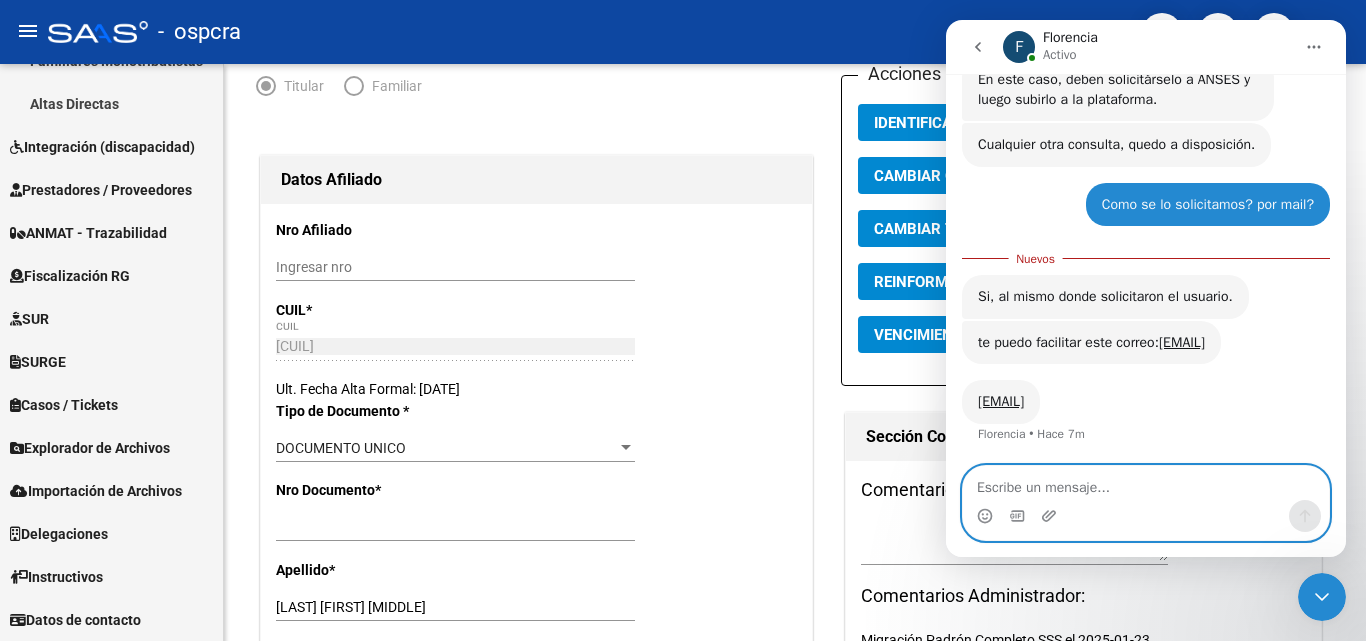 click at bounding box center (1146, 483) 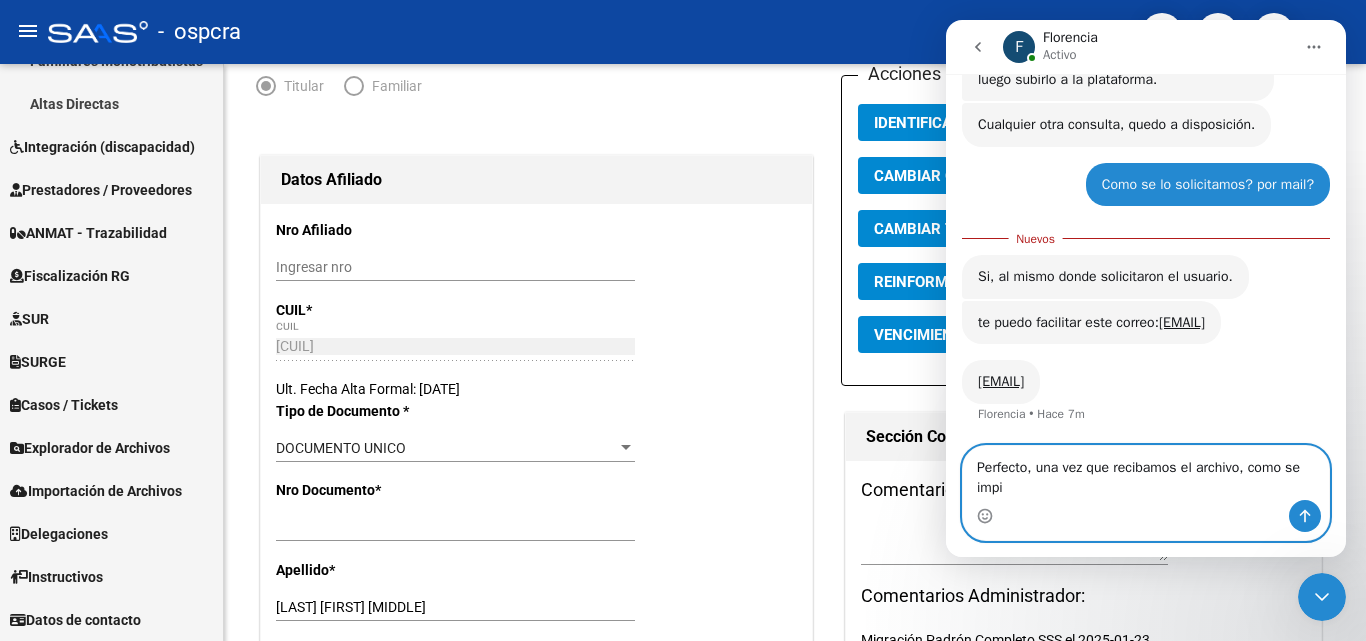 scroll, scrollTop: 1208, scrollLeft: 0, axis: vertical 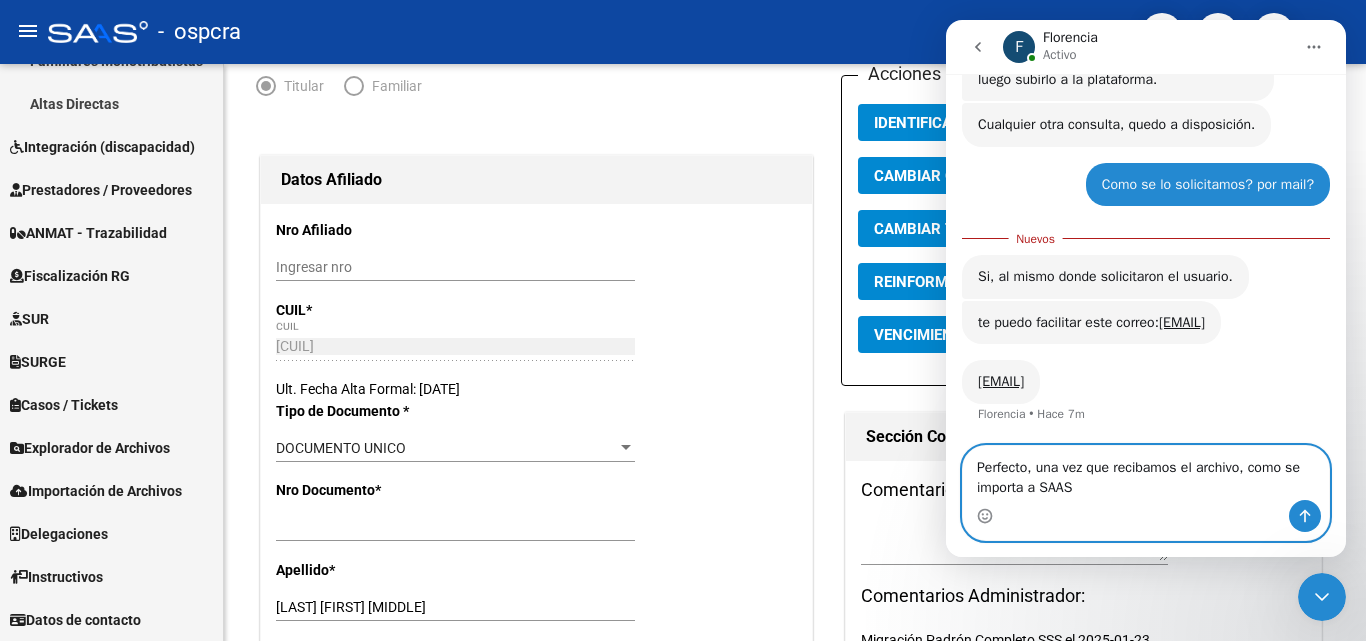 type on "Perfecto, una vez que recibamos el archivo, como se importa a SAAS?" 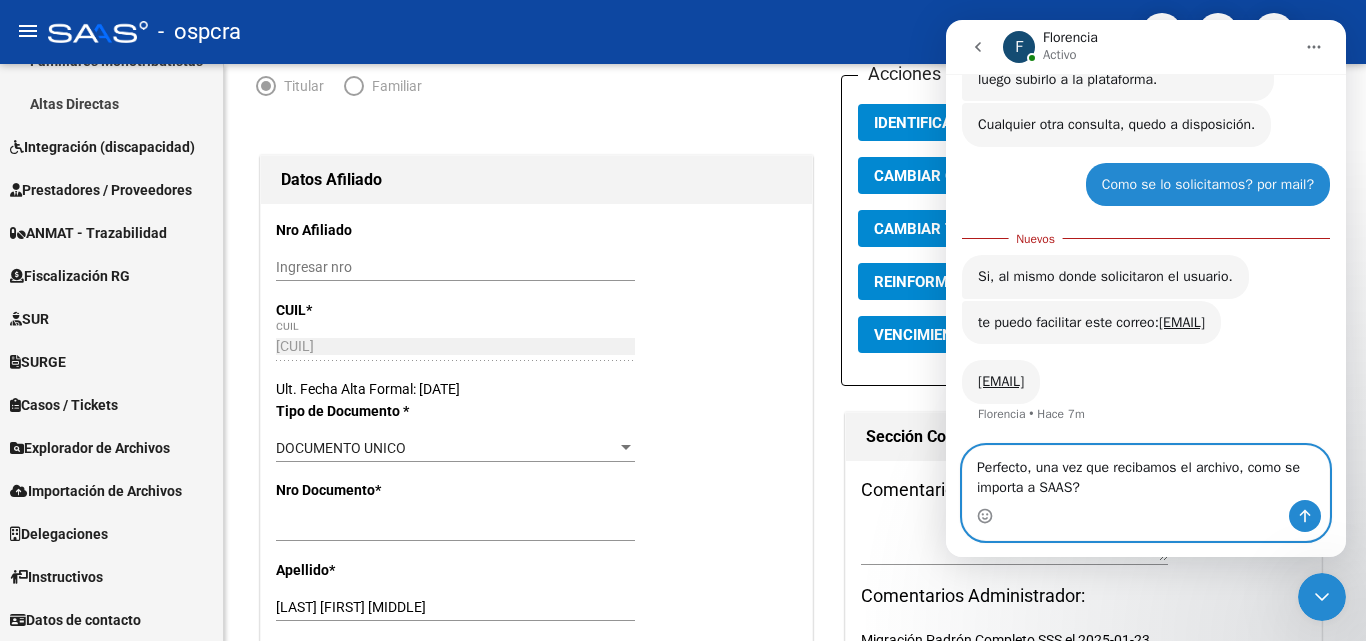 type 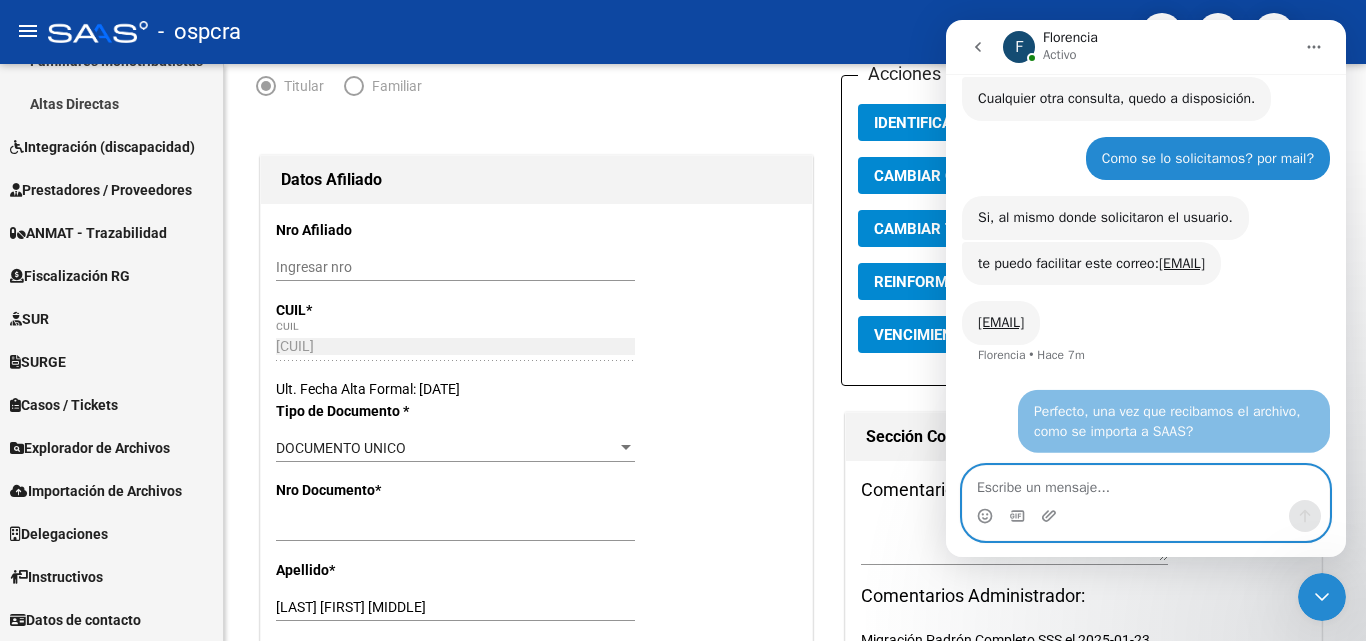 scroll, scrollTop: 1234, scrollLeft: 0, axis: vertical 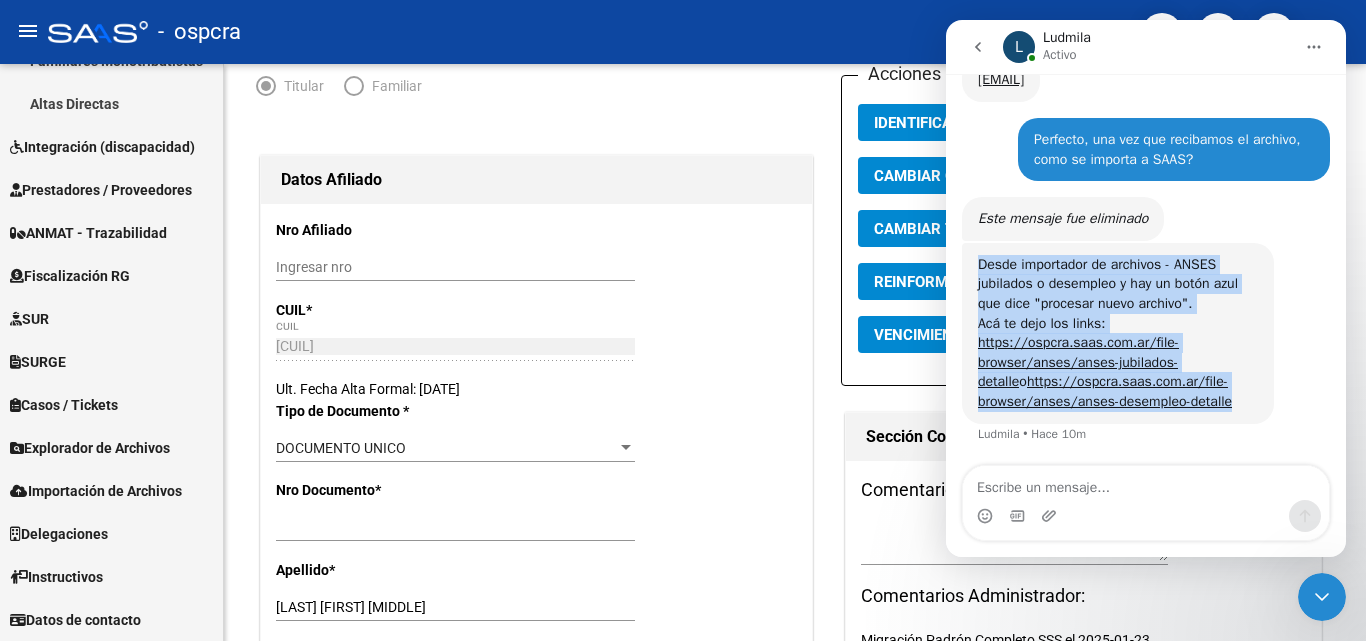 drag, startPoint x: 977, startPoint y: 261, endPoint x: 1237, endPoint y: 405, distance: 297.2137 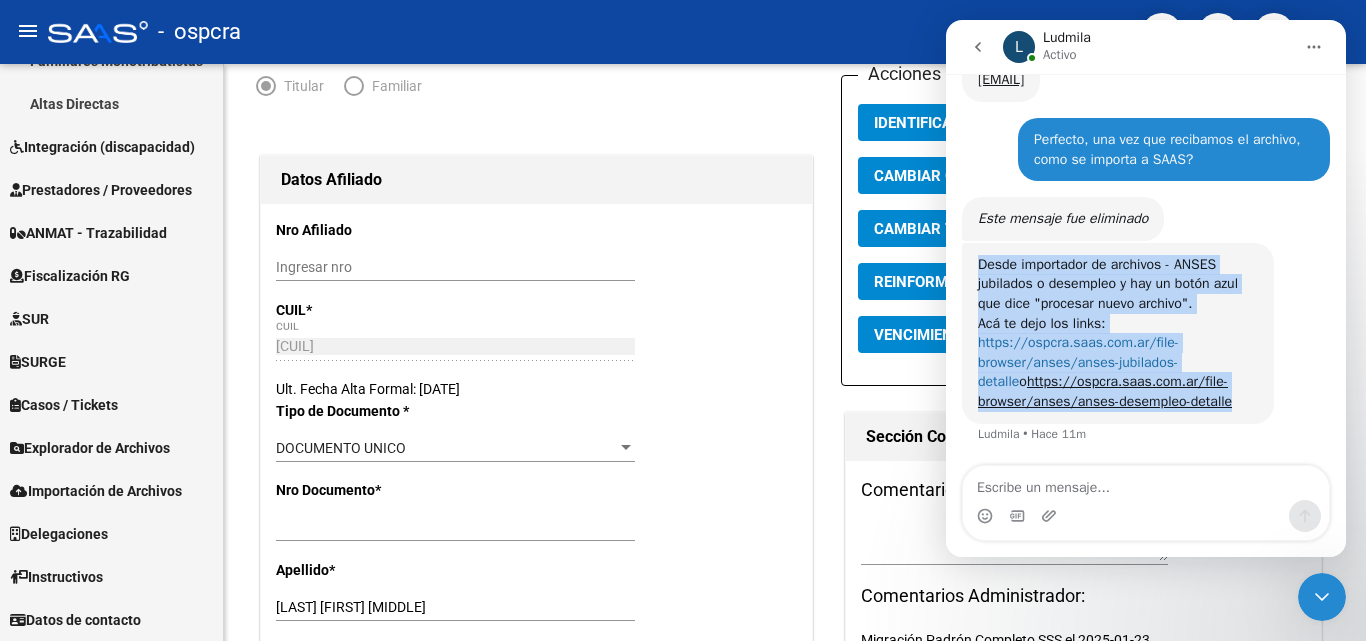 click on "https://ospcra.saas.com.ar/file-browser/anses/anses-jubilados-detalle" at bounding box center [1078, 362] 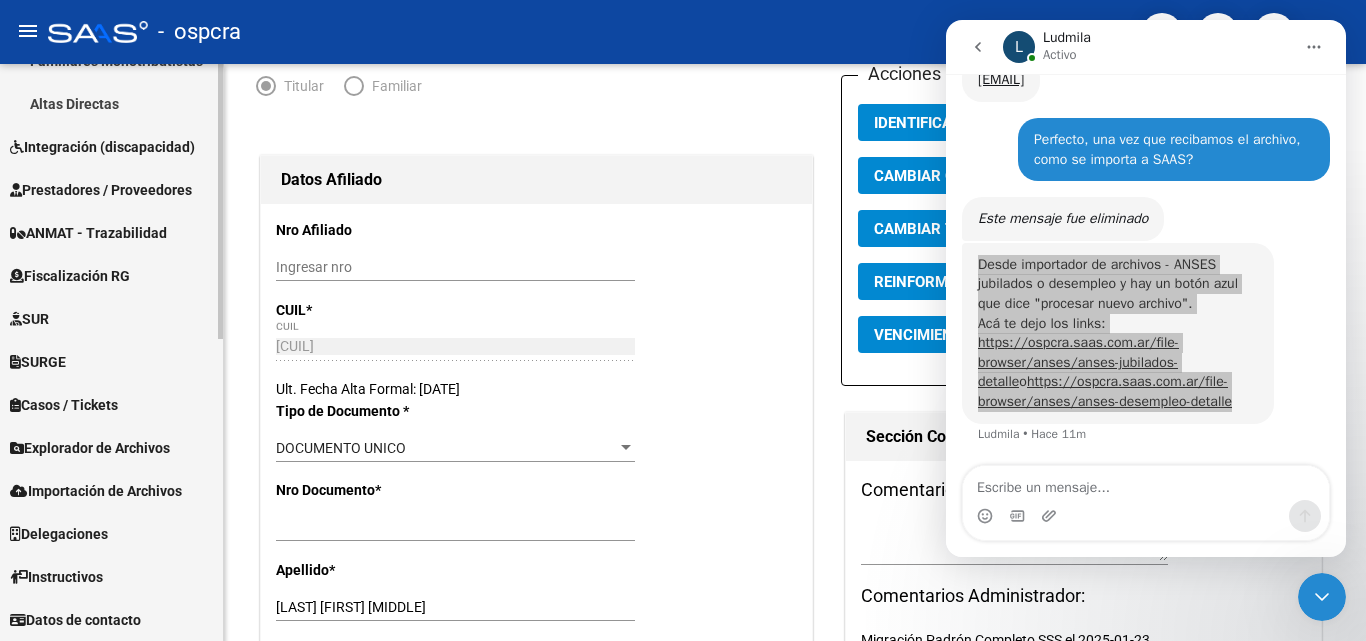 click on "Importación de Archivos" at bounding box center (96, 491) 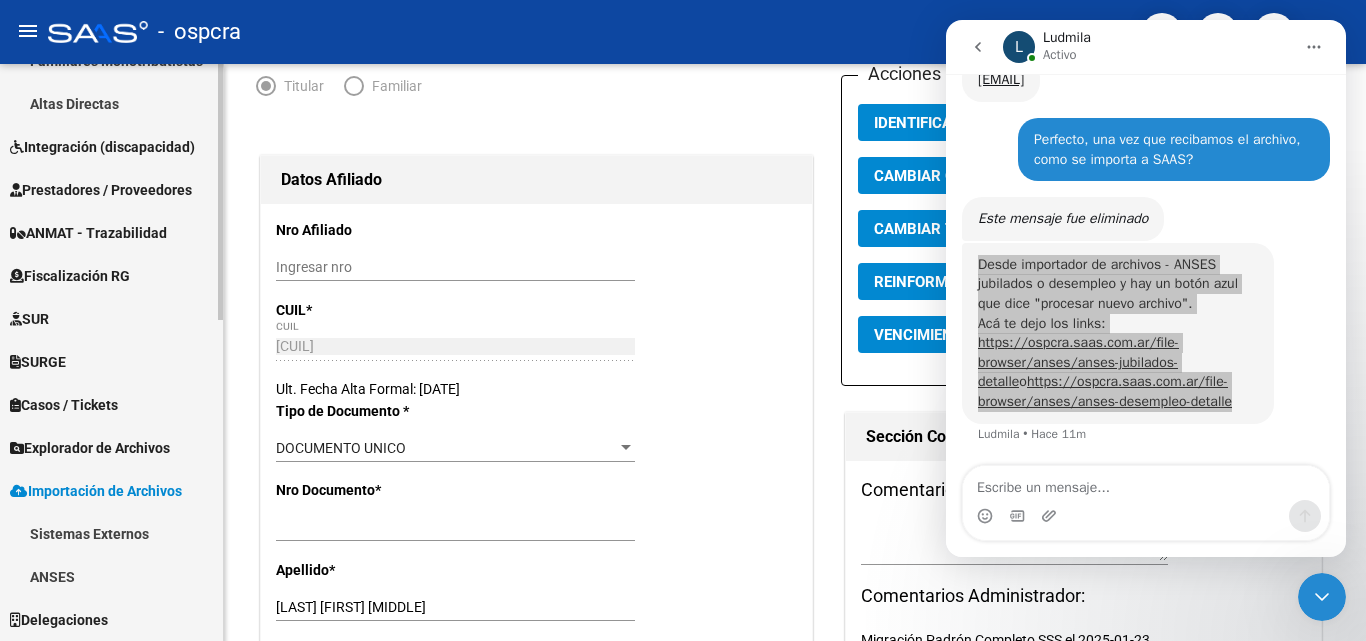 scroll, scrollTop: 721, scrollLeft: 0, axis: vertical 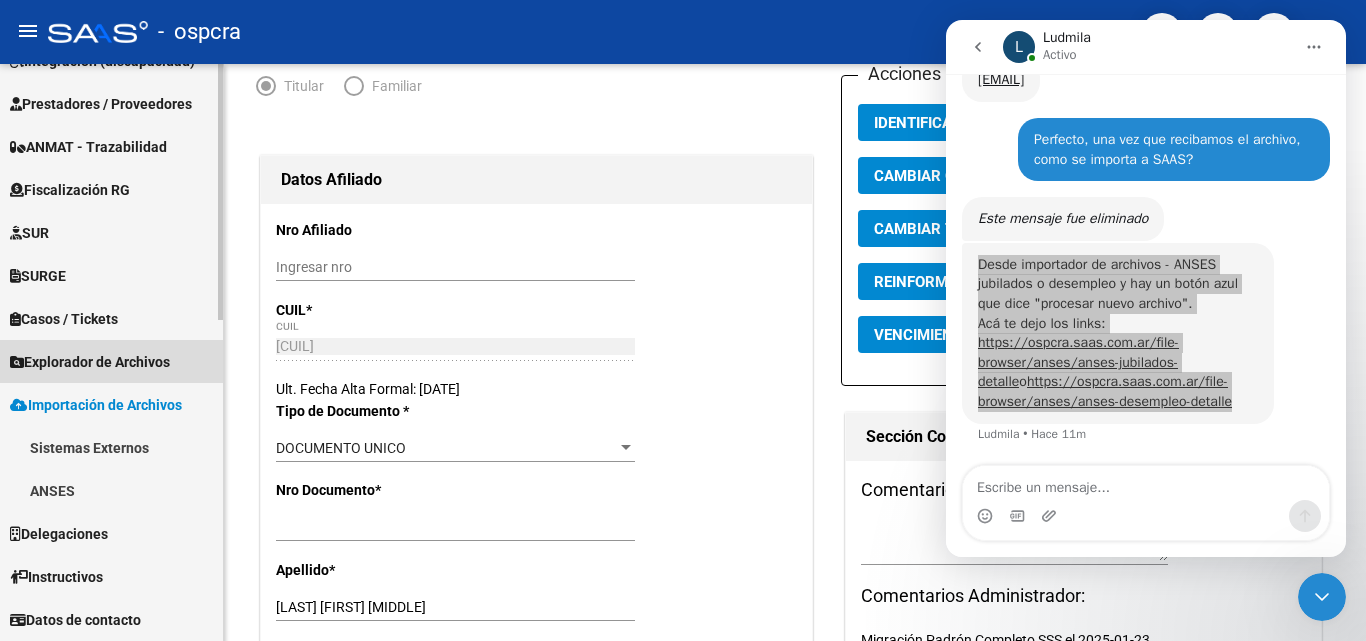 click on "Explorador de Archivos" at bounding box center [90, 362] 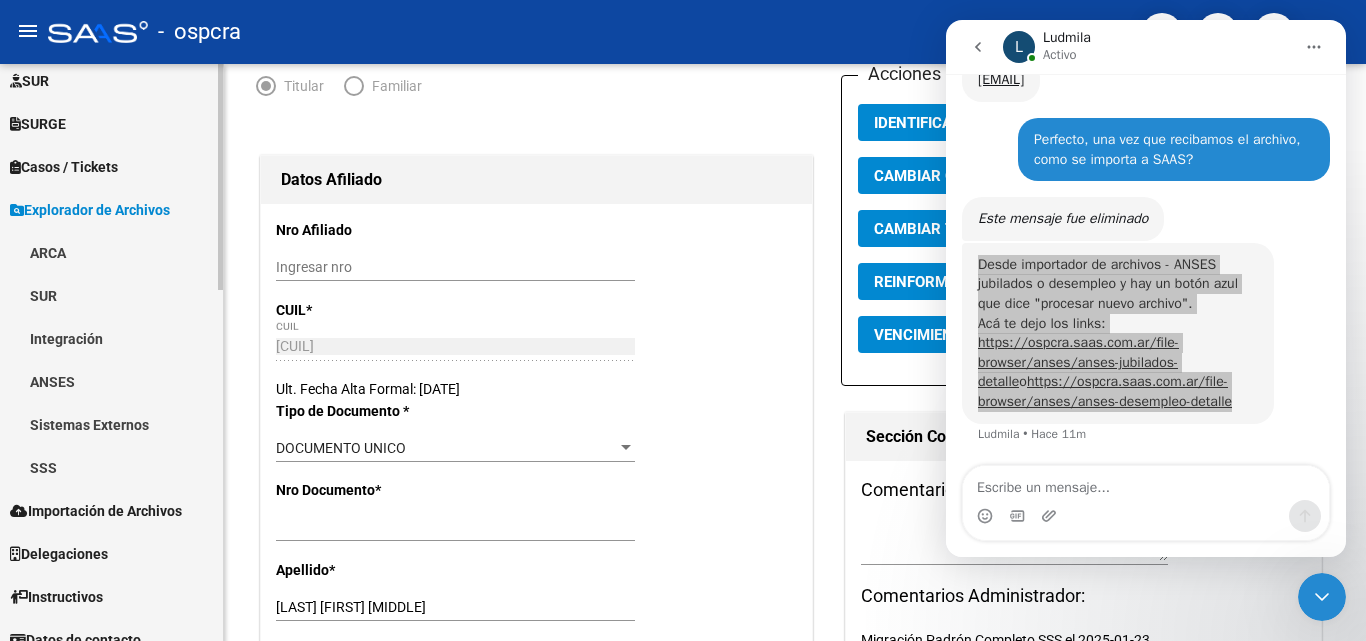 scroll, scrollTop: 893, scrollLeft: 0, axis: vertical 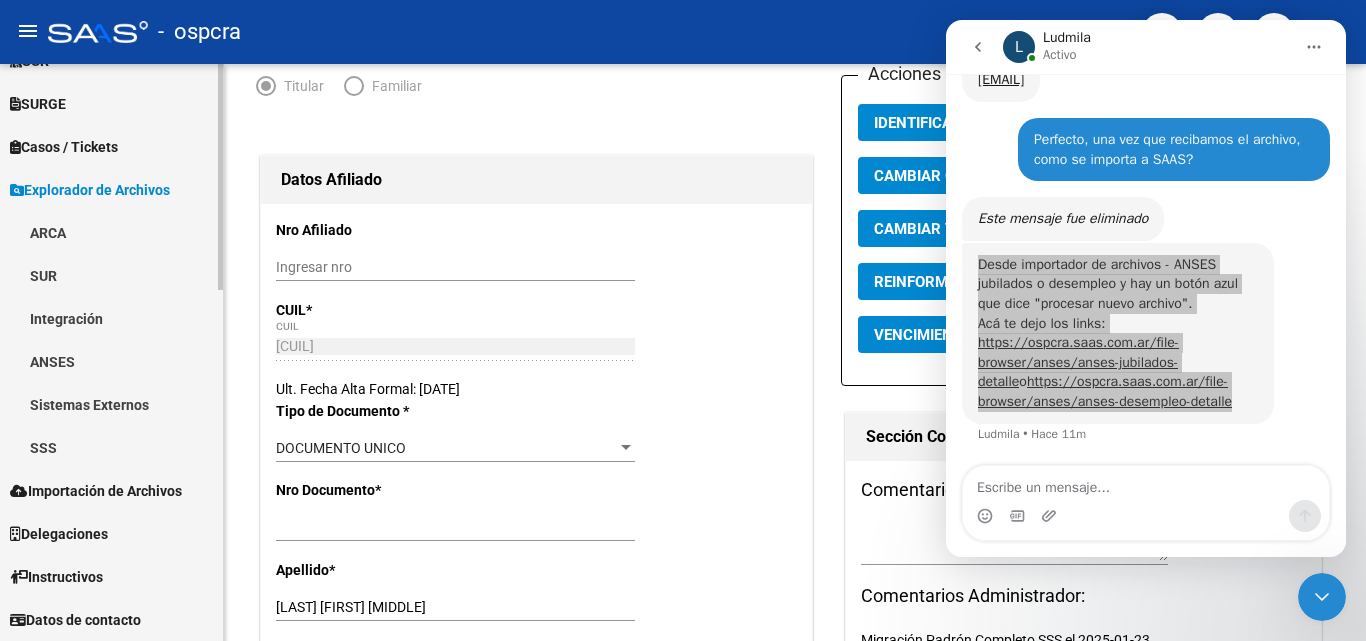 click on "Importación de Archivos" at bounding box center [96, 491] 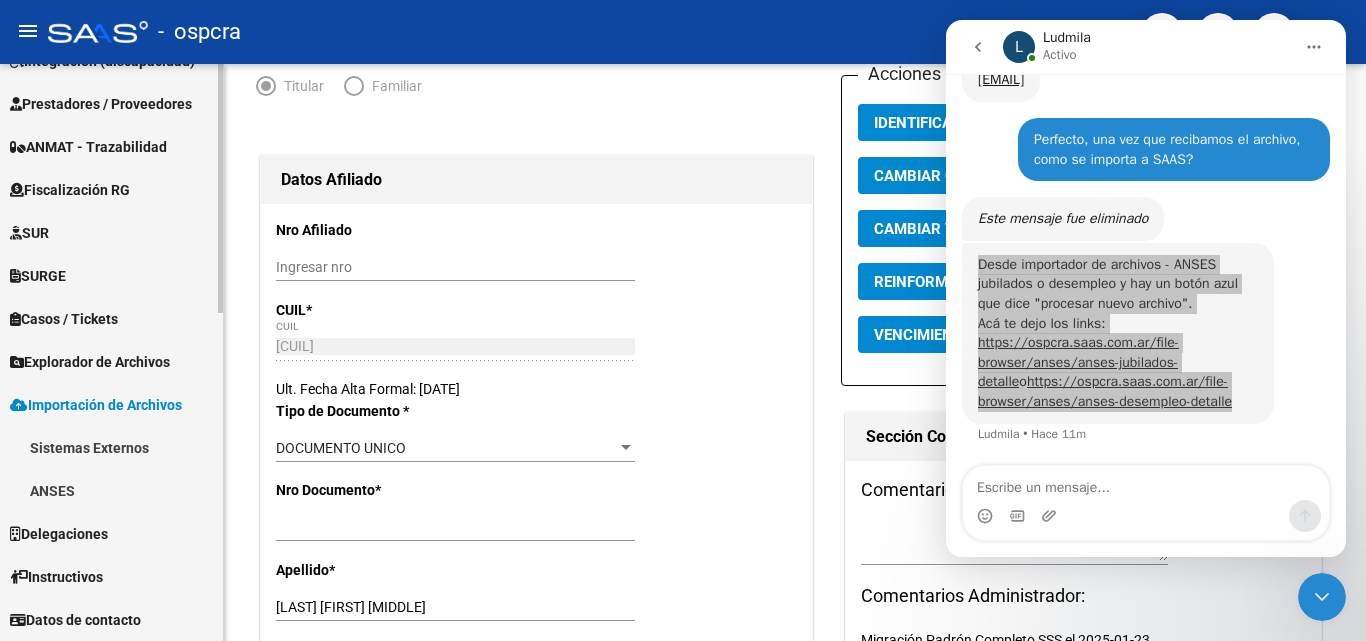 scroll, scrollTop: 721, scrollLeft: 0, axis: vertical 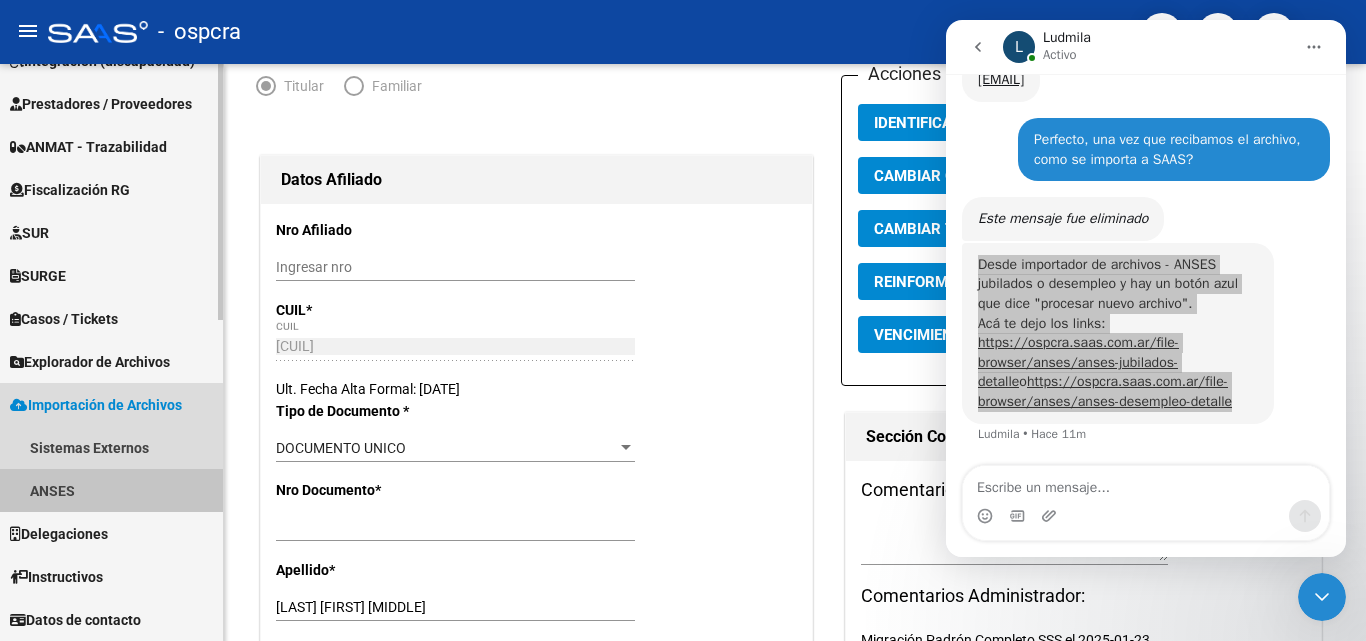 click on "ANSES" at bounding box center [111, 490] 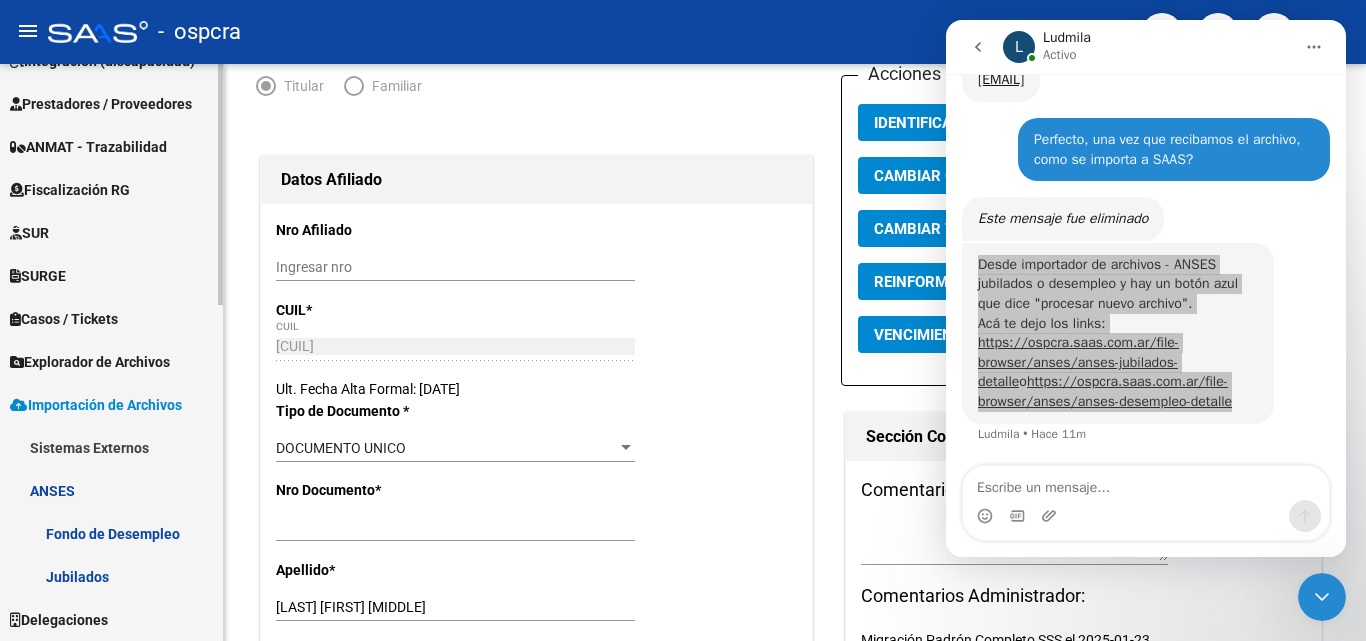 scroll, scrollTop: 807, scrollLeft: 0, axis: vertical 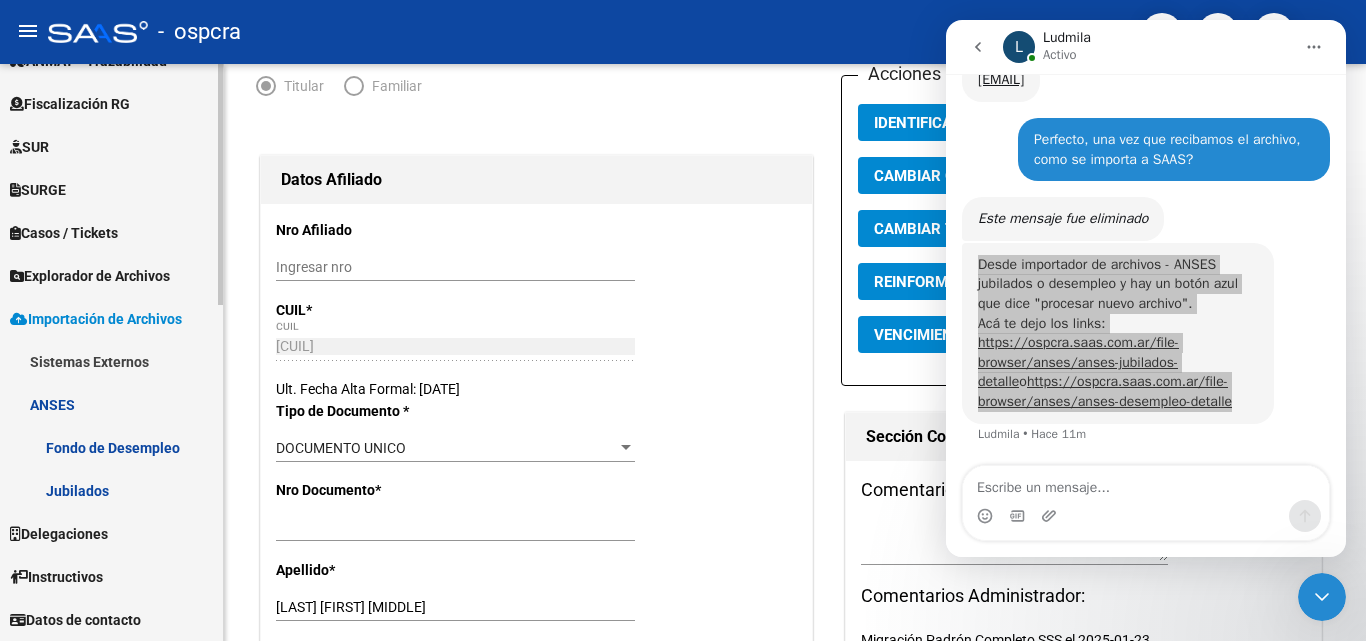 click on "Jubilados" at bounding box center (111, 490) 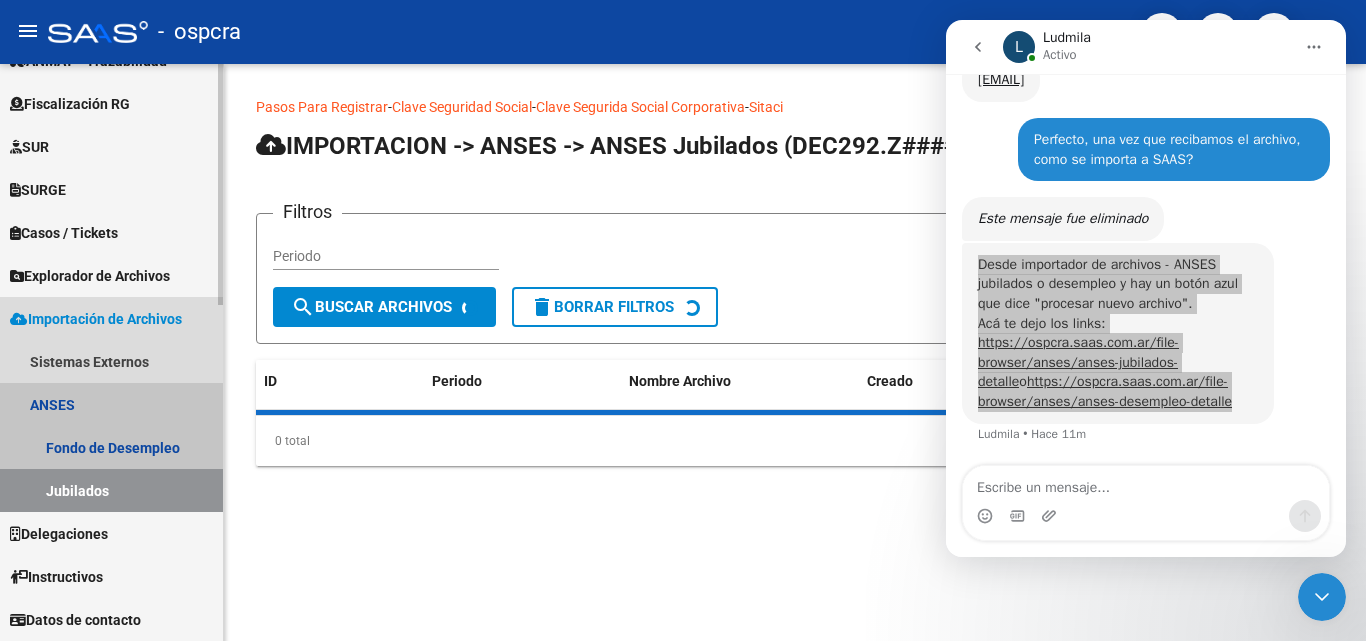 scroll, scrollTop: 0, scrollLeft: 0, axis: both 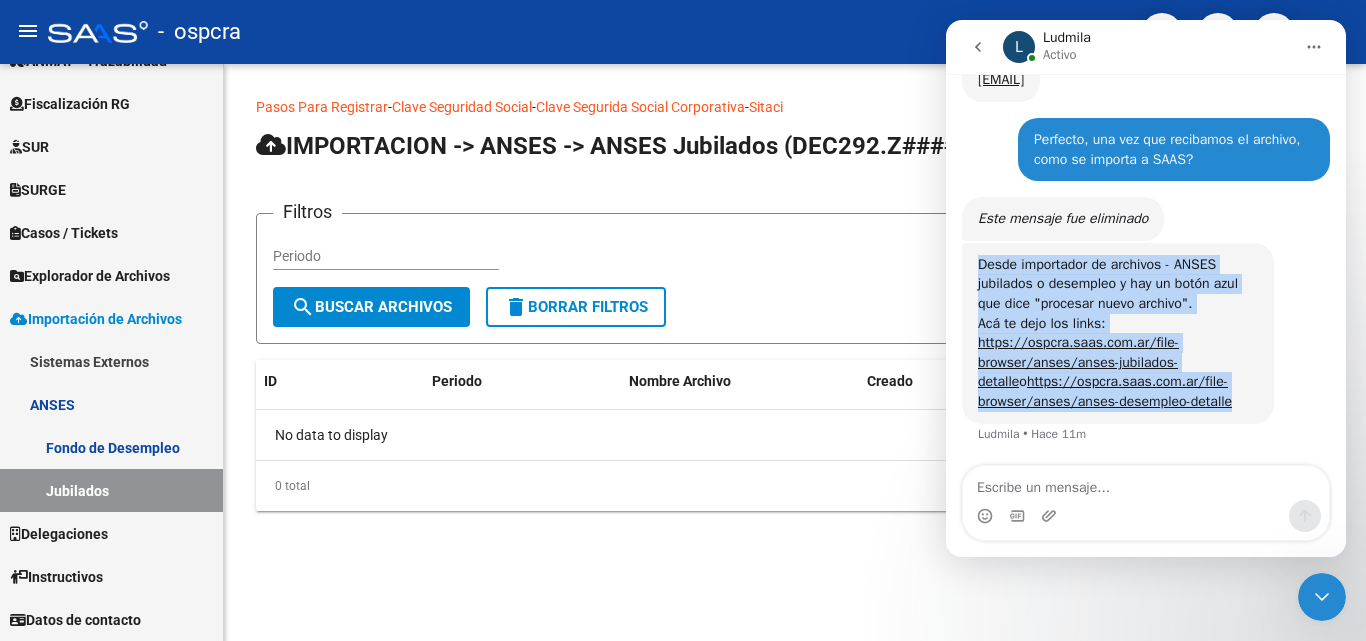 click at bounding box center (978, 47) 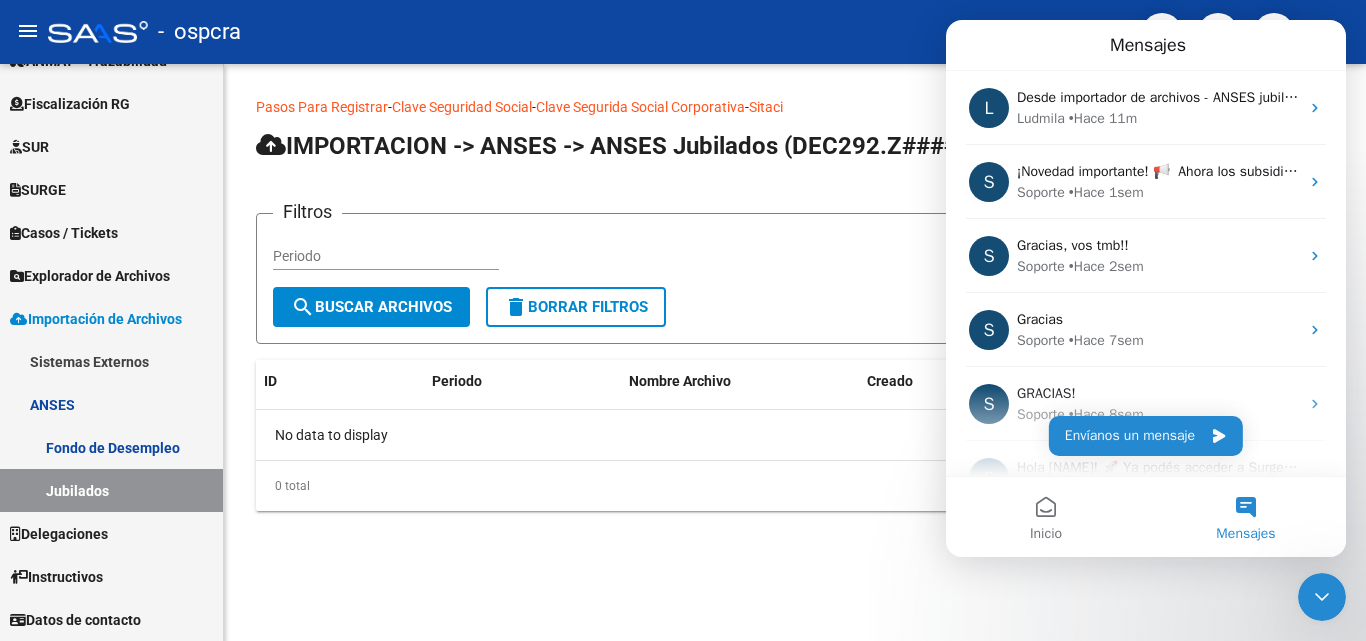 click 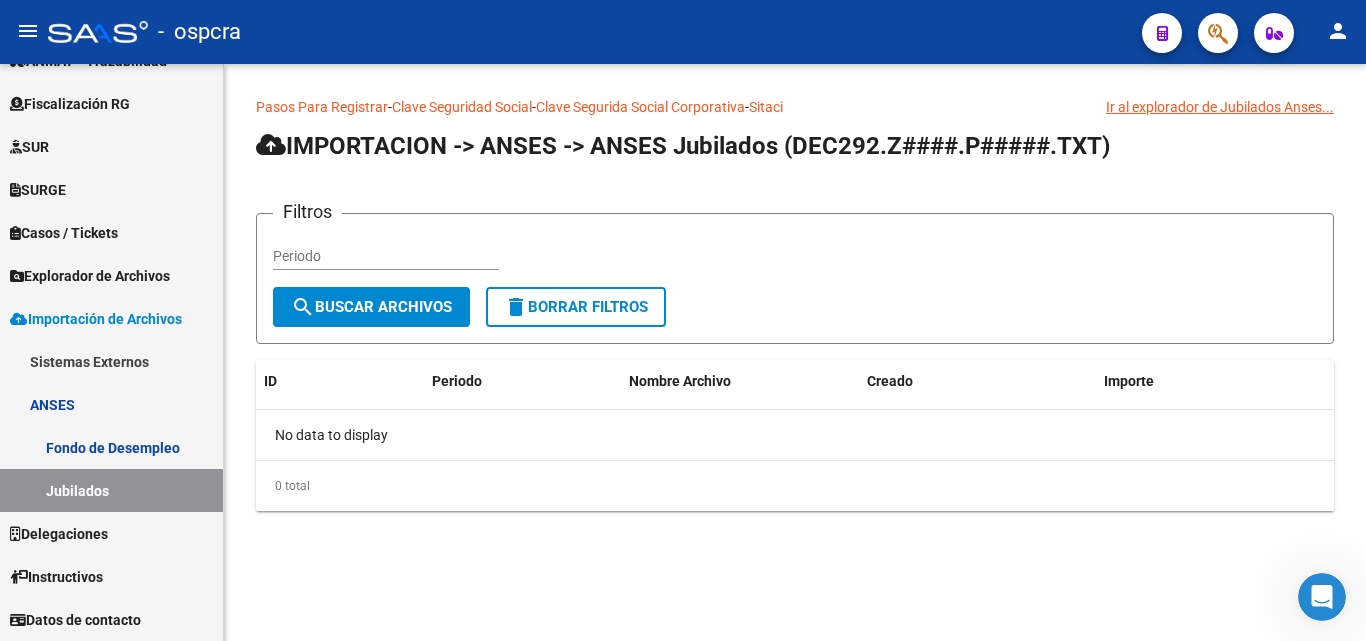 click on "IMPORTACION -> ANSES -> ANSES Jubilados (DEC292.Z####.P#####.TXT)" 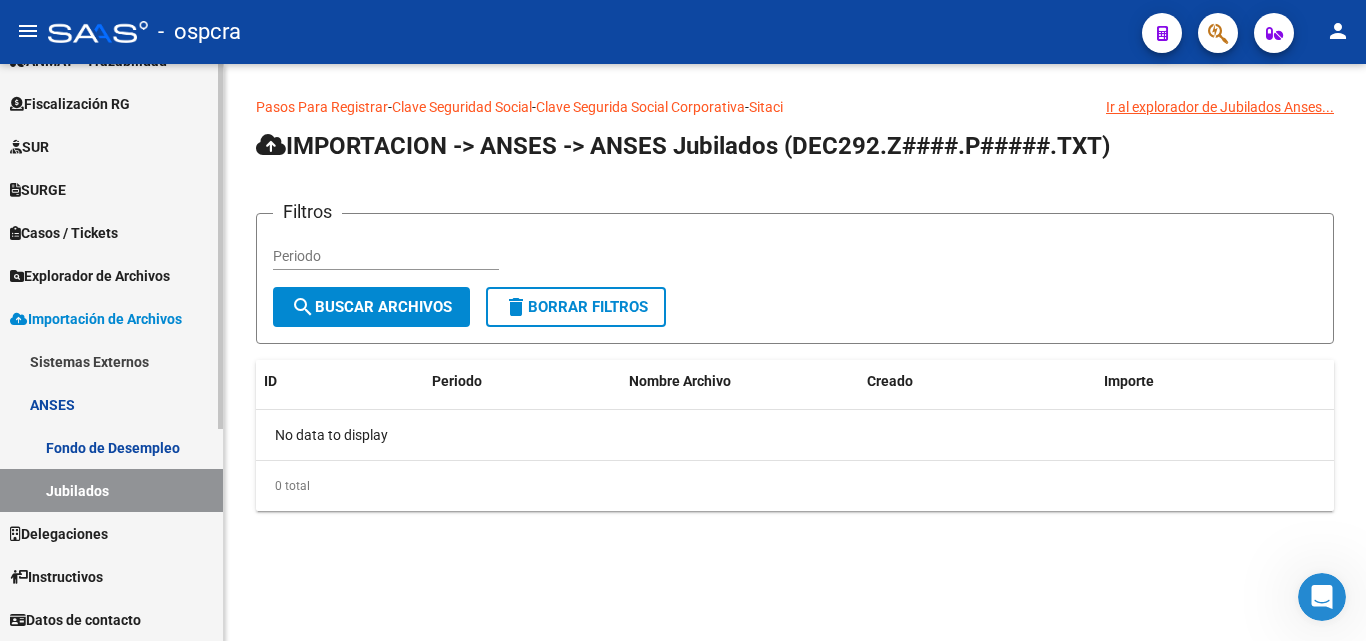 click on "Fondo de Desempleo" at bounding box center [111, 447] 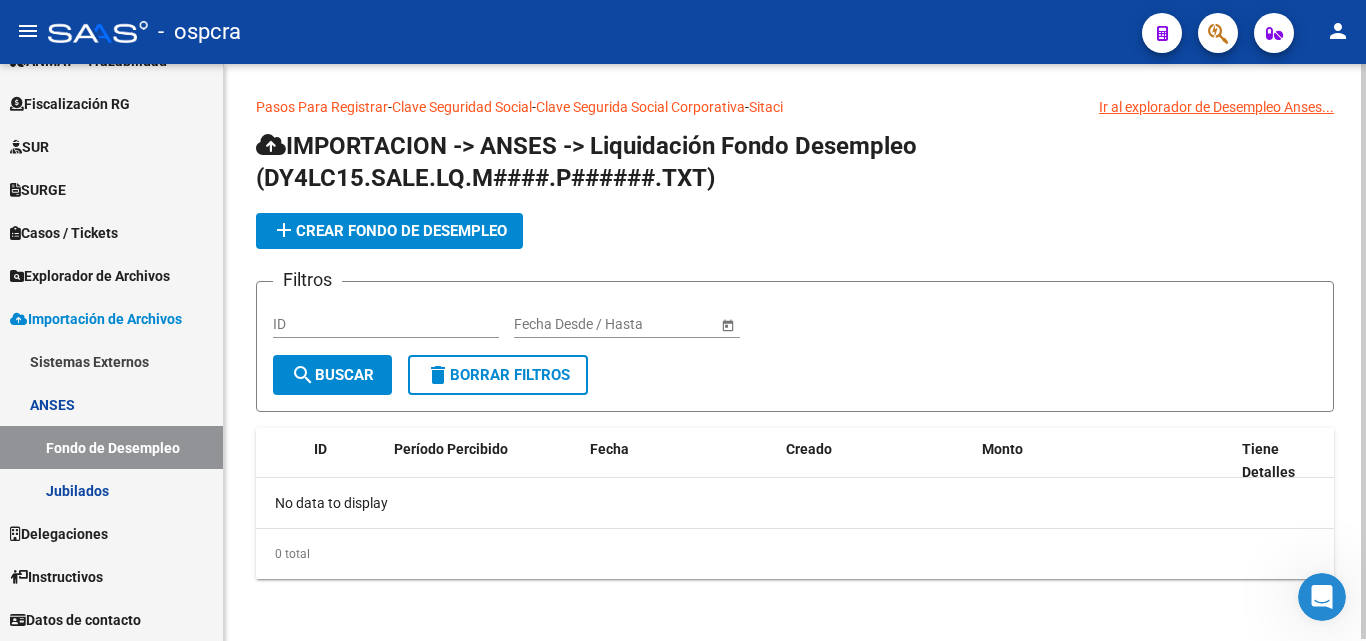 click on "add  Crear Fondo de Desempleo" 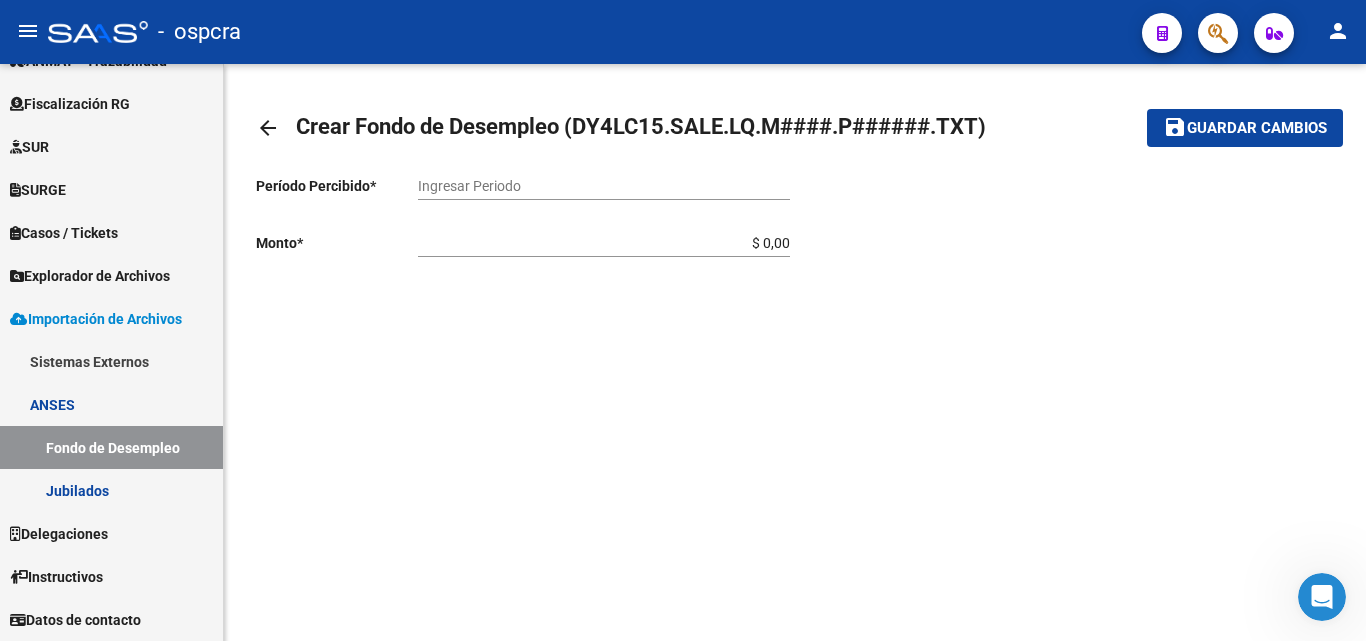 click on "arrow_back" 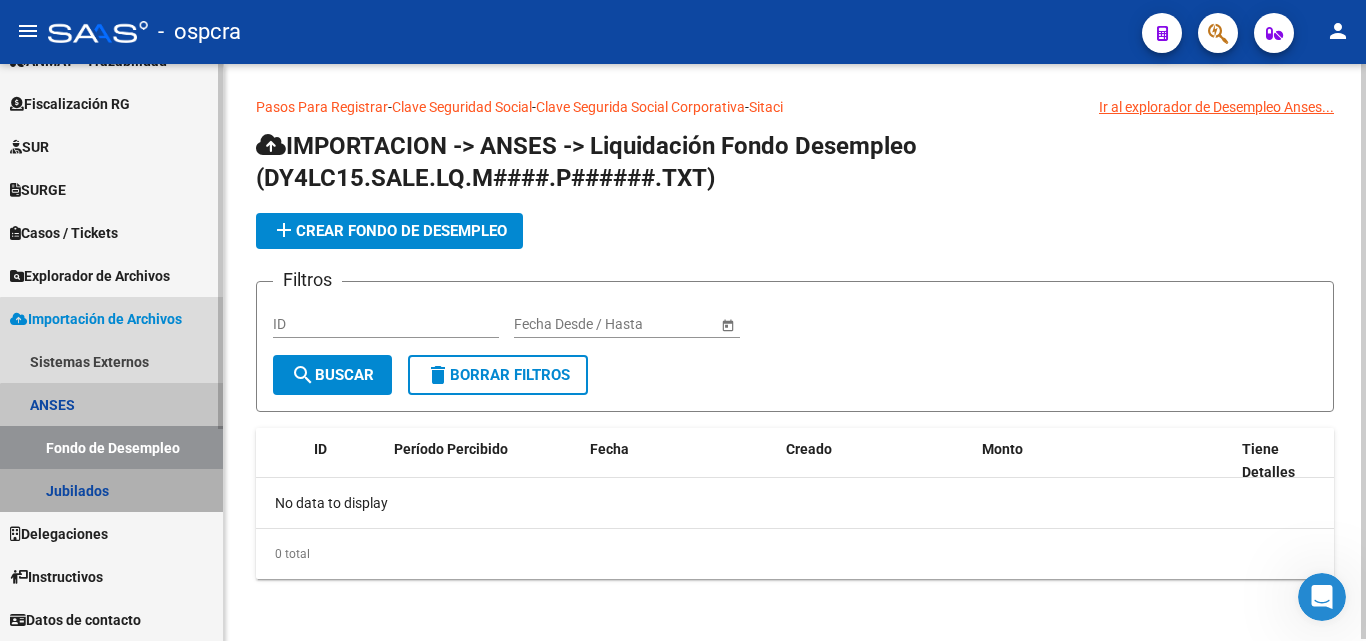 click on "Jubilados" at bounding box center (111, 490) 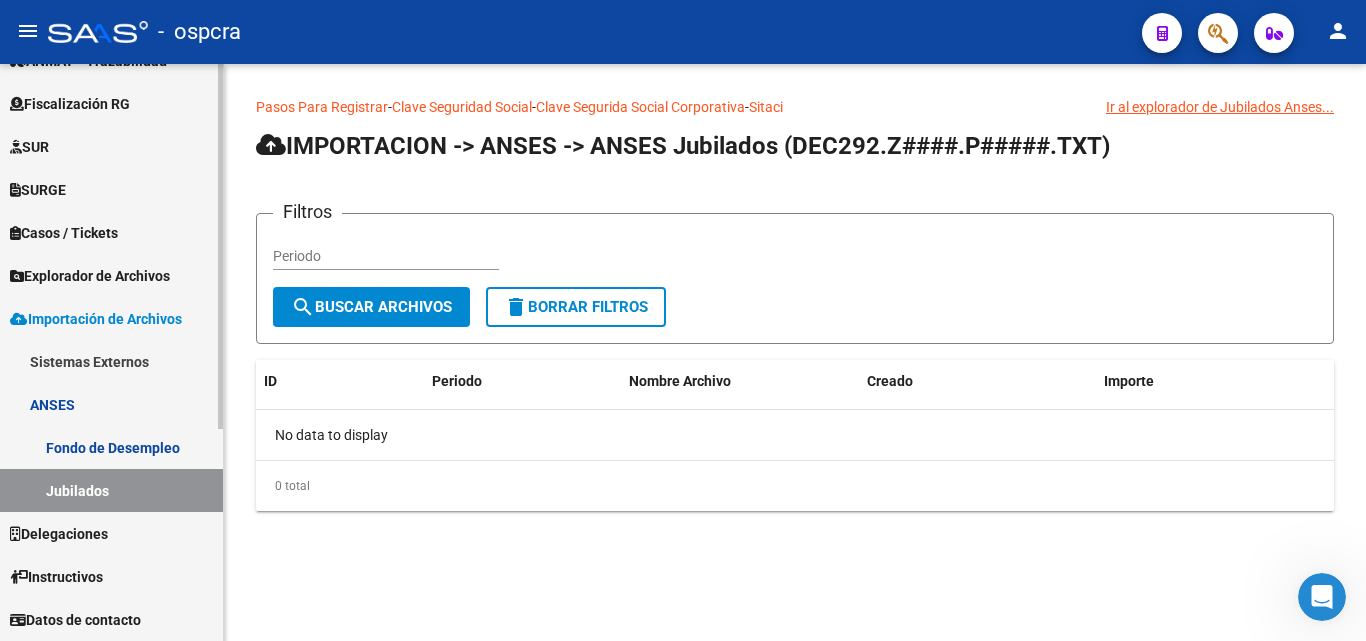 click on "Fondo de Desempleo" at bounding box center (111, 447) 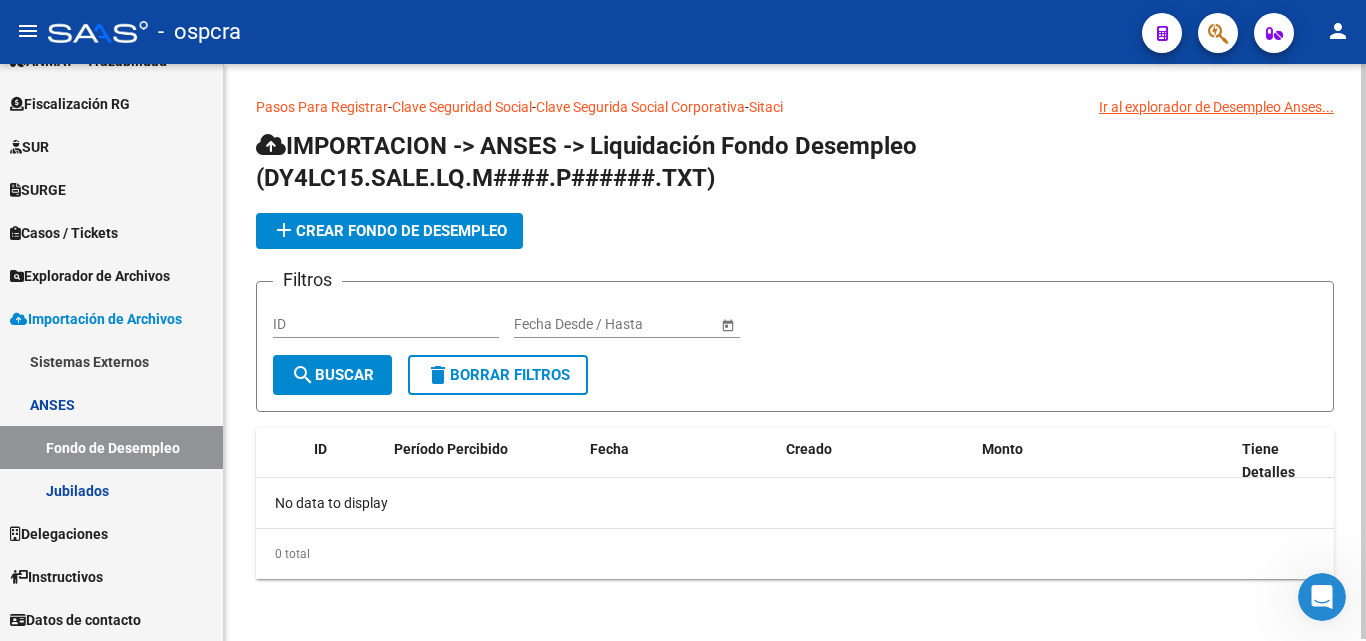 scroll, scrollTop: 2, scrollLeft: 0, axis: vertical 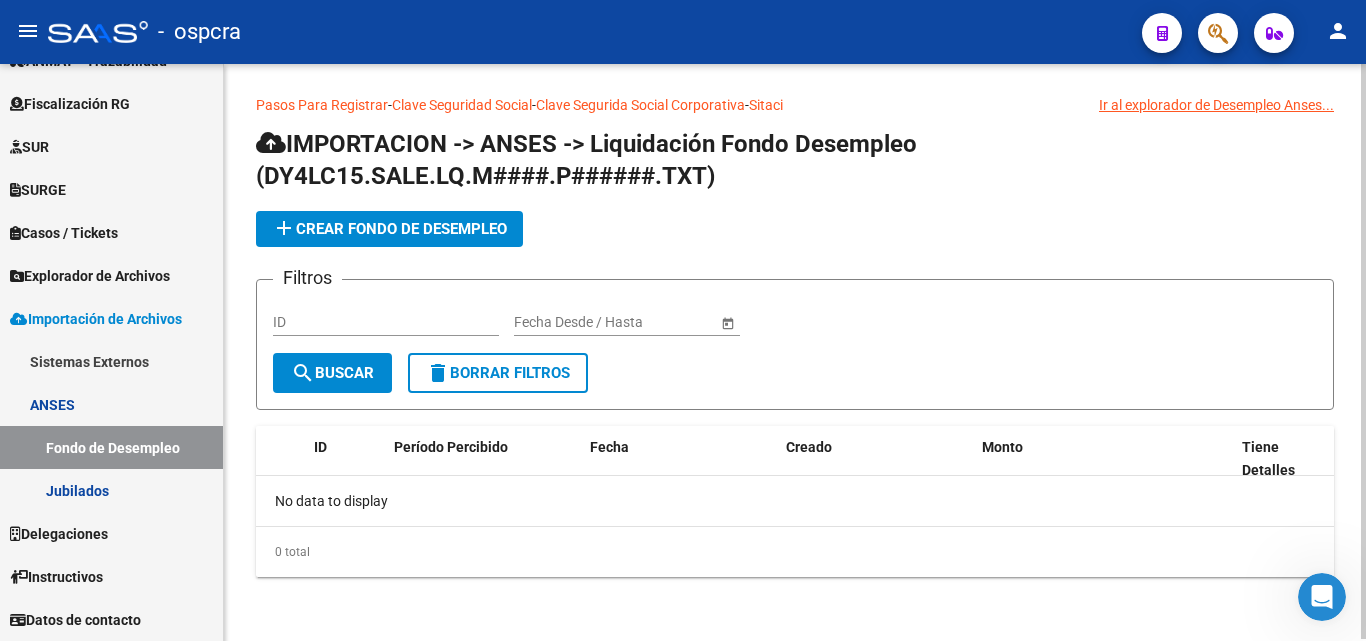 click on "Ir al explorador de Desempleo Anses..." 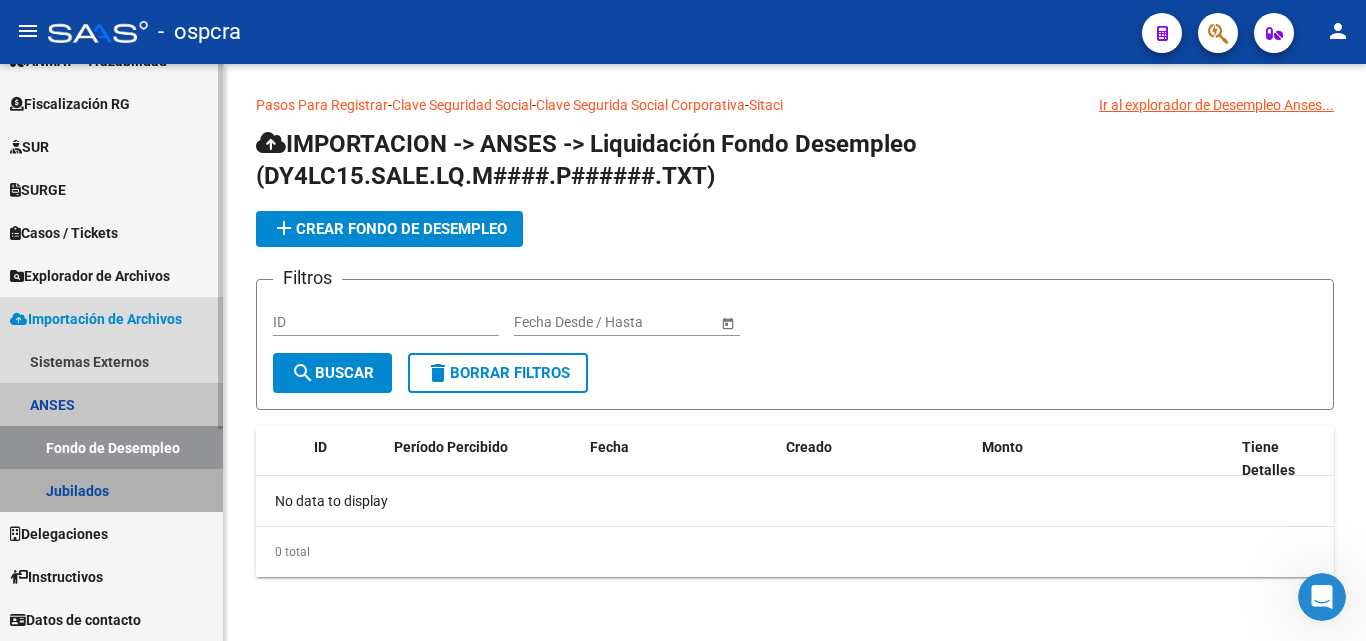 click on "Jubilados" at bounding box center (111, 490) 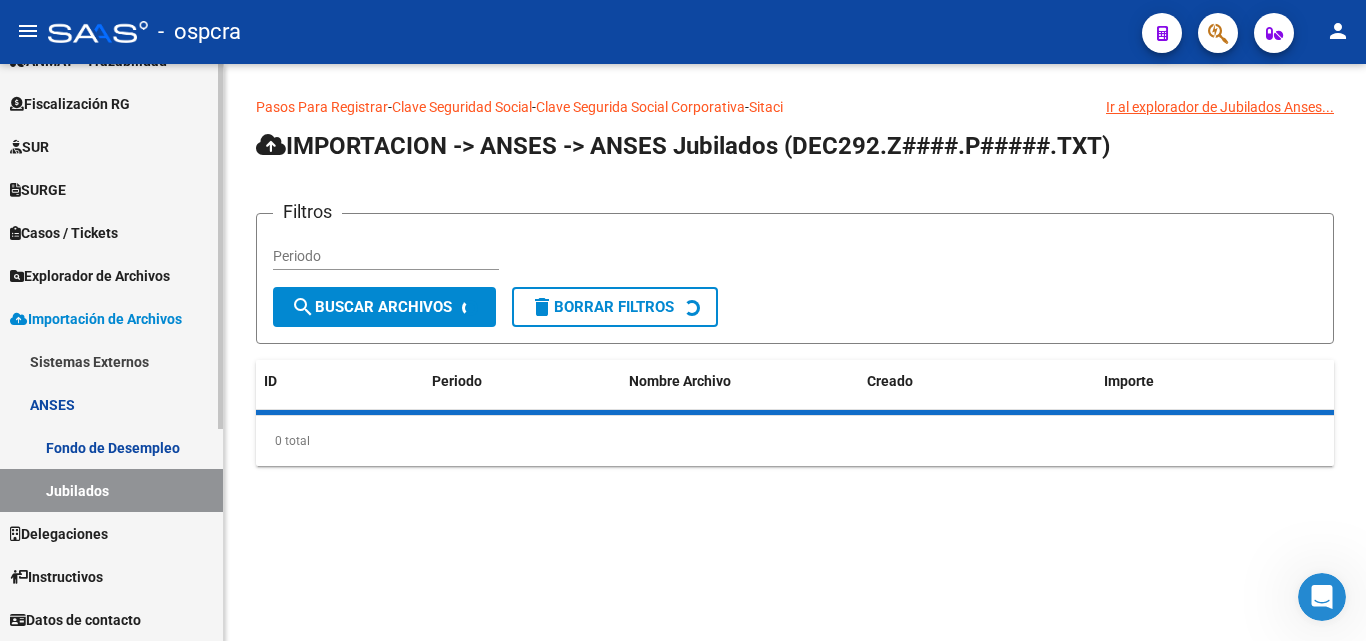 click on "Sistemas Externos" at bounding box center (111, 361) 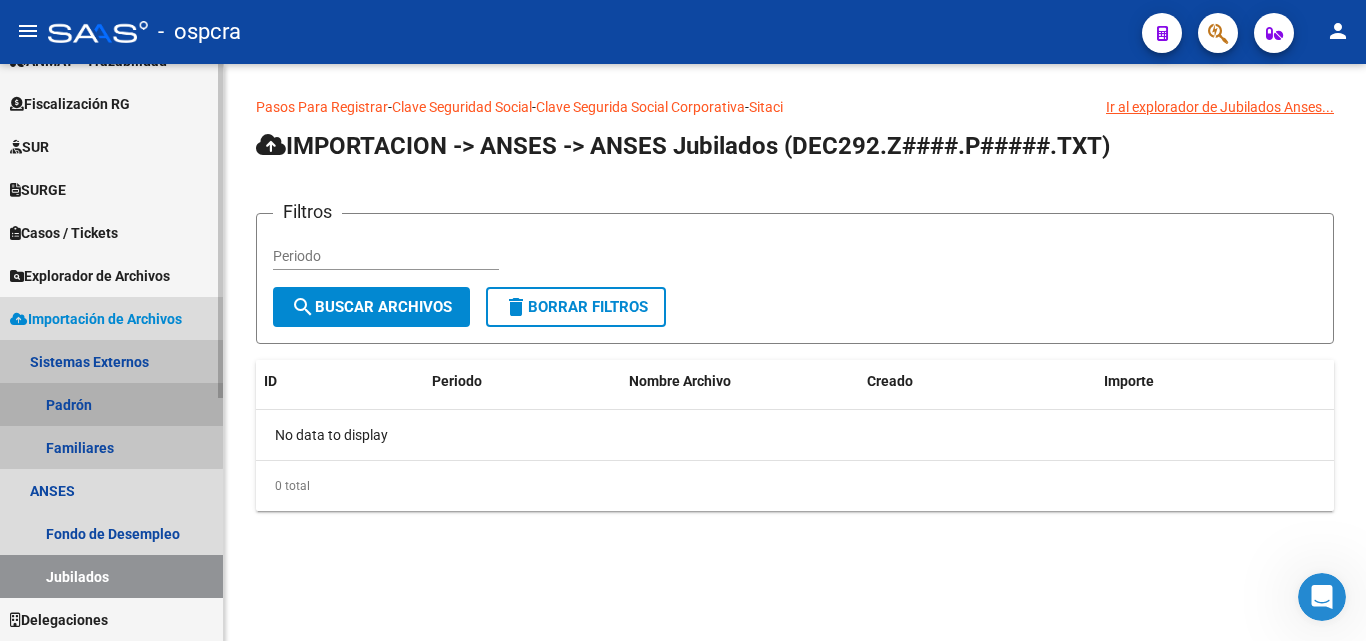 click on "Padrón" at bounding box center (111, 404) 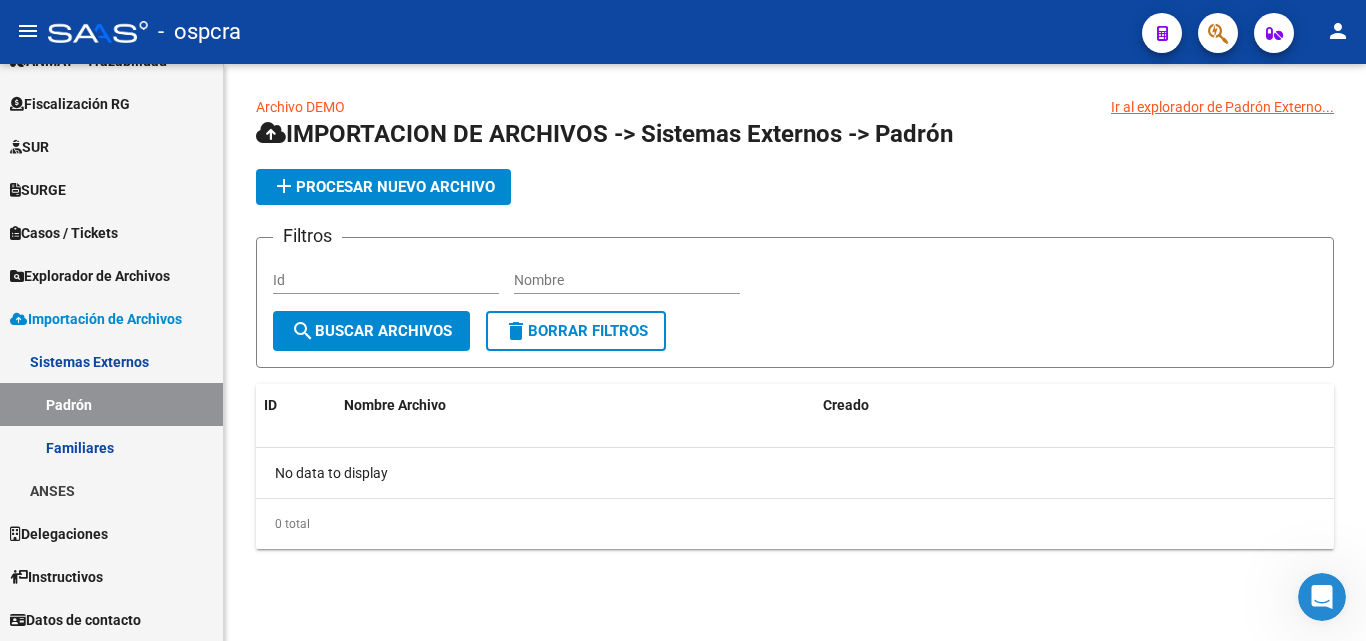 click 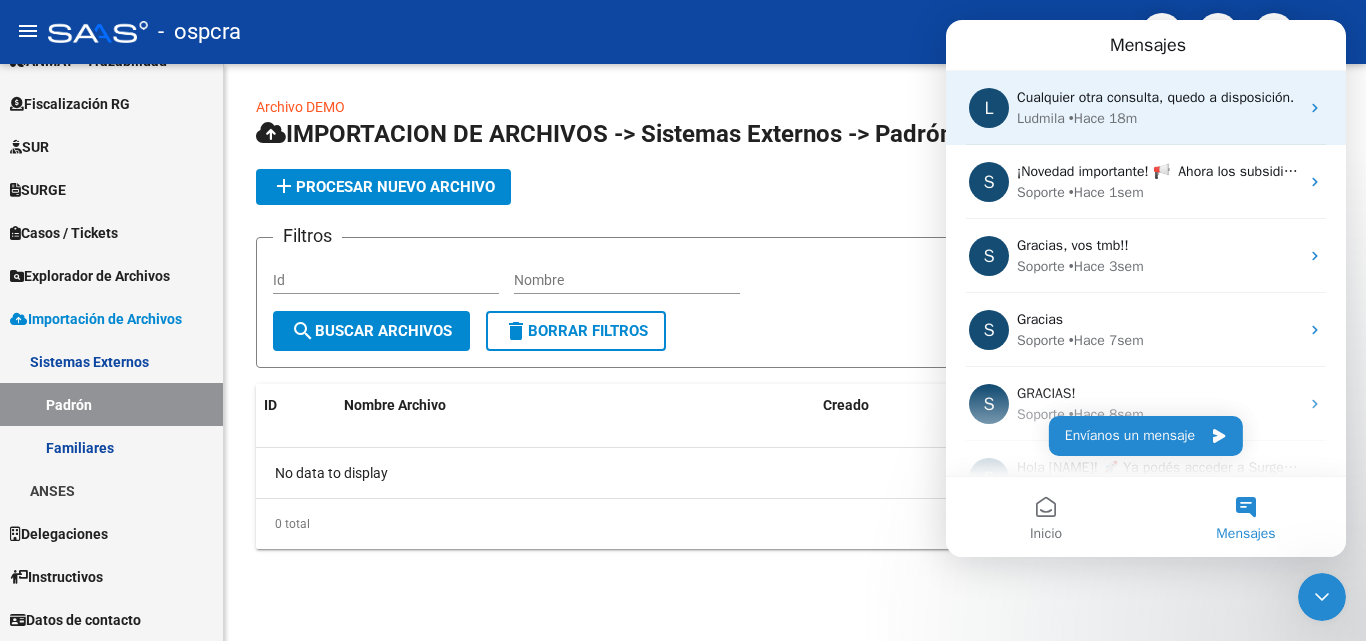 click on "Cualquier otra consulta, quedo a disposición" at bounding box center (1155, 97) 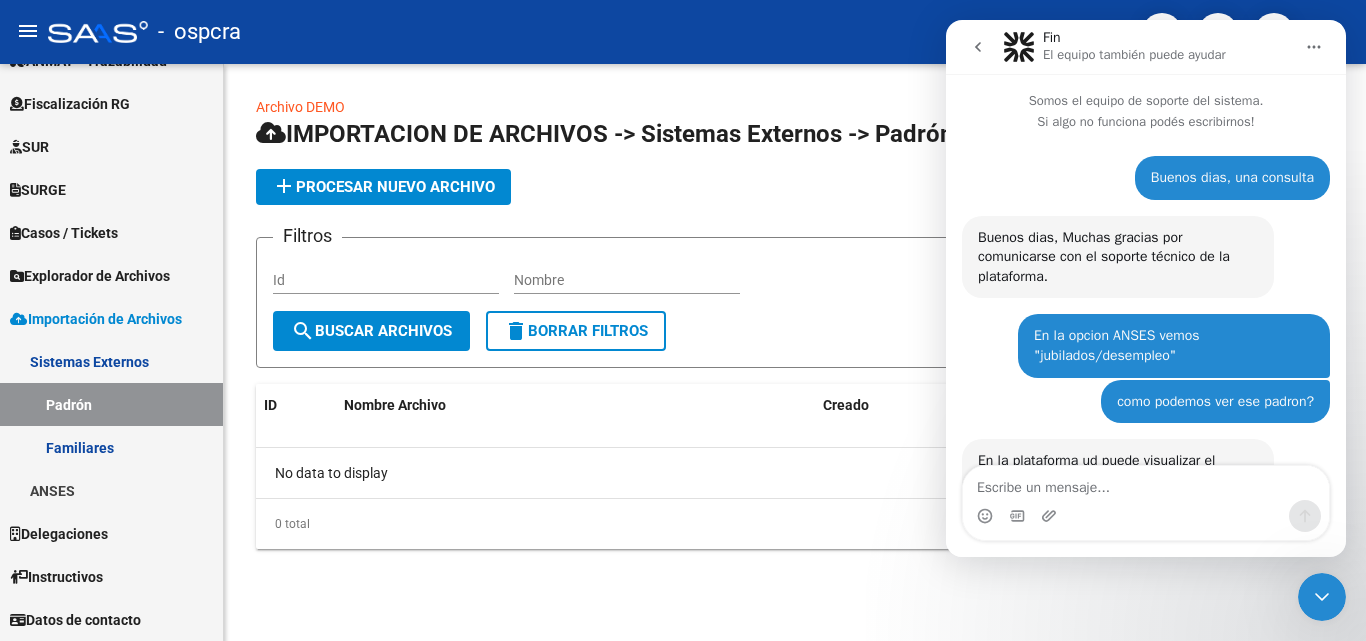 scroll, scrollTop: 3, scrollLeft: 0, axis: vertical 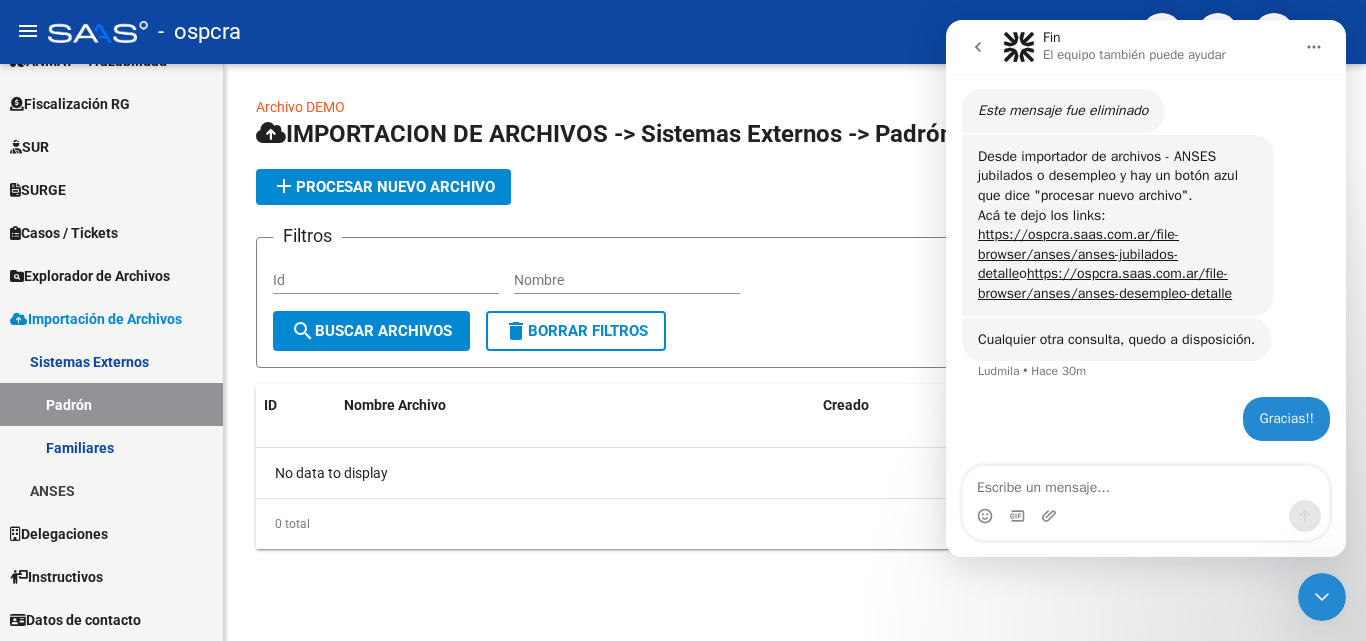click on "Archivo DEMO Ir al explorador de Padrón Externo...
IMPORTACION DE ARCHIVOS -> Sistemas Externos -> Padrón add  Procesar nuevo archivo
Filtros Id Nombre search  Buscar Archivos  delete  Borrar Filtros  ID Nombre Archivo Creado No data to display  0 total   1" 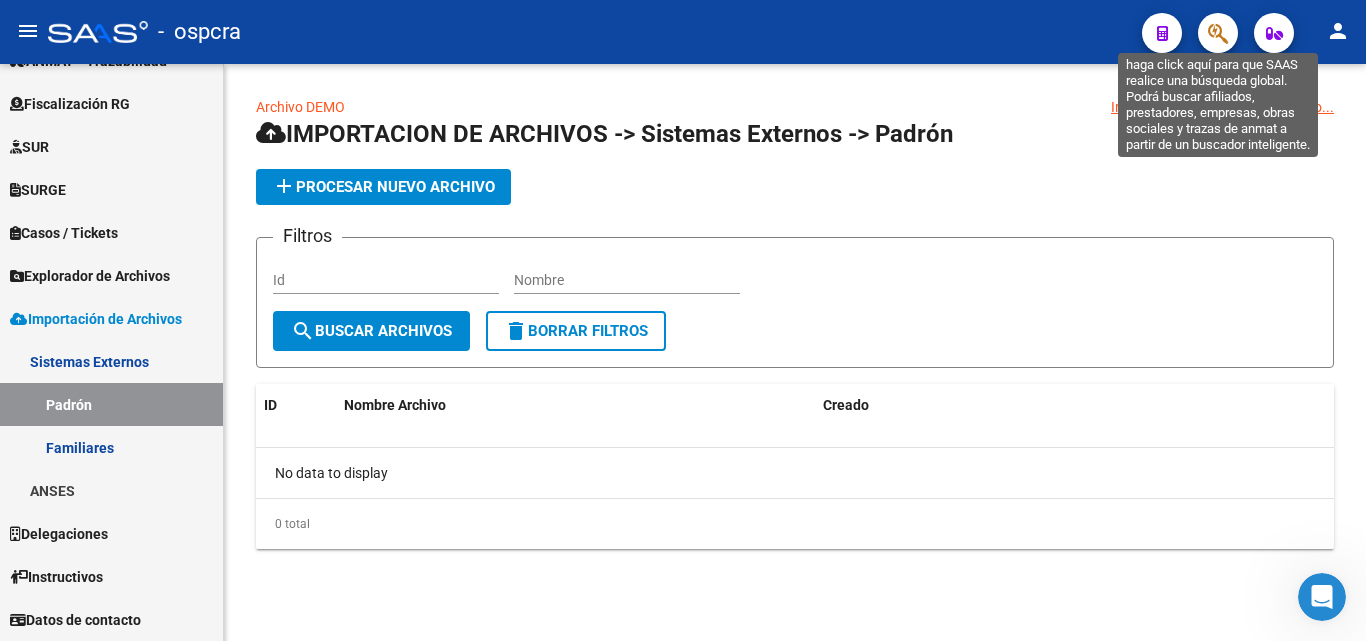click 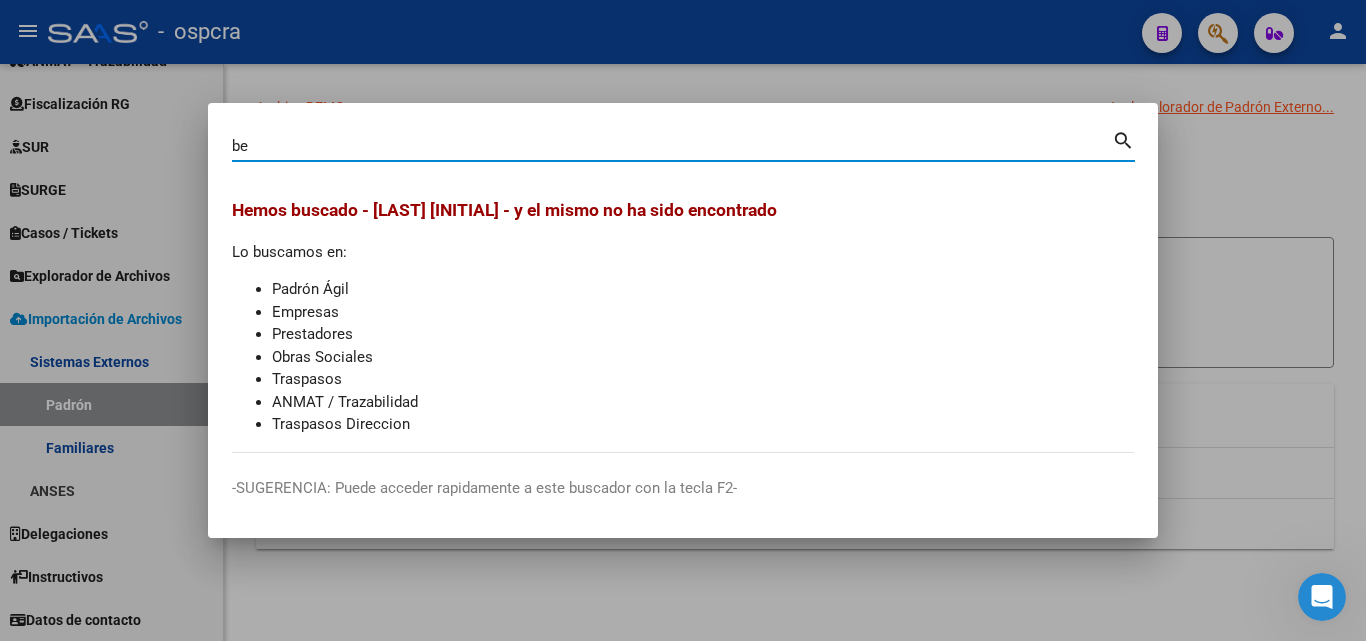 type on "b" 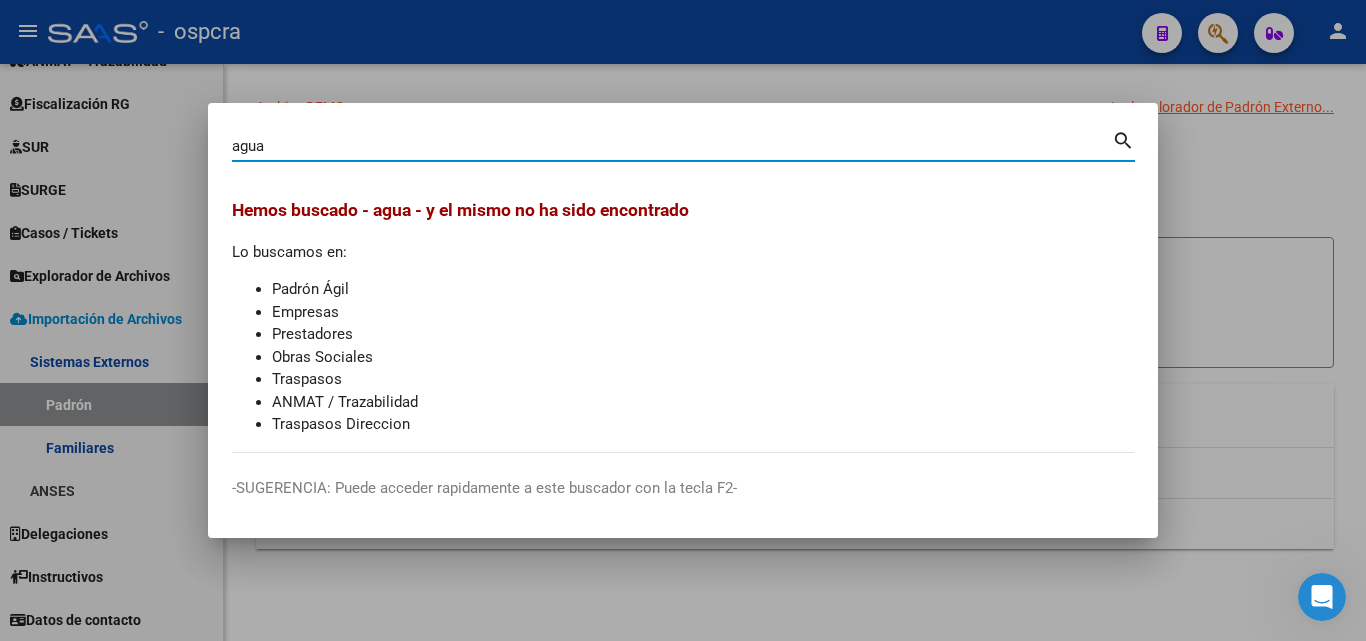 type on "agua" 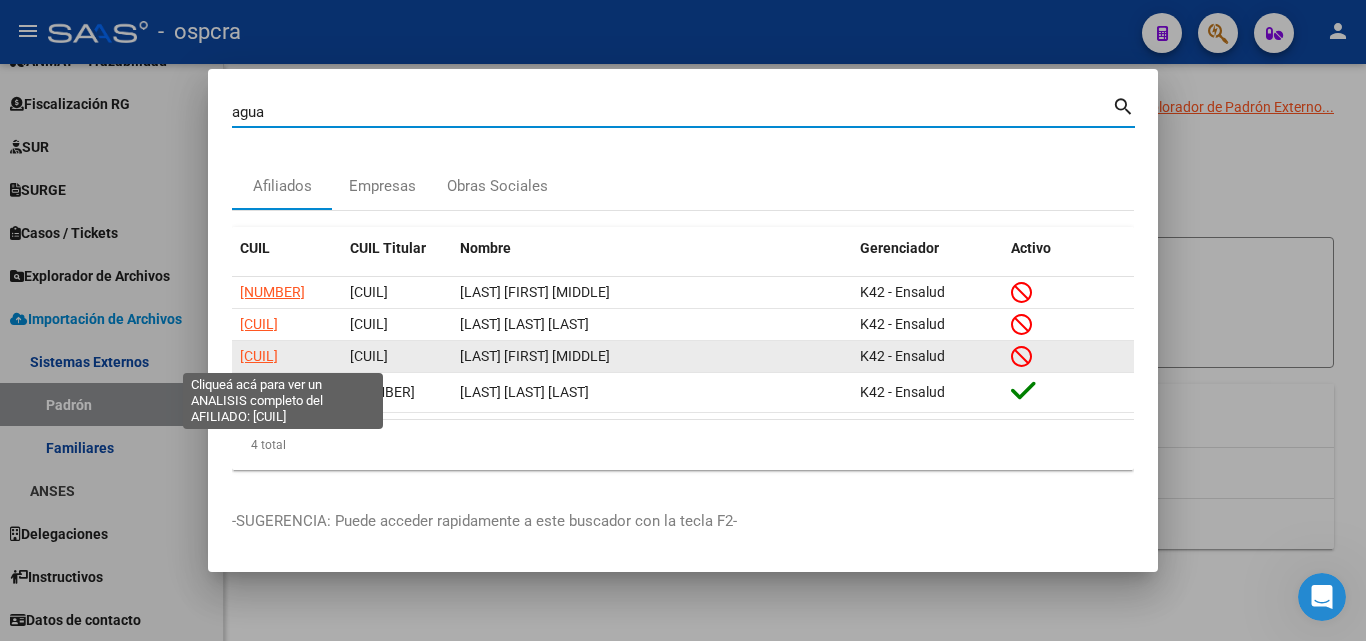 click on "27328074554" 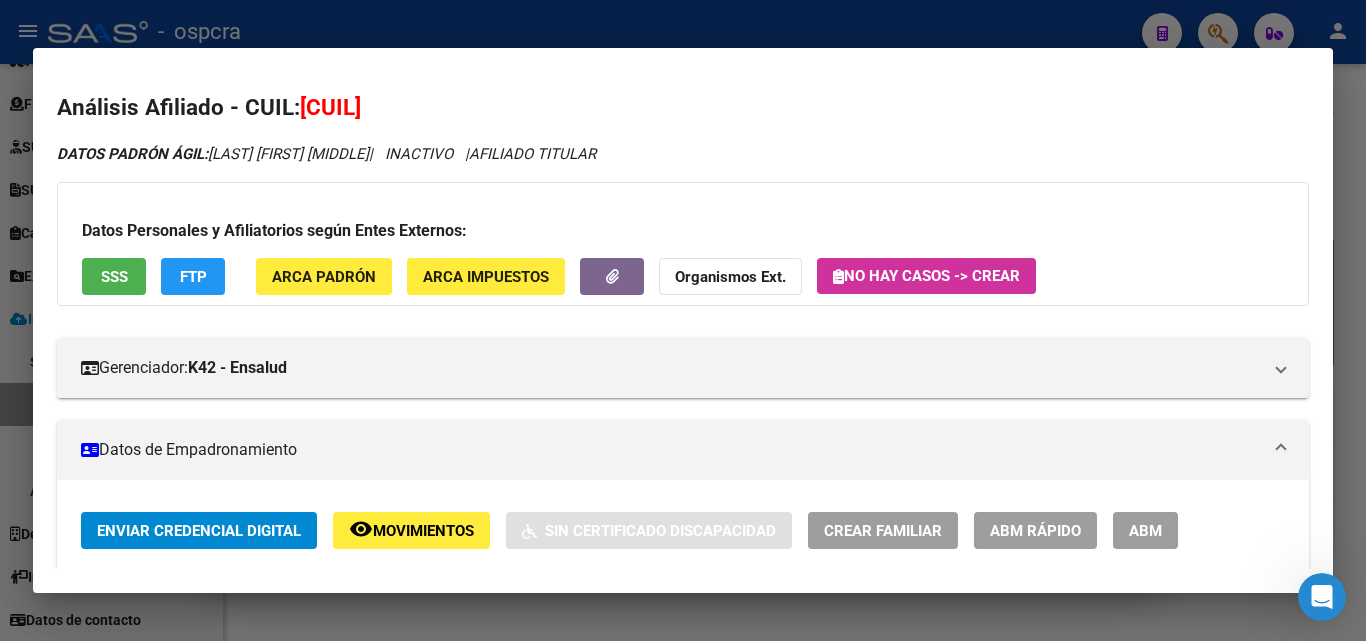 click on "ABM" at bounding box center [1145, 530] 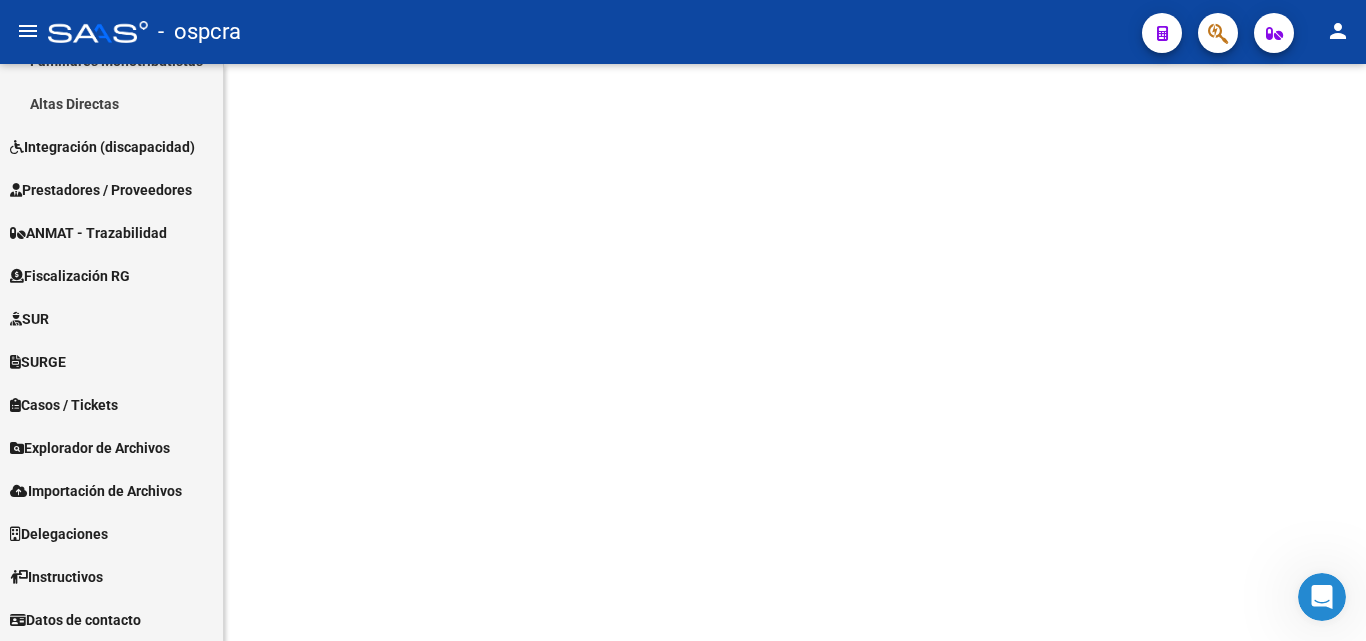 scroll, scrollTop: 635, scrollLeft: 0, axis: vertical 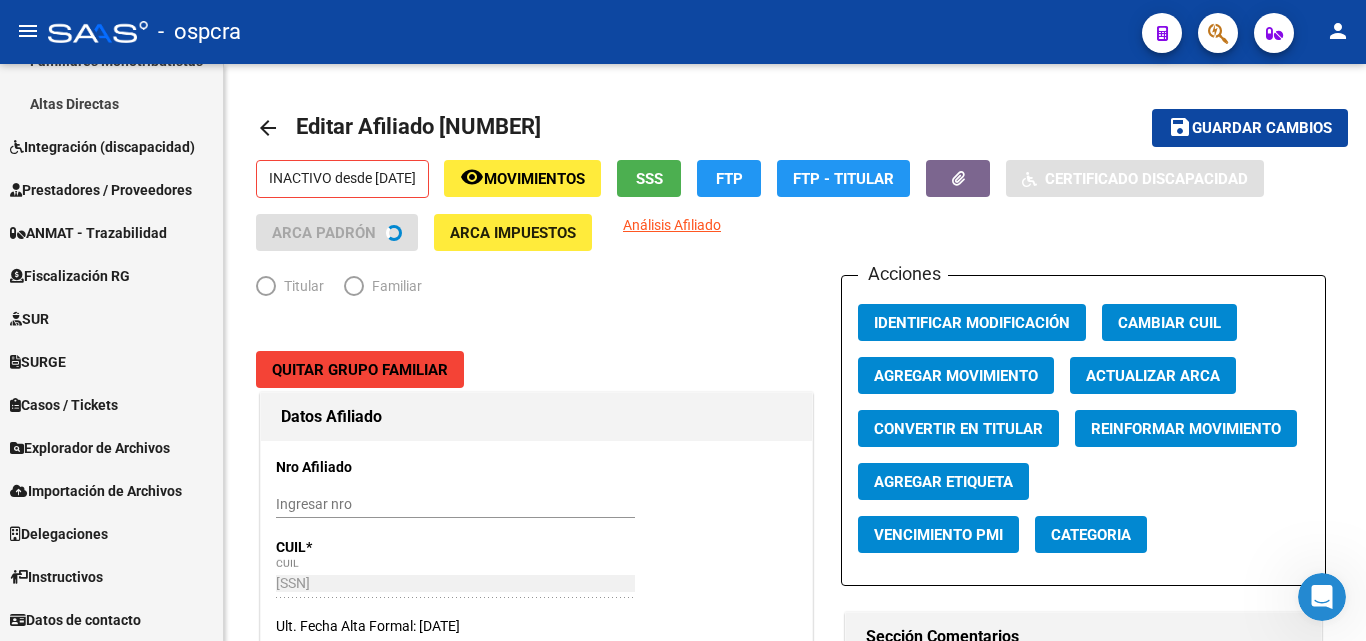 radio on "true" 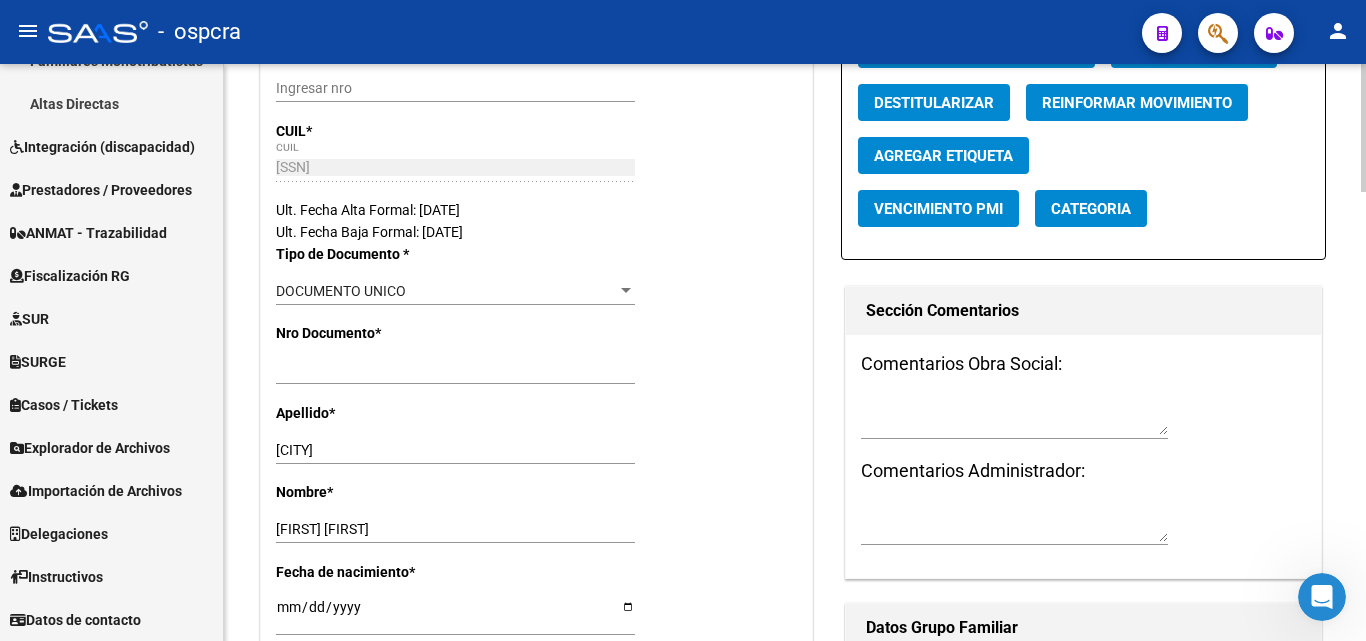 scroll, scrollTop: 400, scrollLeft: 0, axis: vertical 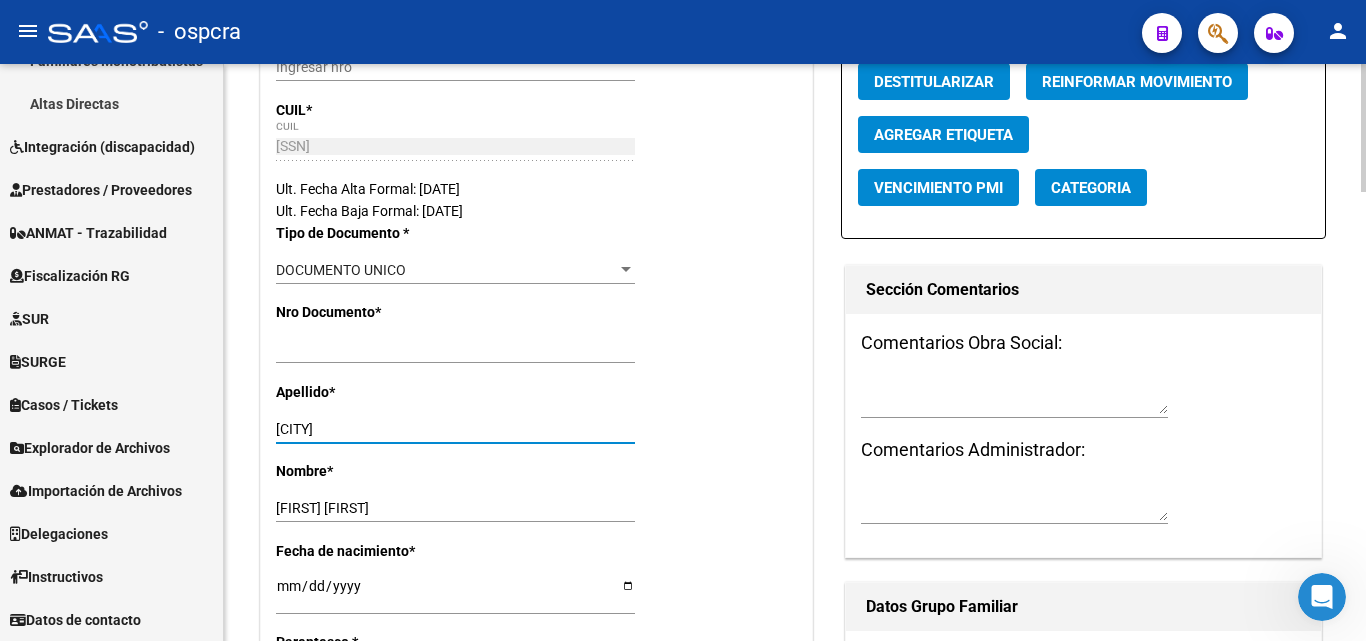 drag, startPoint x: 343, startPoint y: 426, endPoint x: 286, endPoint y: 436, distance: 57.870544 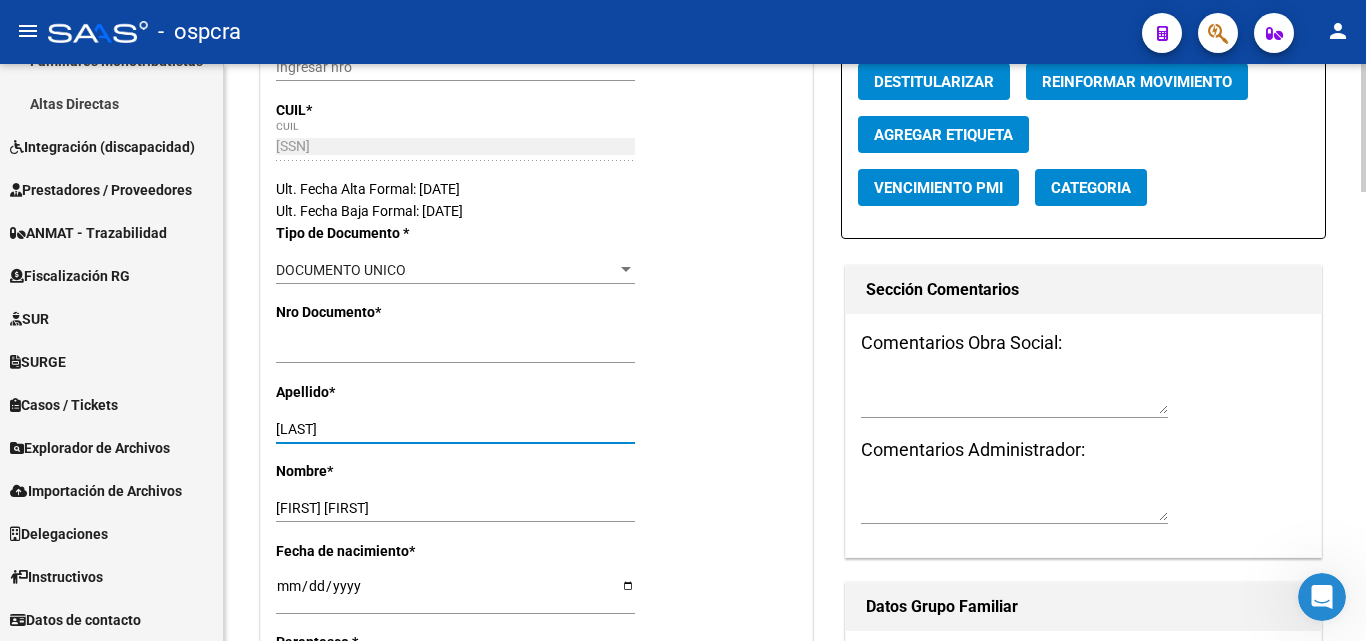type on "SAGUA" 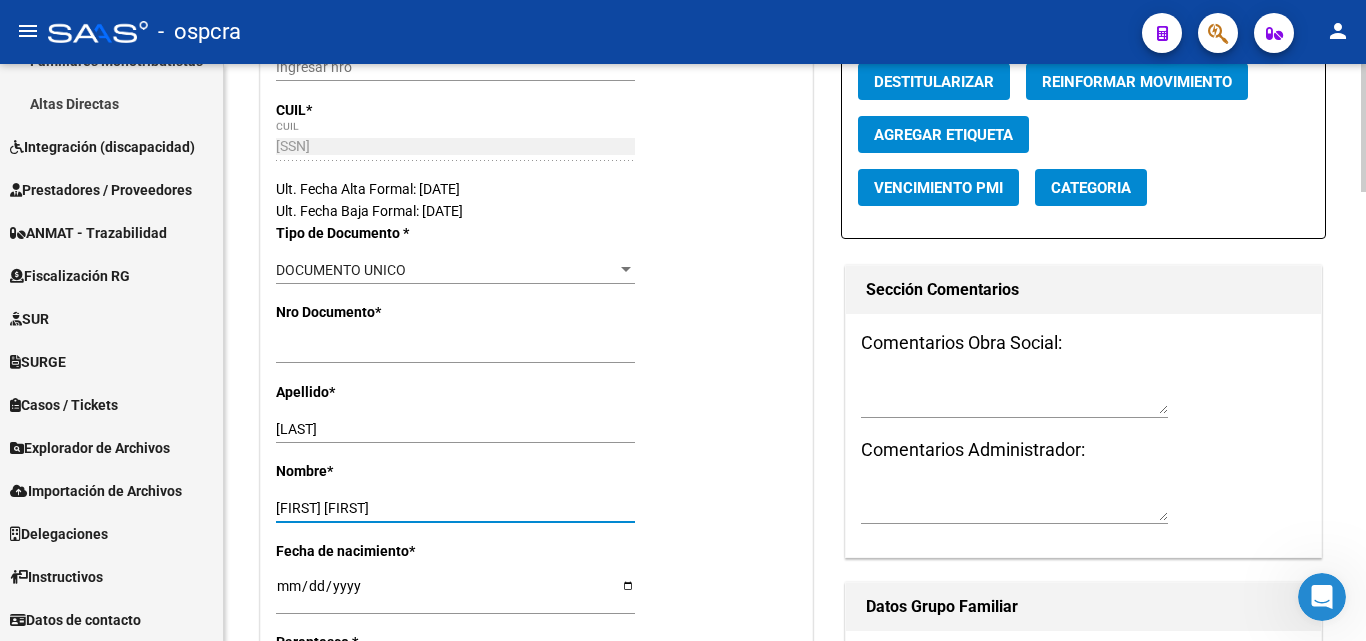 click on "Maria Belen" at bounding box center [455, 508] 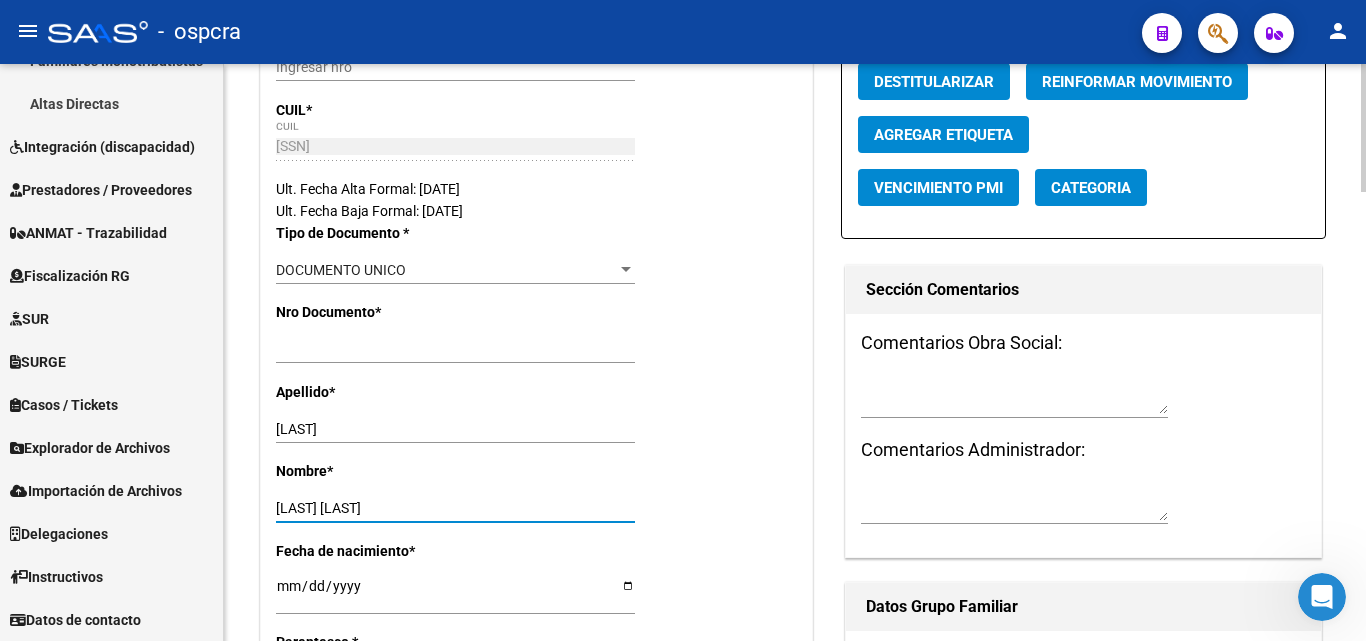 click on "MARIA Belen" at bounding box center [455, 508] 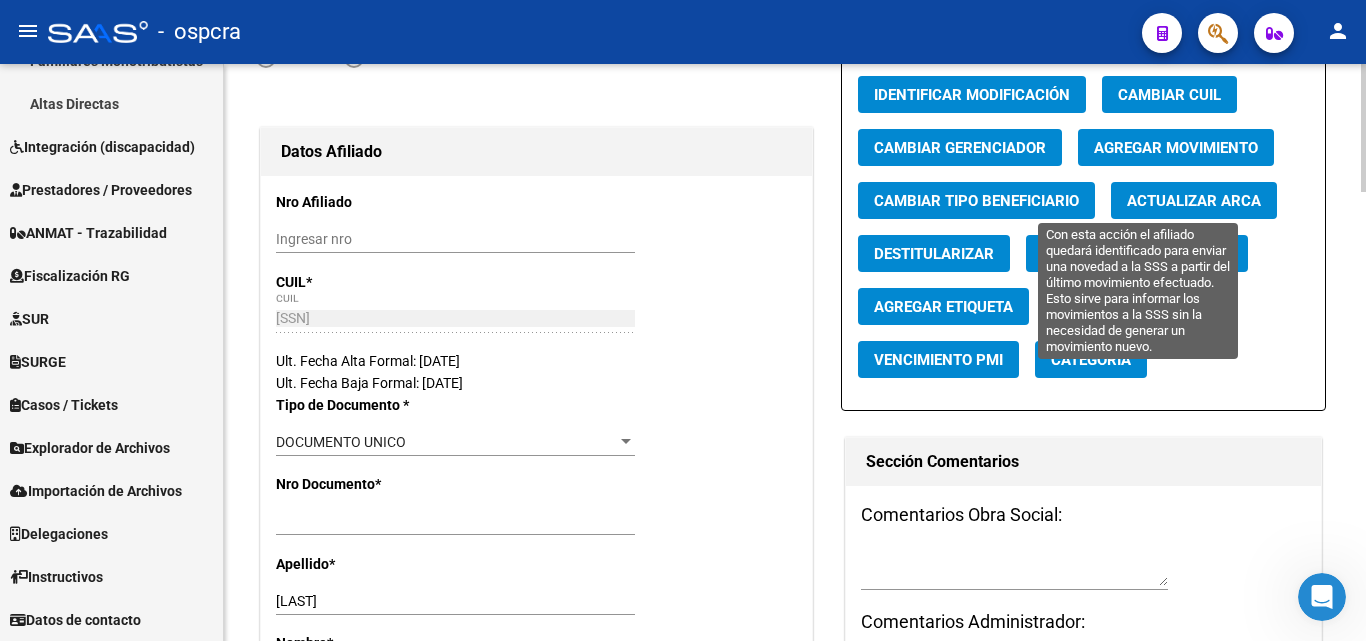 scroll, scrollTop: 200, scrollLeft: 0, axis: vertical 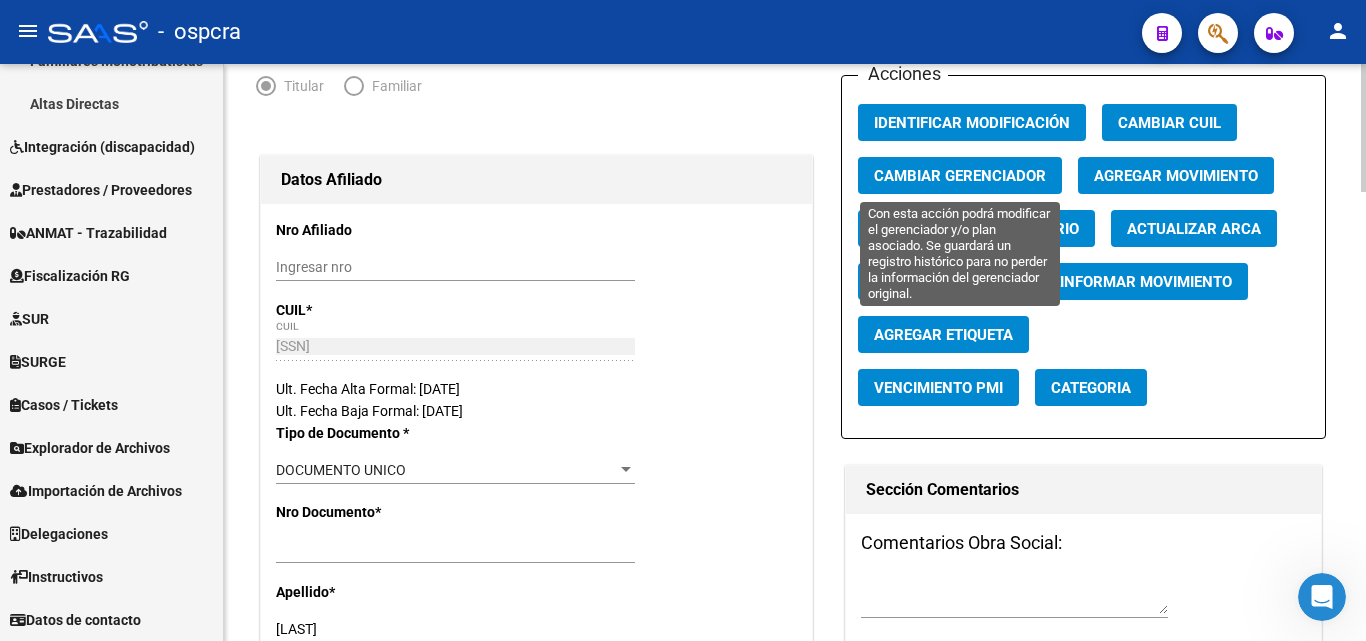 type on "MARIA BELEN" 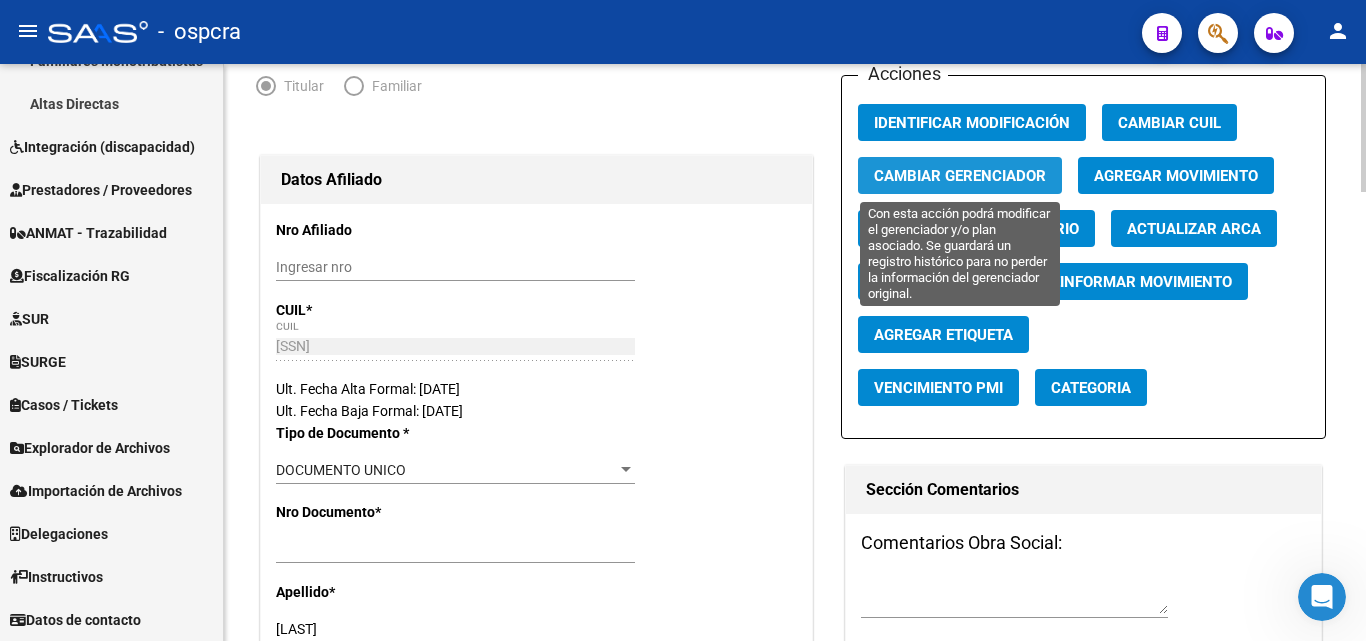 click on "Cambiar Gerenciador" 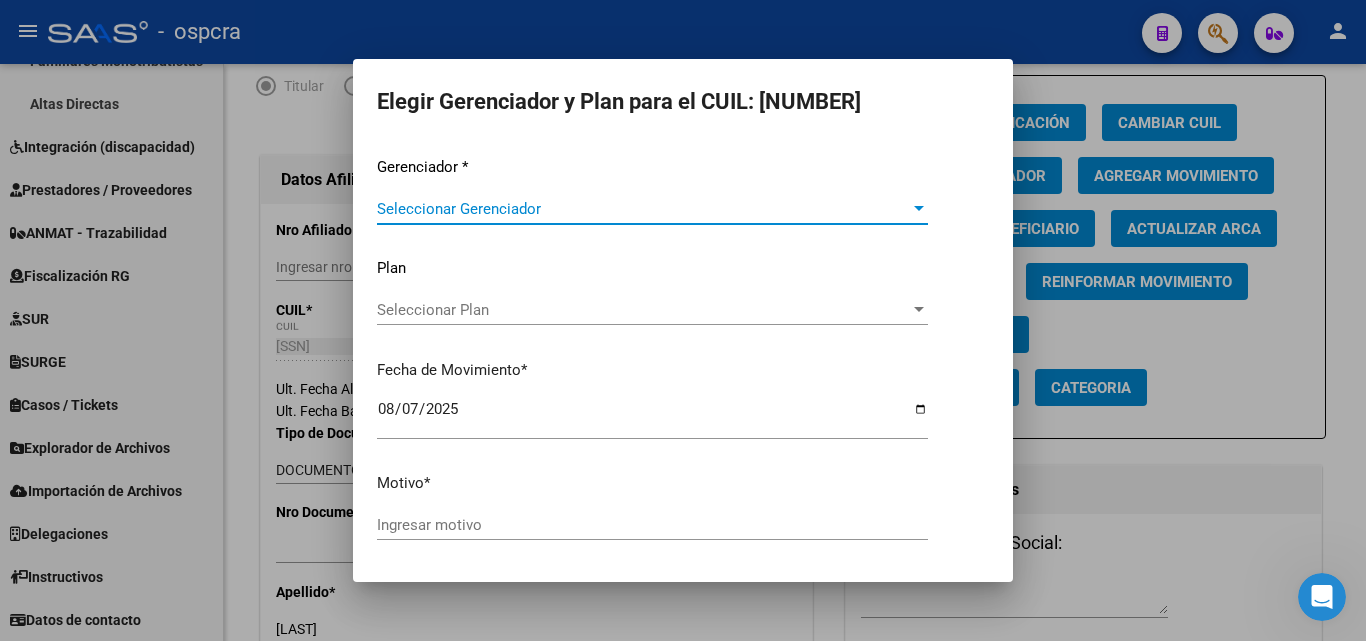 click on "Seleccionar Gerenciador" at bounding box center [643, 209] 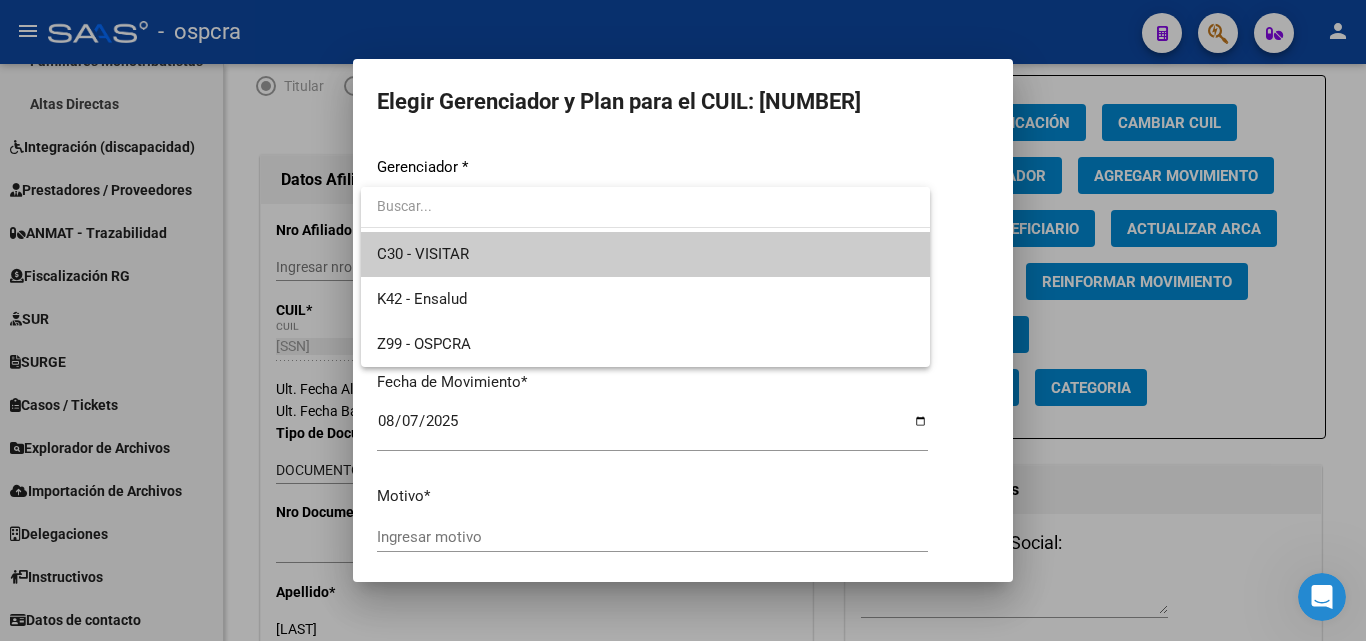 click on "C30 - VISITAR" at bounding box center (645, 254) 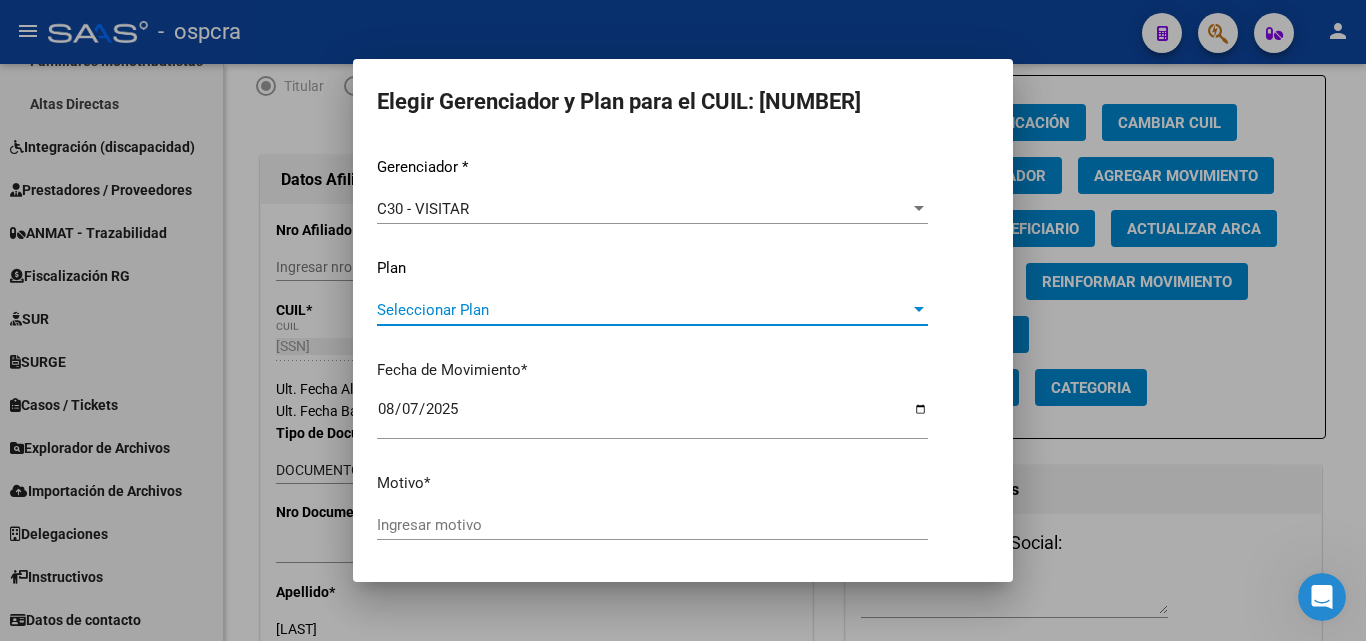 click on "Seleccionar Plan" at bounding box center [643, 310] 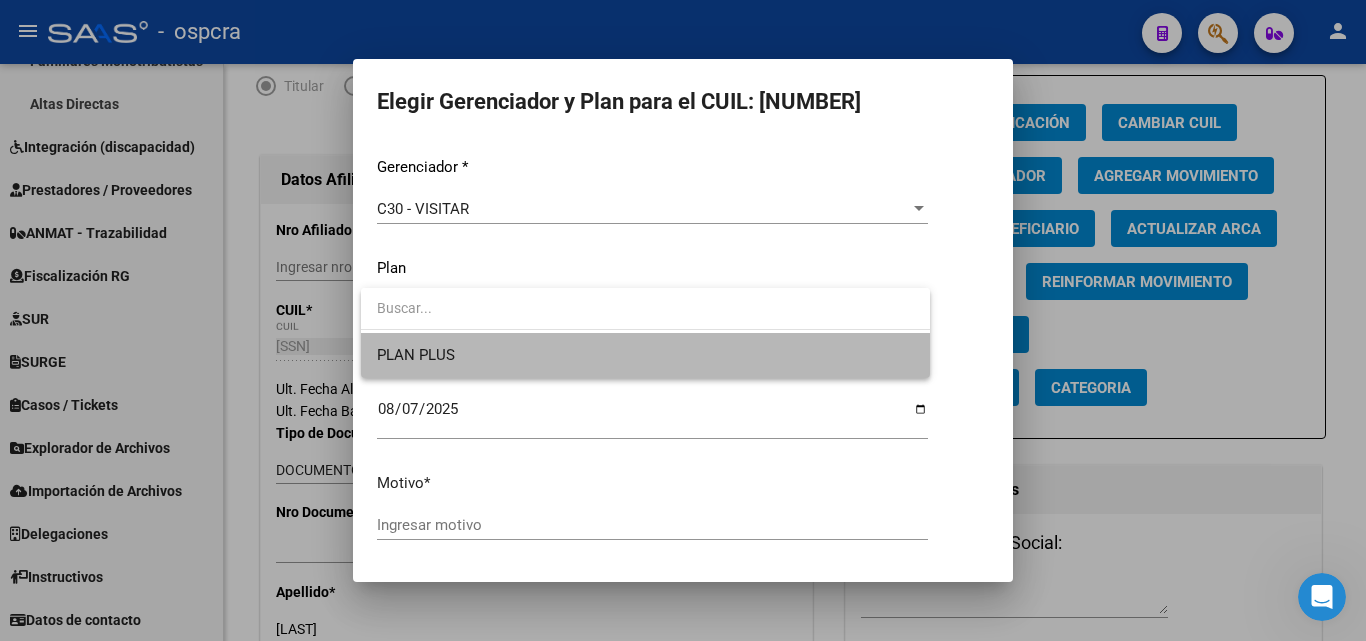 click on "PLAN PLUS" at bounding box center [645, 355] 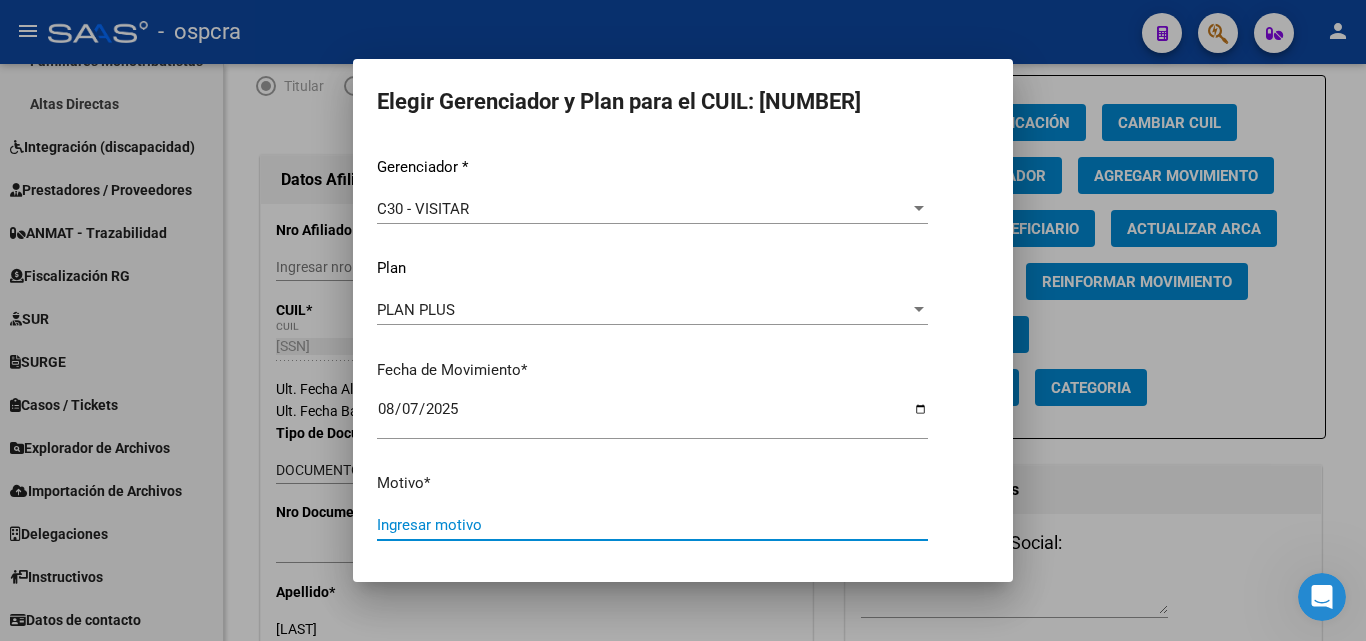 click on "Ingresar motivo" at bounding box center (652, 525) 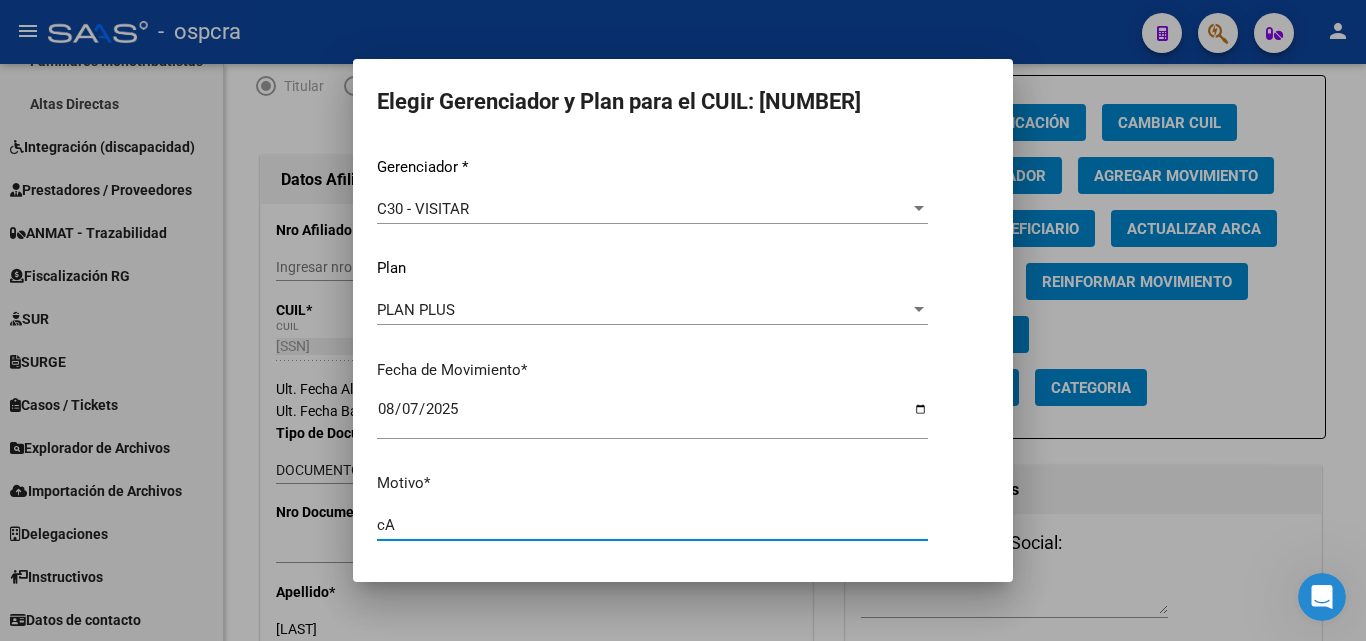 type on "c" 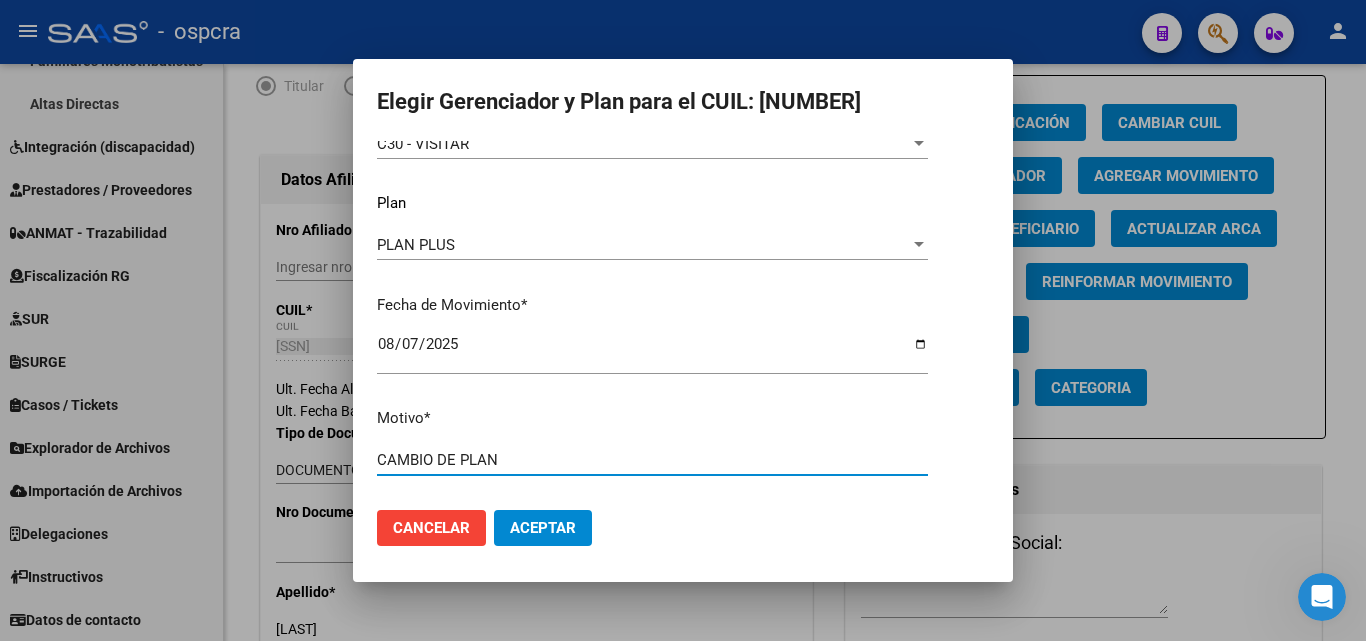 scroll, scrollTop: 69, scrollLeft: 0, axis: vertical 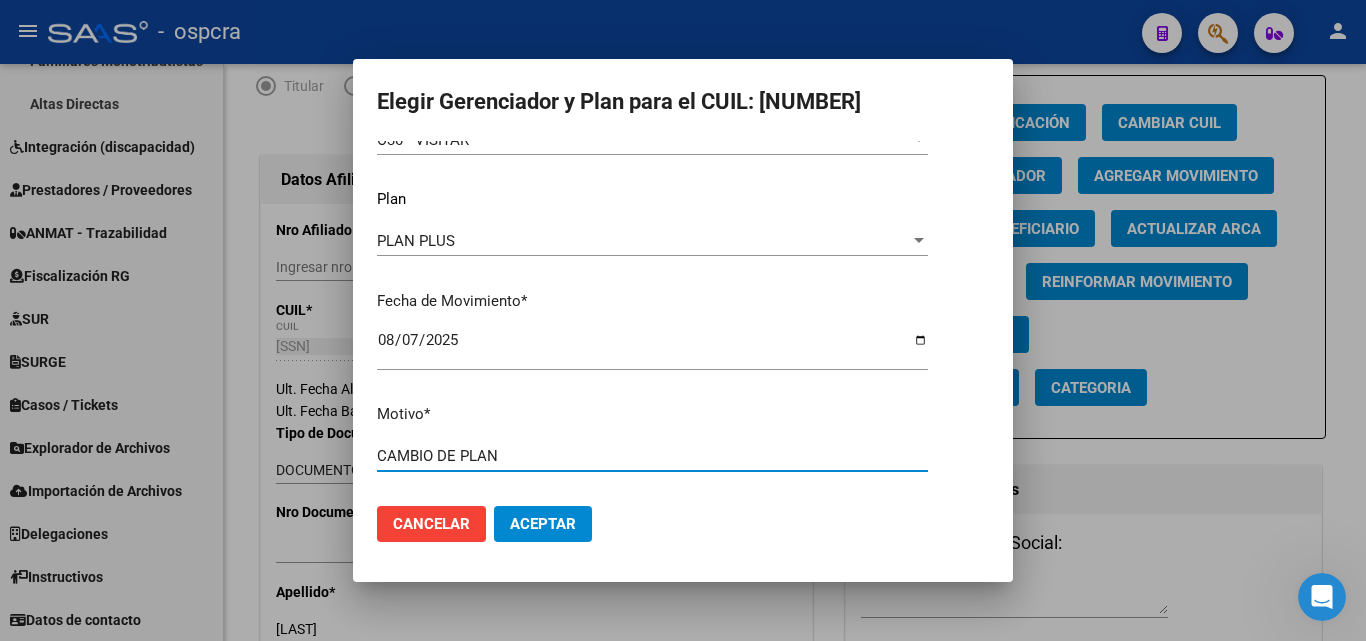 type on "CAMBIO DE PLAN" 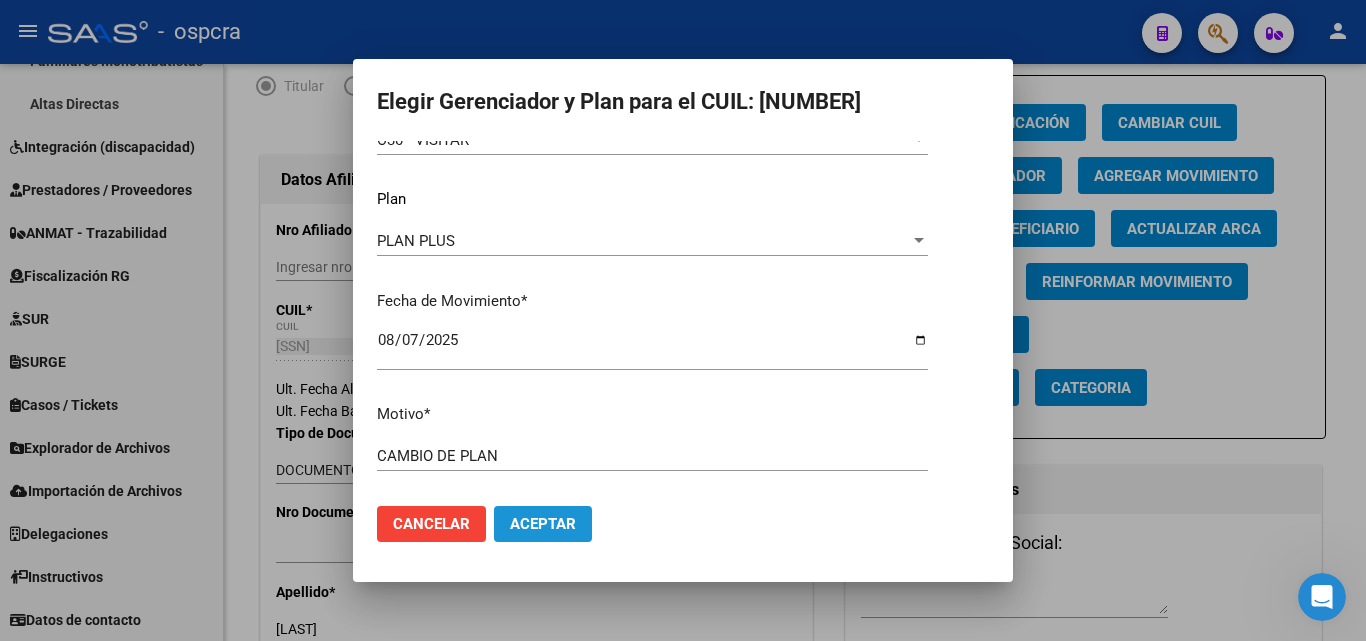 click on "Aceptar" at bounding box center (543, 524) 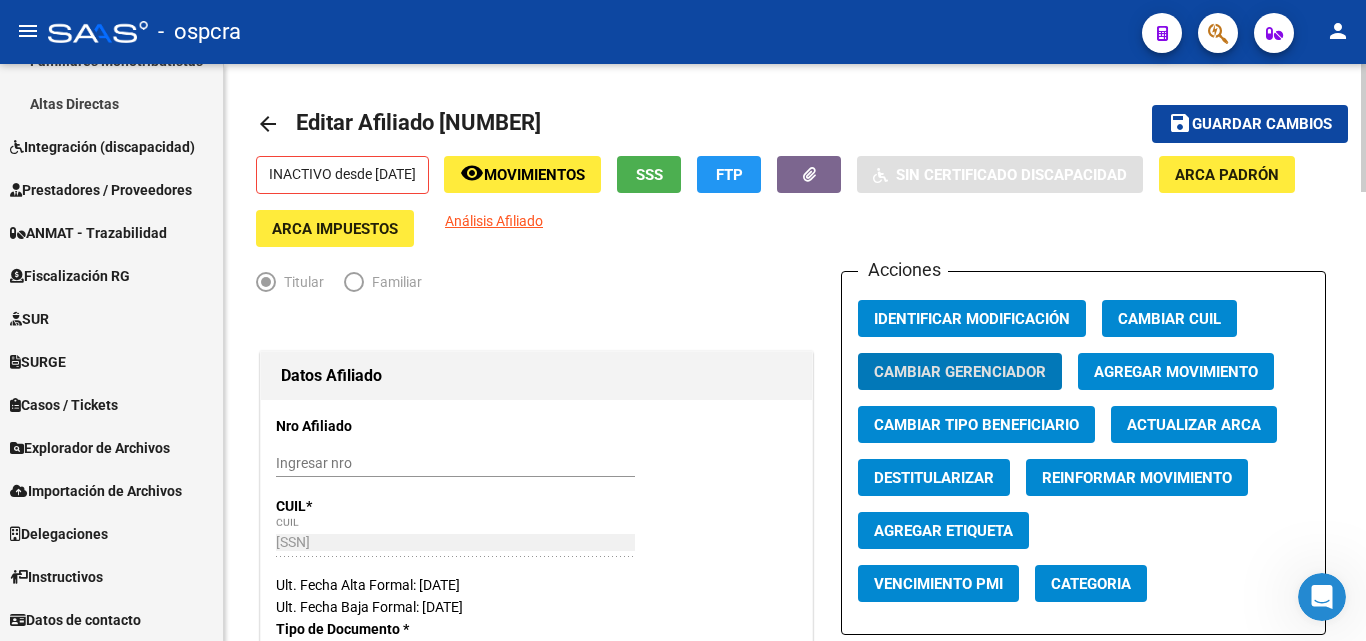 scroll, scrollTop: 0, scrollLeft: 0, axis: both 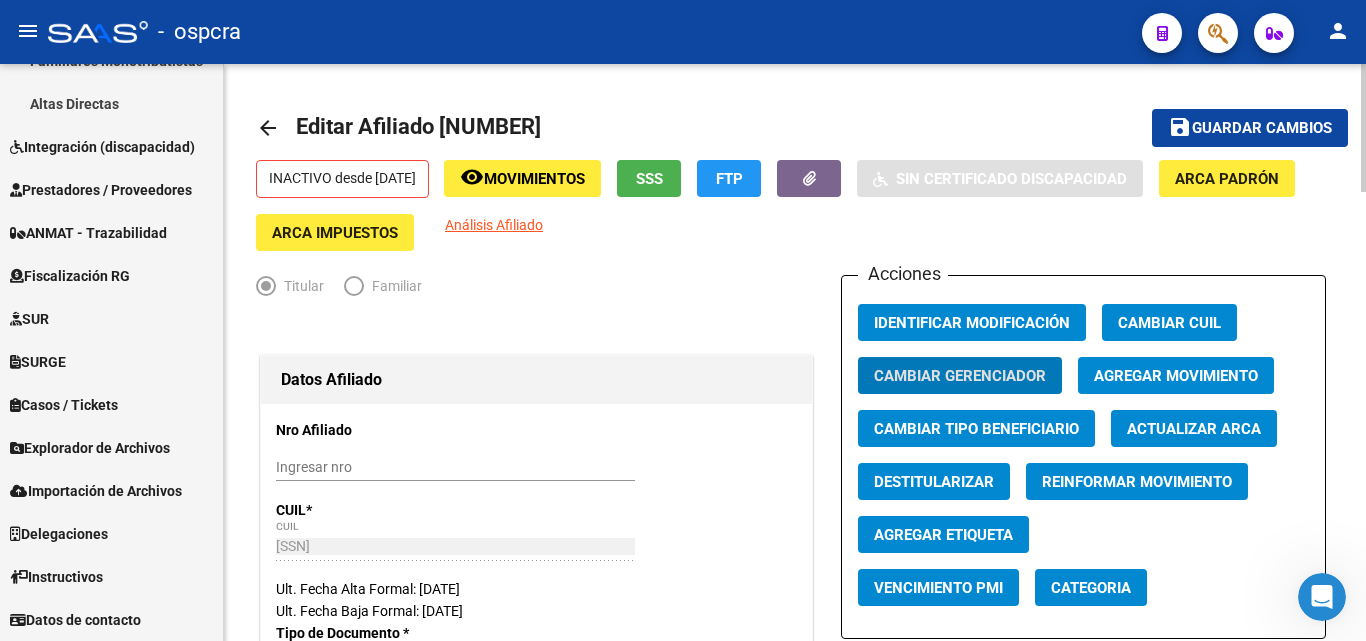 click on "Acciones Identificar Modificación Cambiar CUIL Cambiar Gerenciador Agregar Movimiento Cambiar Tipo Beneficiario Actualizar ARCA Destitularizar Reinformar Movimiento Agregar Etiqueta Vencimiento PMI Categoria" 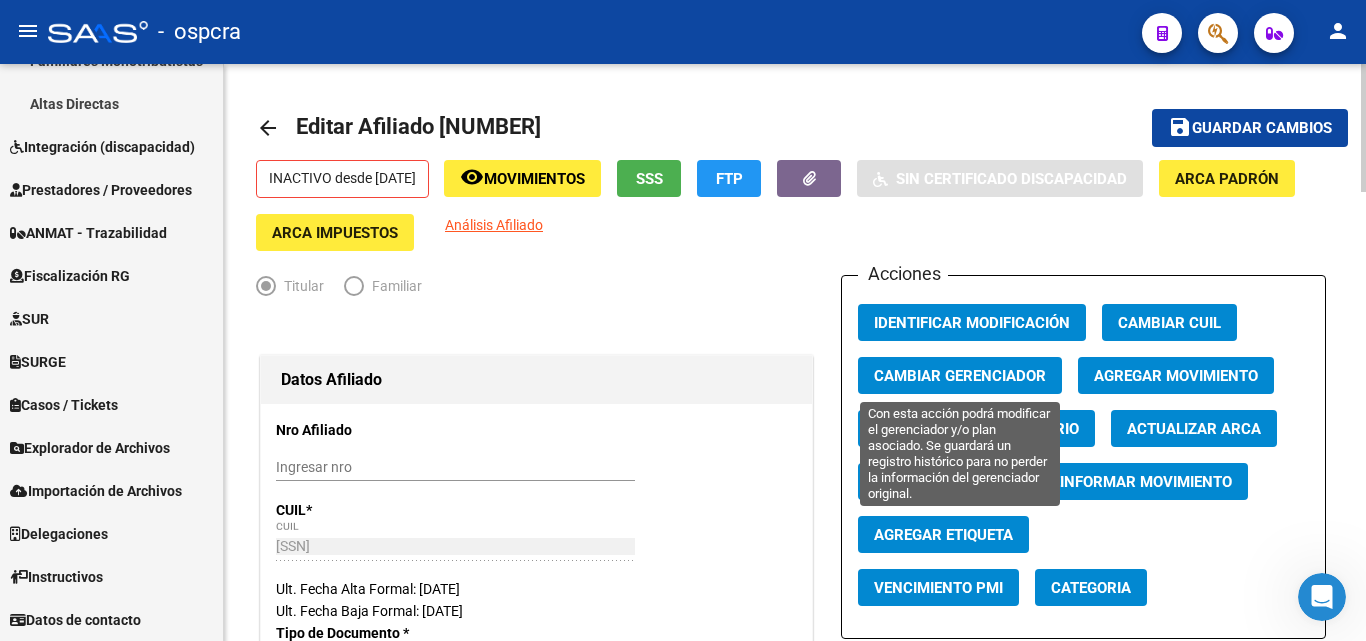 click on "Cambiar Gerenciador" 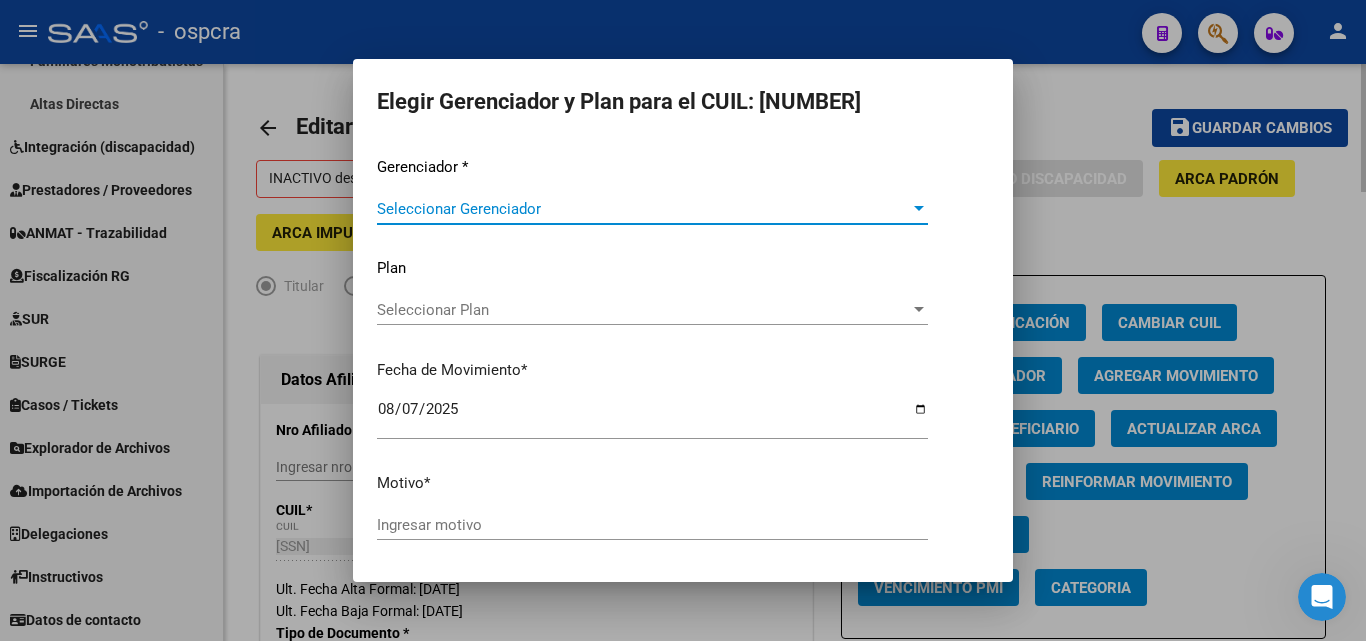 drag, startPoint x: 281, startPoint y: 429, endPoint x: 292, endPoint y: 425, distance: 11.7046995 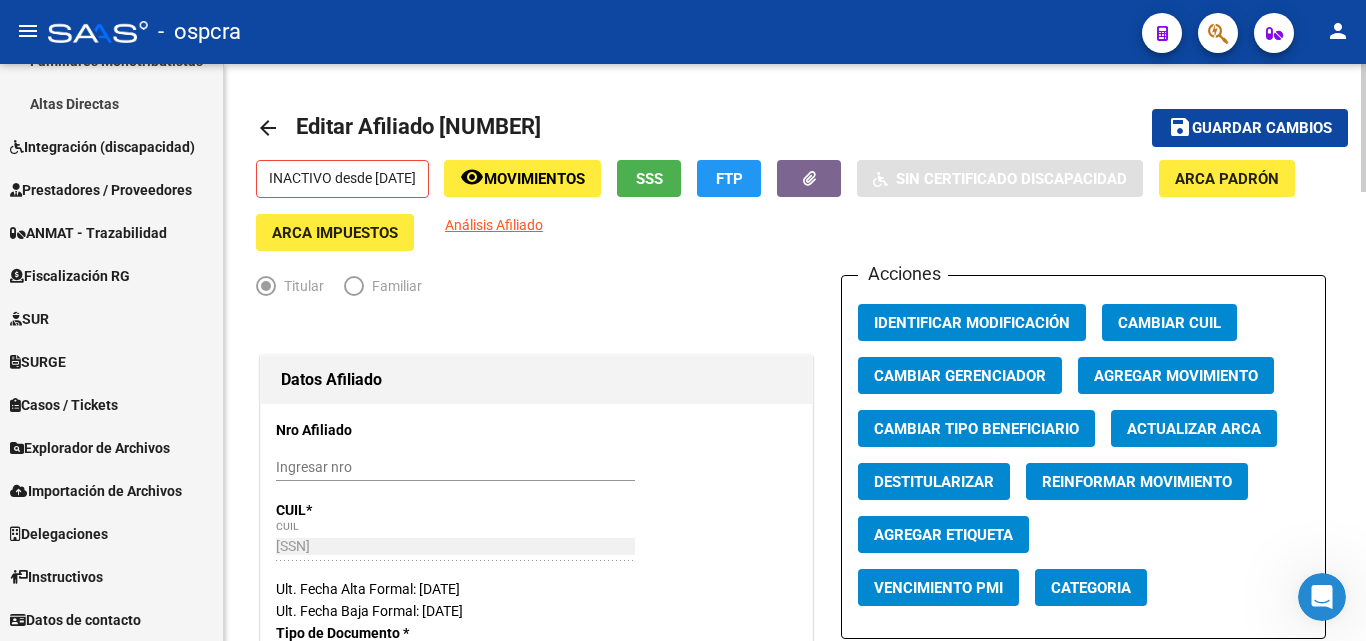 click on "Agregar Movimiento" 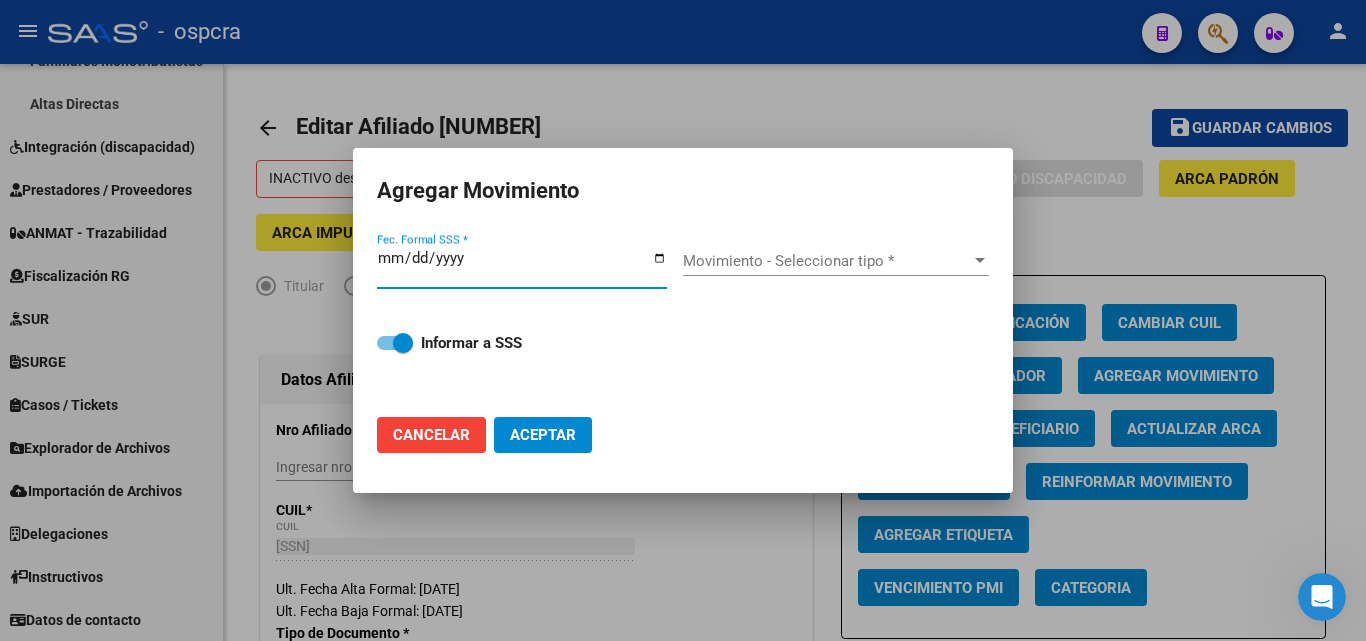 click on "Fec. Formal SSS *" at bounding box center [522, 266] 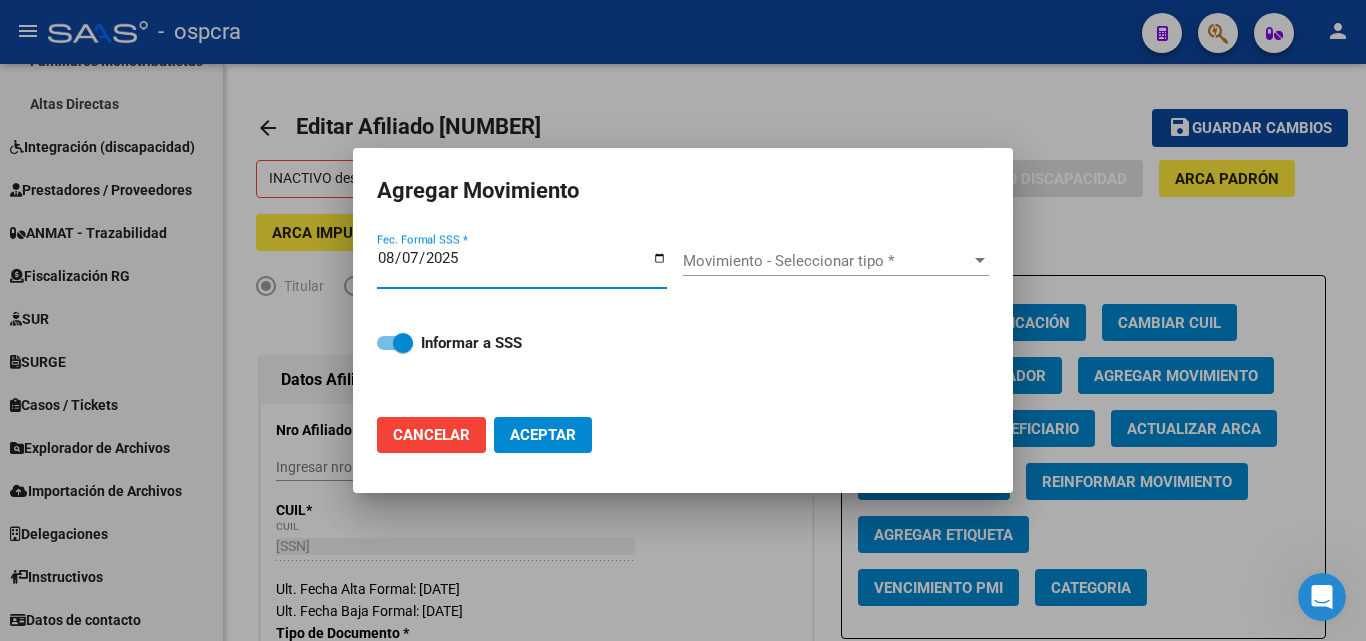 type on "2025-08-07" 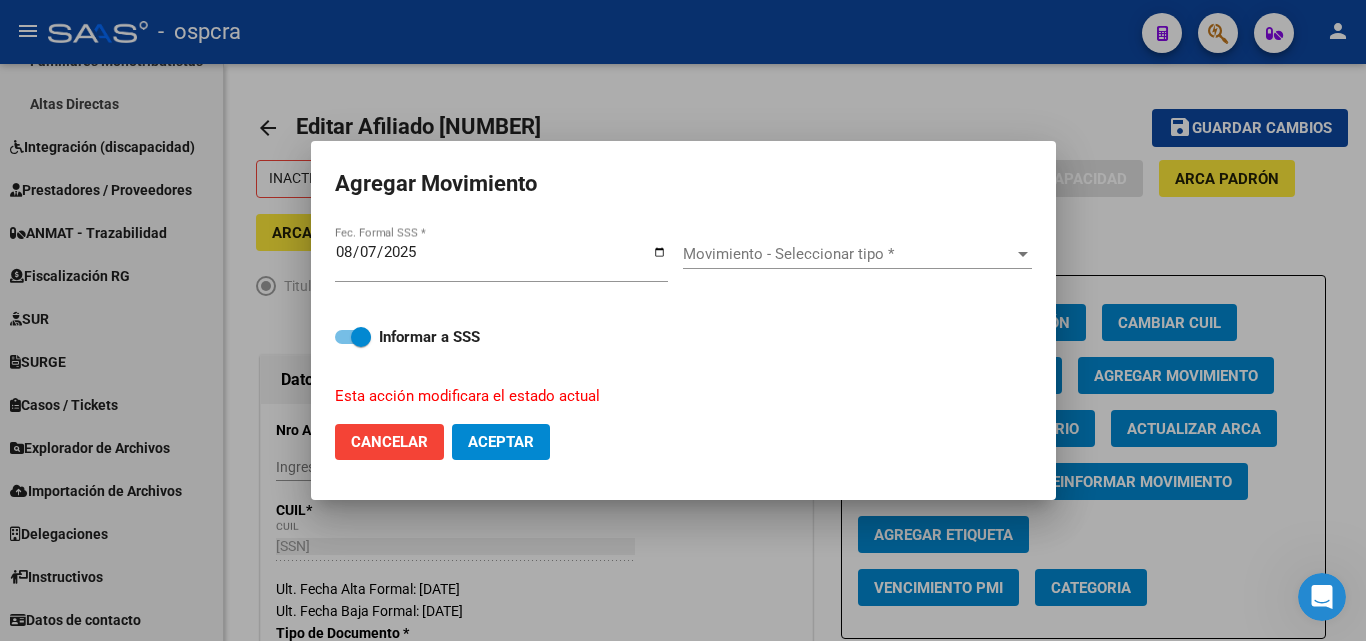 click on "Movimiento - Seleccionar tipo * Movimiento - Seleccionar tipo *" at bounding box center [857, 254] 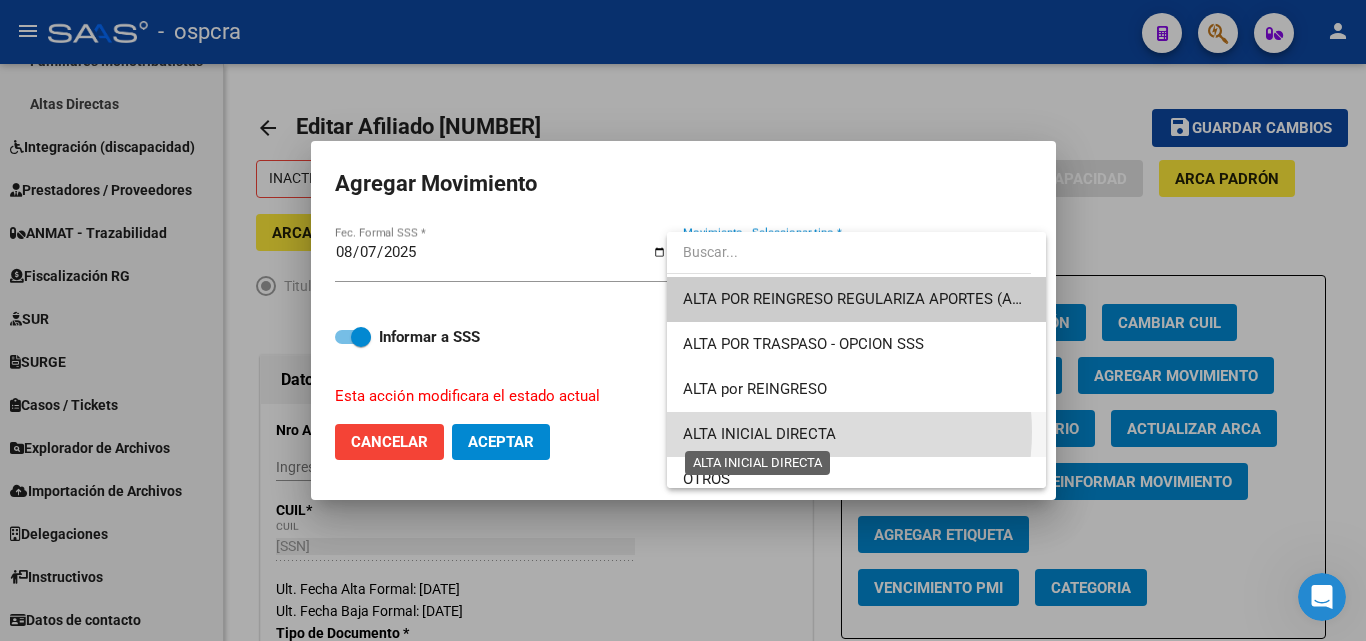 click on "ALTA INICIAL DIRECTA" at bounding box center (759, 434) 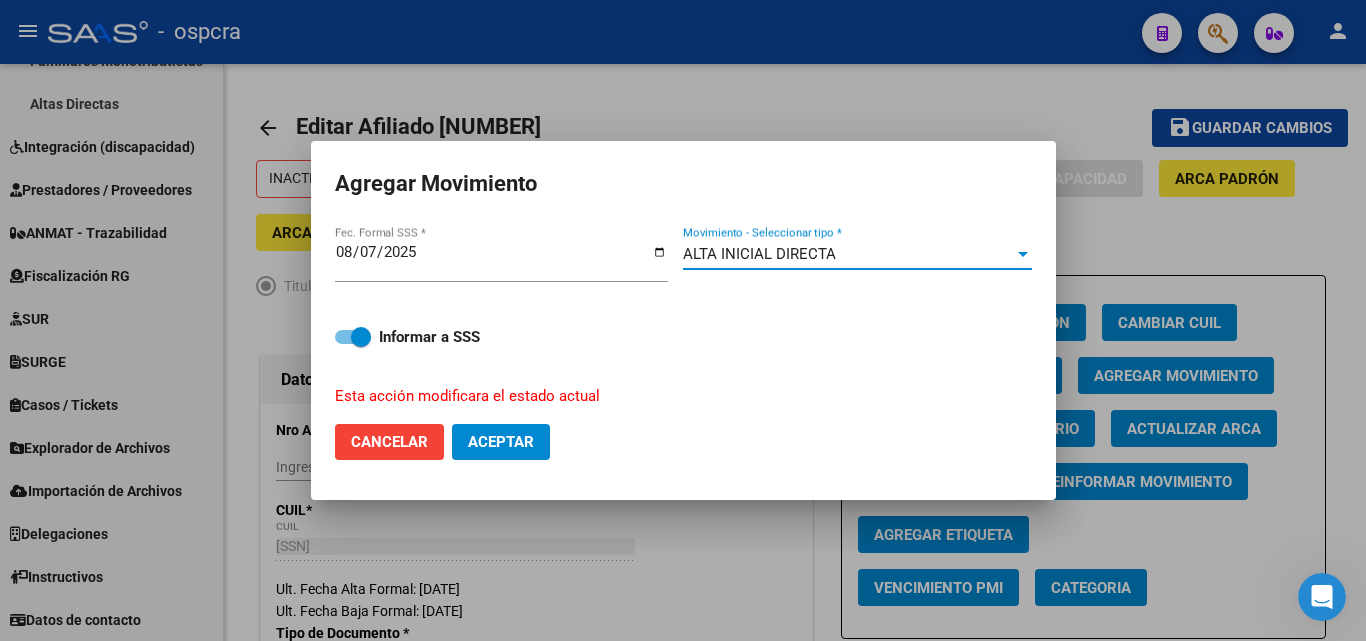 click on "Aceptar" 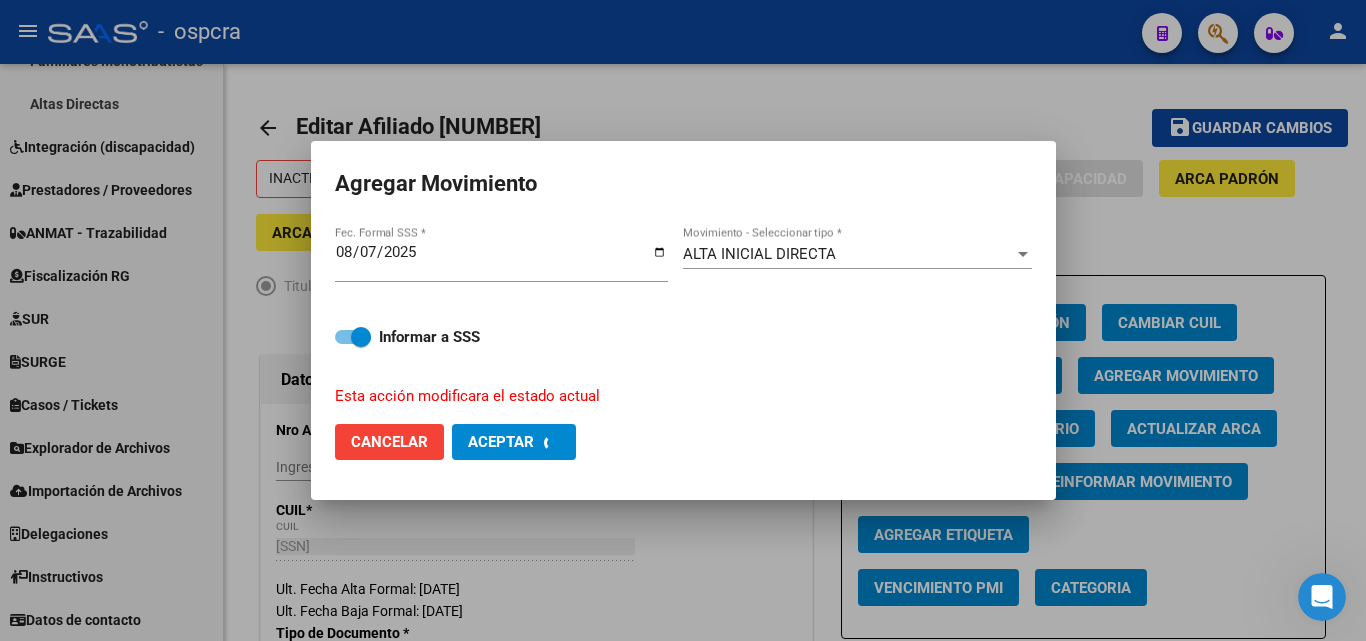 checkbox on "false" 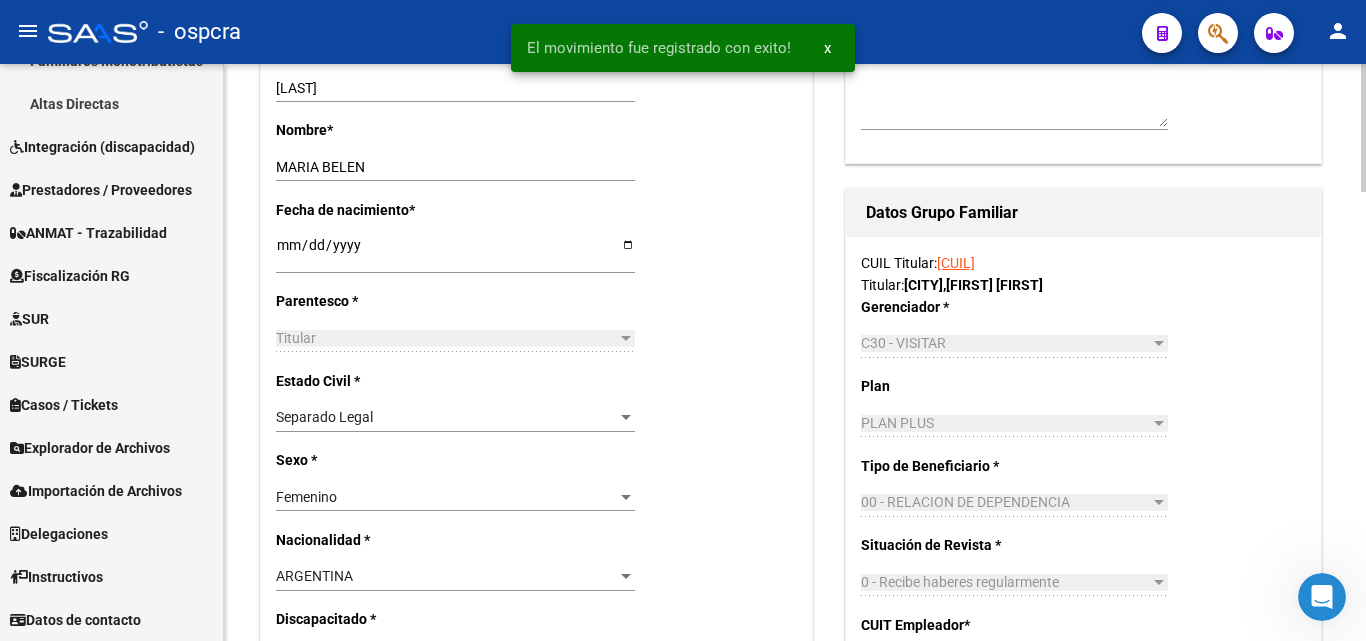 scroll, scrollTop: 900, scrollLeft: 0, axis: vertical 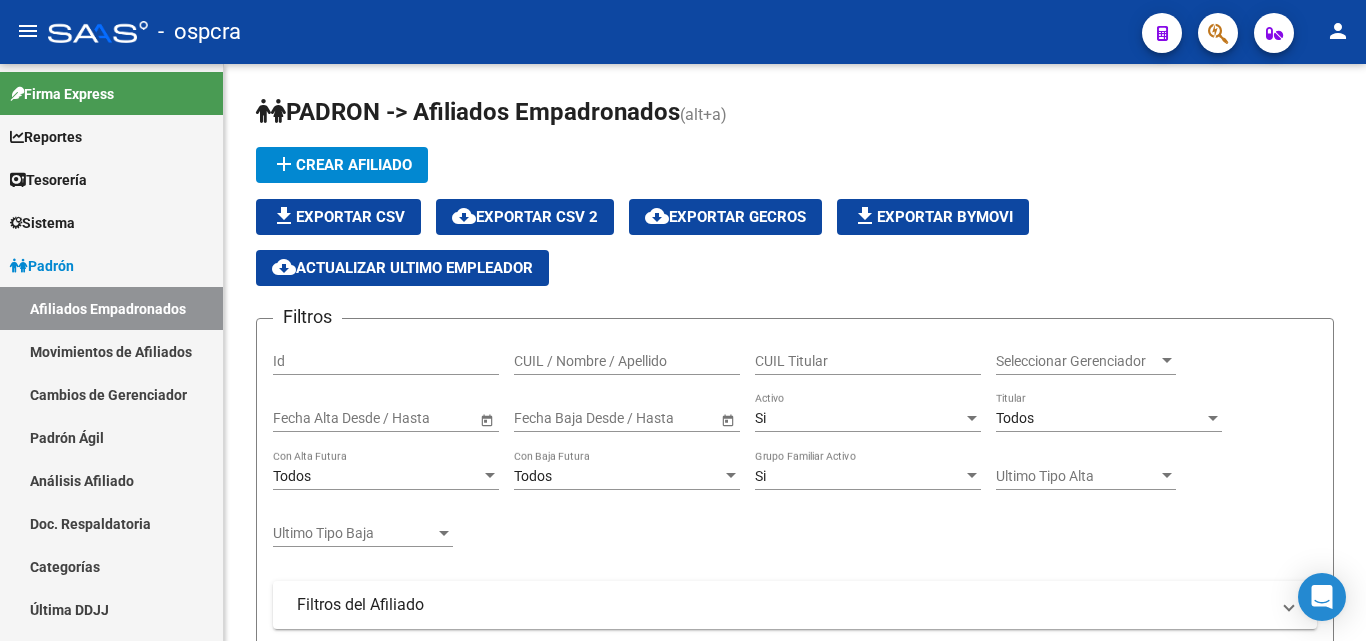 click 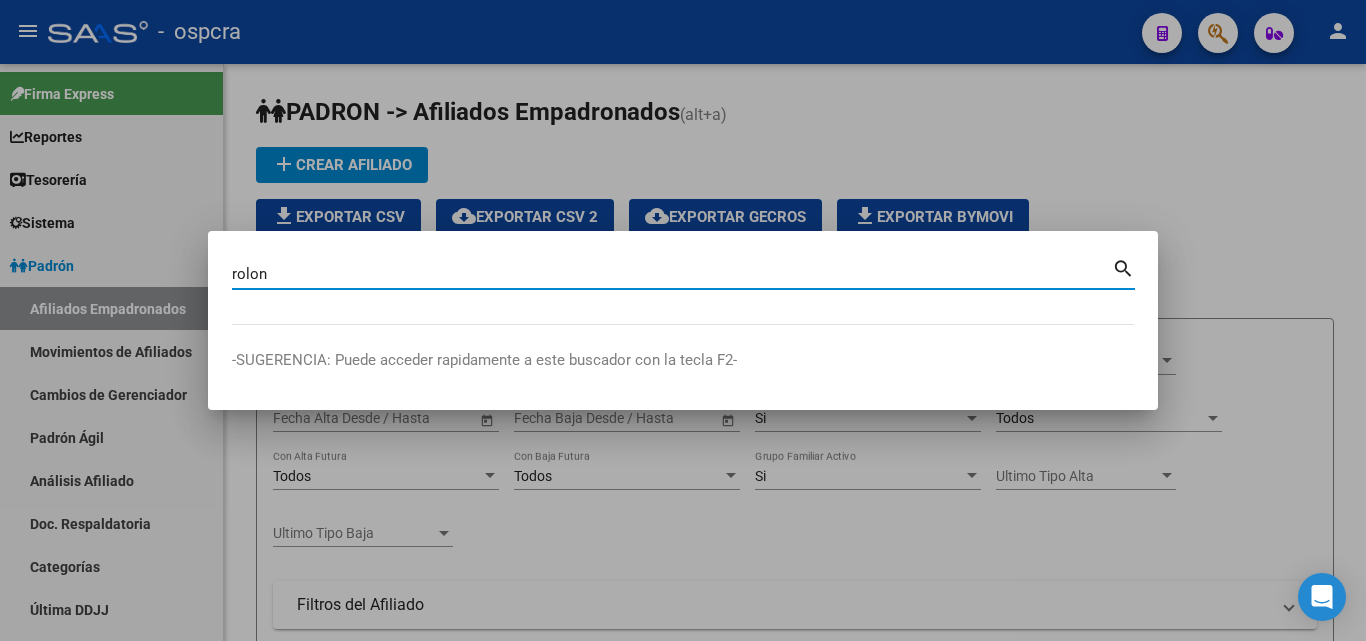 type on "rolon" 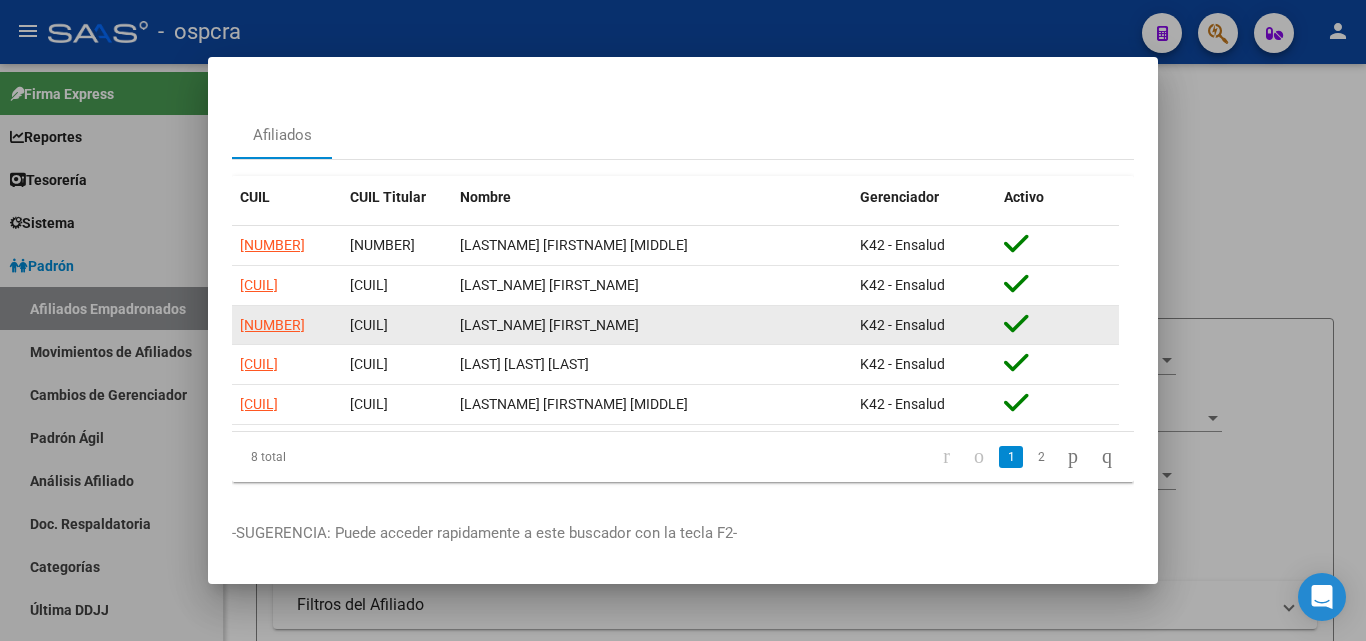 scroll, scrollTop: 59, scrollLeft: 0, axis: vertical 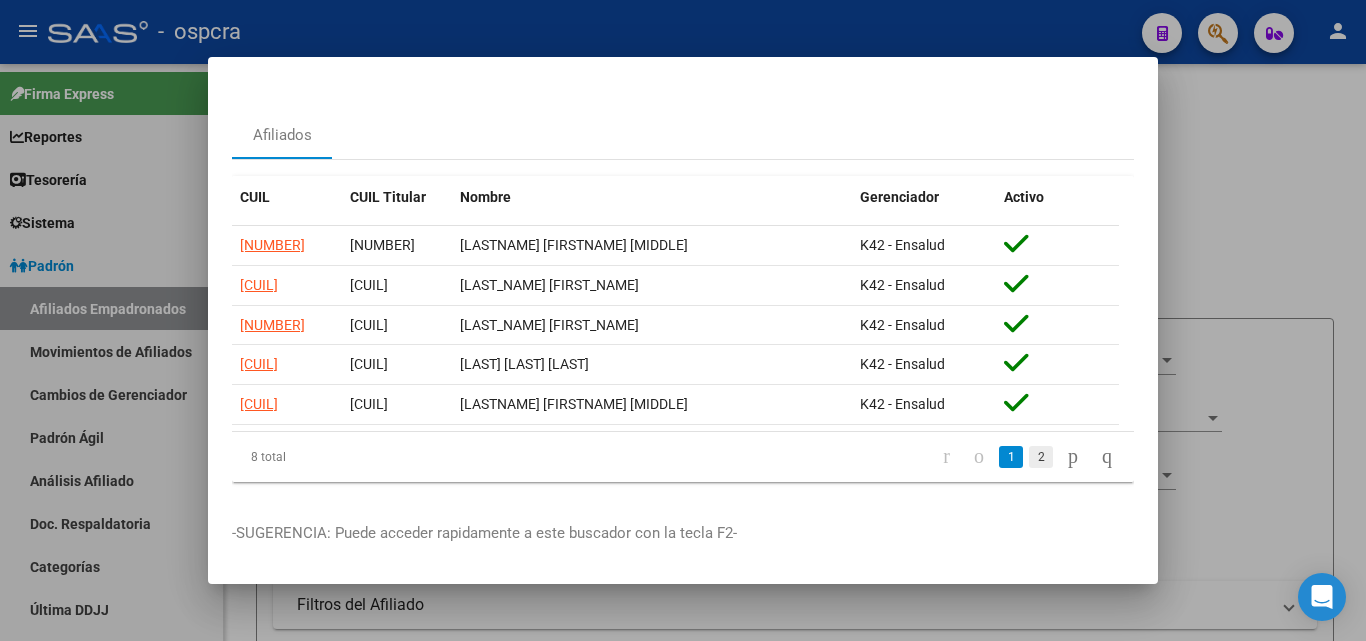 click on "2" 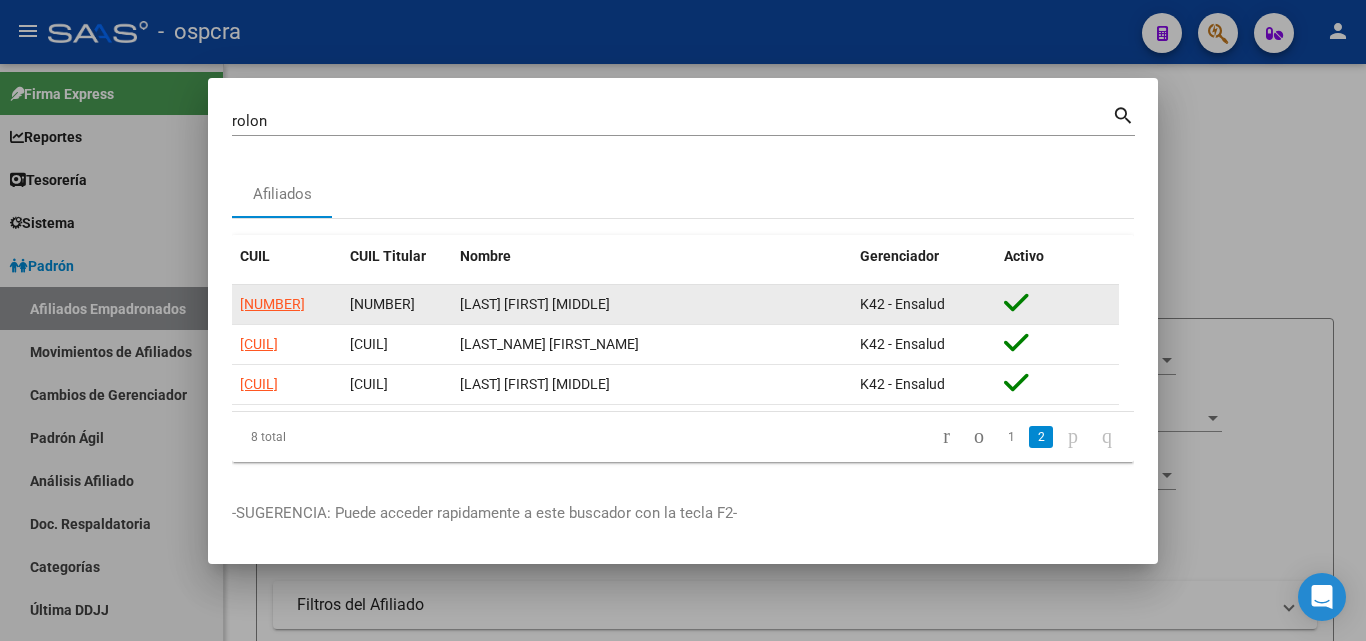 scroll, scrollTop: 0, scrollLeft: 0, axis: both 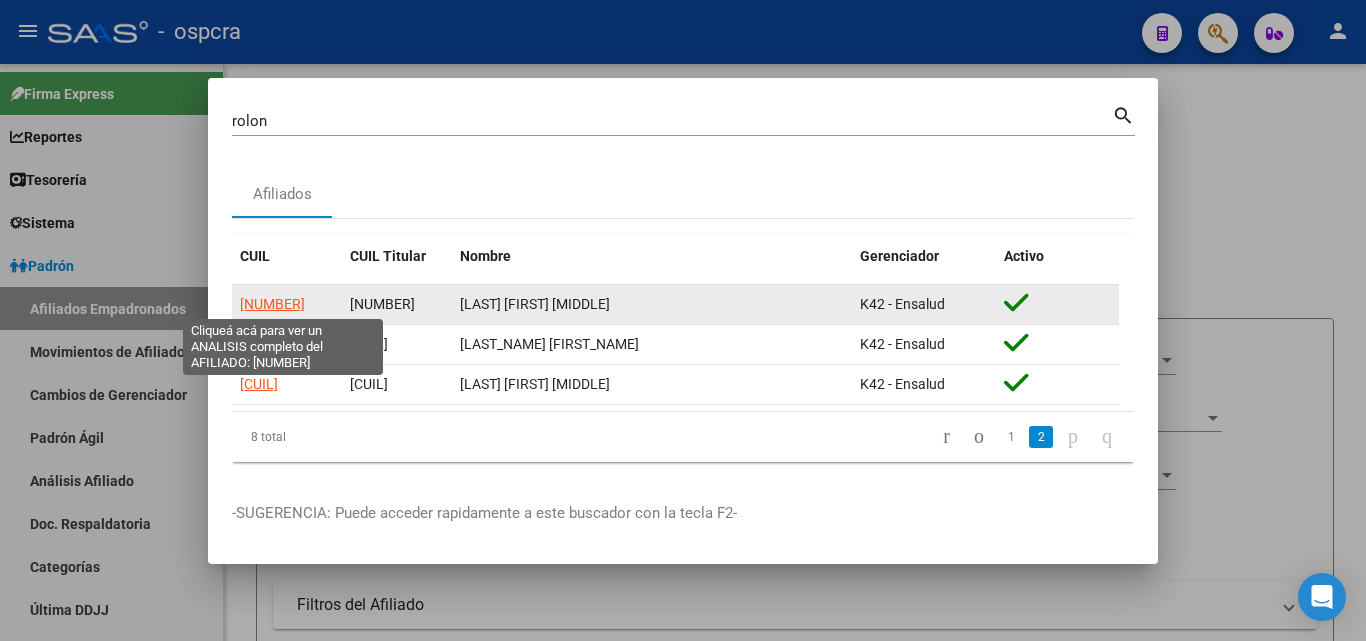 click on "[NUMBER]" 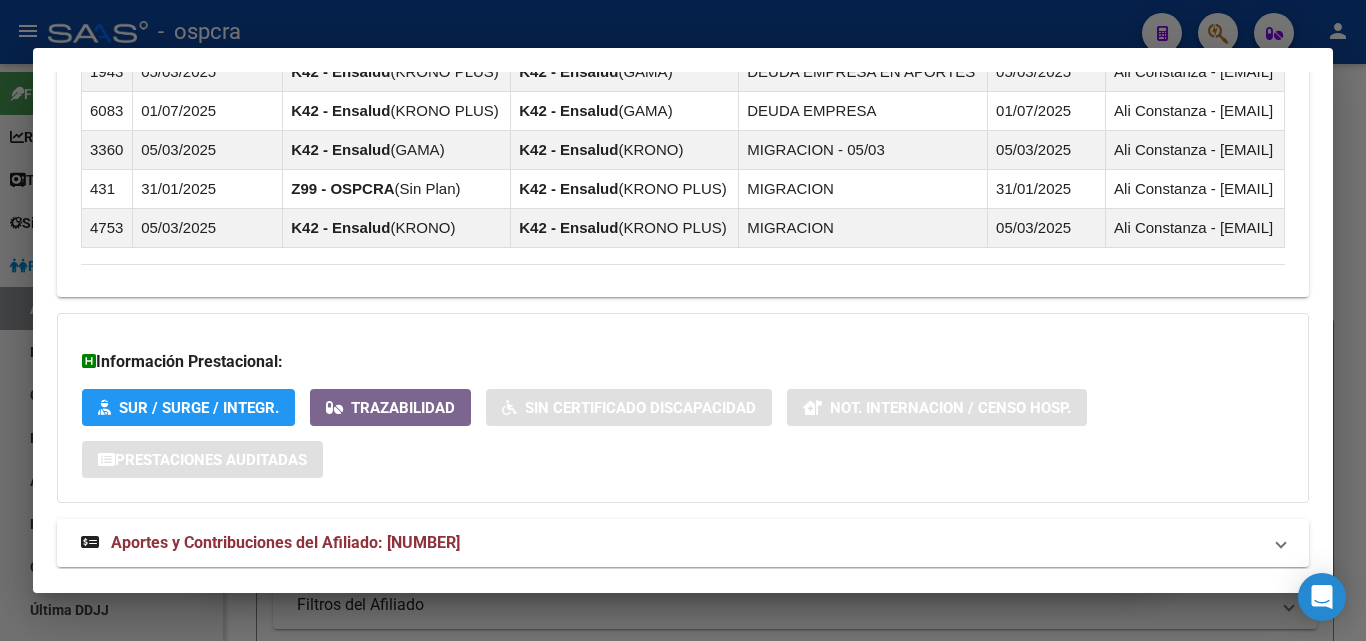 scroll, scrollTop: 1423, scrollLeft: 0, axis: vertical 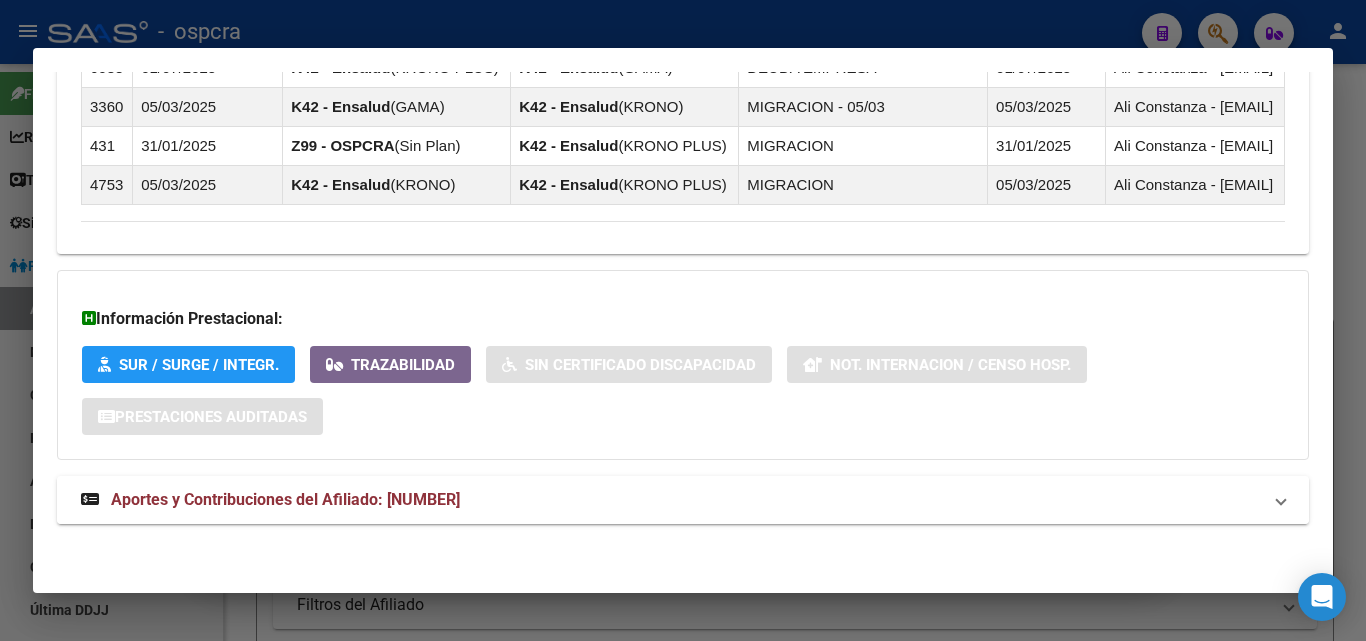 click on "Aportes y Contribuciones del Afiliado: 23371794069" at bounding box center (285, 499) 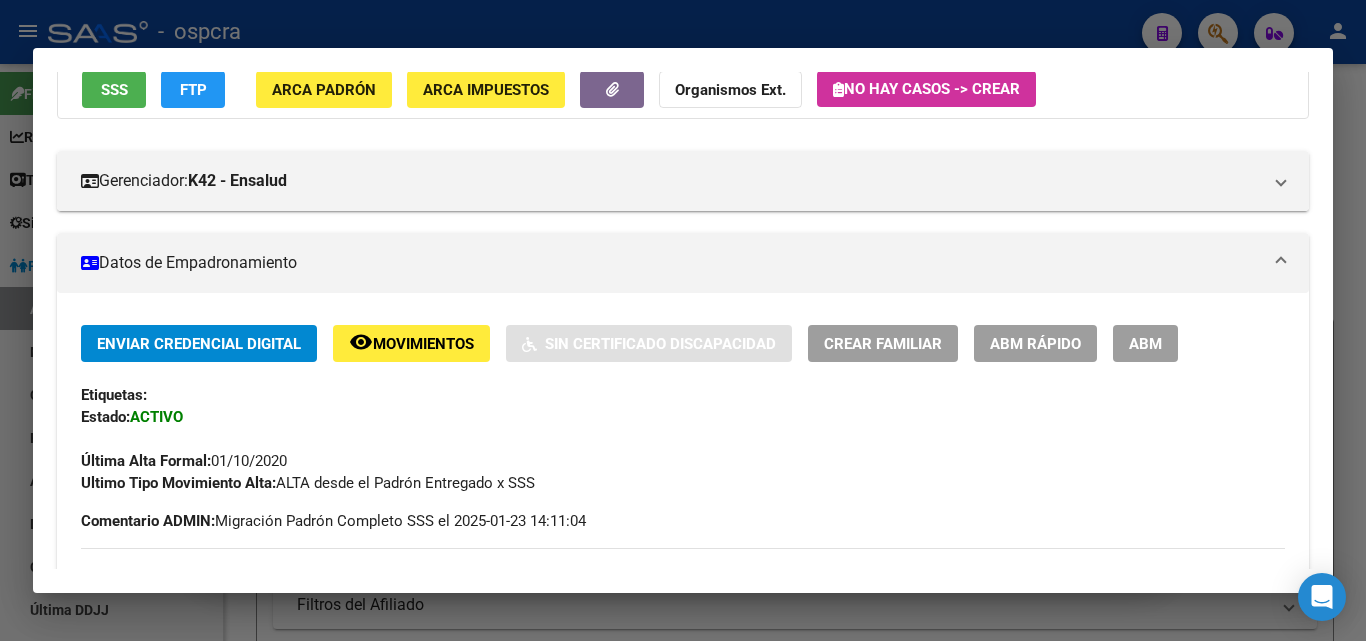 scroll, scrollTop: 0, scrollLeft: 0, axis: both 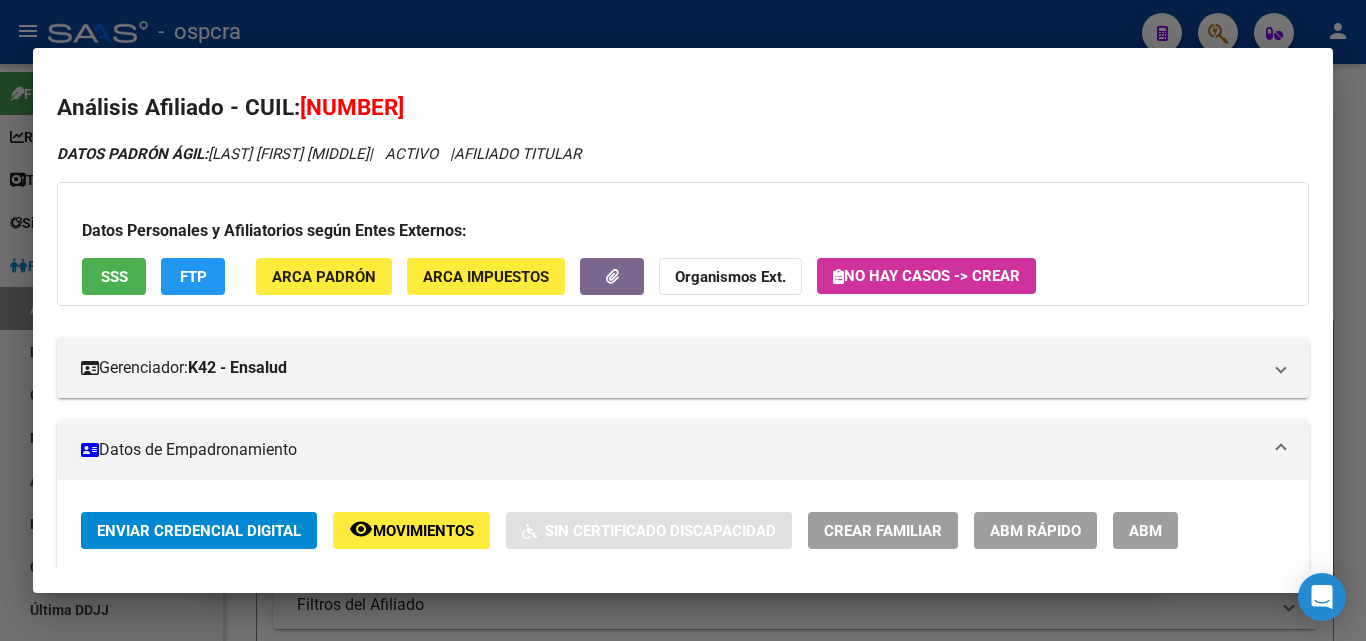 click on "ABM" at bounding box center [1145, 530] 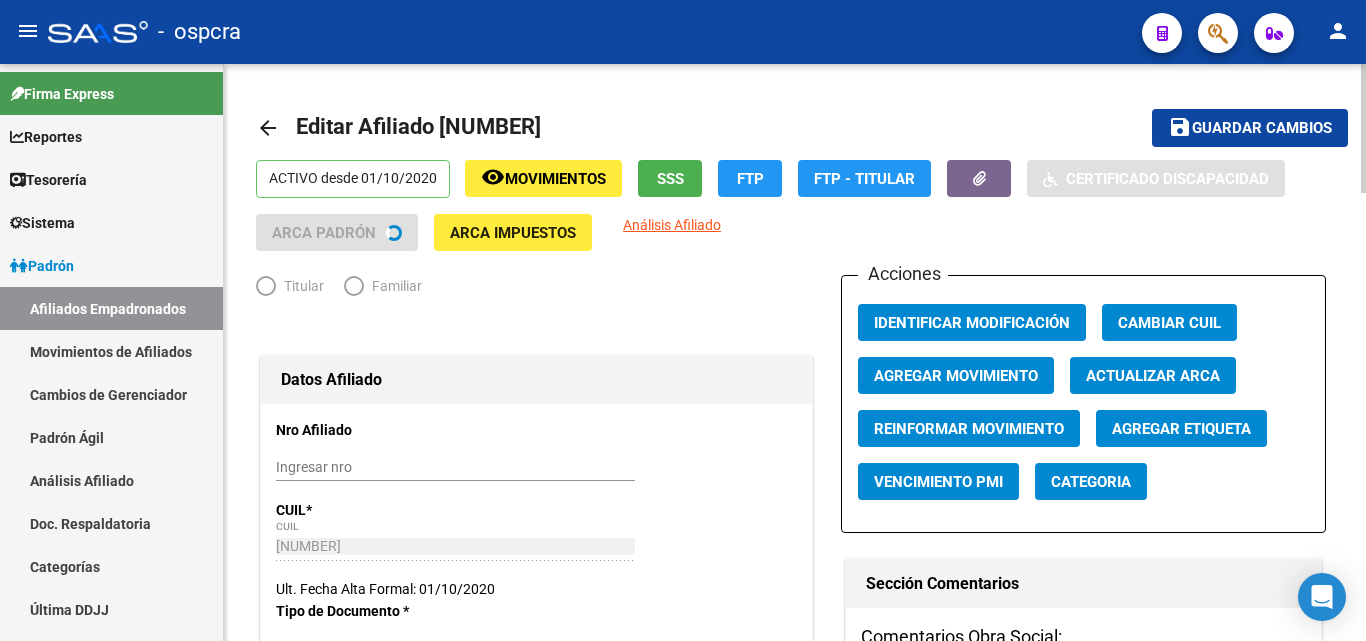 radio on "true" 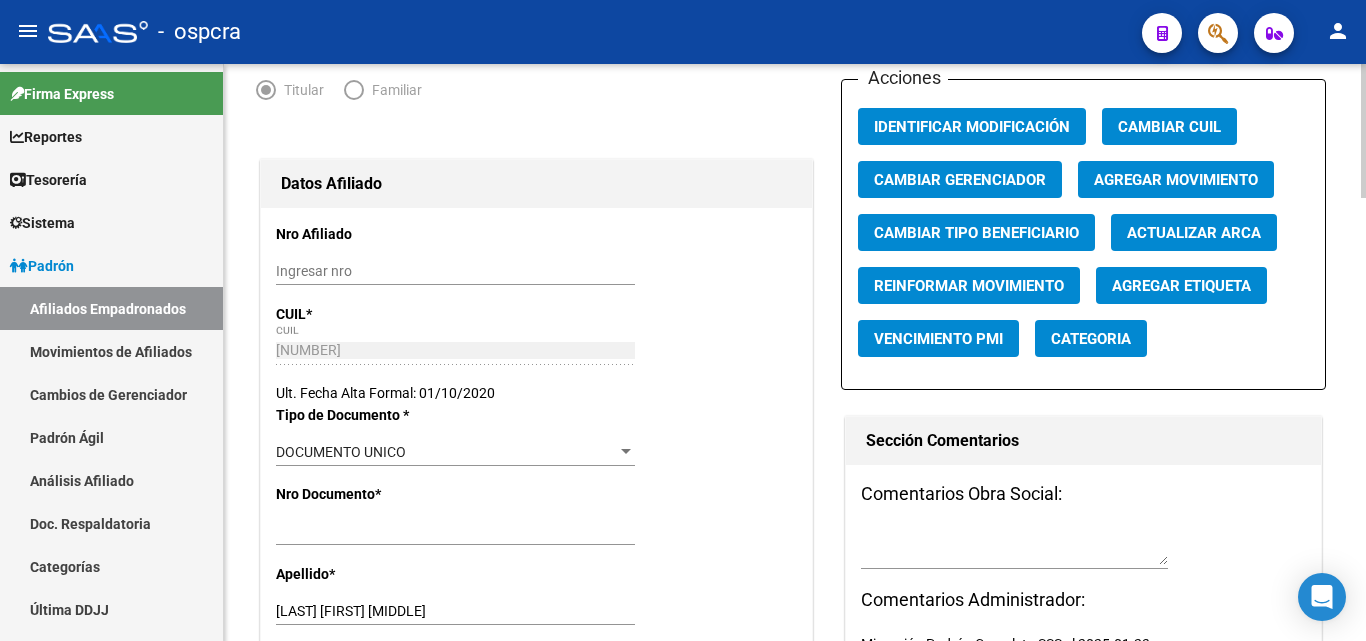 scroll, scrollTop: 200, scrollLeft: 0, axis: vertical 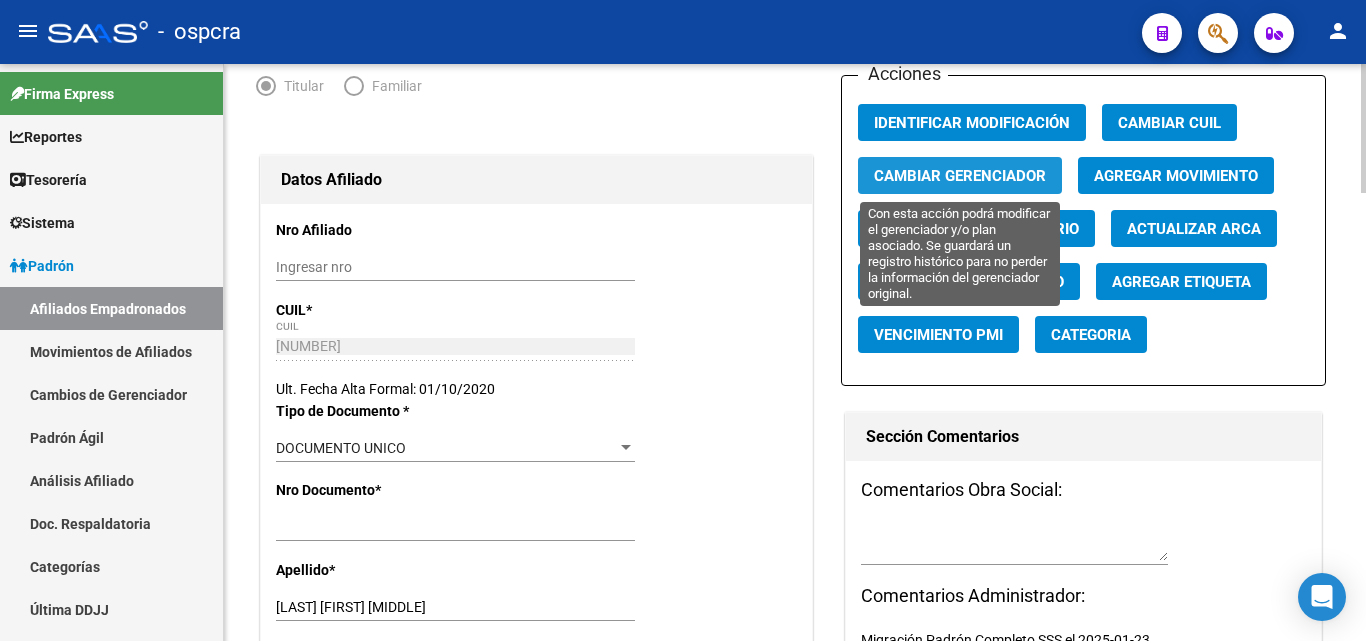click on "Cambiar Gerenciador" 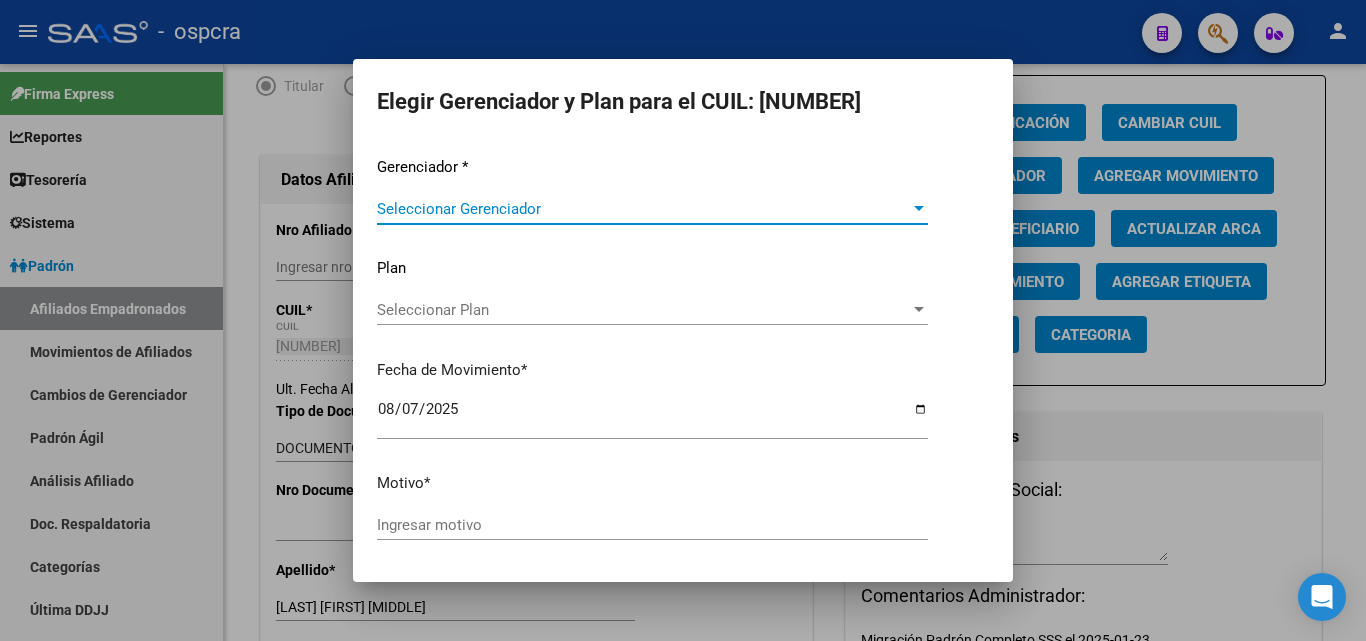 click on "Seleccionar Gerenciador" at bounding box center (643, 209) 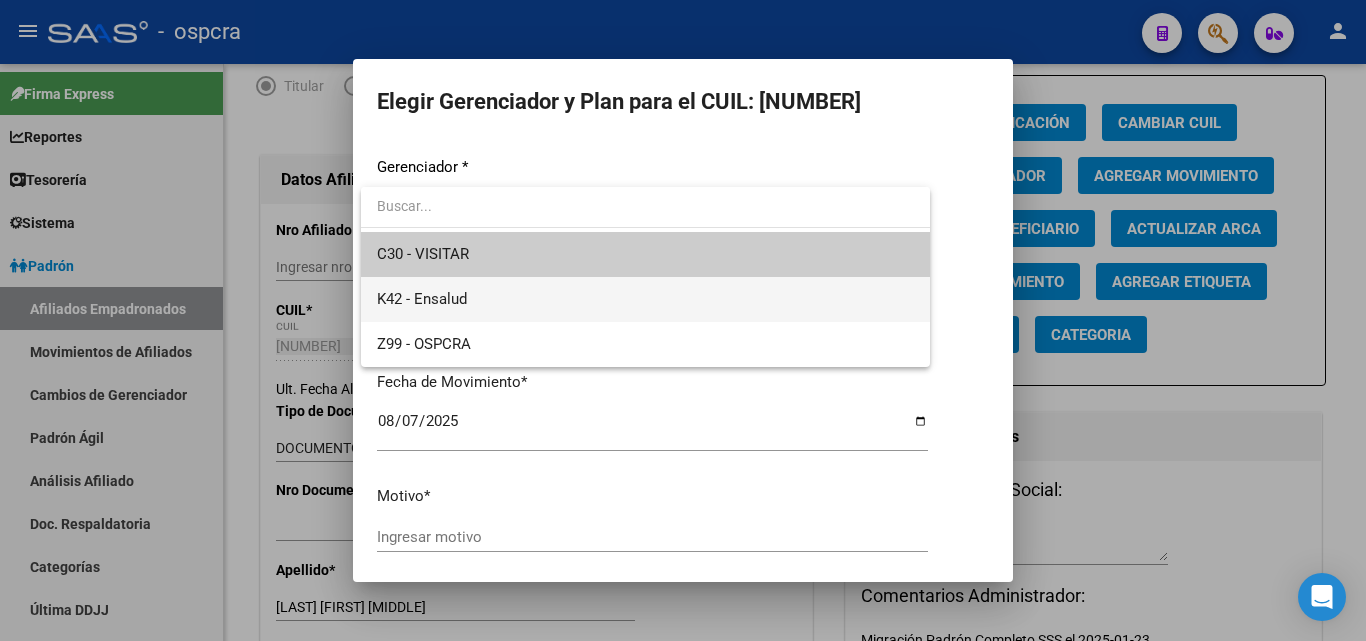 click on "K42 - Ensalud" at bounding box center (645, 299) 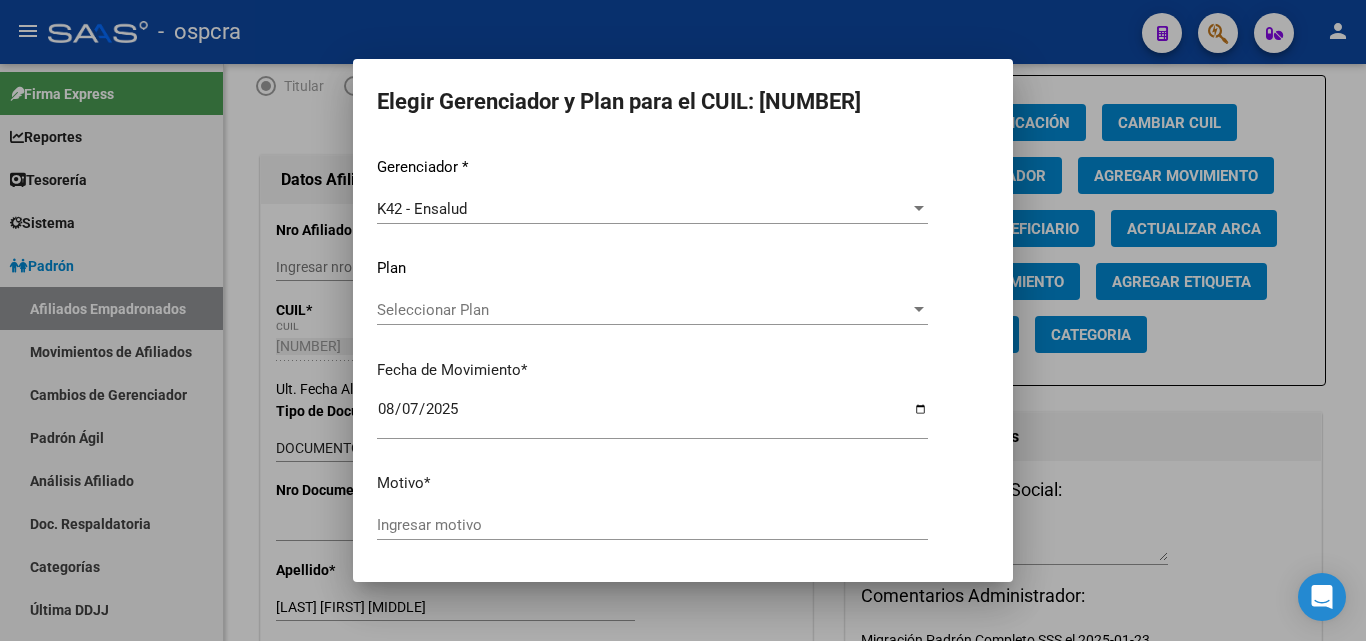 click on "Seleccionar Plan Seleccionar Plan" at bounding box center (652, 310) 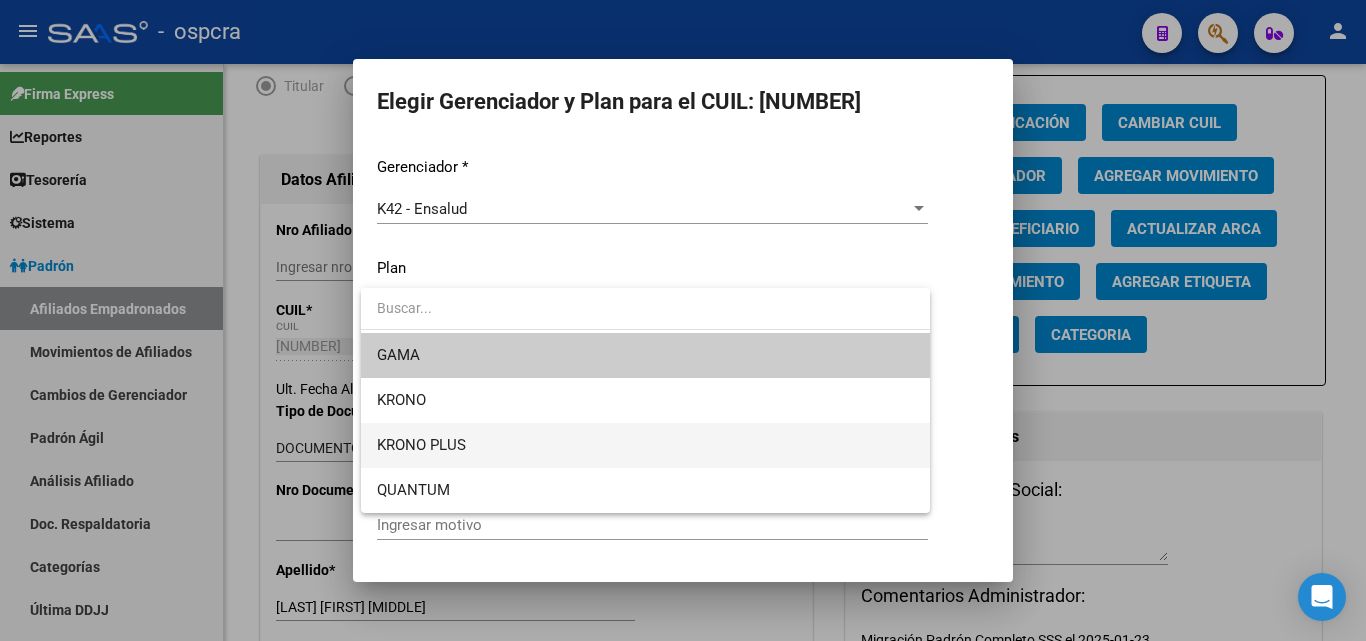 click on "KRONO PLUS" at bounding box center (645, 445) 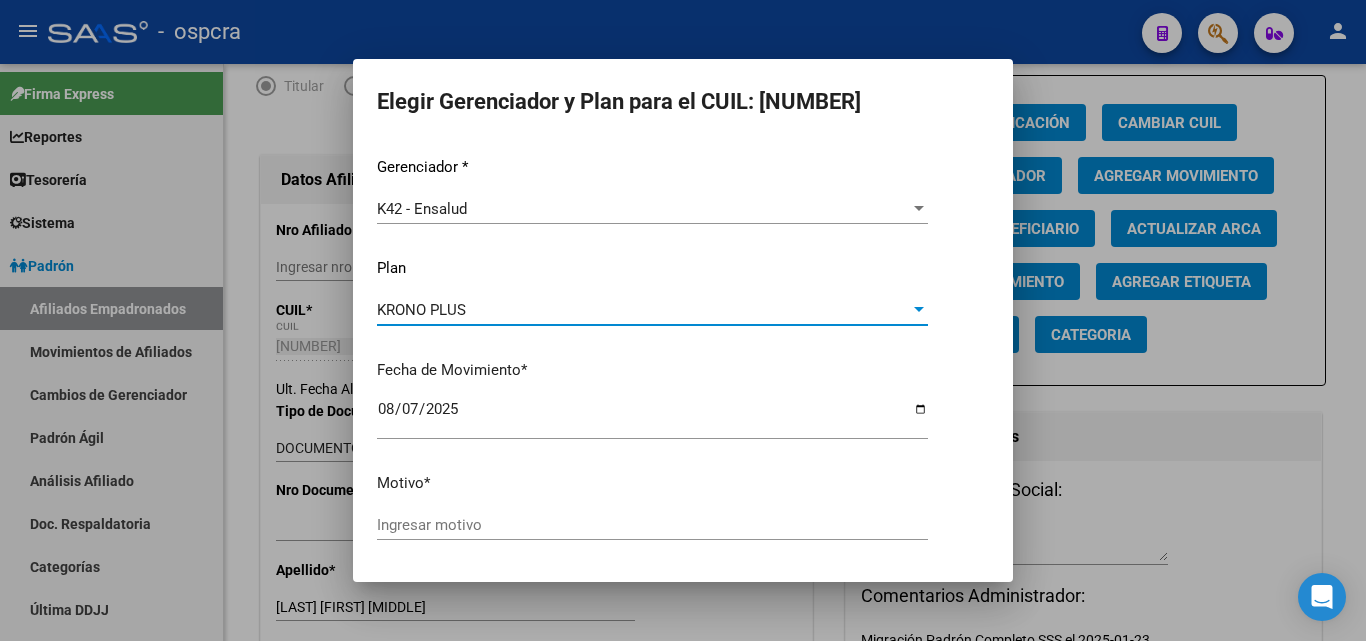 click on "Ingresar motivo" at bounding box center (652, 525) 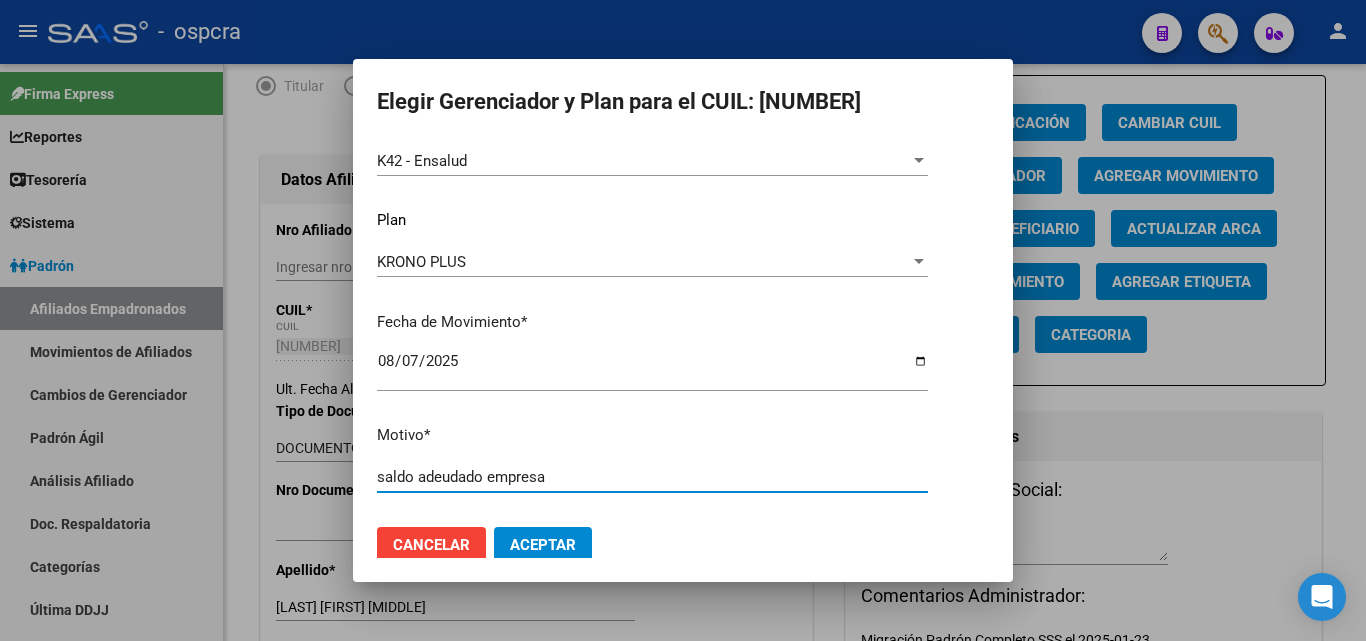 scroll, scrollTop: 69, scrollLeft: 0, axis: vertical 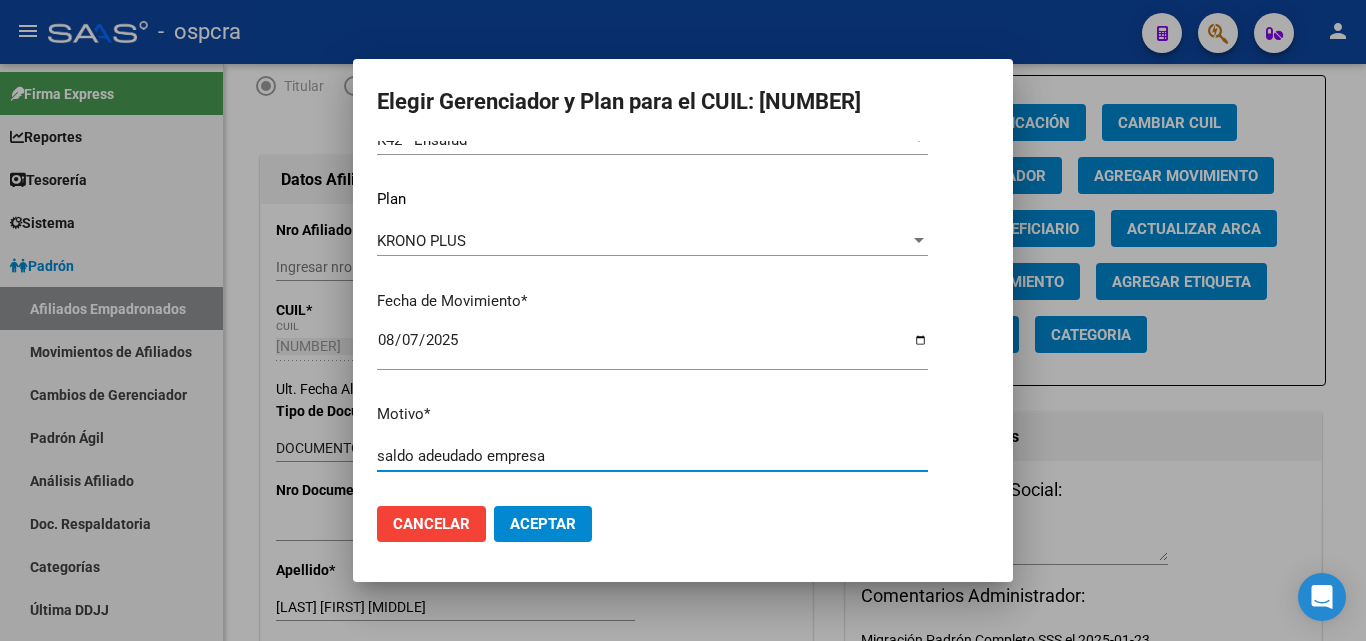 type on "saldo adeudado empresa" 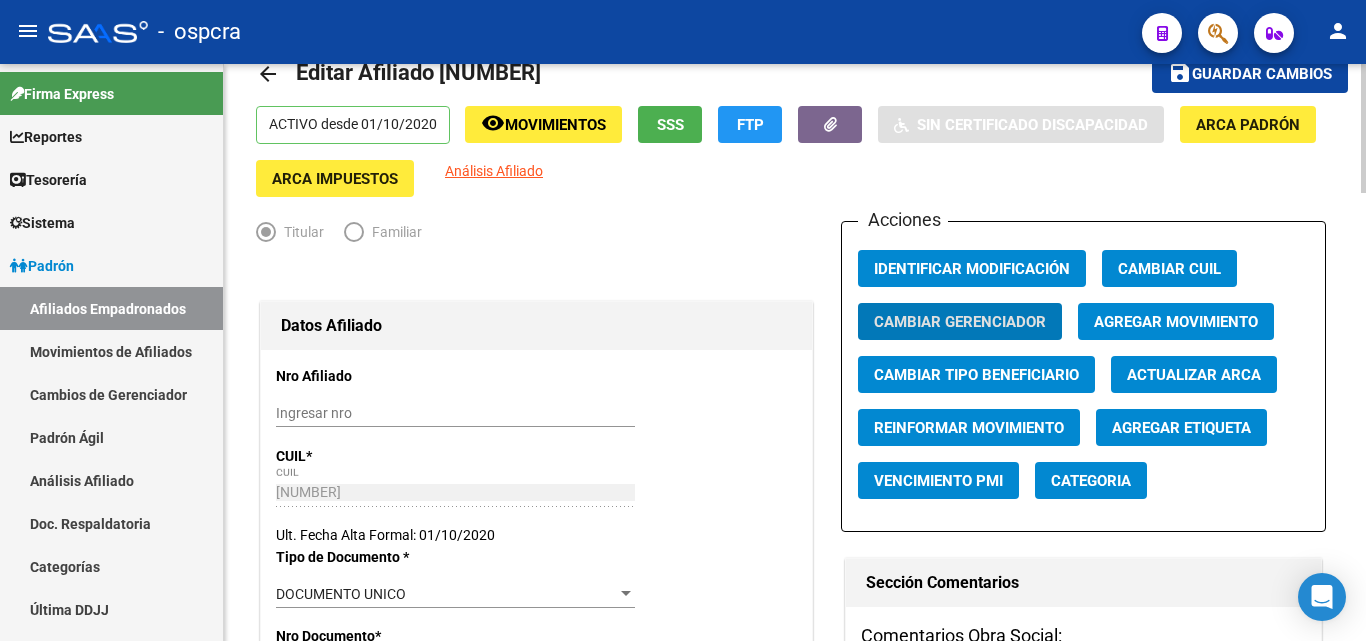 scroll, scrollTop: 0, scrollLeft: 0, axis: both 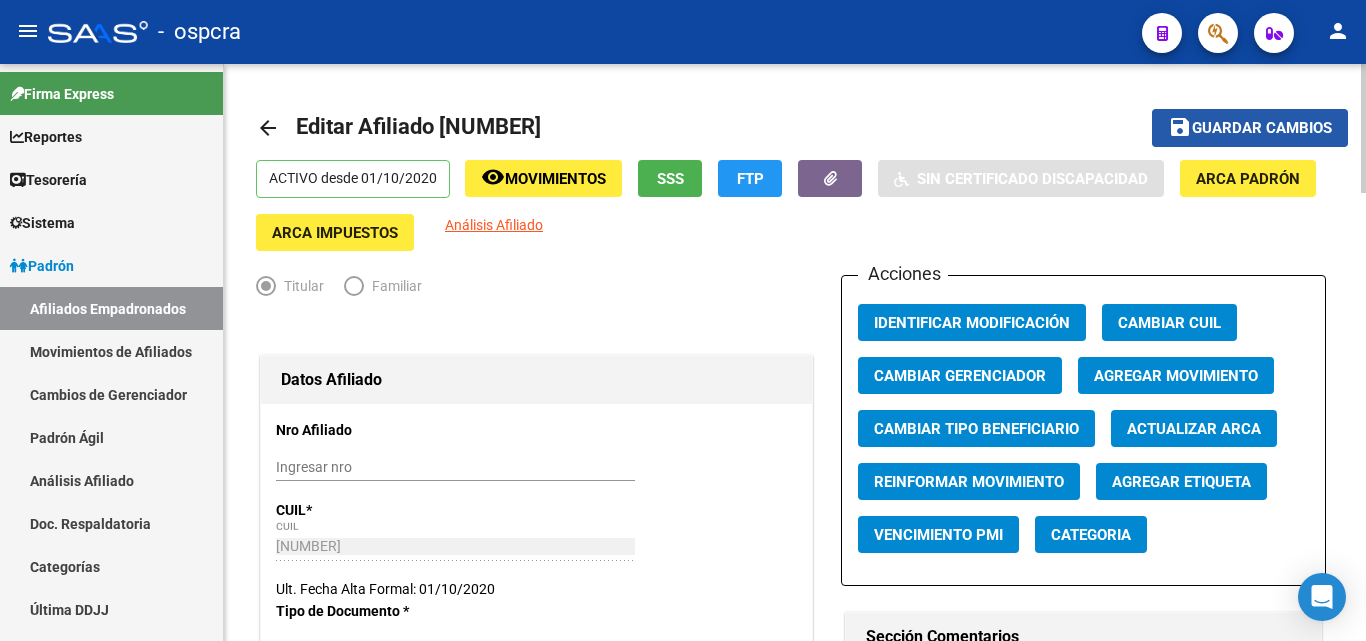click on "Guardar cambios" 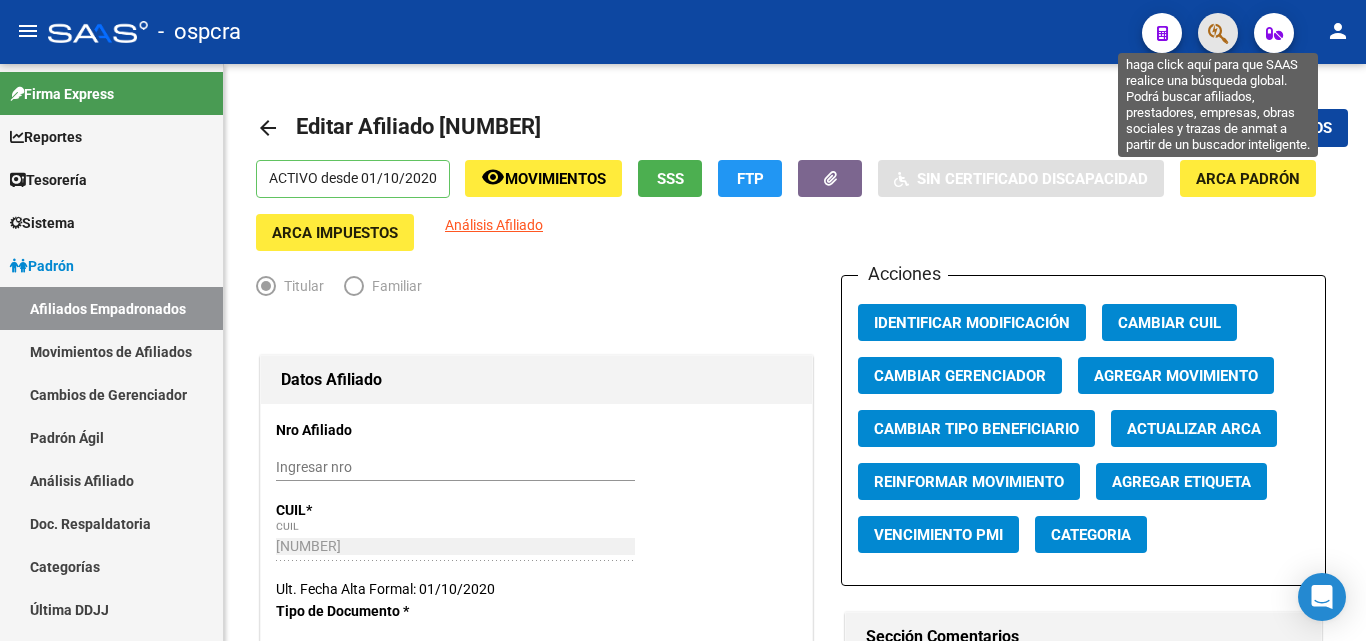 click 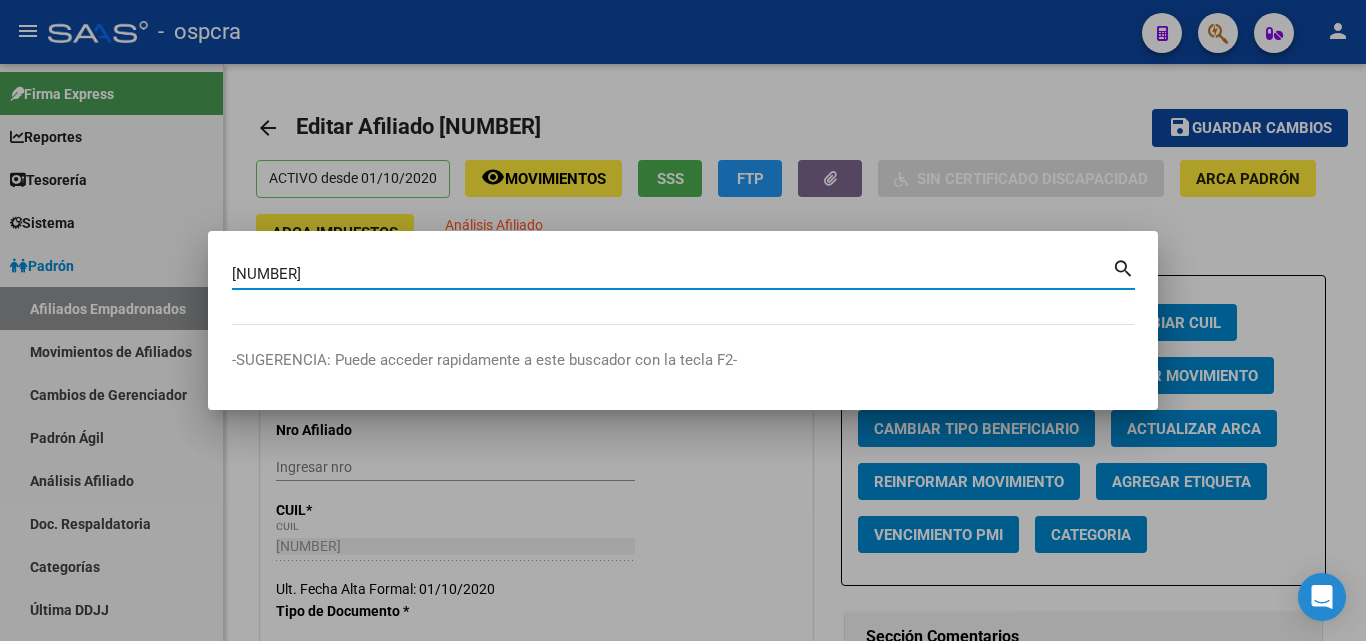 type on "19052355" 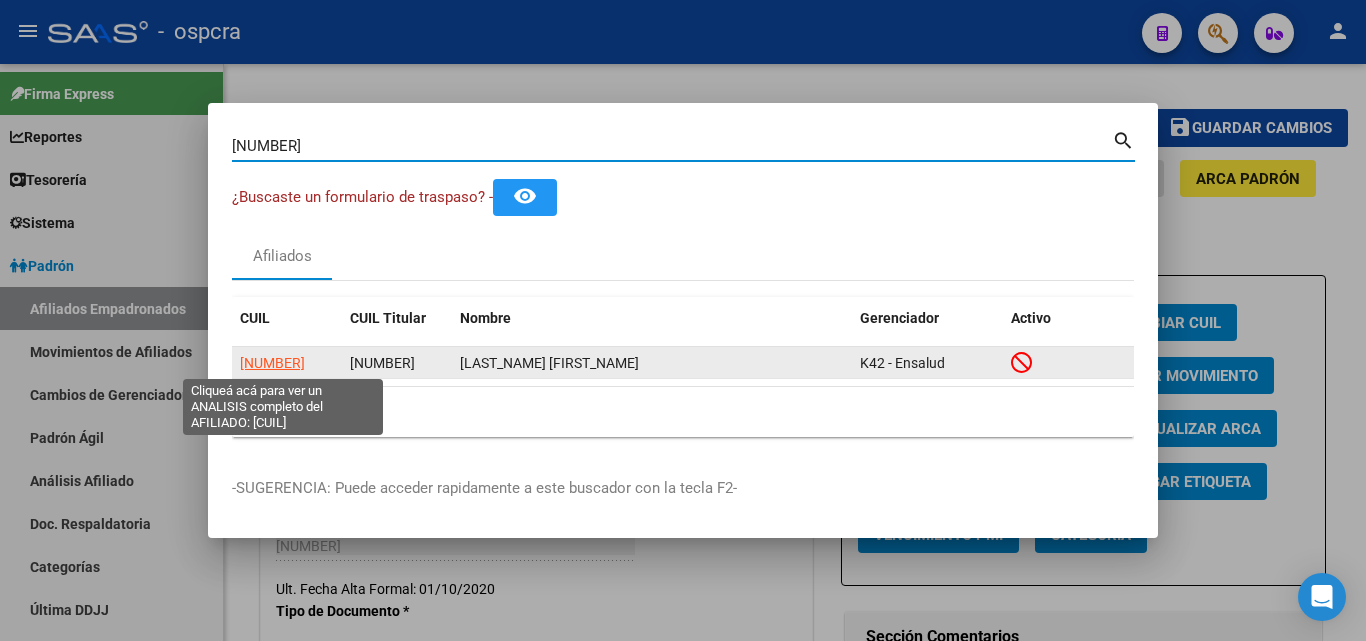 click on "27190523557" 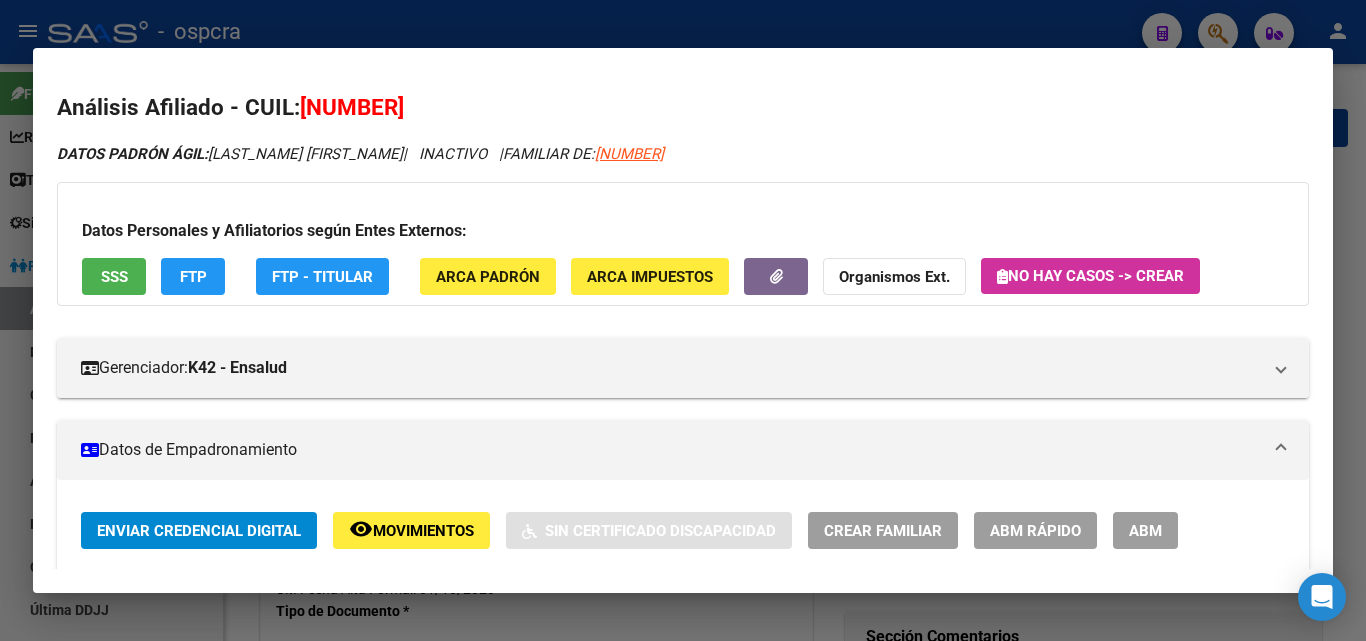 click on "SSS" at bounding box center [114, 276] 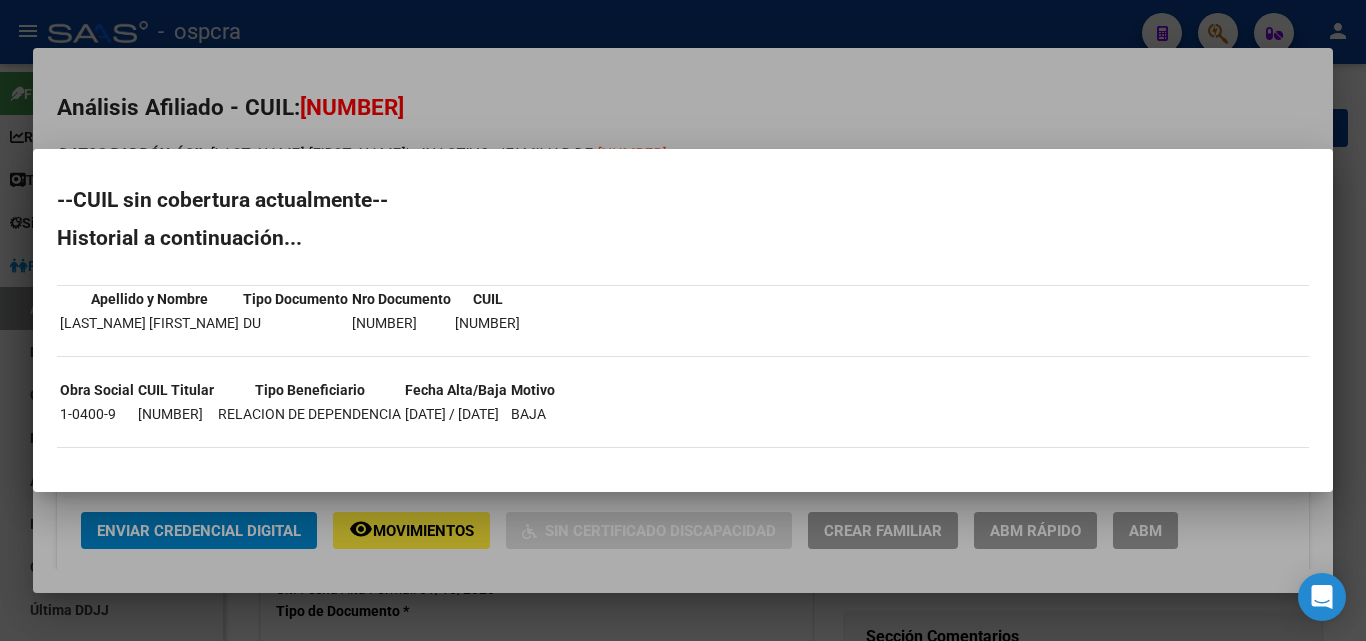 click at bounding box center [683, 320] 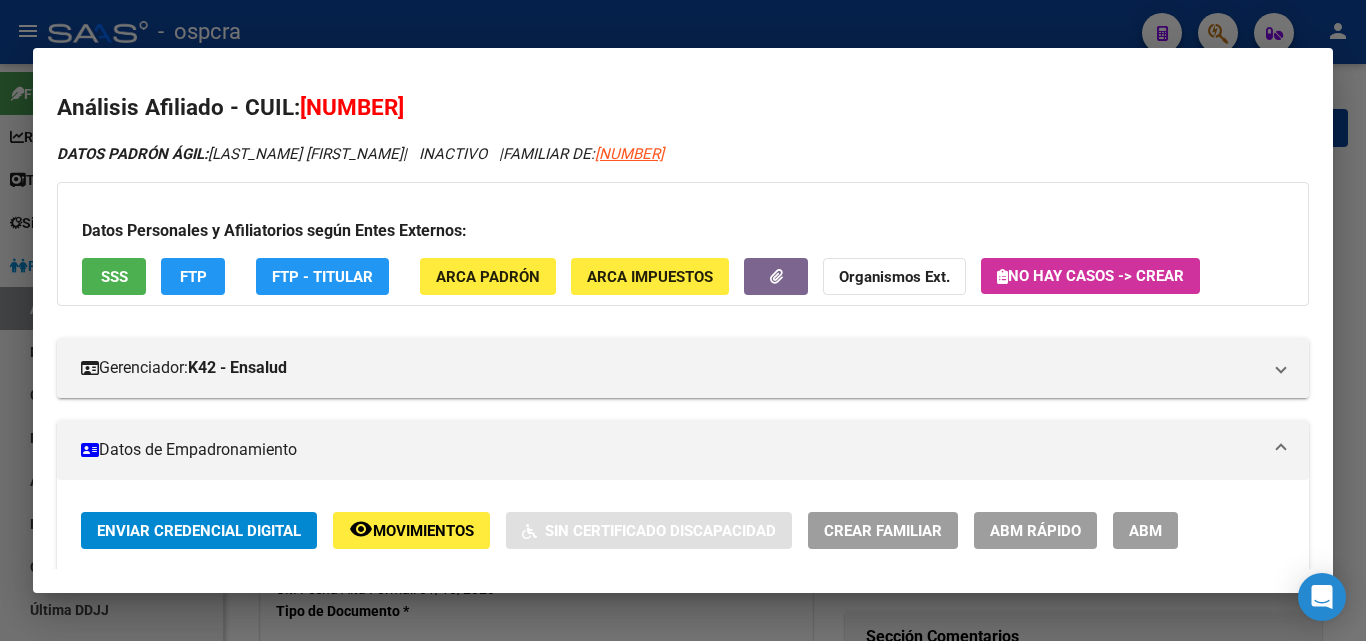 click on "Movimientos" 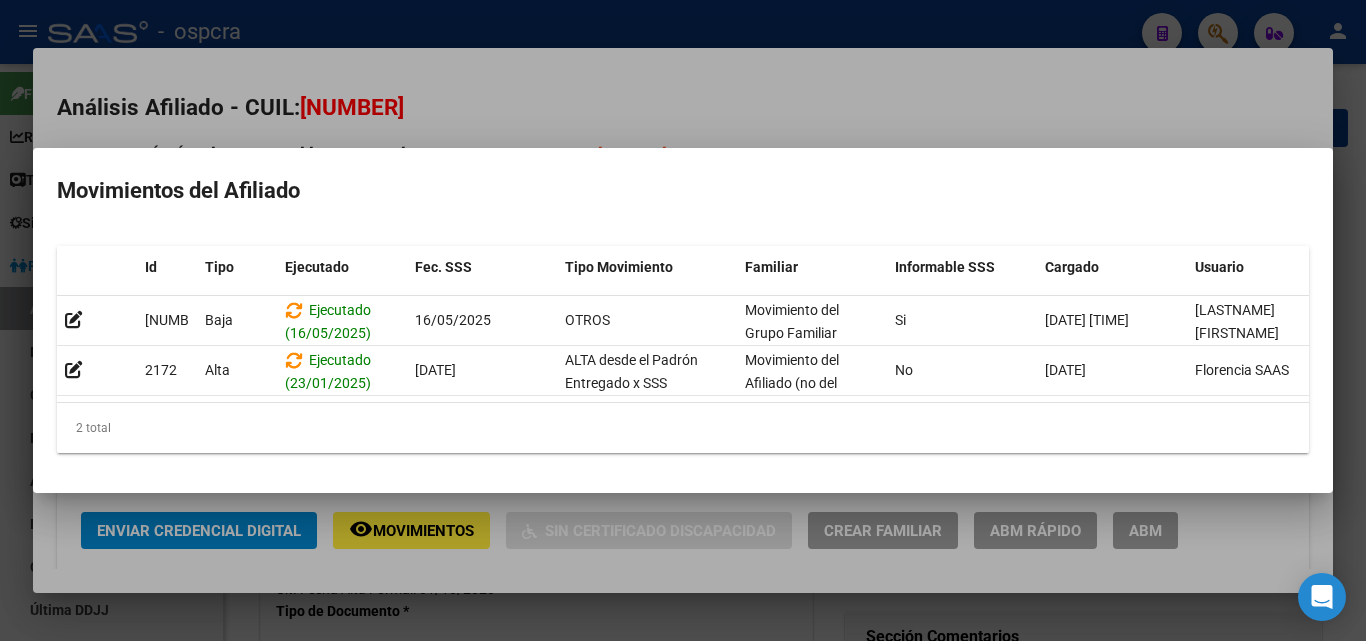 click at bounding box center [683, 320] 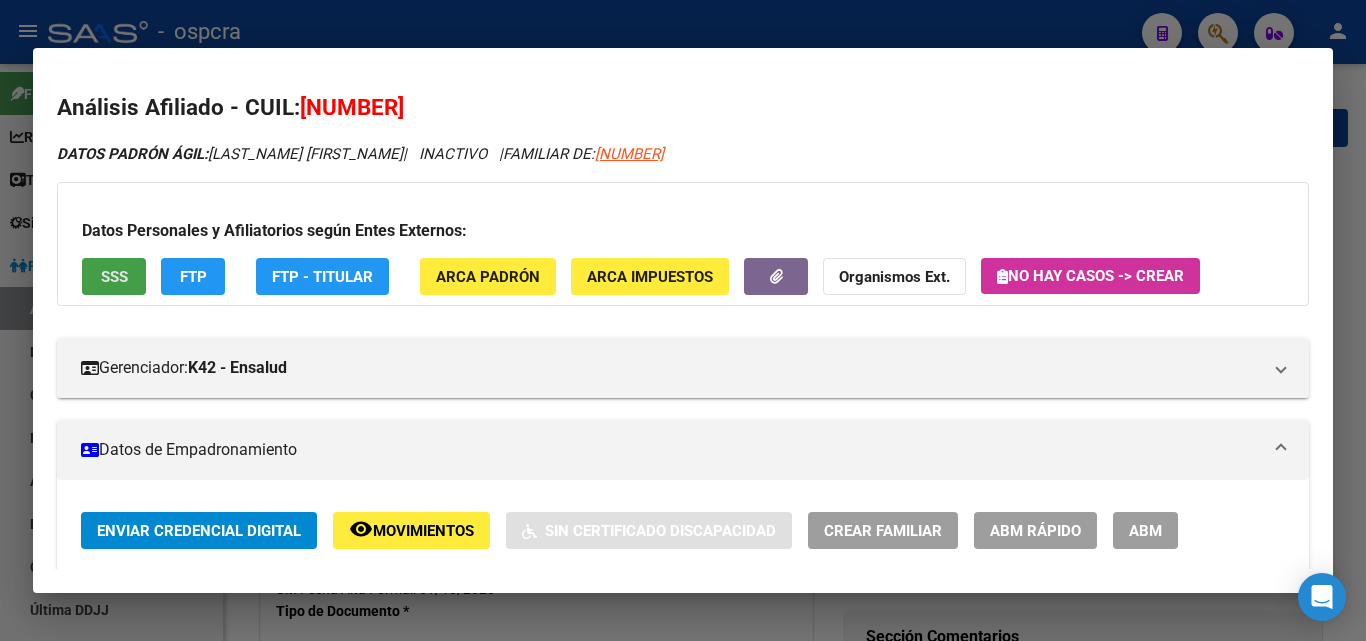 click on "SSS" at bounding box center (114, 276) 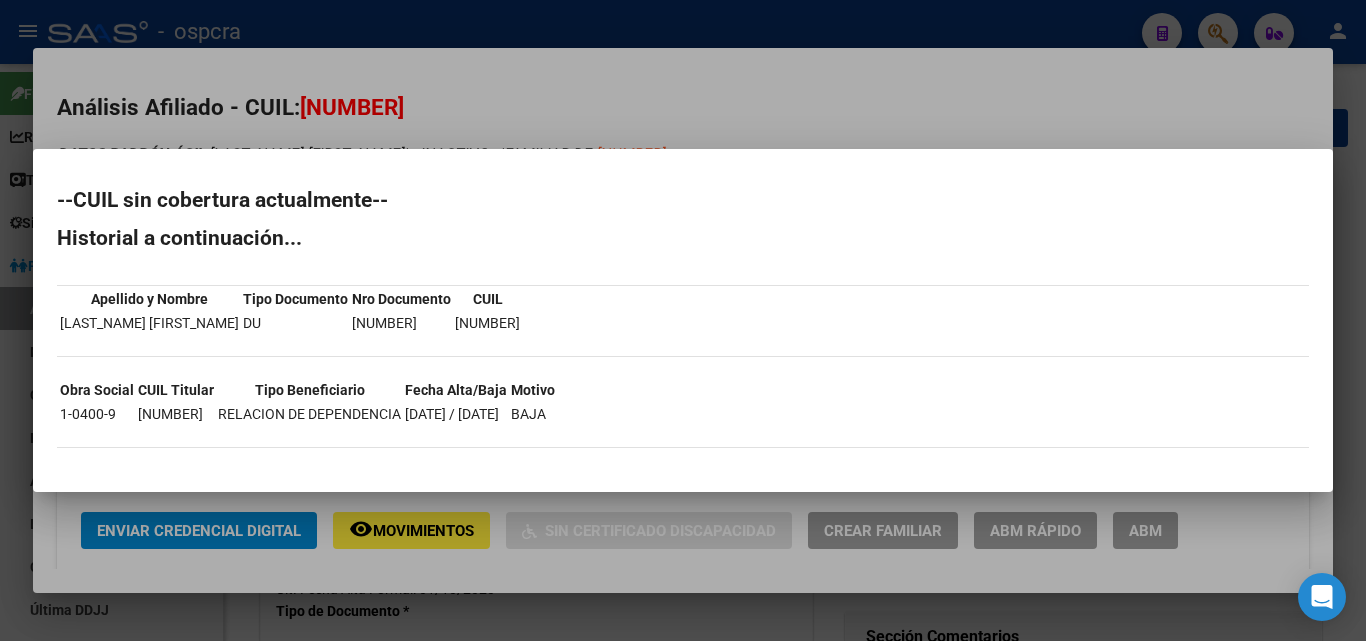click at bounding box center (683, 320) 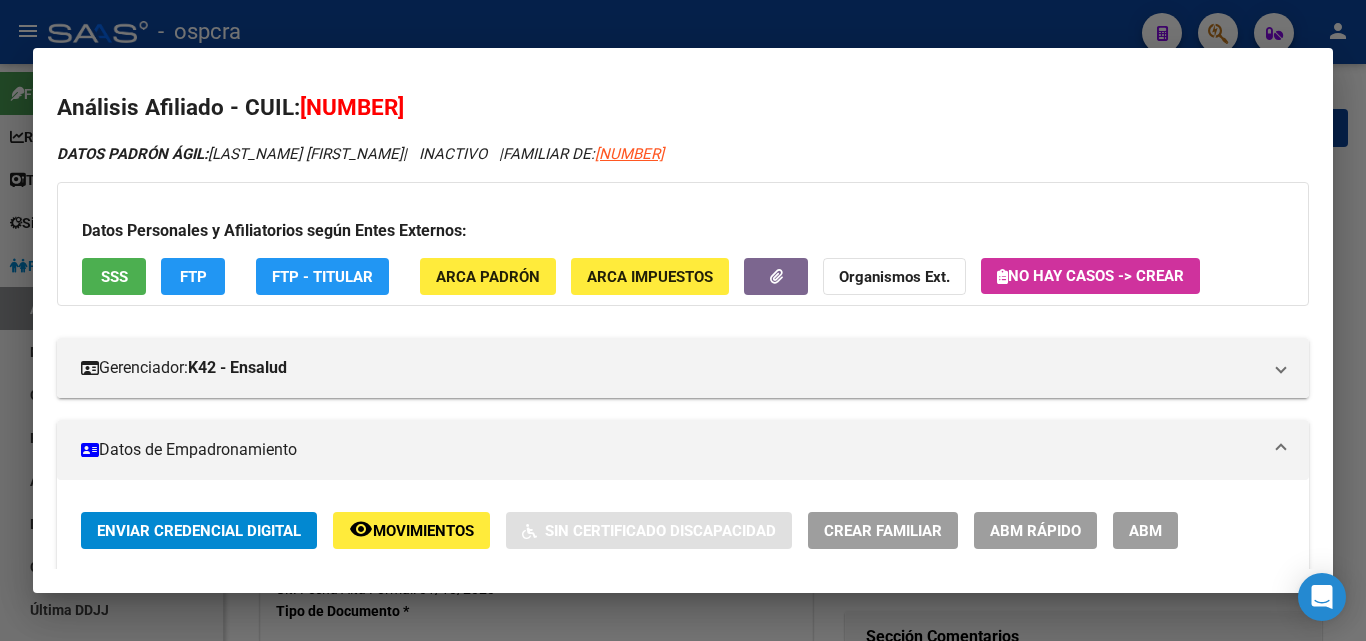 click at bounding box center [683, 320] 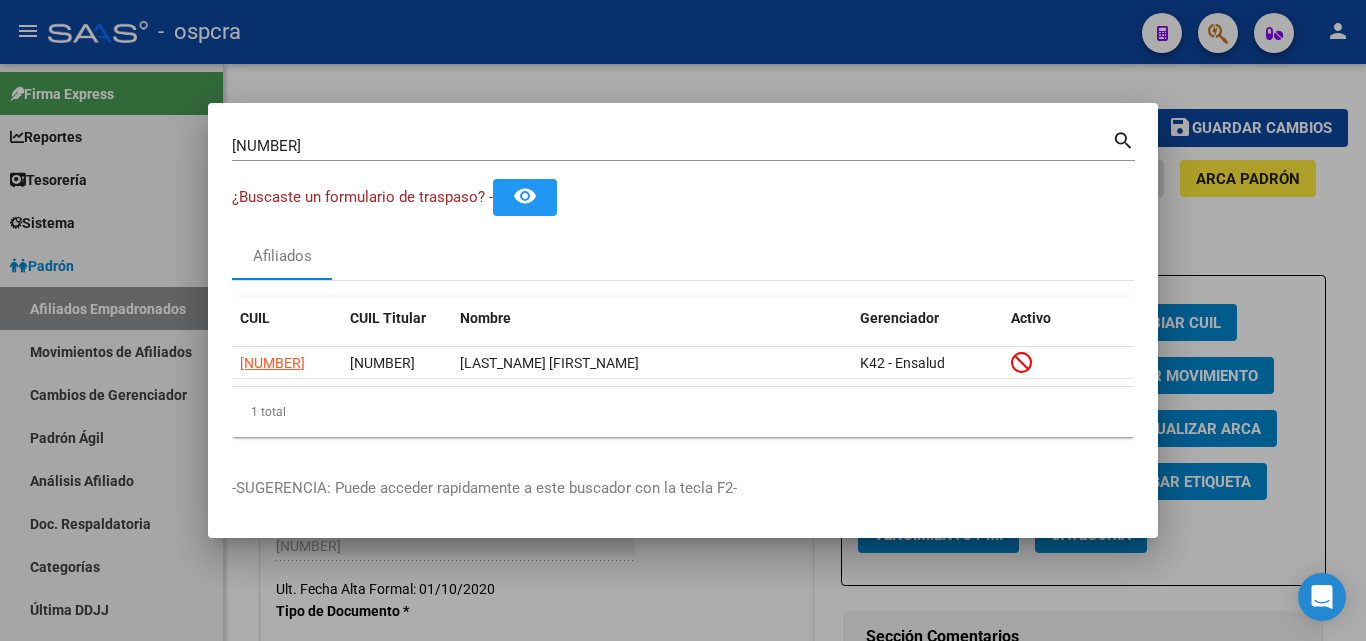 click at bounding box center (683, 320) 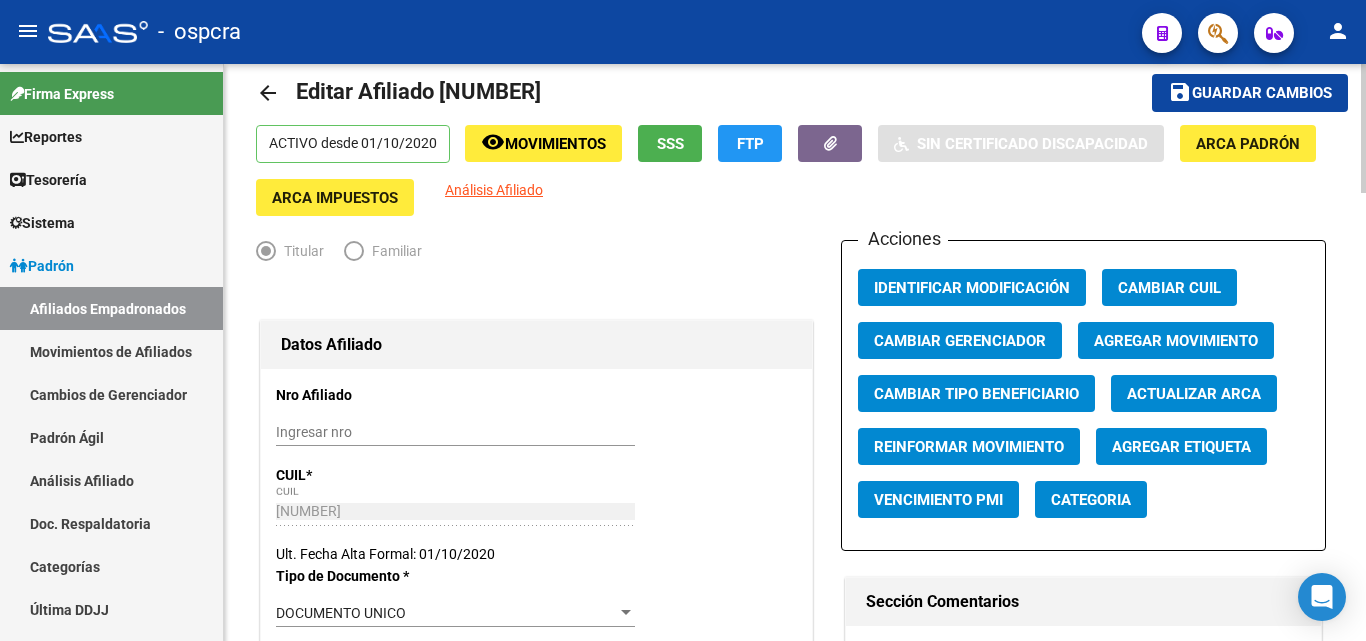 scroll, scrollTop: 0, scrollLeft: 0, axis: both 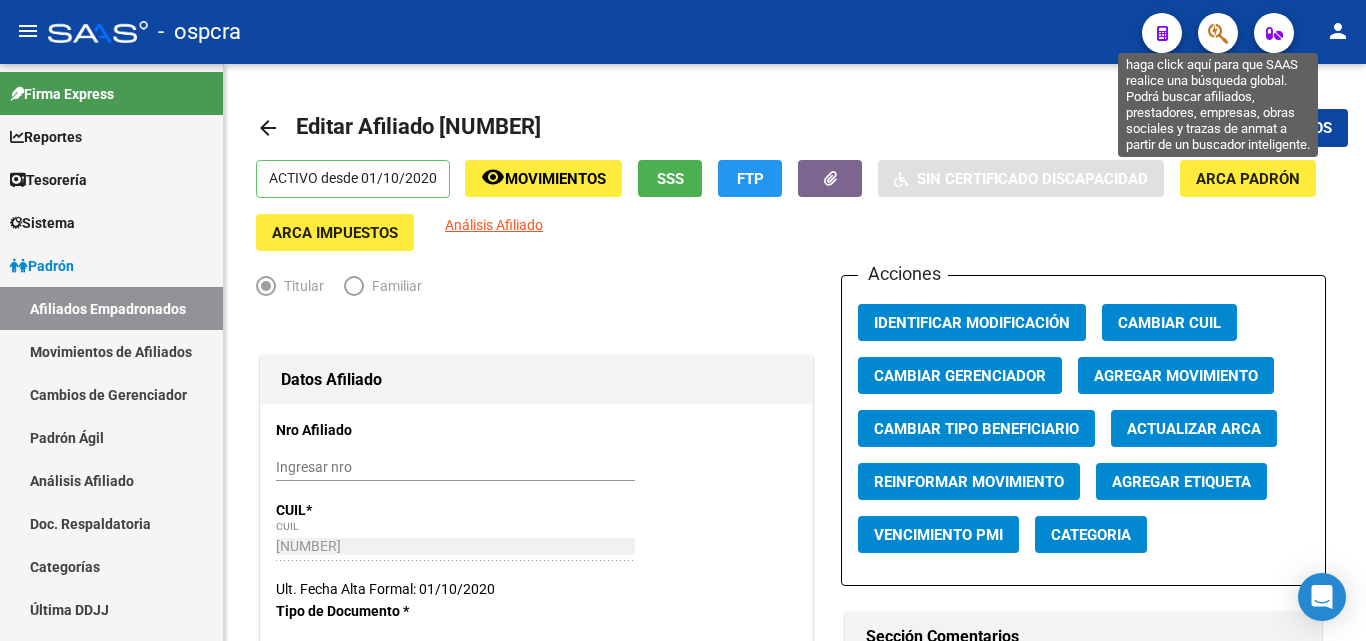 click 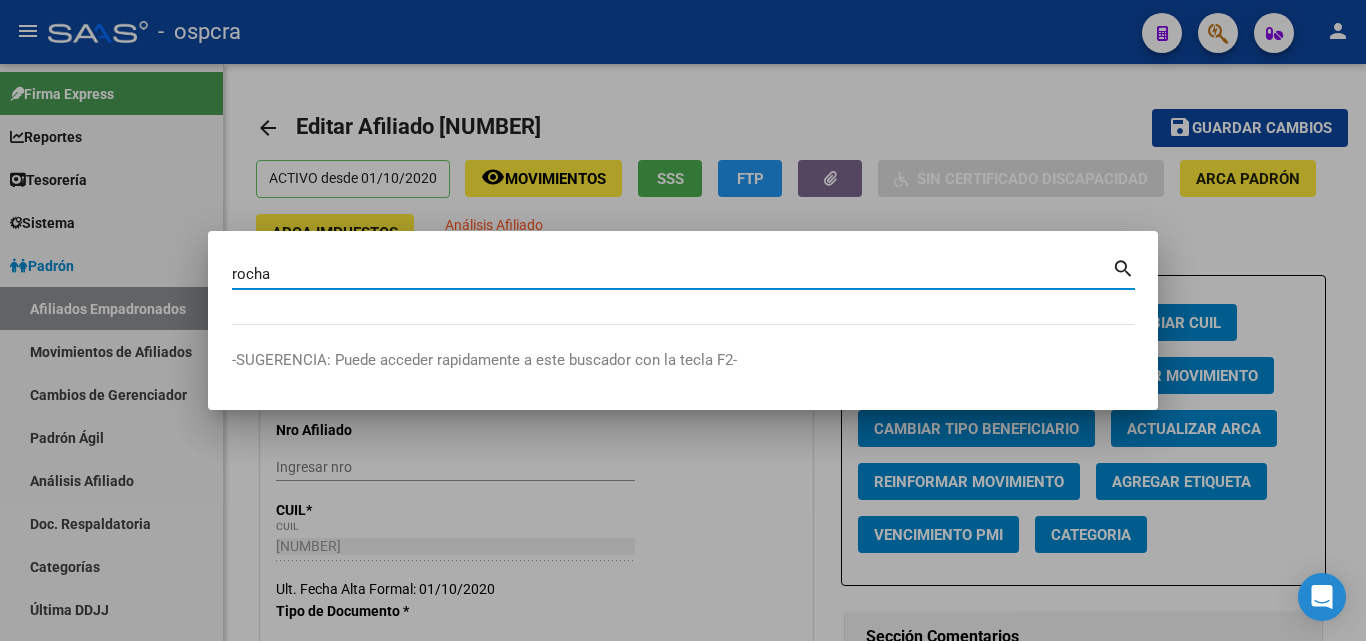 type on "rocha" 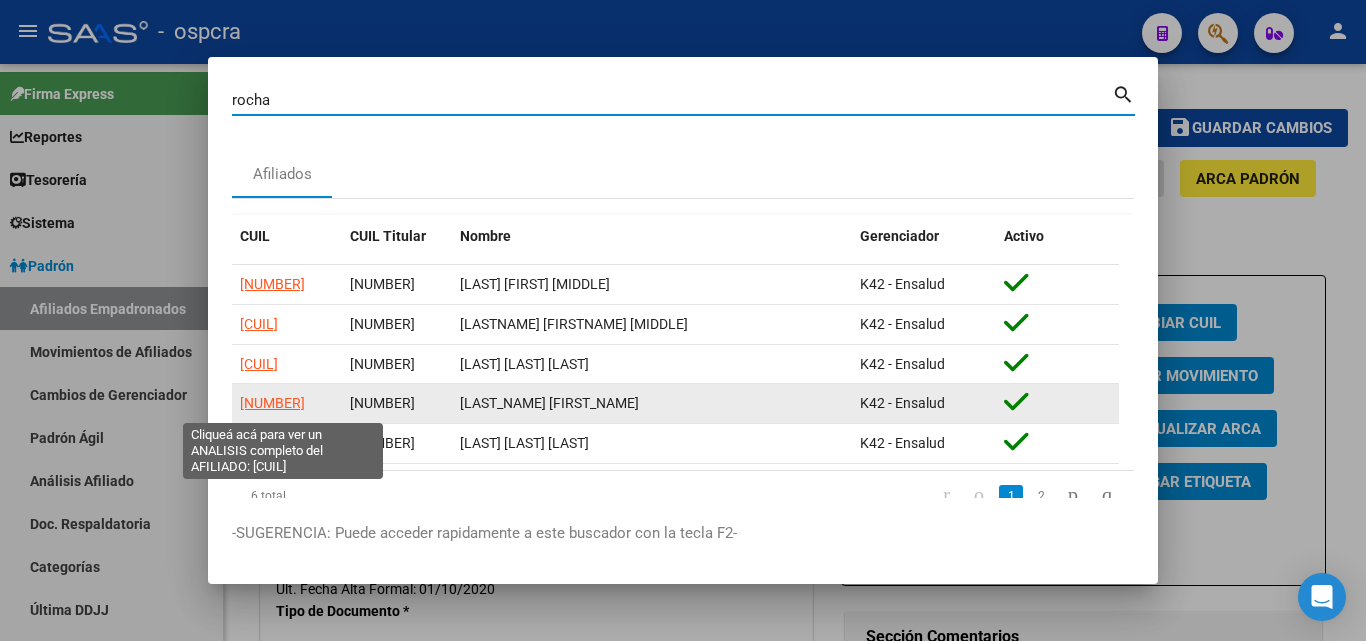 click on "27491627226" 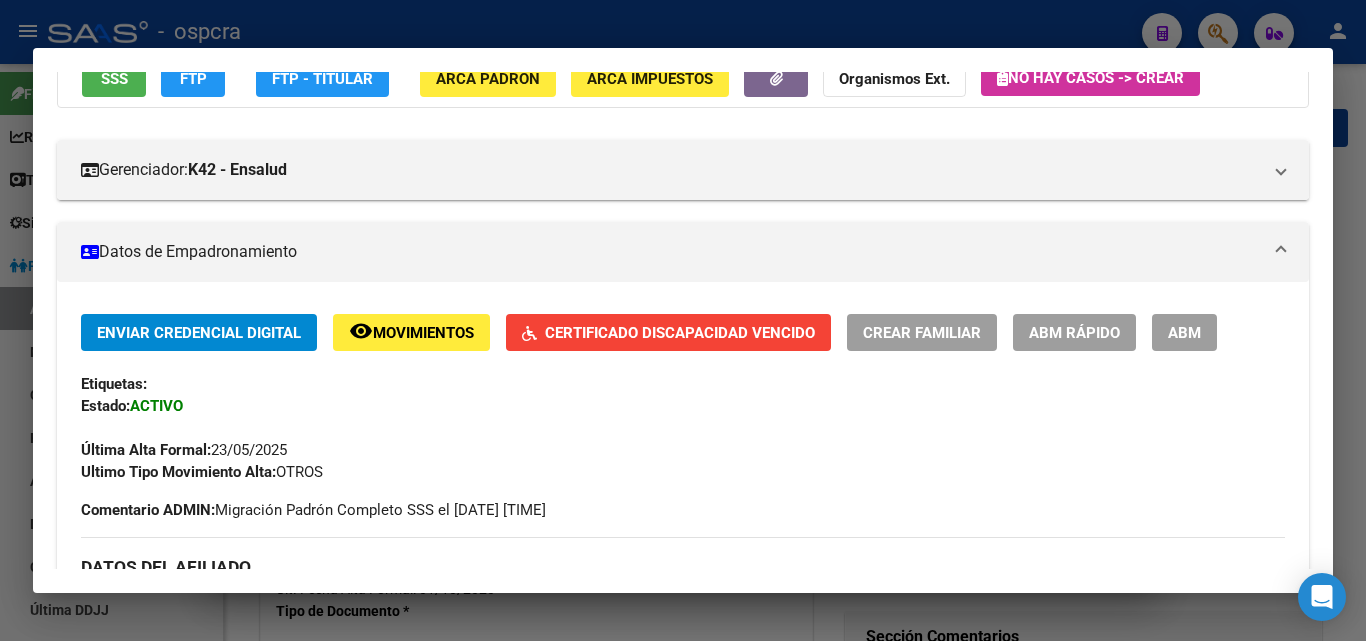 scroll, scrollTop: 0, scrollLeft: 0, axis: both 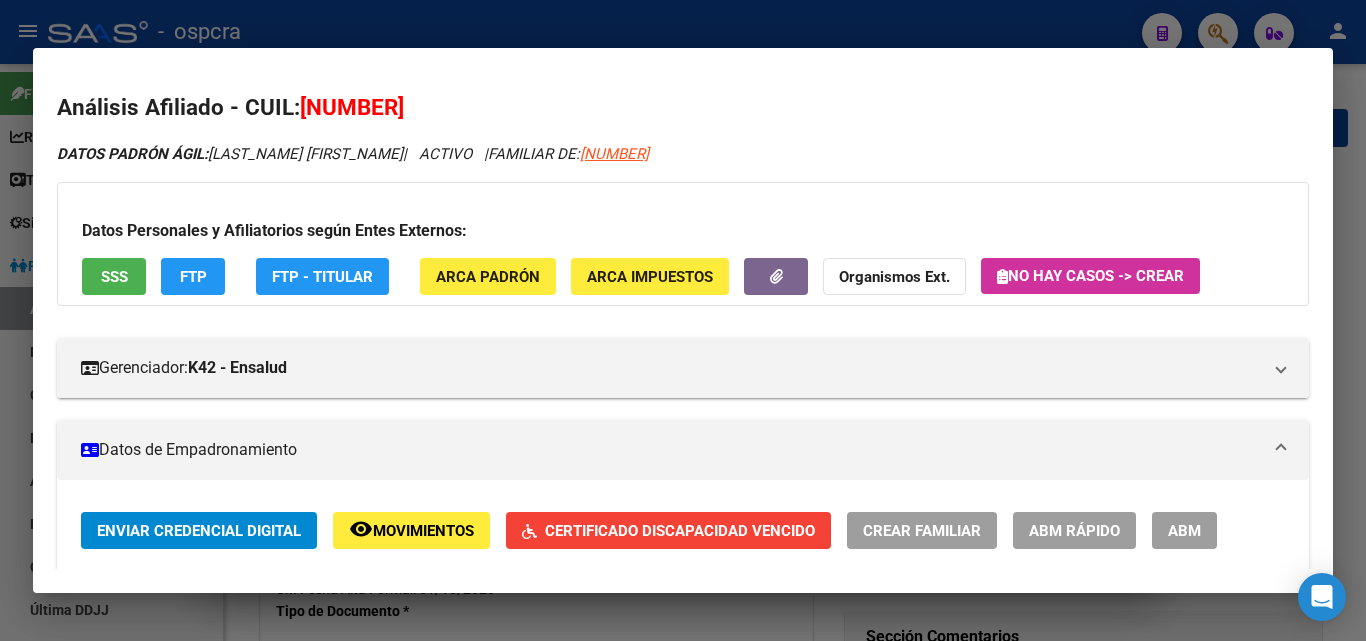 drag, startPoint x: 334, startPoint y: 106, endPoint x: 414, endPoint y: 98, distance: 80.399 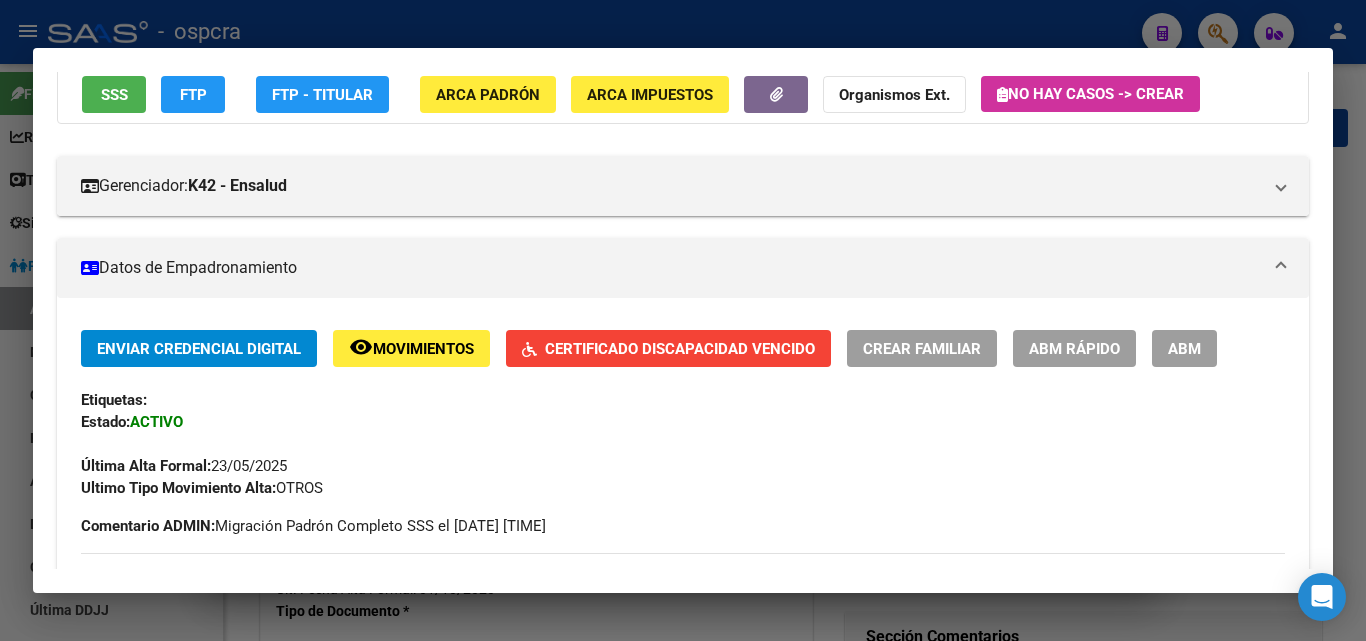 scroll, scrollTop: 300, scrollLeft: 0, axis: vertical 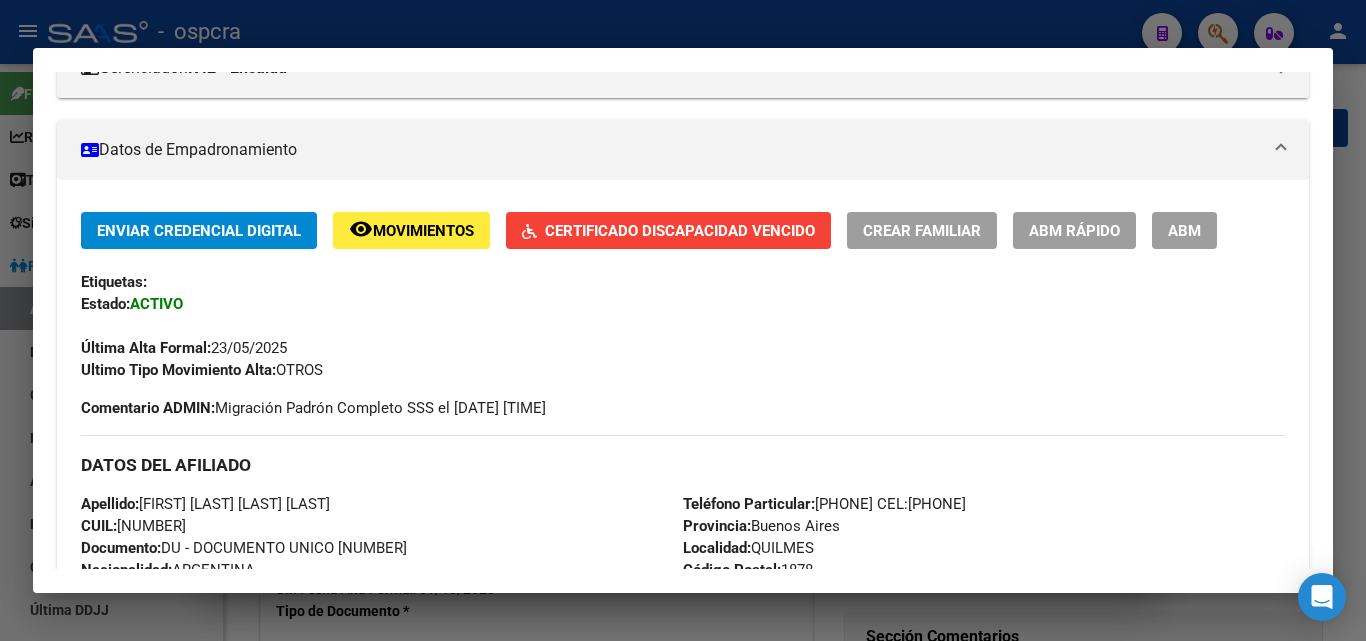 click on "ABM" at bounding box center (1184, 231) 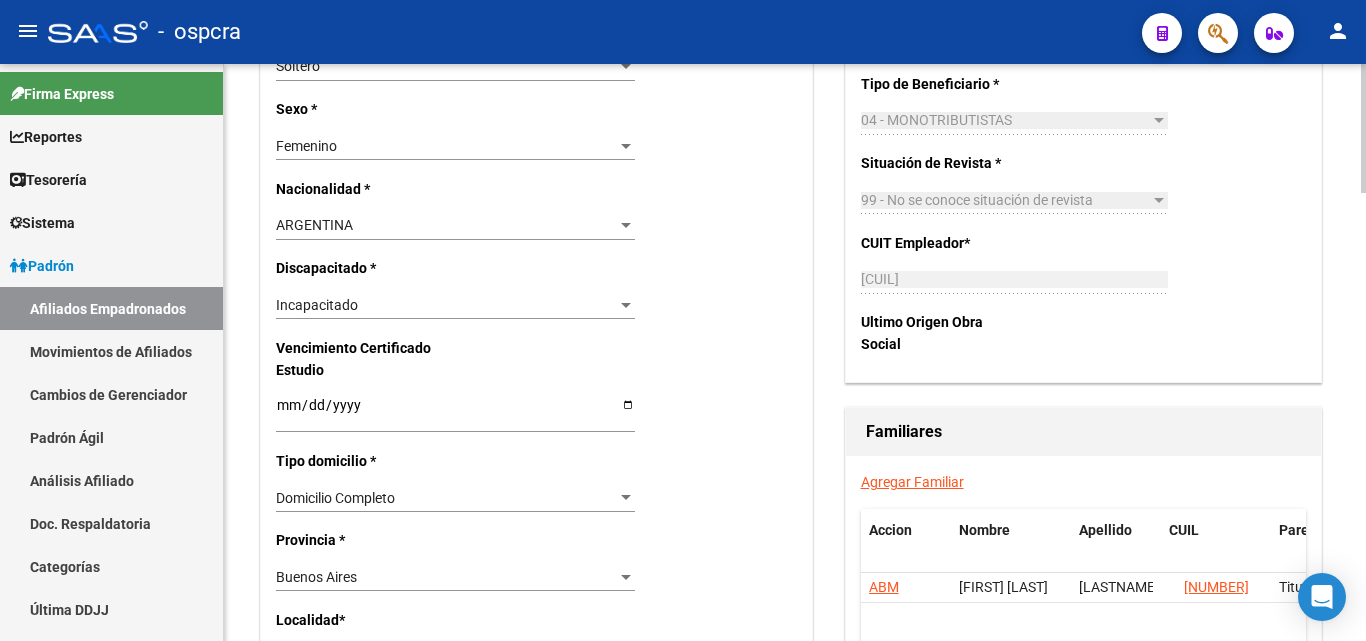 scroll, scrollTop: 1100, scrollLeft: 0, axis: vertical 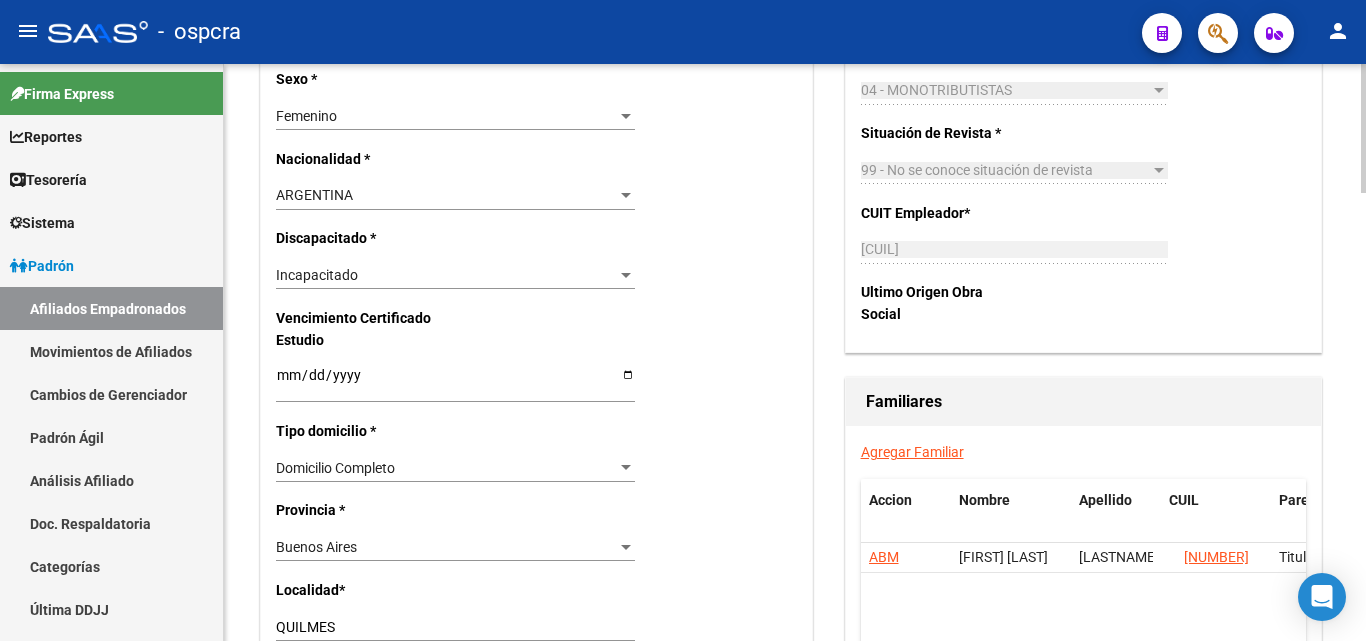 click at bounding box center (626, 275) 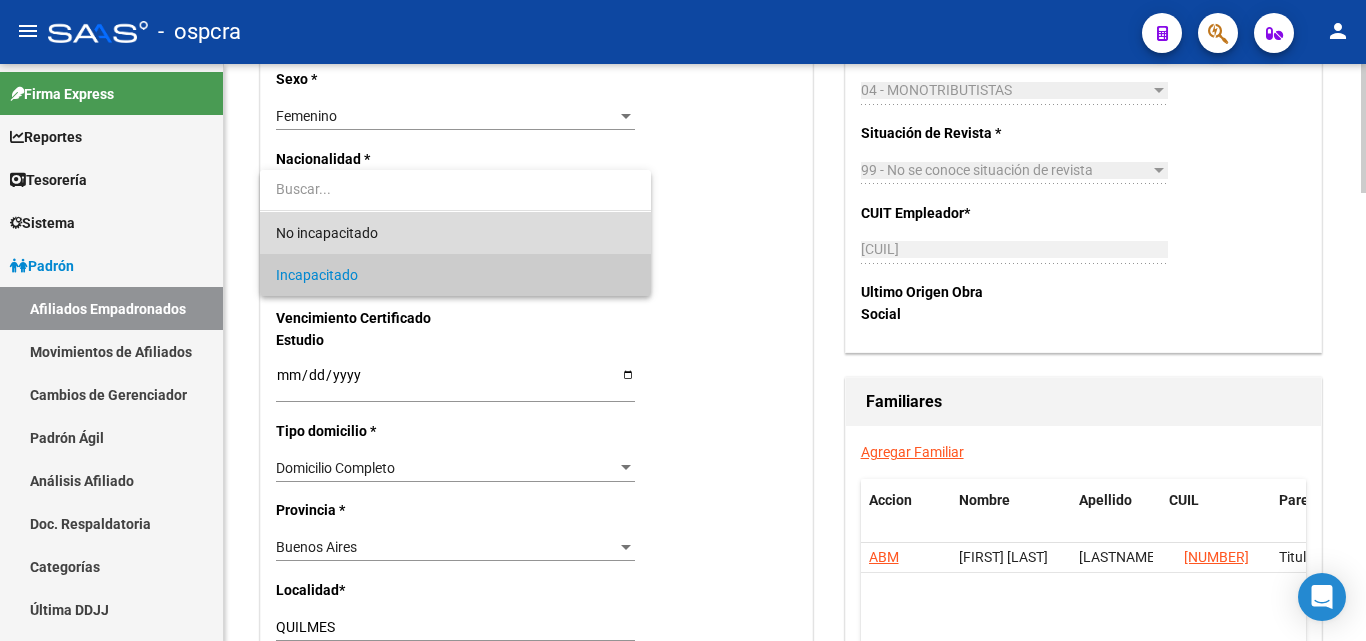 click on "No incapacitado" at bounding box center [455, 233] 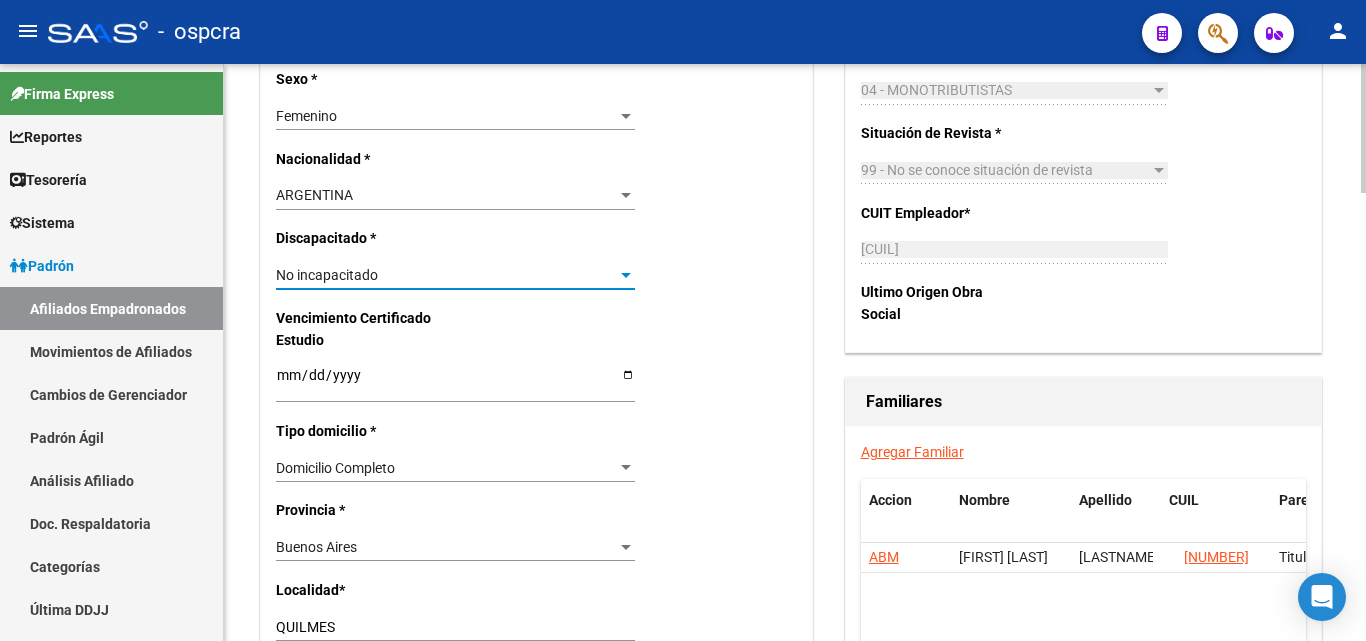 click on "No incapacitado" at bounding box center (446, 275) 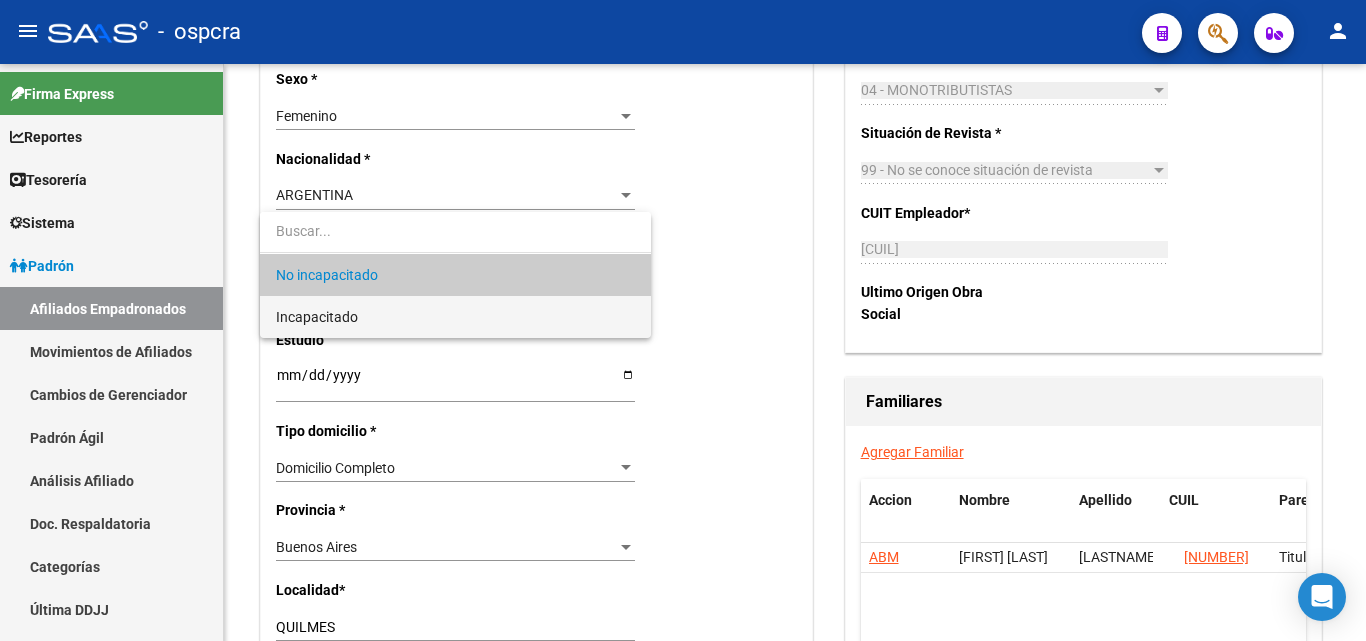 click on "Incapacitado" at bounding box center [455, 317] 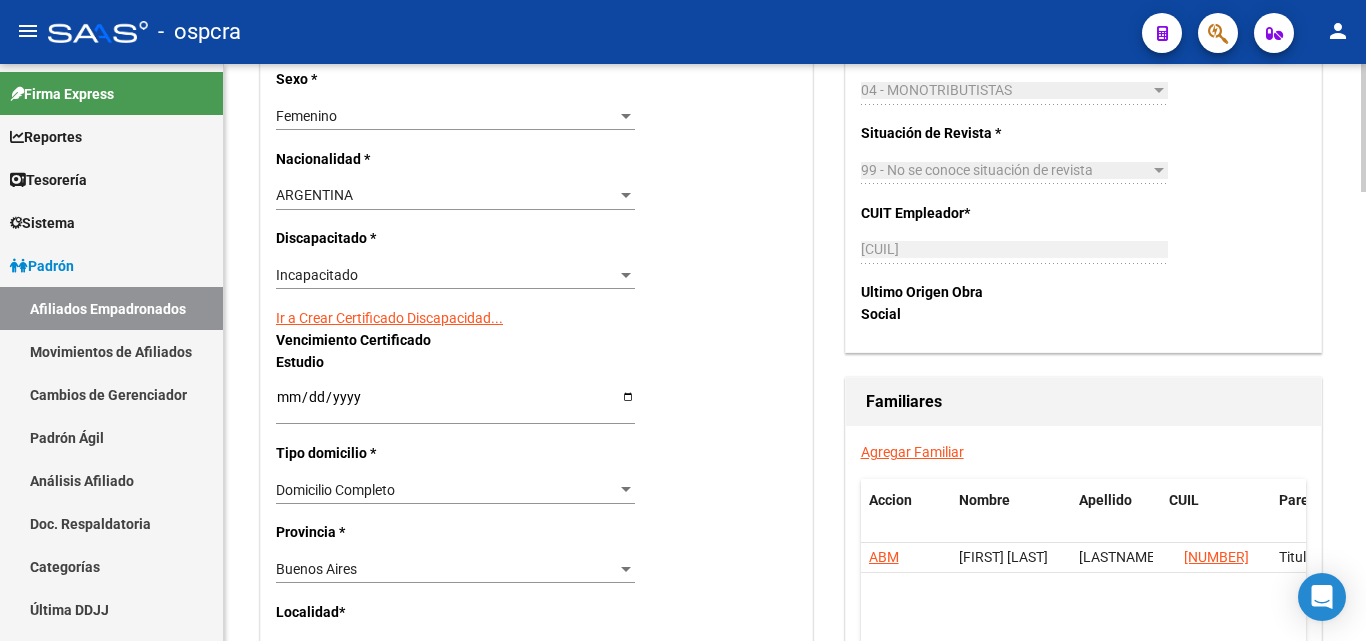 click on "Ir a Crear Certificado Discapacidad..." 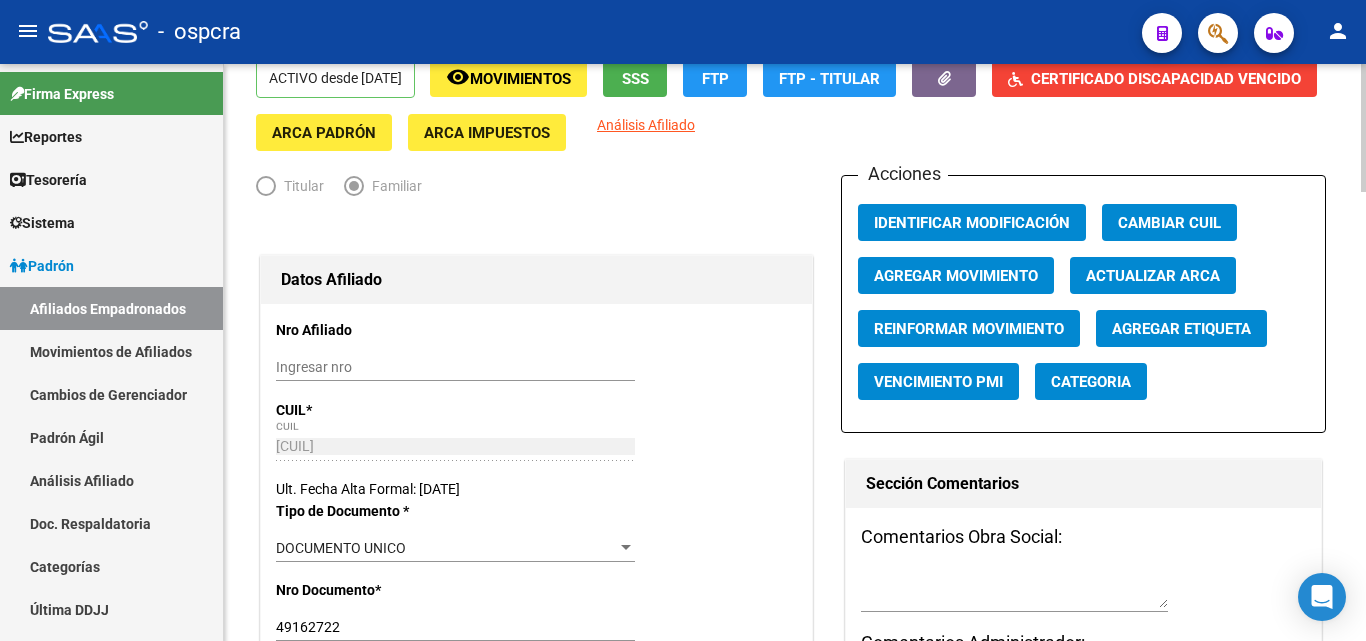 scroll, scrollTop: 0, scrollLeft: 0, axis: both 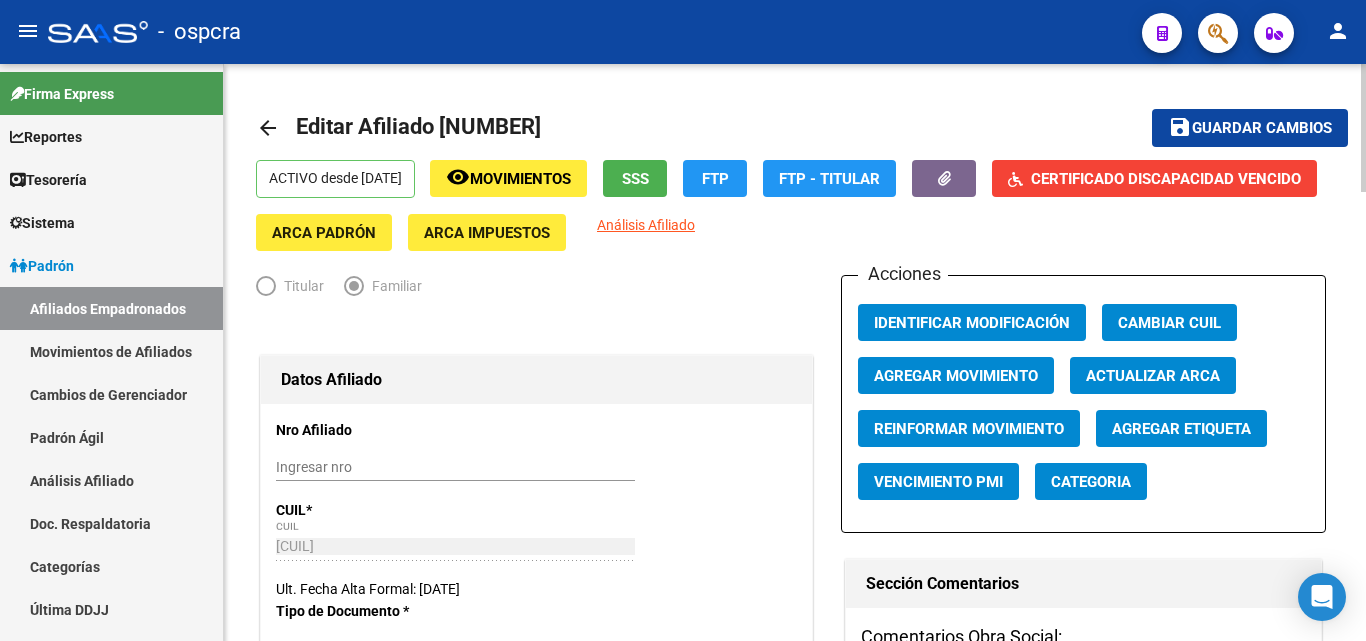 click on "Guardar cambios" 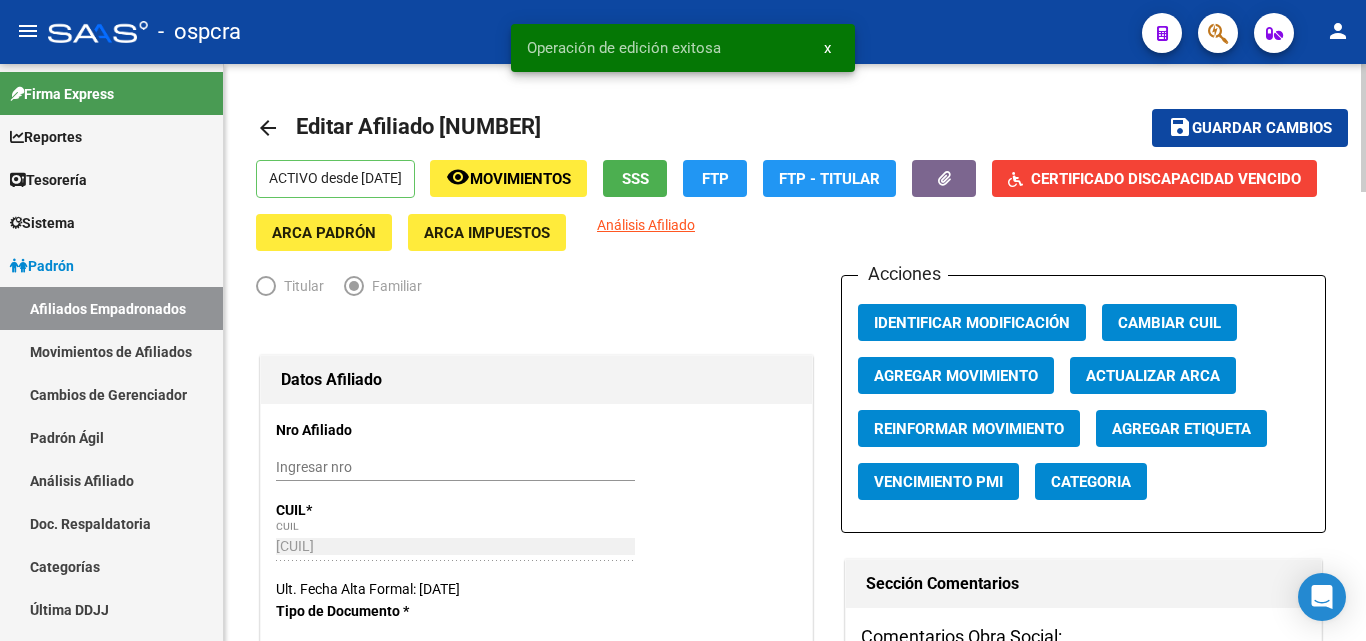 click on "Movimientos" 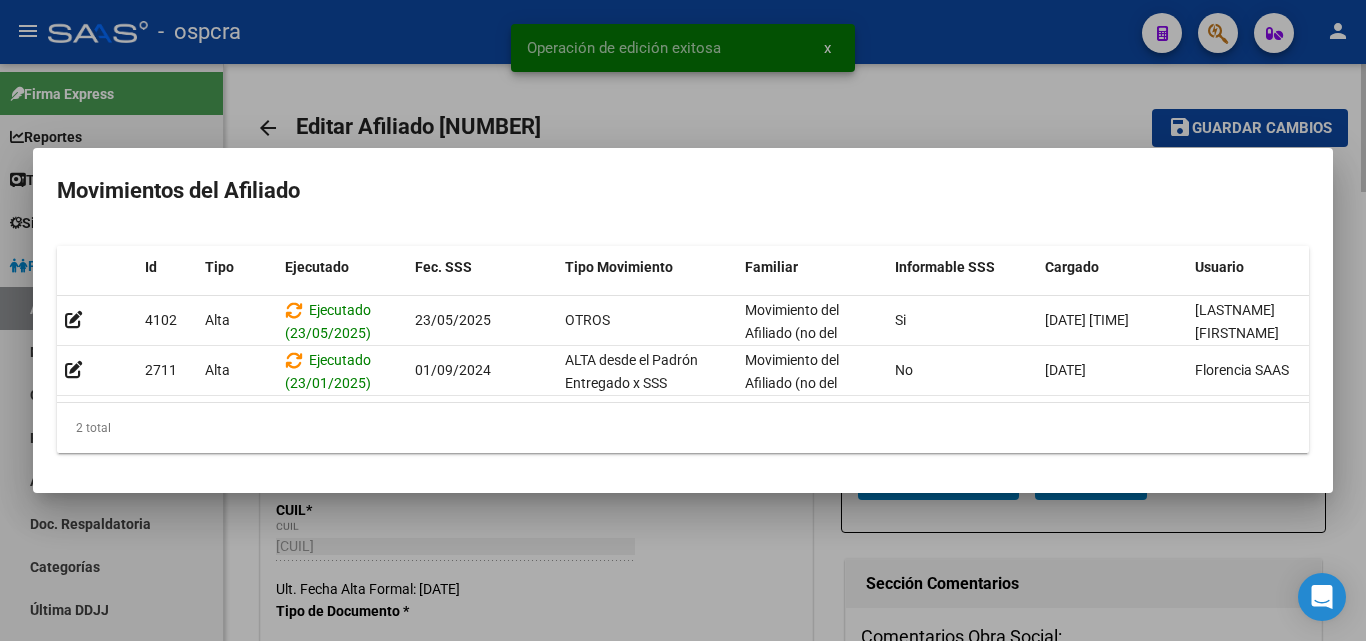 click at bounding box center [683, 320] 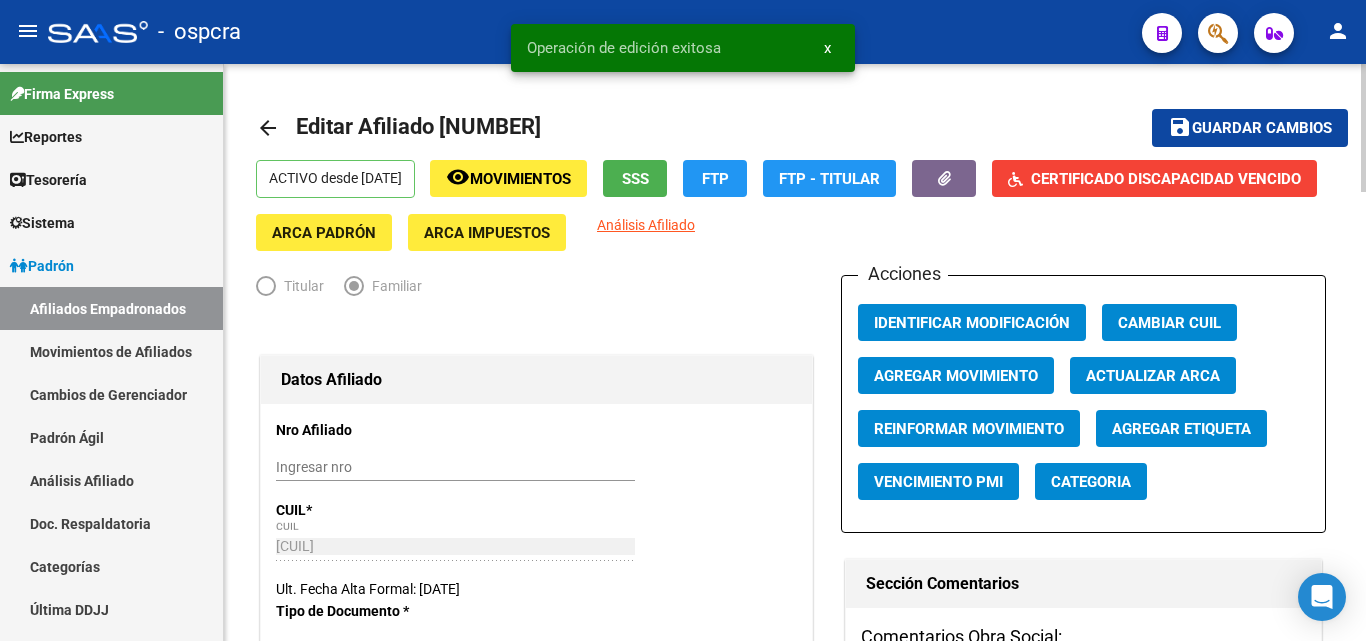 click on "arrow_back" 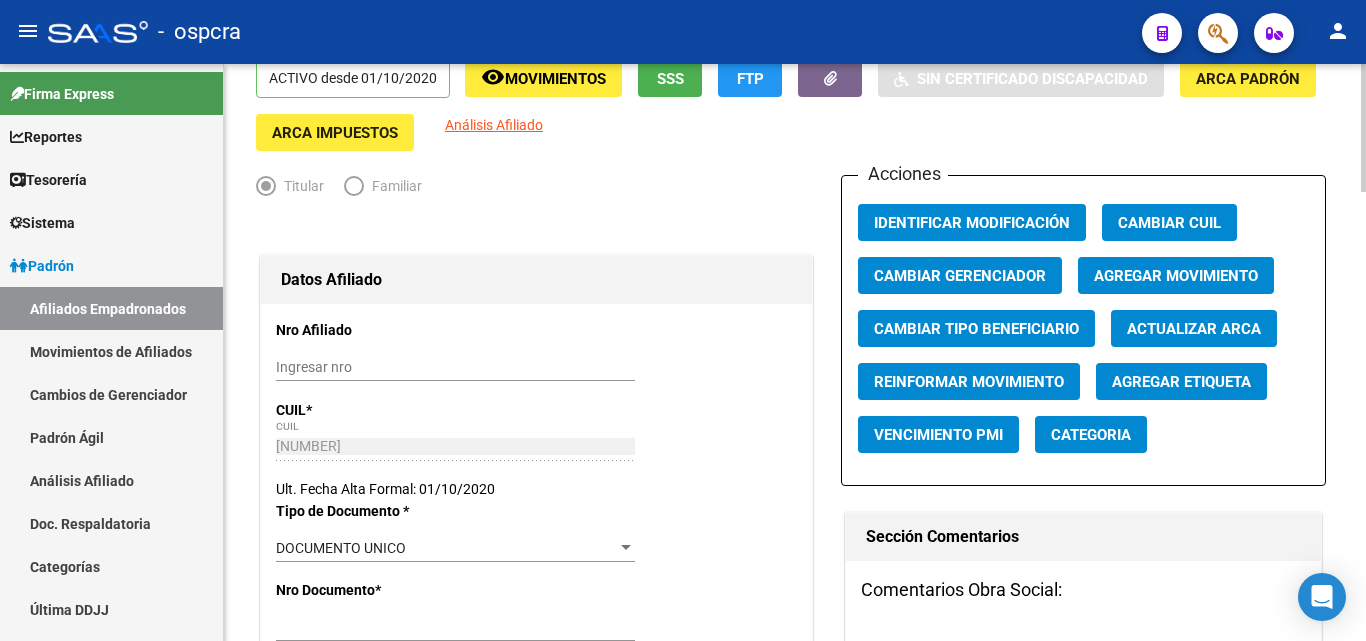 scroll, scrollTop: 0, scrollLeft: 0, axis: both 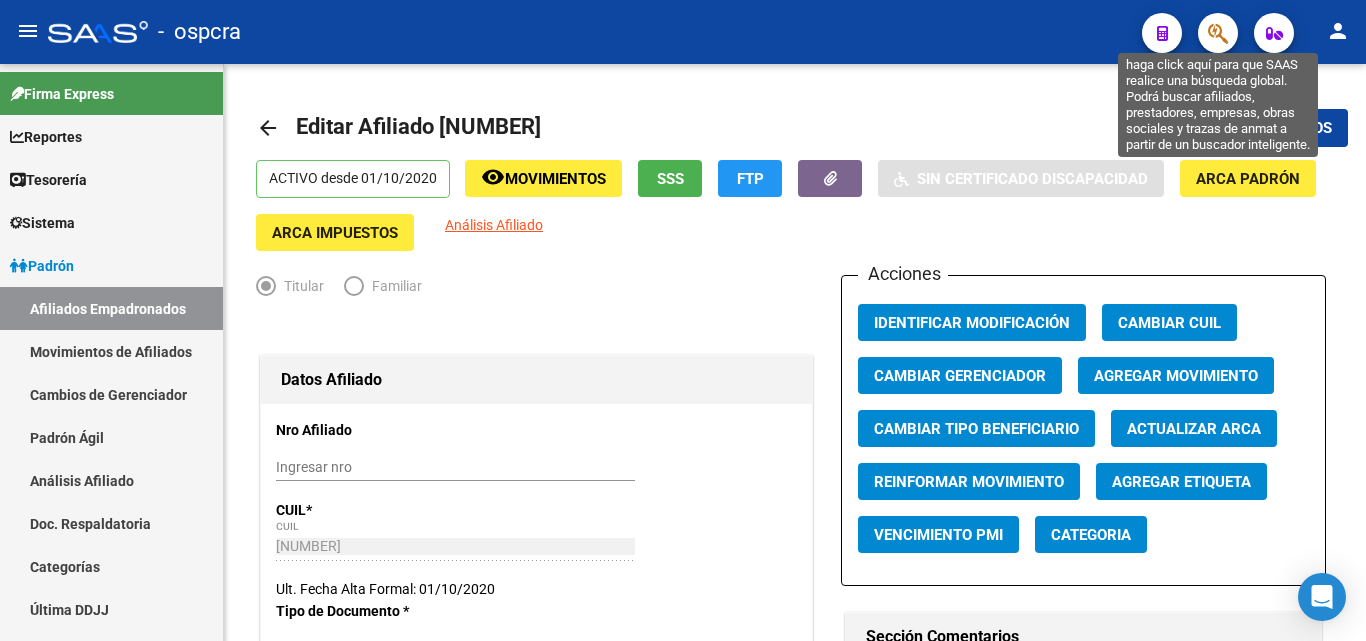 click 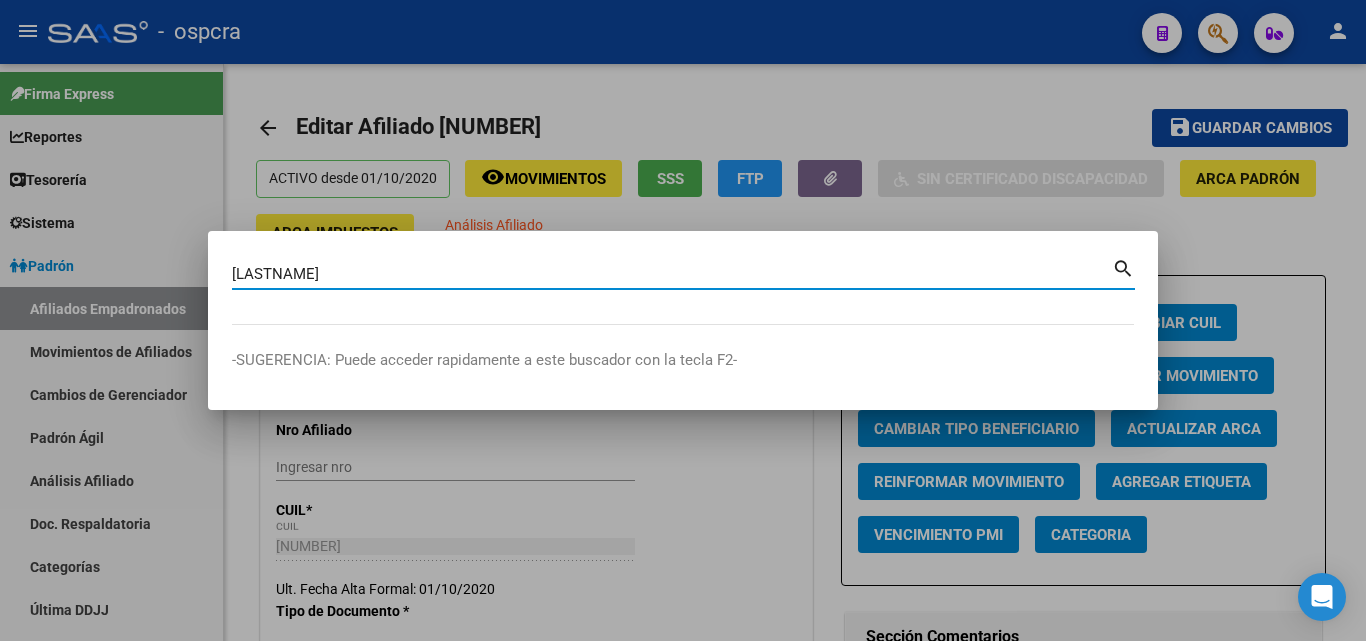 type on "ROCHA" 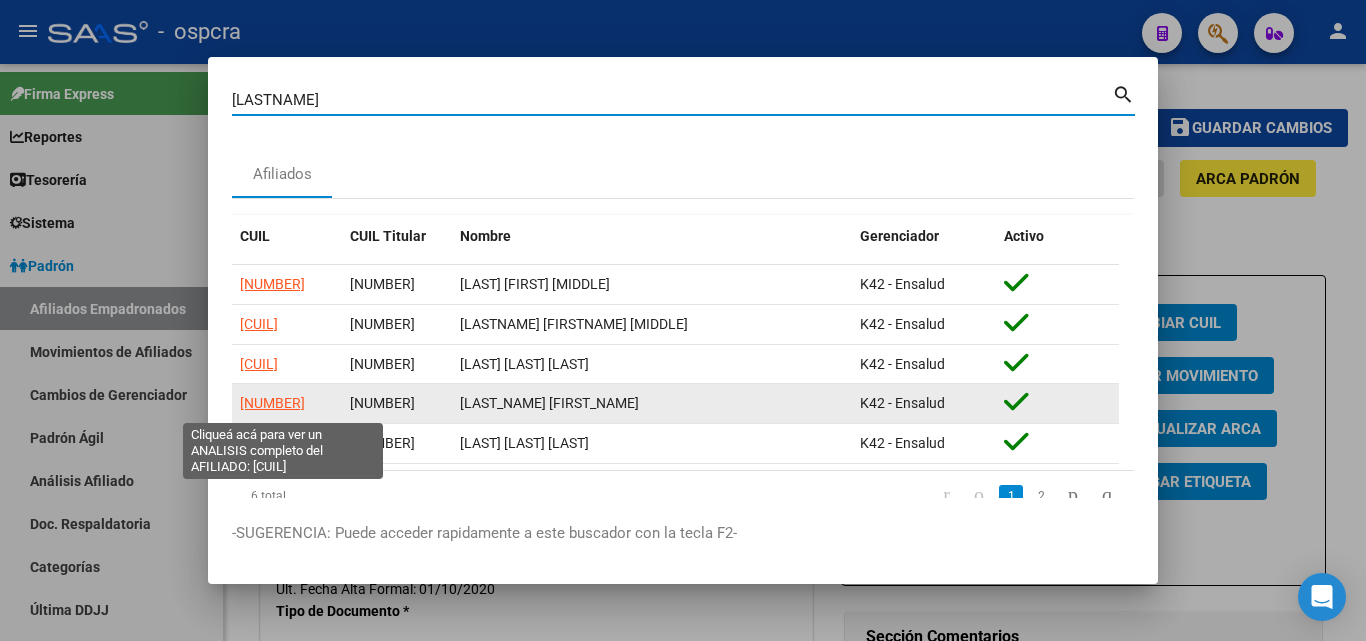 click on "27491627226" 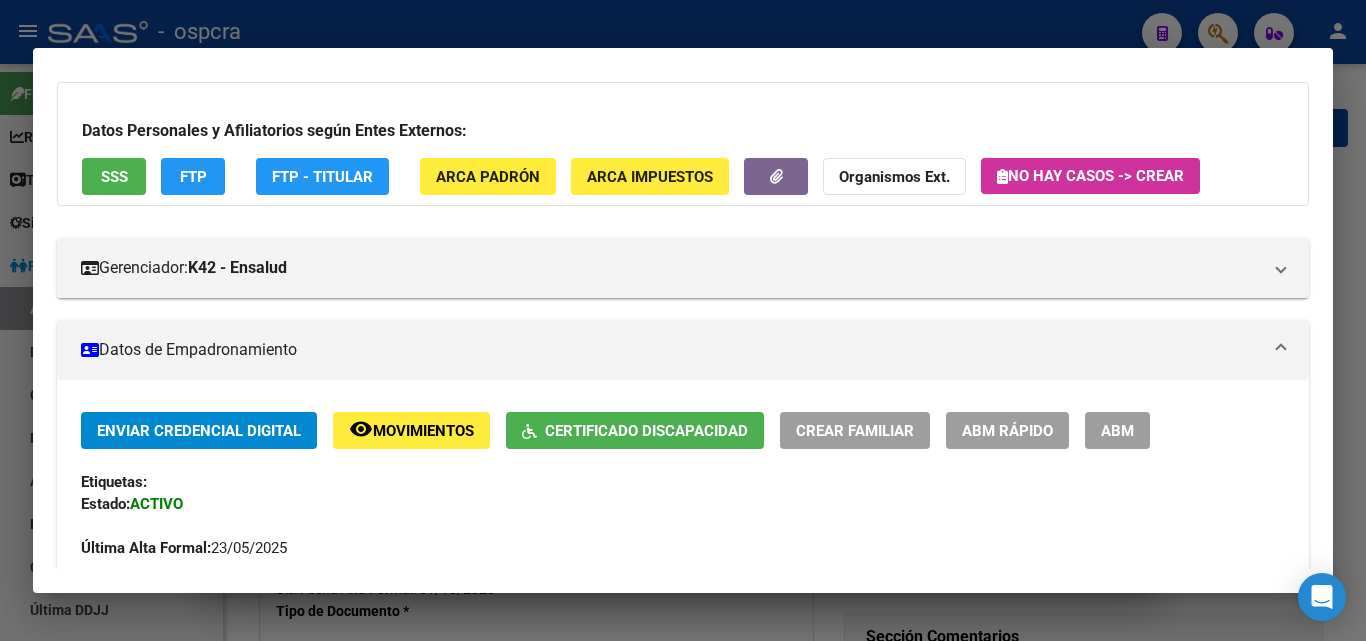 scroll, scrollTop: 200, scrollLeft: 0, axis: vertical 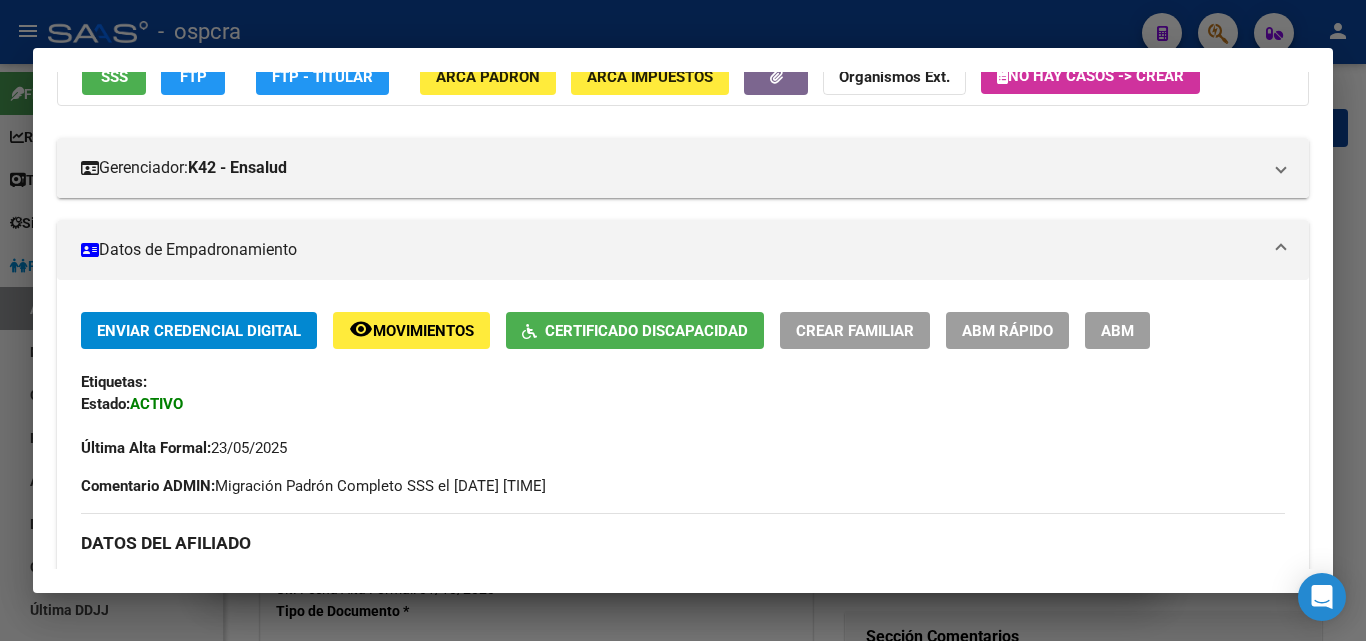 click at bounding box center [683, 320] 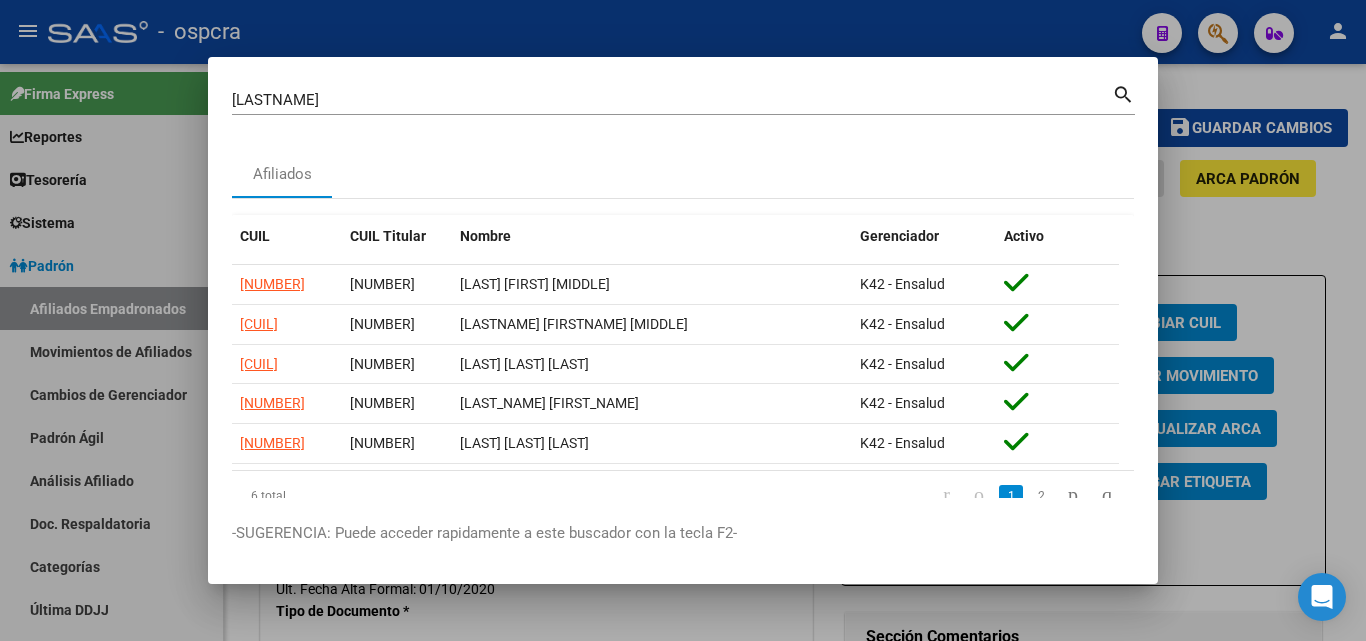 click at bounding box center [683, 320] 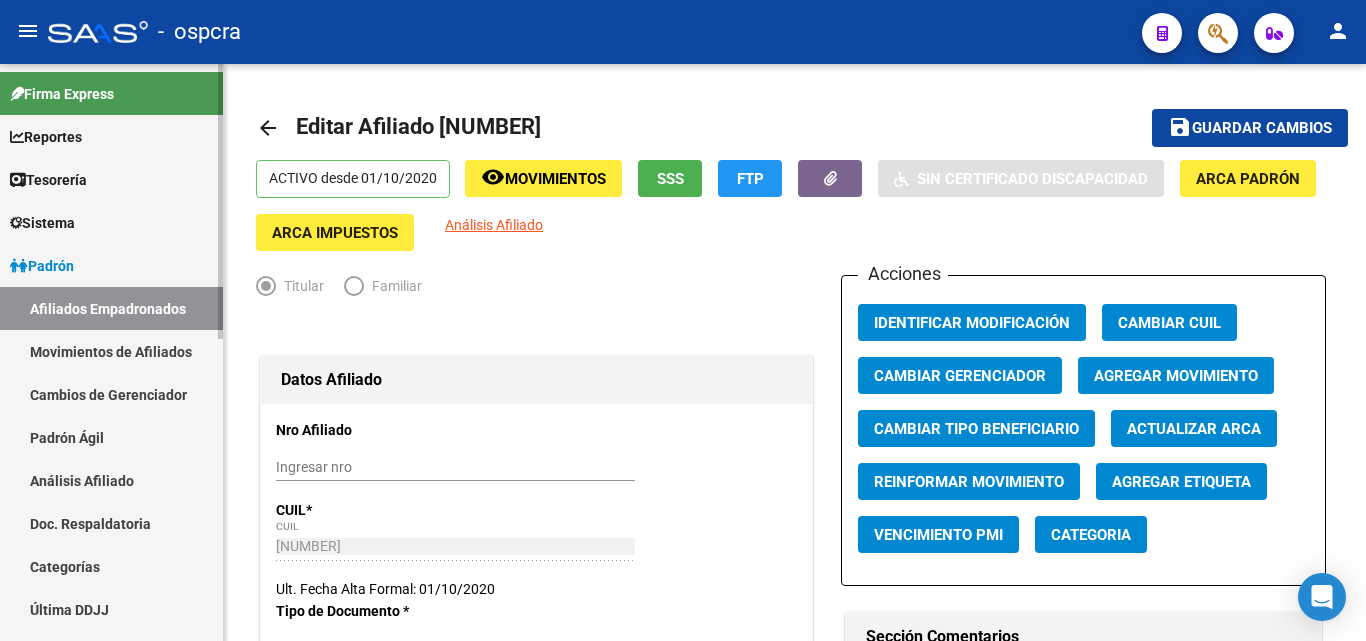click on "Afiliados Empadronados" at bounding box center [111, 308] 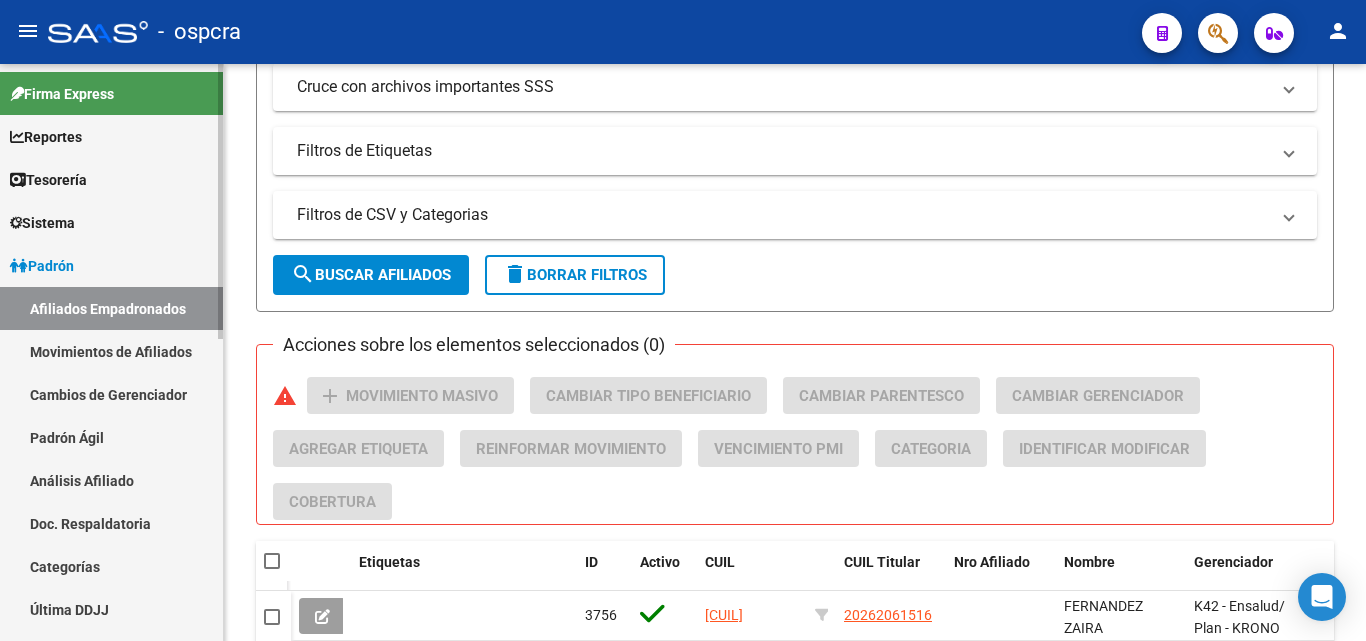 scroll, scrollTop: 500, scrollLeft: 0, axis: vertical 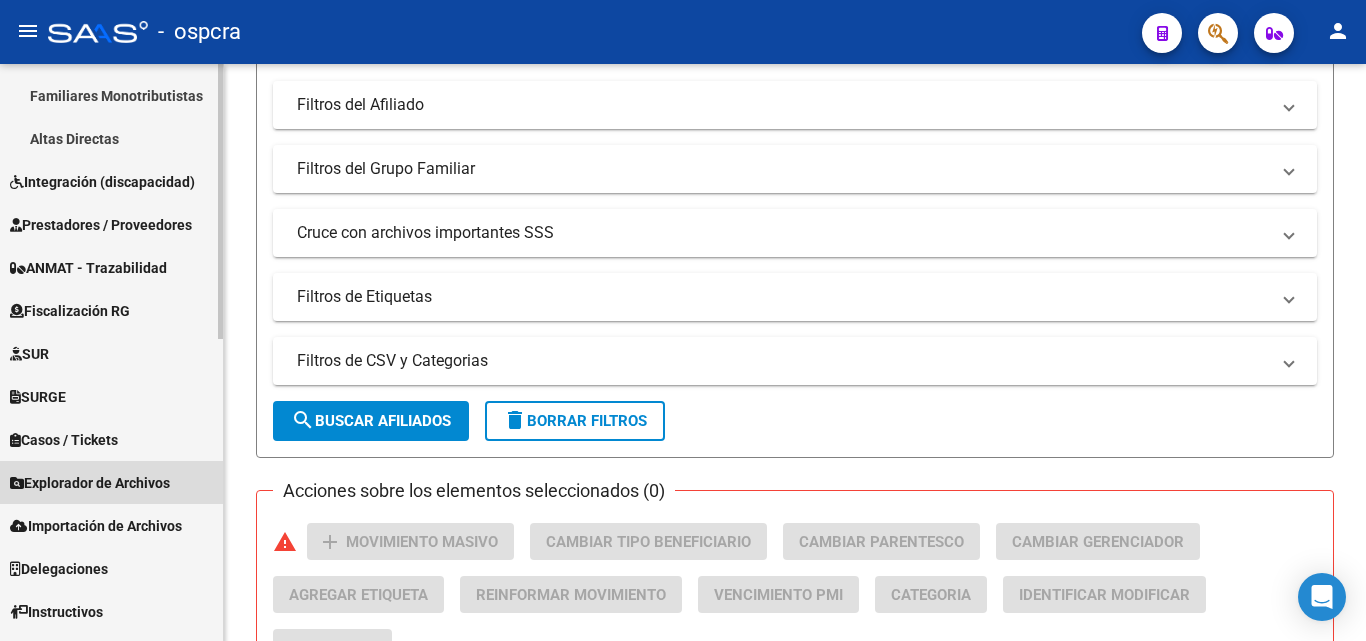 click on "Explorador de Archivos" at bounding box center (90, 483) 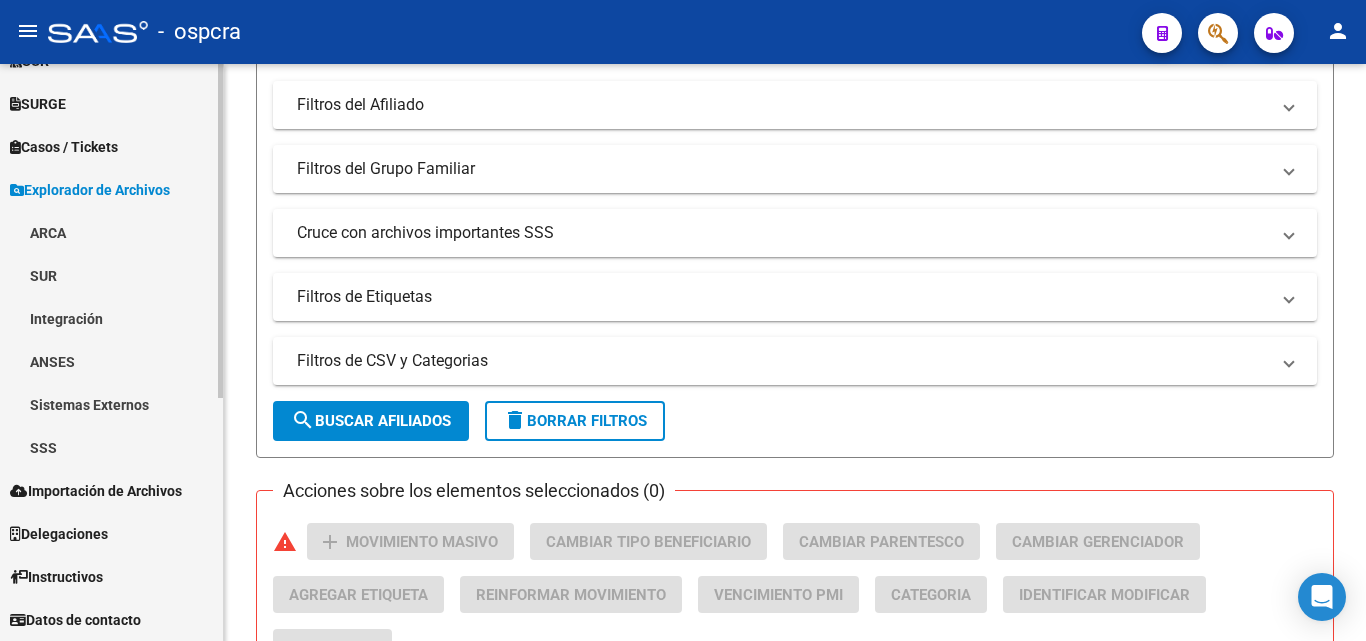 scroll, scrollTop: 420, scrollLeft: 0, axis: vertical 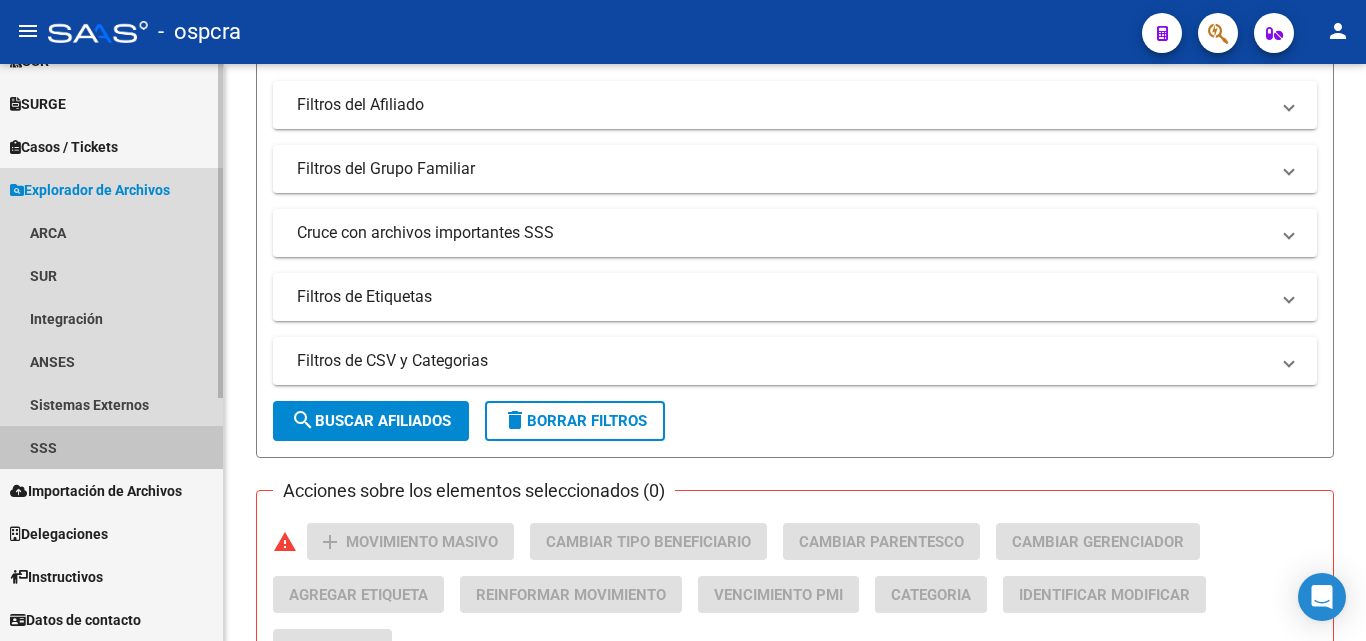 click on "SSS" at bounding box center (111, 447) 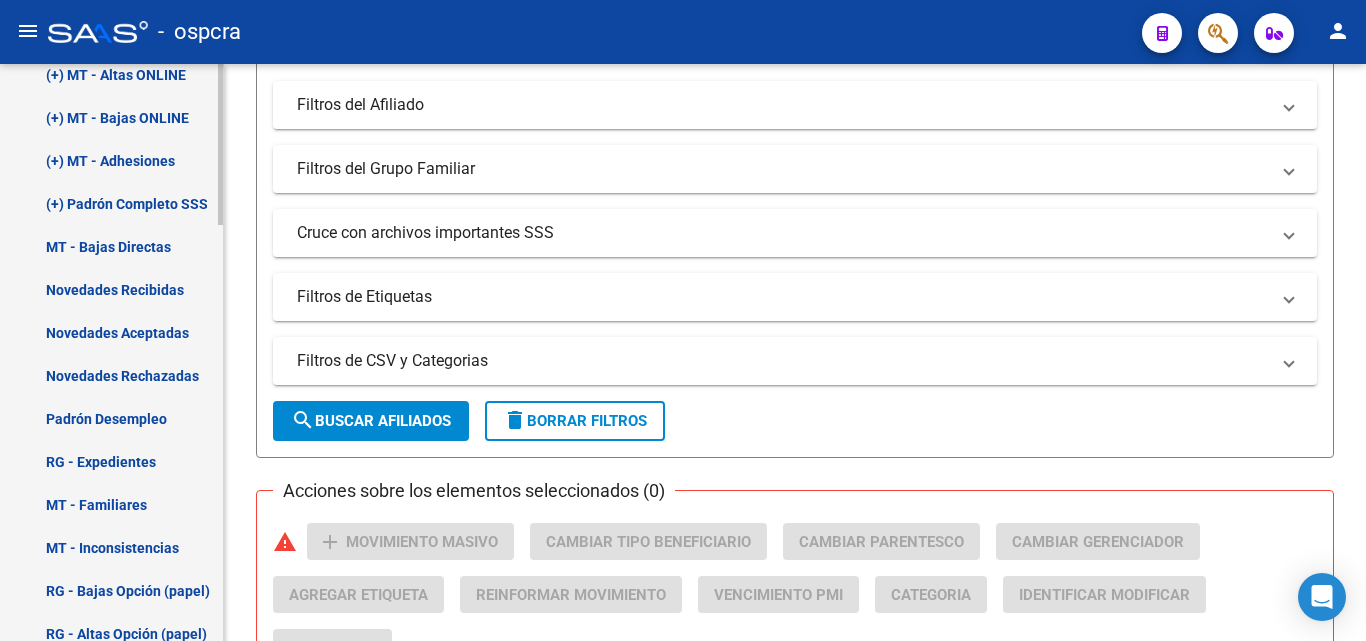scroll, scrollTop: 1120, scrollLeft: 0, axis: vertical 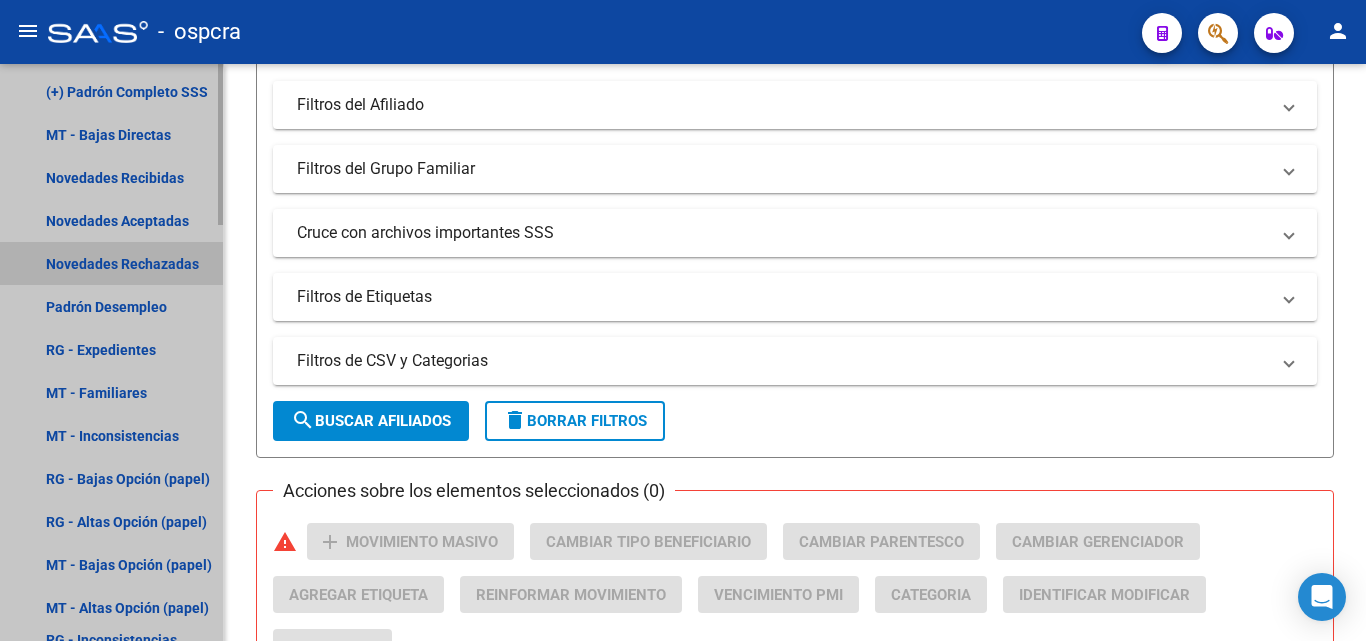 click on "Novedades Rechazadas" at bounding box center (111, 263) 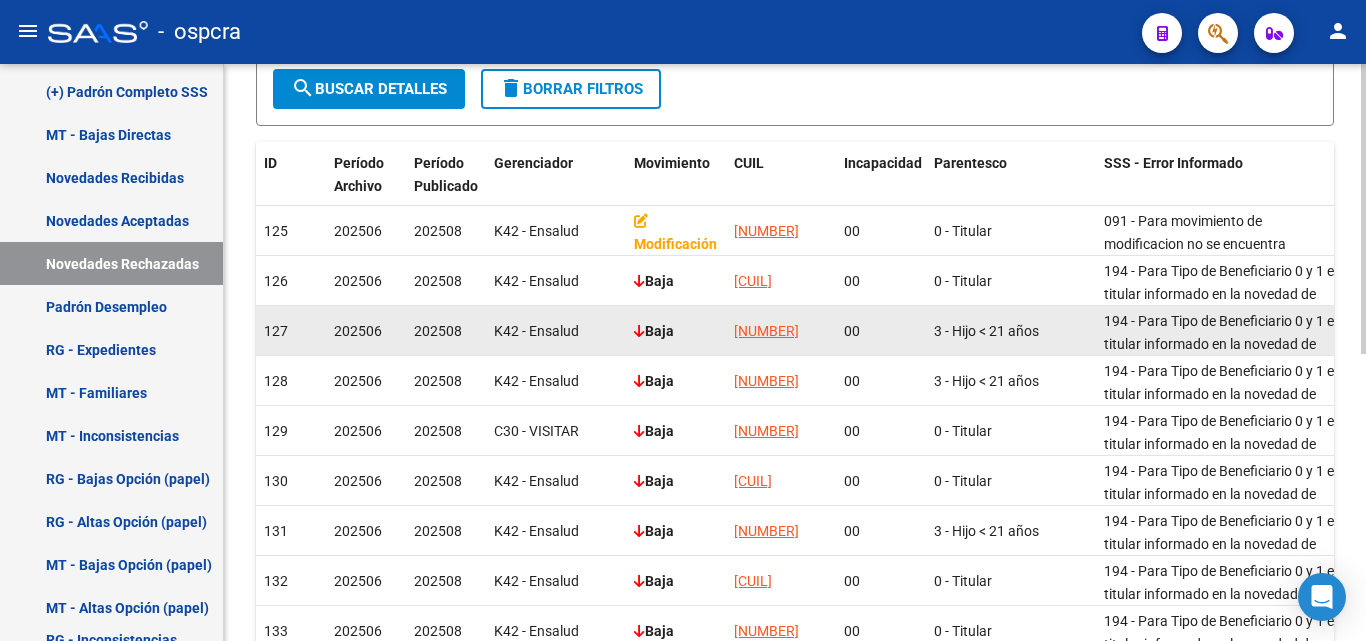 scroll, scrollTop: 400, scrollLeft: 0, axis: vertical 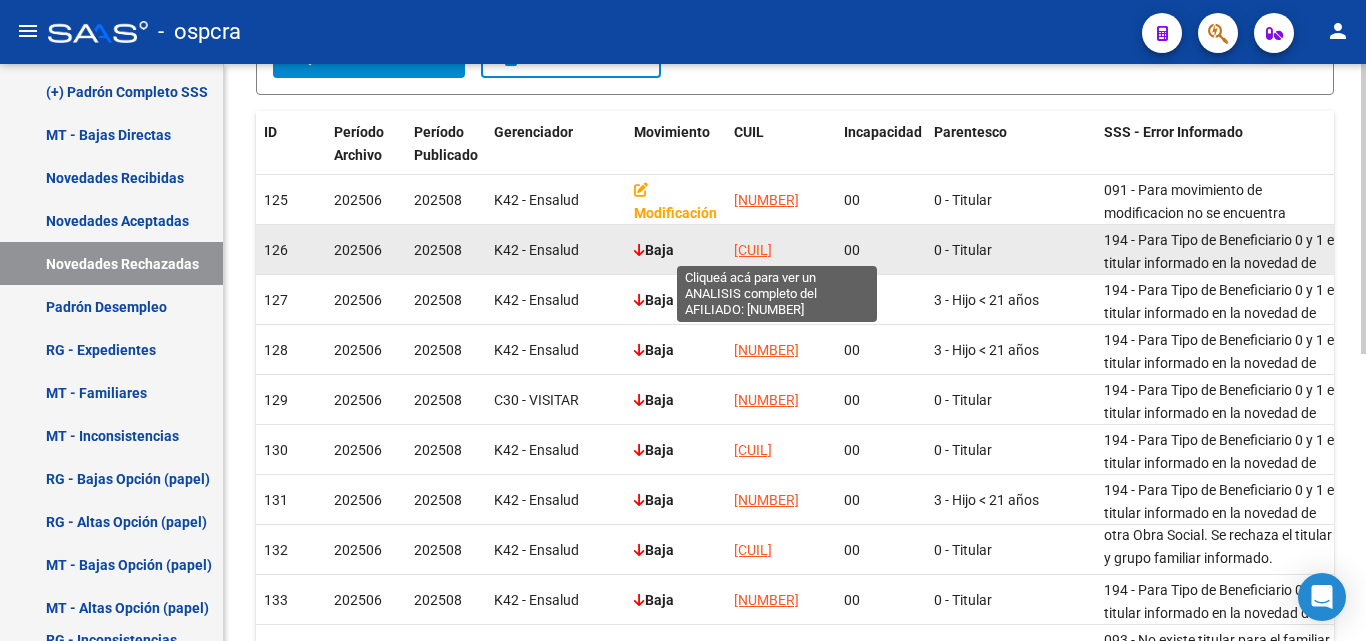 click on "20418922231" 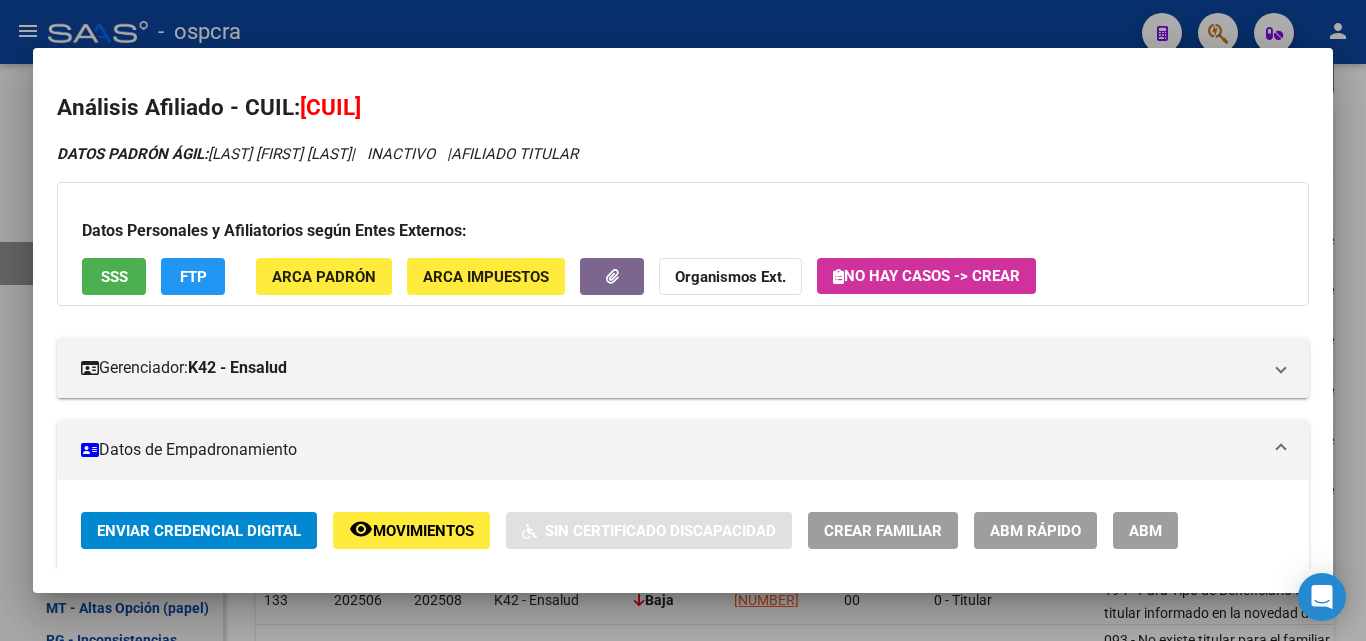 click on "Movimientos" 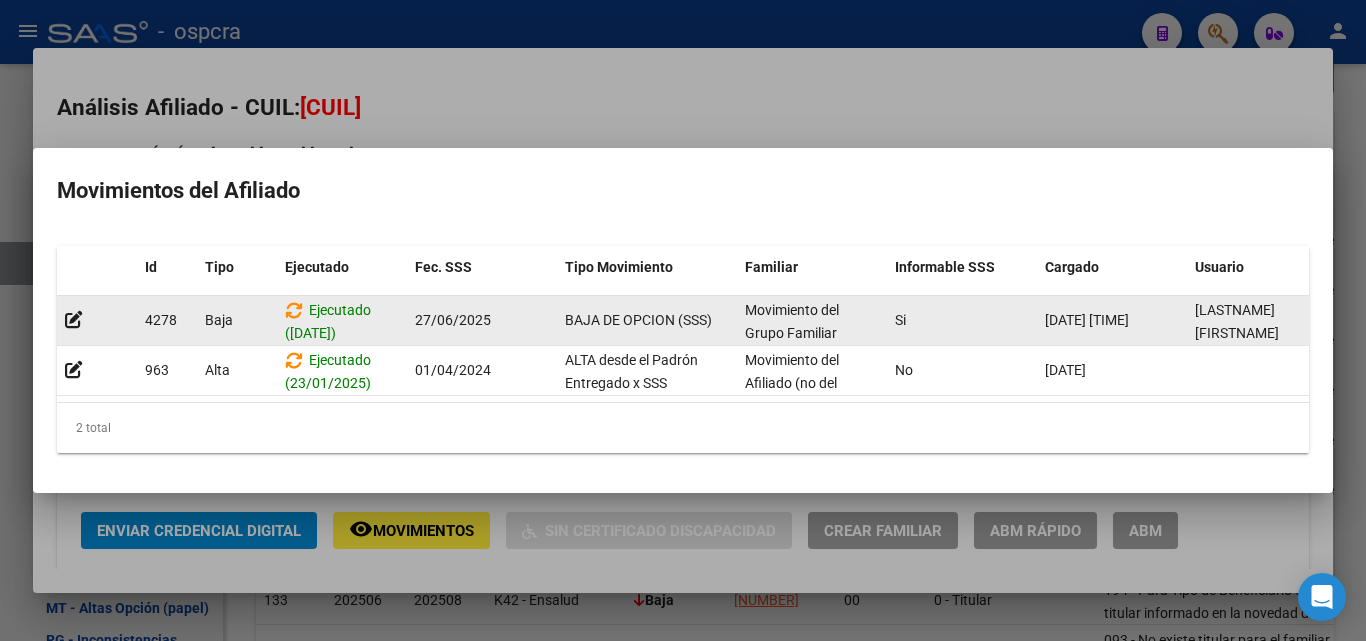drag, startPoint x: 561, startPoint y: 316, endPoint x: 722, endPoint y: 313, distance: 161.02795 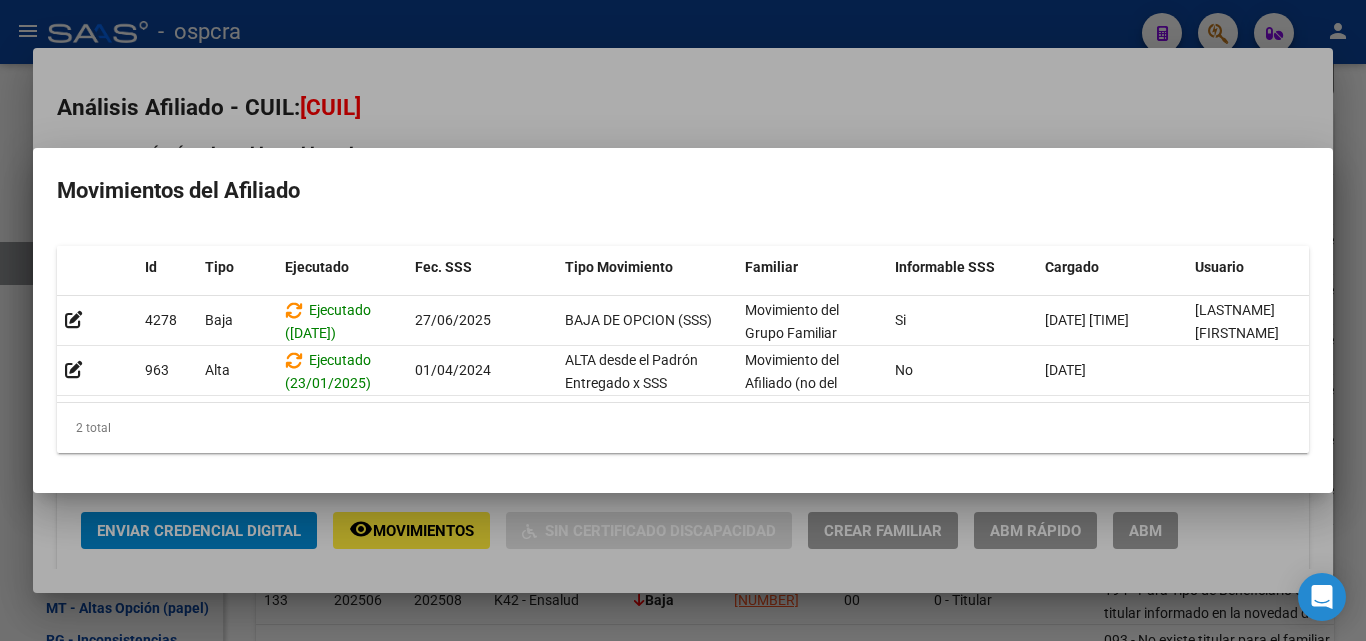 click at bounding box center (683, 320) 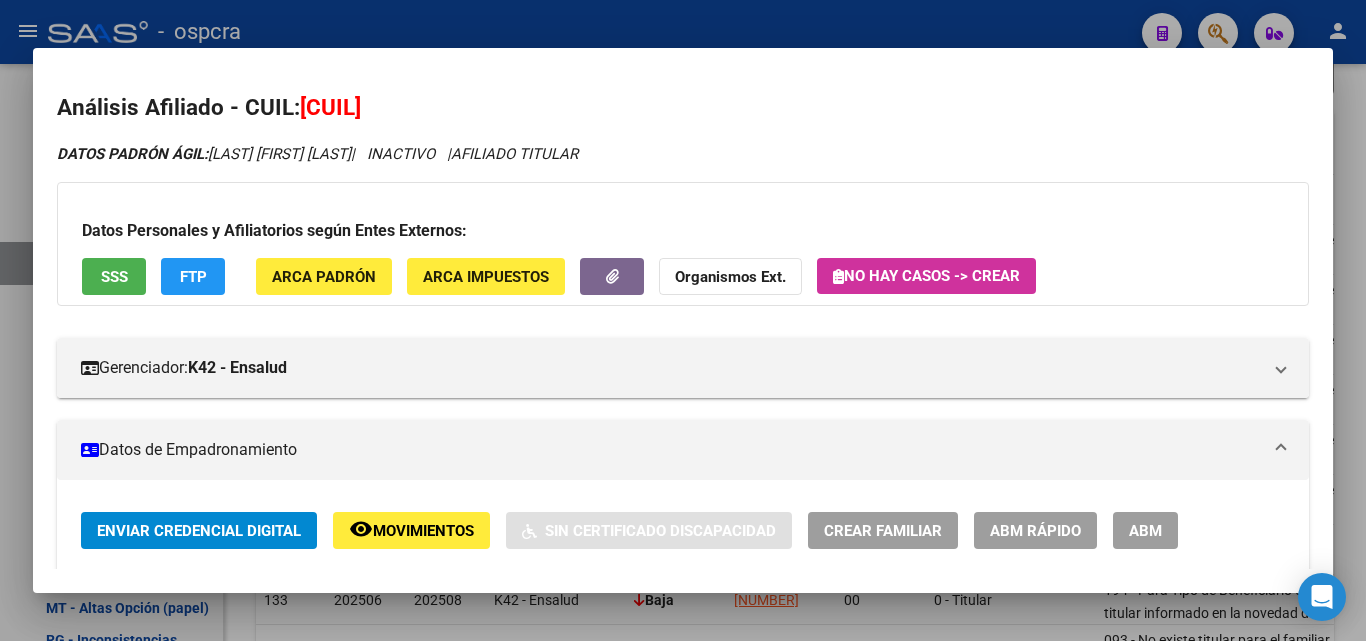 click at bounding box center [683, 320] 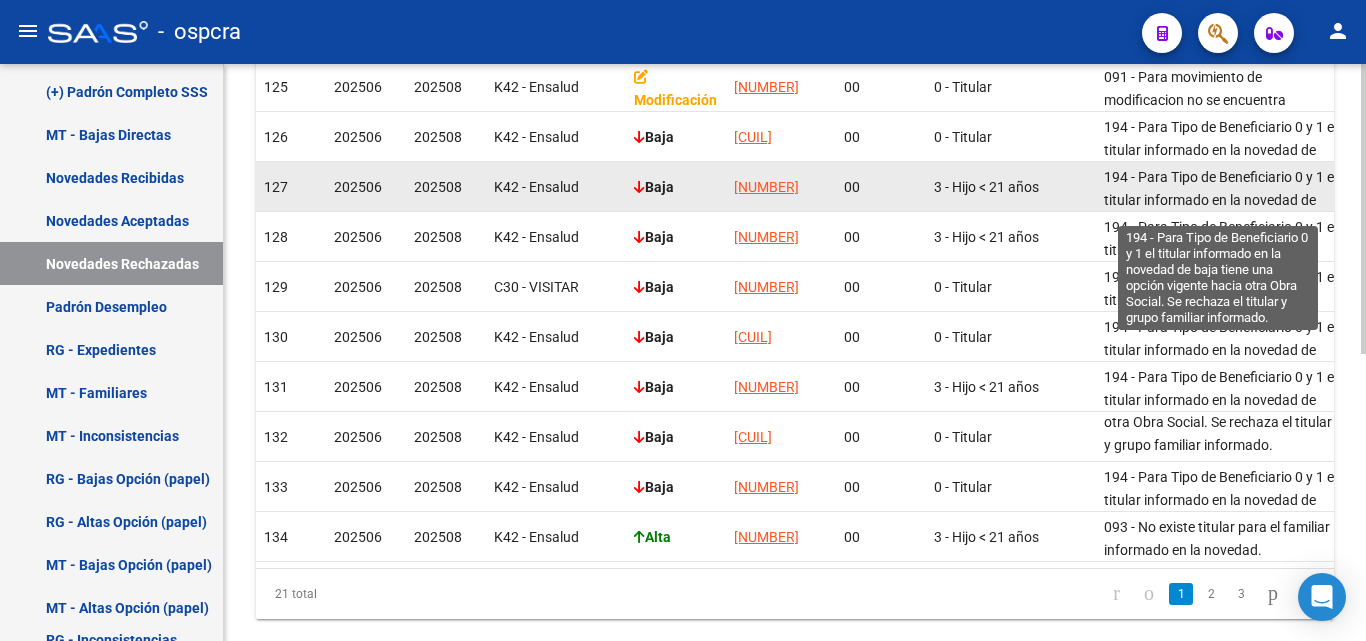 scroll, scrollTop: 471, scrollLeft: 0, axis: vertical 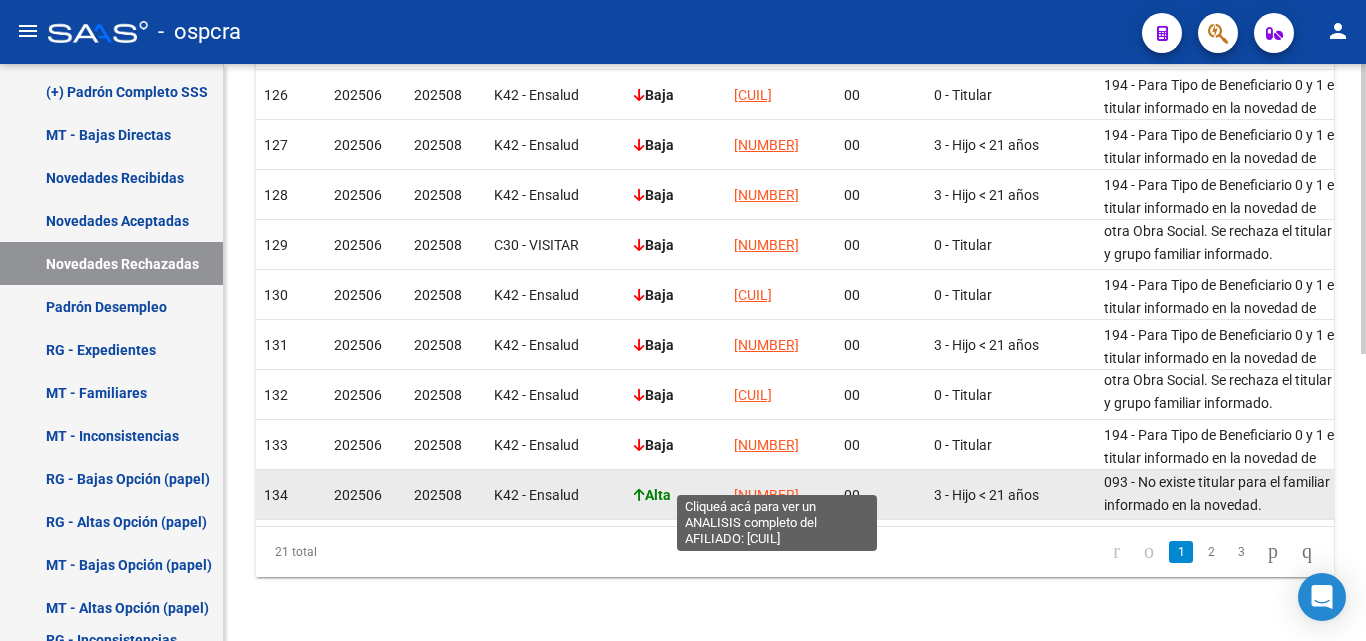 click on "27593535881" 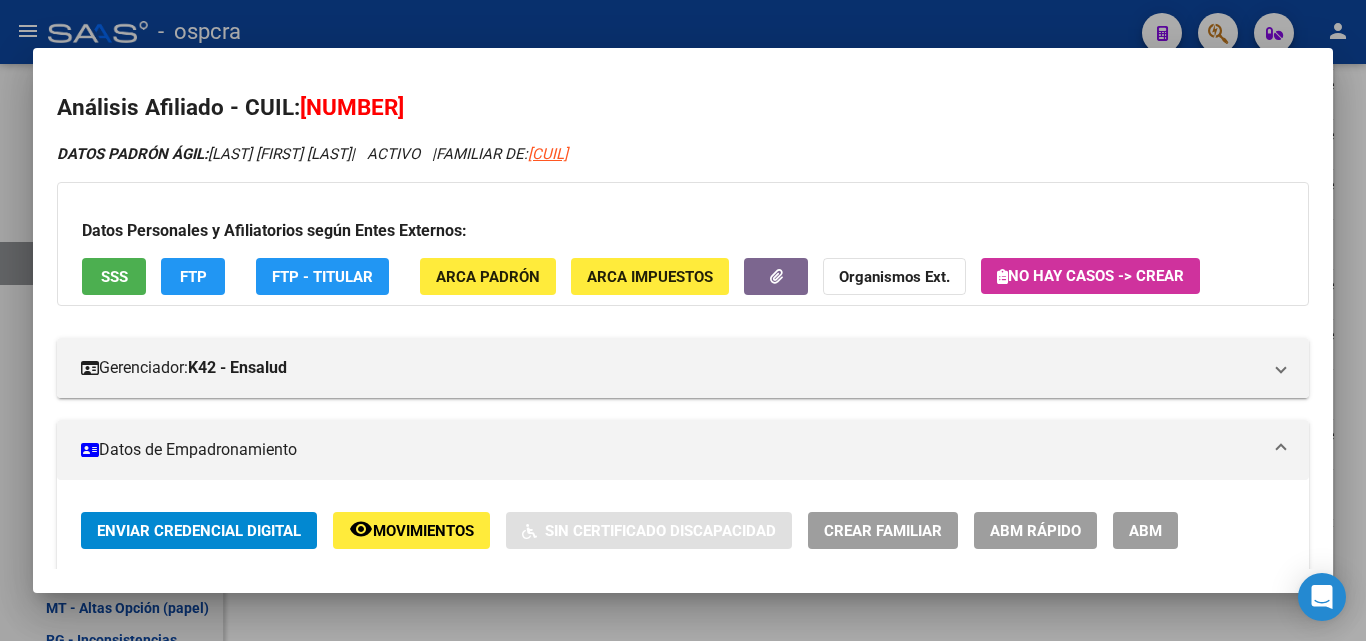 click on "Movimientos" 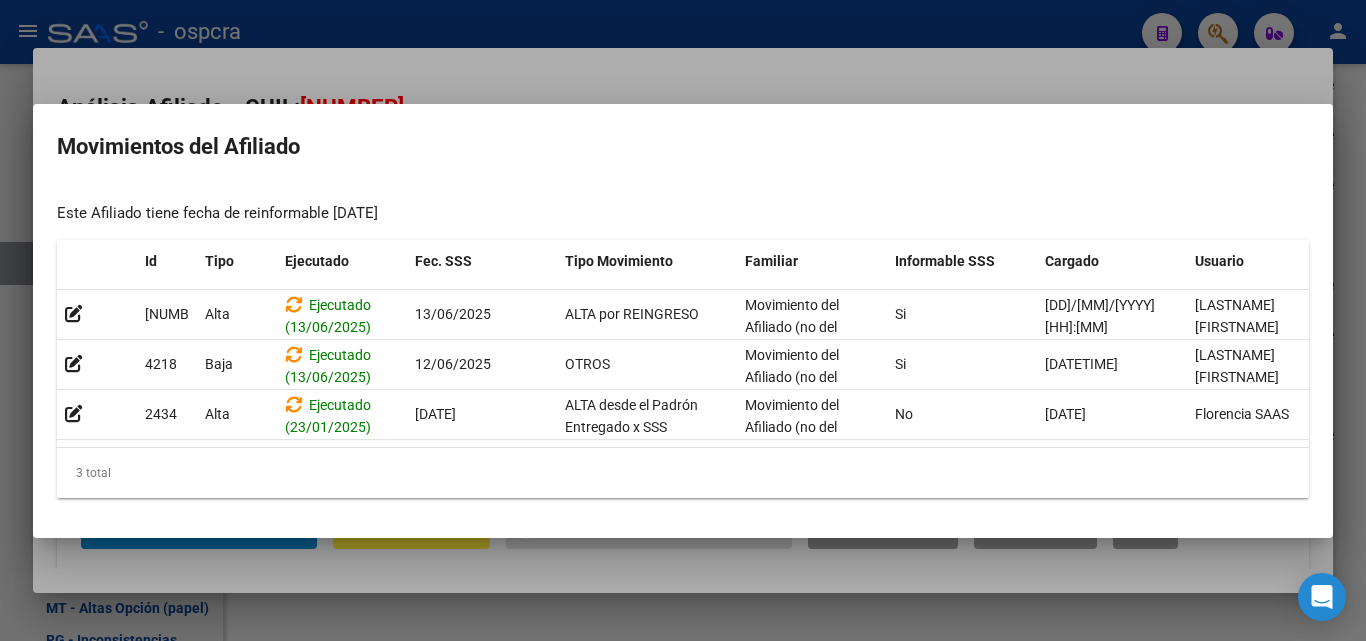 drag, startPoint x: 65, startPoint y: 197, endPoint x: 418, endPoint y: 213, distance: 353.36243 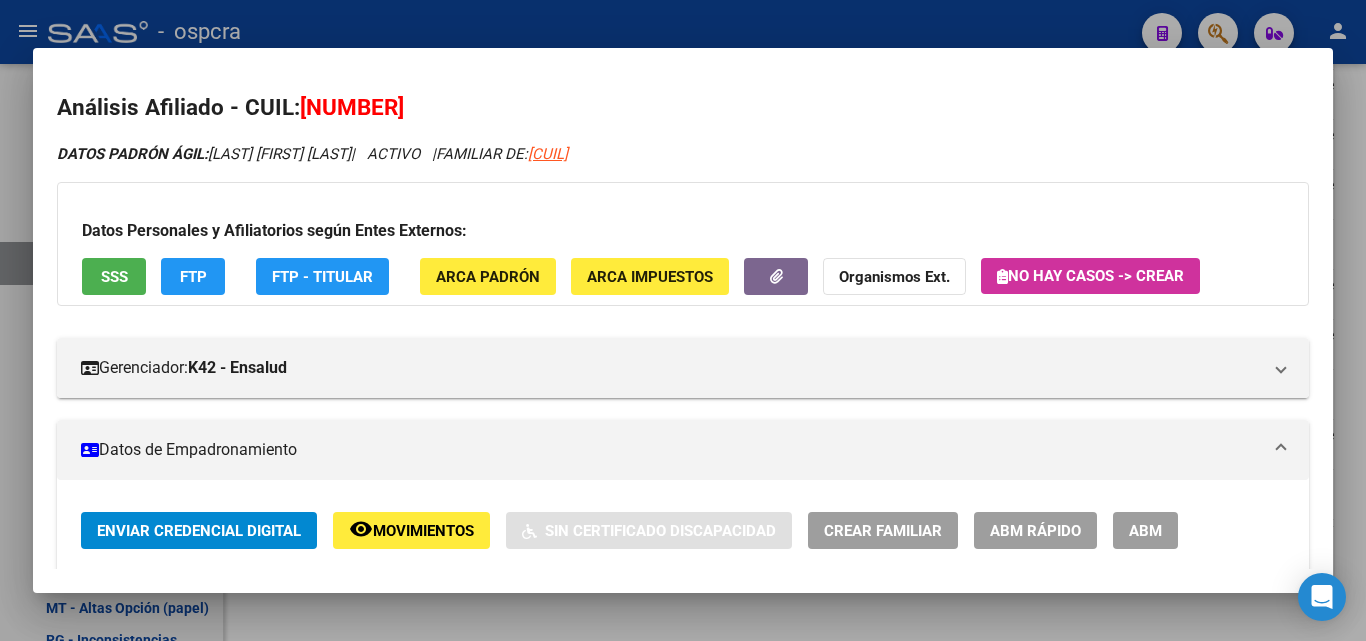 click at bounding box center [683, 320] 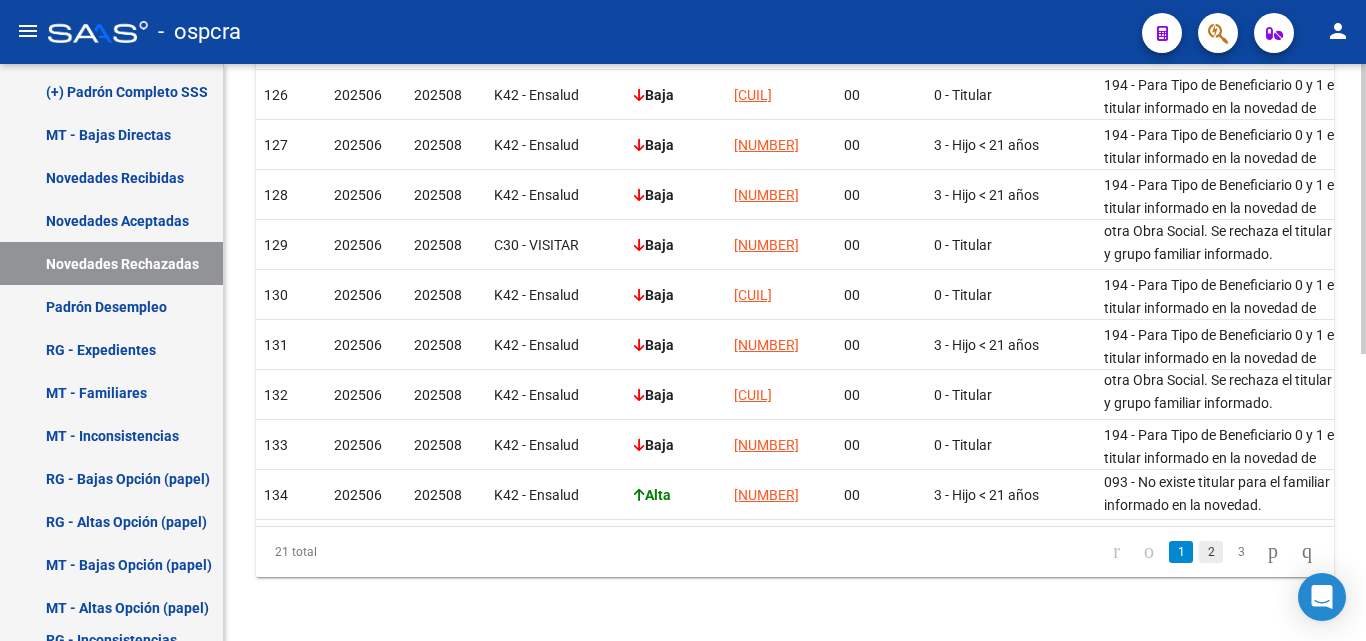 click on "2" 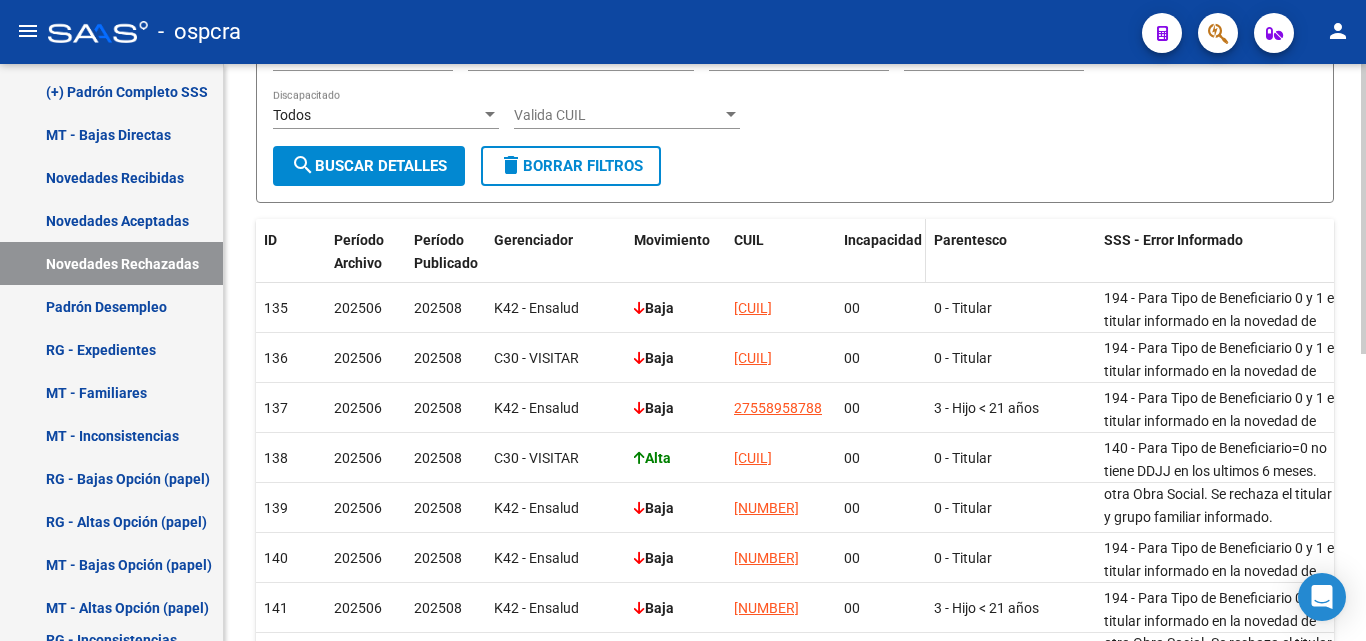 scroll, scrollTop: 271, scrollLeft: 0, axis: vertical 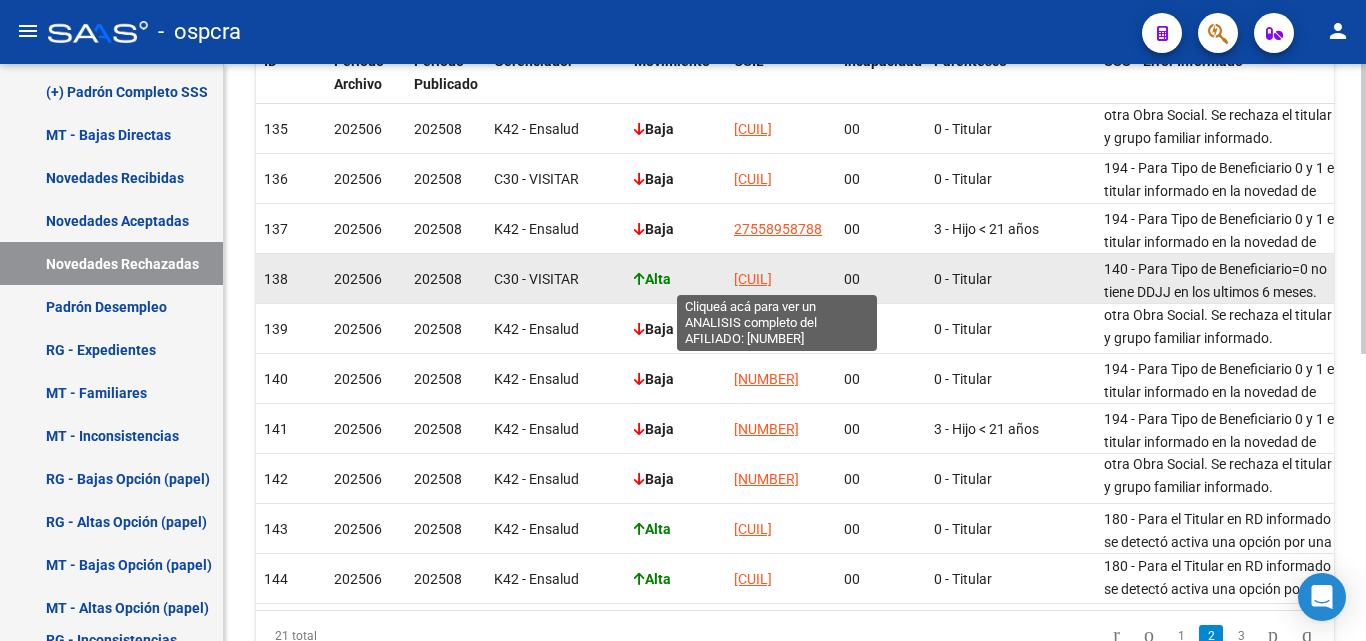 click on "20246541923" 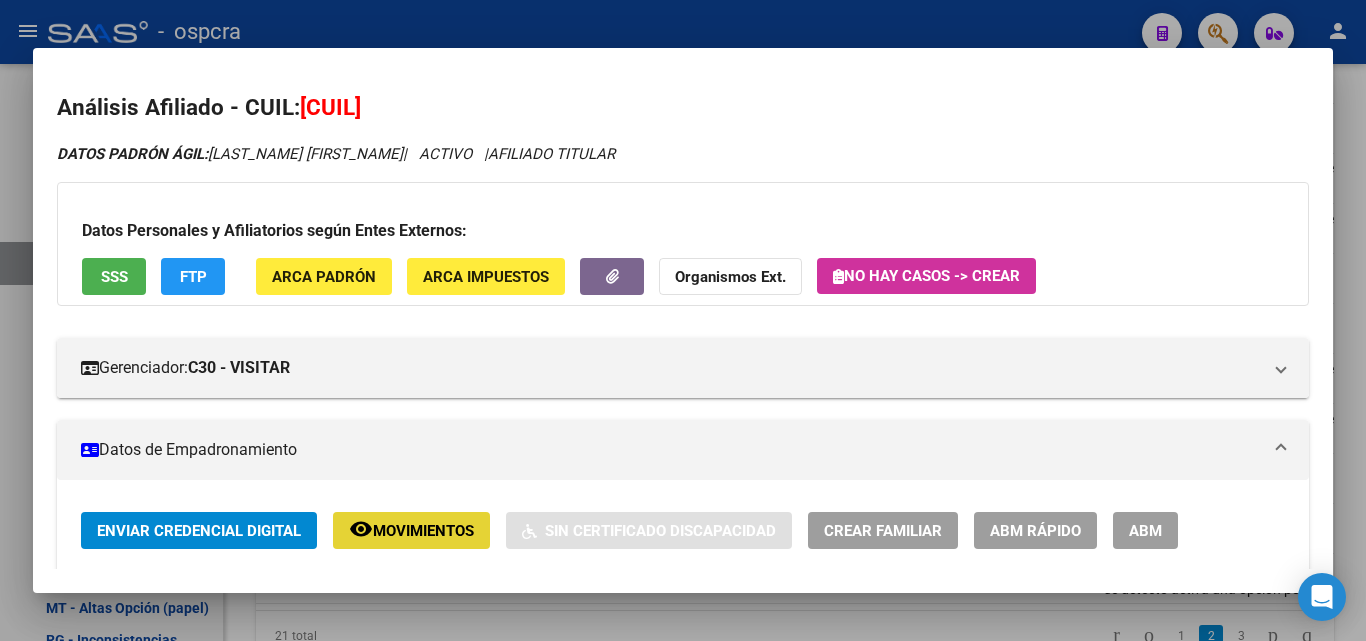 click on "Movimientos" 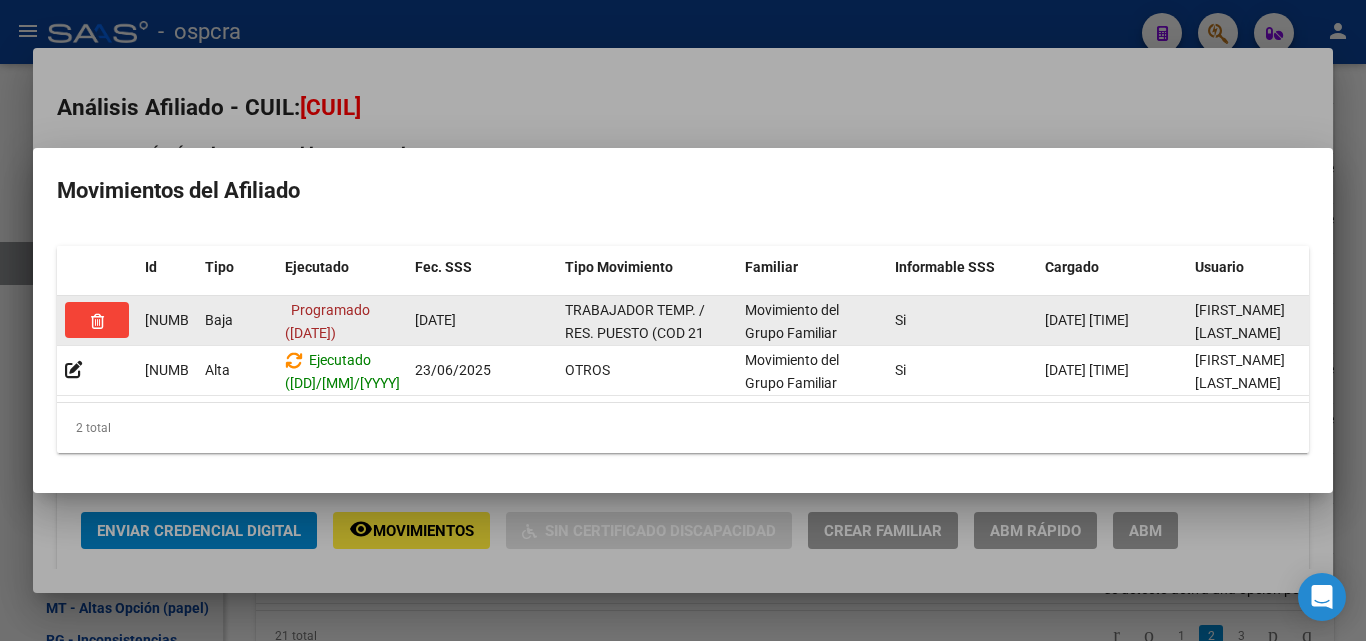 scroll, scrollTop: 26, scrollLeft: 0, axis: vertical 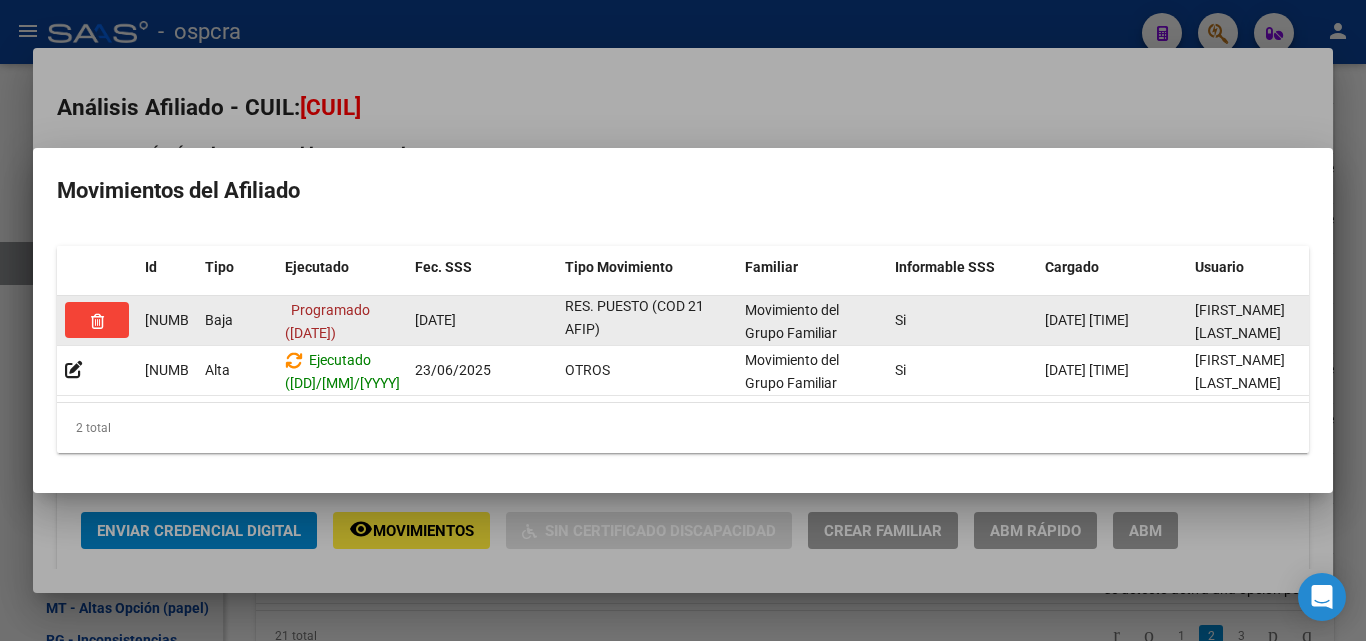 drag, startPoint x: 560, startPoint y: 297, endPoint x: 708, endPoint y: 322, distance: 150.09663 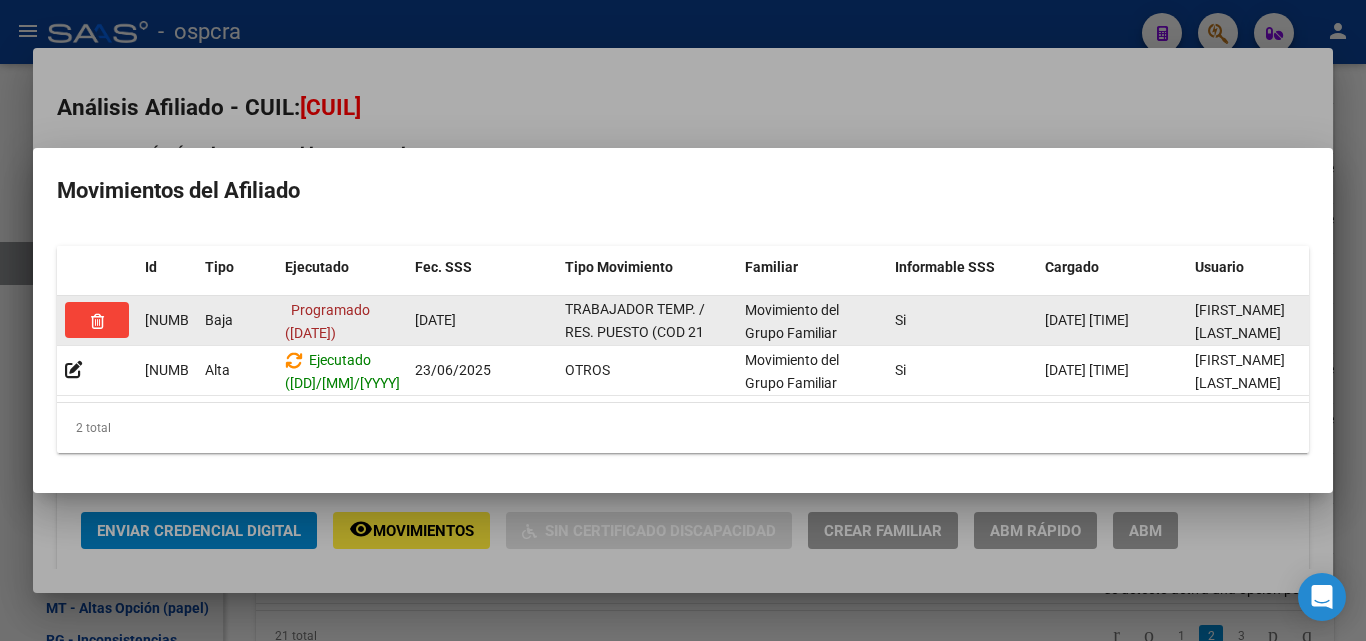 scroll, scrollTop: 0, scrollLeft: 0, axis: both 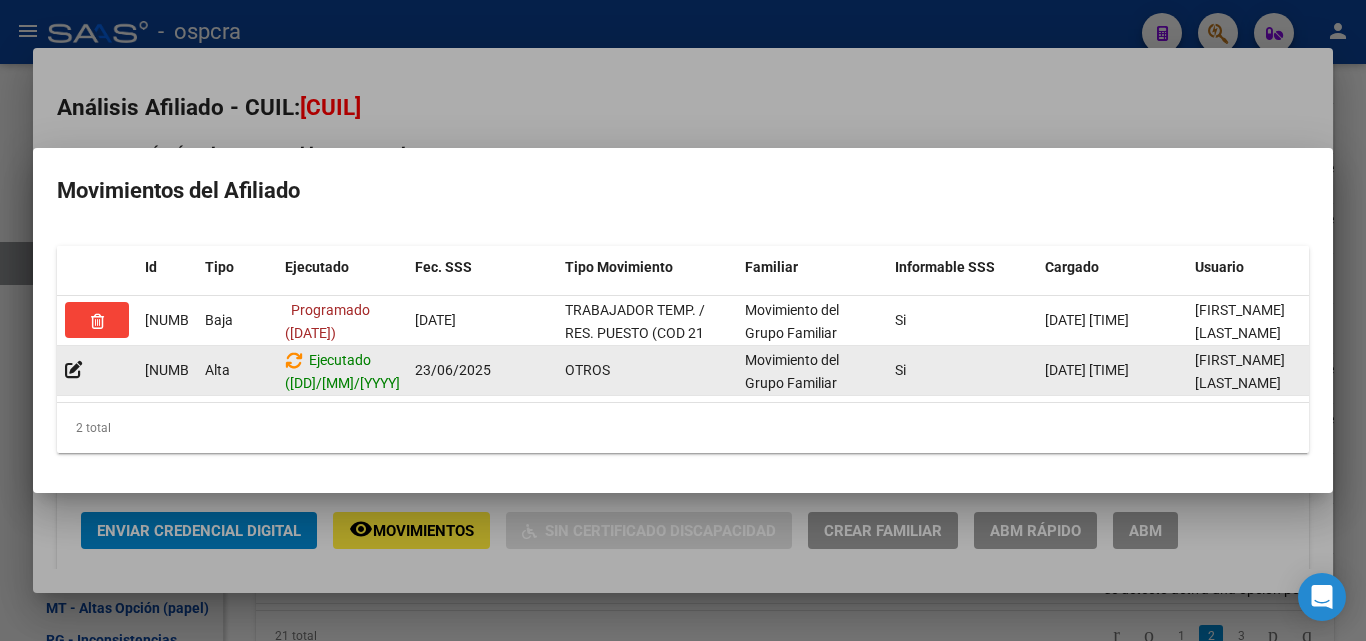 drag, startPoint x: 415, startPoint y: 362, endPoint x: 543, endPoint y: 372, distance: 128.39003 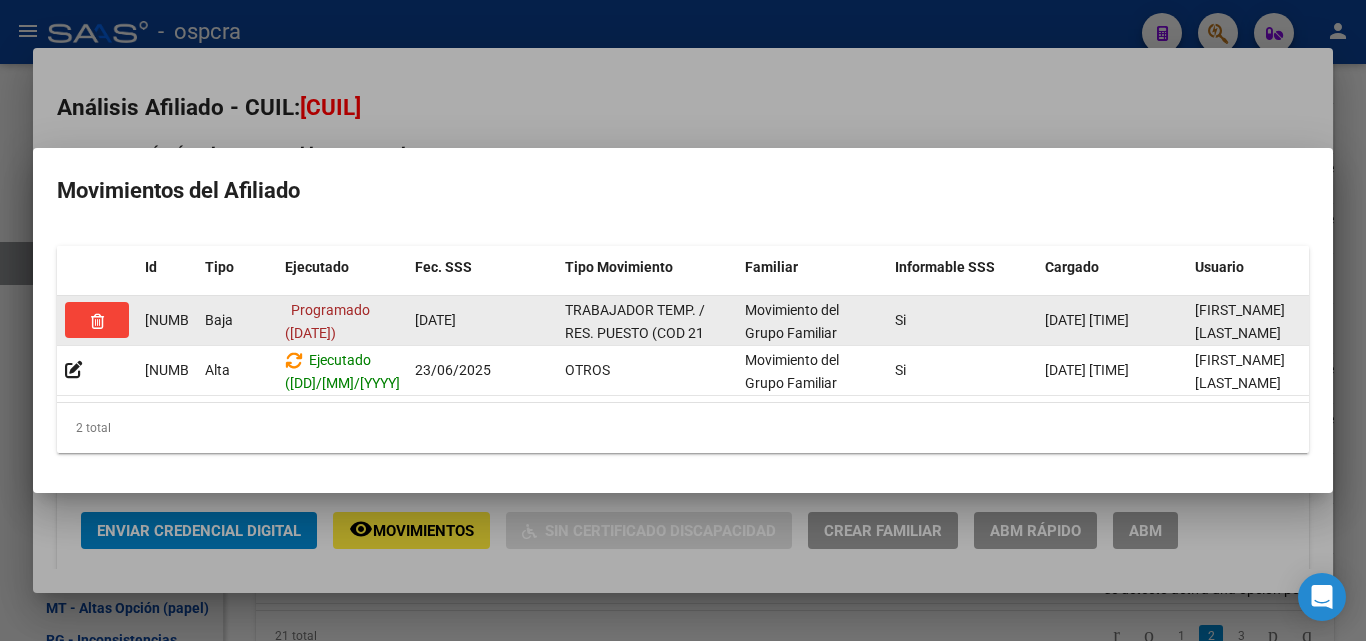 scroll, scrollTop: 1, scrollLeft: 0, axis: vertical 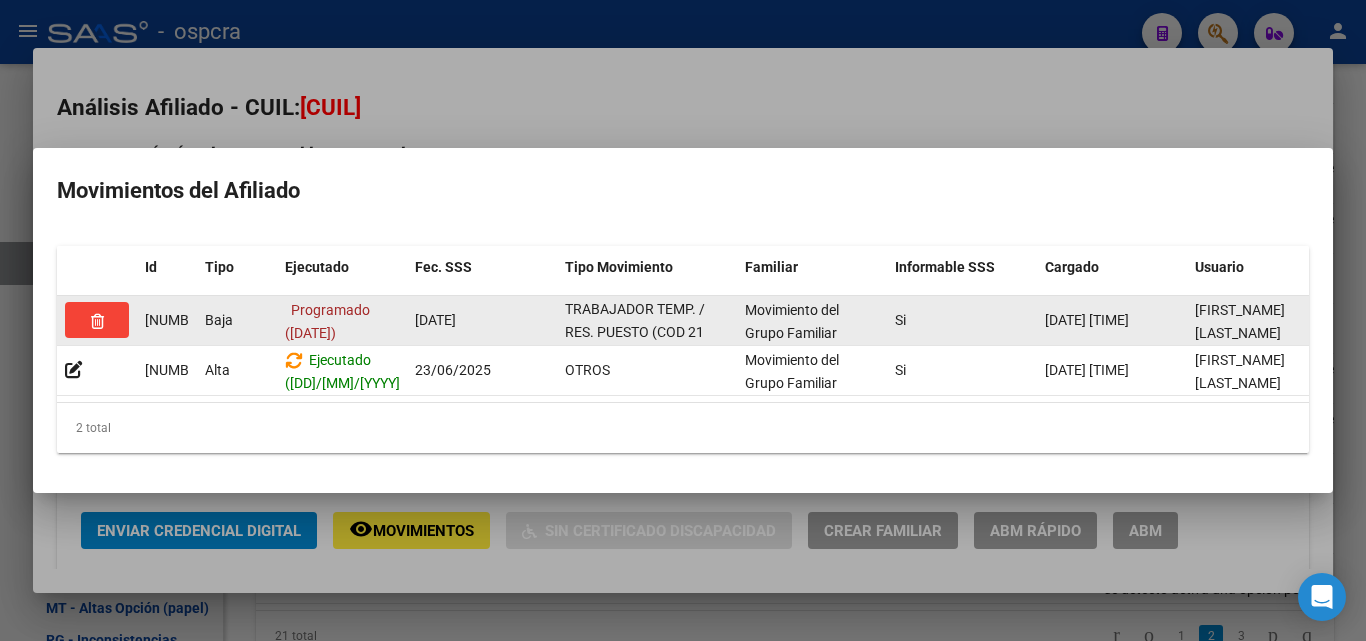 drag, startPoint x: 551, startPoint y: 302, endPoint x: 714, endPoint y: 337, distance: 166.71533 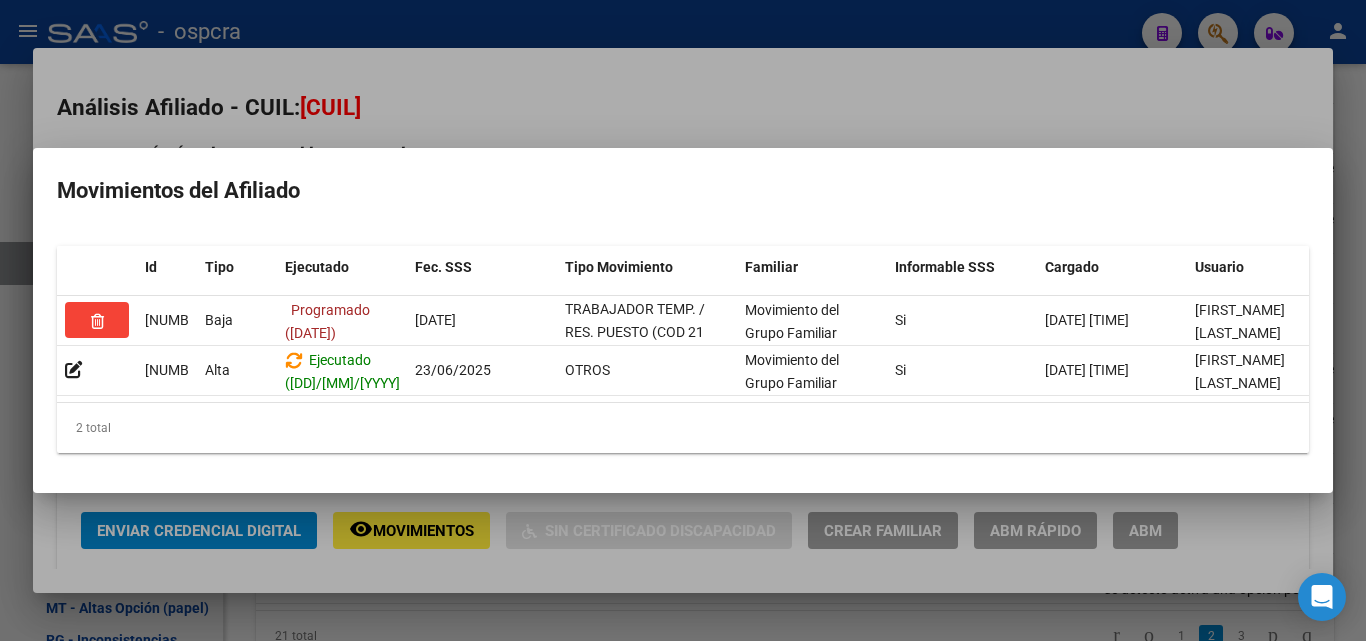 click at bounding box center (683, 320) 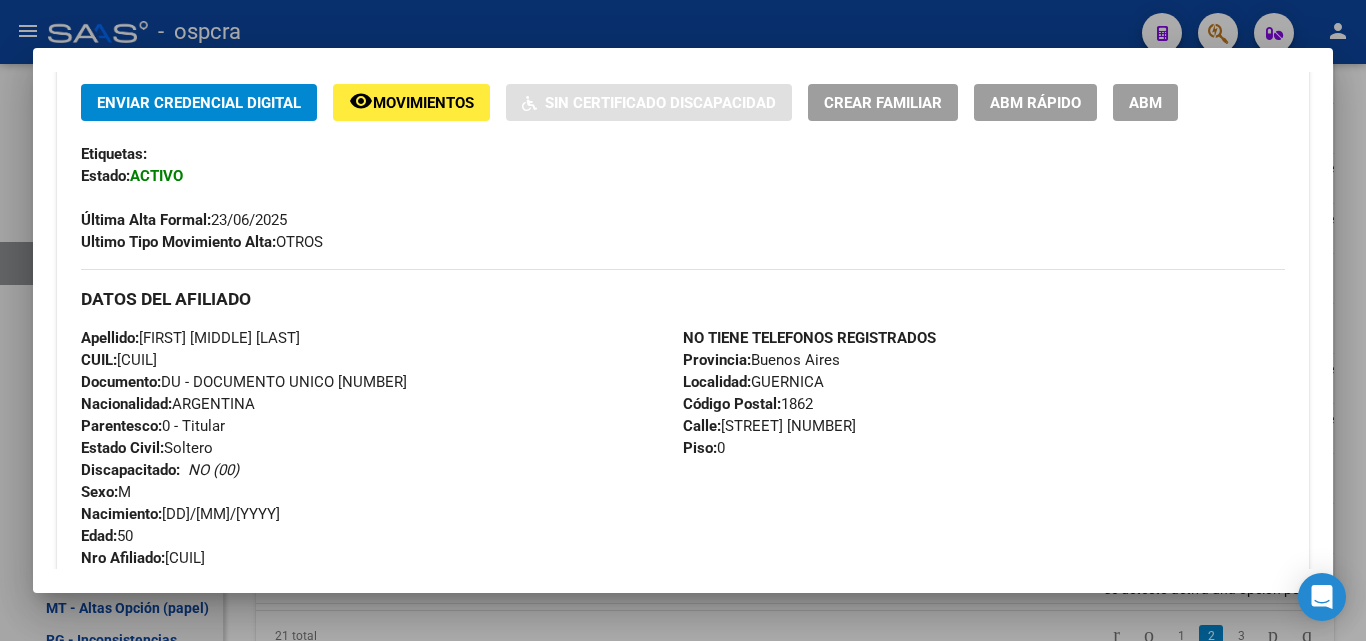 scroll, scrollTop: 400, scrollLeft: 0, axis: vertical 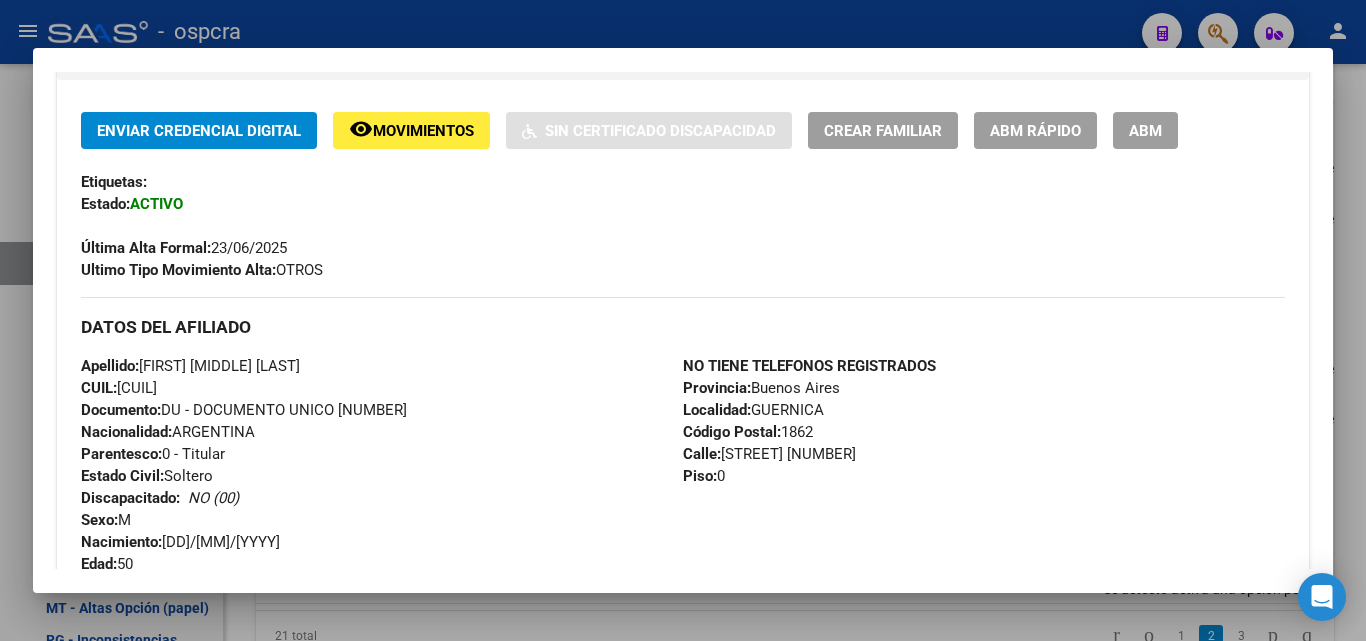 drag, startPoint x: 143, startPoint y: 361, endPoint x: 375, endPoint y: 359, distance: 232.00862 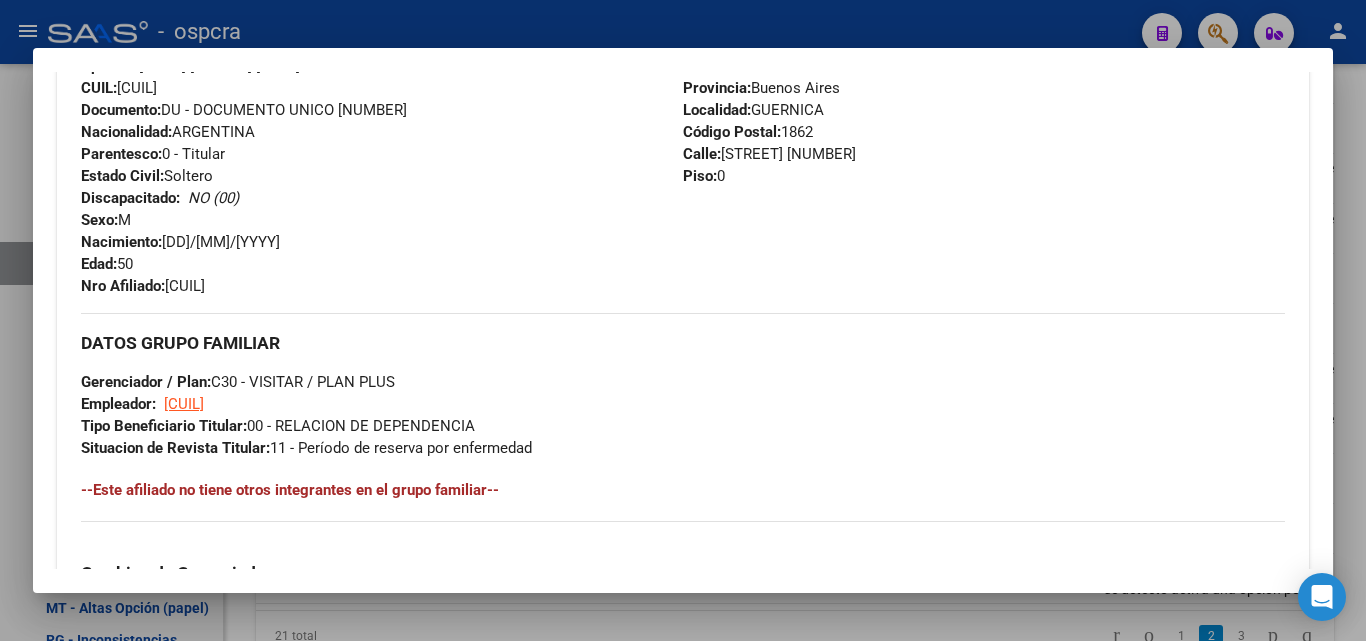 scroll, scrollTop: 300, scrollLeft: 0, axis: vertical 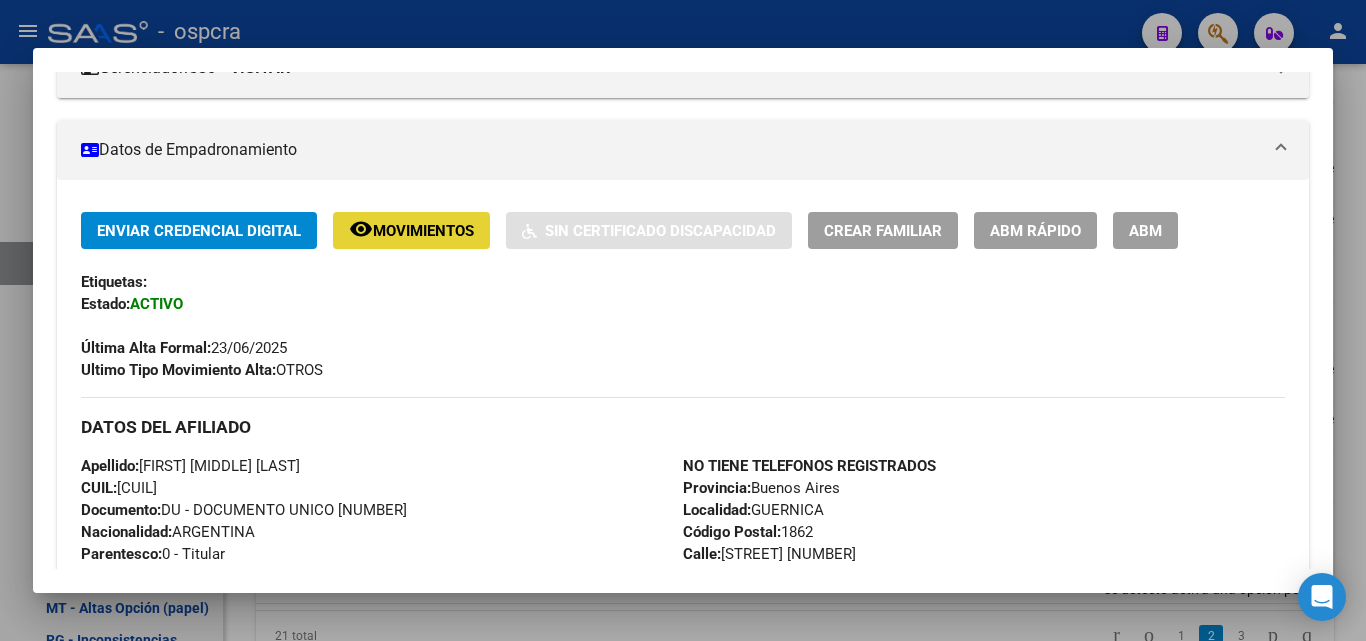 click on "Movimientos" 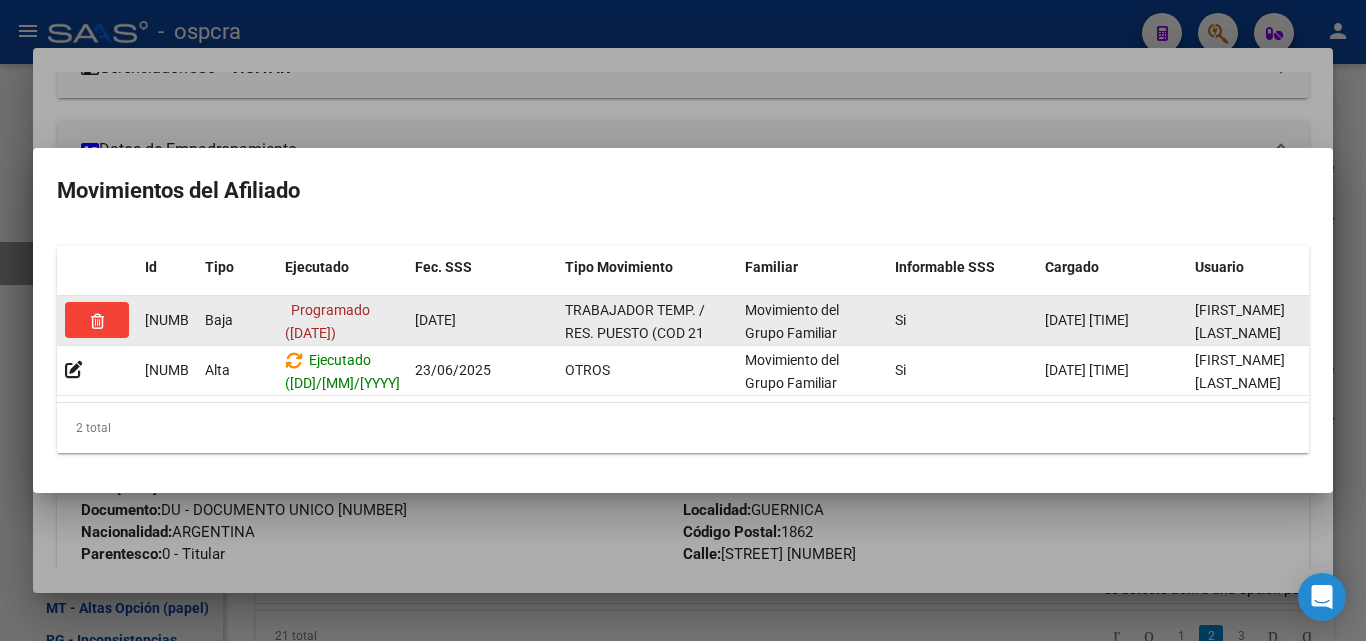 scroll, scrollTop: 4, scrollLeft: 0, axis: vertical 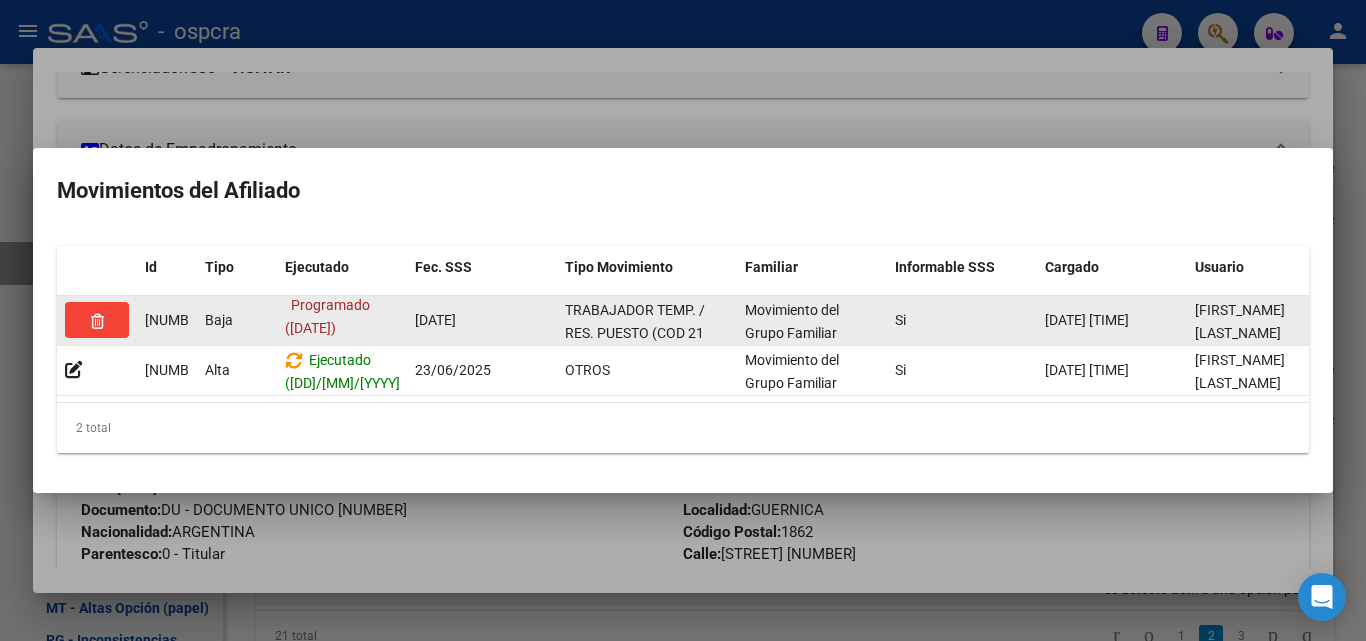drag, startPoint x: 293, startPoint y: 328, endPoint x: 372, endPoint y: 331, distance: 79.05694 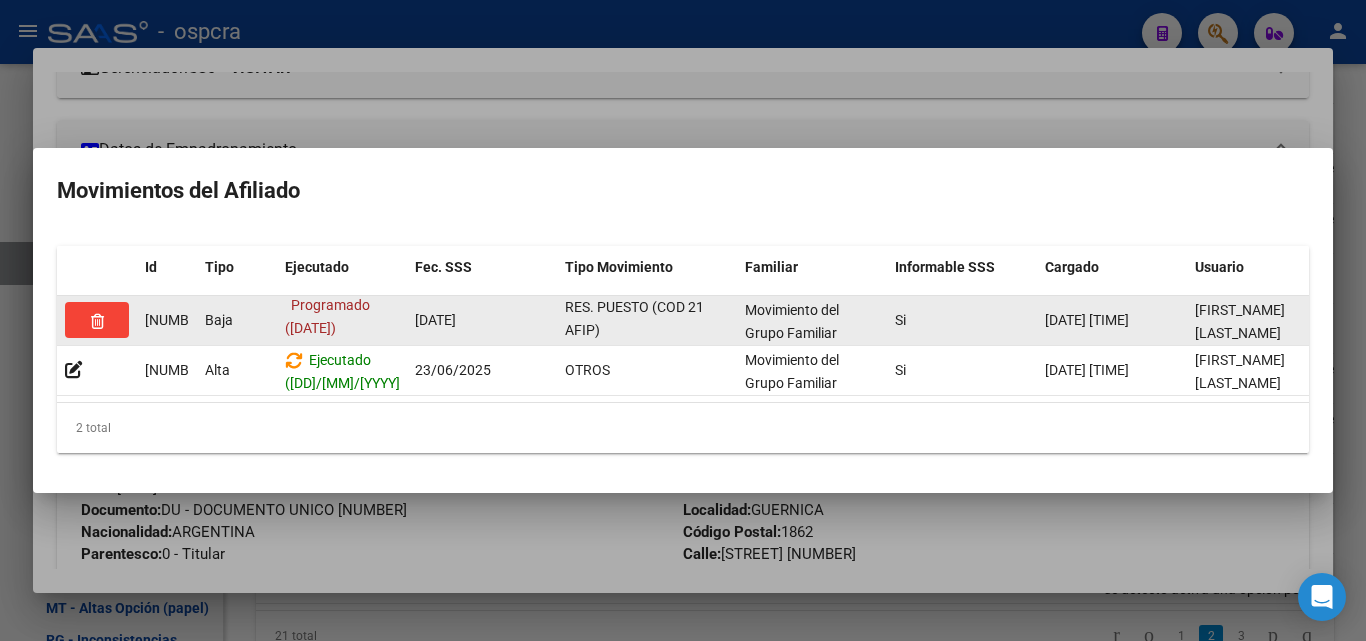 scroll, scrollTop: 0, scrollLeft: 0, axis: both 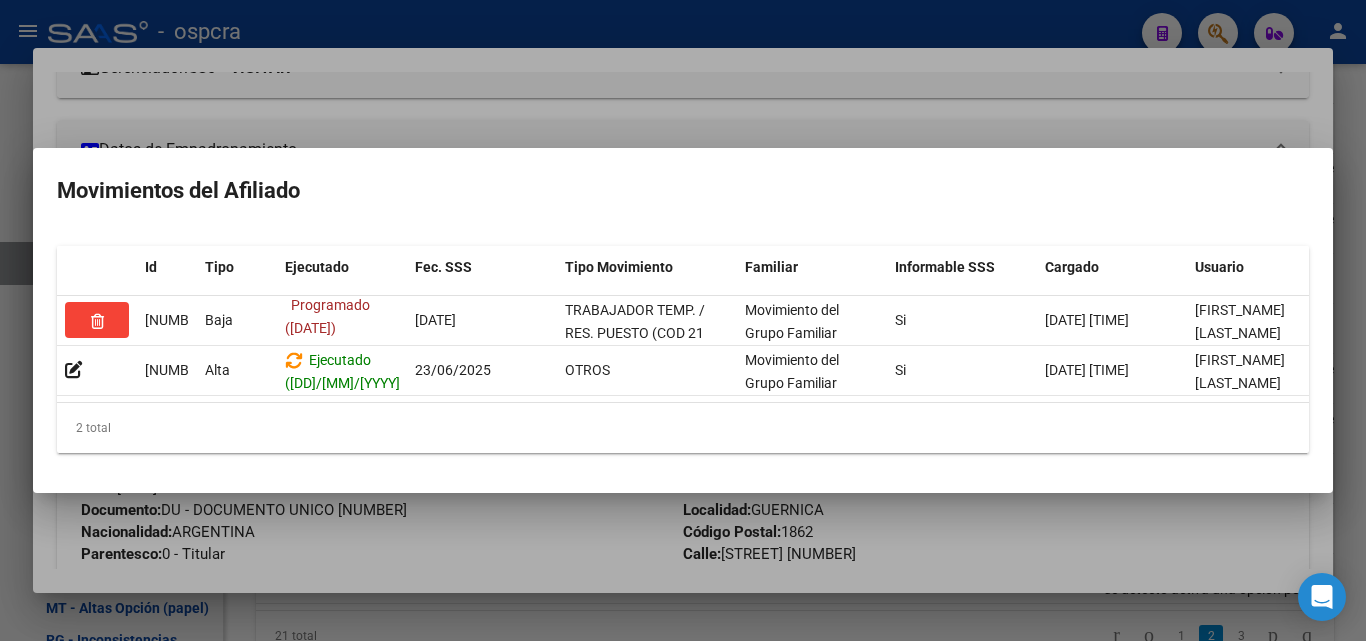 click at bounding box center (683, 320) 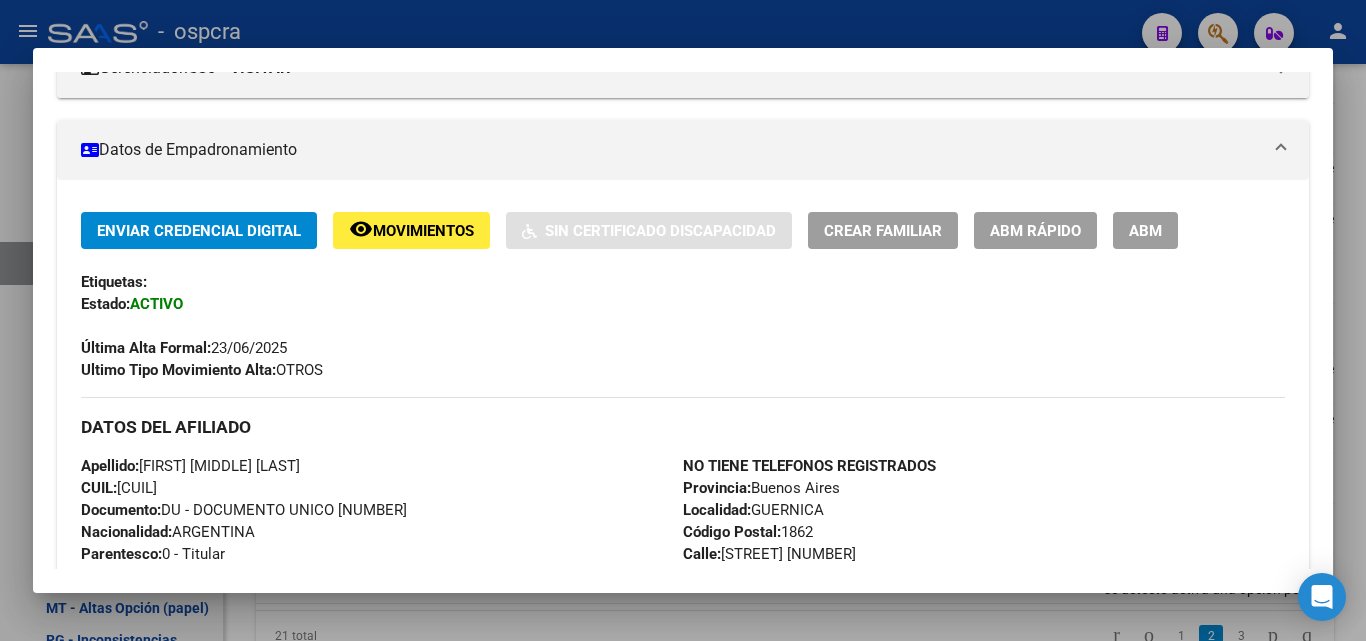 scroll, scrollTop: 0, scrollLeft: 0, axis: both 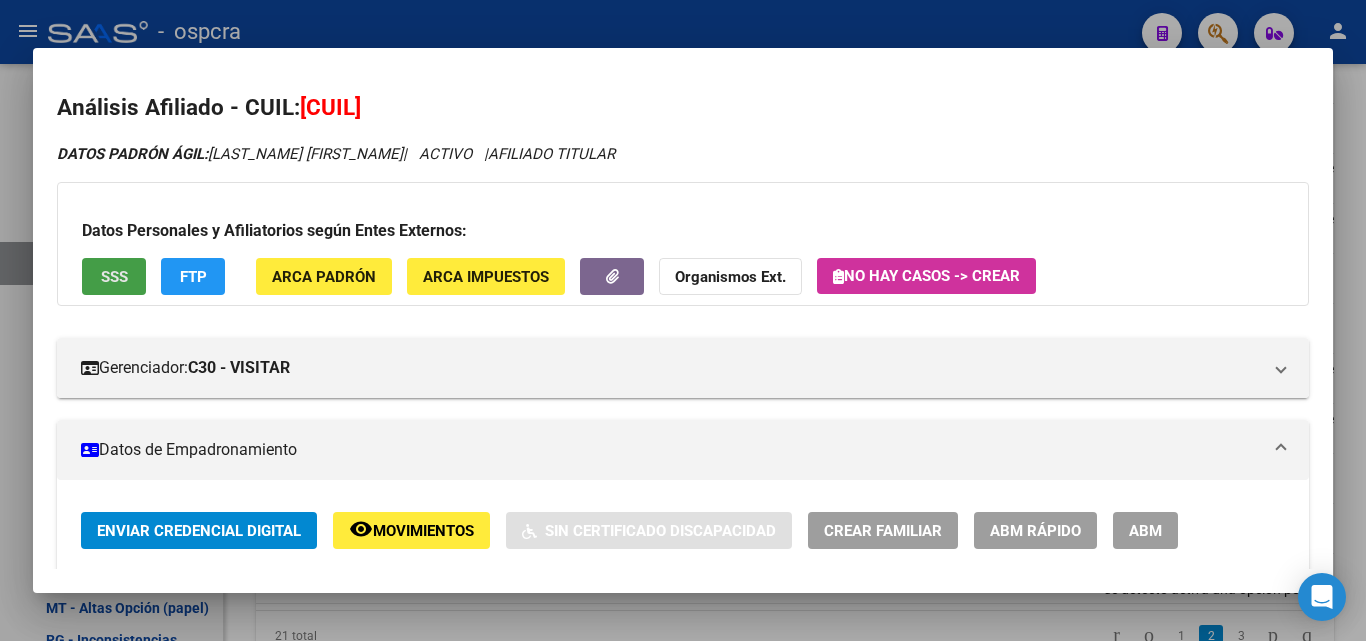 click on "SSS" at bounding box center (114, 277) 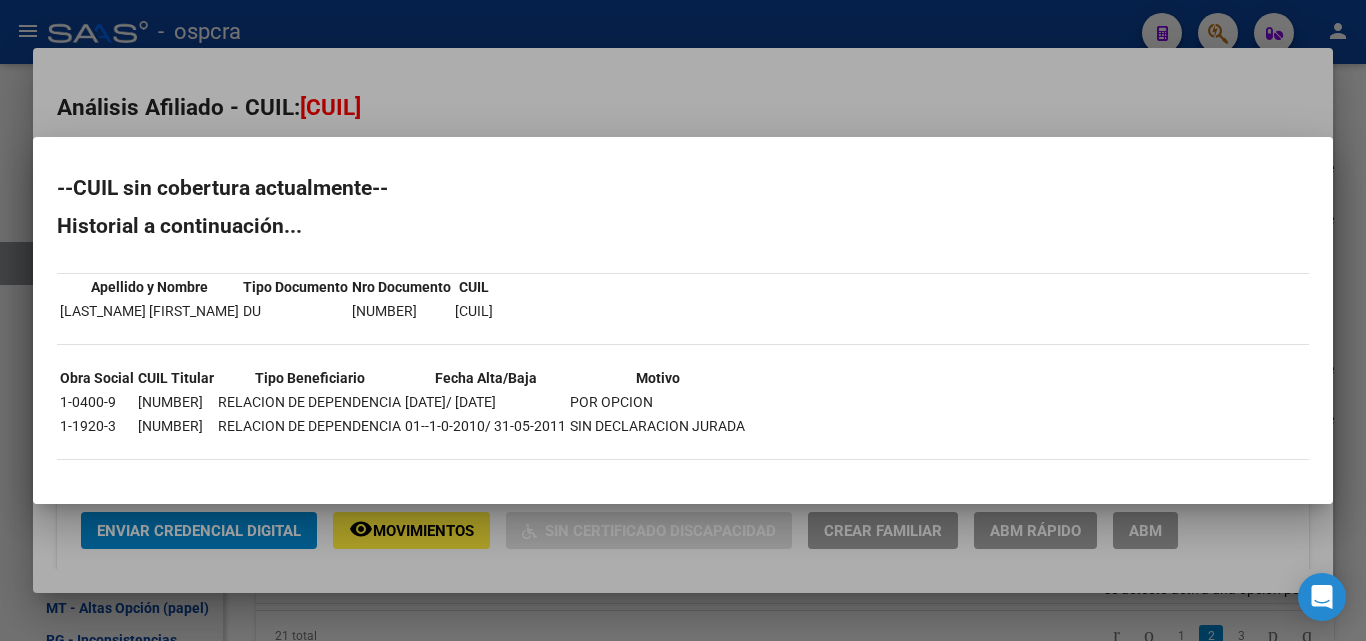 click at bounding box center [683, 320] 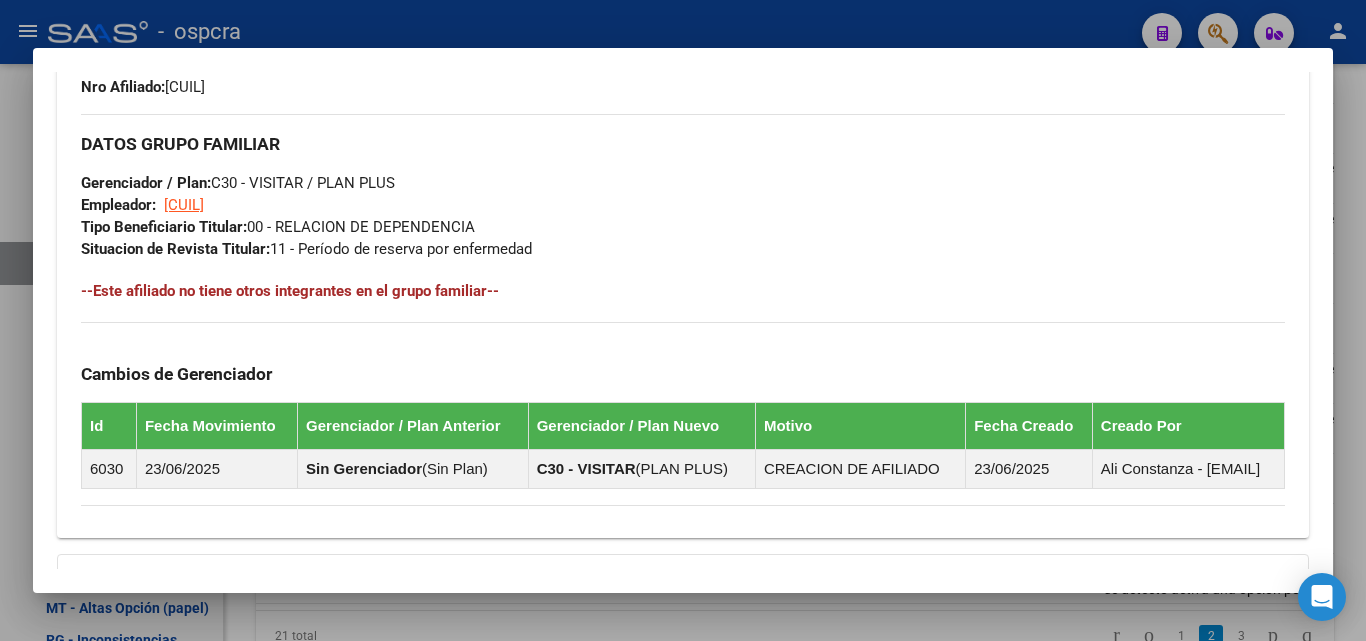 scroll, scrollTop: 1000, scrollLeft: 0, axis: vertical 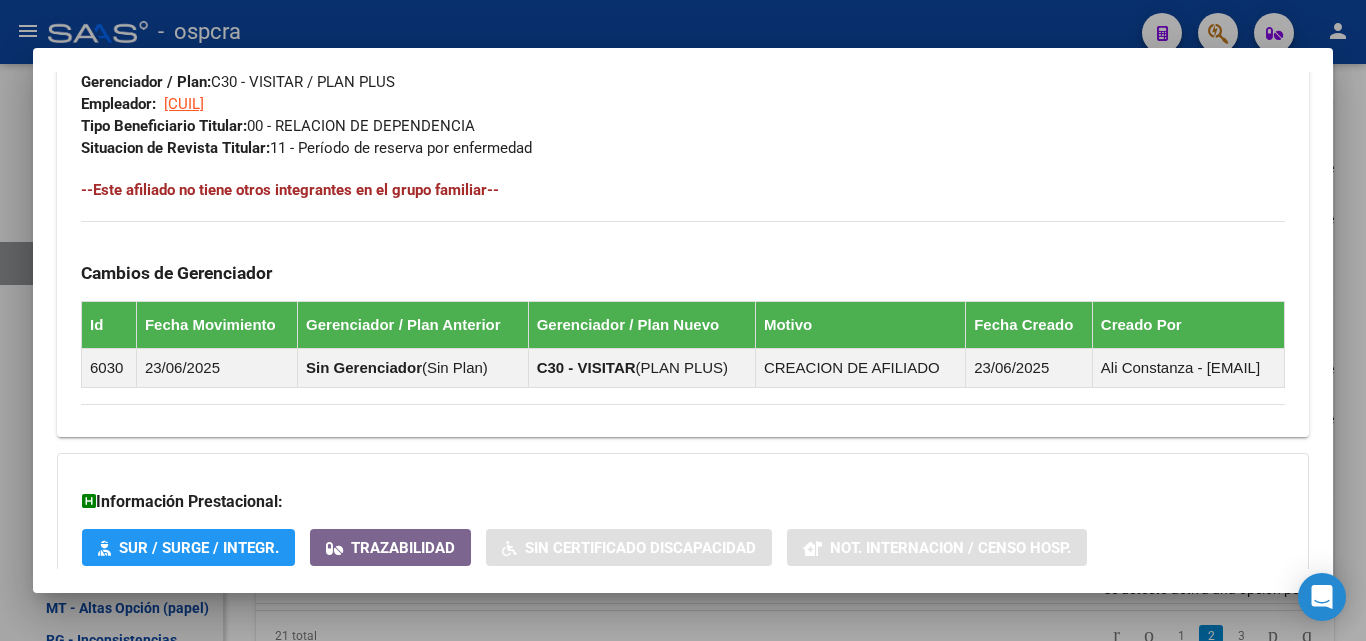 drag, startPoint x: 297, startPoint y: 147, endPoint x: 567, endPoint y: 151, distance: 270.02963 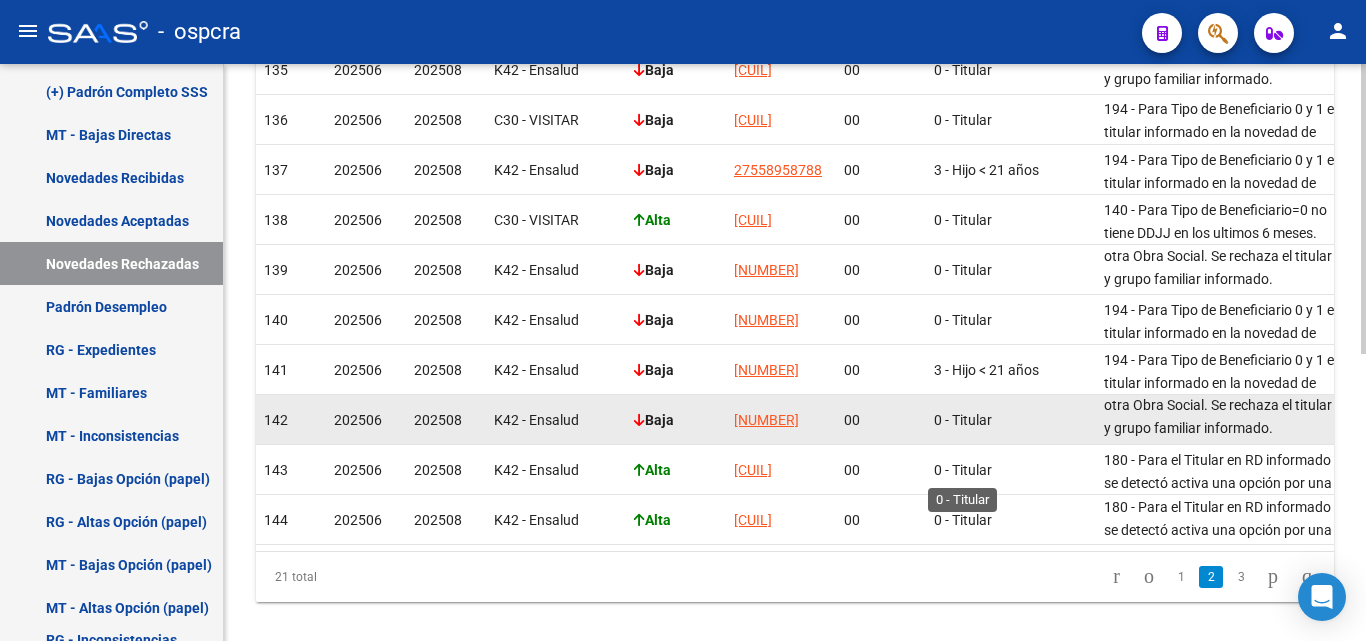 scroll, scrollTop: 571, scrollLeft: 0, axis: vertical 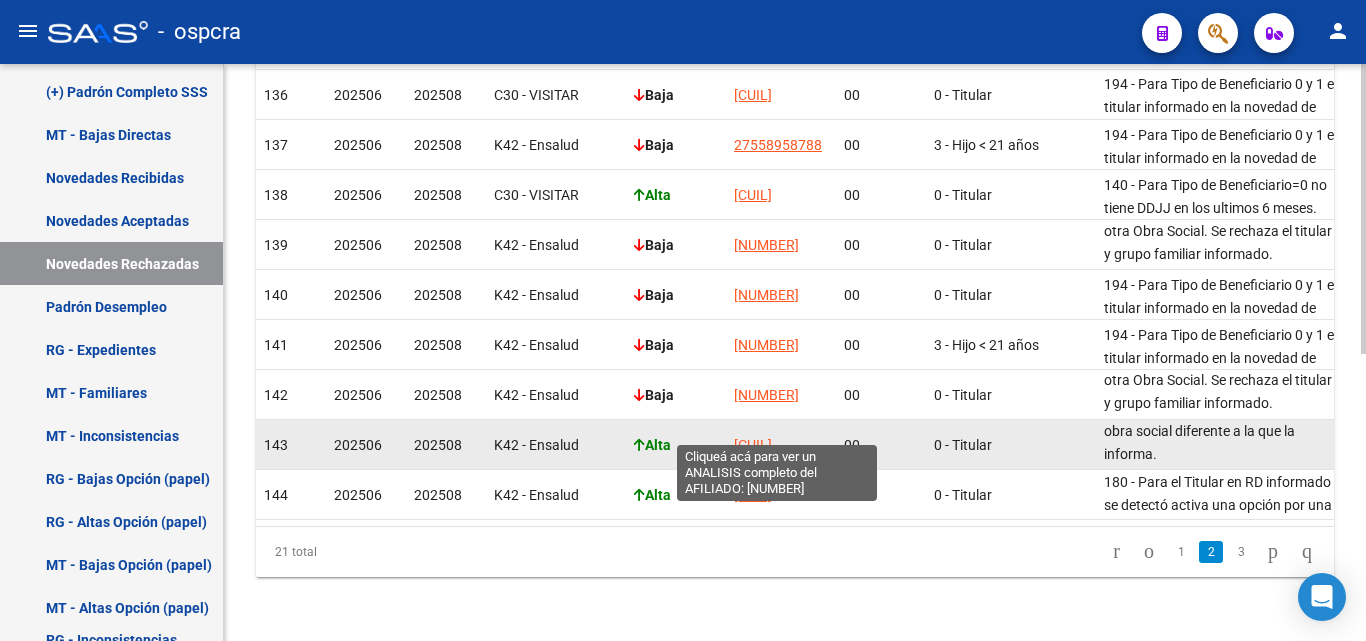 click on "27452864261" 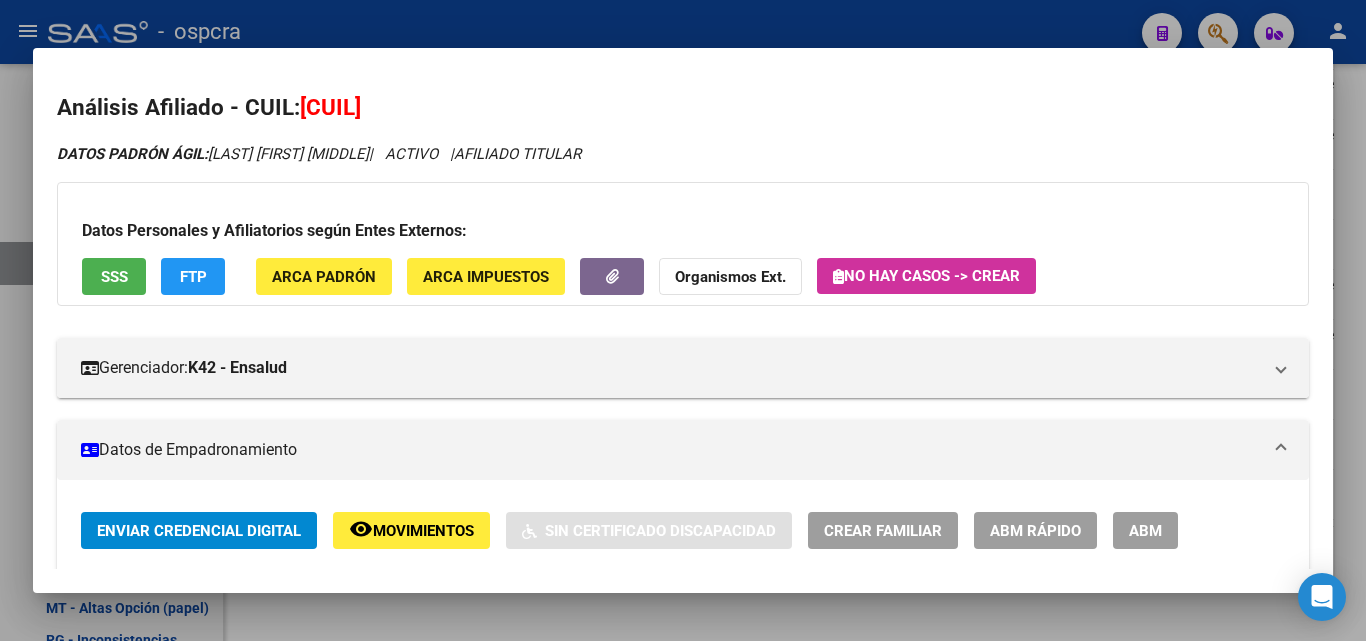 click at bounding box center [683, 320] 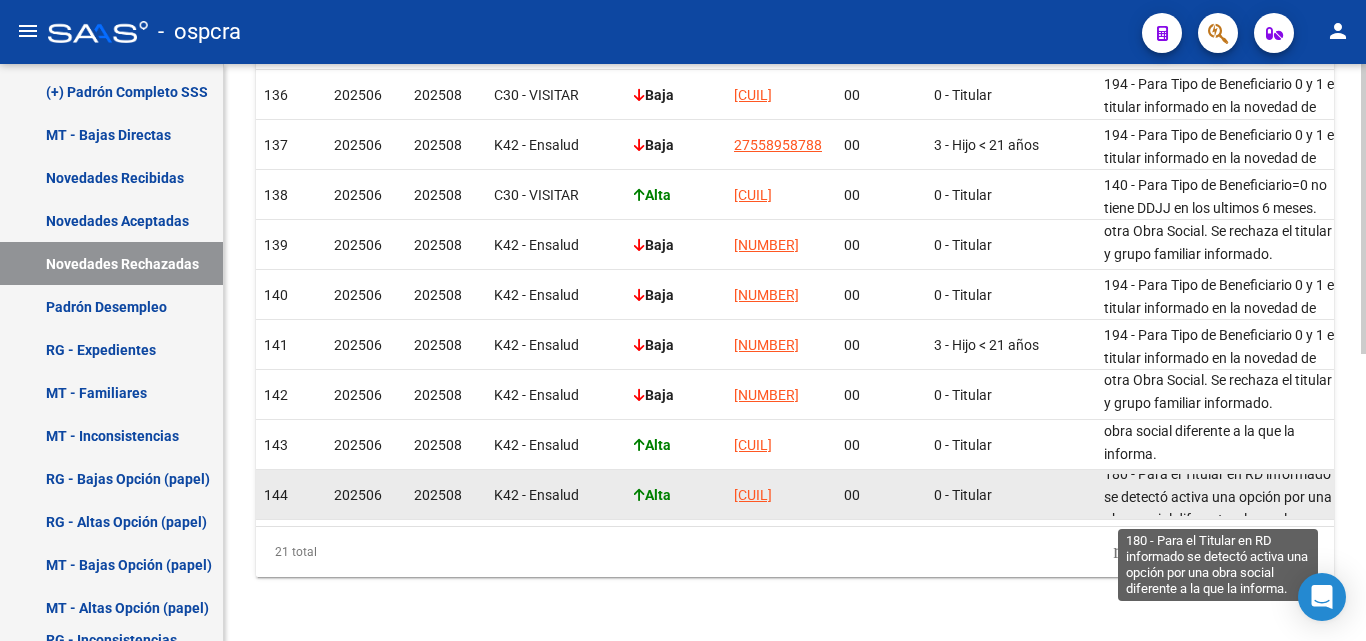 scroll, scrollTop: 0, scrollLeft: 0, axis: both 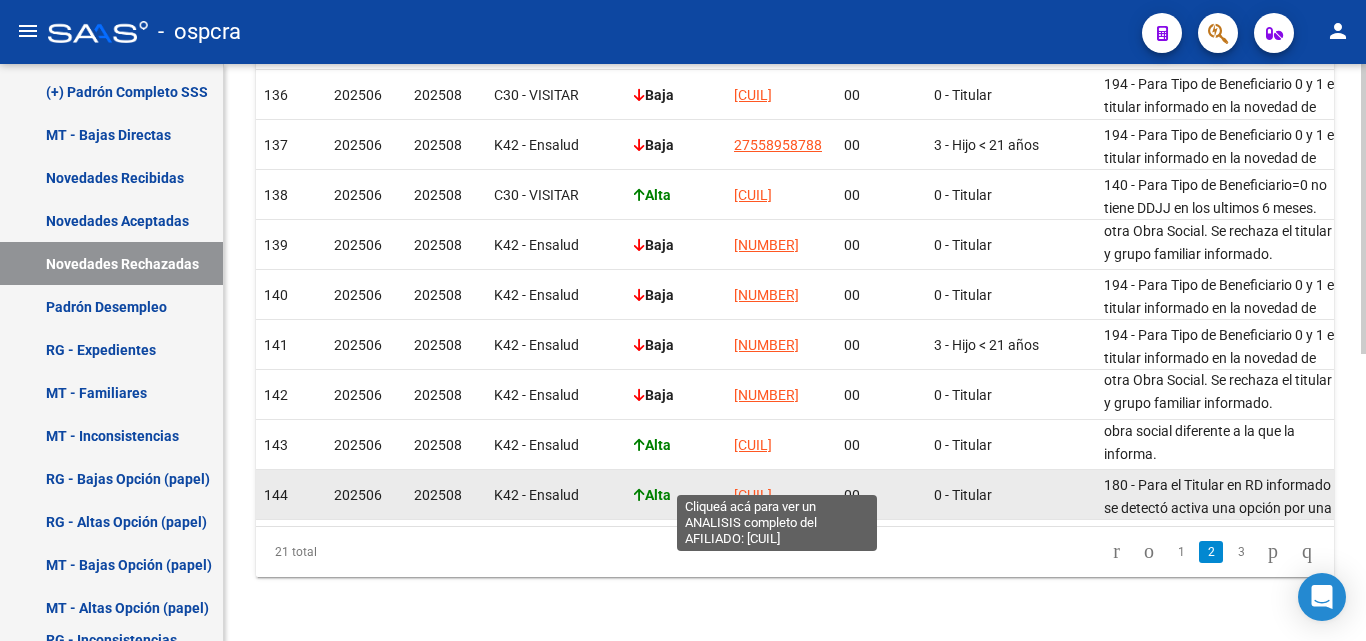 click on "20444769611" 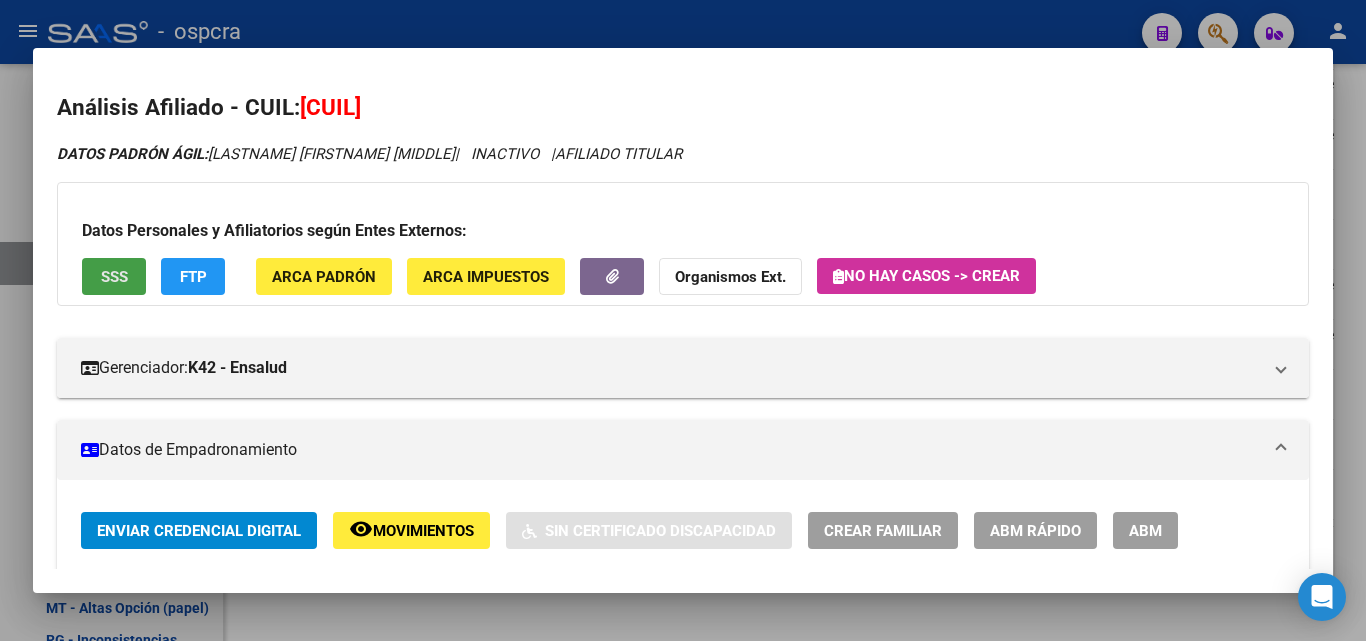 click on "SSS" at bounding box center [114, 277] 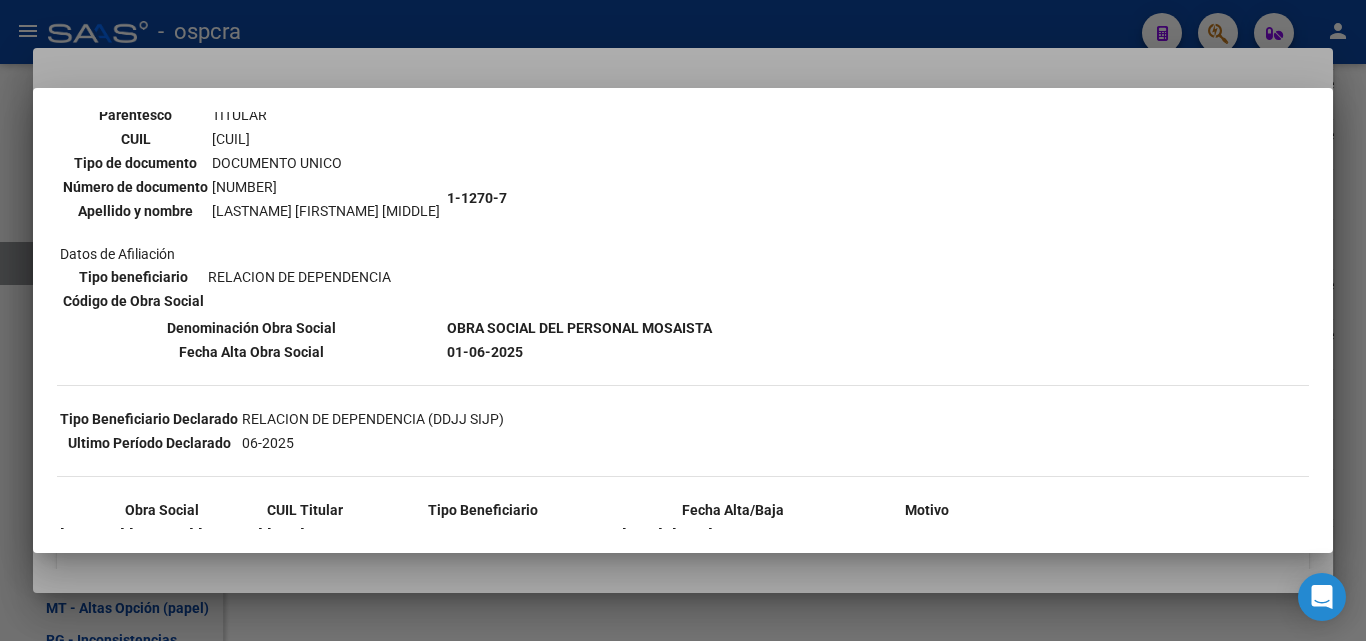scroll, scrollTop: 200, scrollLeft: 0, axis: vertical 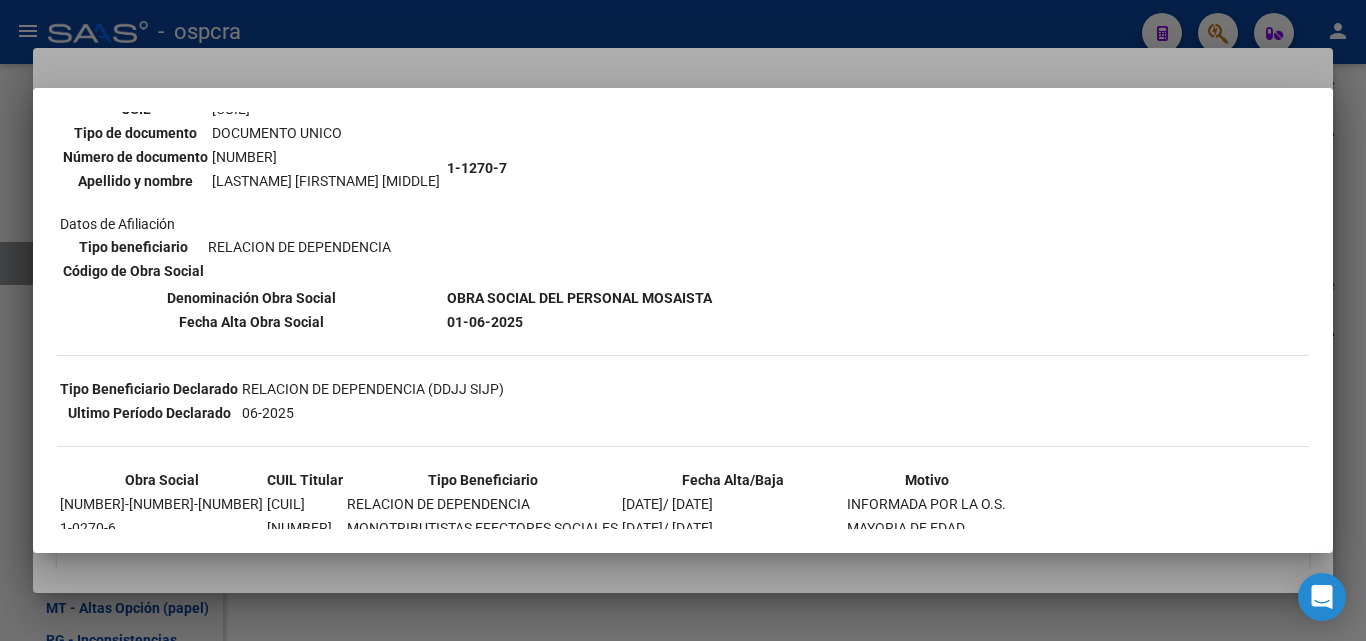 click at bounding box center [683, 320] 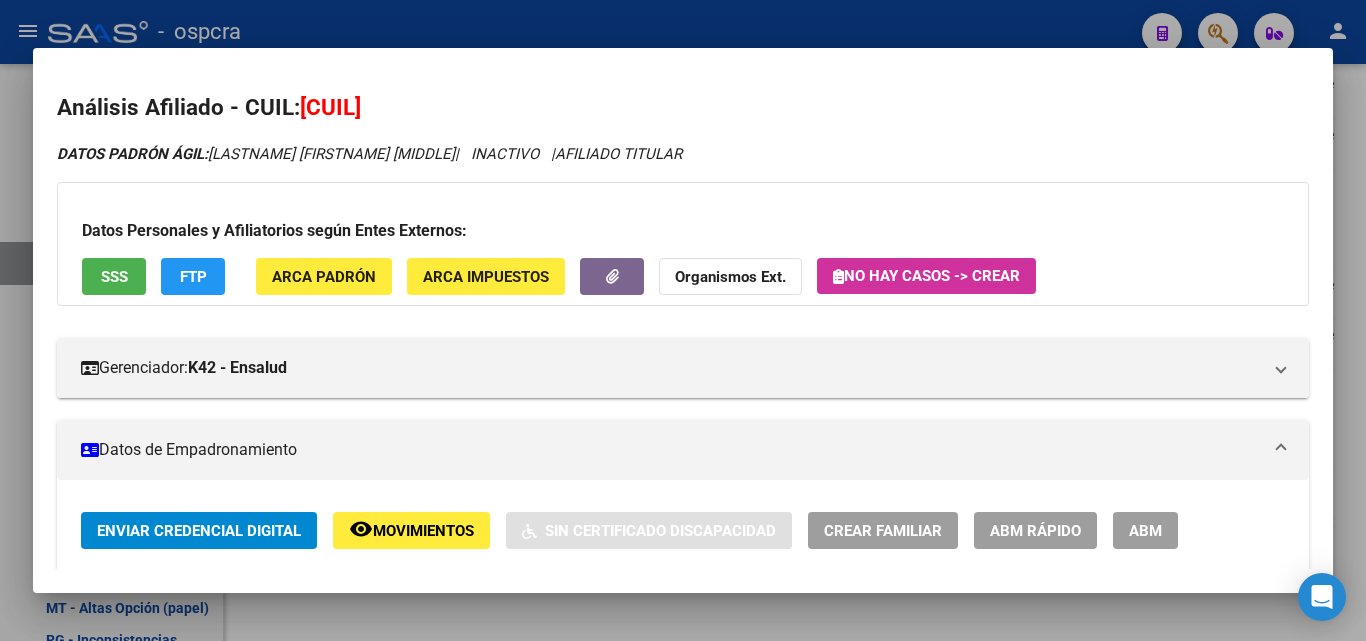 click at bounding box center [683, 320] 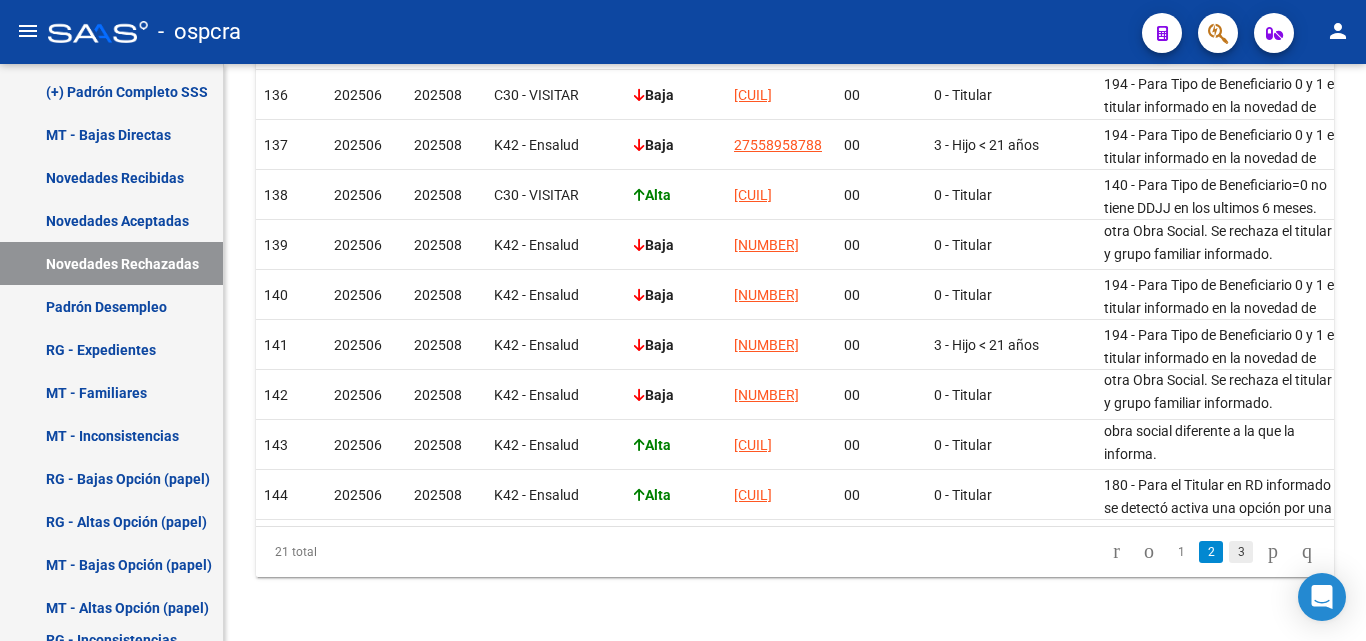 click on "3" 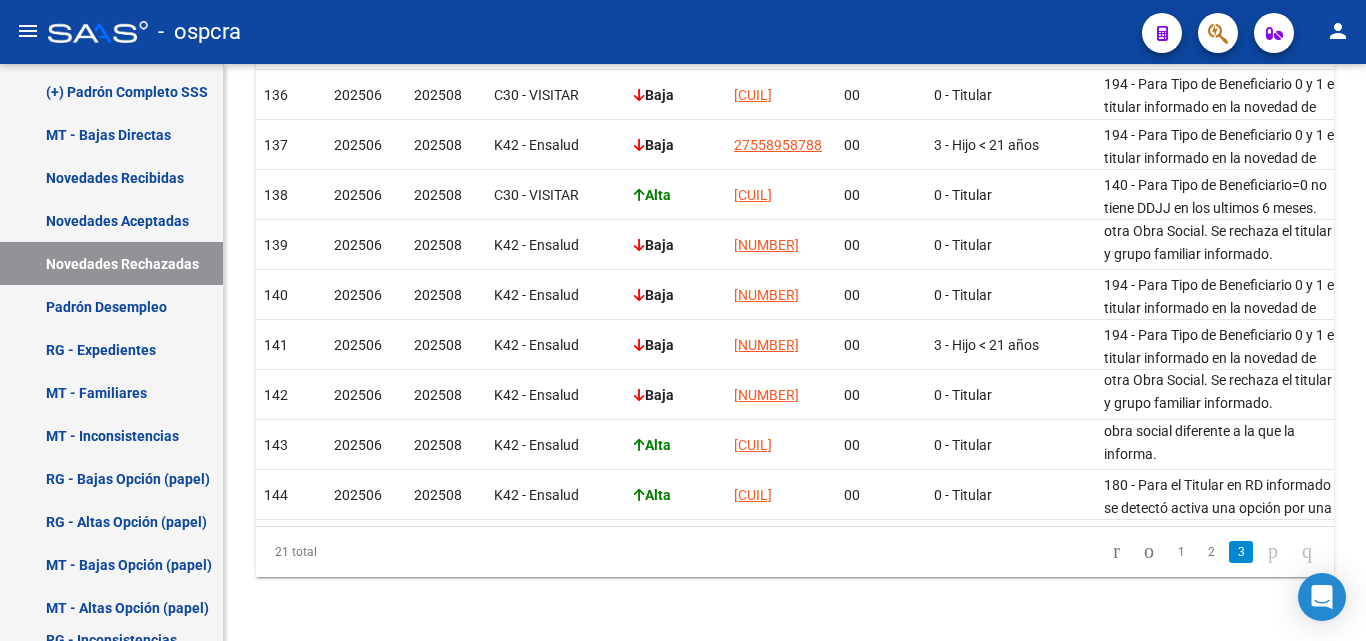 scroll, scrollTop: 576, scrollLeft: 0, axis: vertical 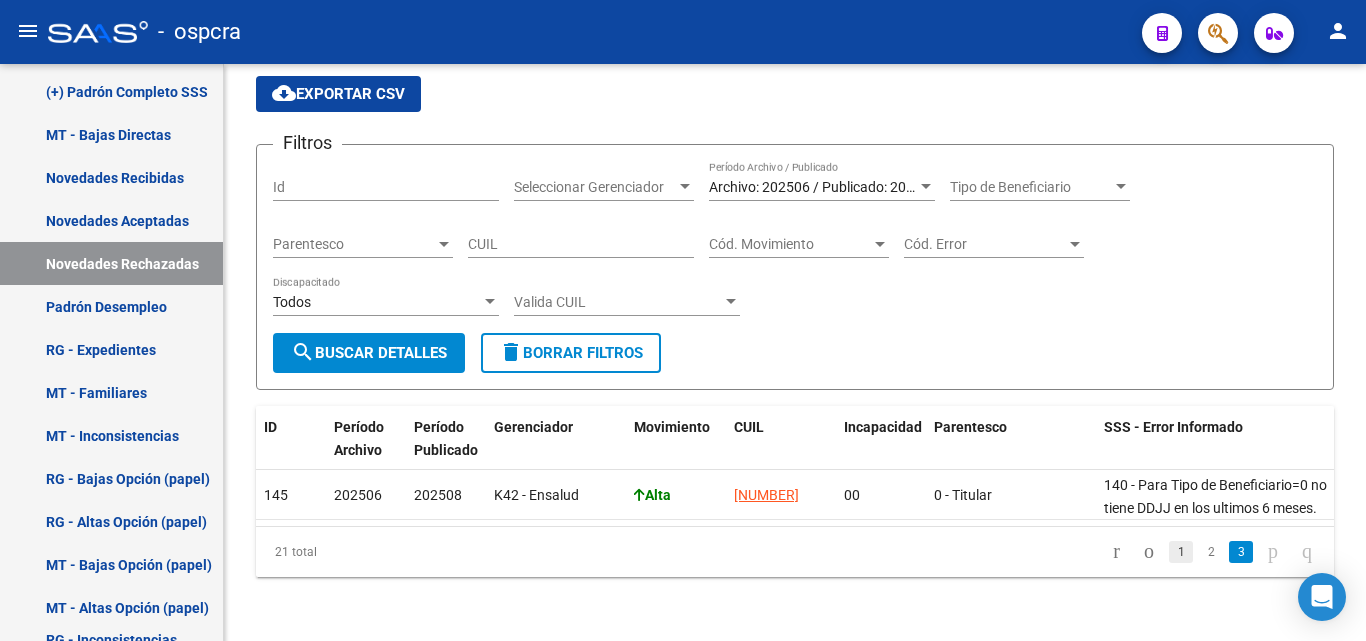 click on "1" 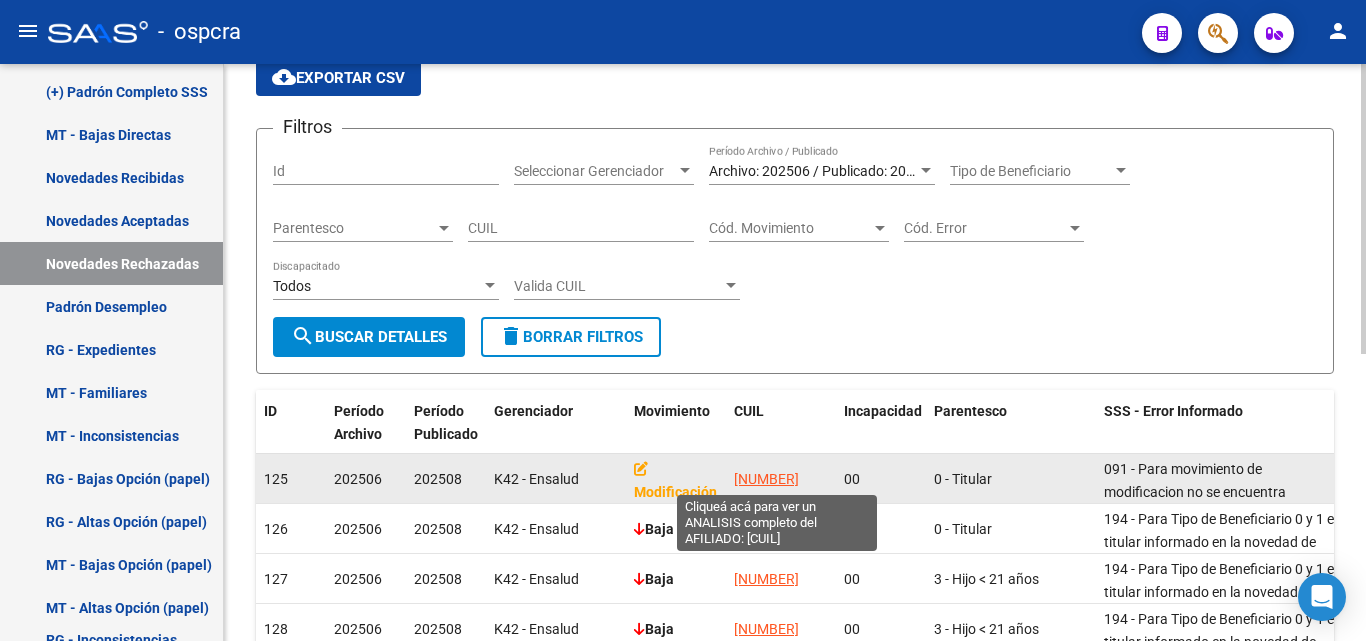 scroll, scrollTop: 3, scrollLeft: 0, axis: vertical 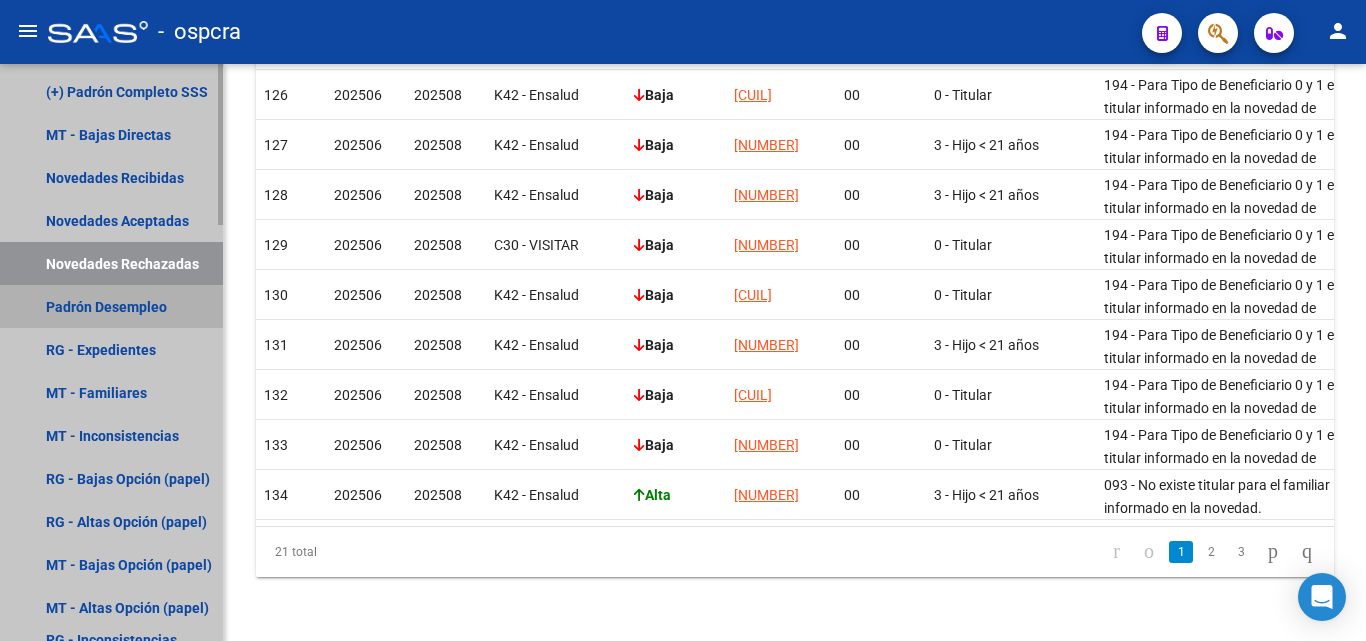 click on "Padrón Desempleo" at bounding box center [111, 306] 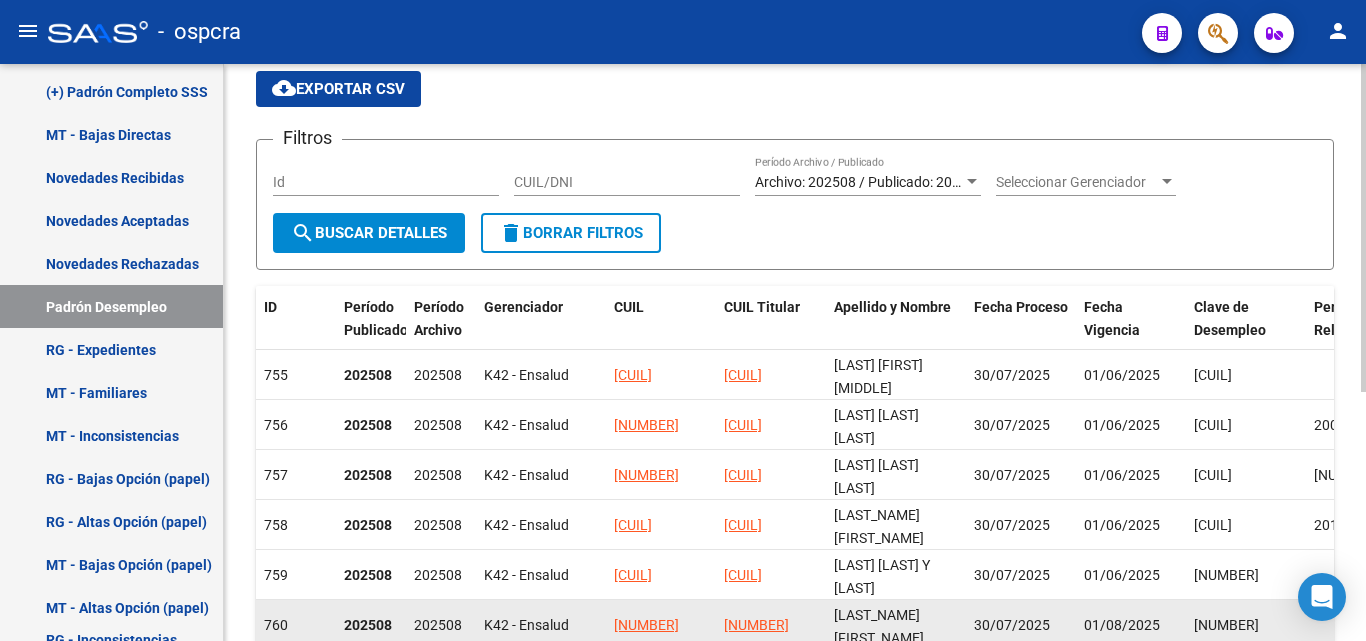 scroll, scrollTop: 100, scrollLeft: 0, axis: vertical 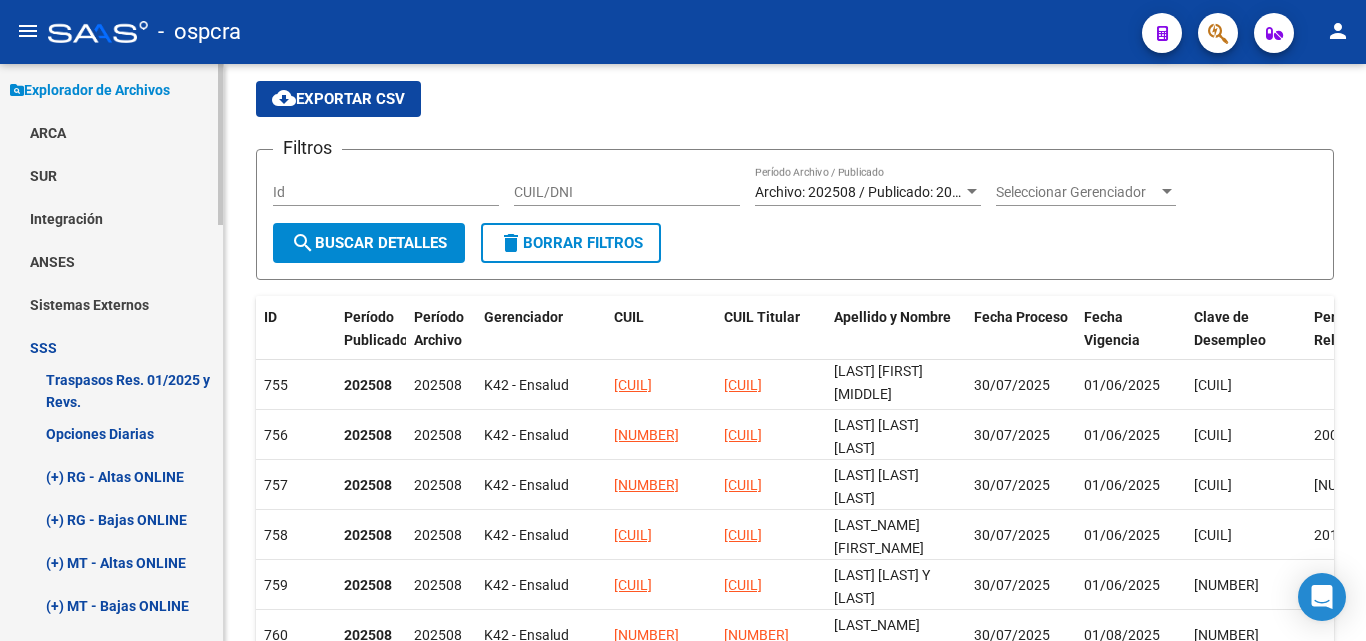 click on "ARCA" at bounding box center (111, 132) 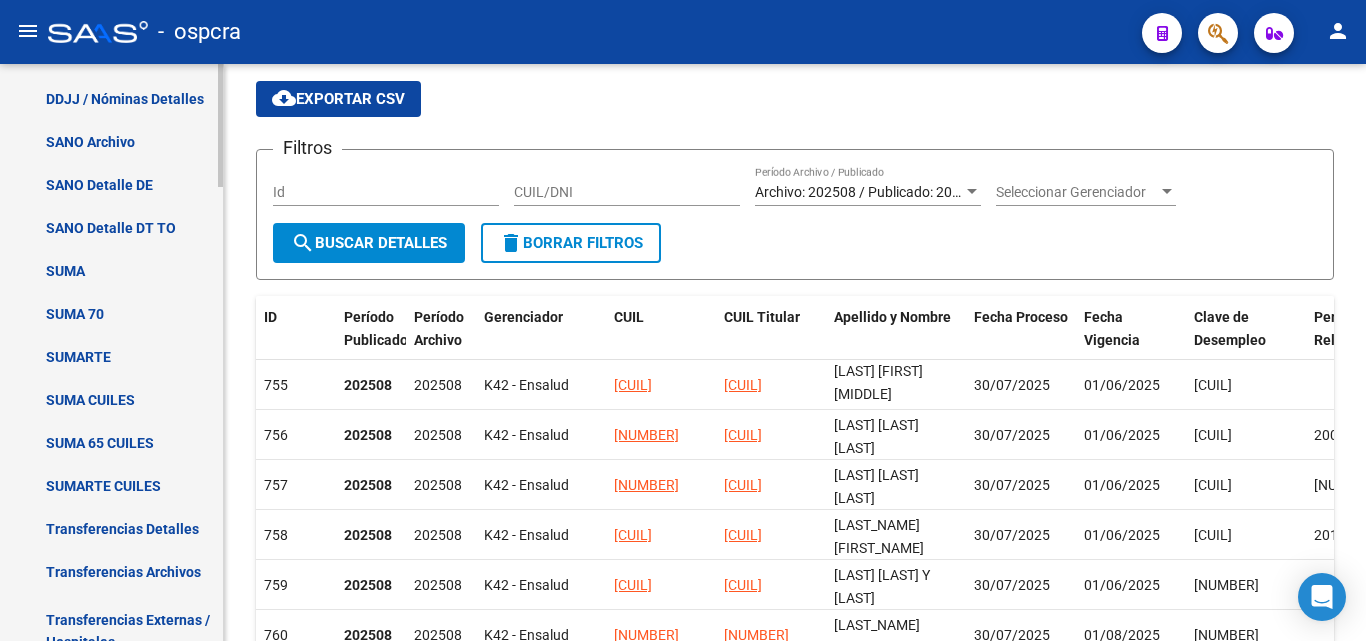 scroll, scrollTop: 720, scrollLeft: 0, axis: vertical 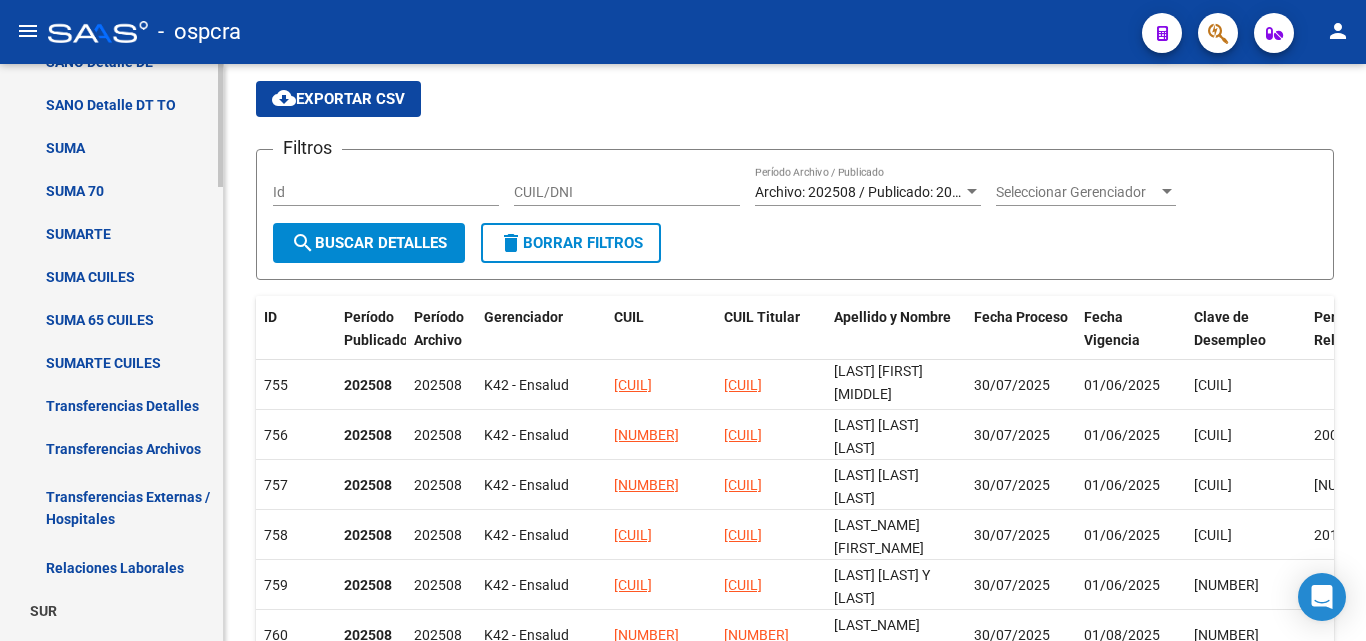 click on "Relaciones Laborales" at bounding box center [111, 567] 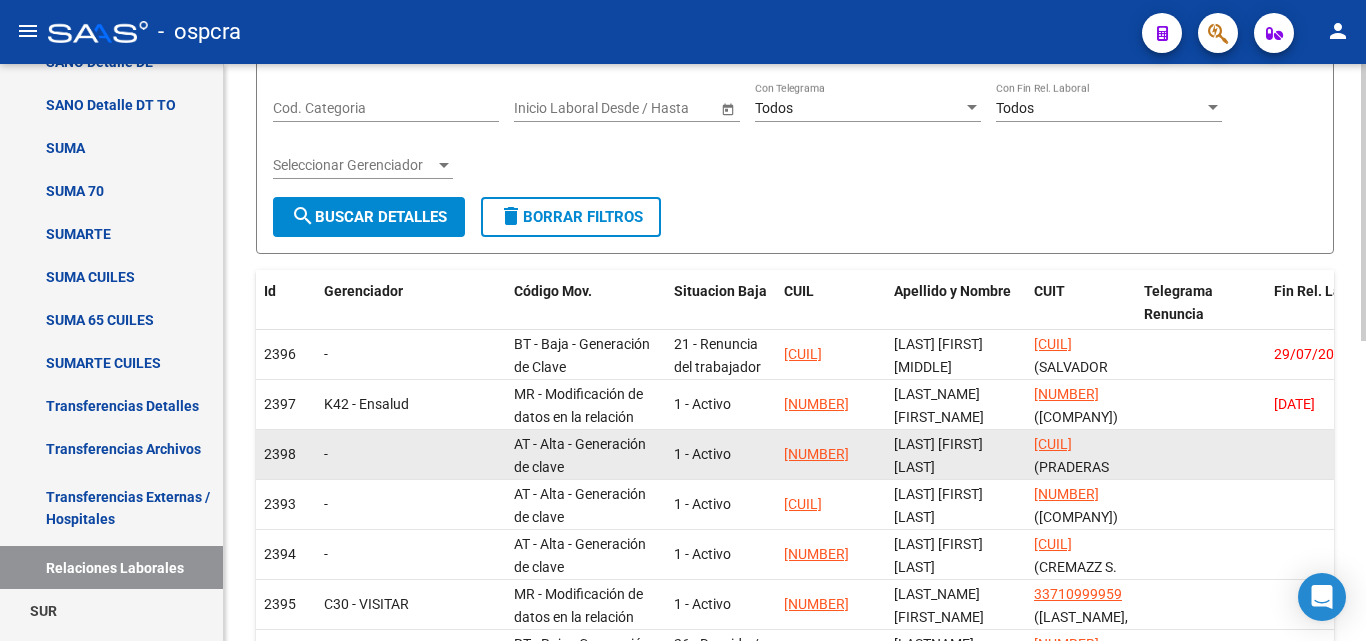 scroll, scrollTop: 300, scrollLeft: 0, axis: vertical 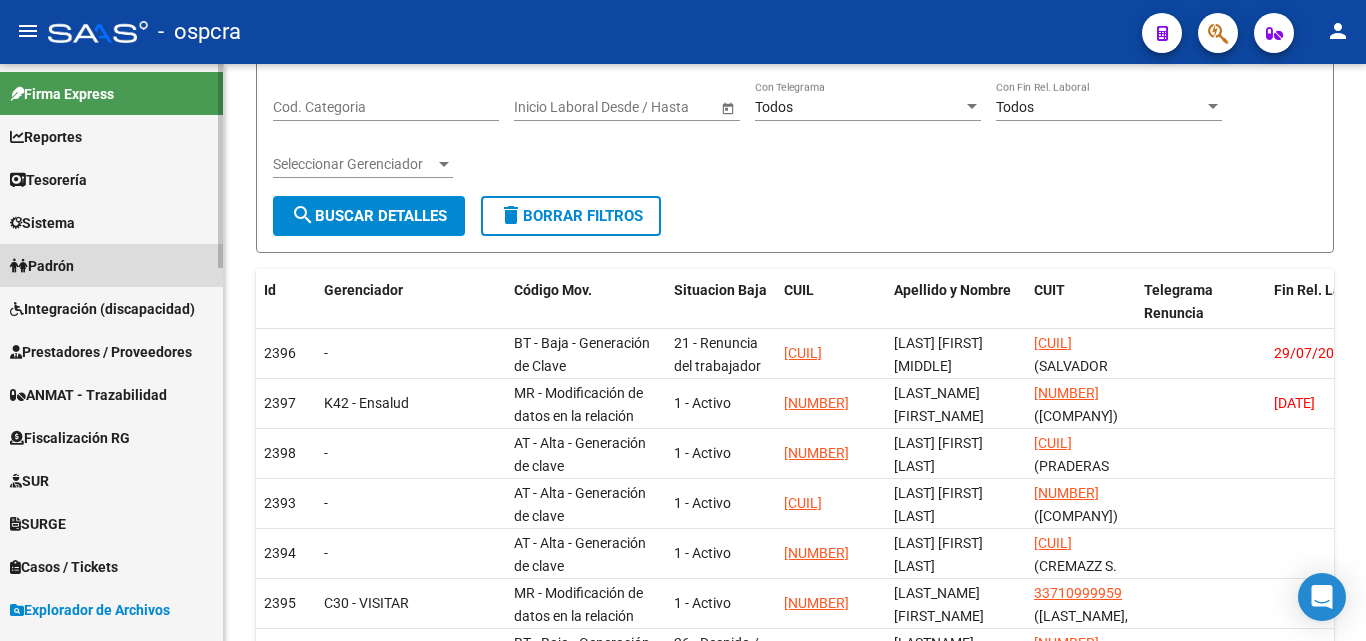 click on "Padrón" at bounding box center [111, 265] 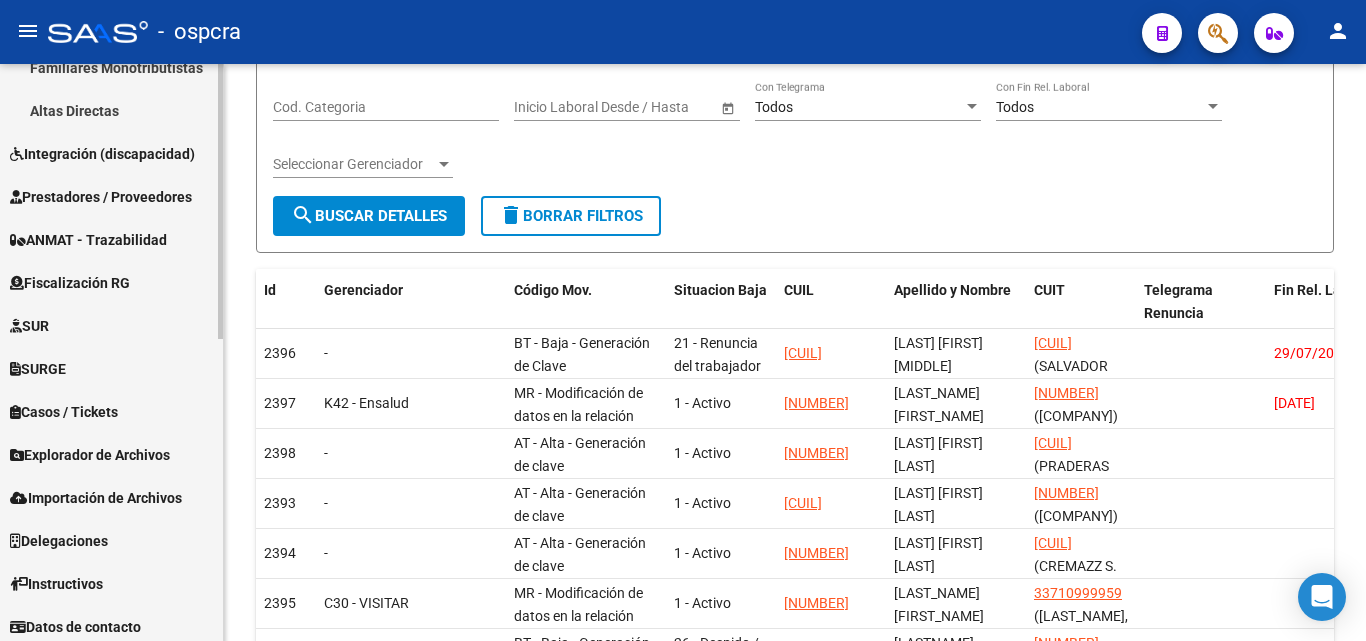 scroll, scrollTop: 635, scrollLeft: 0, axis: vertical 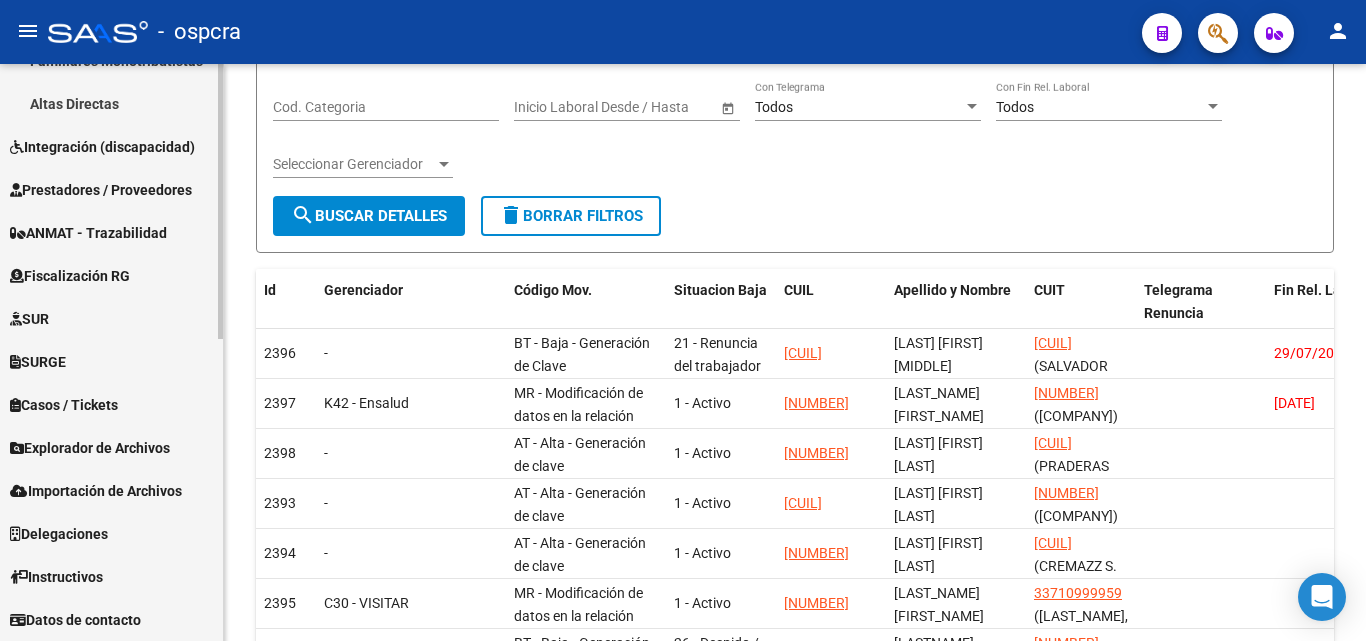 click on "Explorador de Archivos" at bounding box center (90, 448) 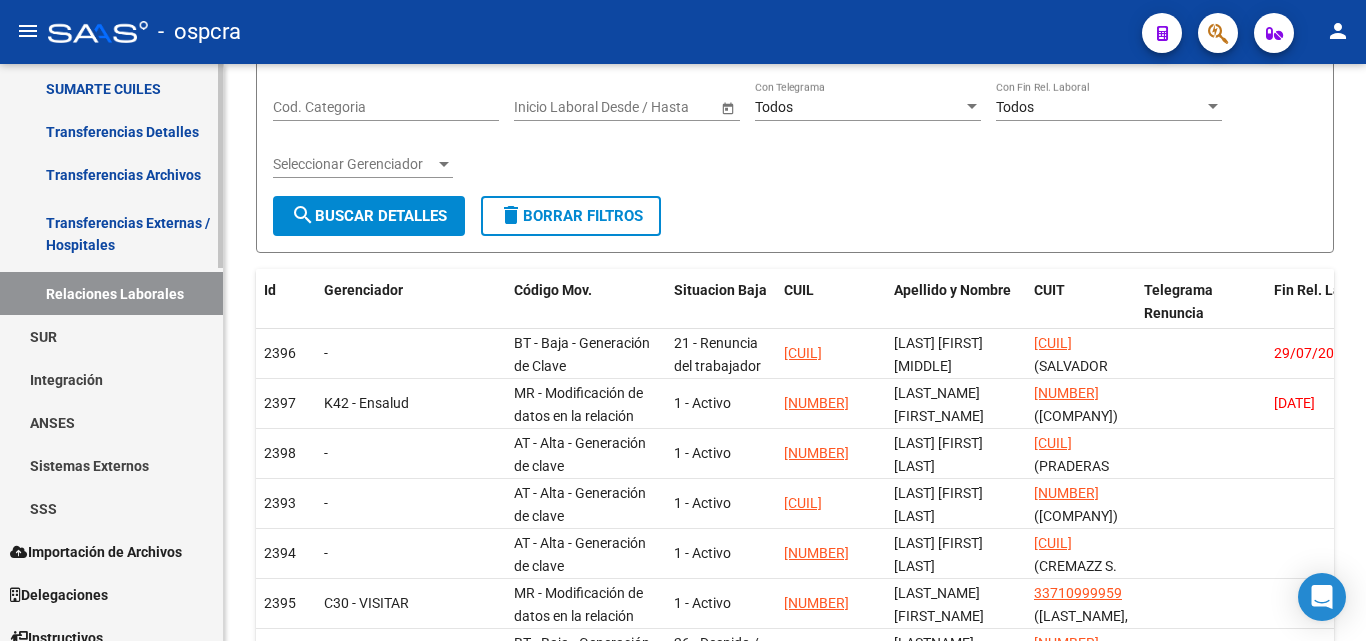 scroll, scrollTop: 1013, scrollLeft: 0, axis: vertical 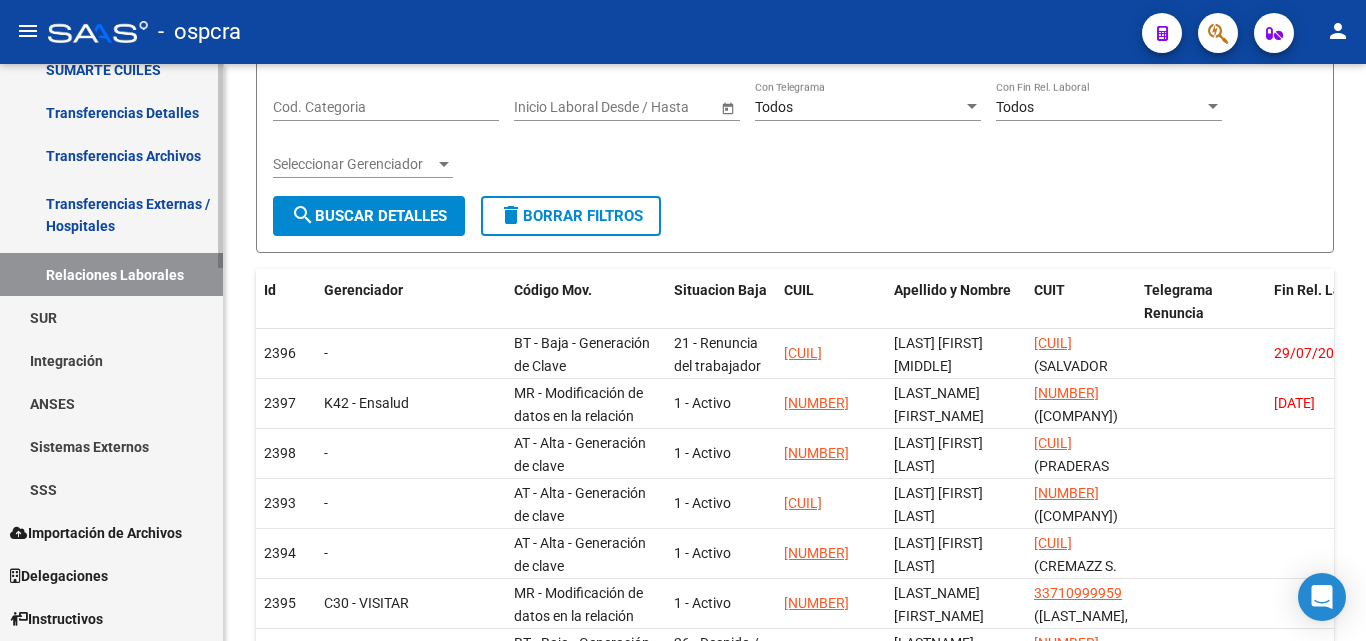 click on "SSS" at bounding box center (111, 489) 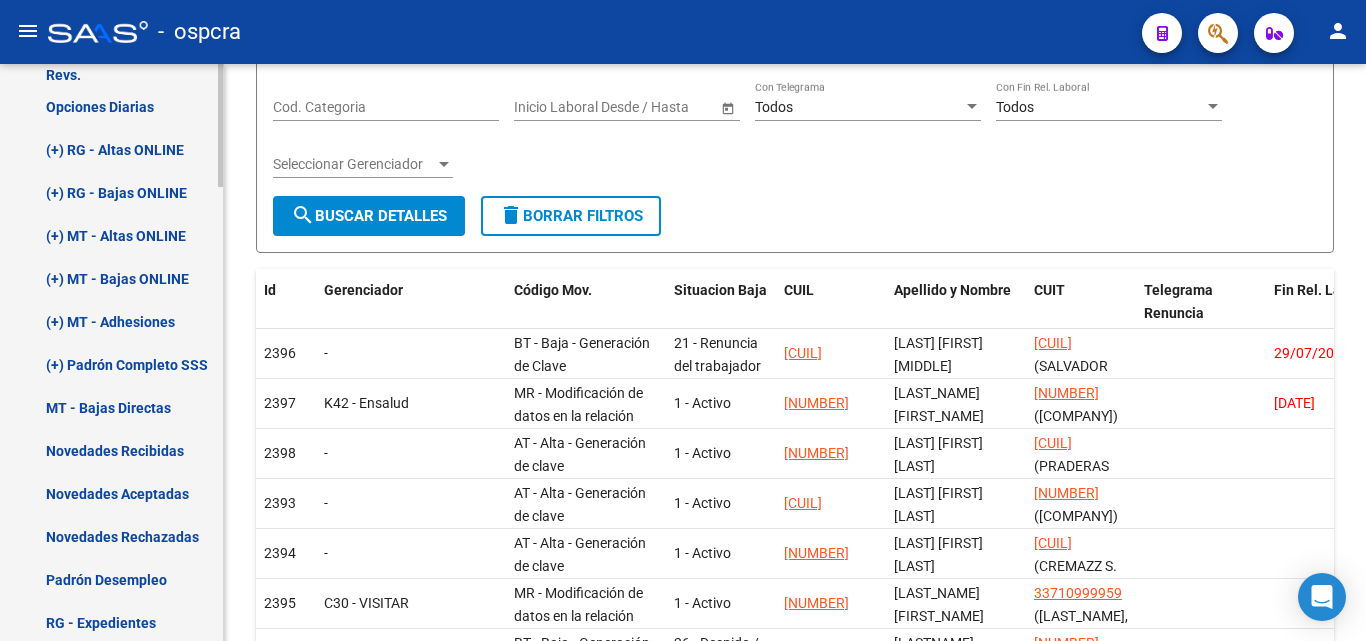 scroll, scrollTop: 1513, scrollLeft: 0, axis: vertical 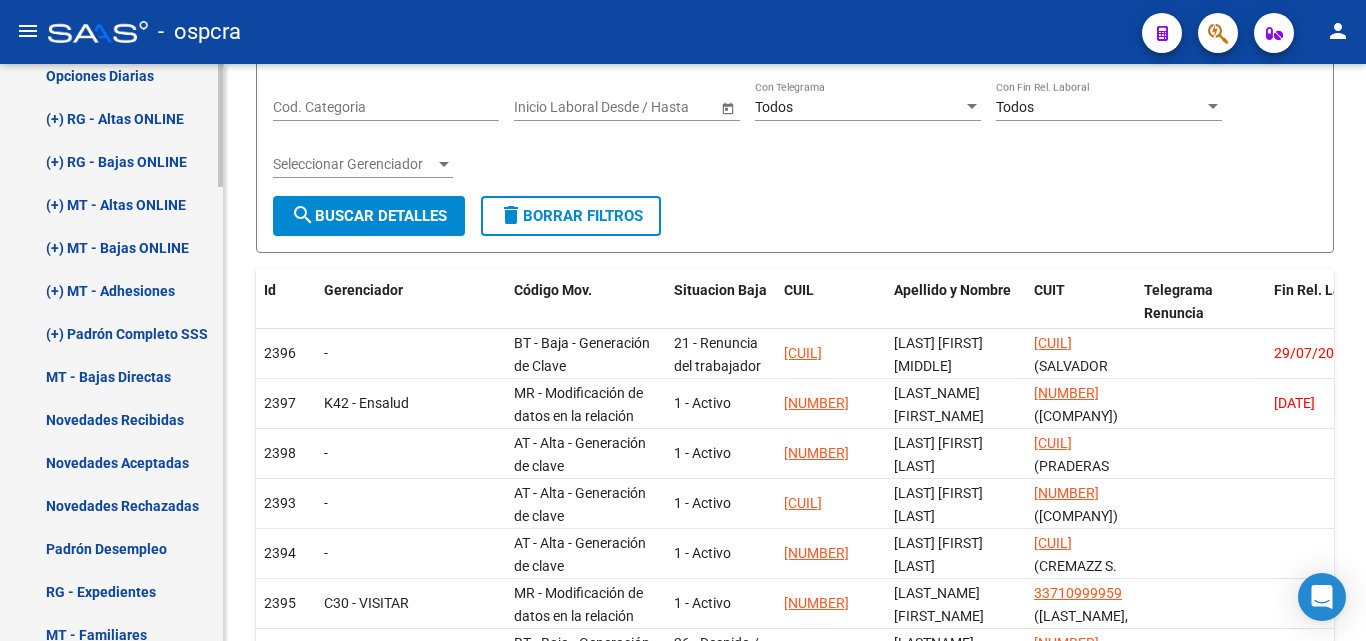 click on "(+) MT - Adhesiones" at bounding box center [111, 290] 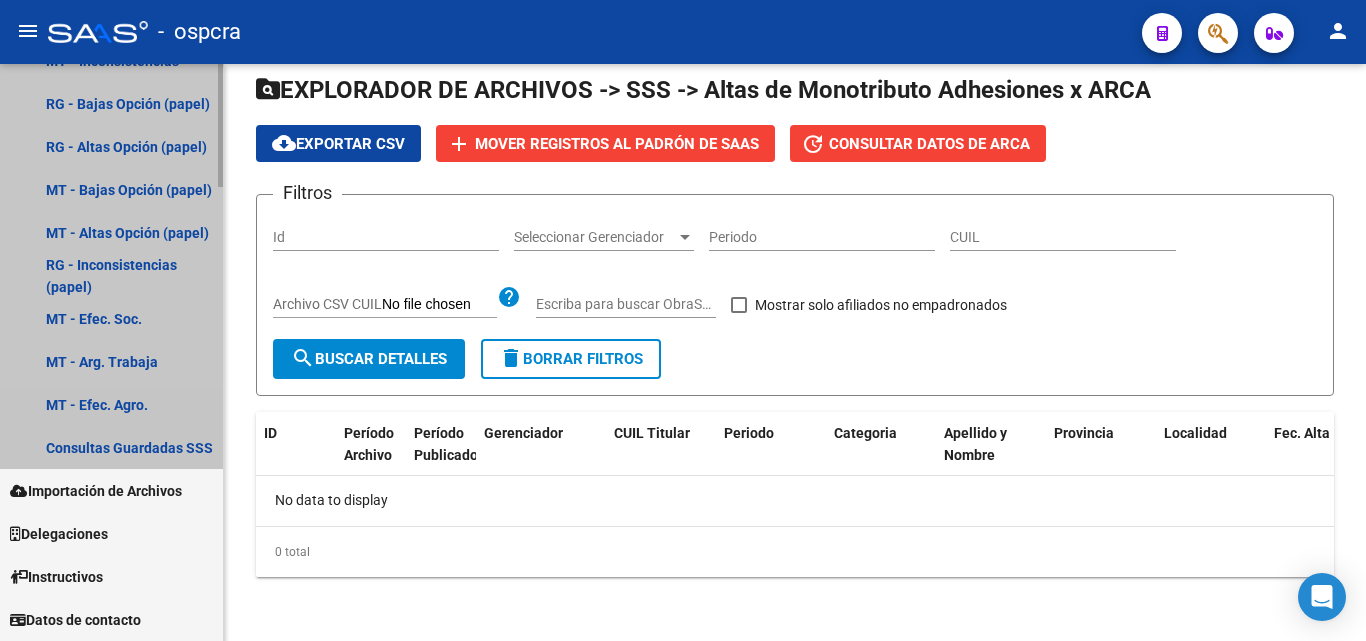 scroll, scrollTop: 57, scrollLeft: 0, axis: vertical 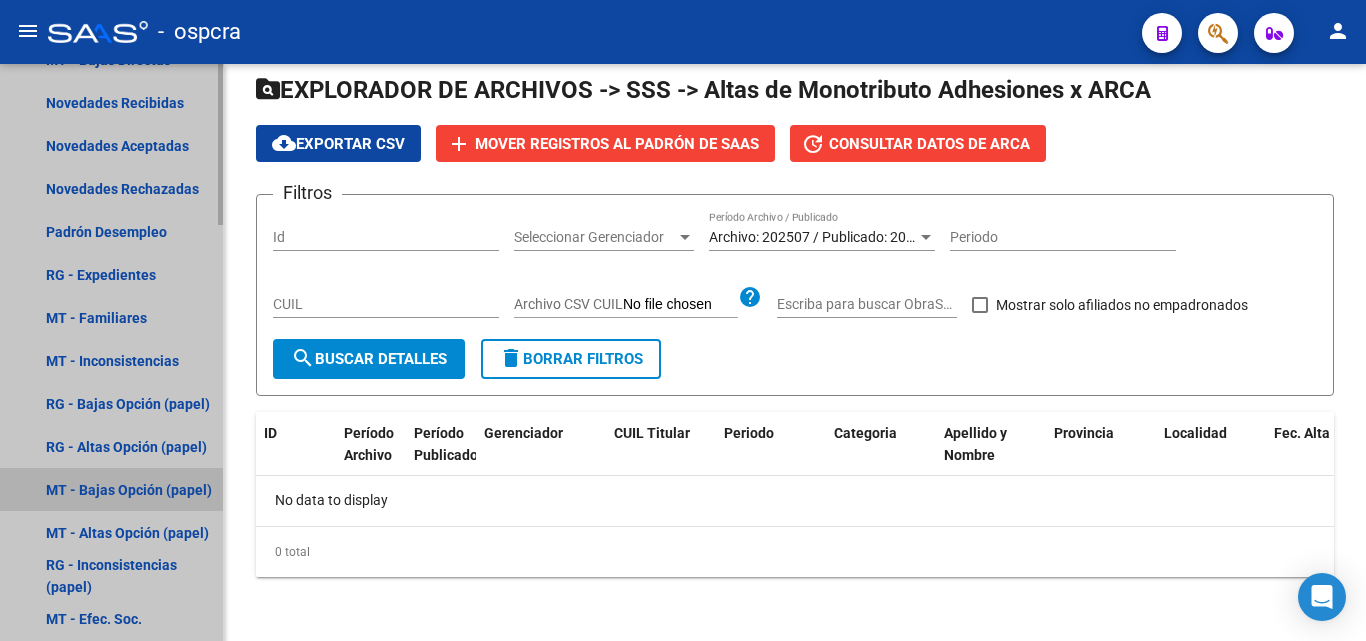 click on "MT - Bajas Opción (papel)" at bounding box center (111, 489) 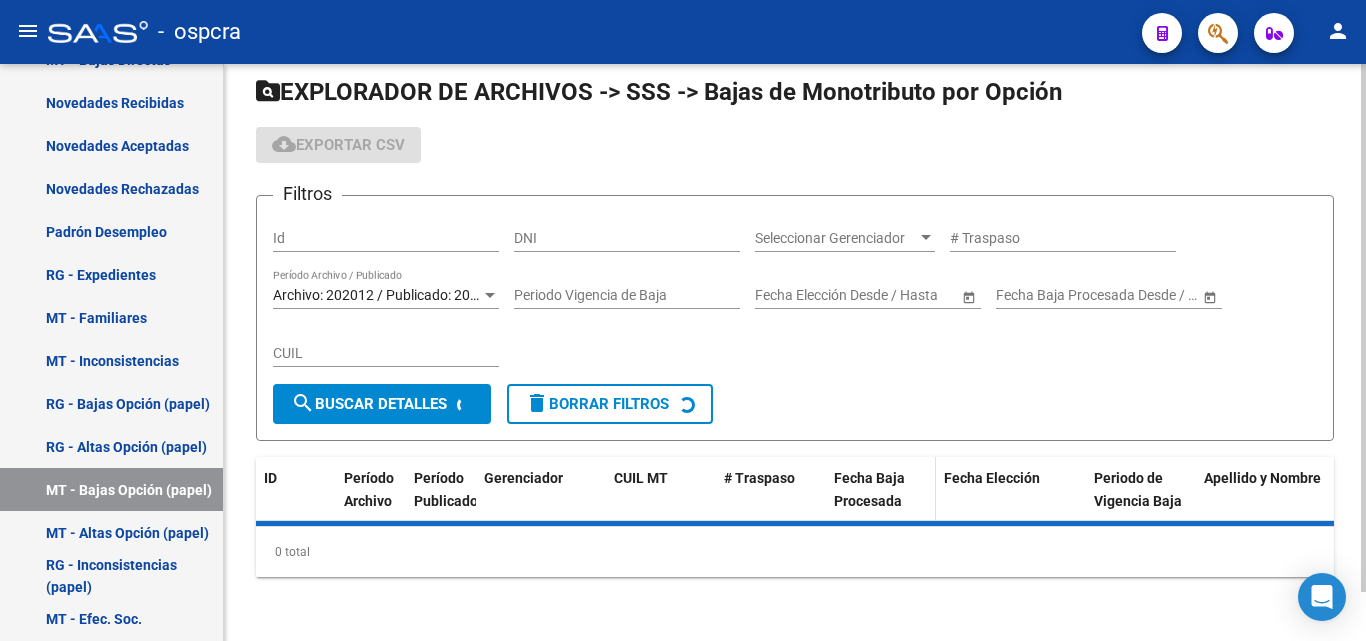scroll, scrollTop: 121, scrollLeft: 0, axis: vertical 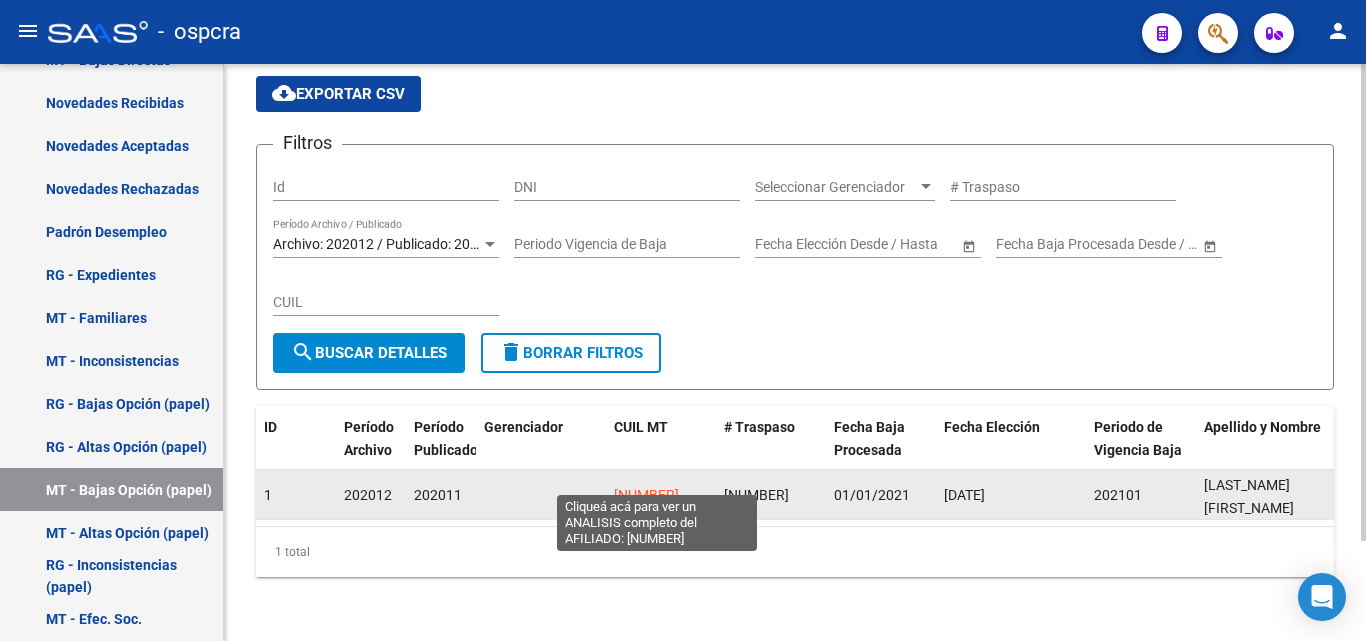 click on "20364757043" 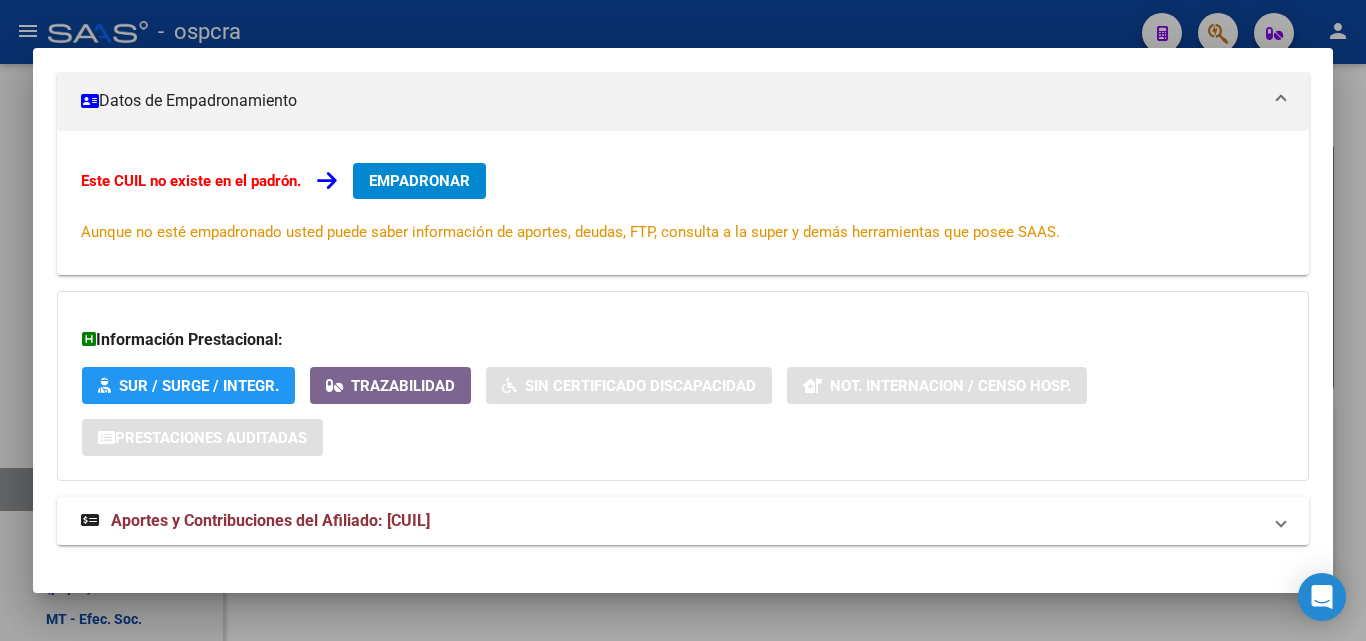 scroll, scrollTop: 299, scrollLeft: 0, axis: vertical 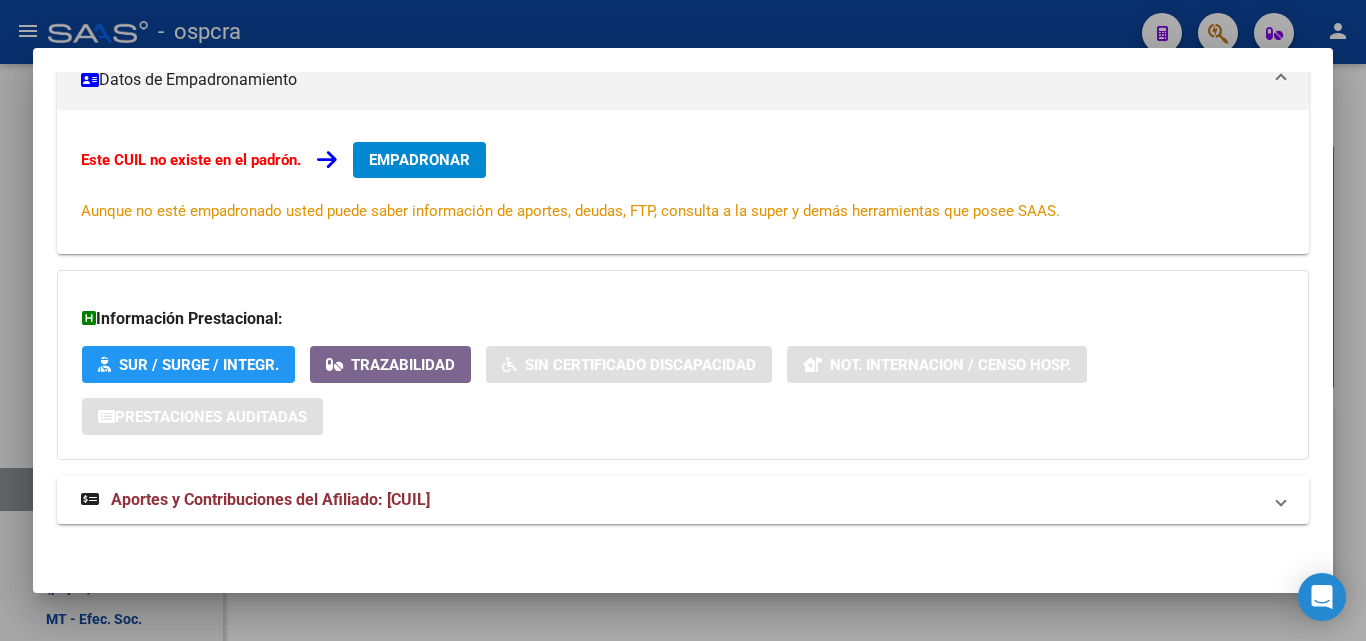 click on "Aportes y Contribuciones del Afiliado: 20364757043" at bounding box center (270, 499) 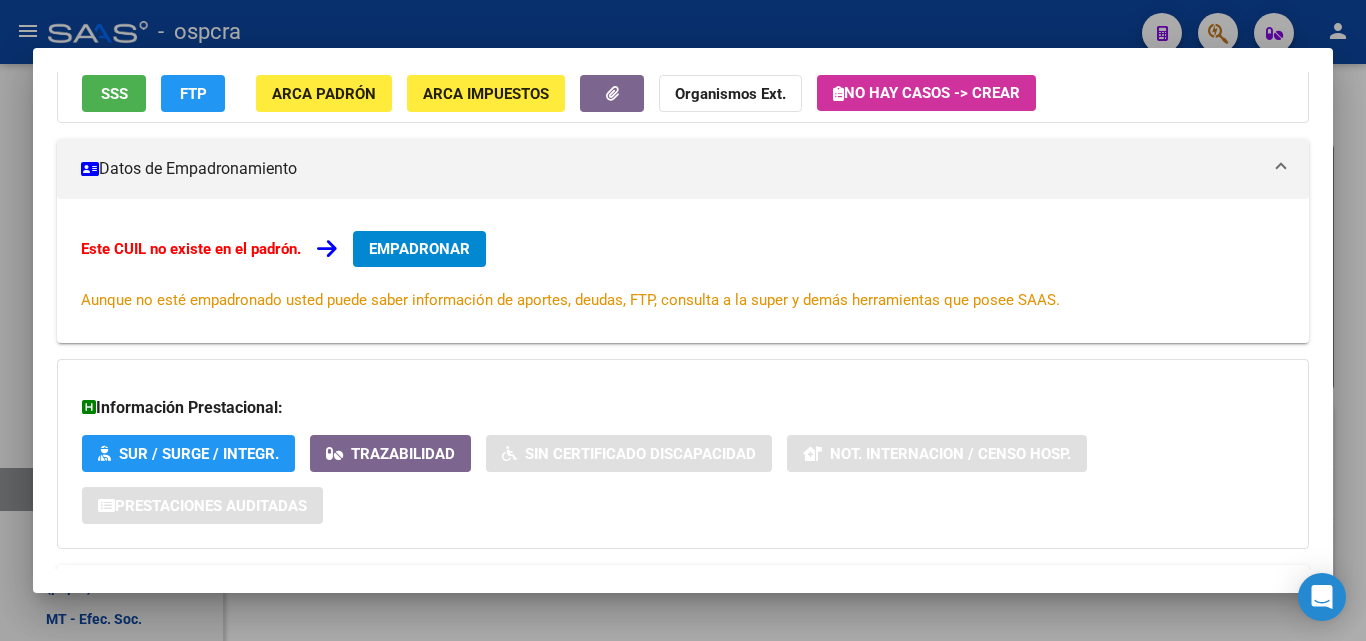 scroll, scrollTop: 0, scrollLeft: 0, axis: both 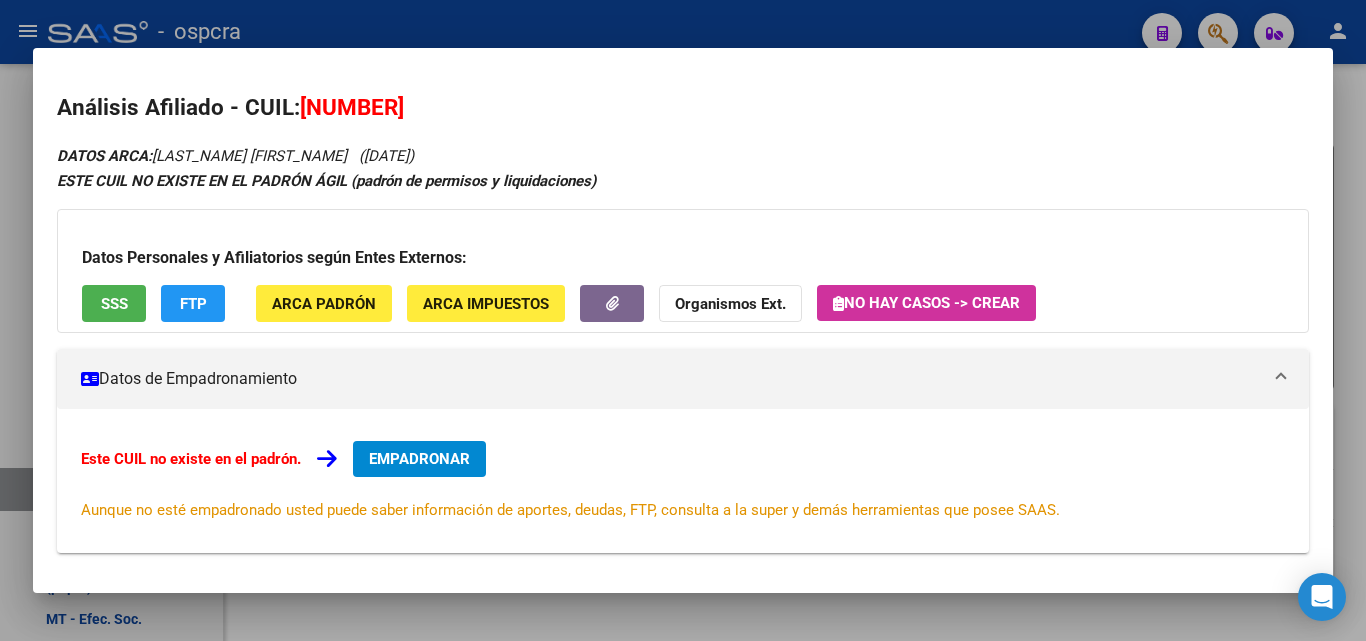 click at bounding box center [683, 320] 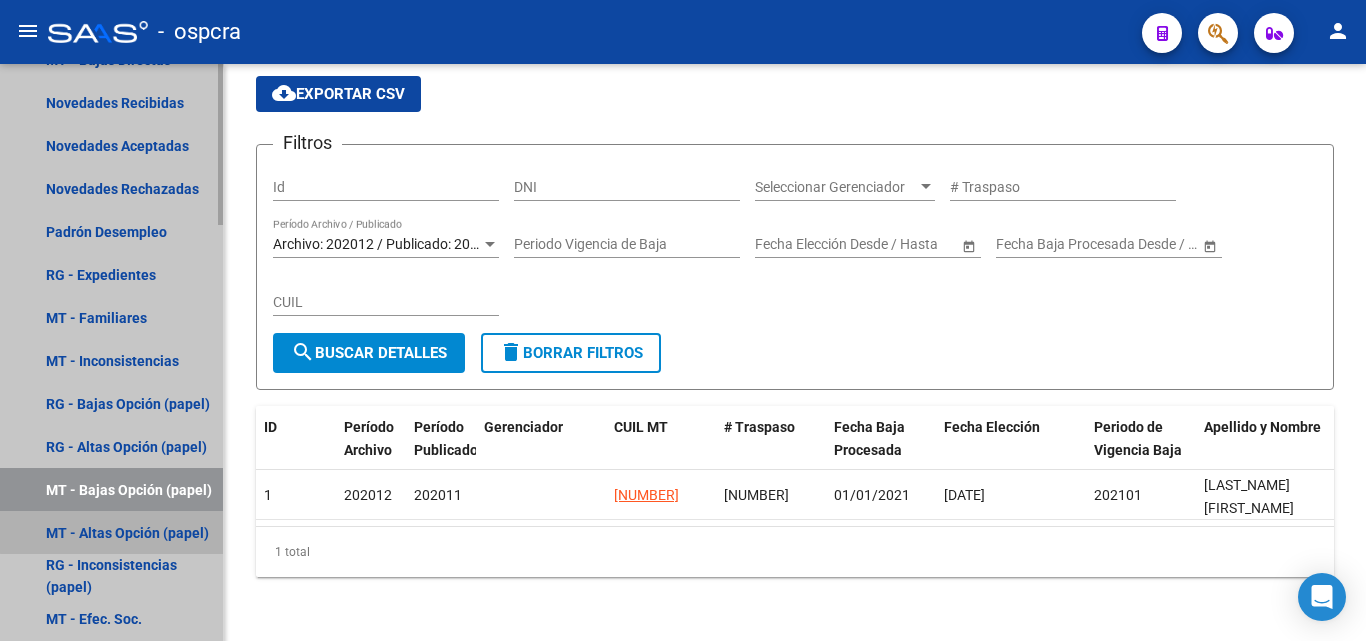 click on "MT - Altas Opción (papel)" at bounding box center (111, 532) 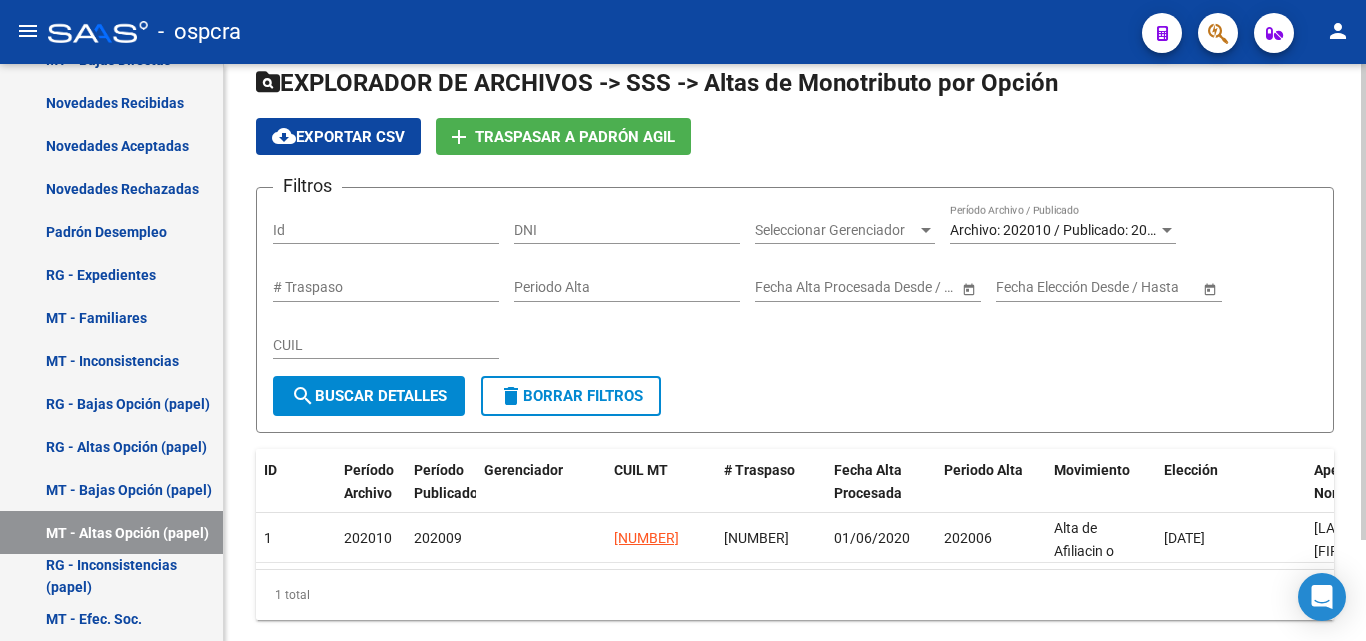scroll, scrollTop: 122, scrollLeft: 0, axis: vertical 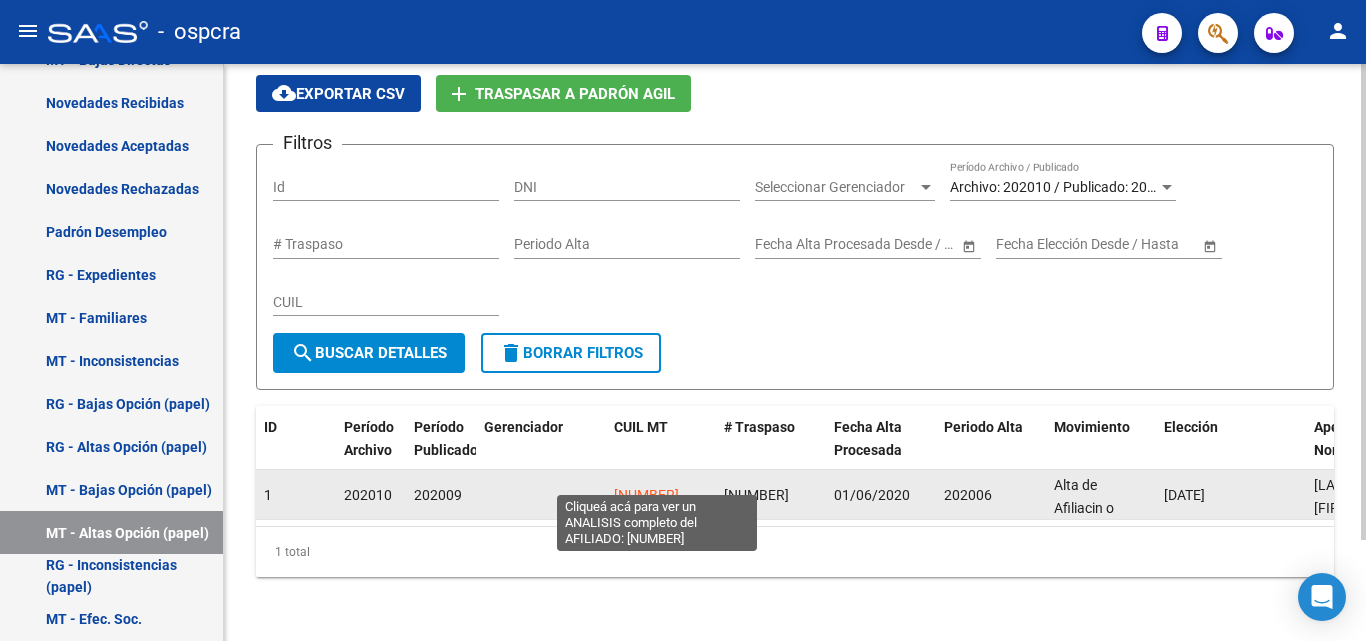 click on "20958741228" 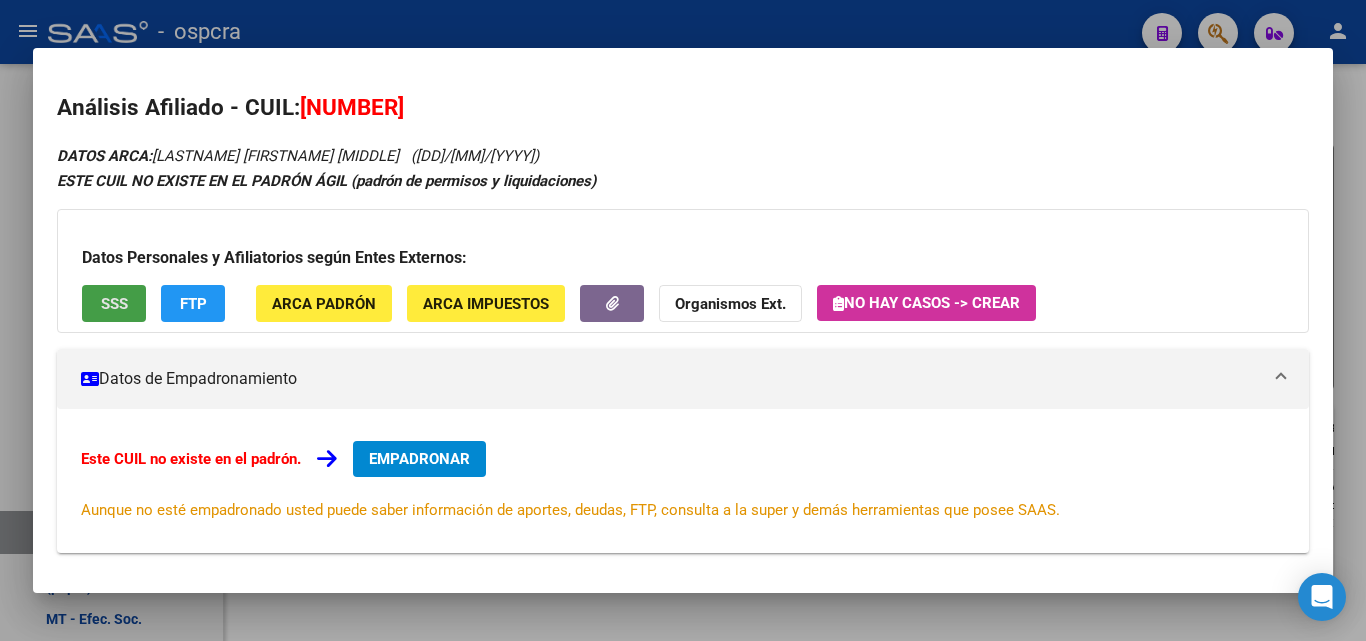 click on "SSS" at bounding box center [114, 304] 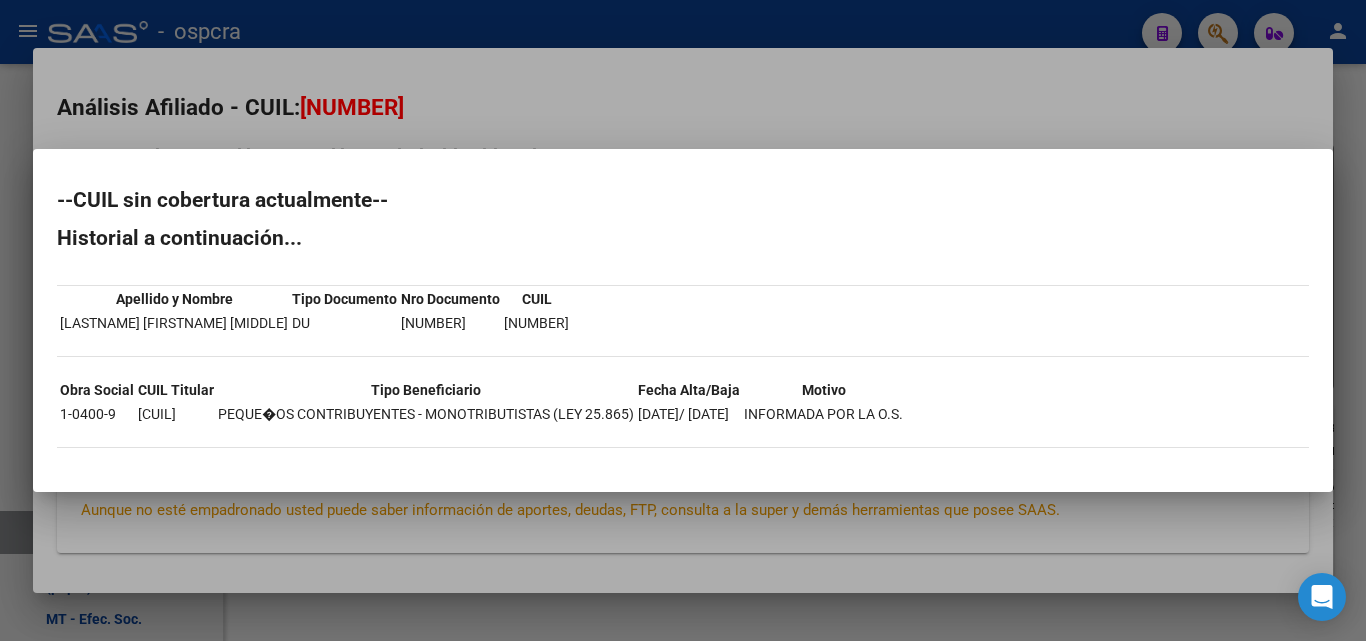 drag, startPoint x: 749, startPoint y: 411, endPoint x: 828, endPoint y: 411, distance: 79 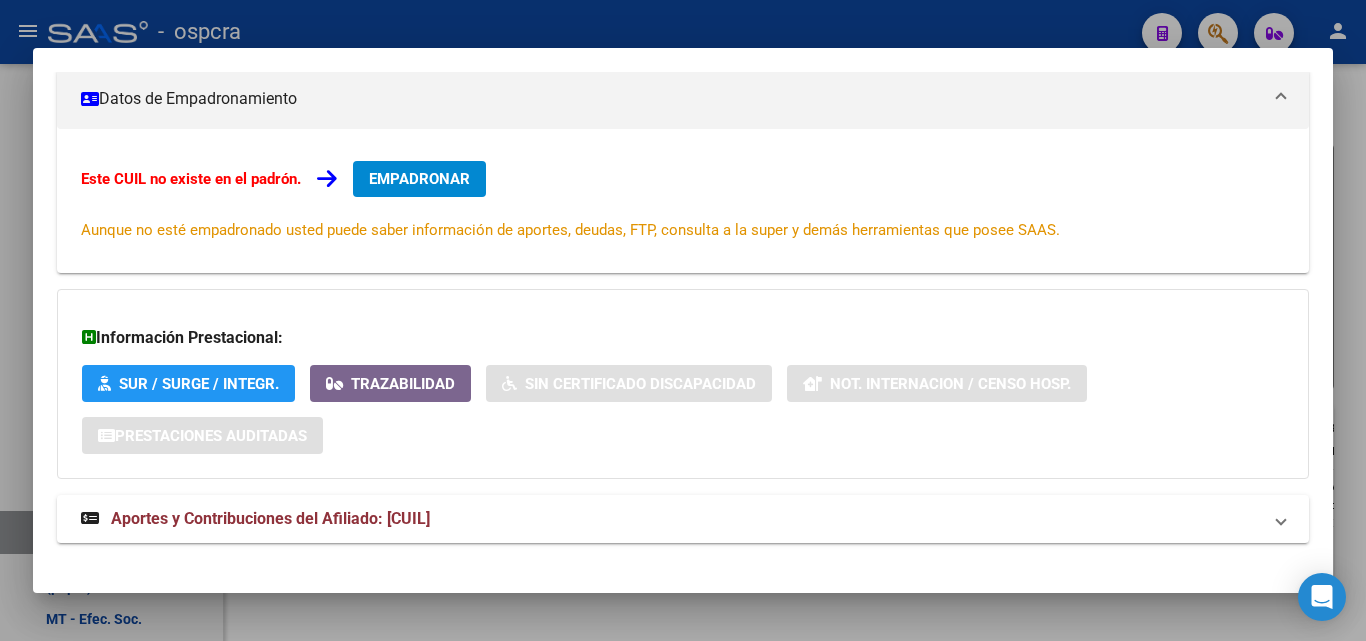 scroll, scrollTop: 299, scrollLeft: 0, axis: vertical 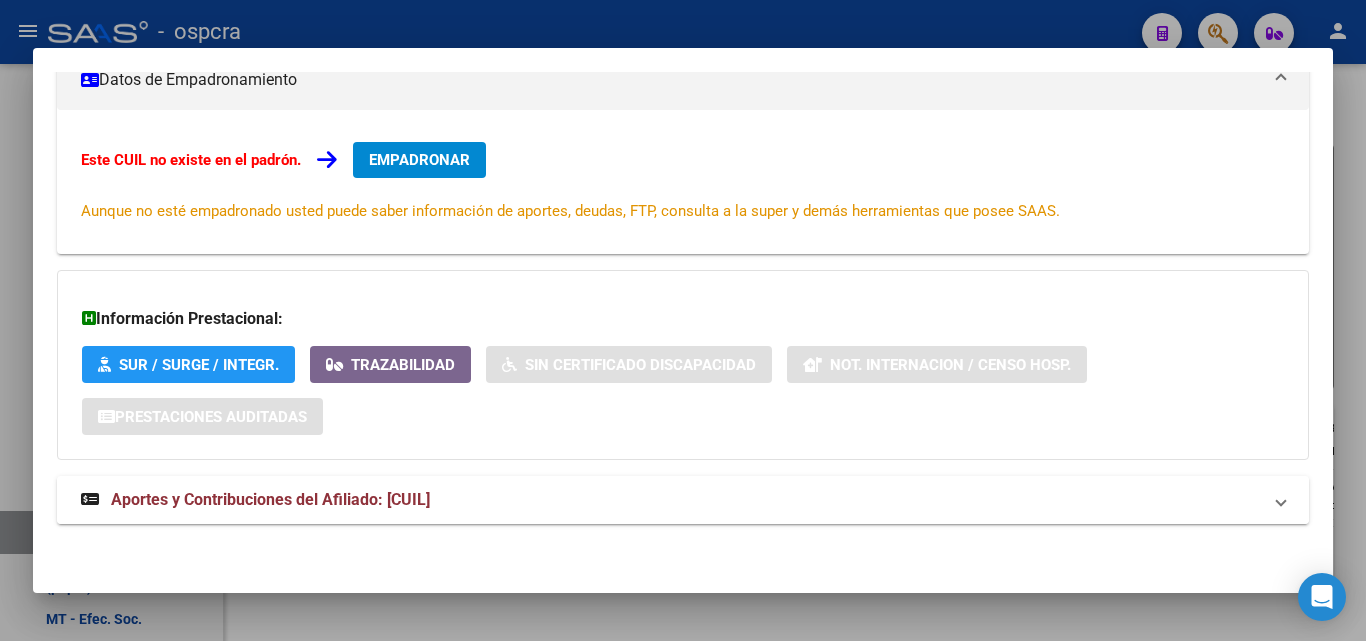 click on "Aportes y Contribuciones del Afiliado: 20958741228" at bounding box center (683, 500) 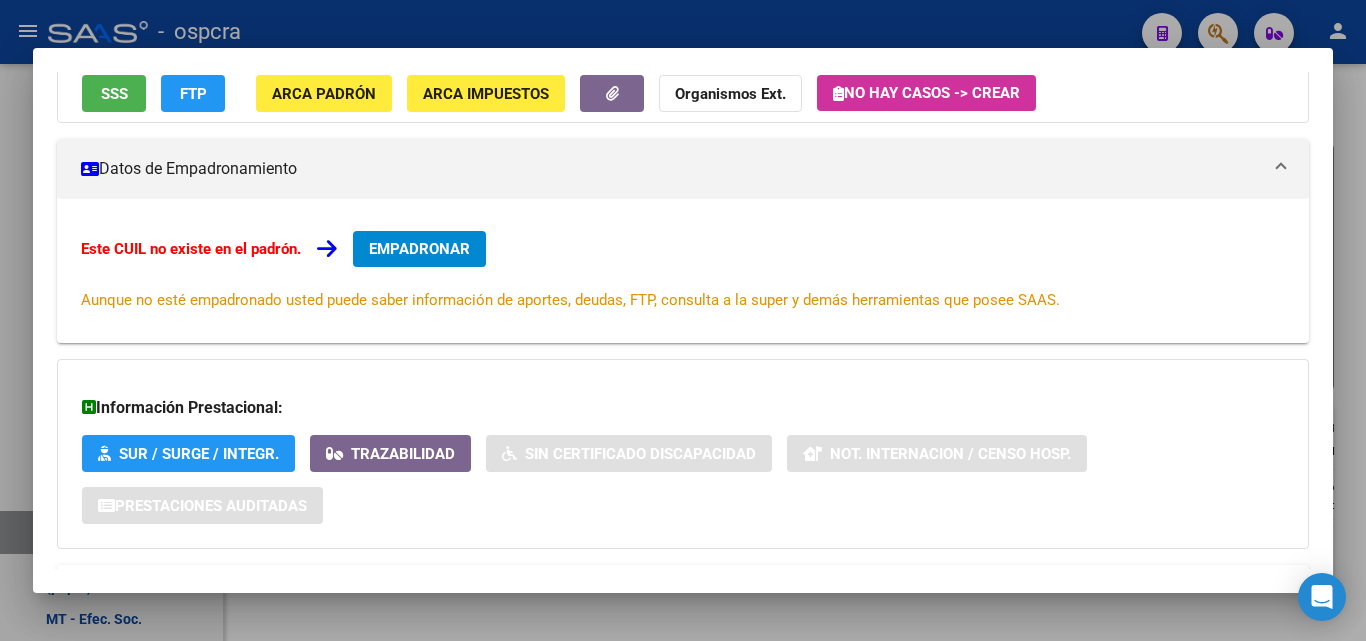 scroll, scrollTop: 0, scrollLeft: 0, axis: both 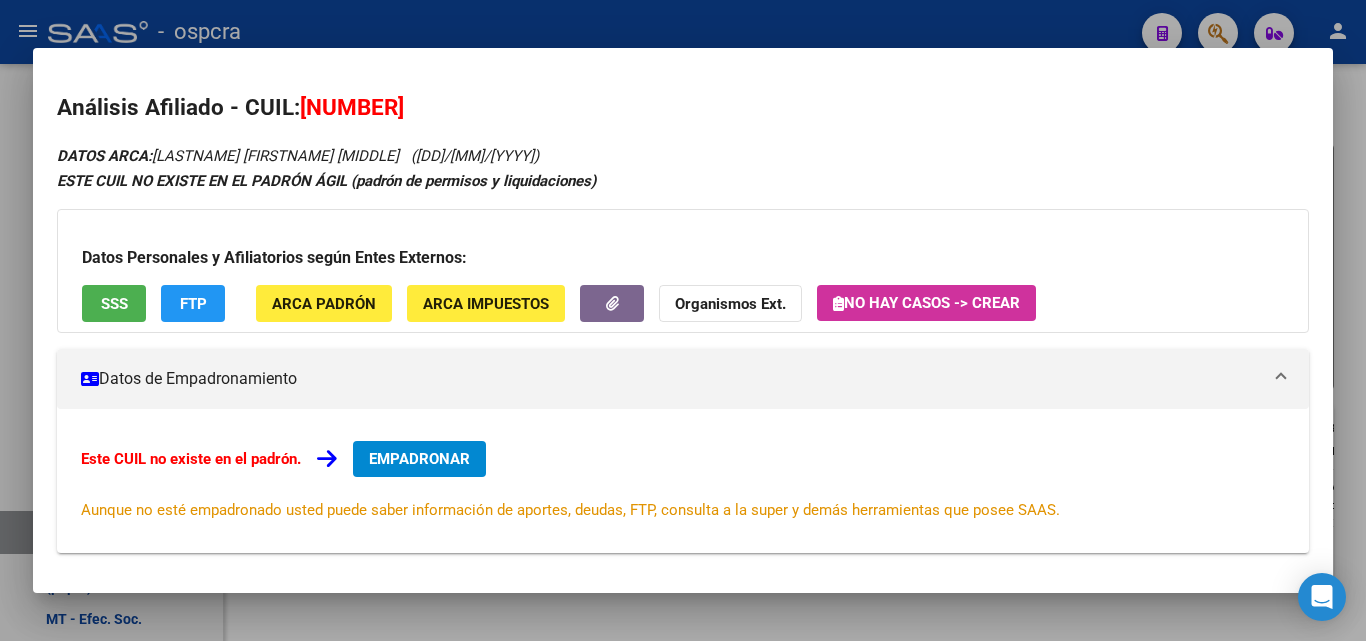 click at bounding box center [683, 320] 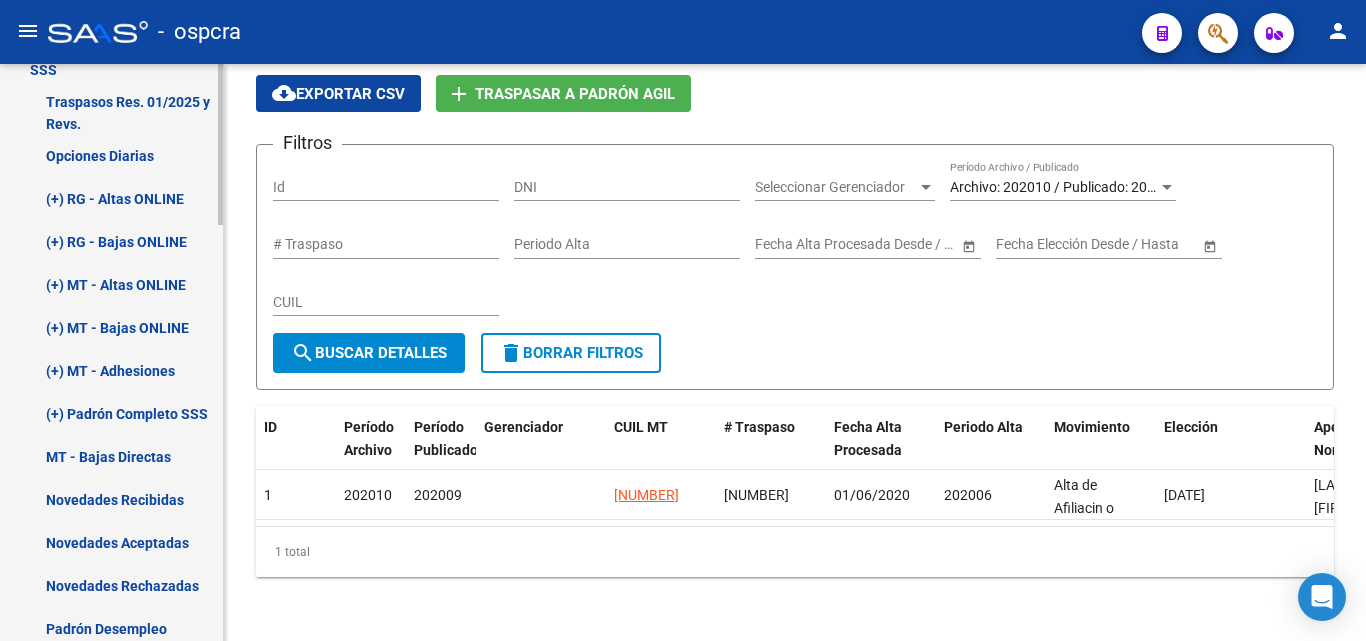 scroll, scrollTop: 795, scrollLeft: 0, axis: vertical 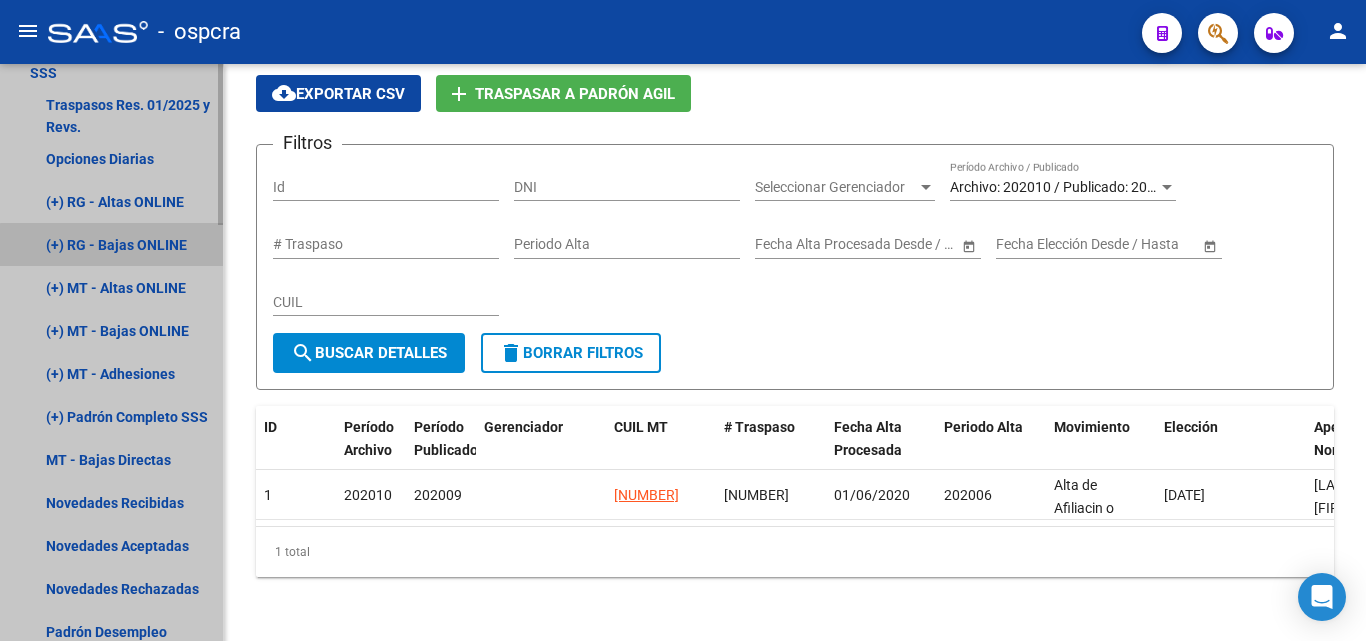 click on "(+) RG - Bajas ONLINE" at bounding box center (111, 244) 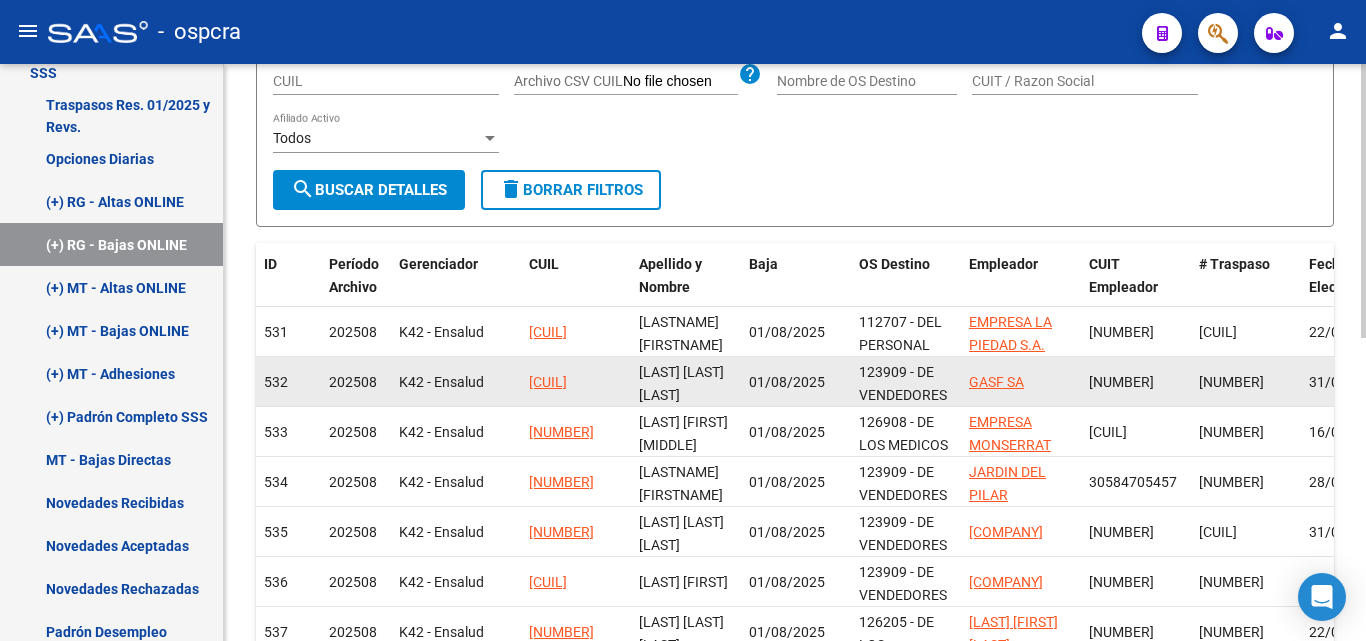 scroll, scrollTop: 400, scrollLeft: 0, axis: vertical 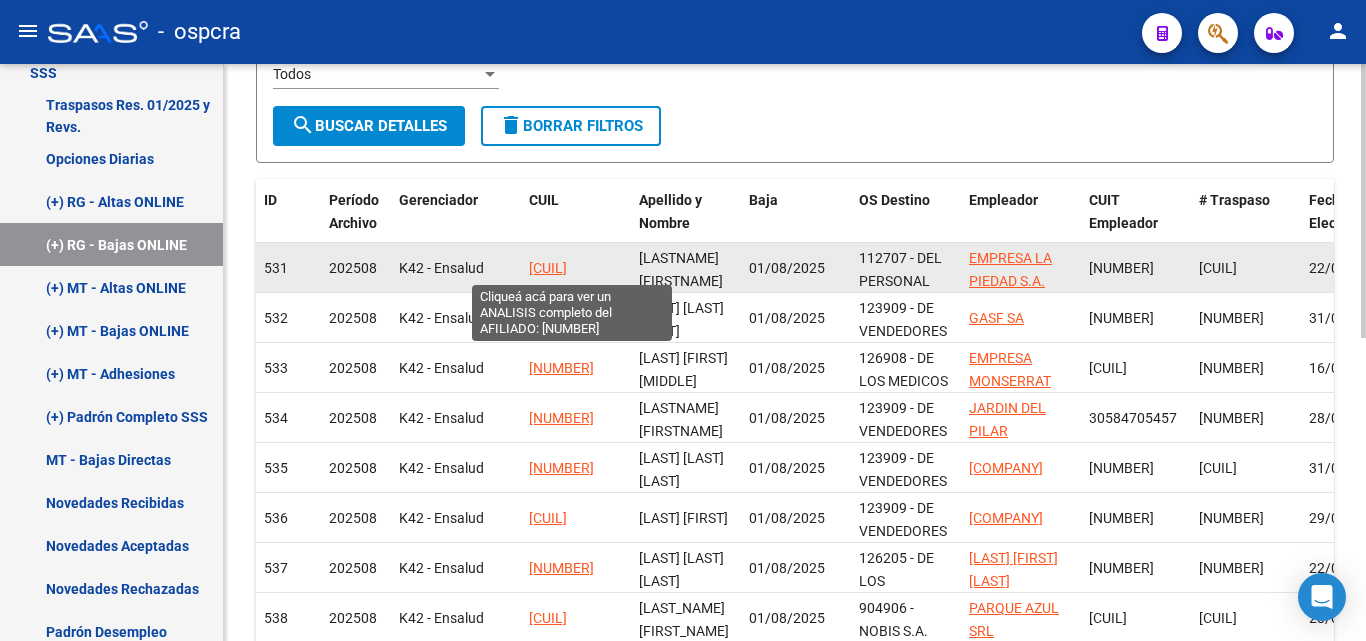 click on "20415626429" 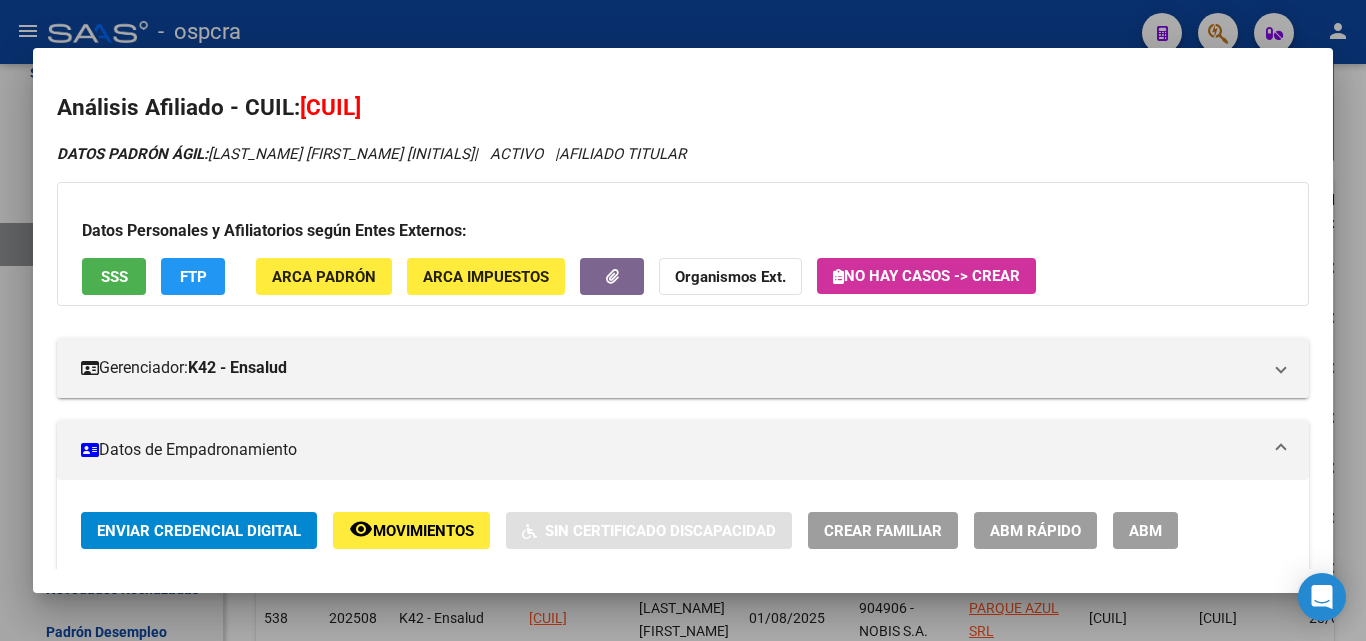 click on "Datos Personales y Afiliatorios según Entes Externos: SSS FTP ARCA Padrón ARCA Impuestos Organismos Ext.   No hay casos -> Crear" at bounding box center (683, 244) 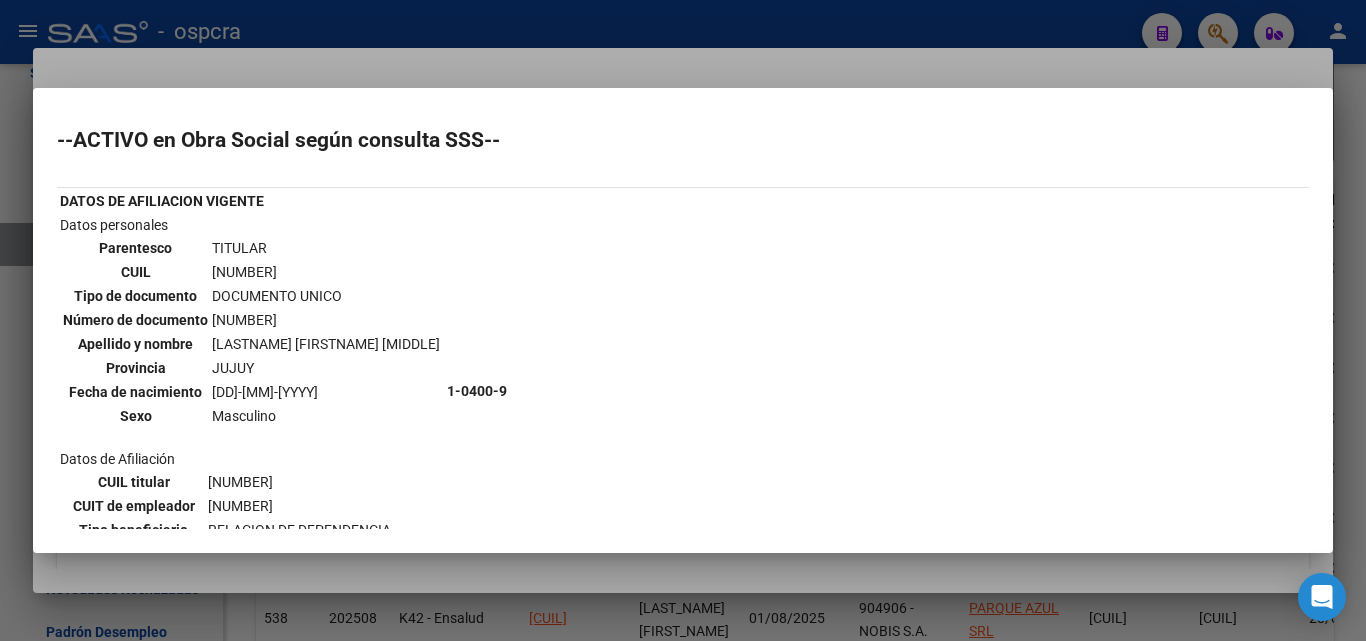 click at bounding box center [683, 320] 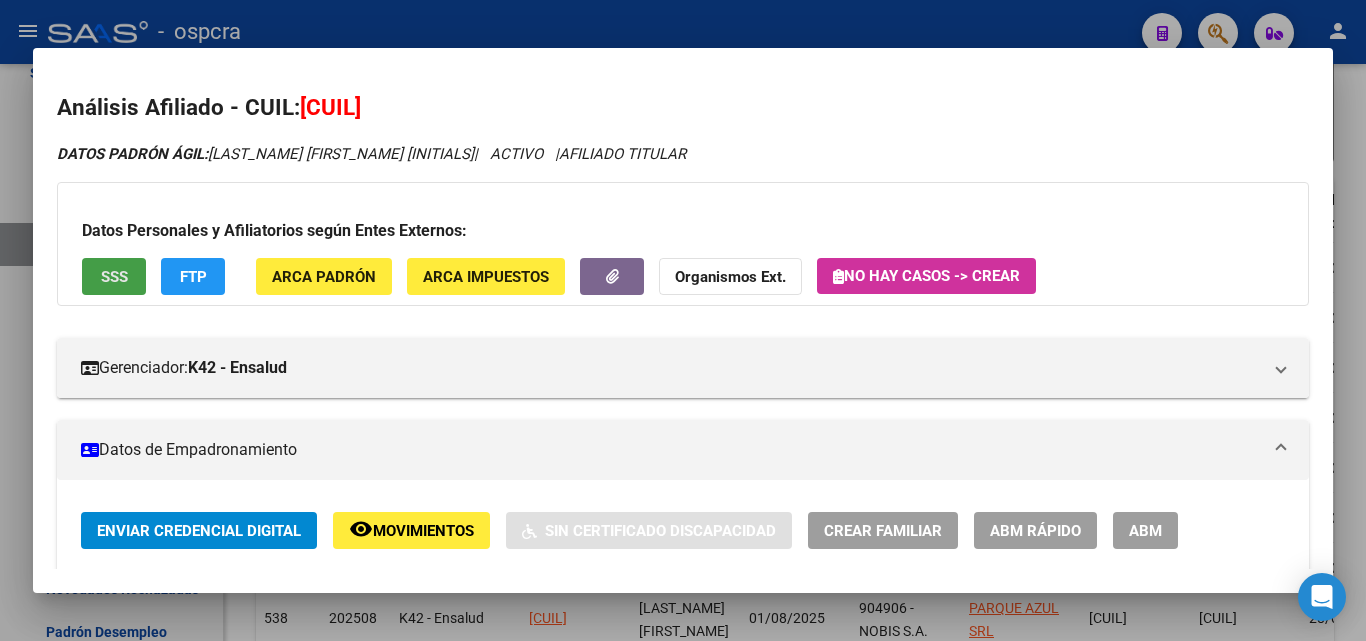 click on "SSS" at bounding box center (114, 277) 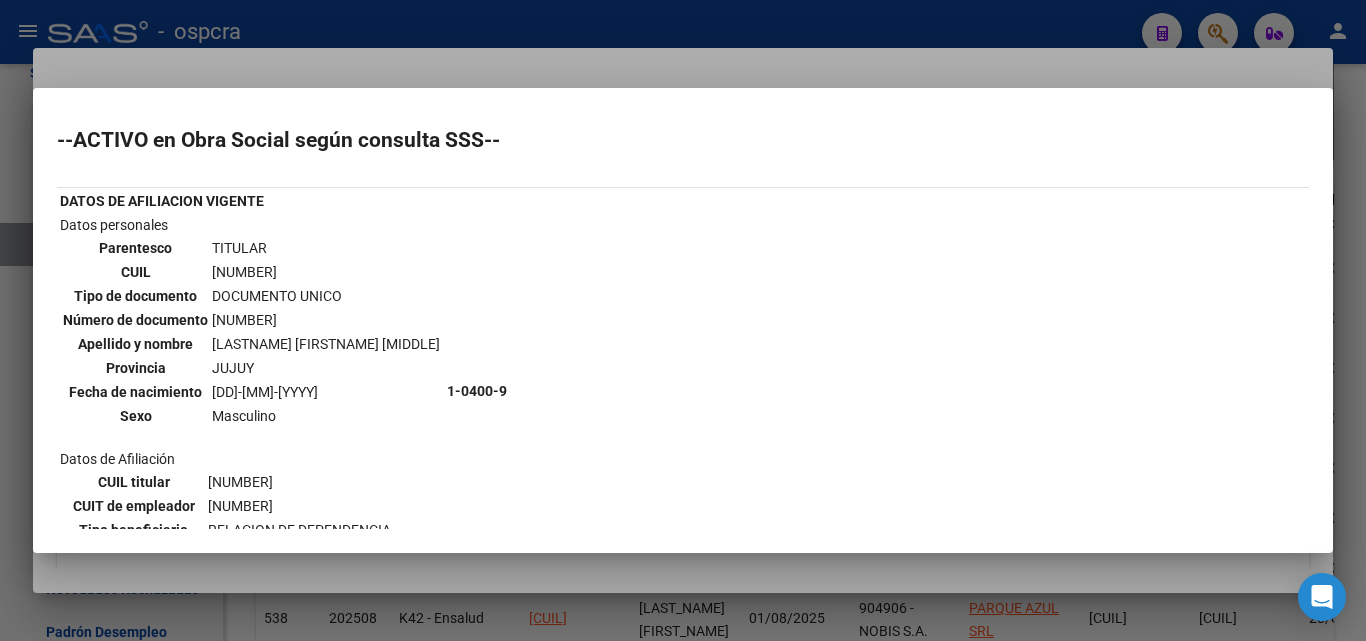 scroll, scrollTop: 269, scrollLeft: 0, axis: vertical 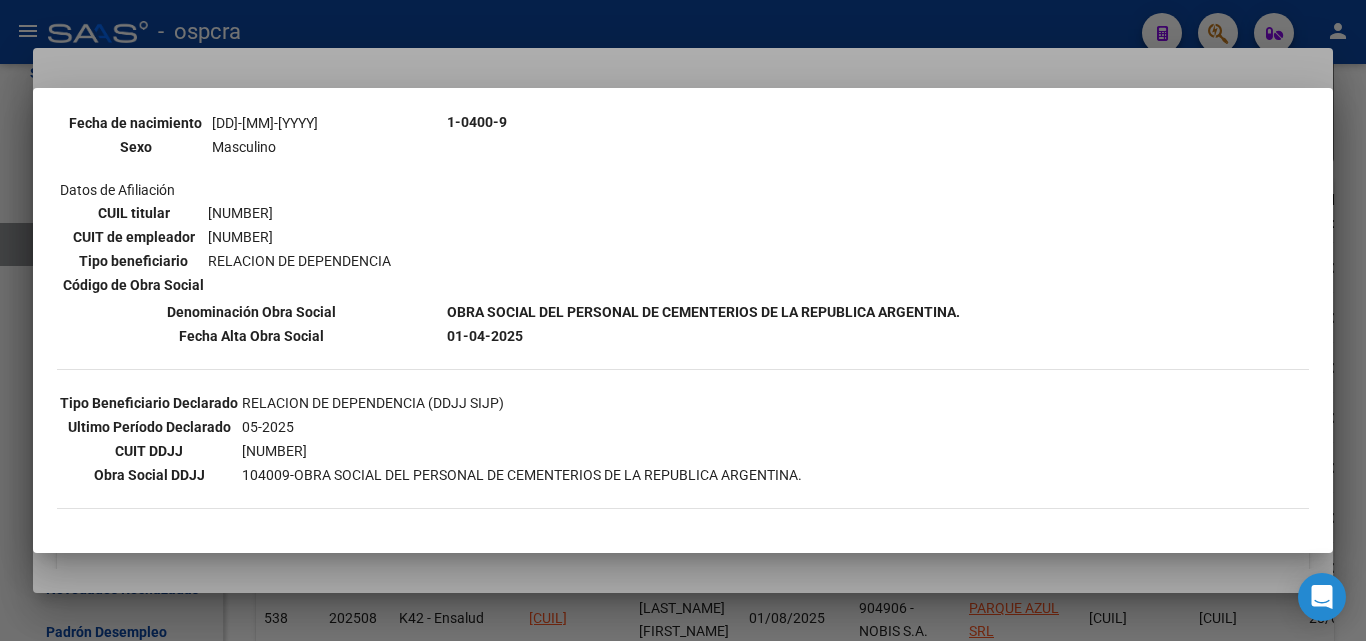 click at bounding box center (683, 320) 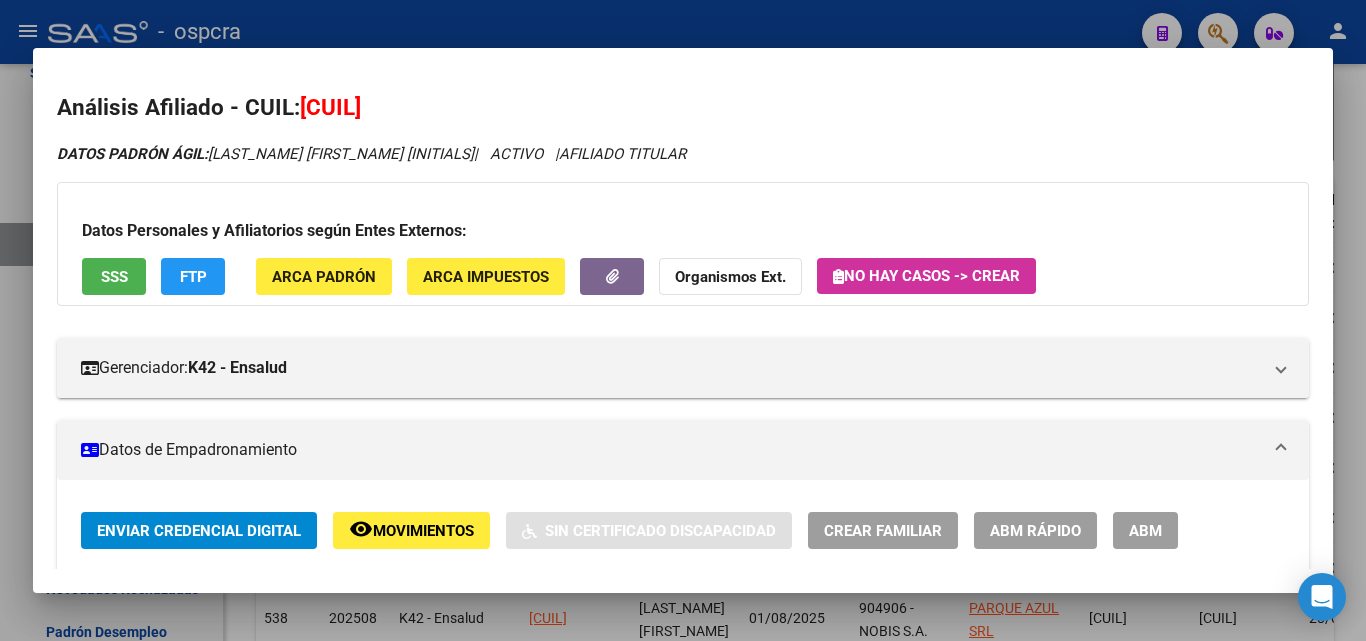 click at bounding box center [683, 320] 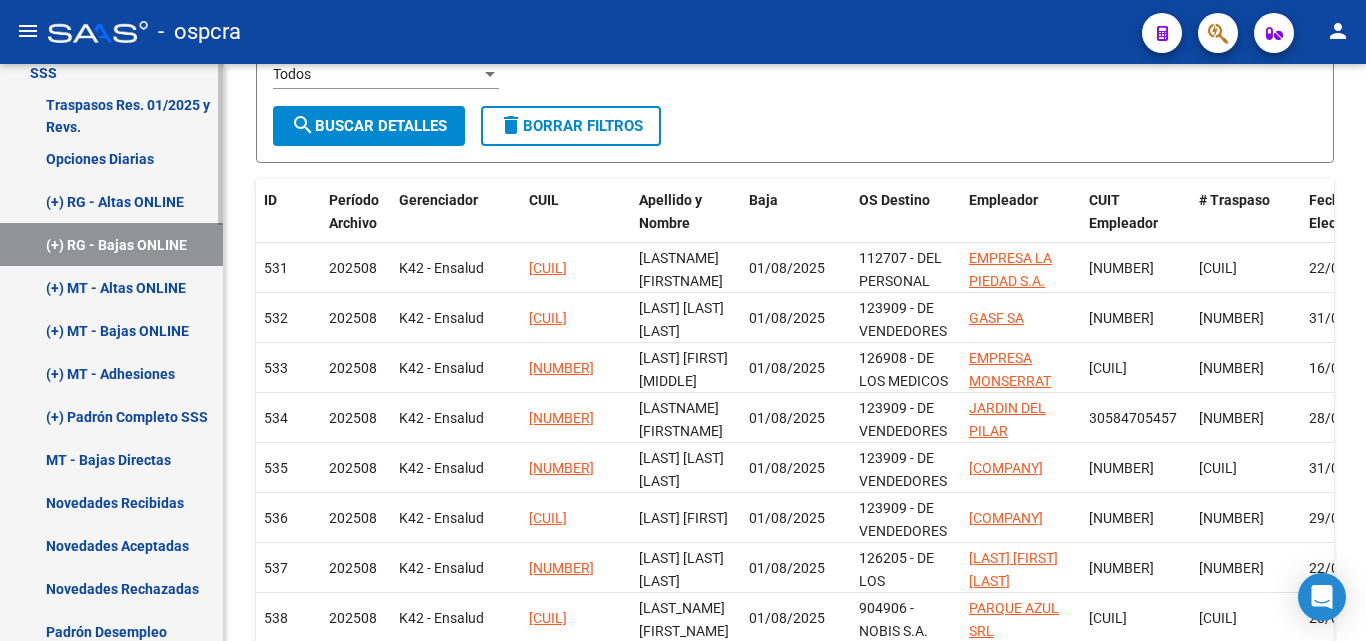 click on "(+) RG - Altas ONLINE" at bounding box center (111, 201) 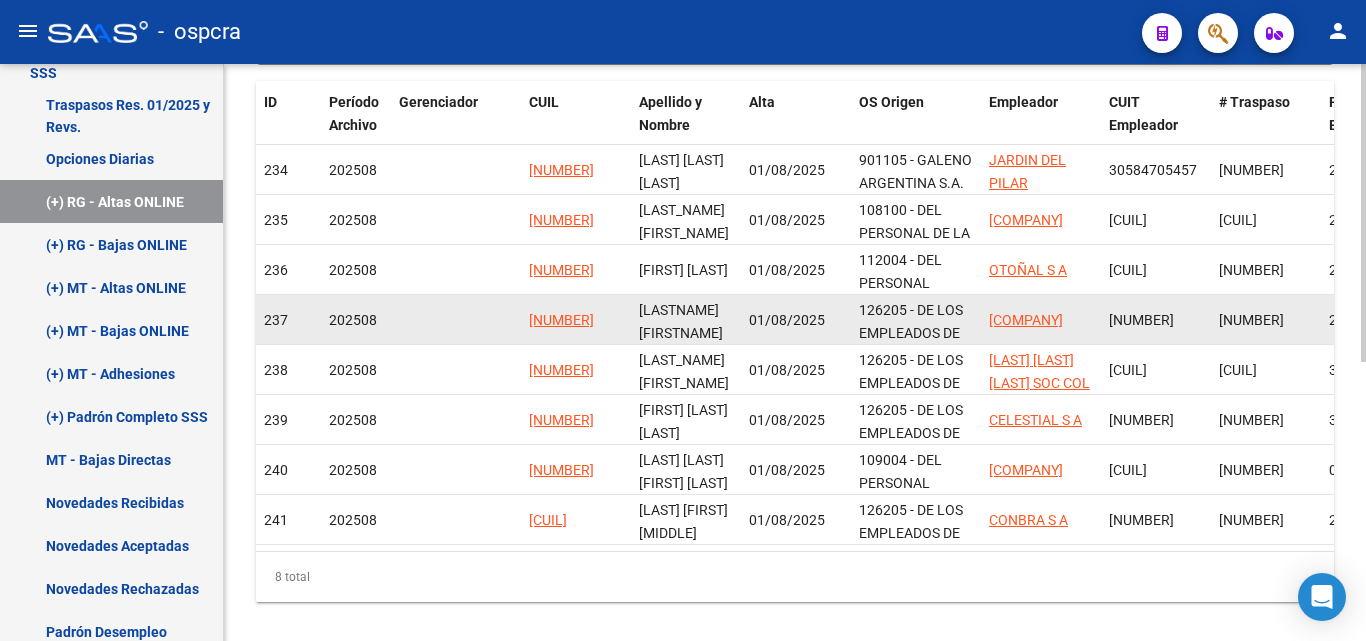 scroll, scrollTop: 500, scrollLeft: 0, axis: vertical 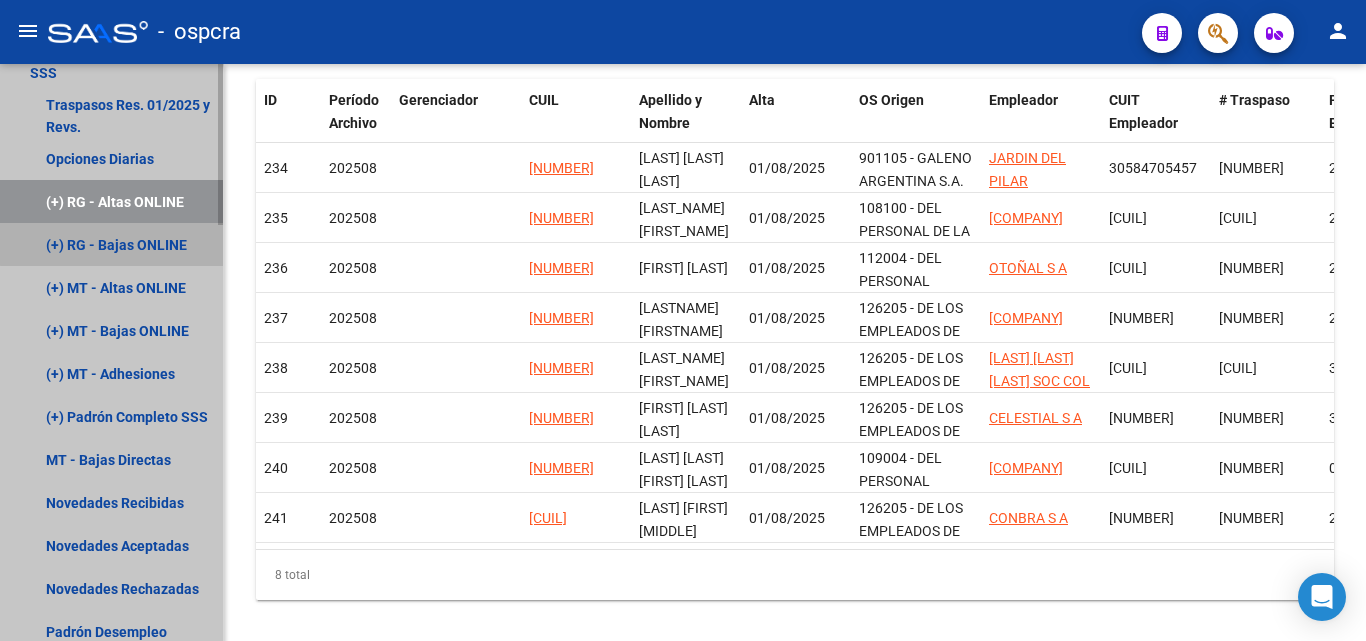 click on "(+) RG - Bajas ONLINE" at bounding box center (111, 244) 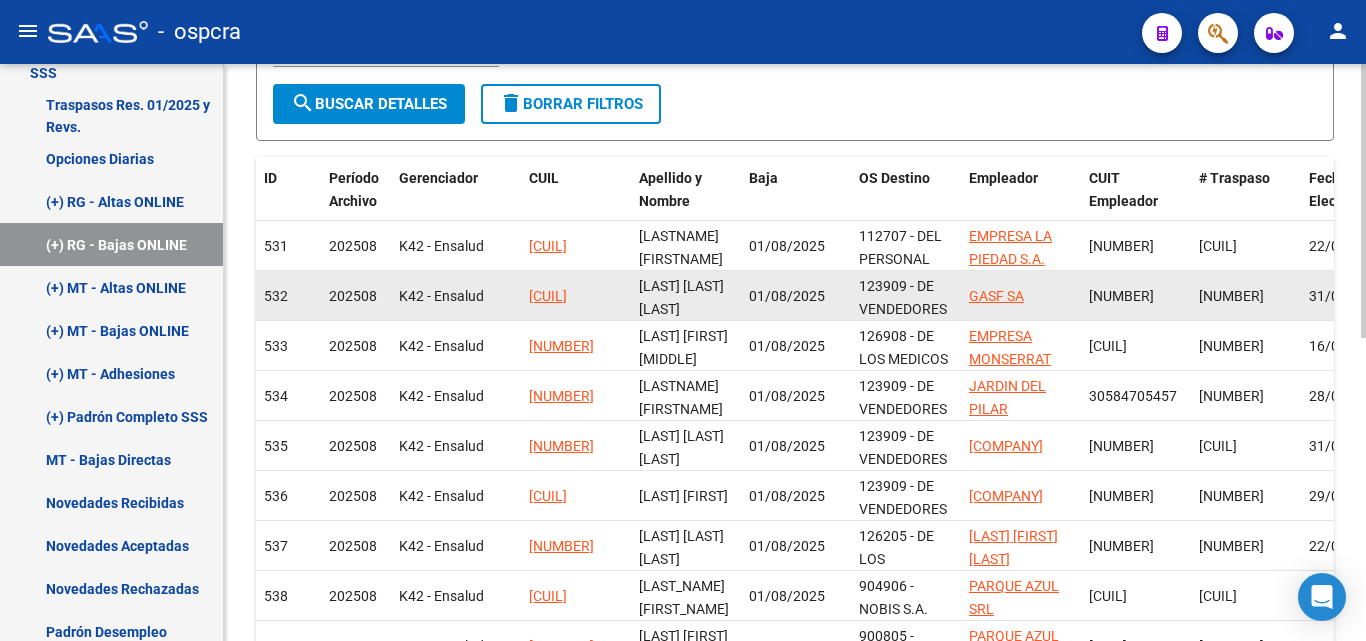 scroll, scrollTop: 423, scrollLeft: 0, axis: vertical 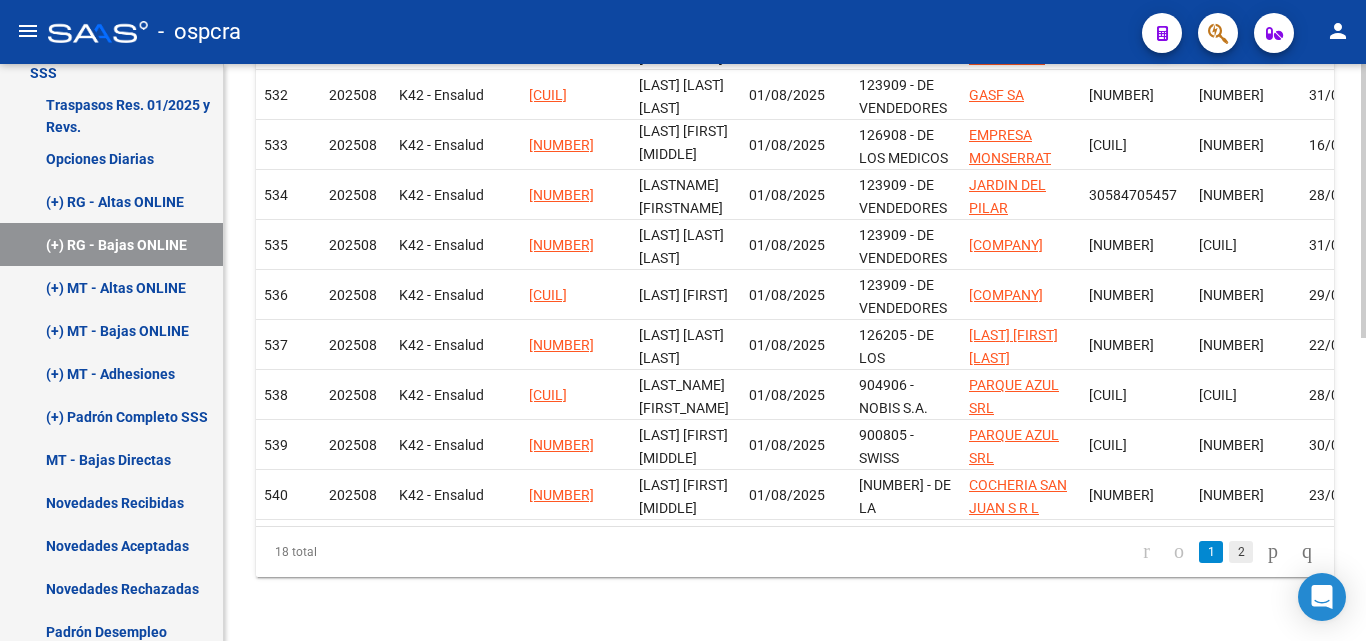 click on "2" 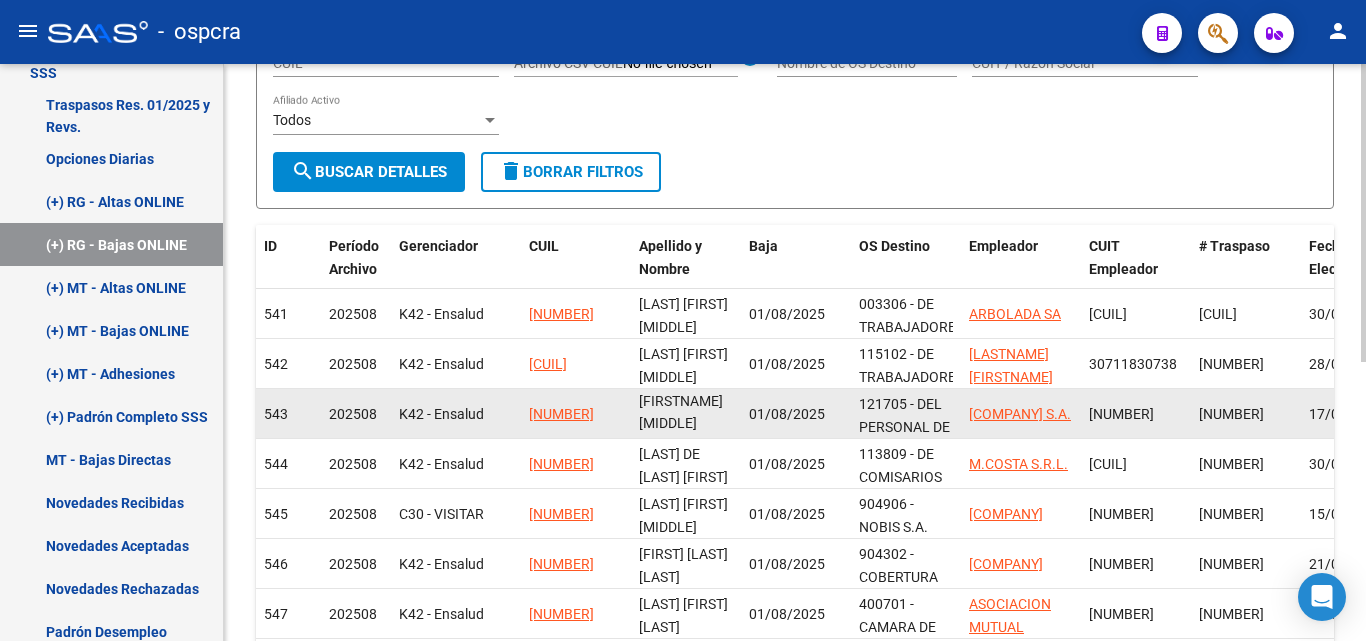 scroll, scrollTop: 340, scrollLeft: 0, axis: vertical 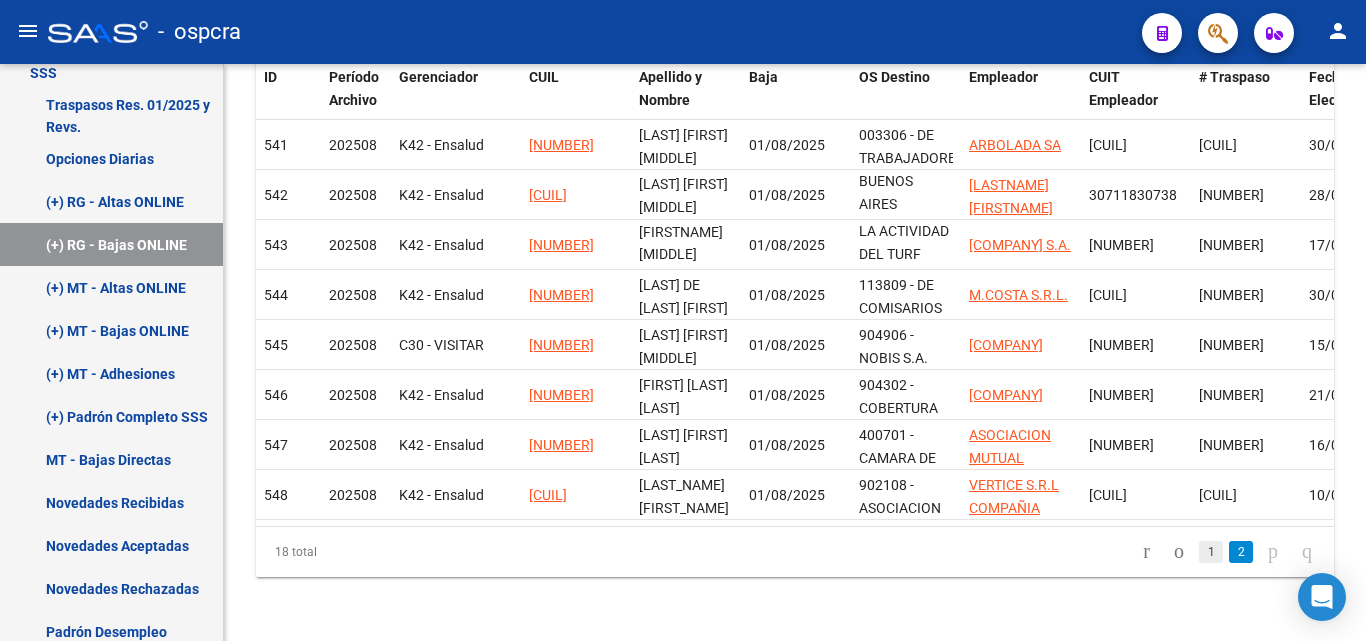 click on "1" 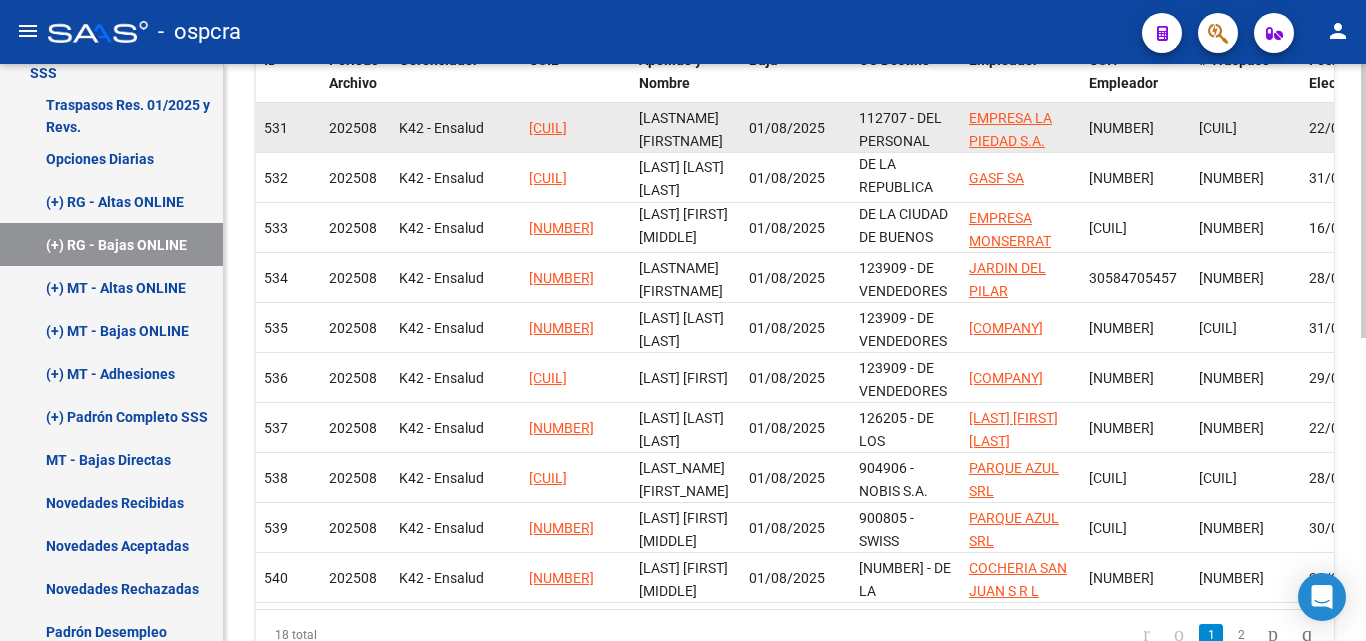 click on "20415626429" 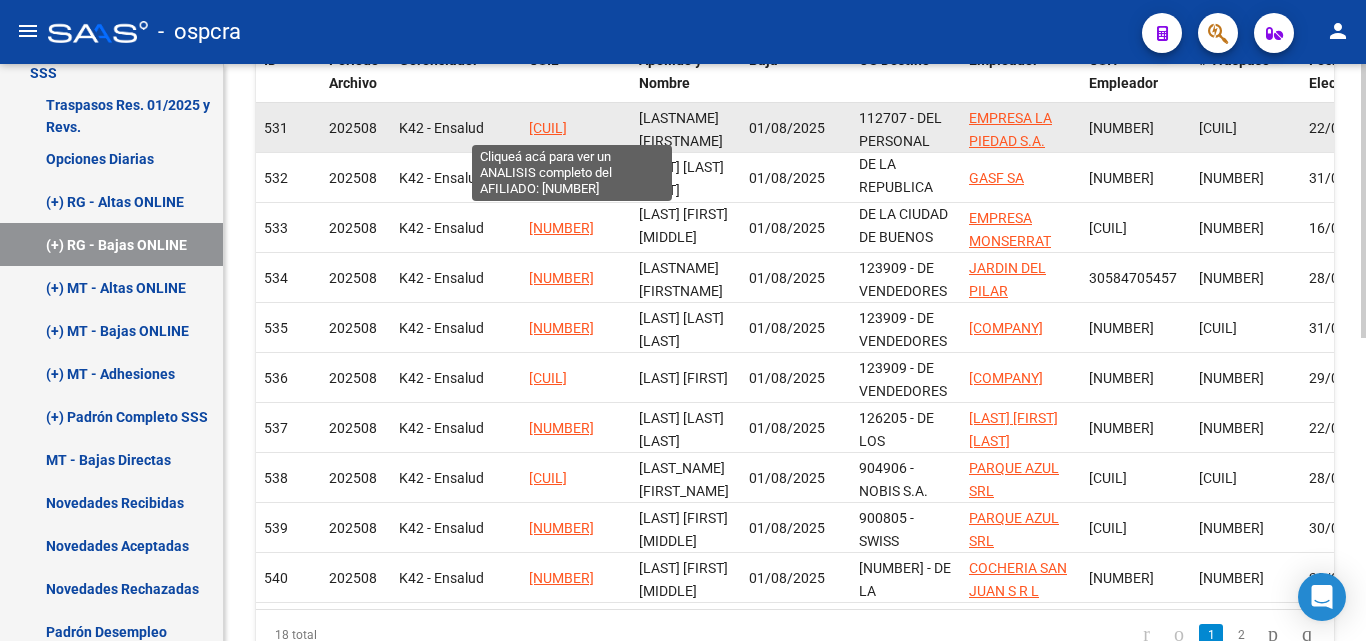 click on "20415626429" 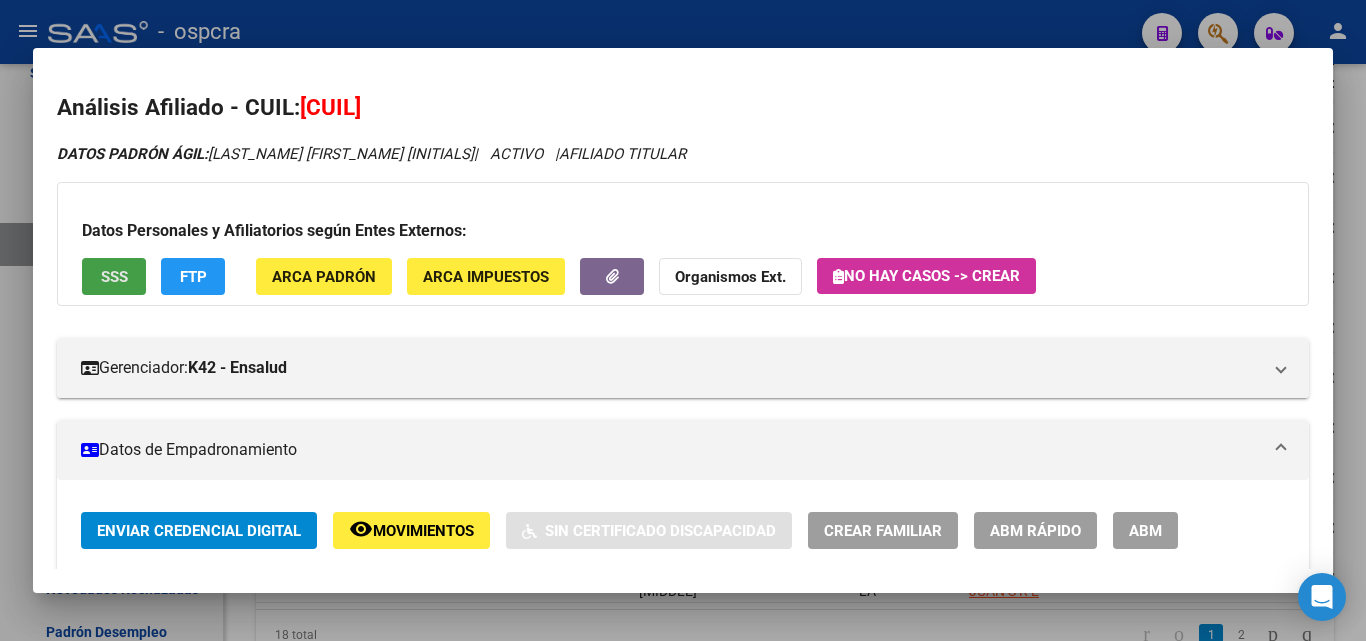 click on "SSS" at bounding box center [114, 276] 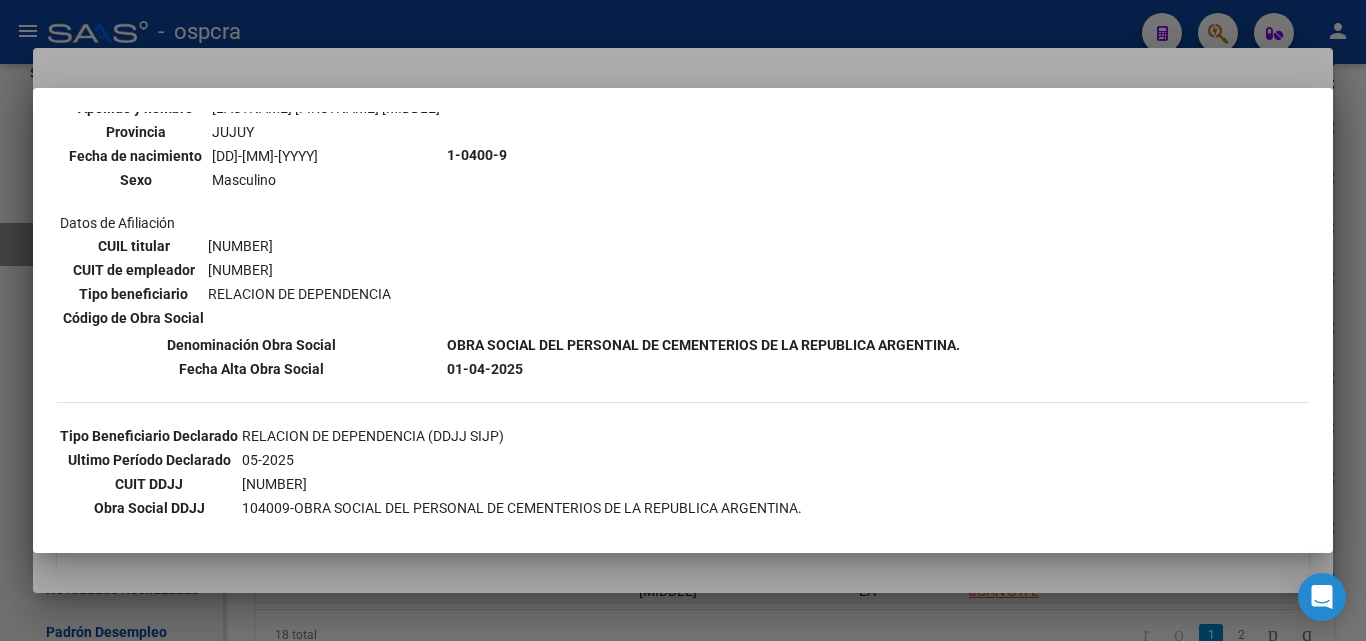 scroll, scrollTop: 269, scrollLeft: 0, axis: vertical 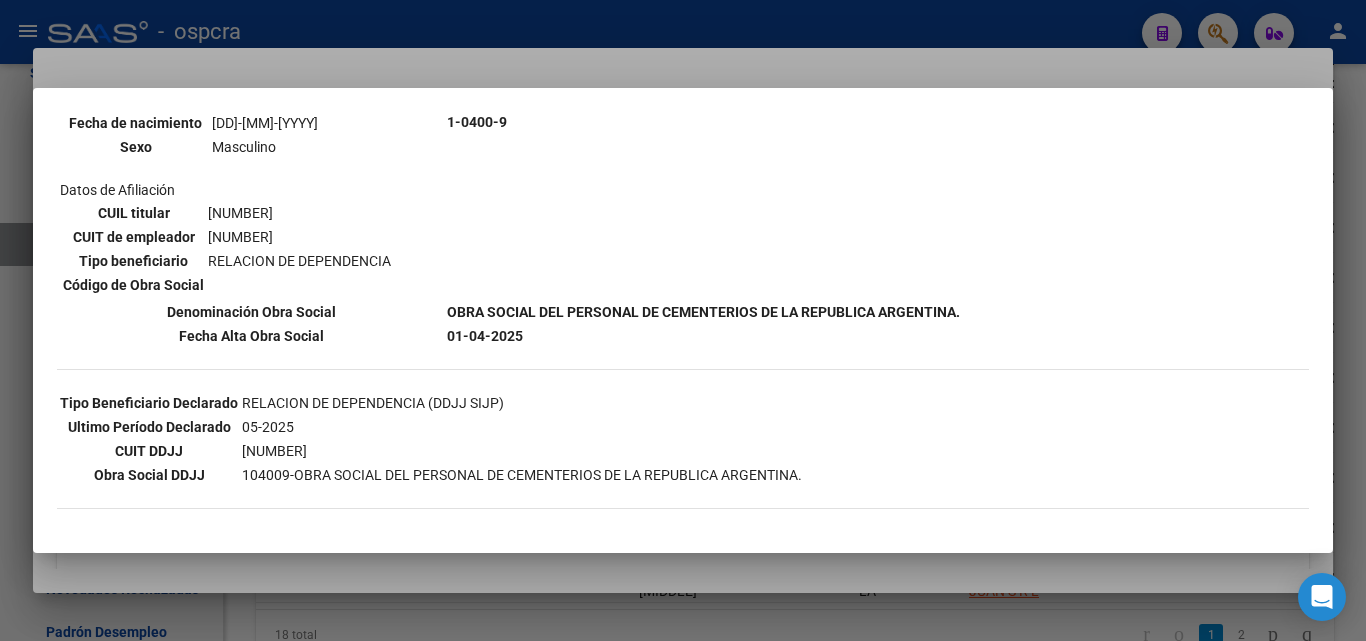 drag, startPoint x: 480, startPoint y: 321, endPoint x: 1036, endPoint y: 313, distance: 556.05756 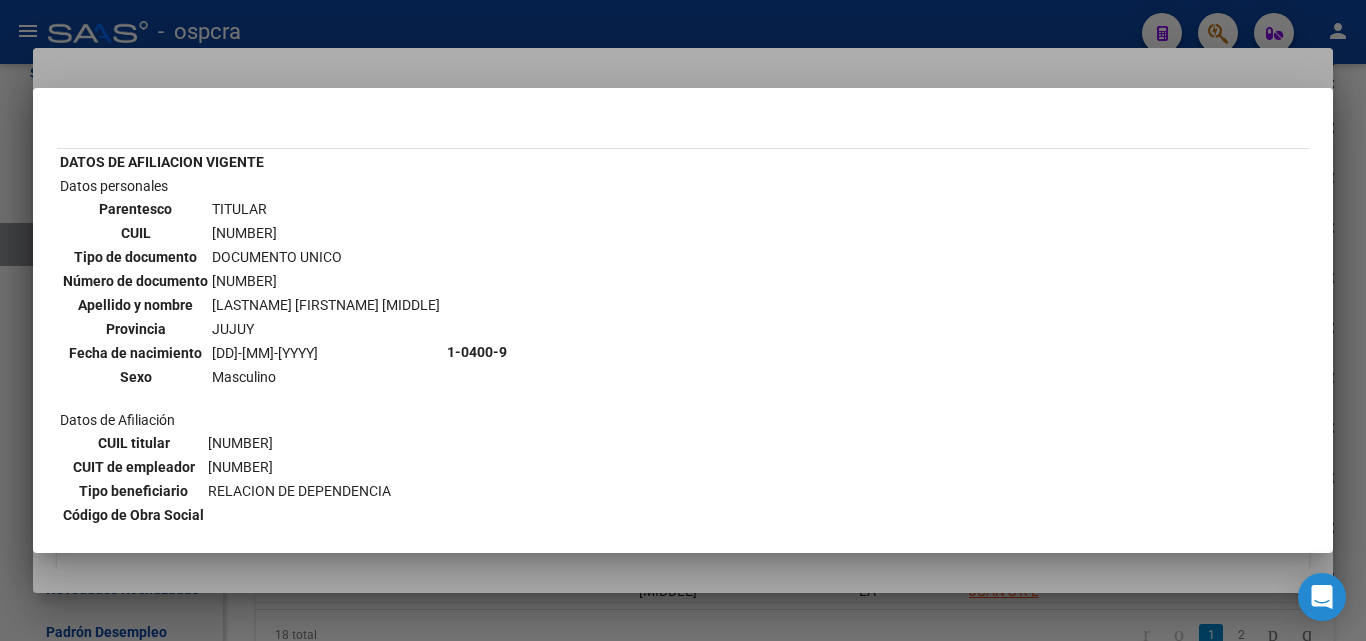 scroll, scrollTop: 0, scrollLeft: 0, axis: both 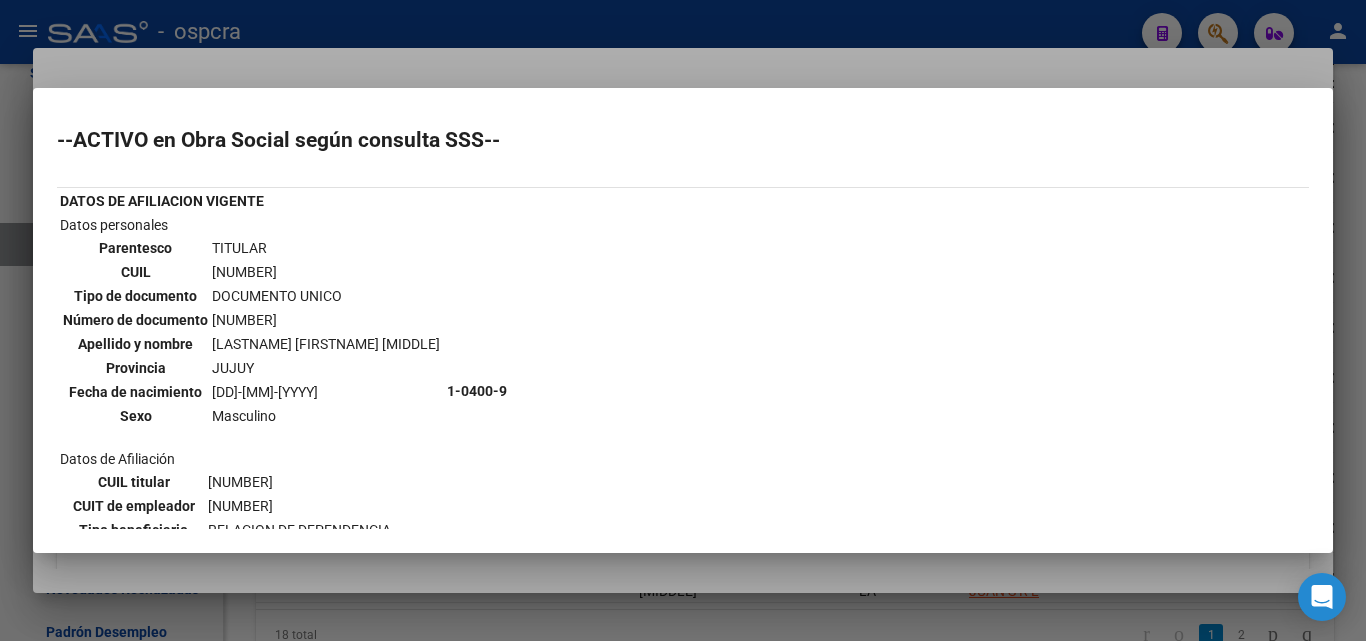 click at bounding box center [683, 320] 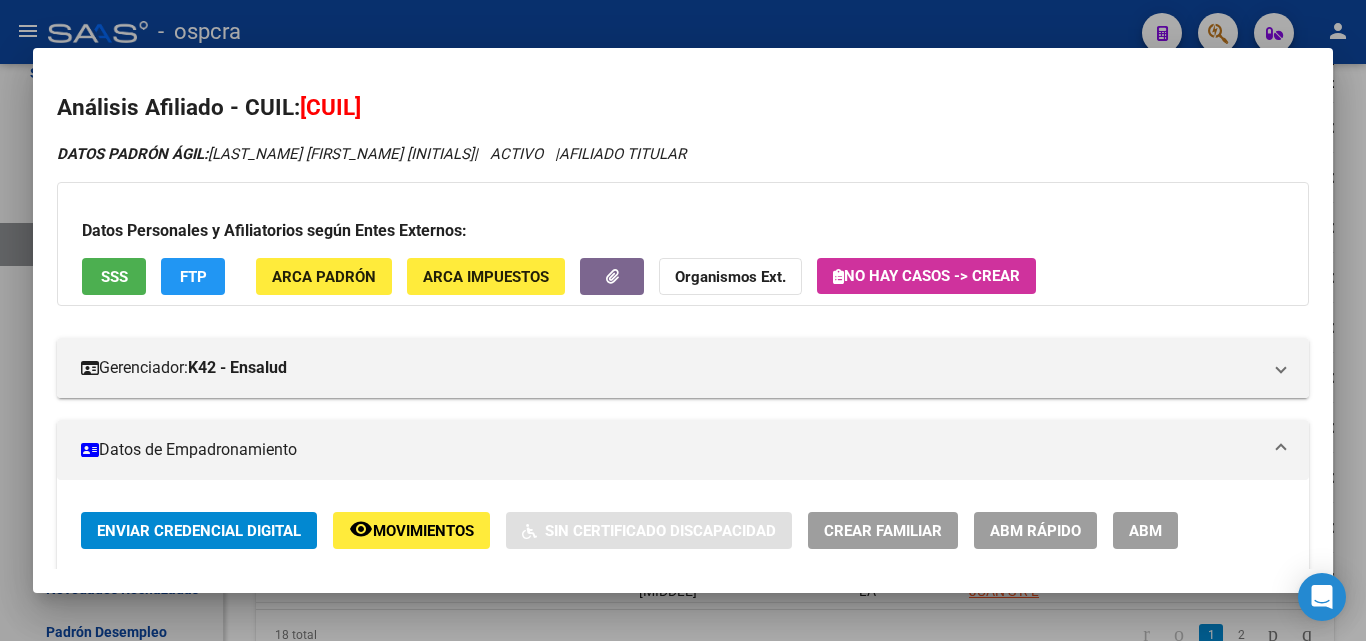 click at bounding box center (683, 320) 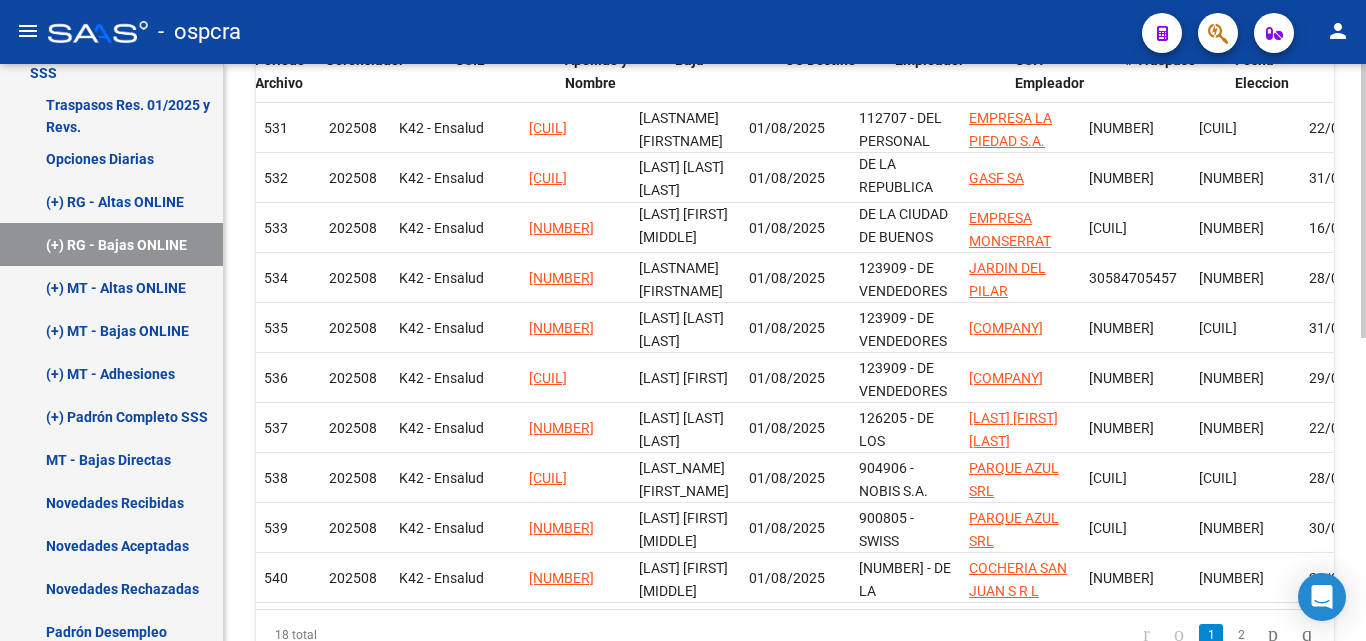 scroll, scrollTop: 0, scrollLeft: 74, axis: horizontal 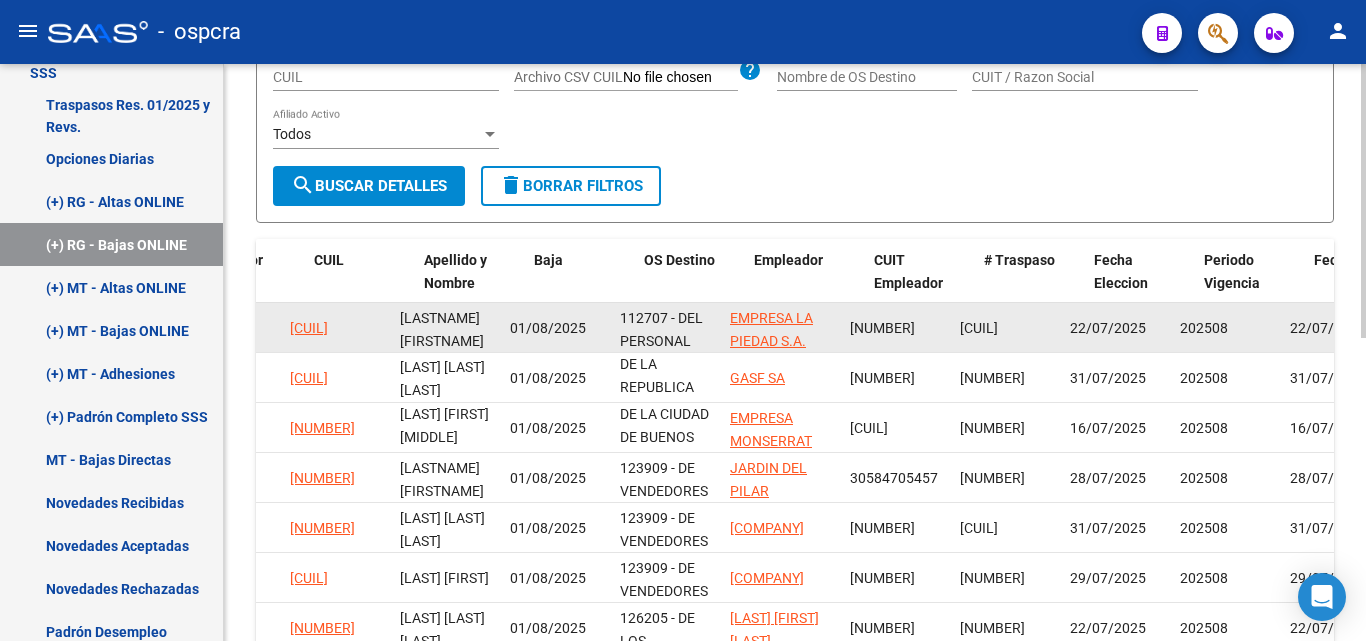 drag, startPoint x: 1229, startPoint y: 332, endPoint x: 1325, endPoint y: 330, distance: 96.02083 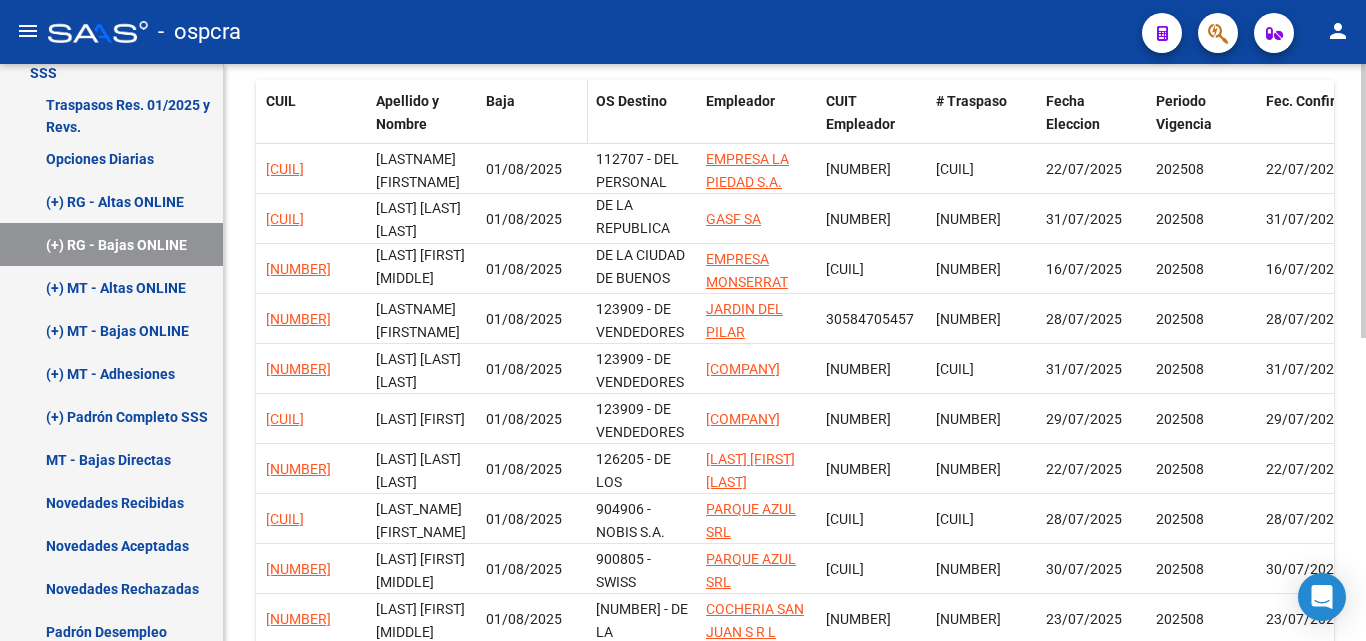 scroll, scrollTop: 540, scrollLeft: 0, axis: vertical 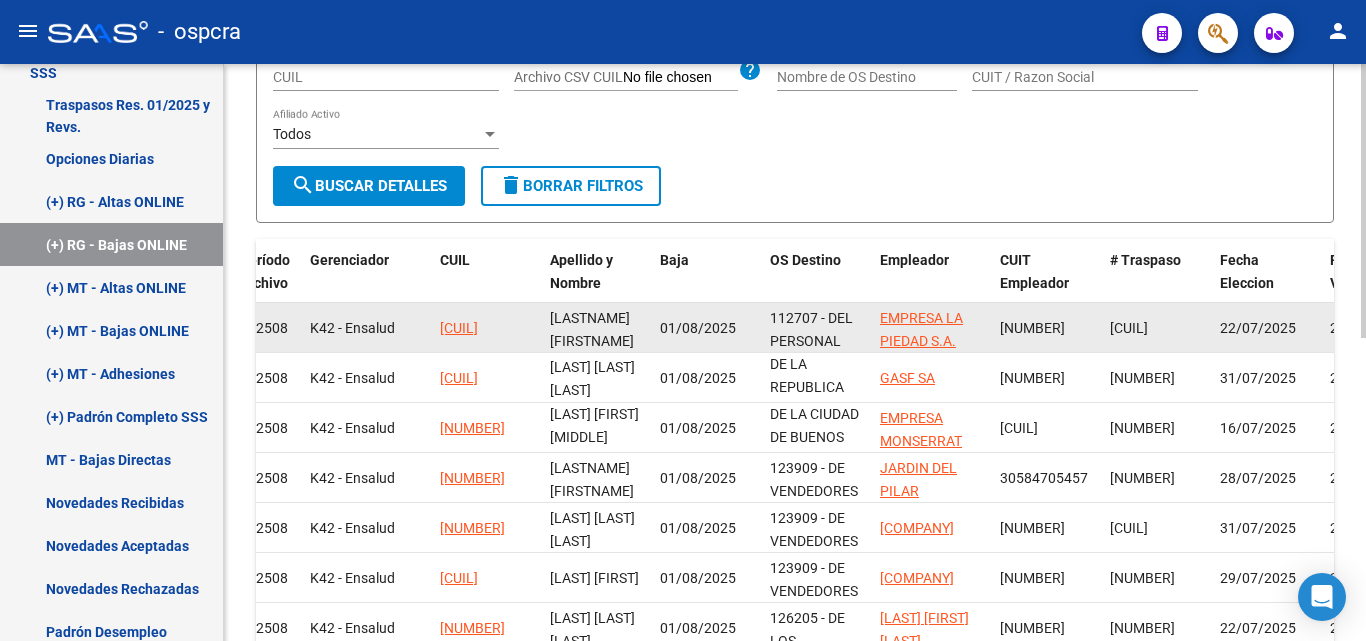 click on "358674737" 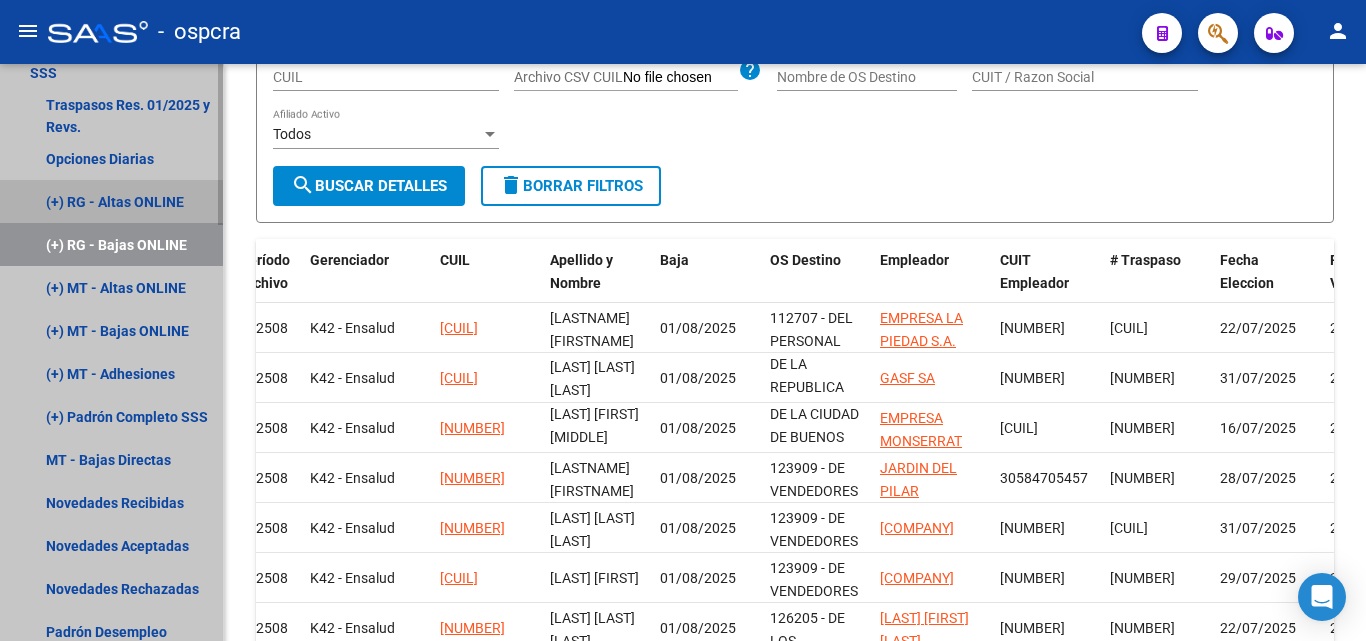 click on "(+) RG - Altas ONLINE" at bounding box center [111, 201] 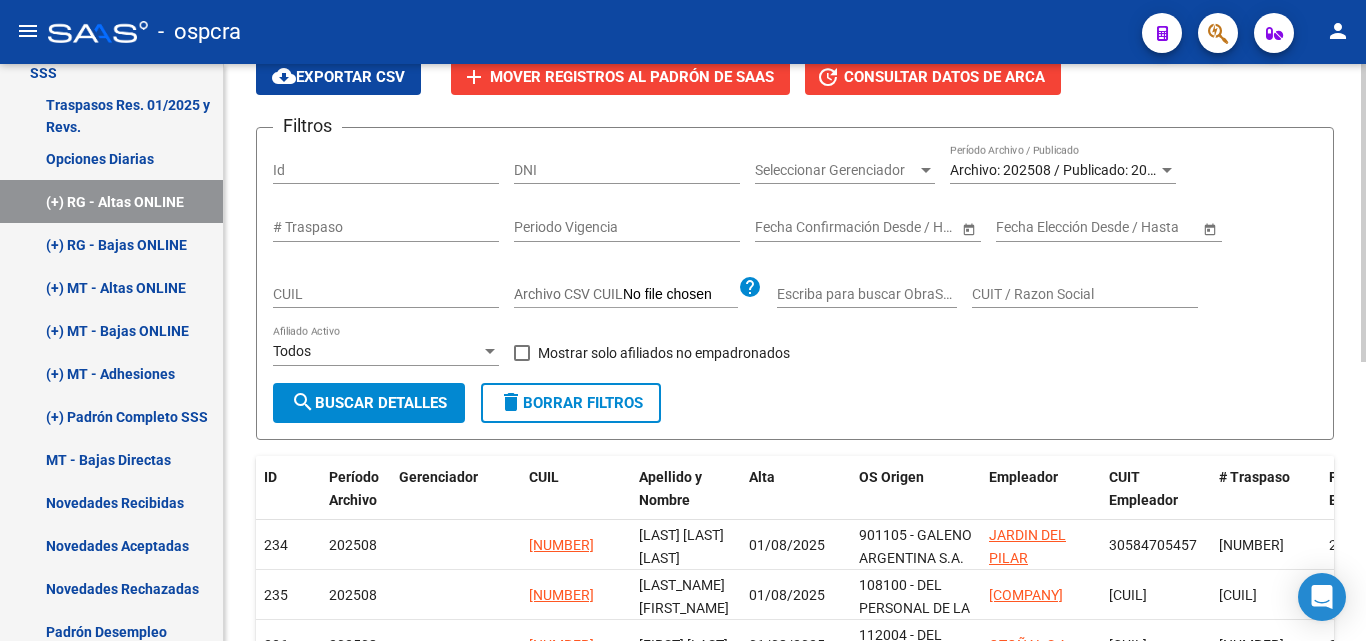 scroll, scrollTop: 340, scrollLeft: 0, axis: vertical 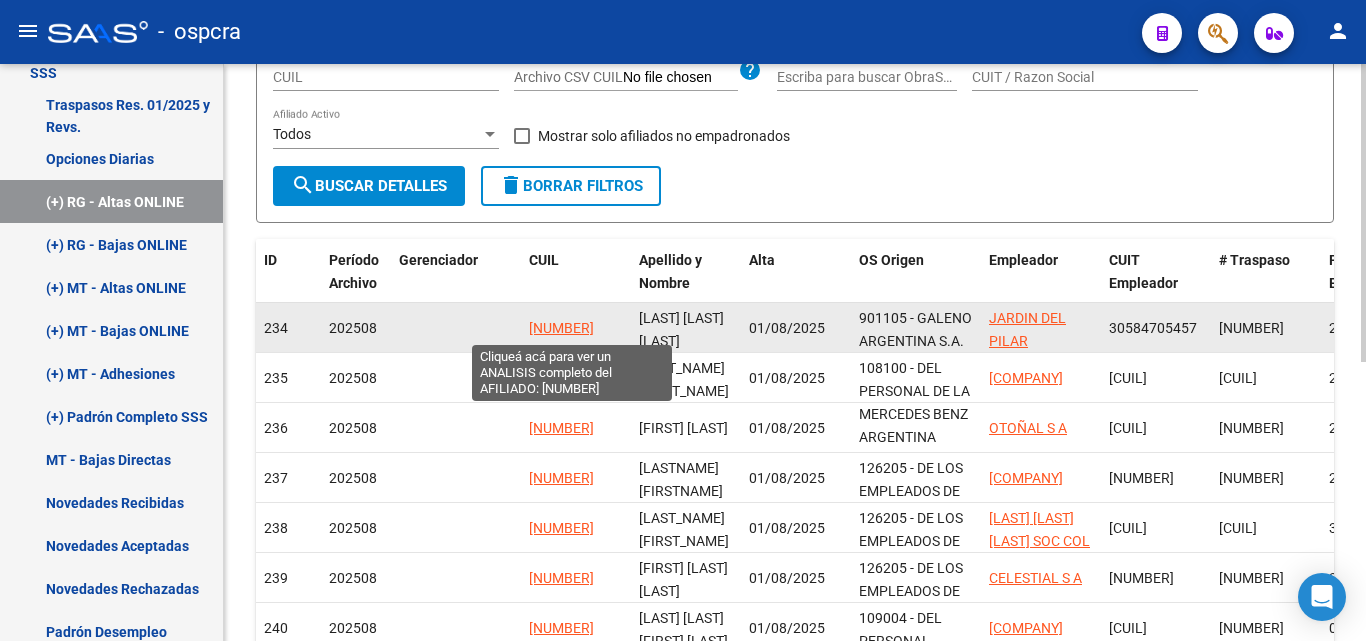 click on "27223684047" 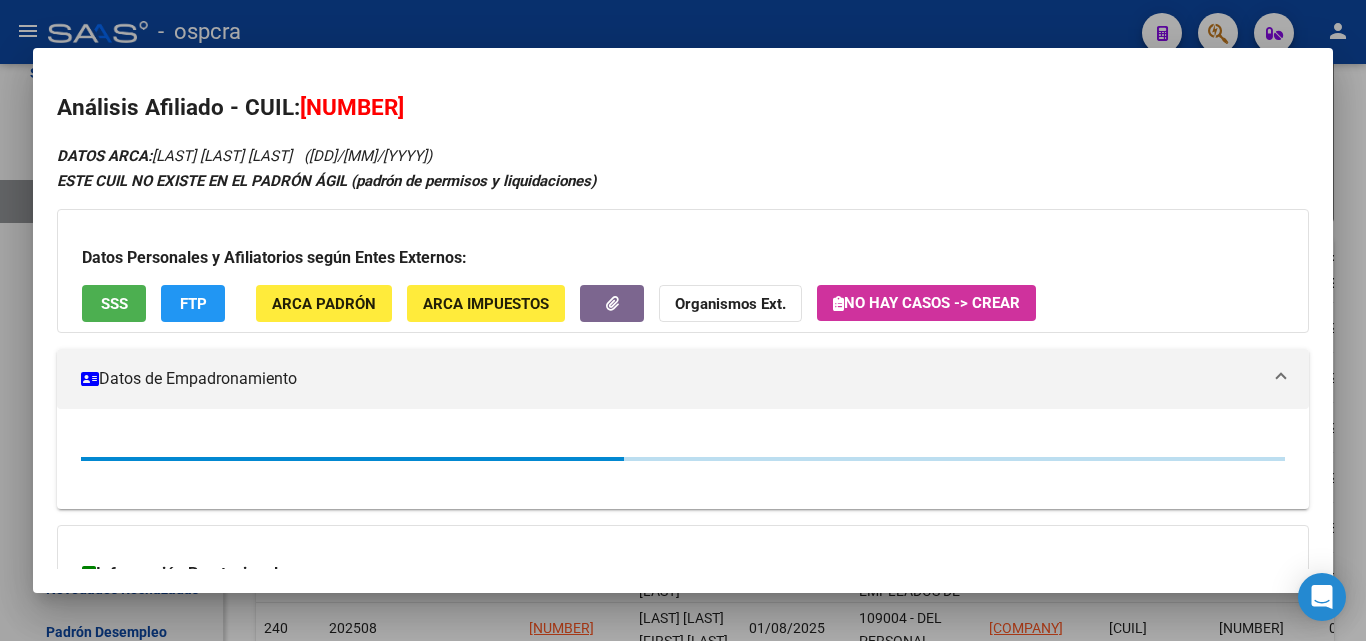 click on "Datos Personales y Afiliatorios según Entes Externos: SSS FTP ARCA Padrón ARCA Impuestos Organismos Ext.   No hay casos -> Crear" at bounding box center (683, 271) 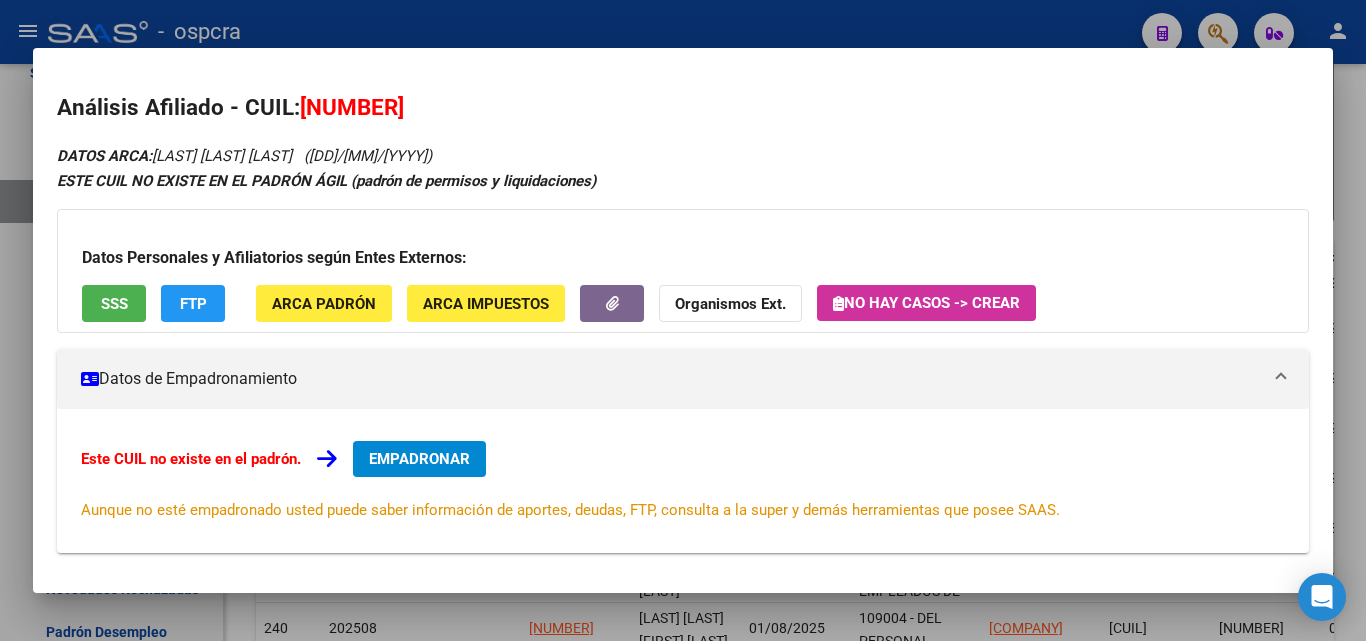 click at bounding box center (683, 320) 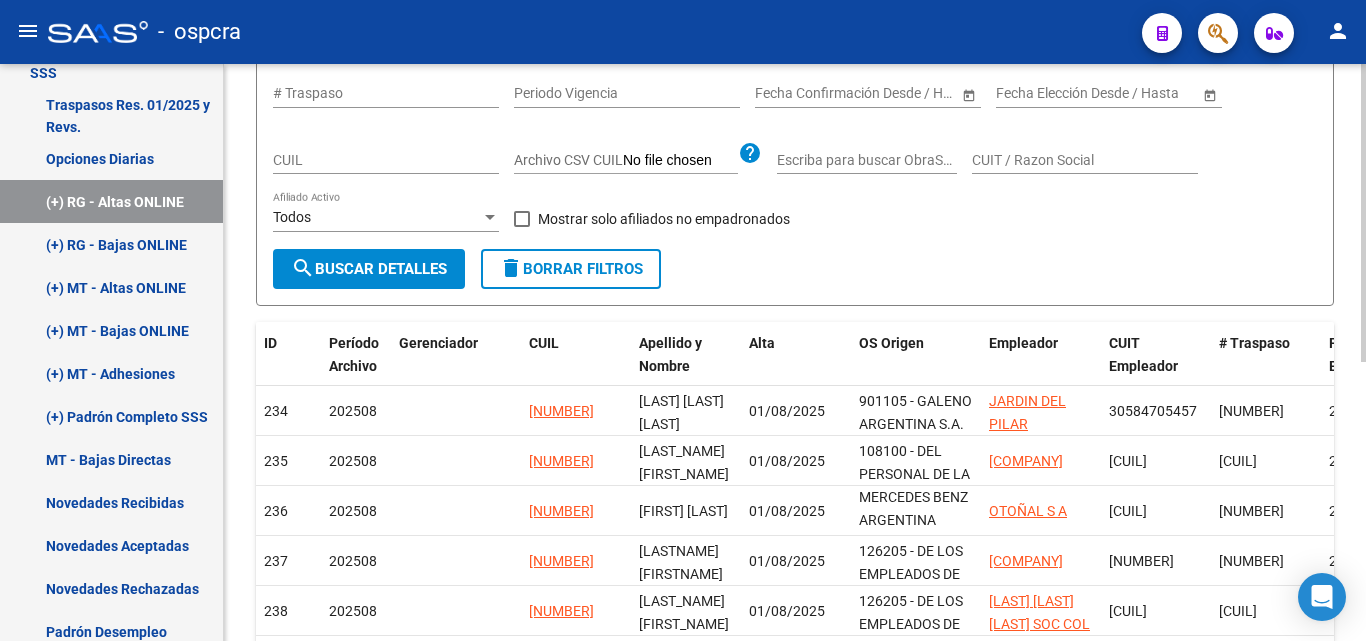 scroll, scrollTop: 140, scrollLeft: 0, axis: vertical 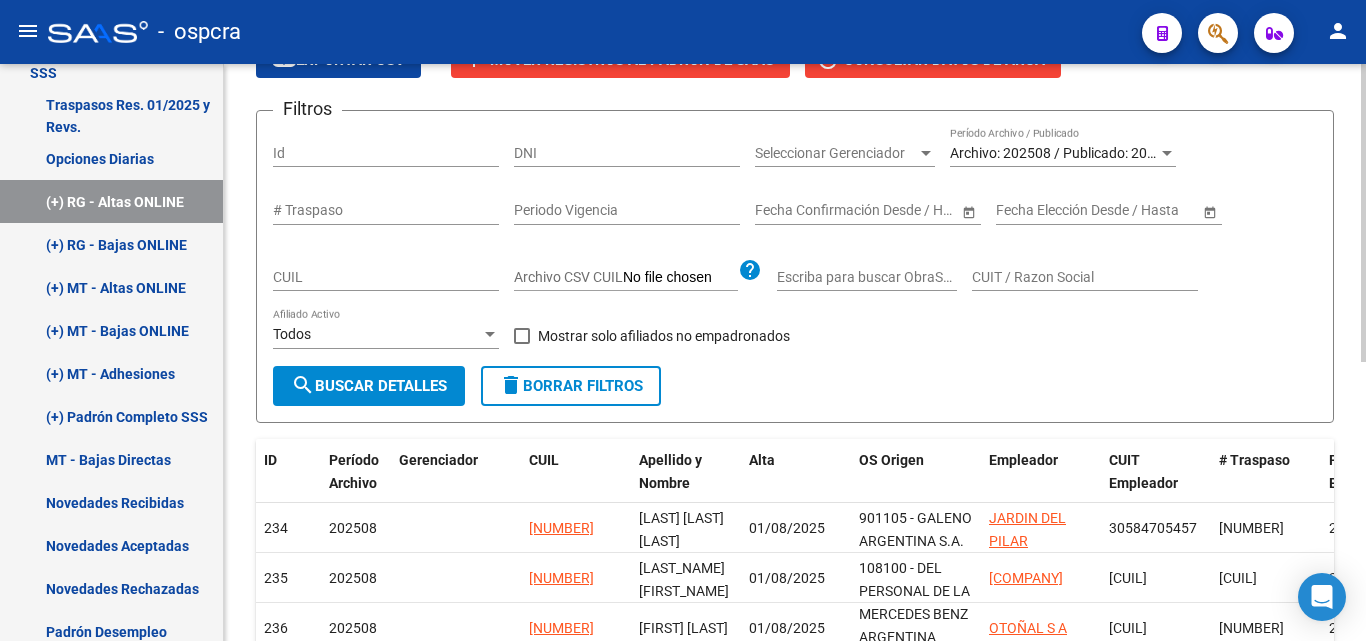click on "Archivo: 202508 / Publicado: 202507" at bounding box center (1064, 153) 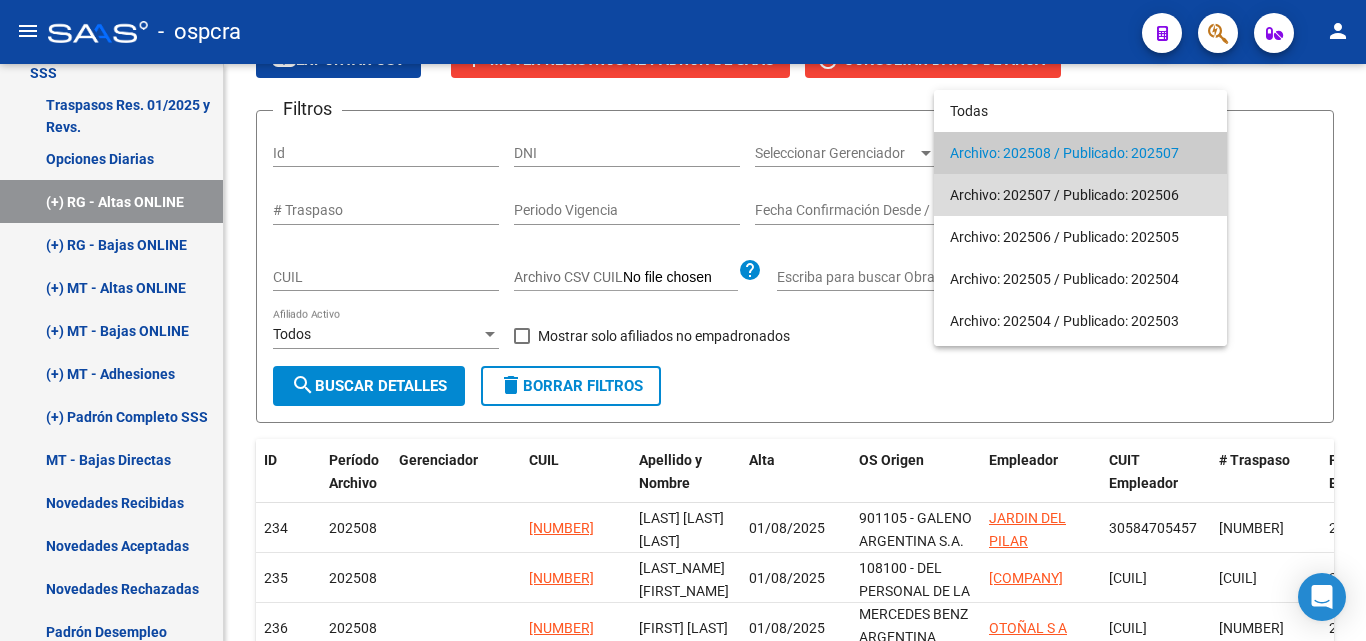 click on "Archivo: 202507 / Publicado: 202506" at bounding box center (1080, 195) 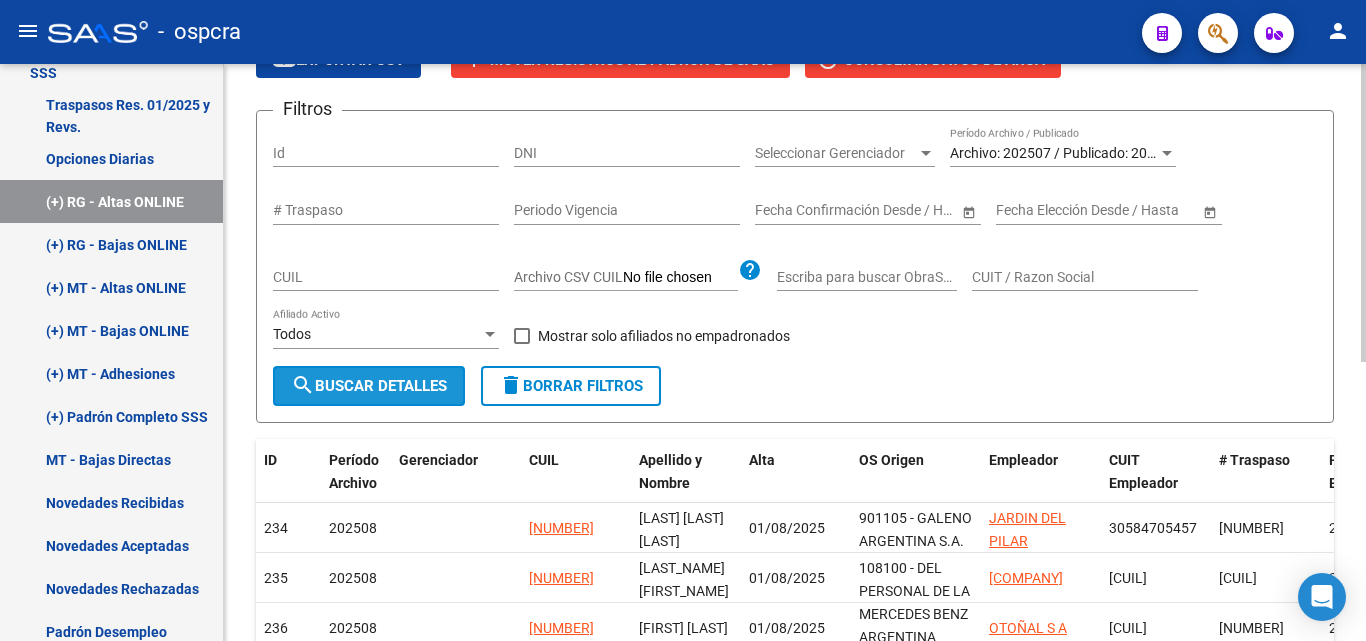 click on "search  Buscar Detalles" 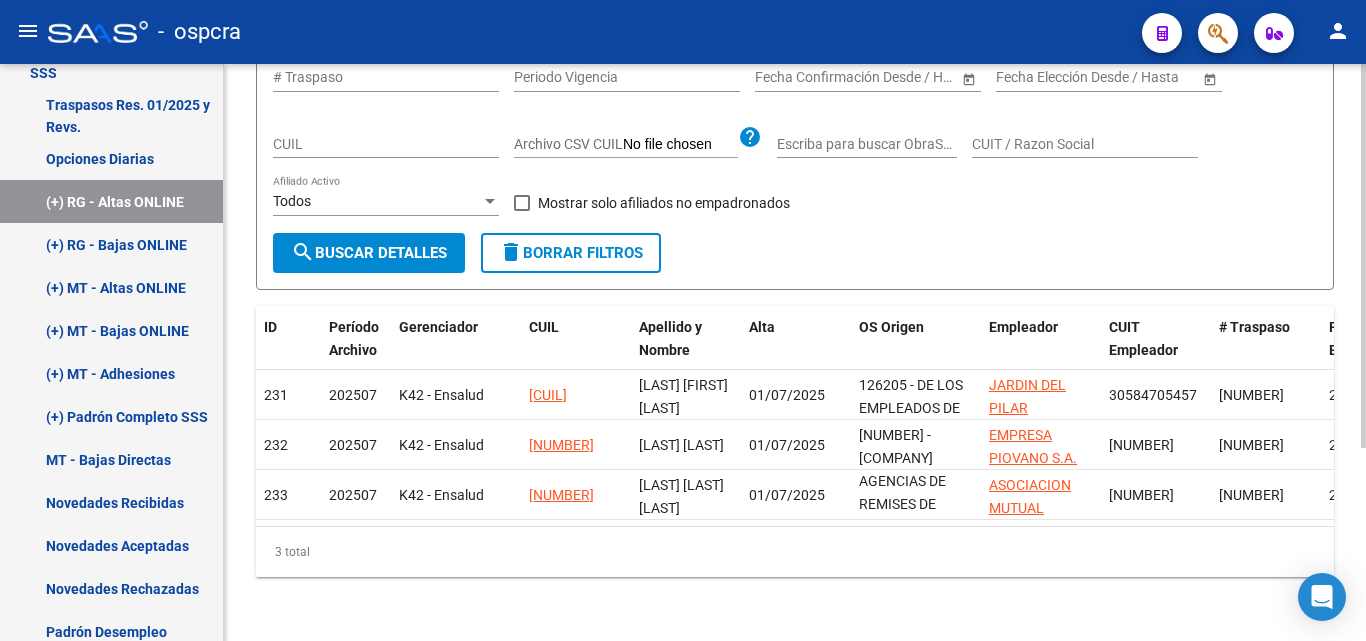 scroll, scrollTop: 290, scrollLeft: 0, axis: vertical 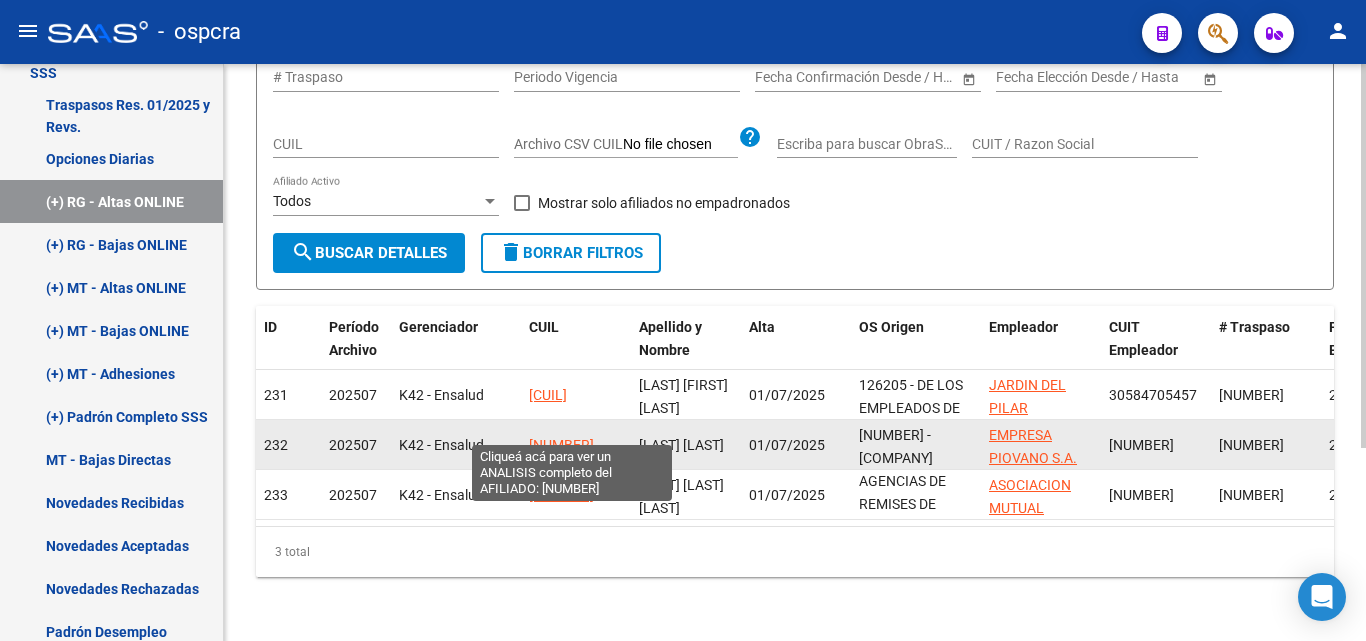 click on "20226269259" 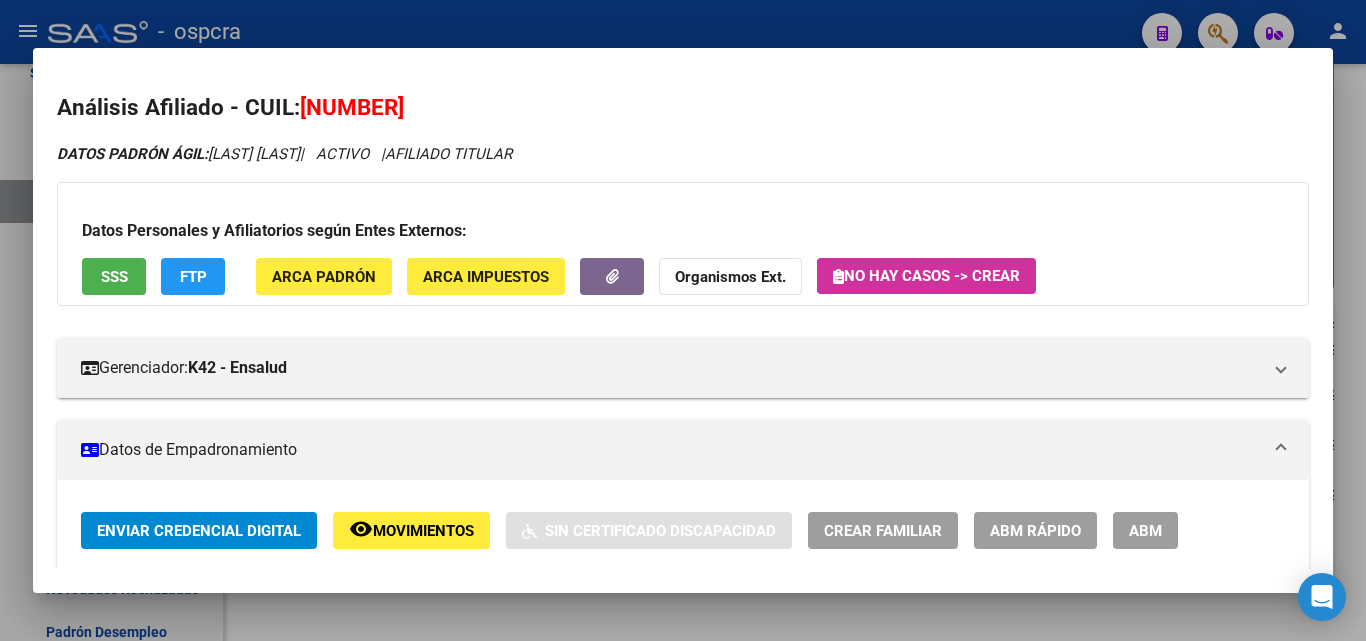 click on "SSS" at bounding box center (114, 277) 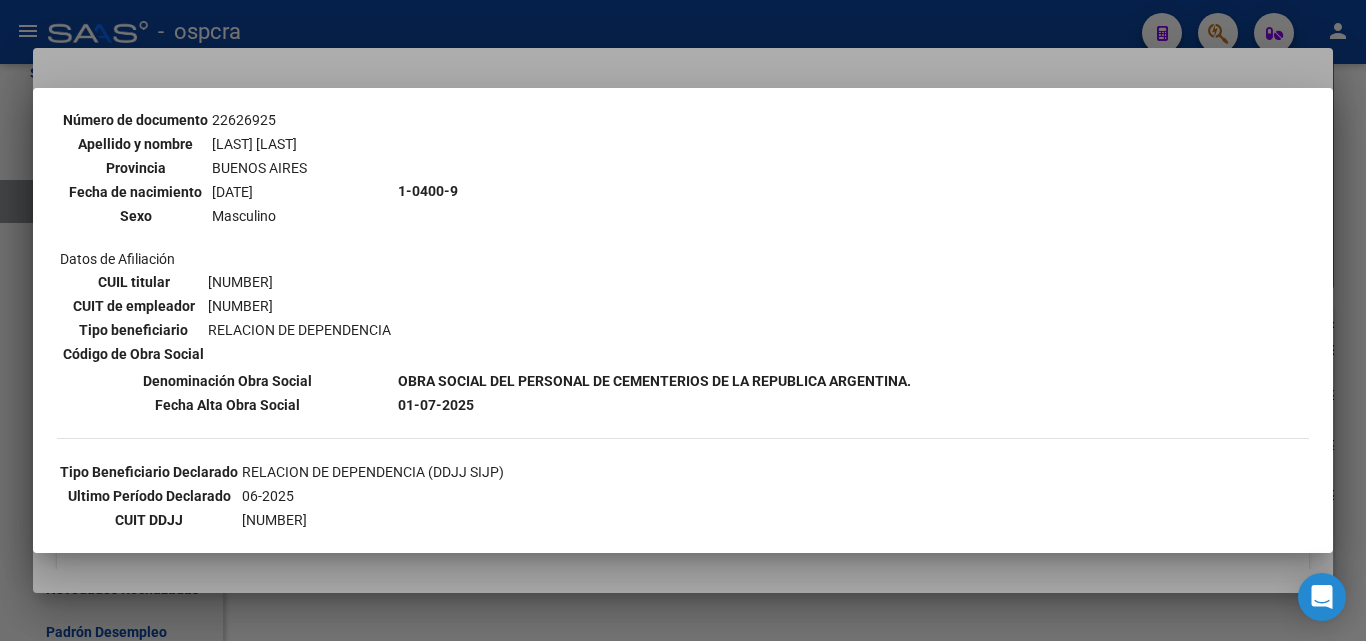 scroll, scrollTop: 300, scrollLeft: 0, axis: vertical 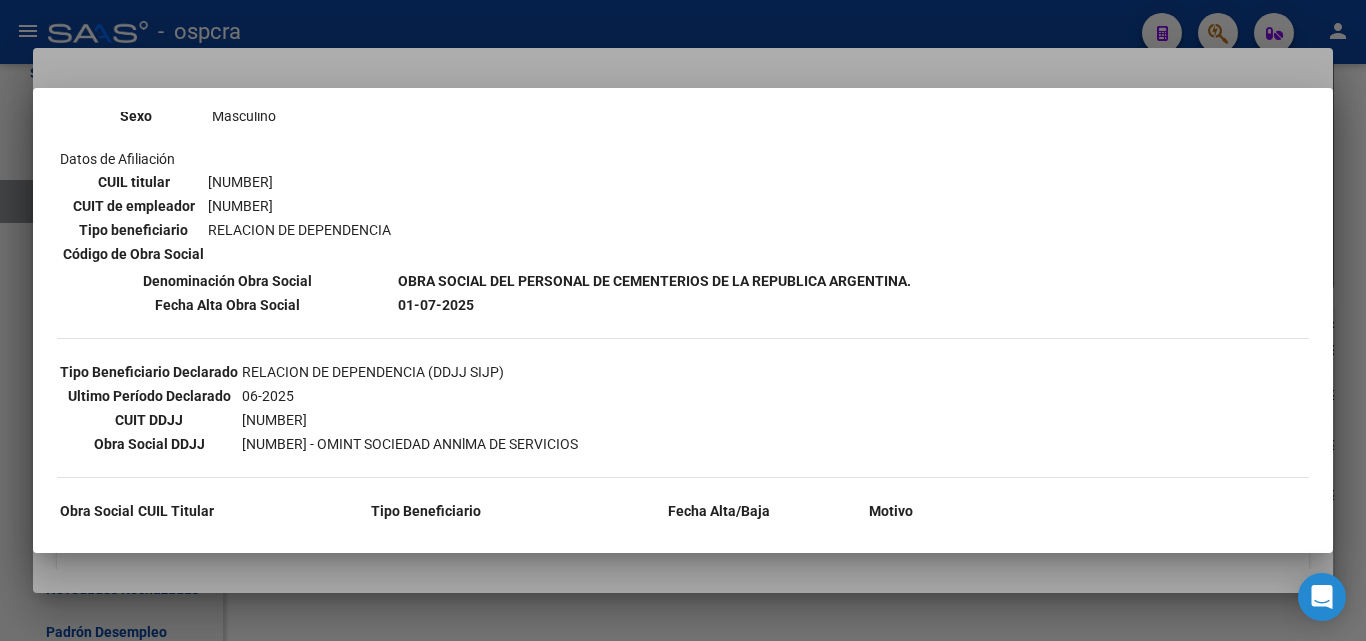 click at bounding box center (683, 320) 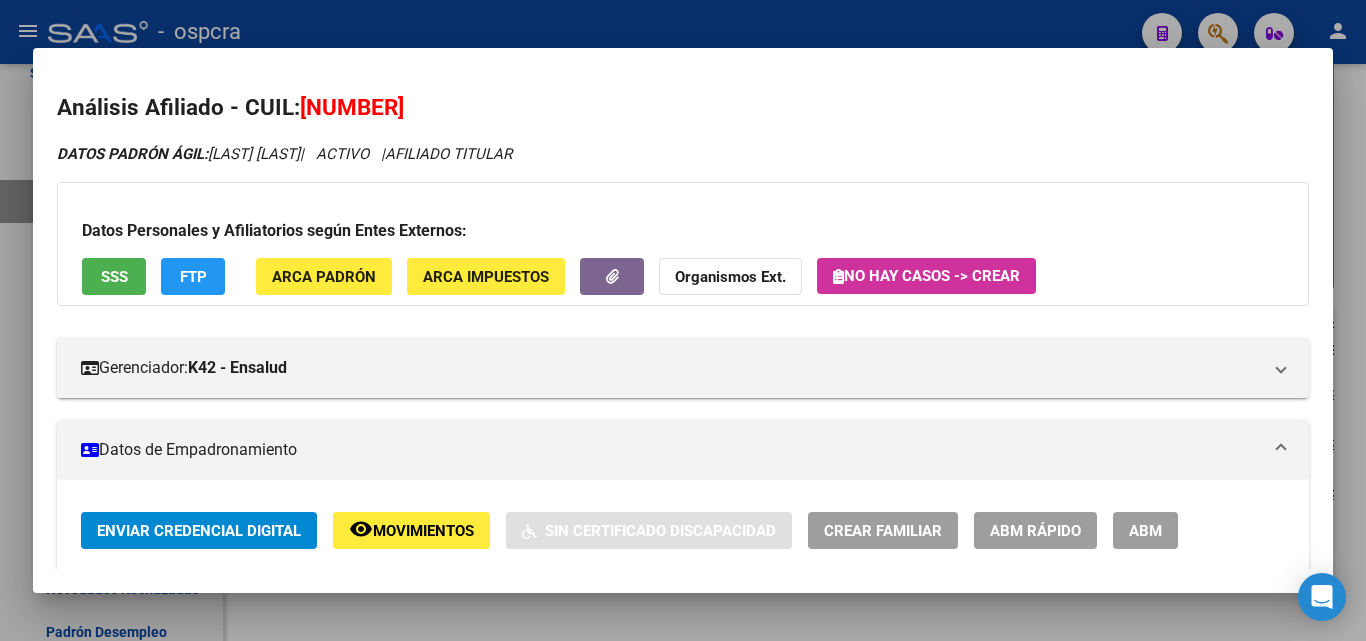 click at bounding box center (683, 320) 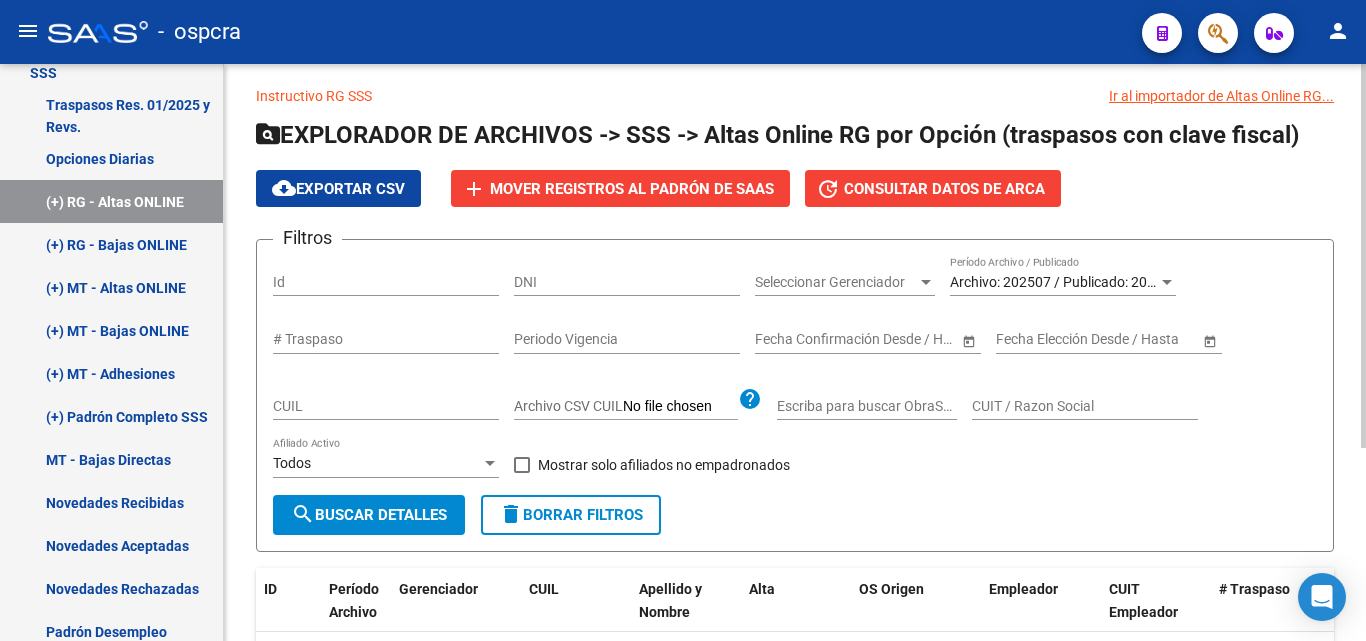 scroll, scrollTop: 0, scrollLeft: 0, axis: both 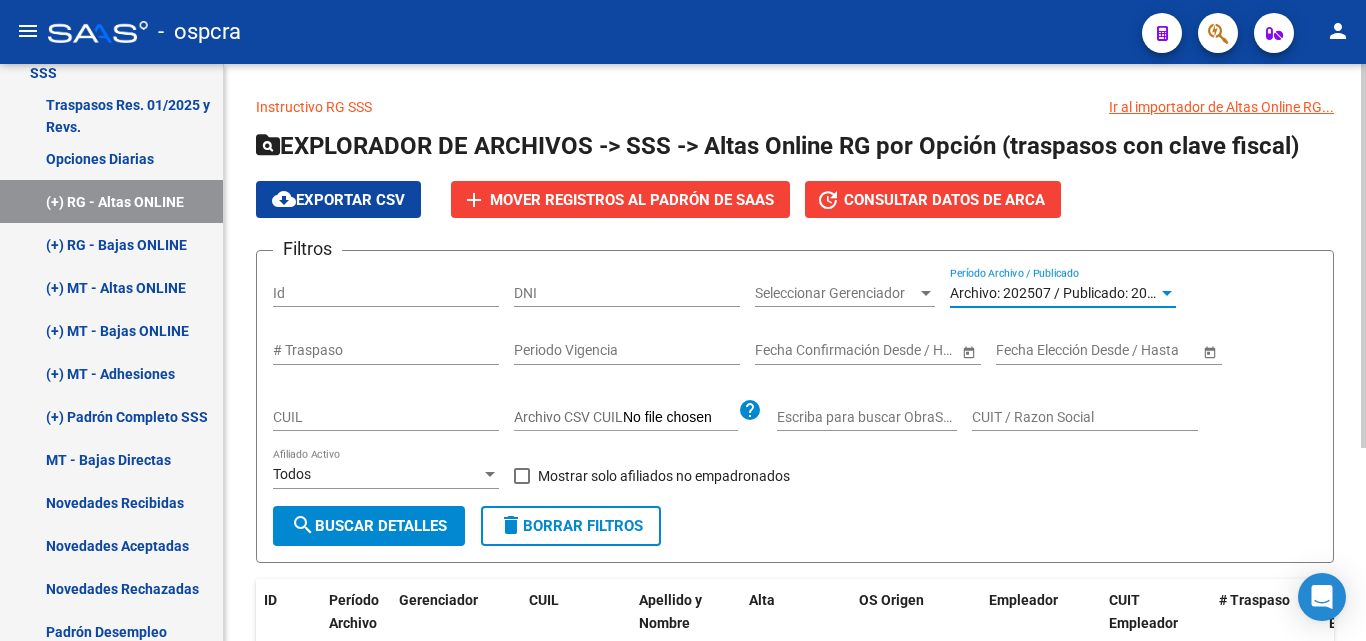 click on "Archivo: 202507 / Publicado: 202506" at bounding box center (1064, 293) 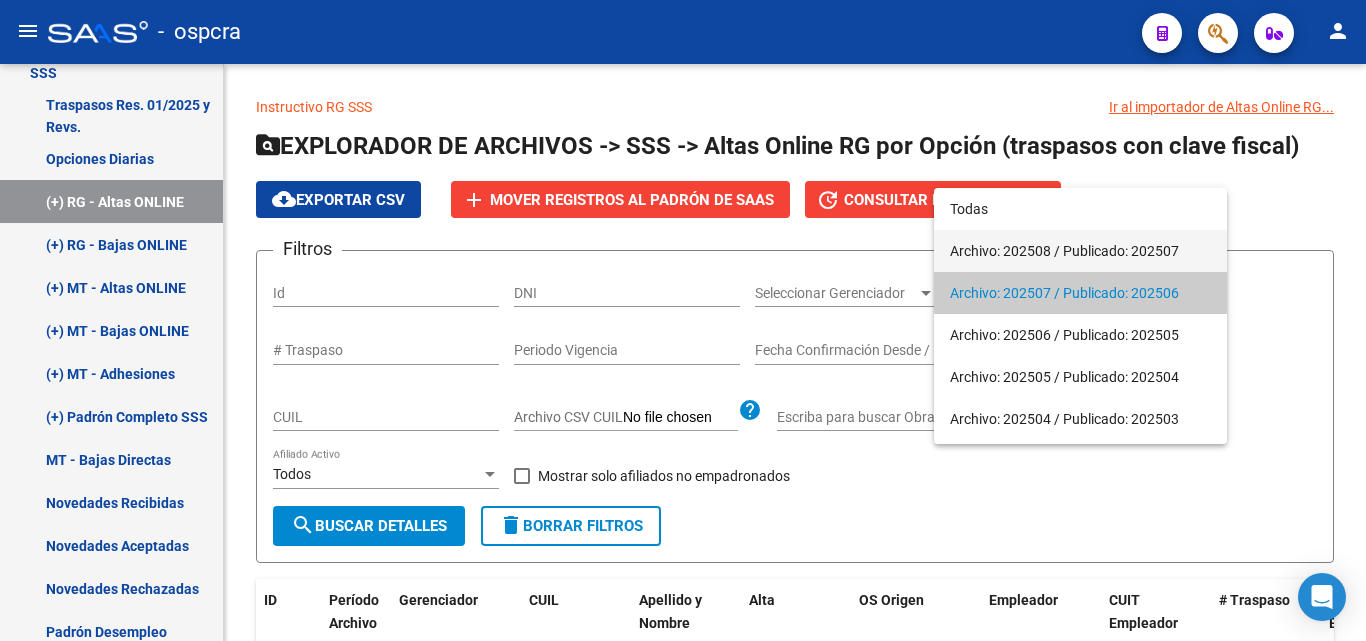 click on "Archivo: 202508 / Publicado: 202507" at bounding box center [1080, 251] 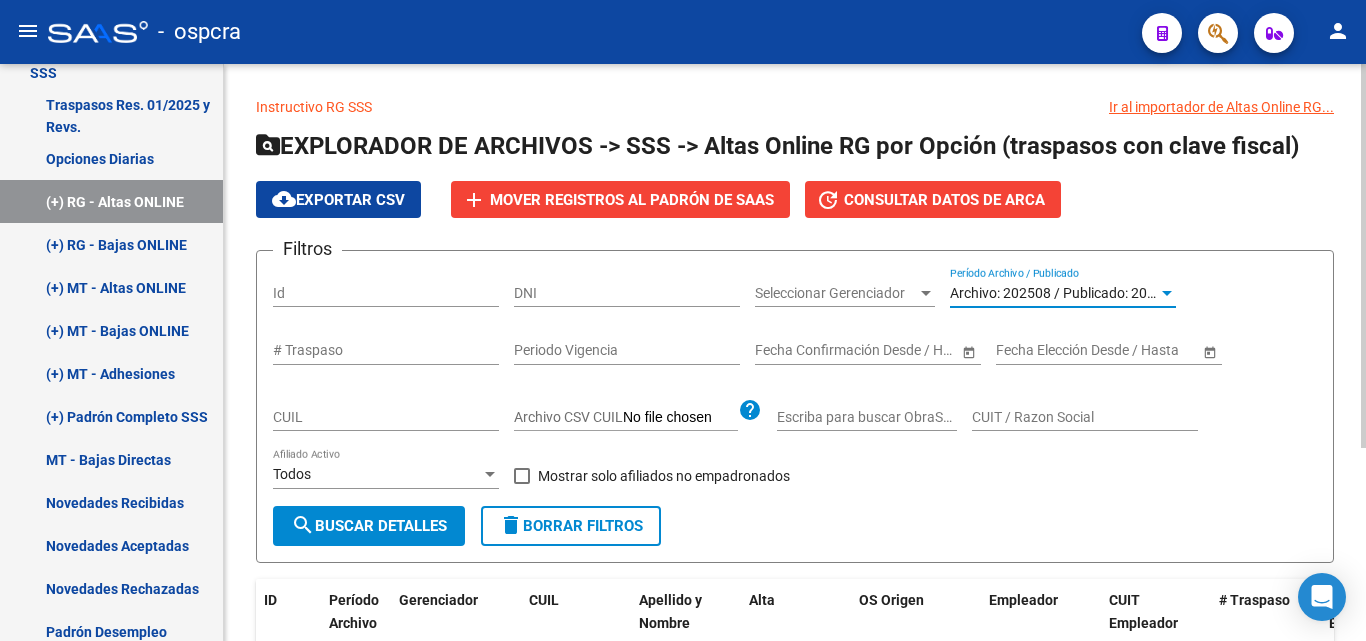 click on "search  Buscar Detalles" 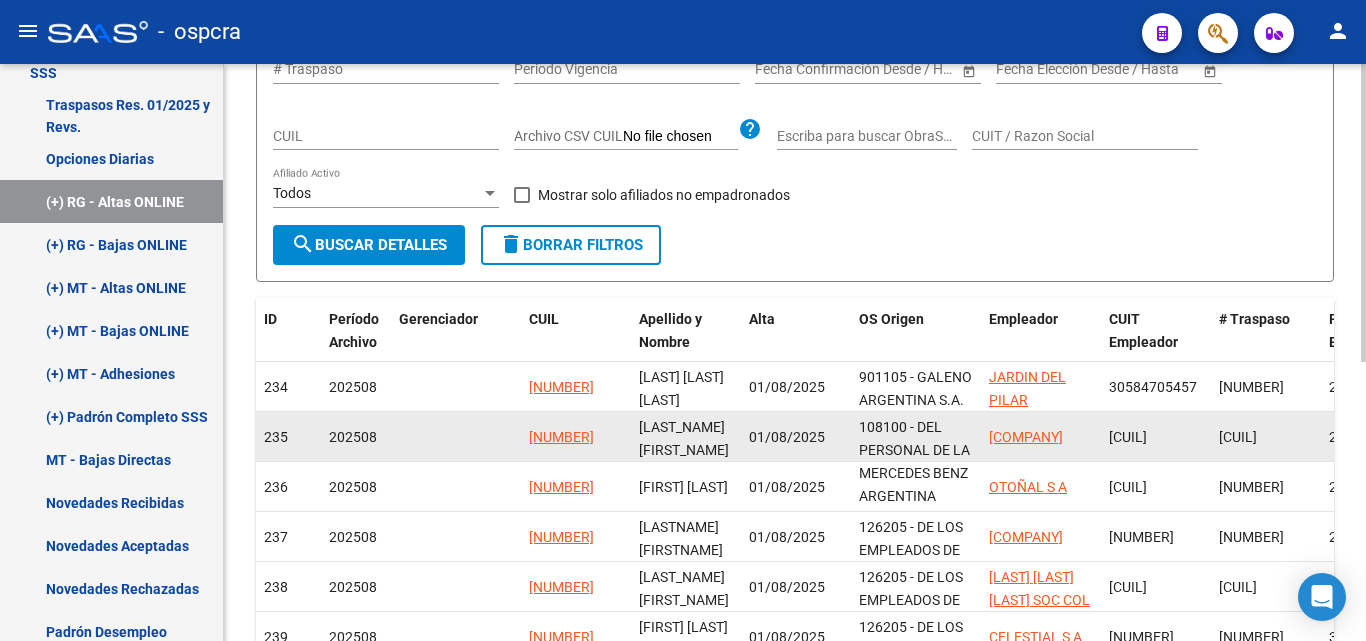 scroll, scrollTop: 300, scrollLeft: 0, axis: vertical 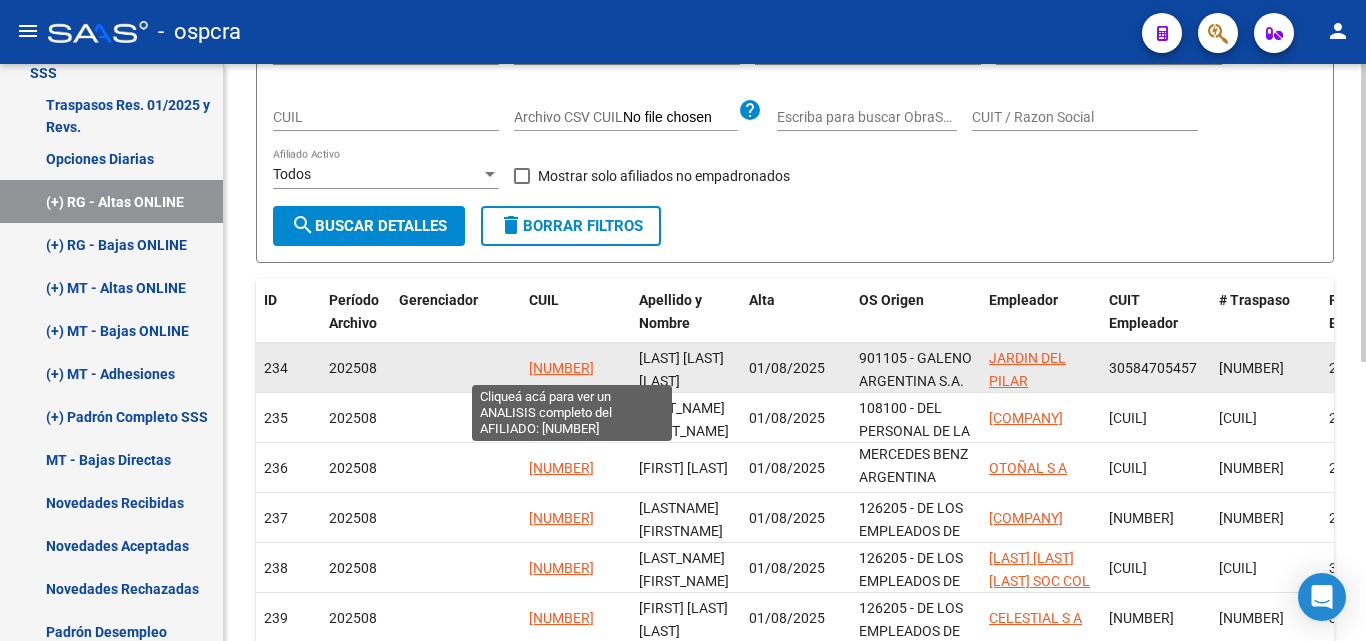 click on "27223684047" 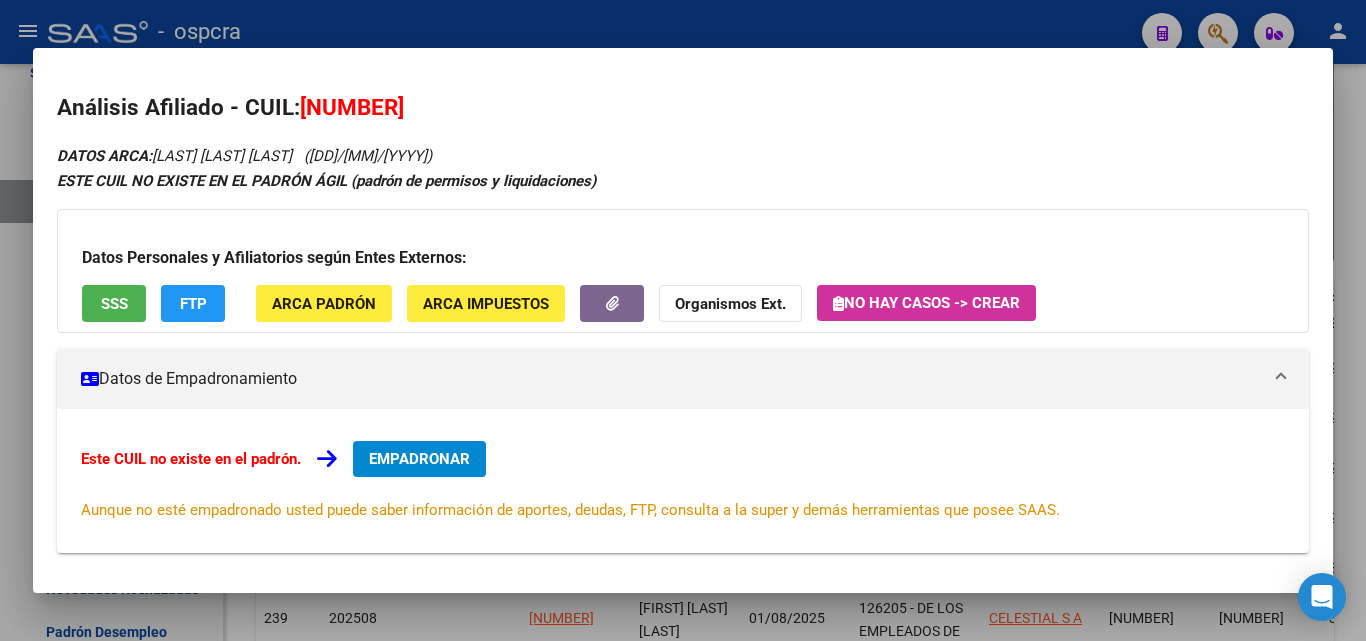 click on "SSS" at bounding box center [114, 303] 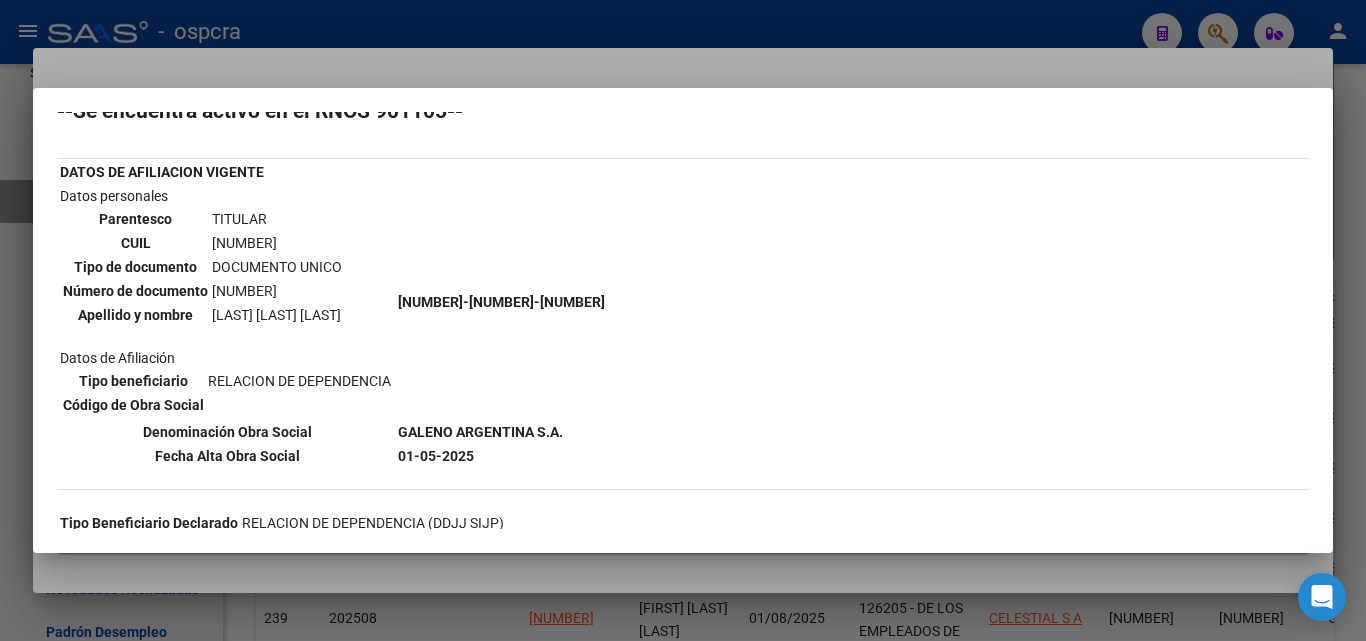 scroll, scrollTop: 100, scrollLeft: 0, axis: vertical 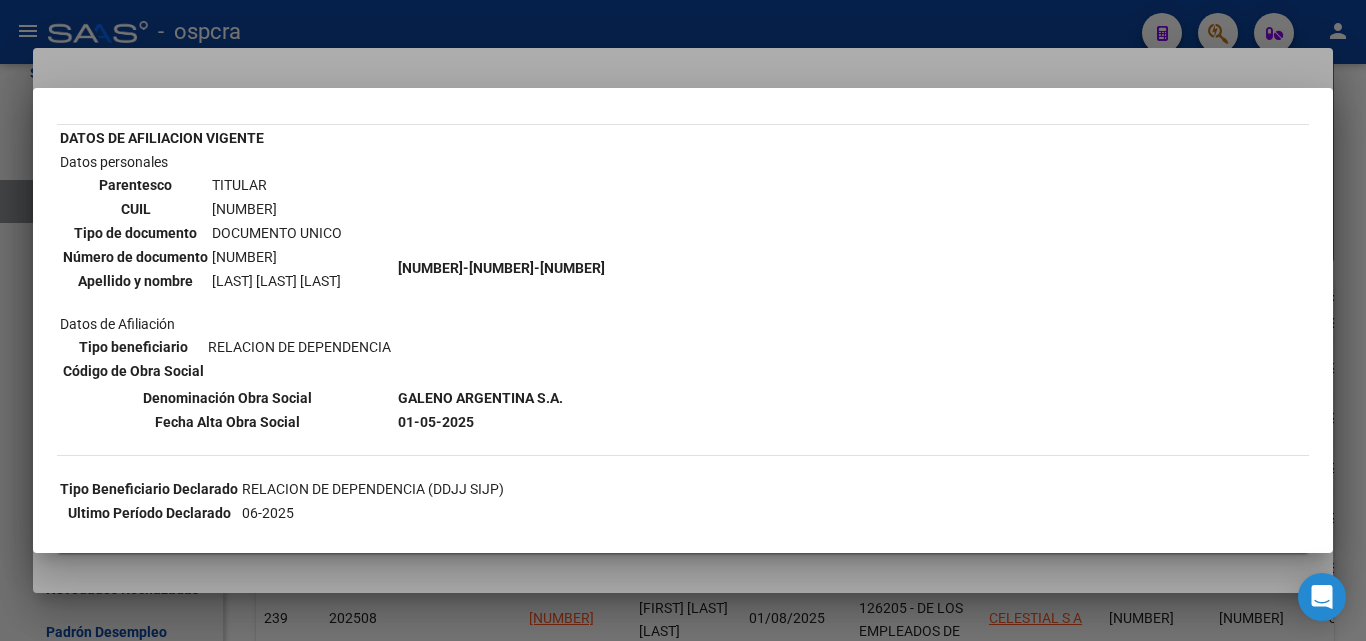 drag, startPoint x: 400, startPoint y: 396, endPoint x: 610, endPoint y: 438, distance: 214.15881 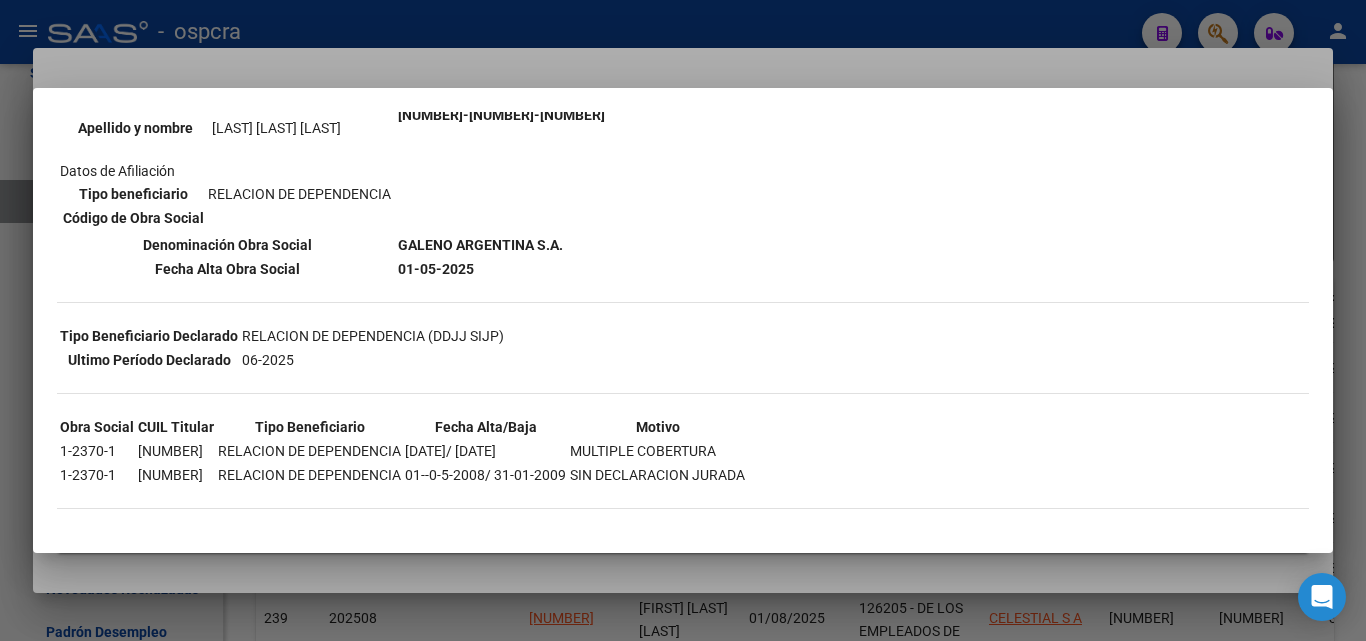 scroll, scrollTop: 0, scrollLeft: 0, axis: both 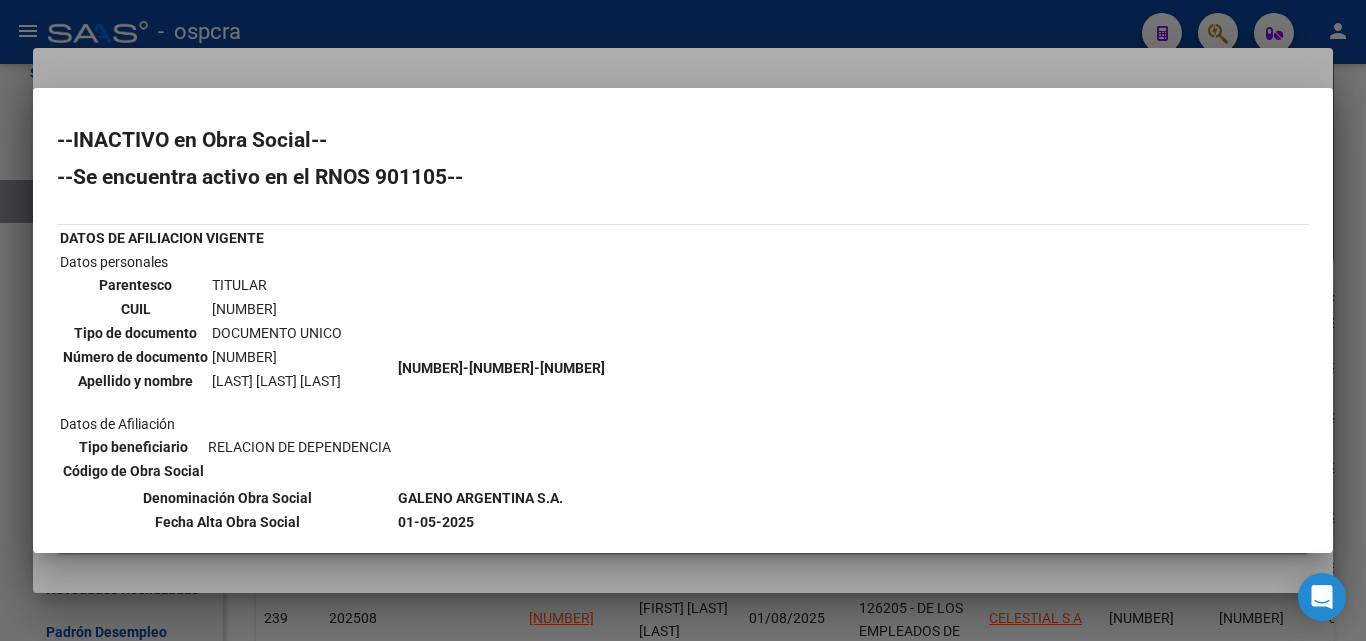 click at bounding box center [683, 320] 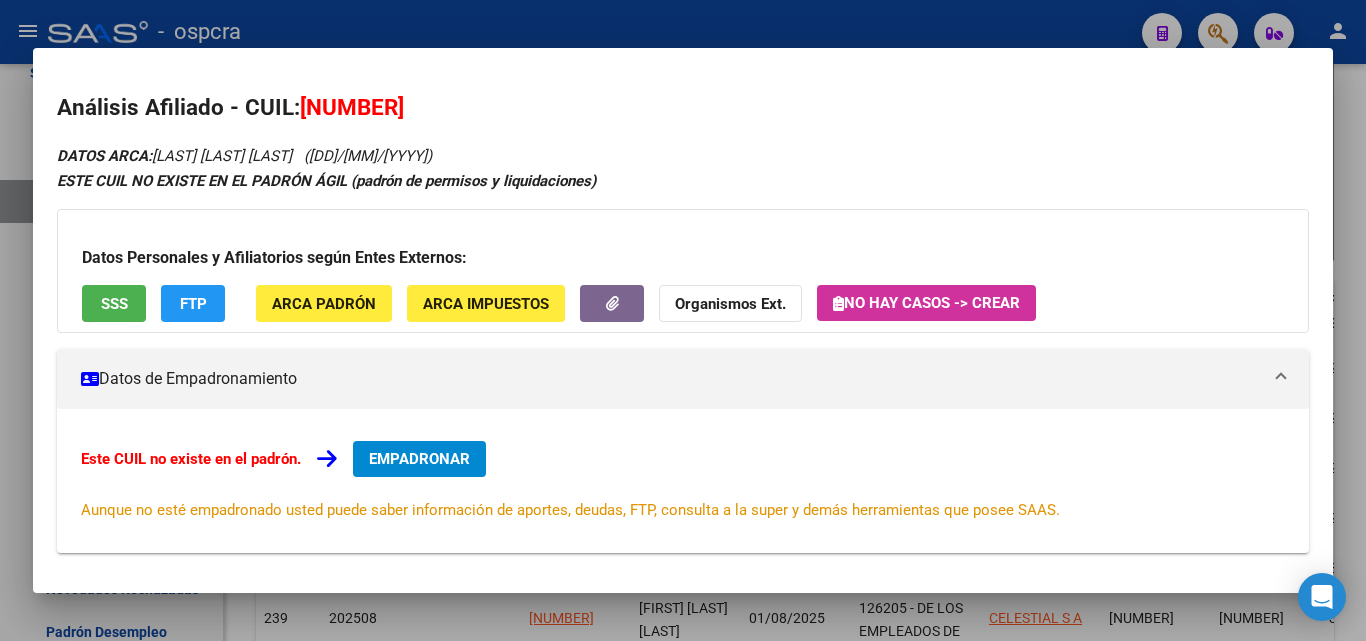 click at bounding box center [683, 320] 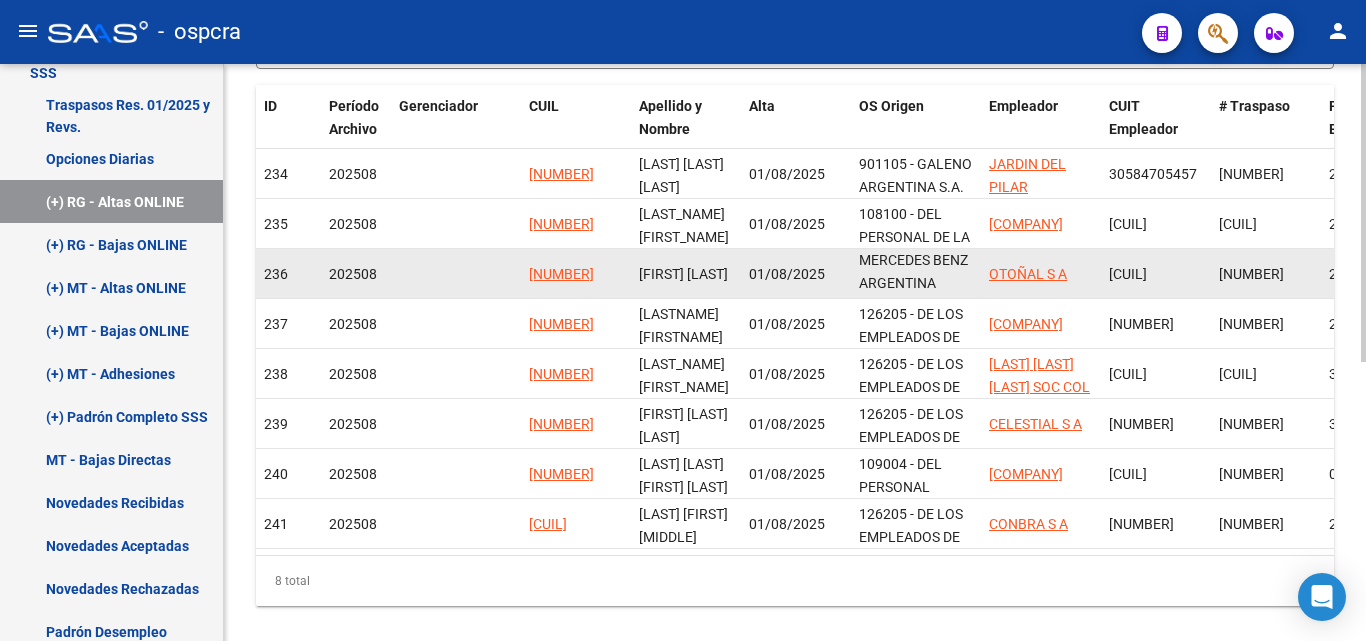 scroll, scrollTop: 500, scrollLeft: 0, axis: vertical 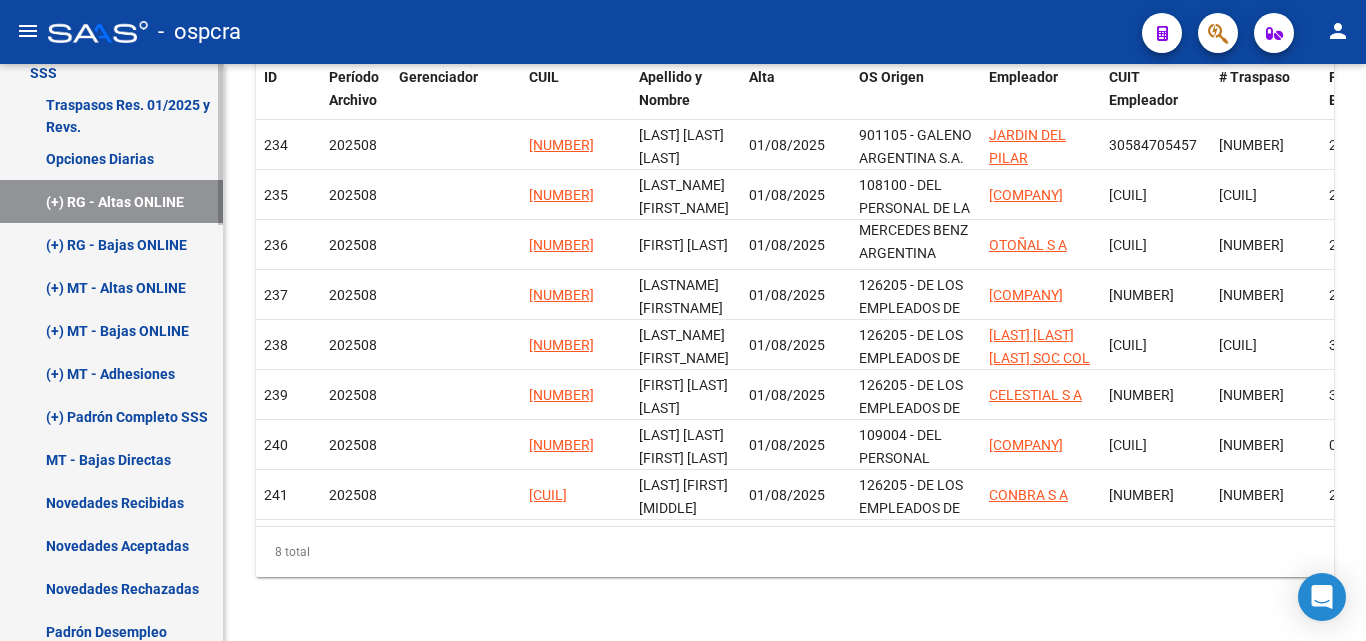 click on "(+) Padrón Completo SSS" at bounding box center [111, 416] 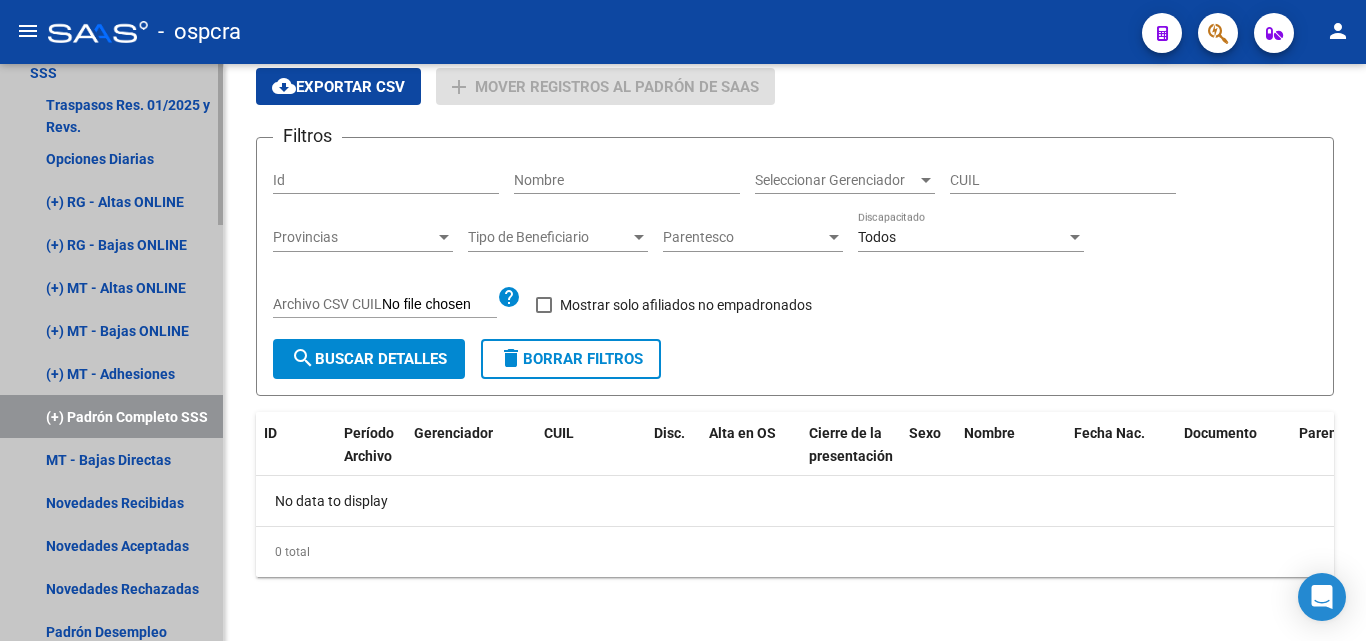 scroll, scrollTop: 0, scrollLeft: 0, axis: both 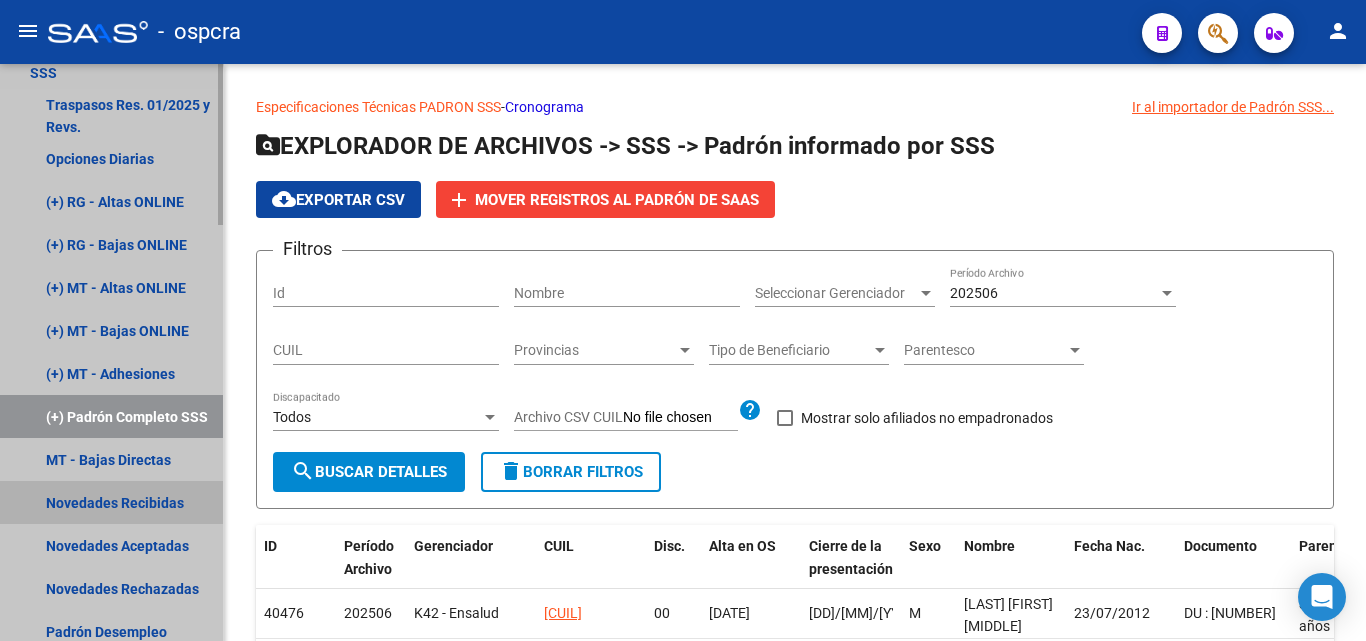 click on "Novedades Recibidas" at bounding box center (111, 502) 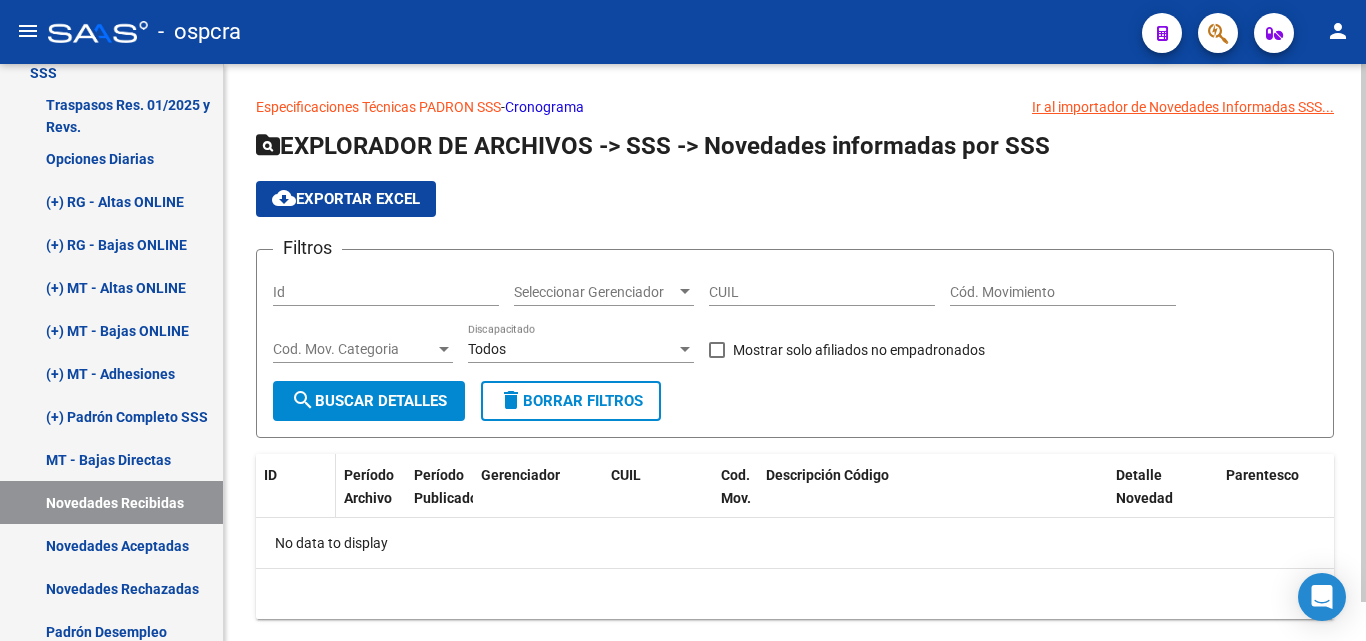 scroll, scrollTop: 0, scrollLeft: 0, axis: both 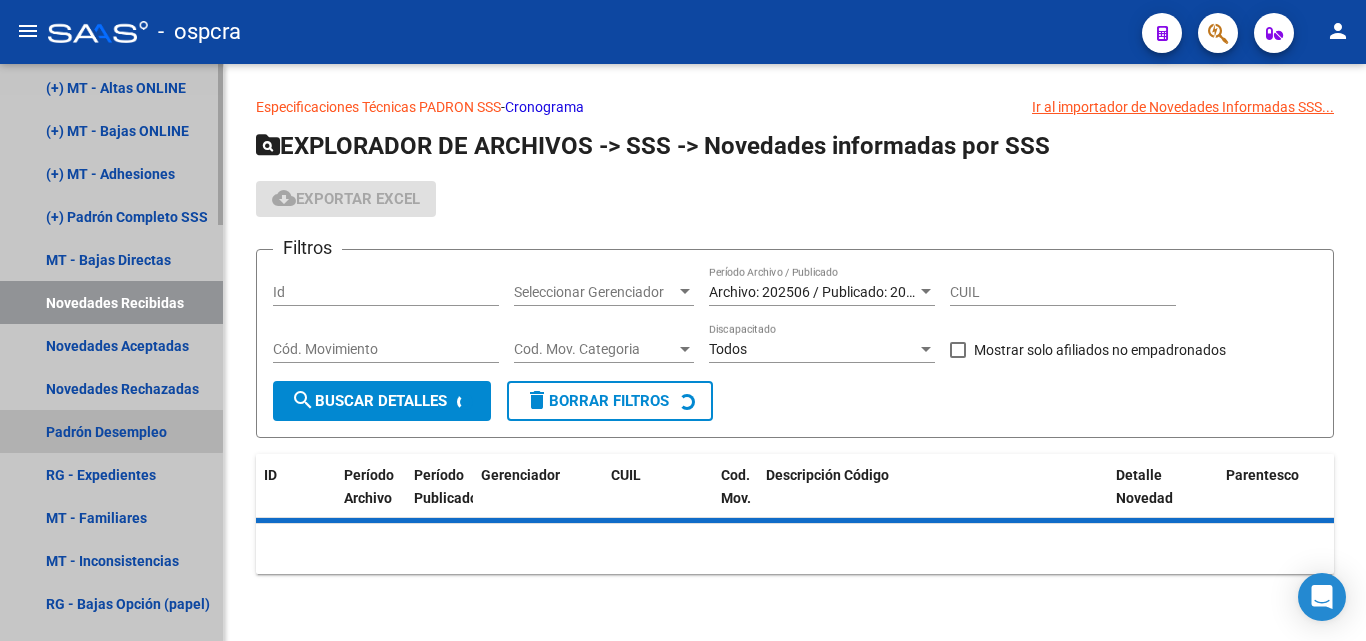 click on "Padrón Desempleo" at bounding box center [111, 431] 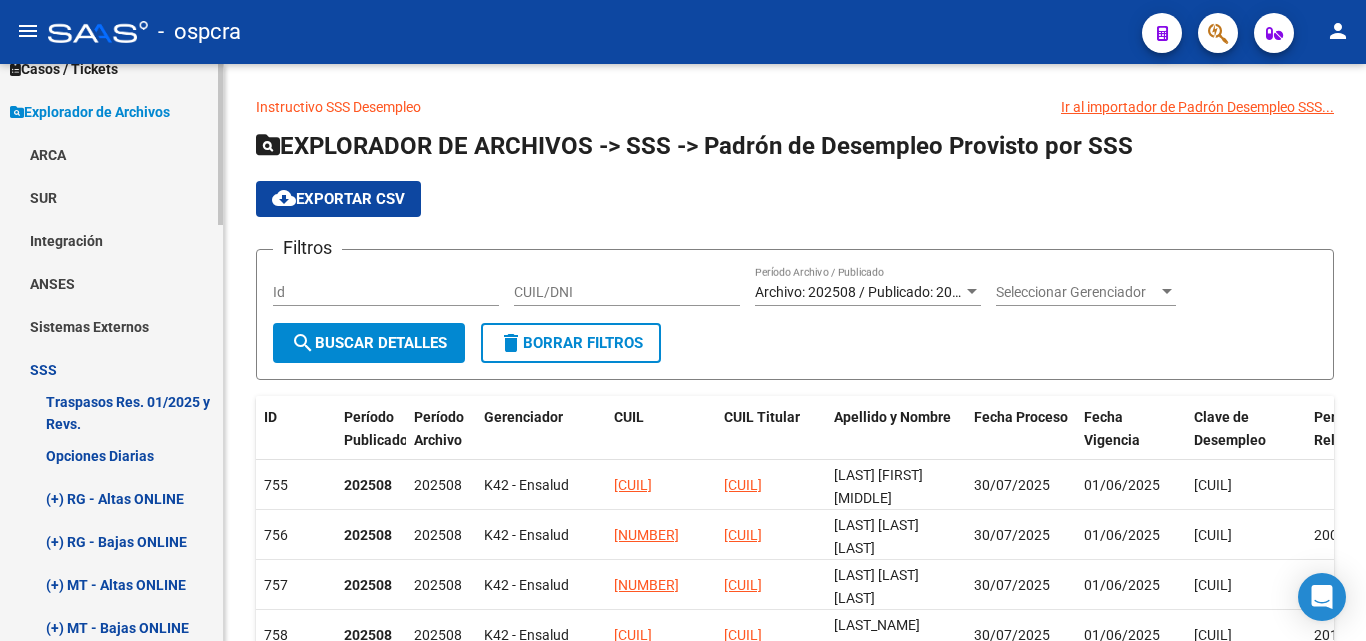 scroll, scrollTop: 500, scrollLeft: 0, axis: vertical 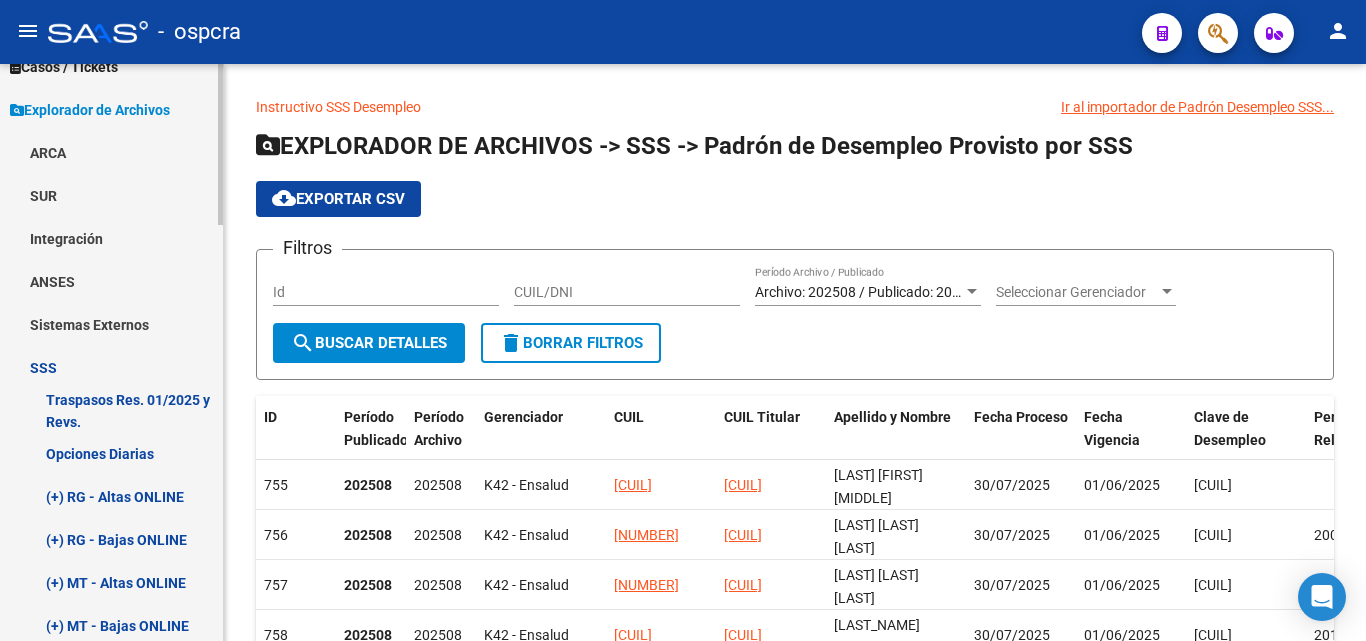click on "ANSES" at bounding box center (111, 281) 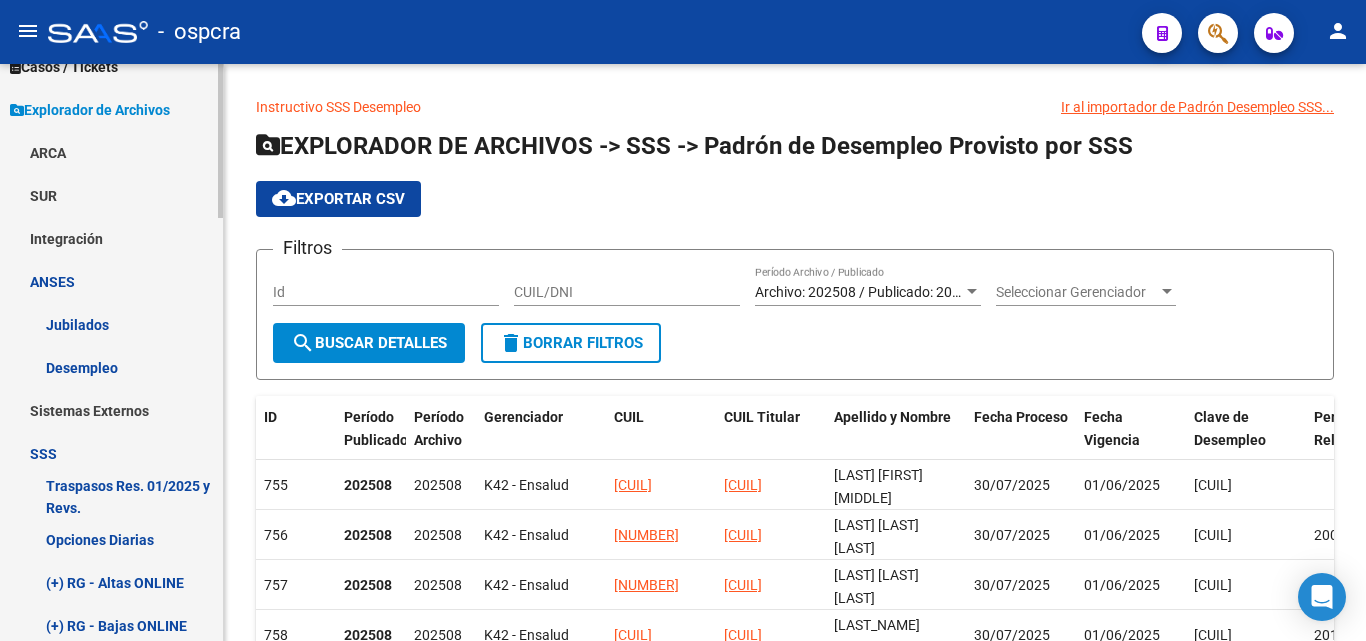 click on "Desempleo" at bounding box center [111, 367] 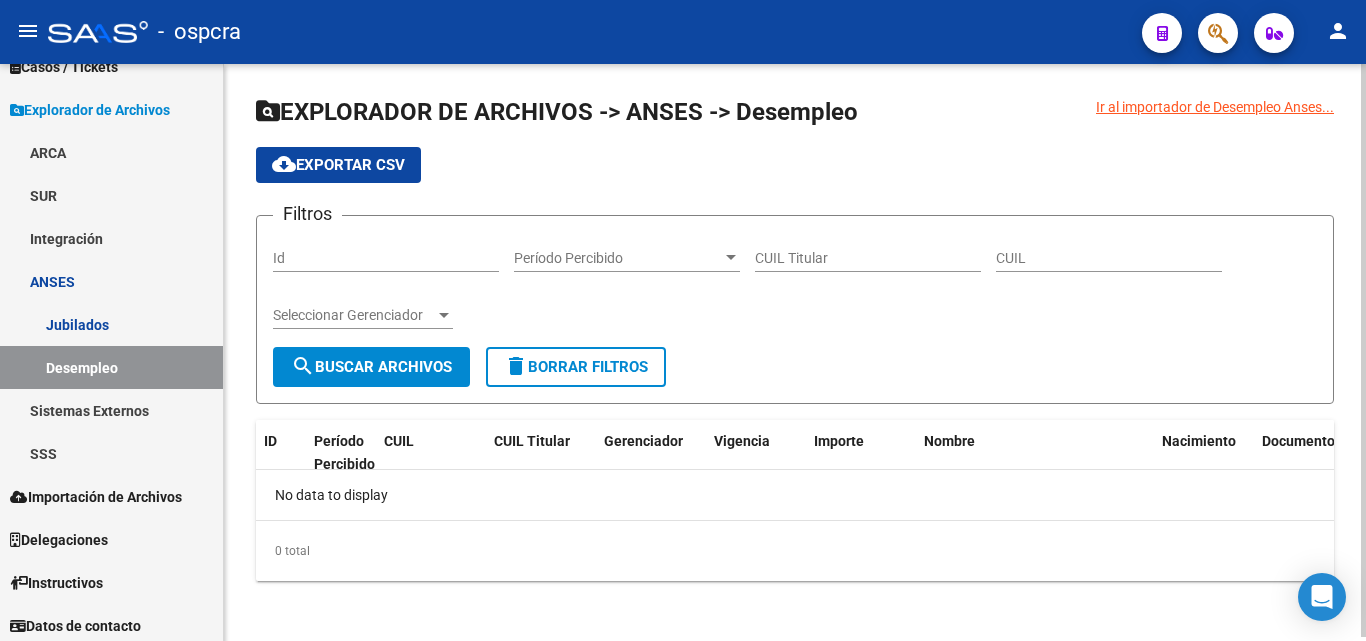 click on "Ir al importador de Desempleo Anses..." 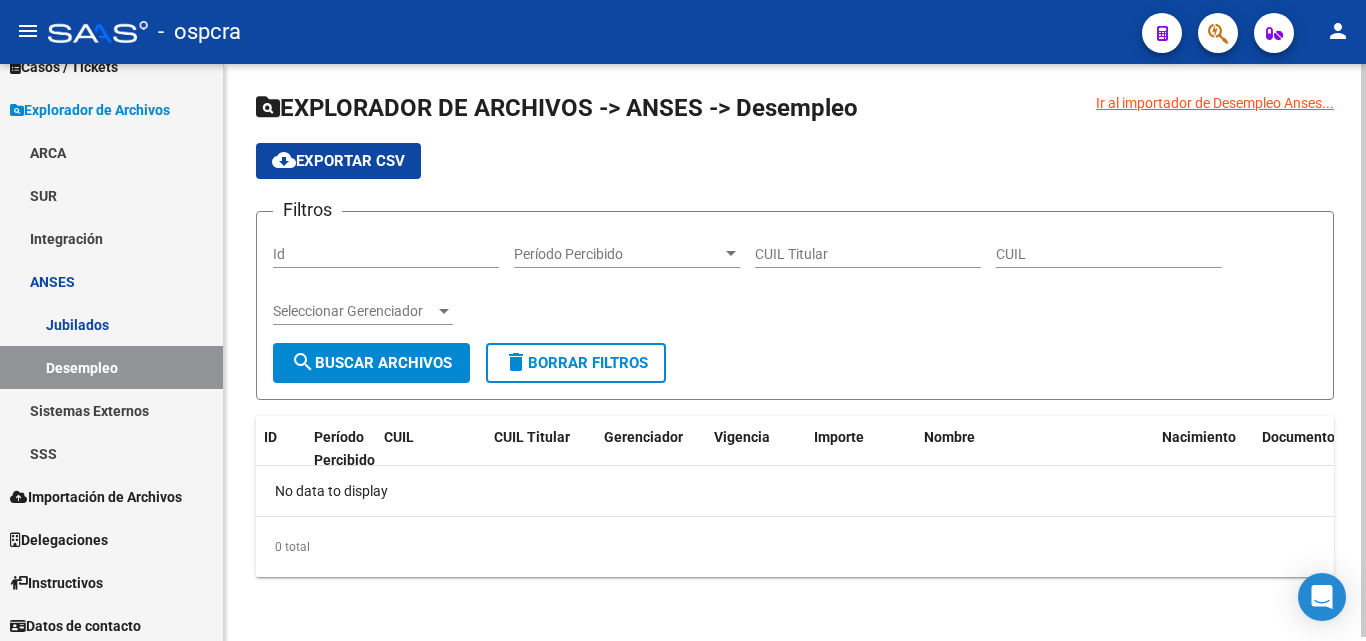 click on "Ir al importador de Desempleo Anses..." 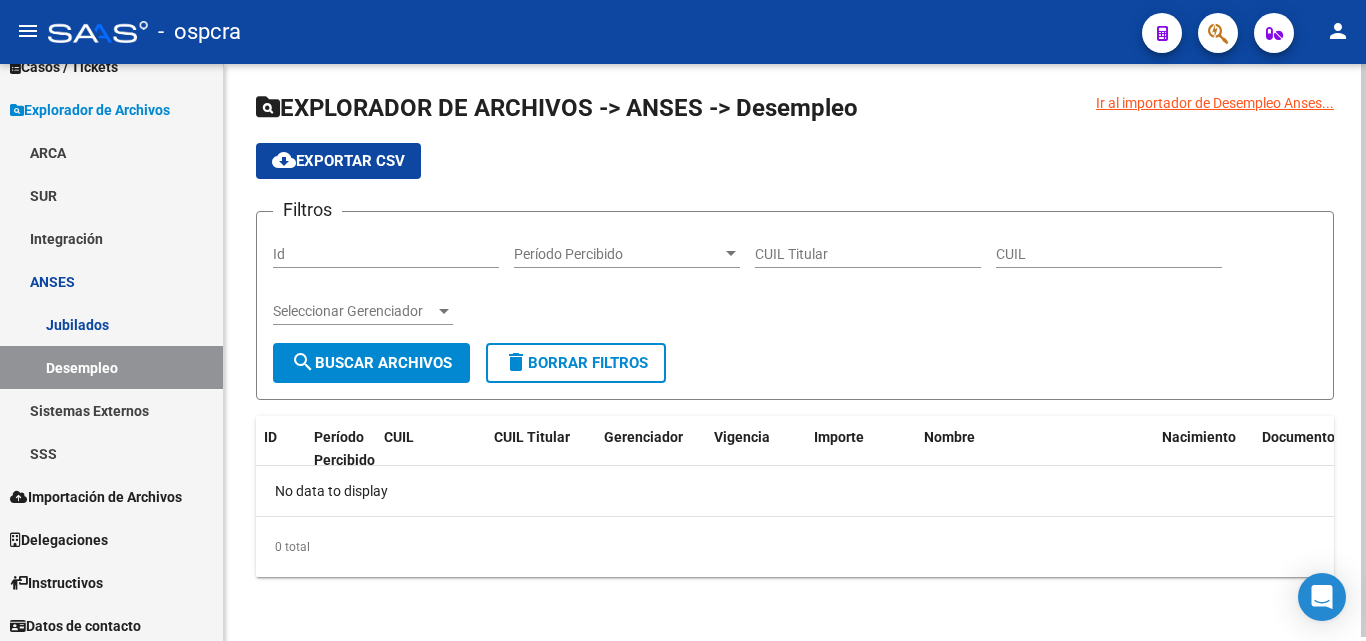 drag, startPoint x: 1270, startPoint y: 82, endPoint x: 1264, endPoint y: 93, distance: 12.529964 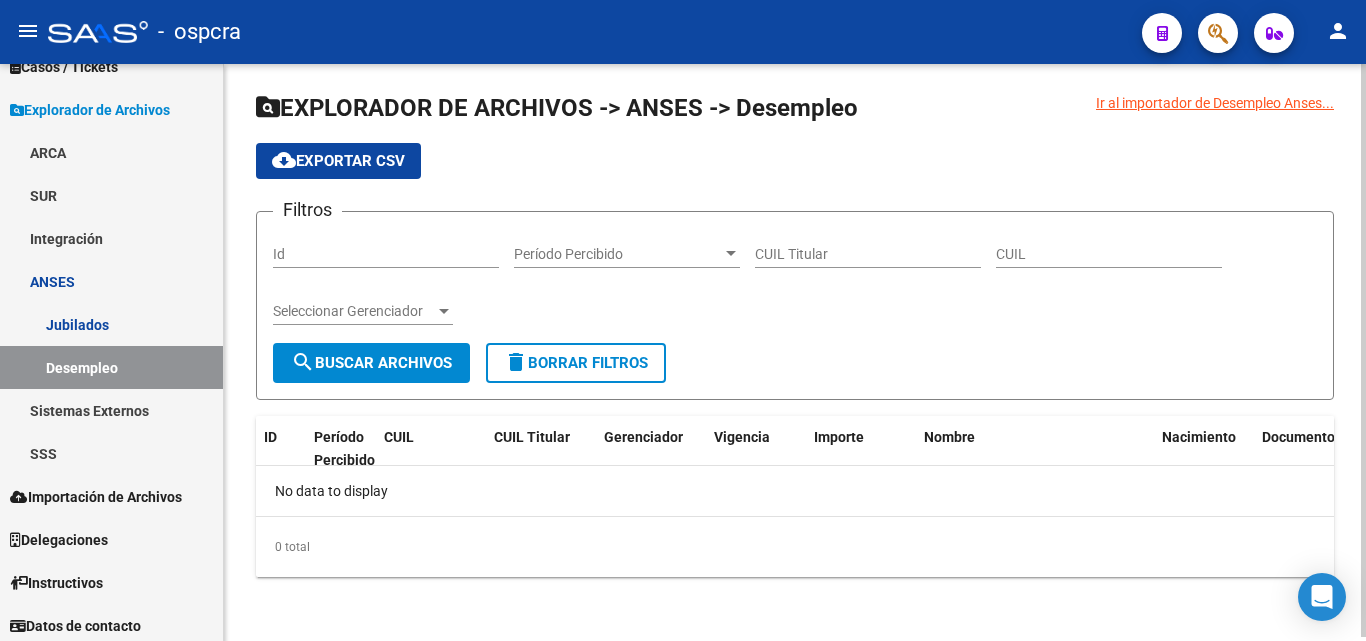 click on "Ir al importador de Desempleo Anses..." 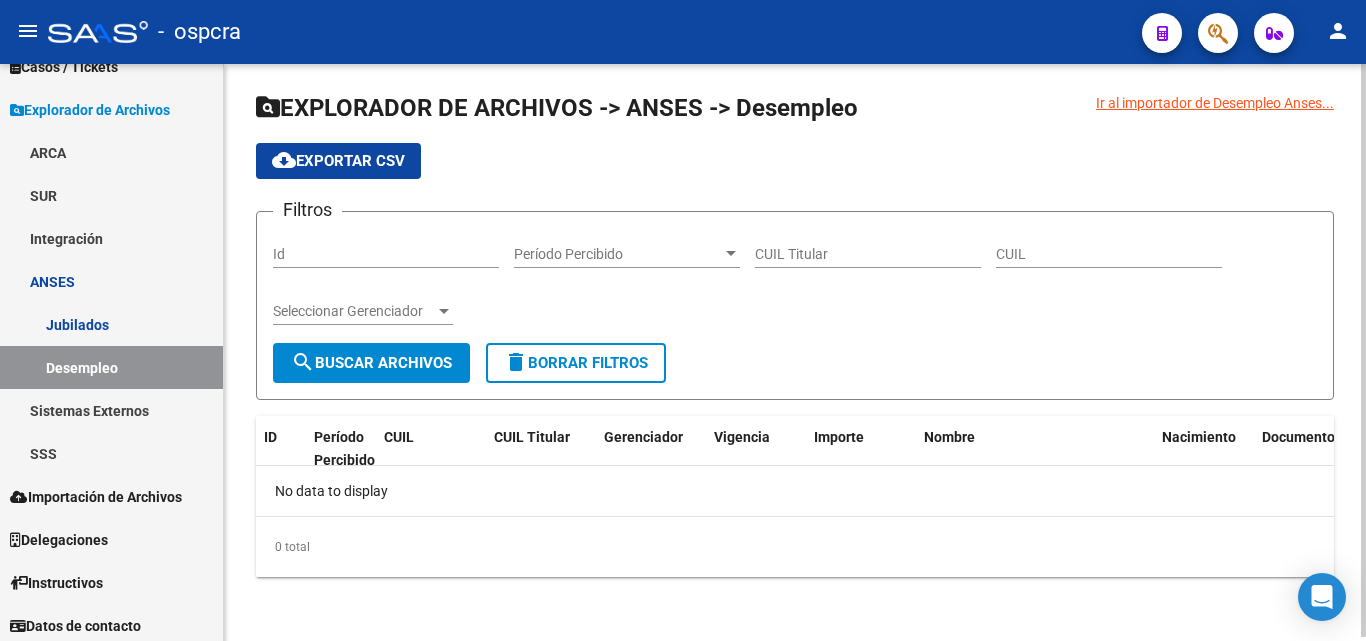 click on "Ir al importador de Desempleo Anses..." 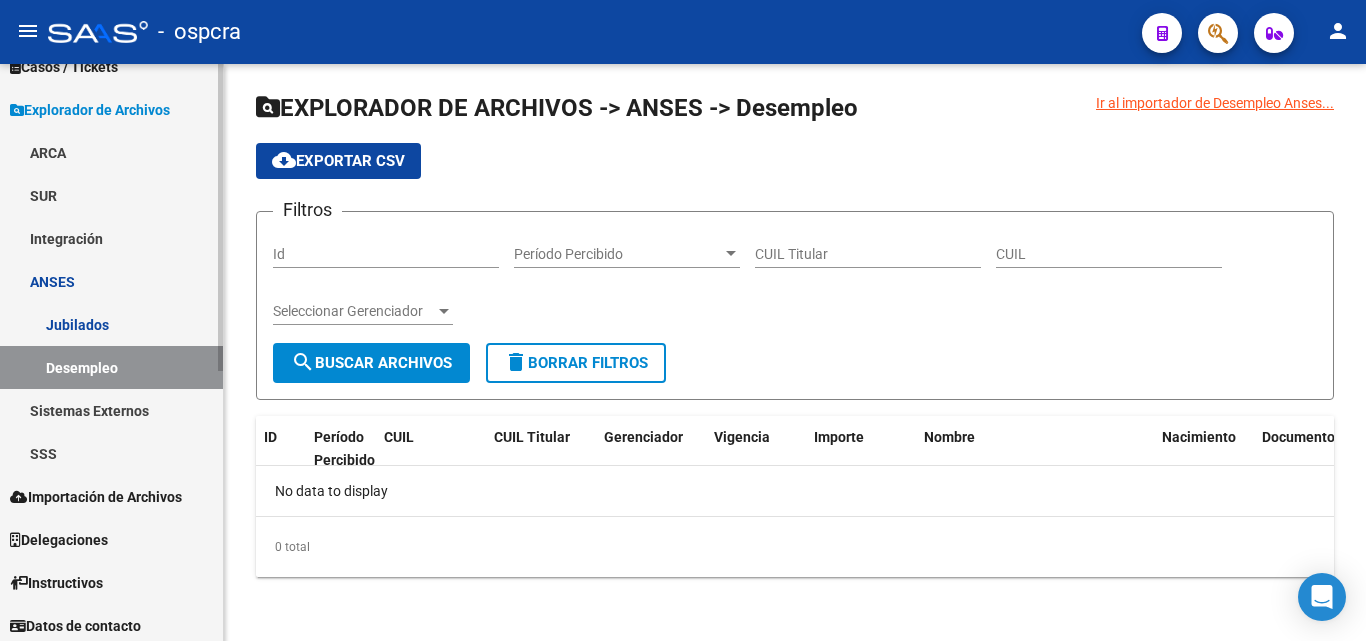 scroll, scrollTop: 506, scrollLeft: 0, axis: vertical 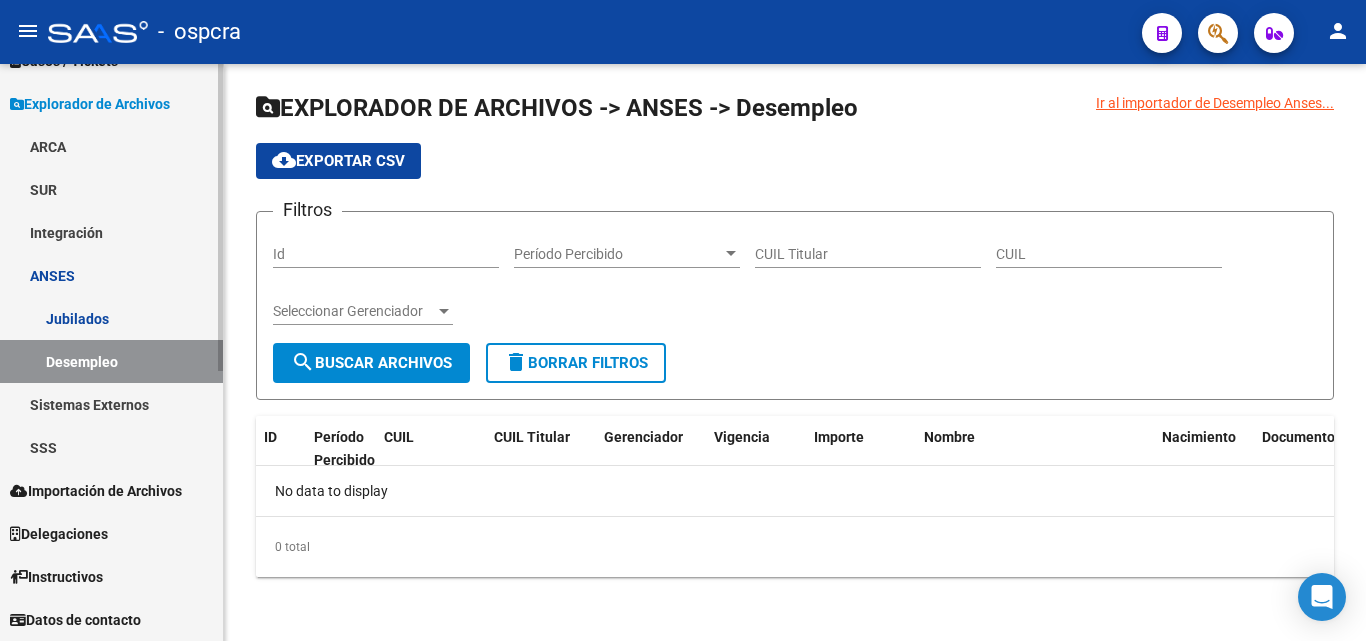 click on "Firma Express     Reportes Ingresos Devengados Análisis Histórico Detalles Transferencias RG sin DDJJ Detalles por CUIL RG Detalles - MT/PD MT morosos SUR Expedientes Internos Movimiento de Expte. SSS Padrón Traspasos x O.S. Traspasos x Gerenciador Traspasos x Provincia Nuevos Aportantes Métricas - Padrón SSS Métricas - Crecimiento Población    Tesorería Extractos Procesados (csv) Extractos Originales (pdf)    Sistema Usuarios Todos los Usuarios    Padrón Afiliados Empadronados Movimientos de Afiliados Cambios de Gerenciador Padrón Ágil Análisis Afiliado Doc. Respaldatoria Categorías Última DDJJ Último Aporte MT/PD Familiares Monotributistas Altas Directas    Integración (discapacidad) Estado Presentaciones SSS Rendición Certificado Discapacidad Pedido Integración a SSS Datos Contables de Facturas Facturas Liquidadas x SSS Legajos Legajos Documentación    Prestadores / Proveedores Facturas - Listado/Carga Facturas - Documentación Pagos x Transferencia Prestadores - Listado Actas" at bounding box center (114, 99) 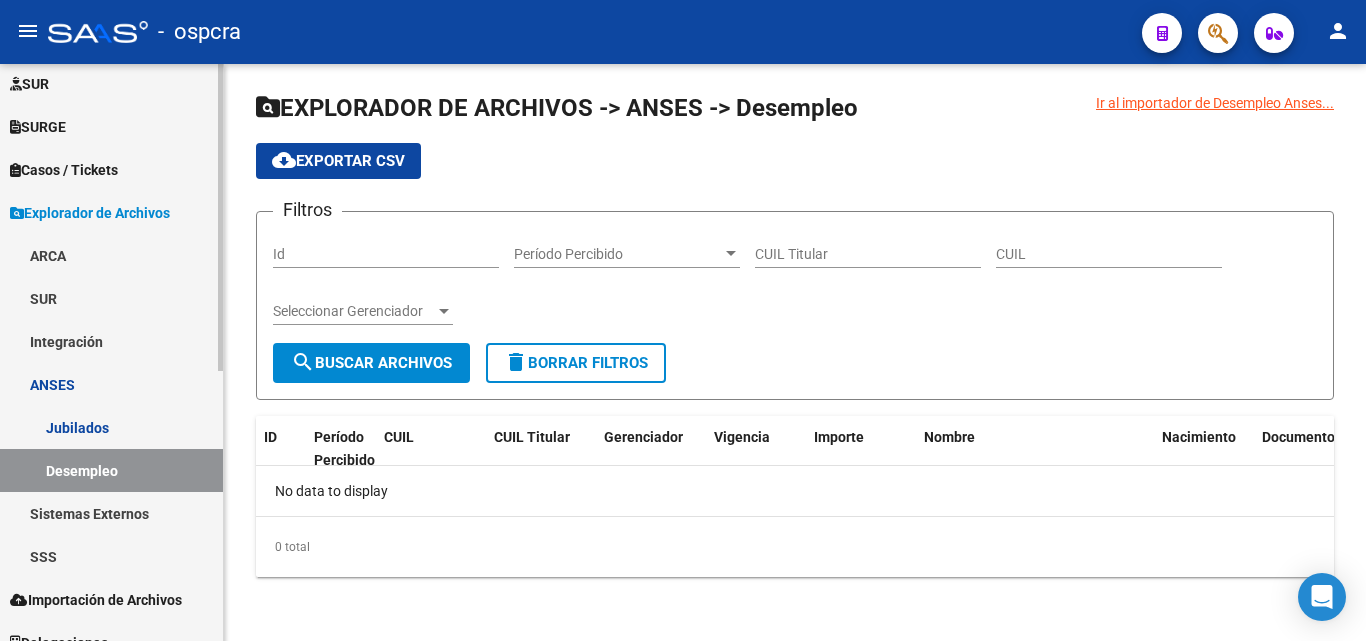 scroll, scrollTop: 406, scrollLeft: 0, axis: vertical 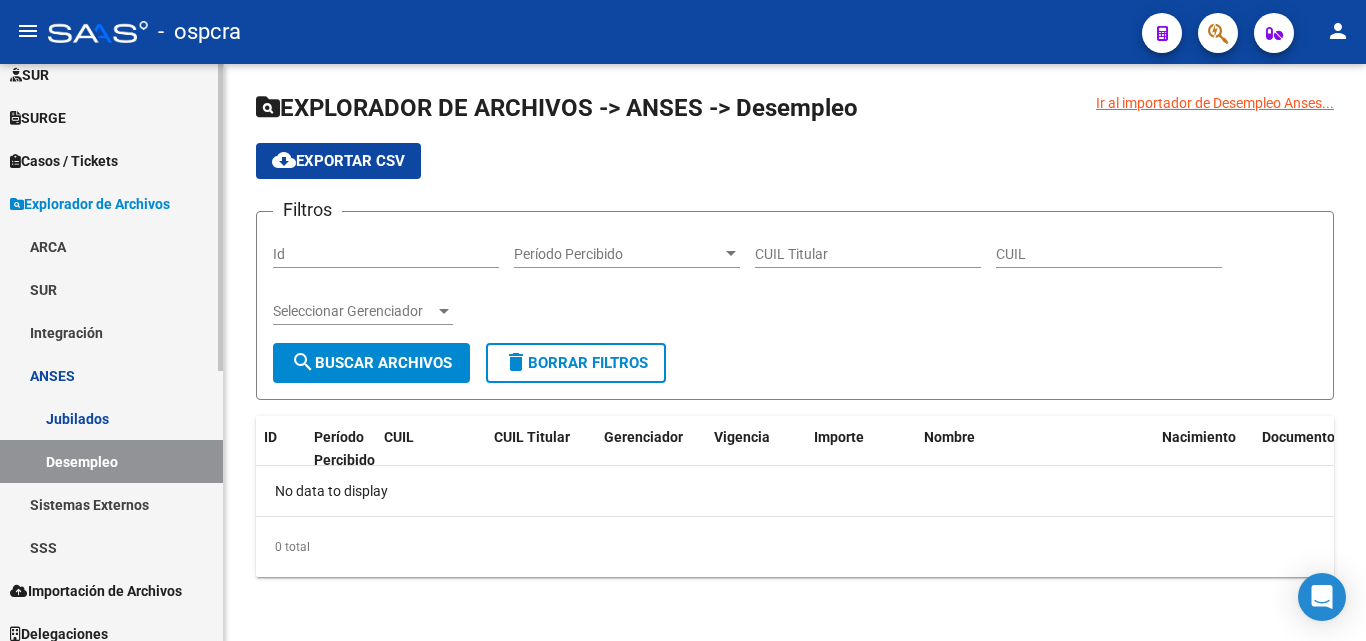 click on "Jubilados" at bounding box center (111, 418) 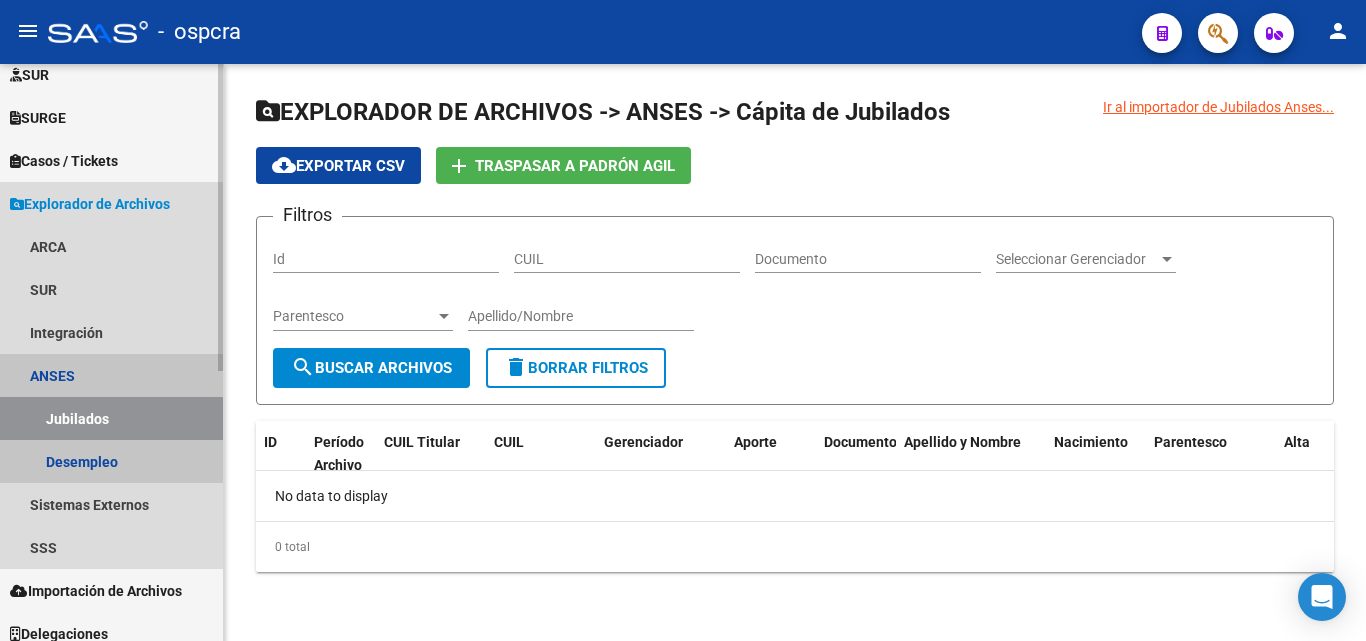 scroll, scrollTop: 0, scrollLeft: 0, axis: both 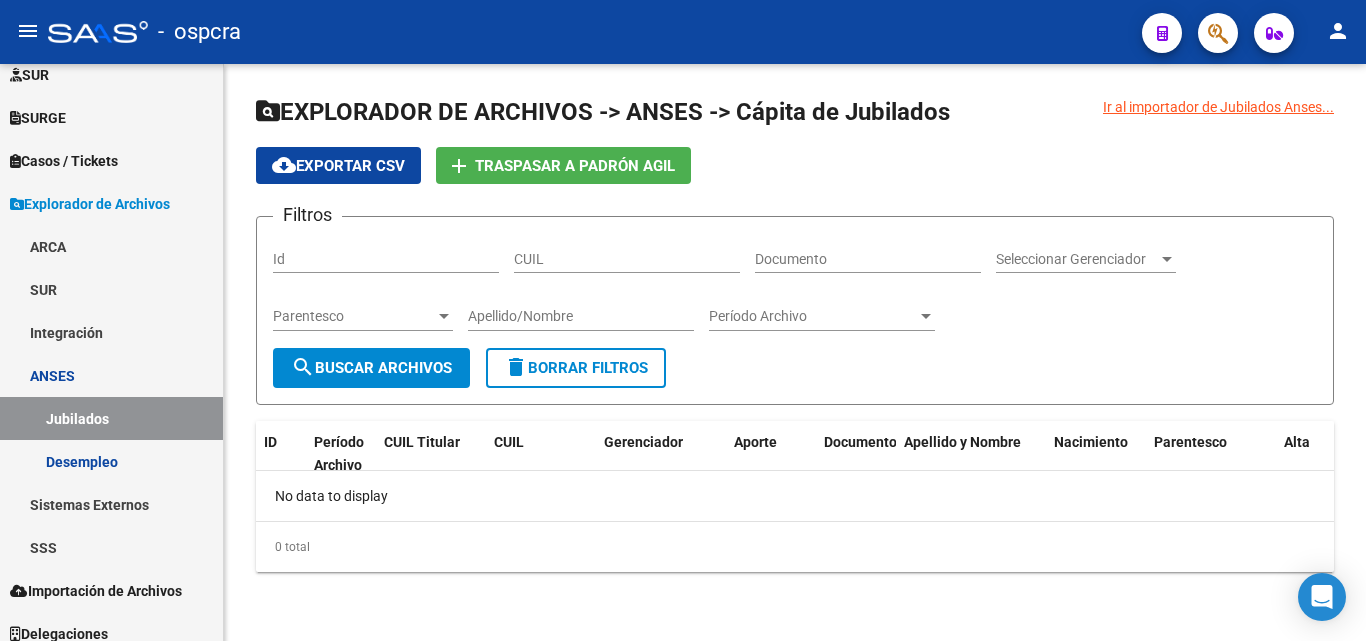 click on "Ir al importador de Jubilados Anses..." 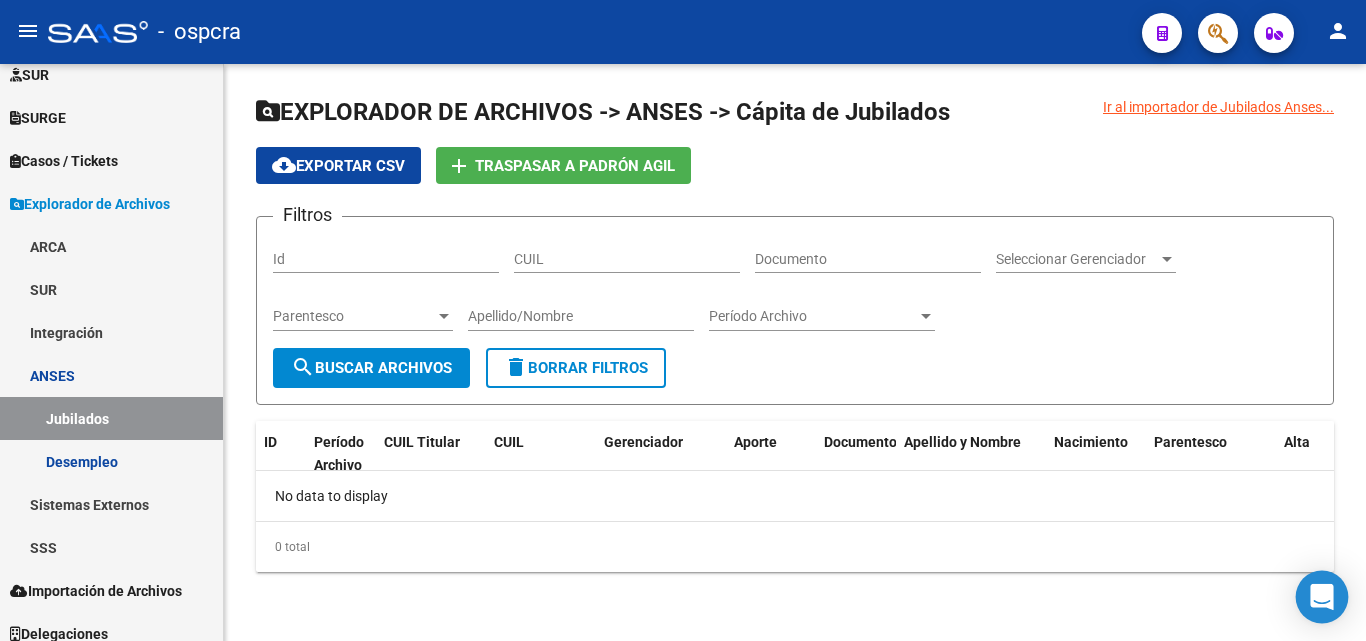 click 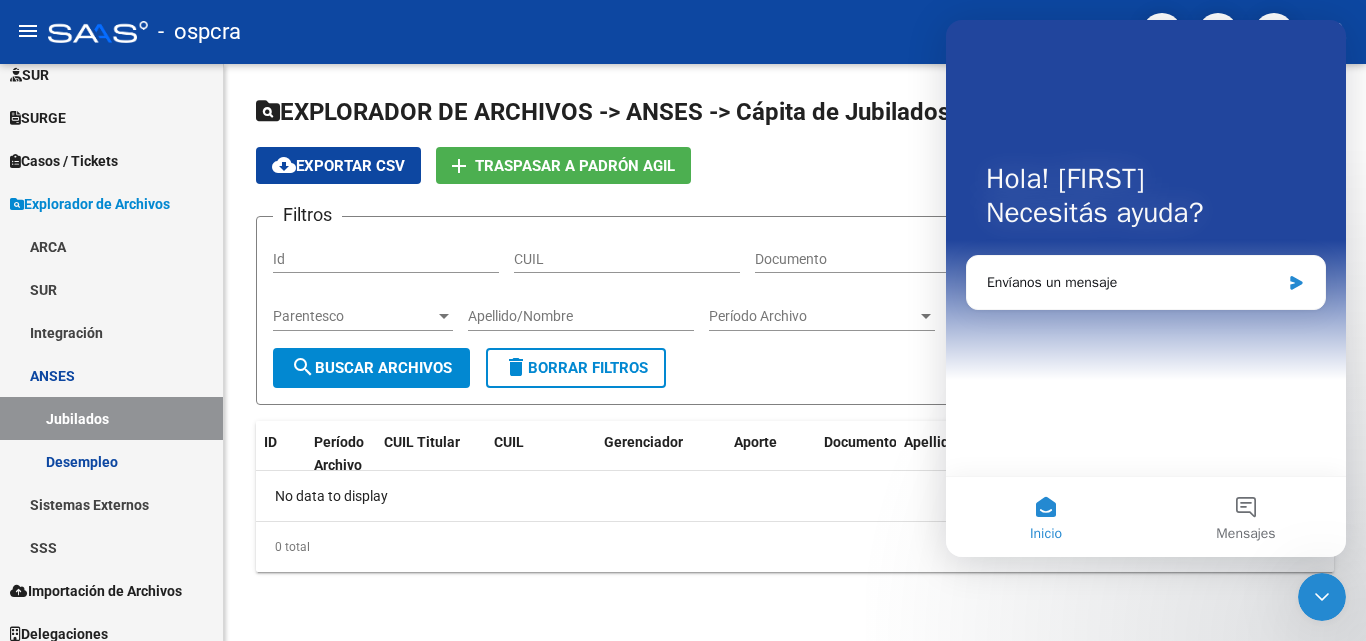 scroll, scrollTop: 0, scrollLeft: 0, axis: both 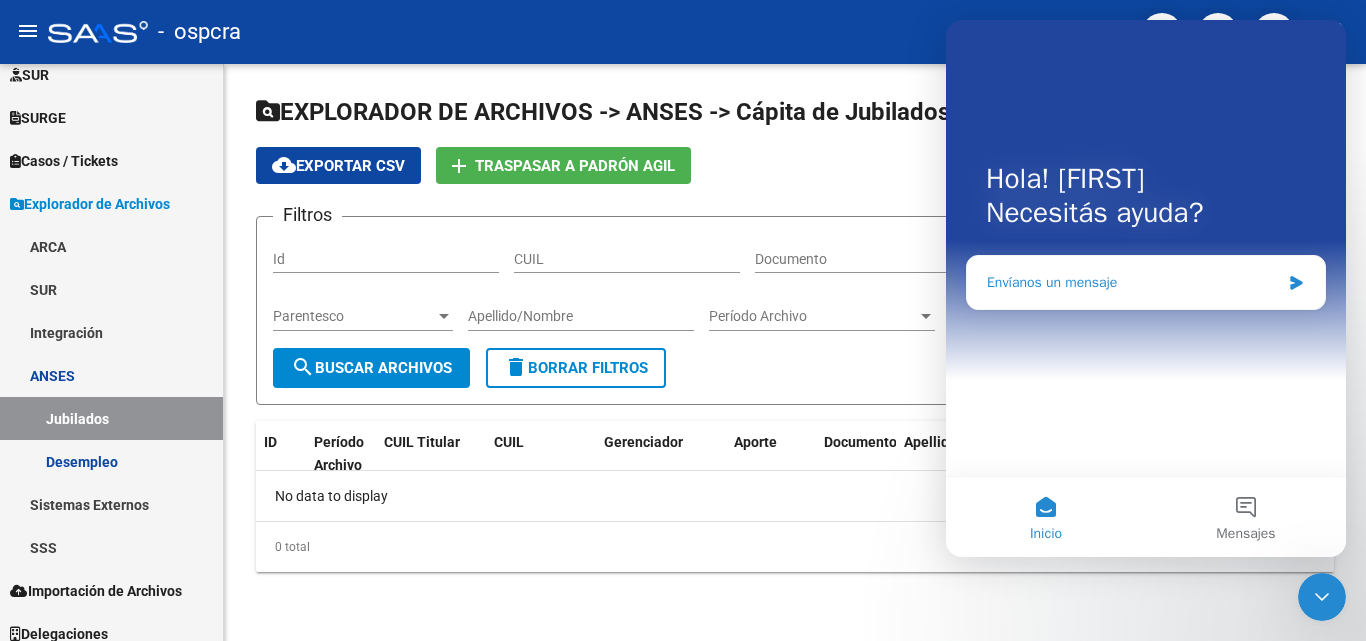 click on "Envíanos un mensaje" at bounding box center (1146, 282) 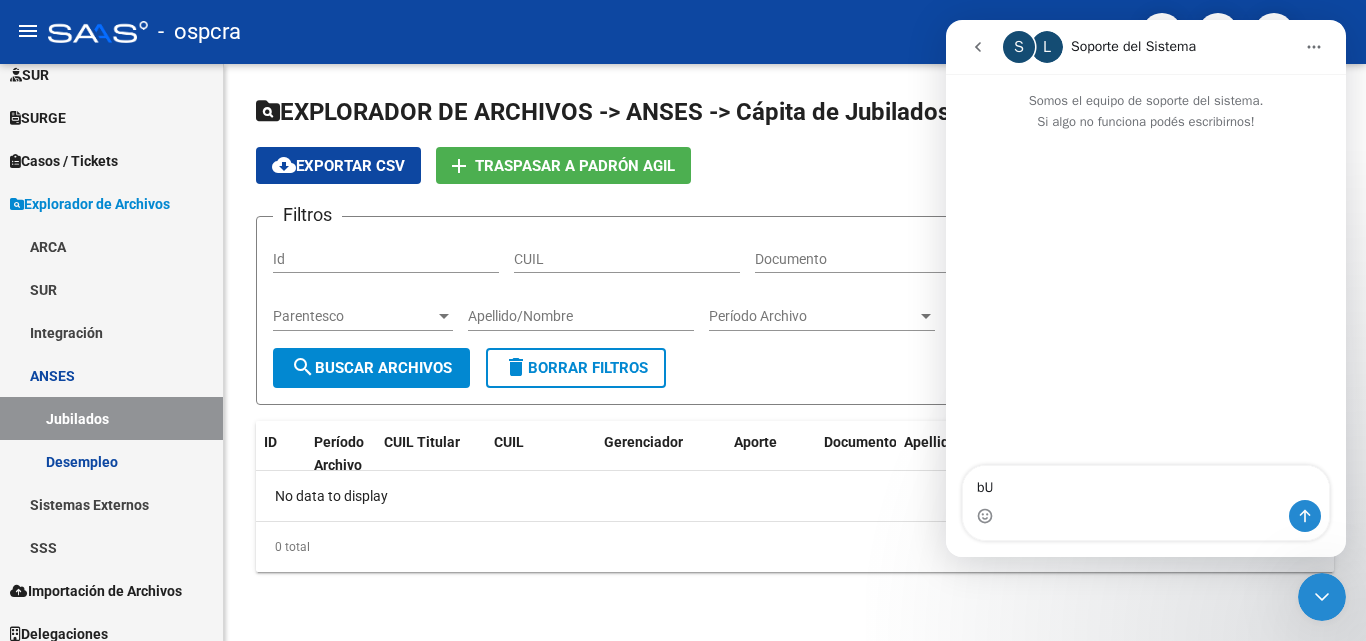 type on "b" 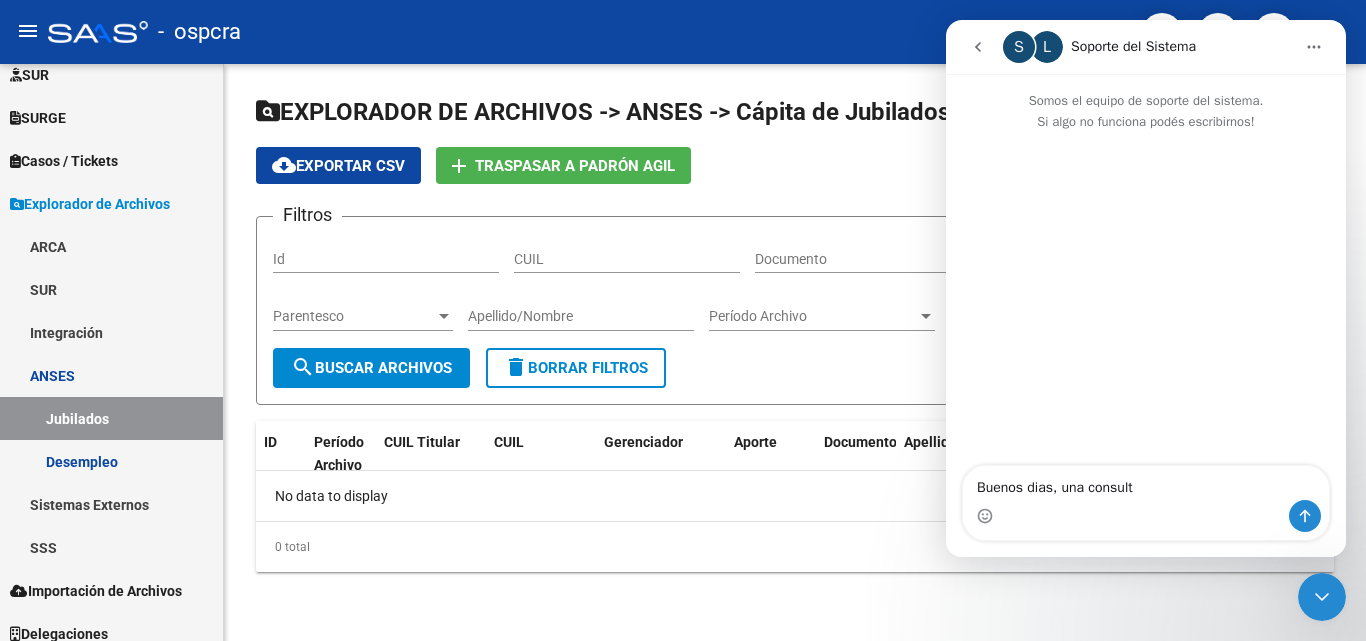 type on "Buenos dias, una consulta" 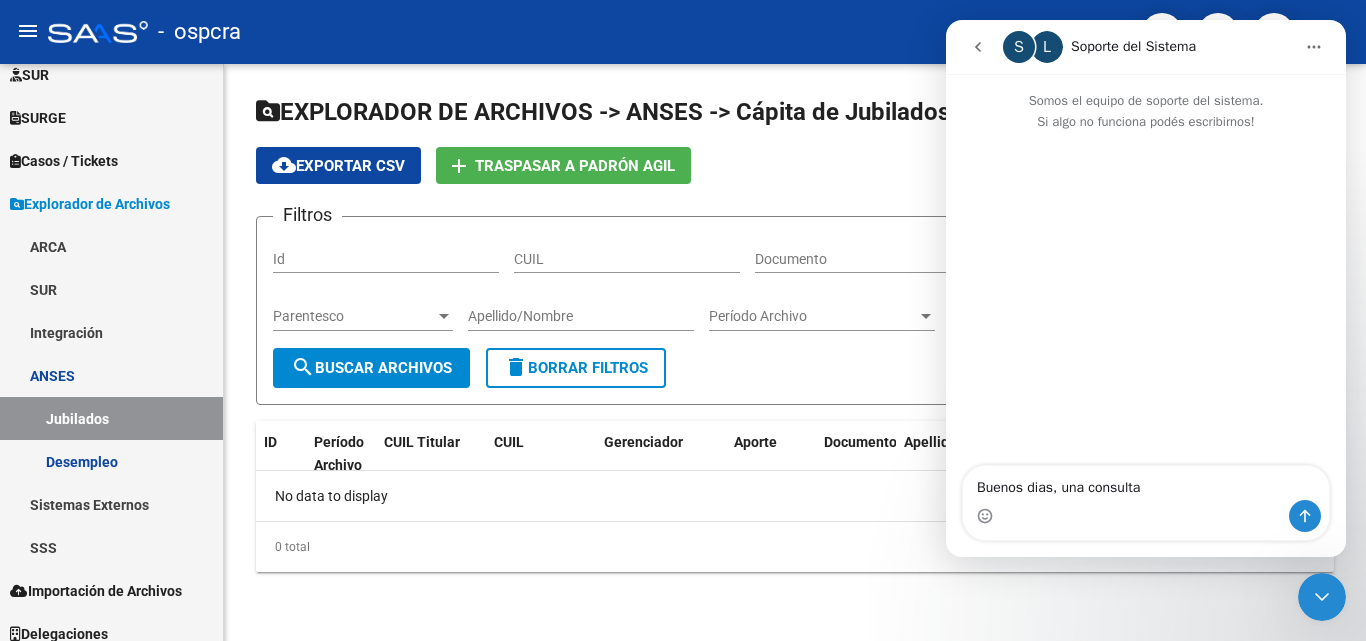 type 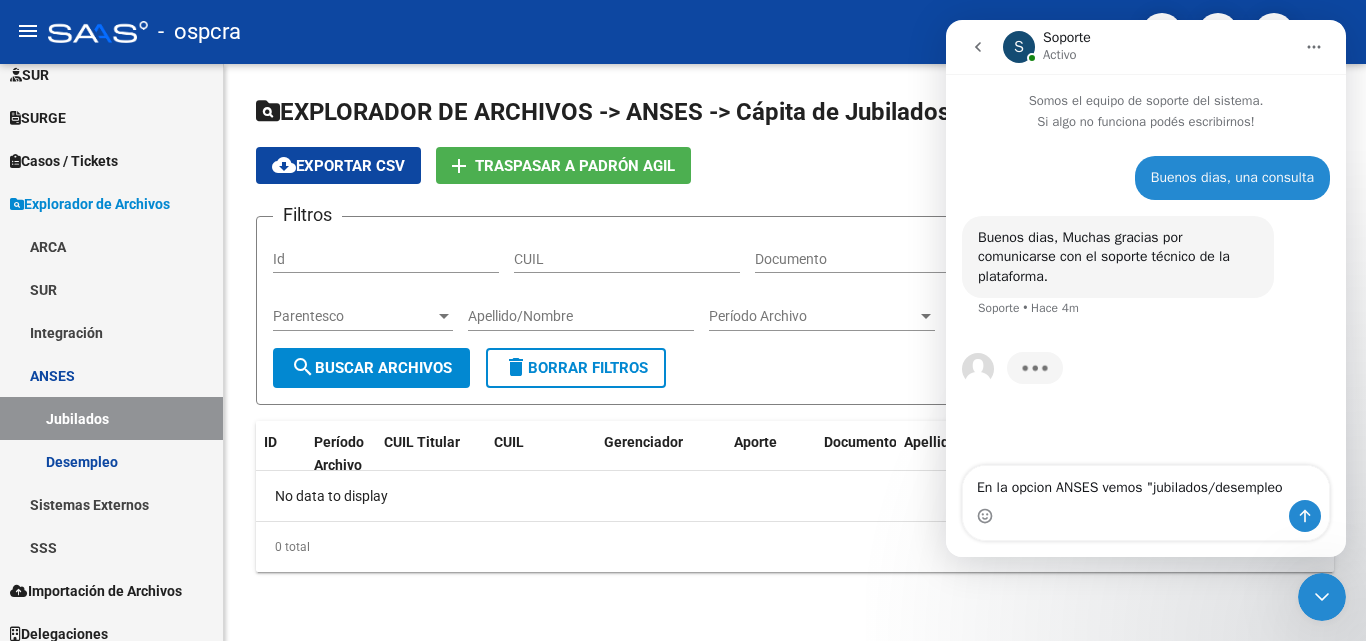 type on "En la opcion ANSES vemos "jubilados/desempleo"" 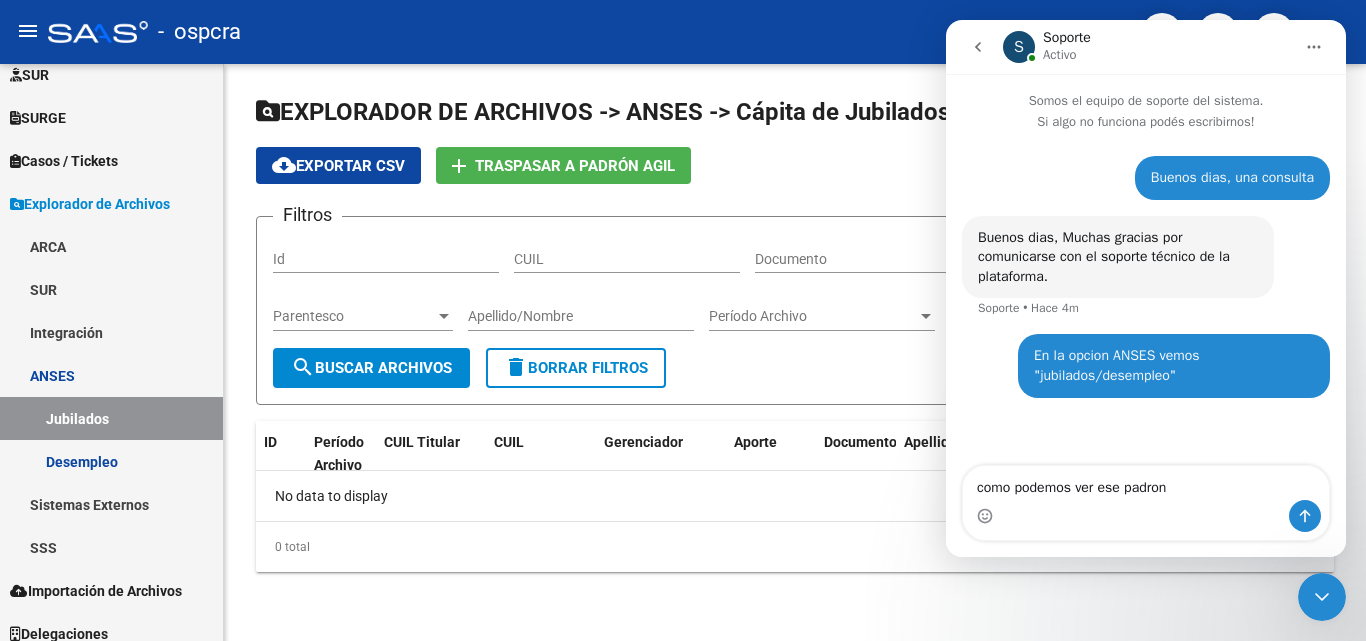 type on "como podemos ver ese padron?" 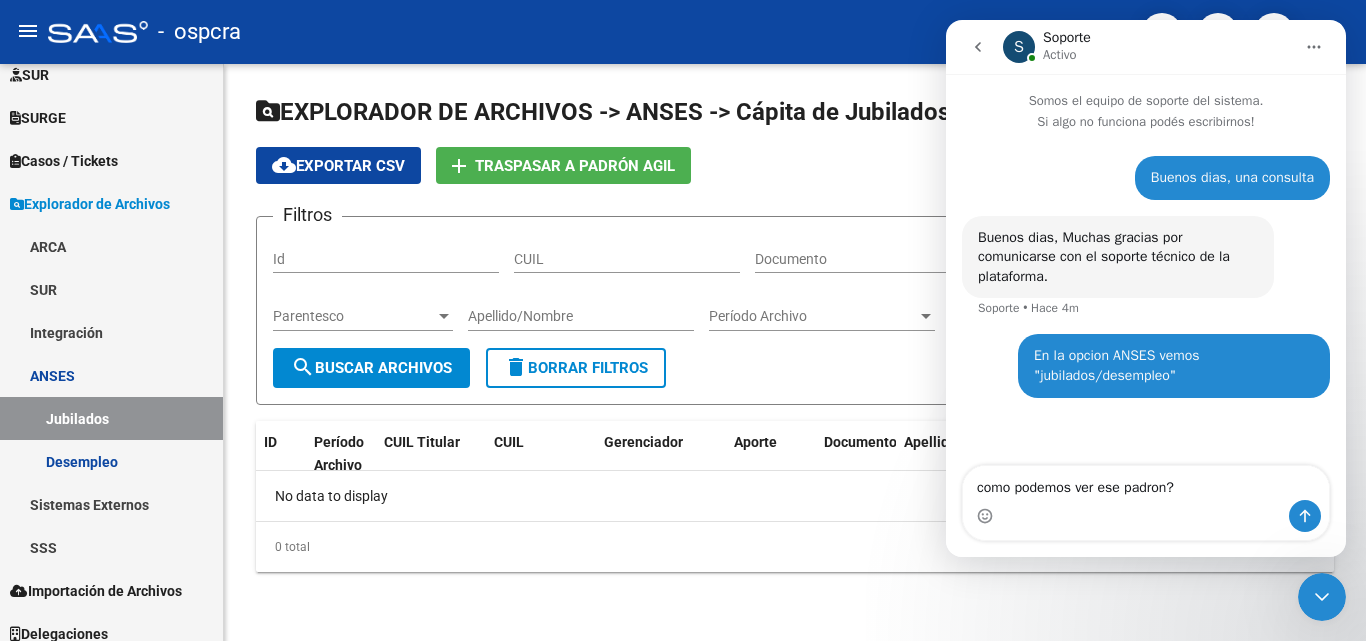 type 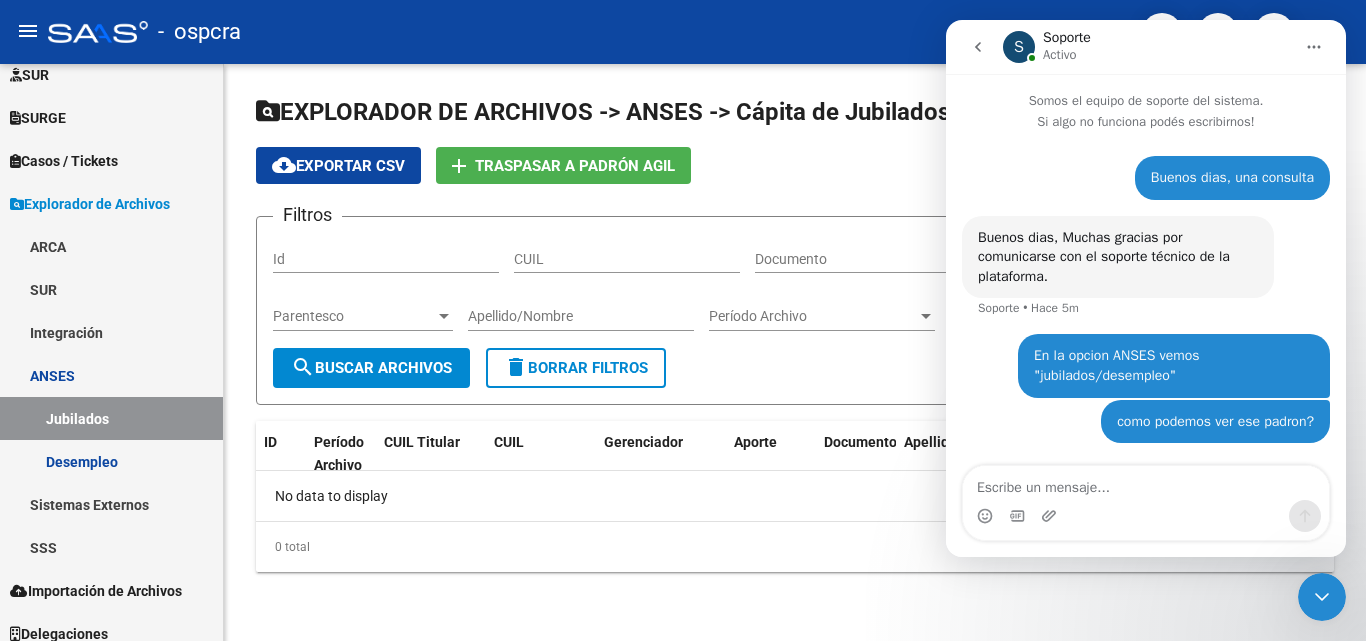 click at bounding box center [978, 47] 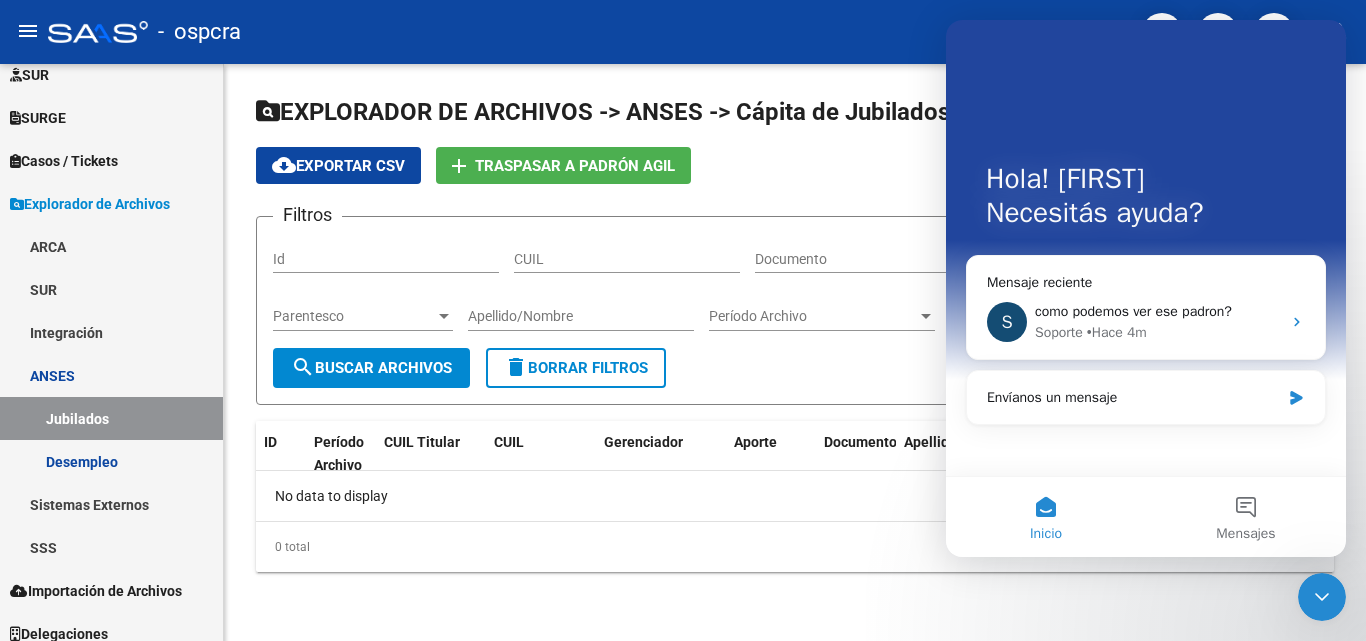click on "cloud_download  Exportar CSV  add Traspasar a Padrón Agil" 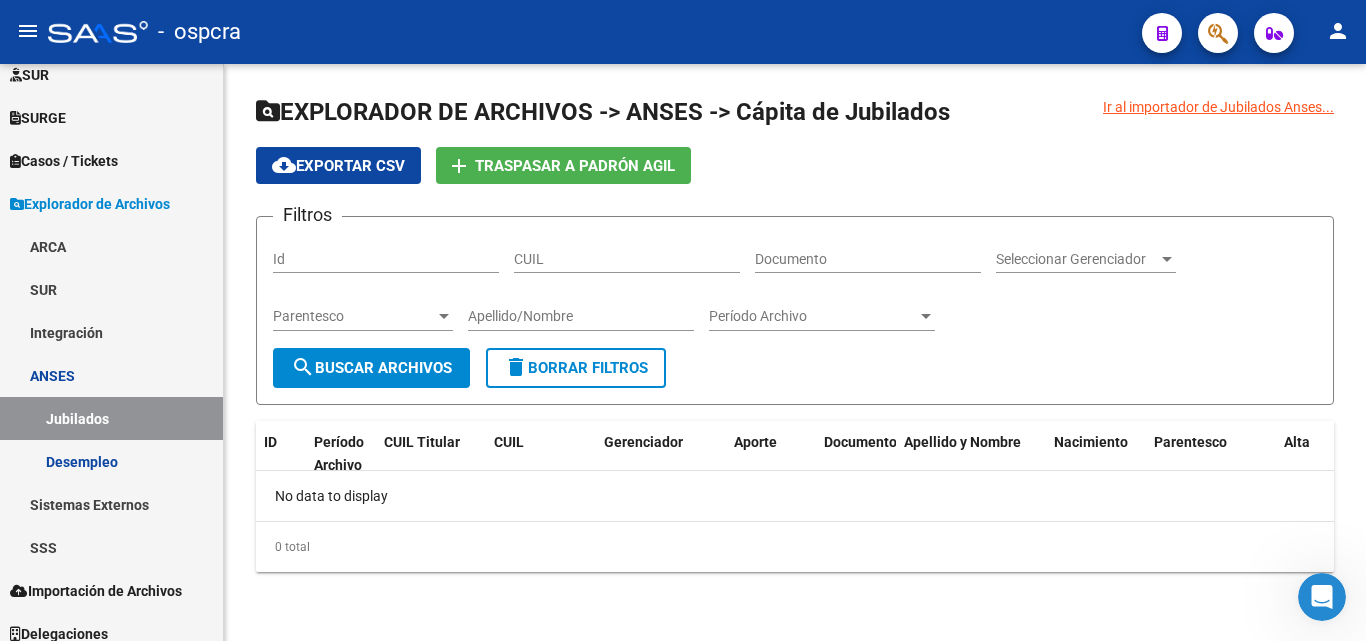 scroll, scrollTop: 0, scrollLeft: 0, axis: both 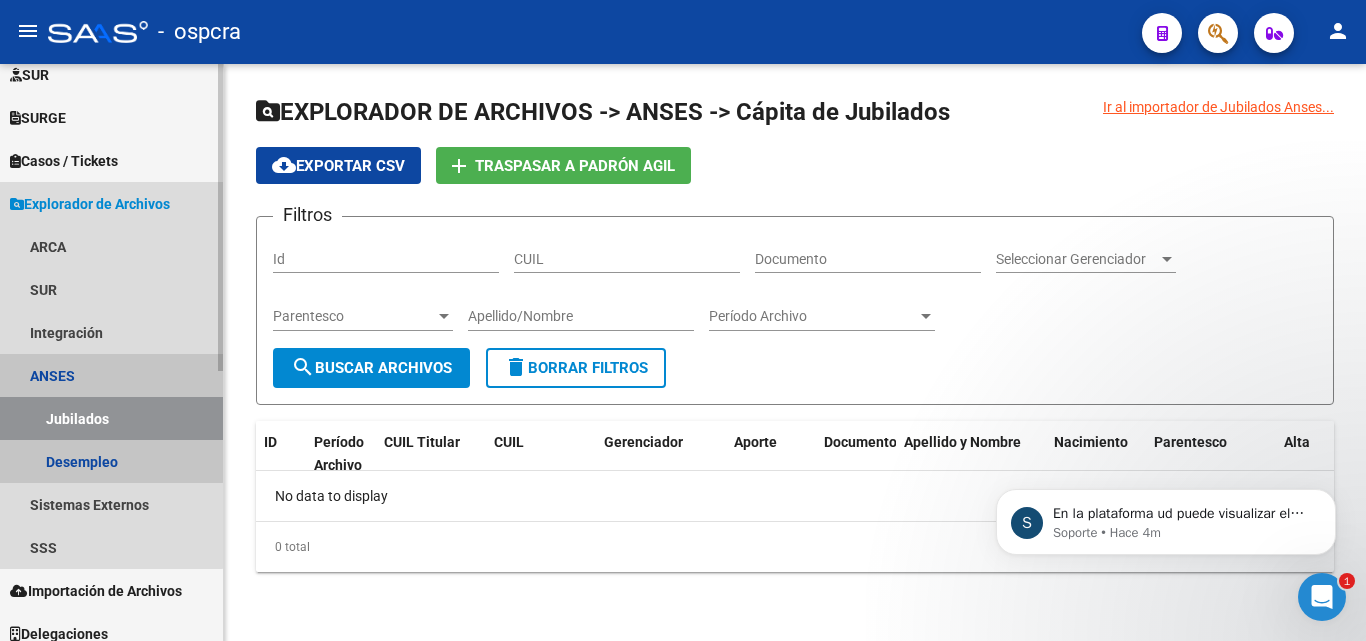 click on "ANSES" at bounding box center (111, 375) 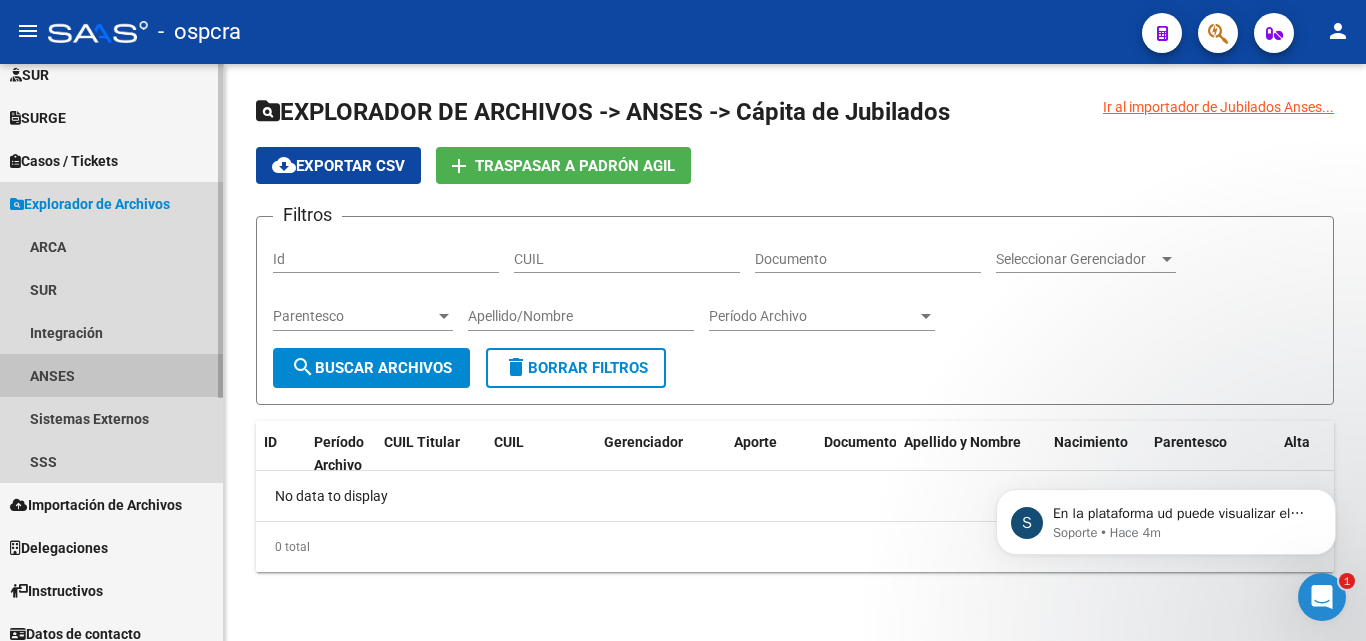 click on "ANSES" at bounding box center (111, 375) 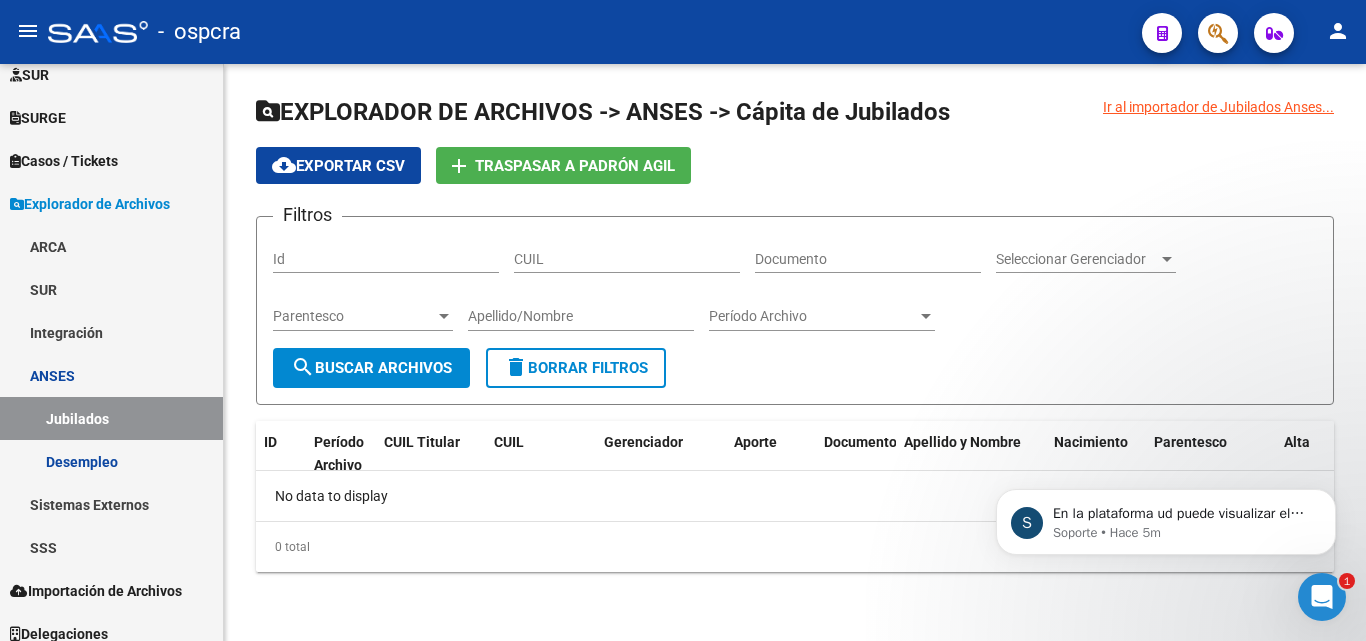 click 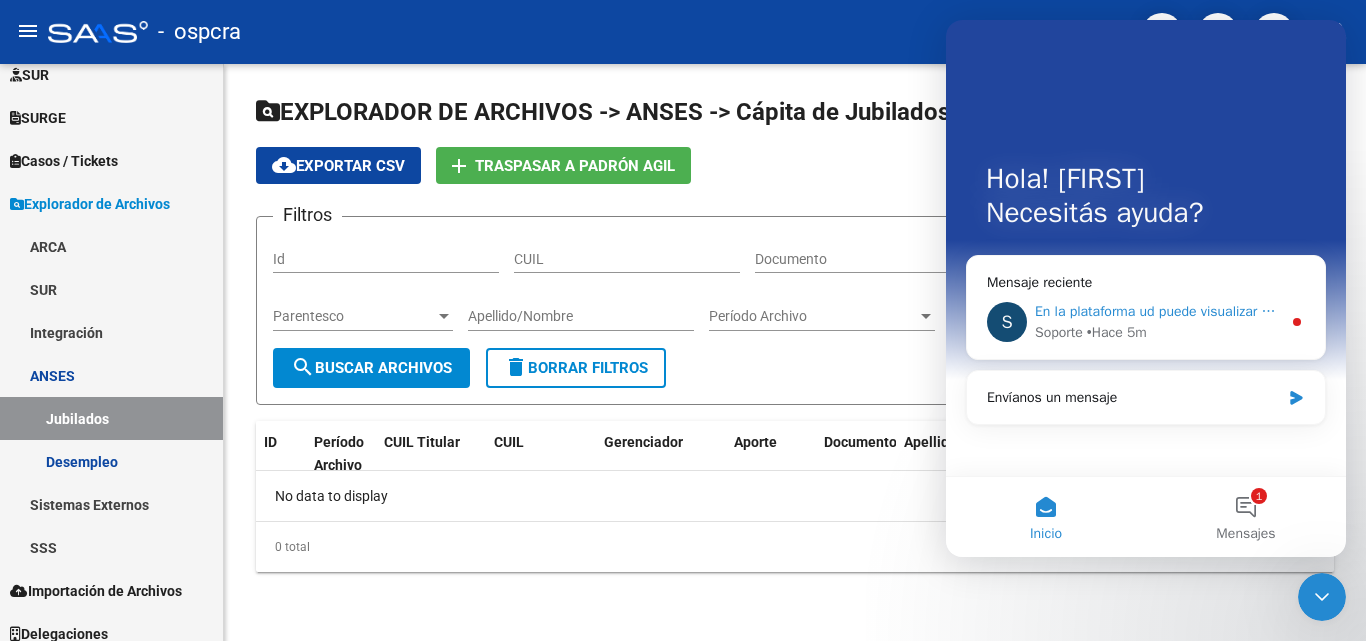 click on "Soporte •  Hace 5m" at bounding box center (1158, 332) 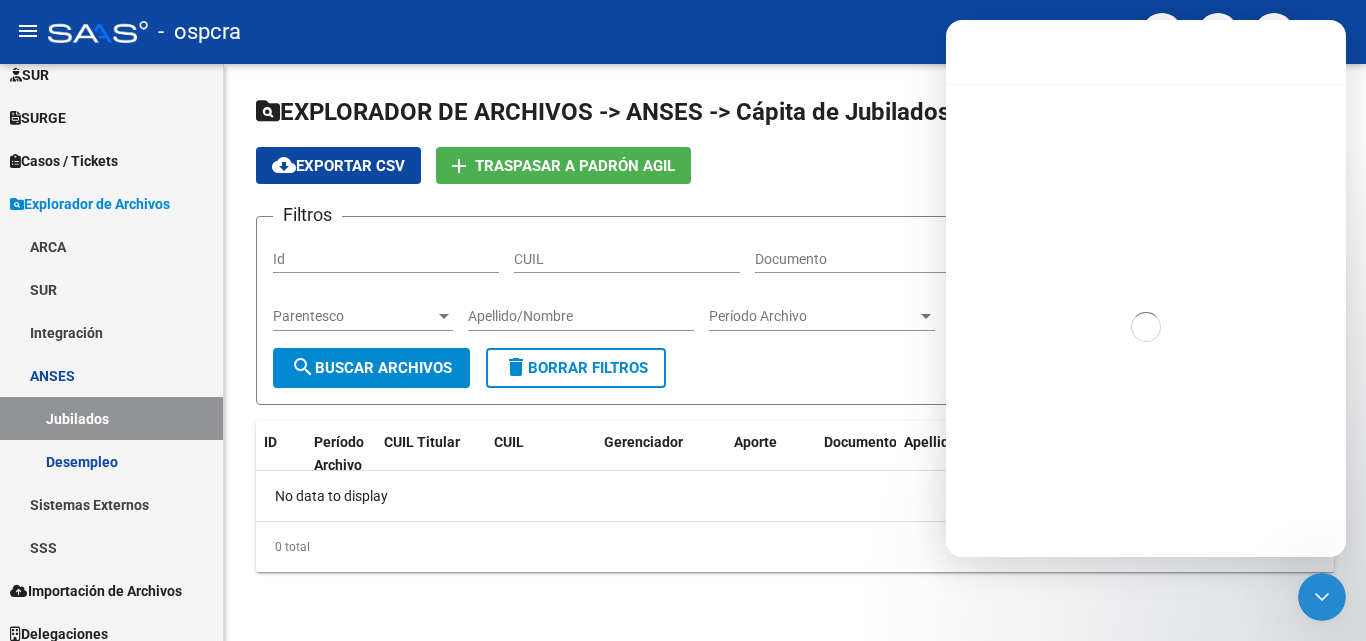scroll, scrollTop: 3, scrollLeft: 0, axis: vertical 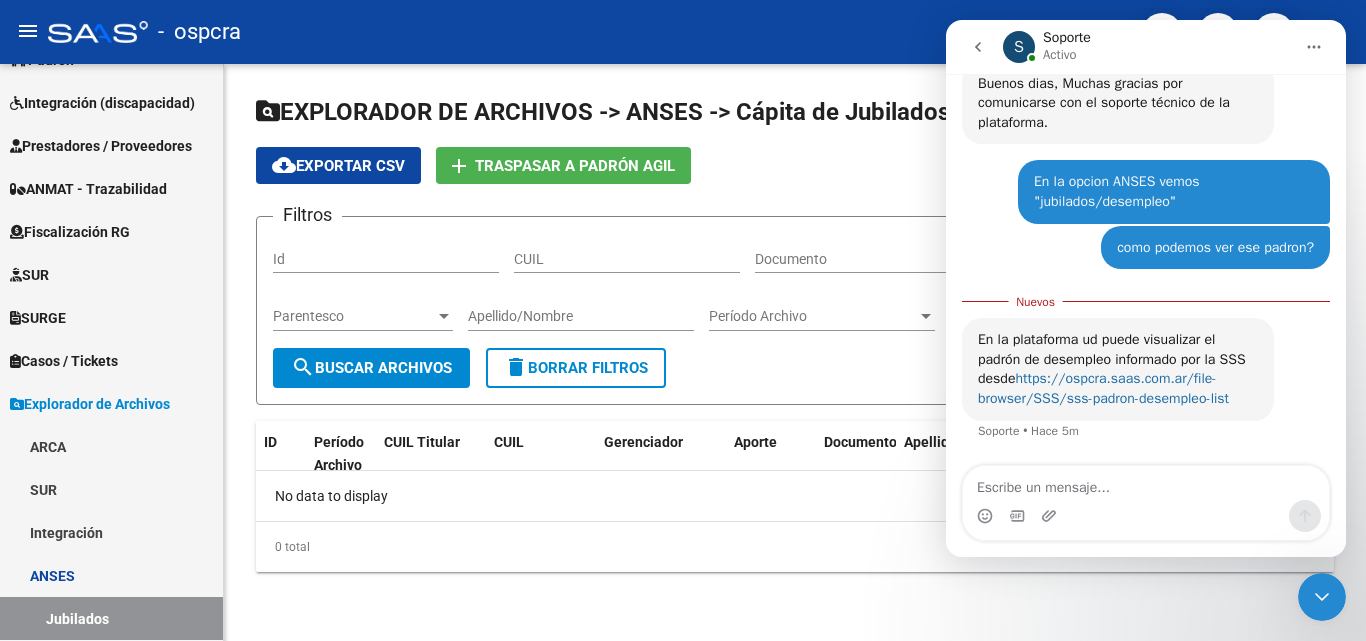 click on "https://ospcra.saas.com.ar/file-browser/SSS/sss-padron-desempleo-list" at bounding box center (1103, 388) 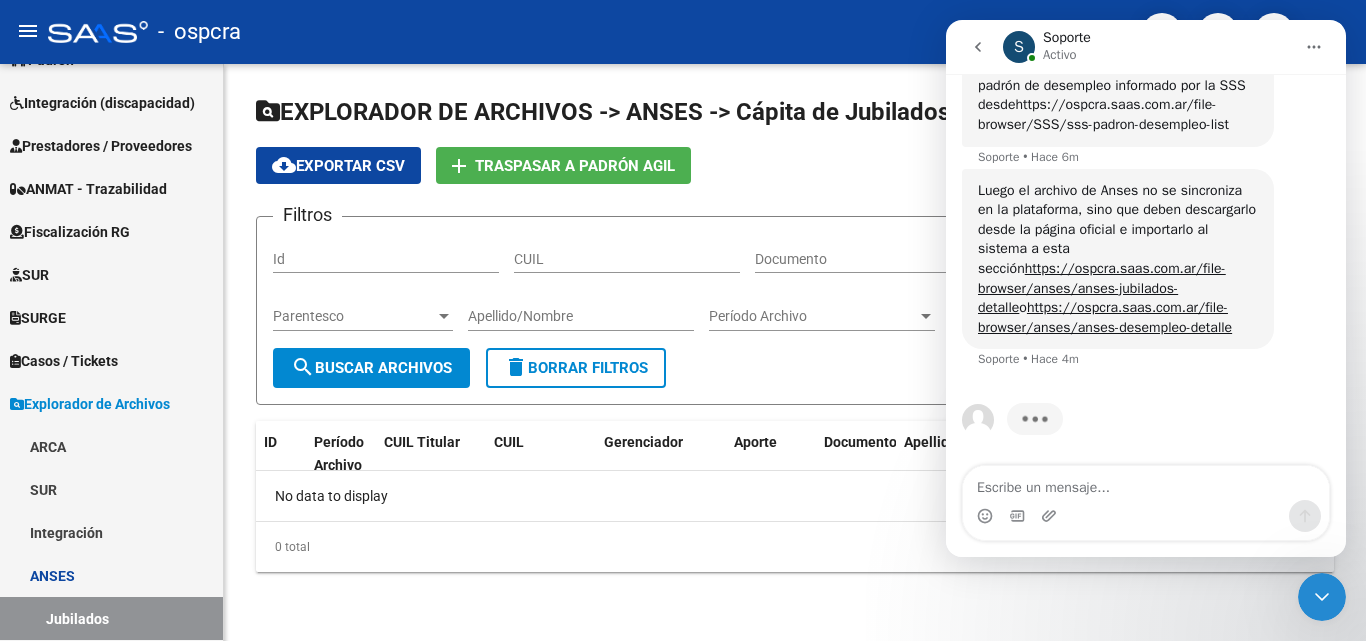scroll, scrollTop: 397, scrollLeft: 0, axis: vertical 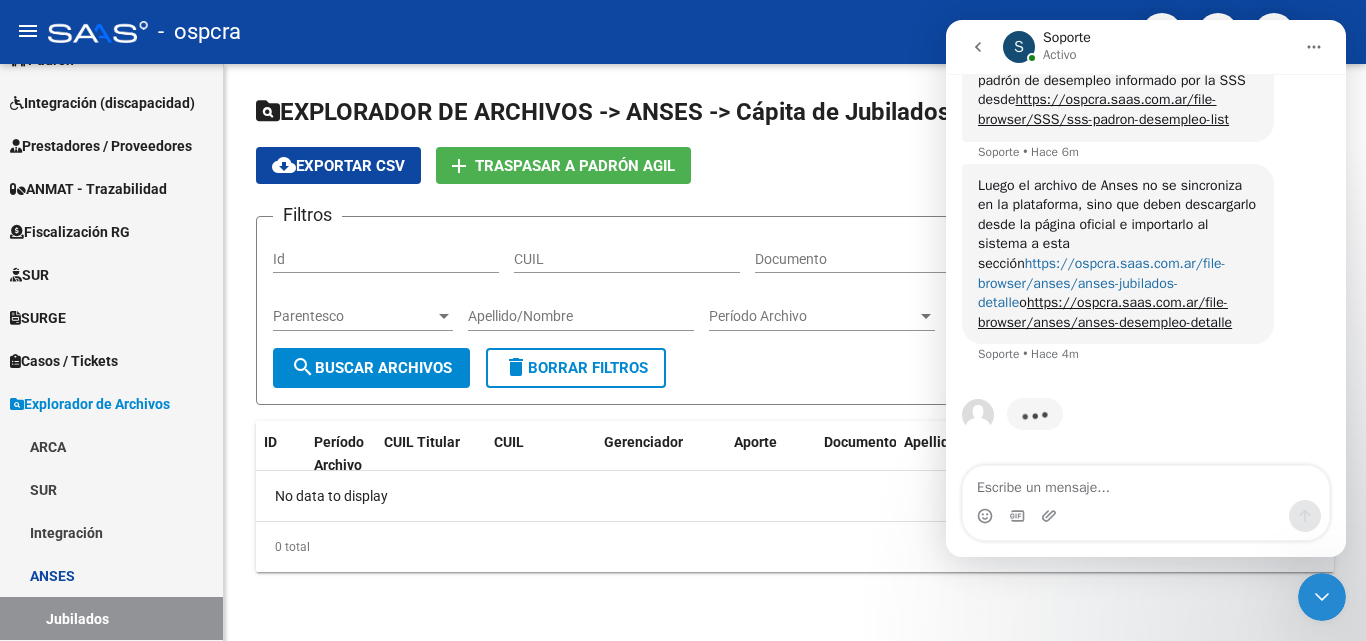 click on "https://ospcra.saas.com.ar/file-browser/anses/anses-jubilados-detalle" at bounding box center [1102, 283] 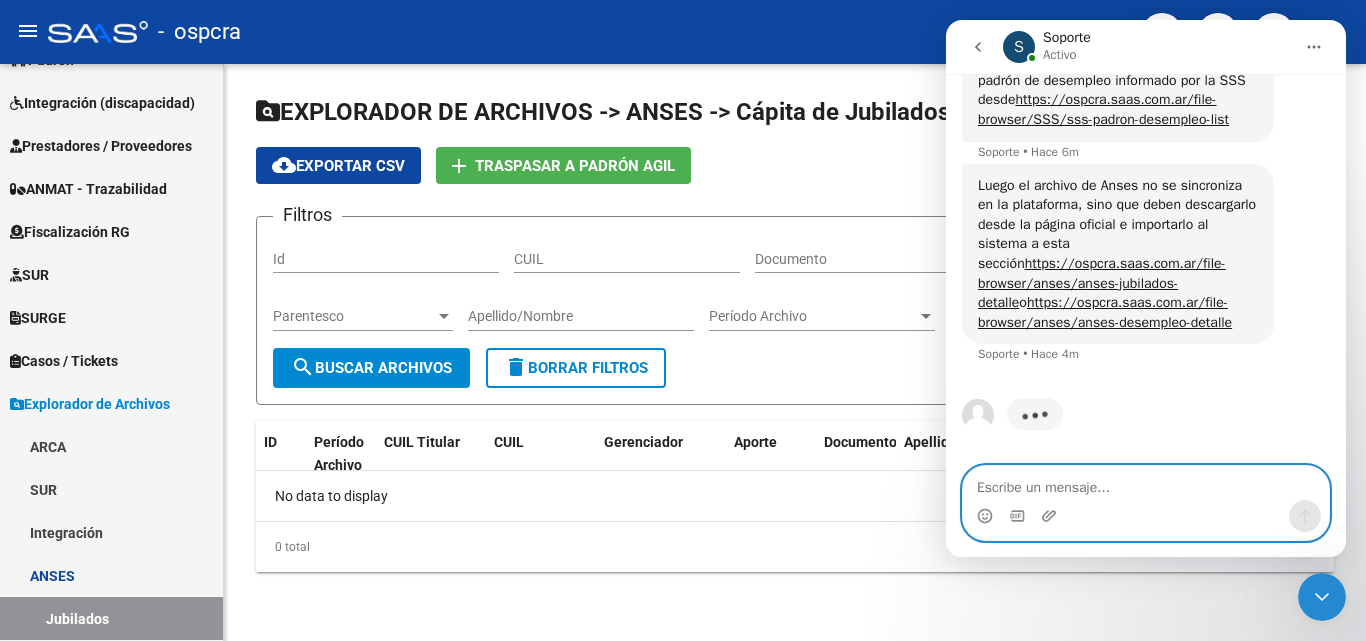 click at bounding box center [1146, 483] 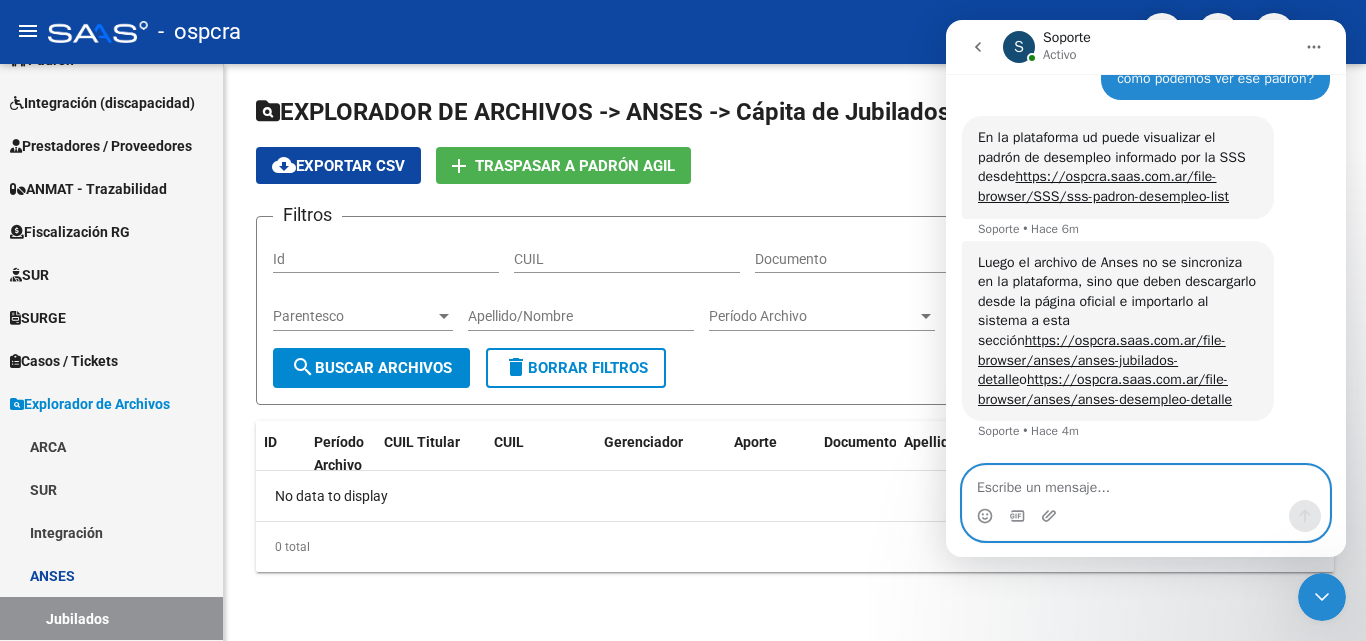 scroll, scrollTop: 320, scrollLeft: 0, axis: vertical 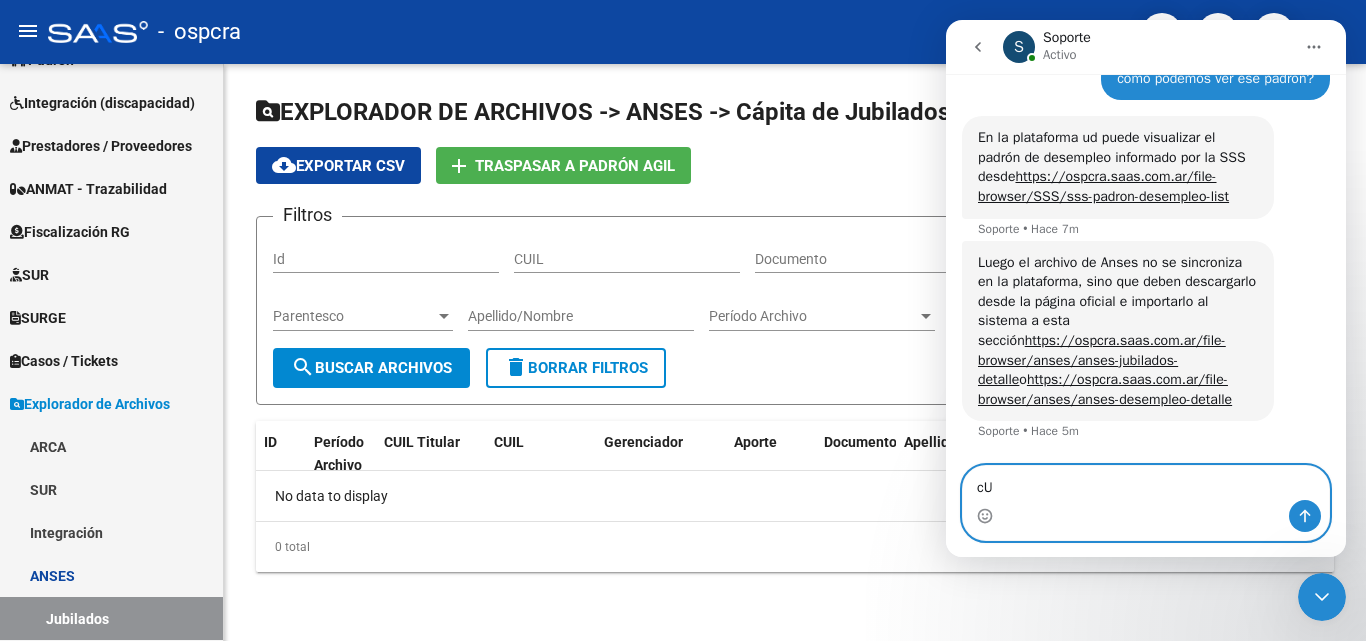 type on "c" 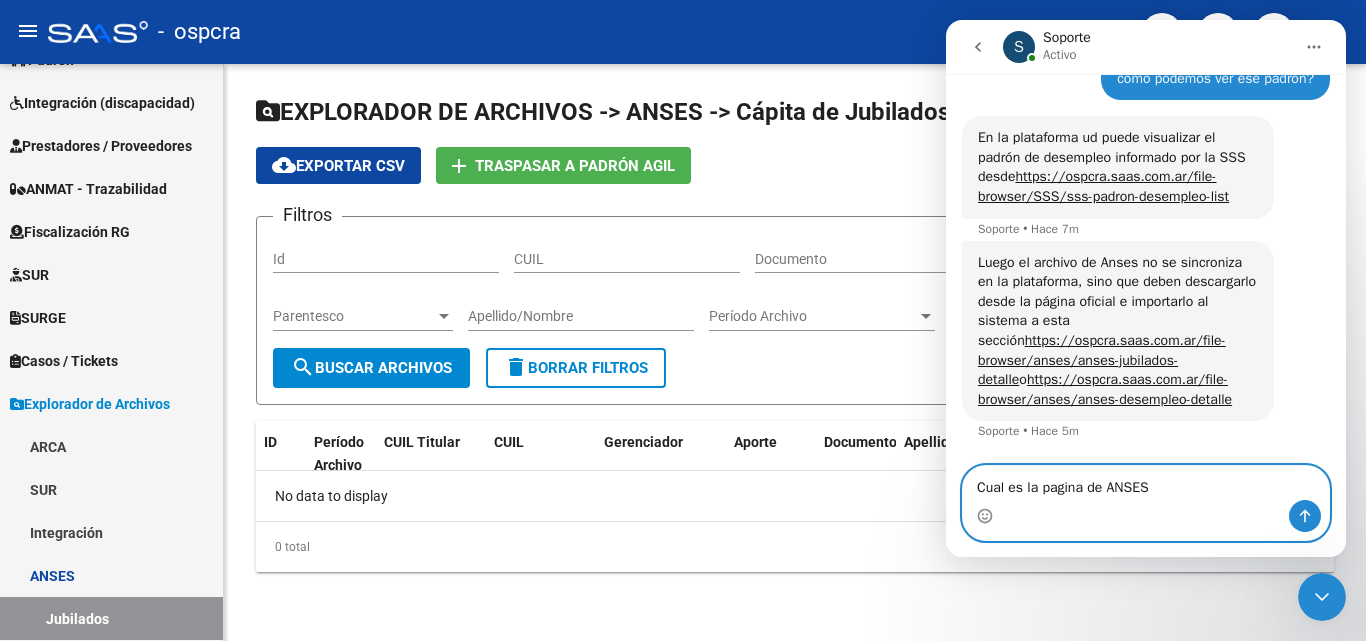 type on "Cual es la pagina de ANSES?" 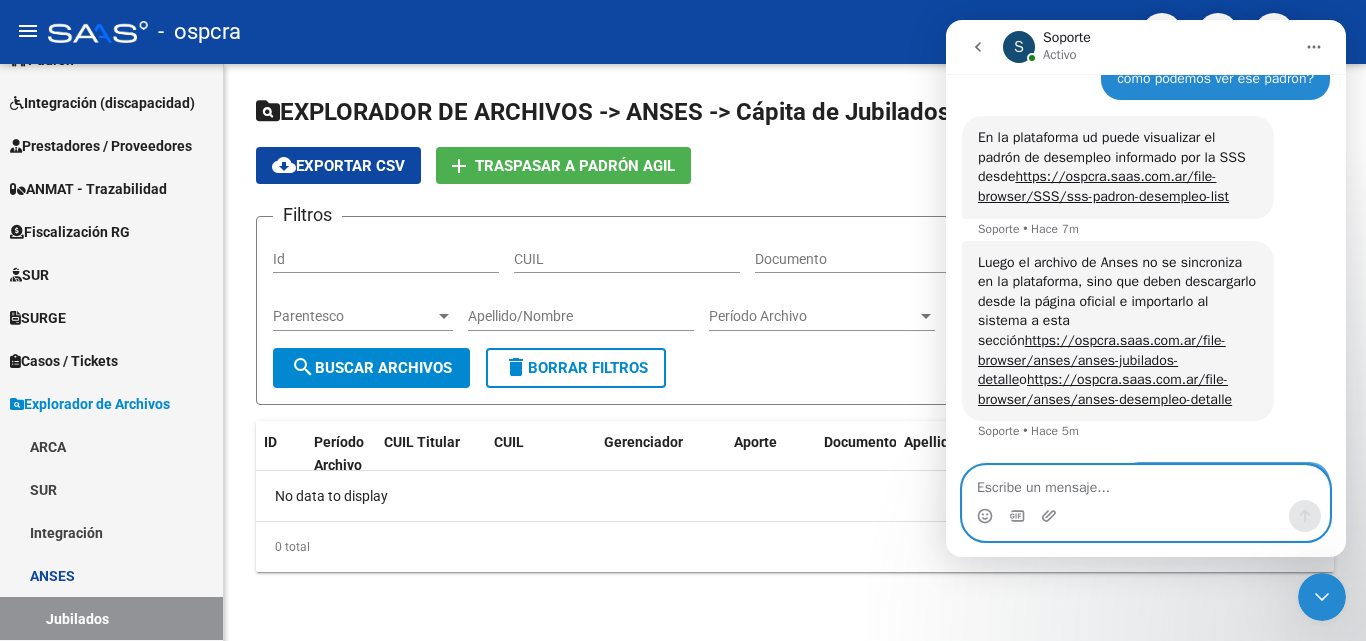 scroll, scrollTop: 380, scrollLeft: 0, axis: vertical 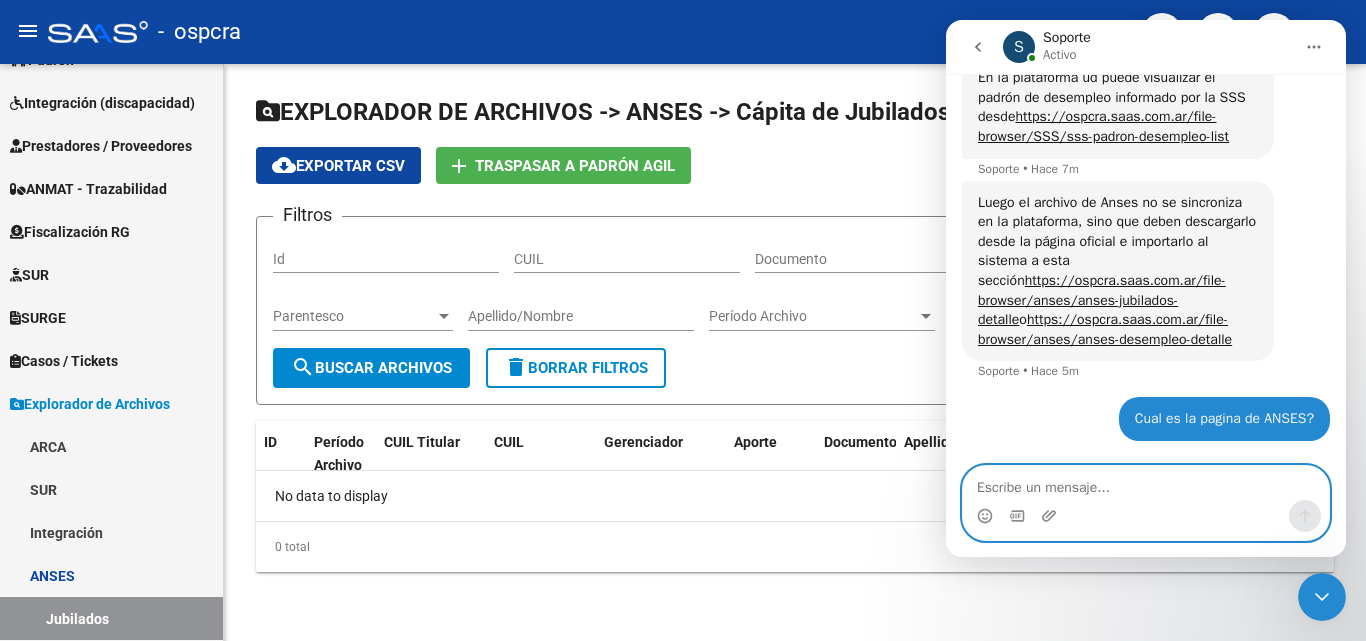 click at bounding box center (1146, 483) 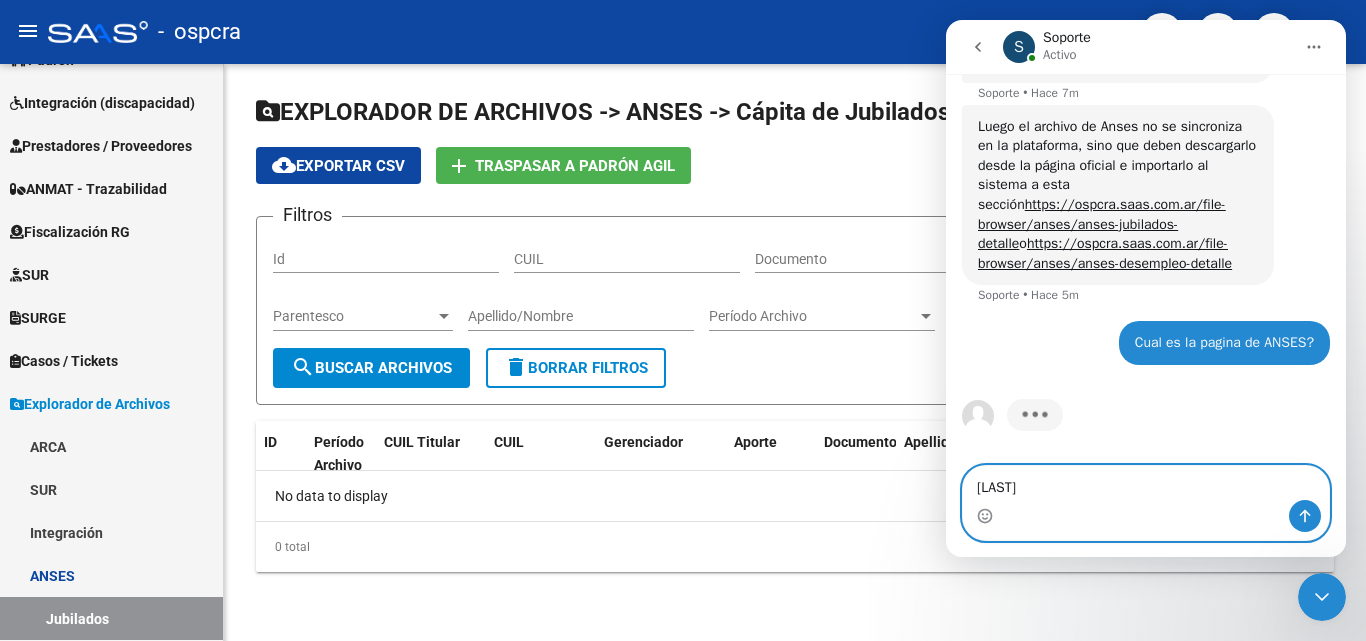 scroll, scrollTop: 457, scrollLeft: 0, axis: vertical 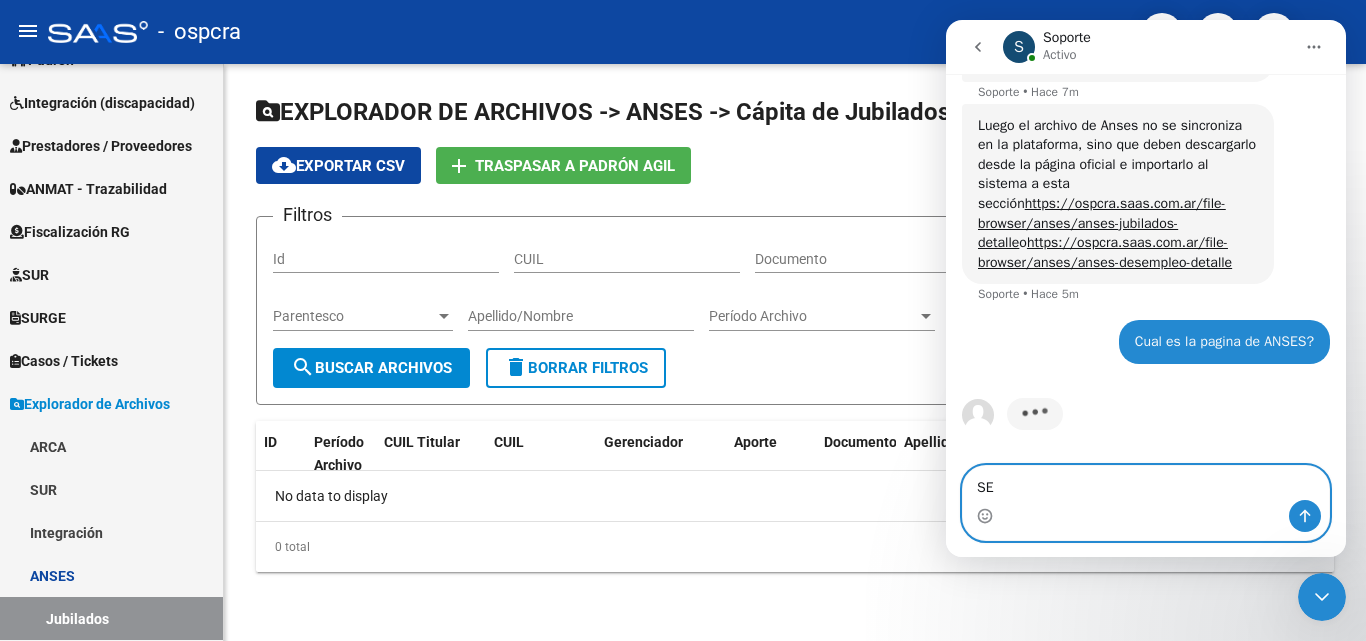 type on "S" 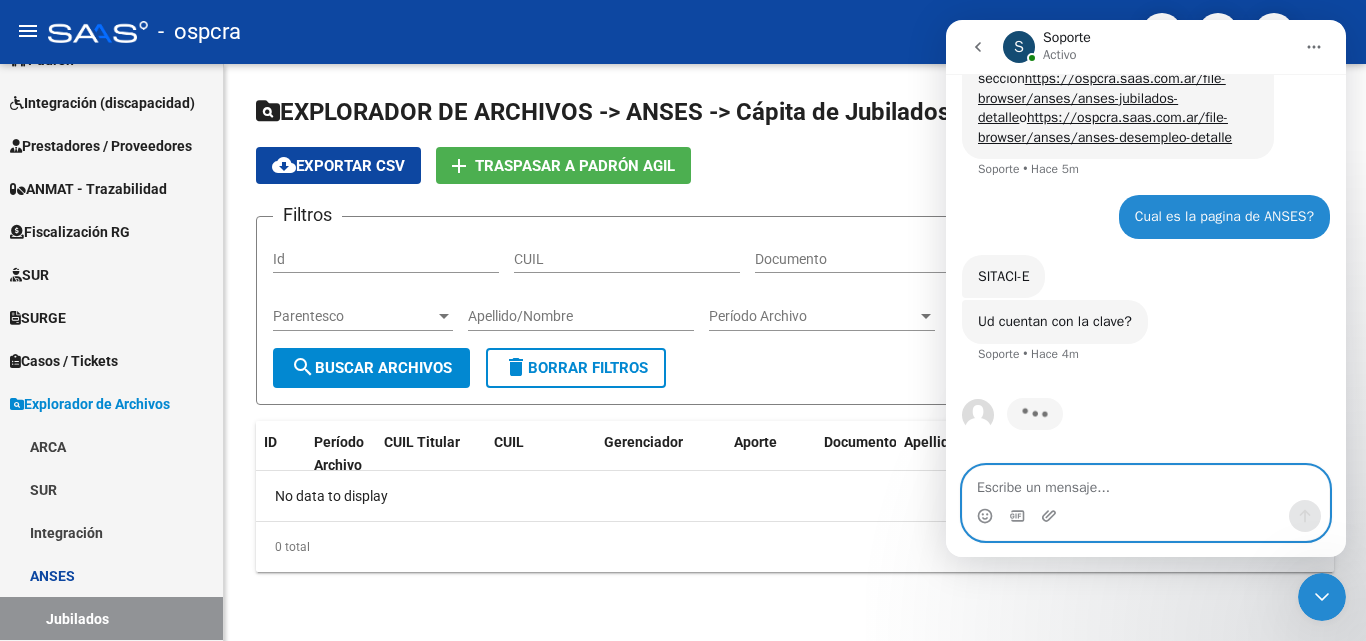 scroll, scrollTop: 505, scrollLeft: 0, axis: vertical 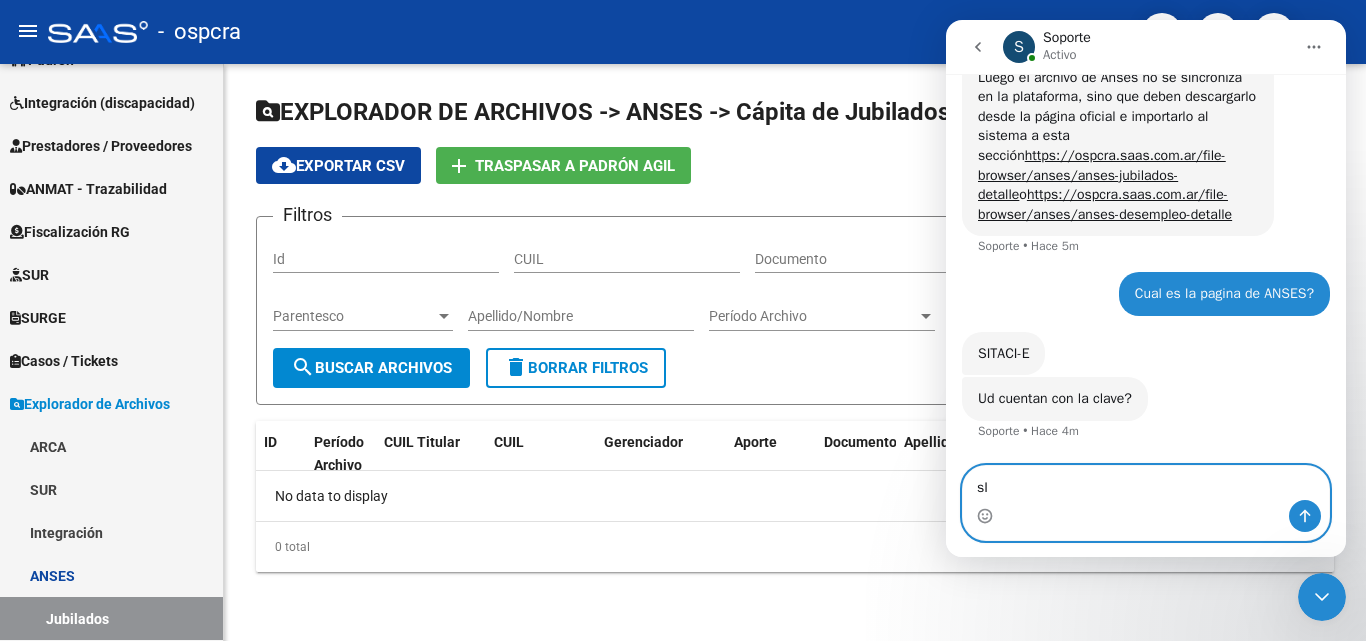 type on "s" 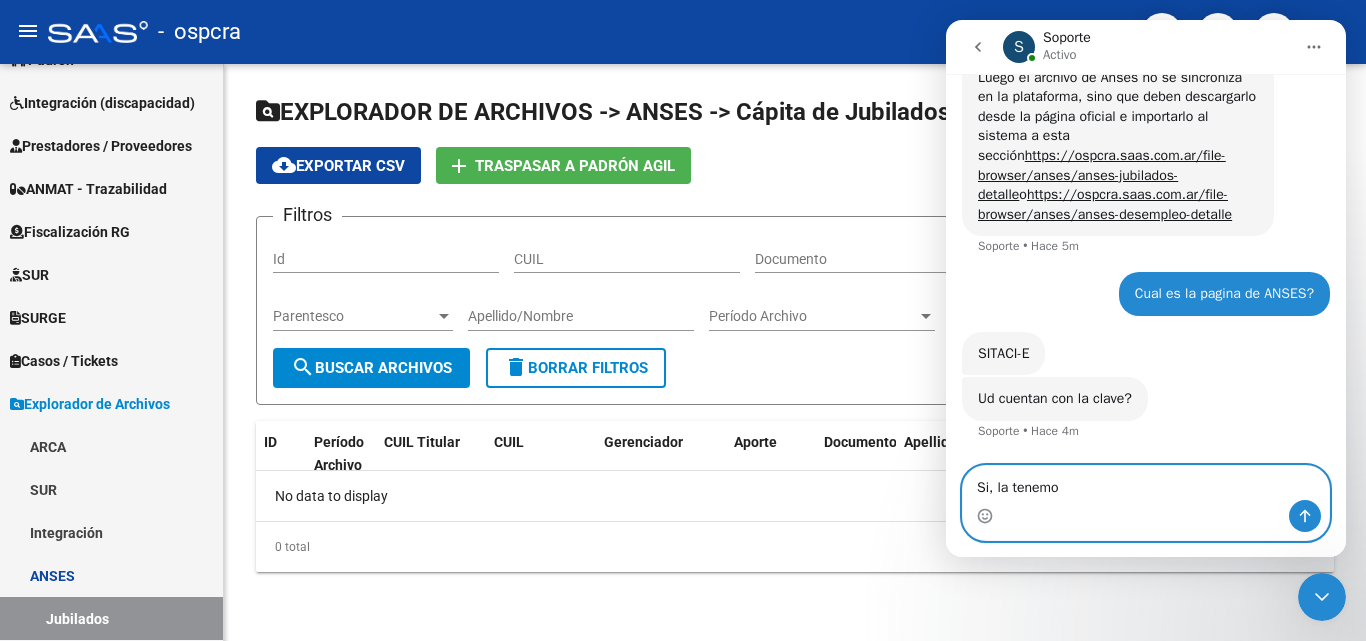type on "Si, la tenemos" 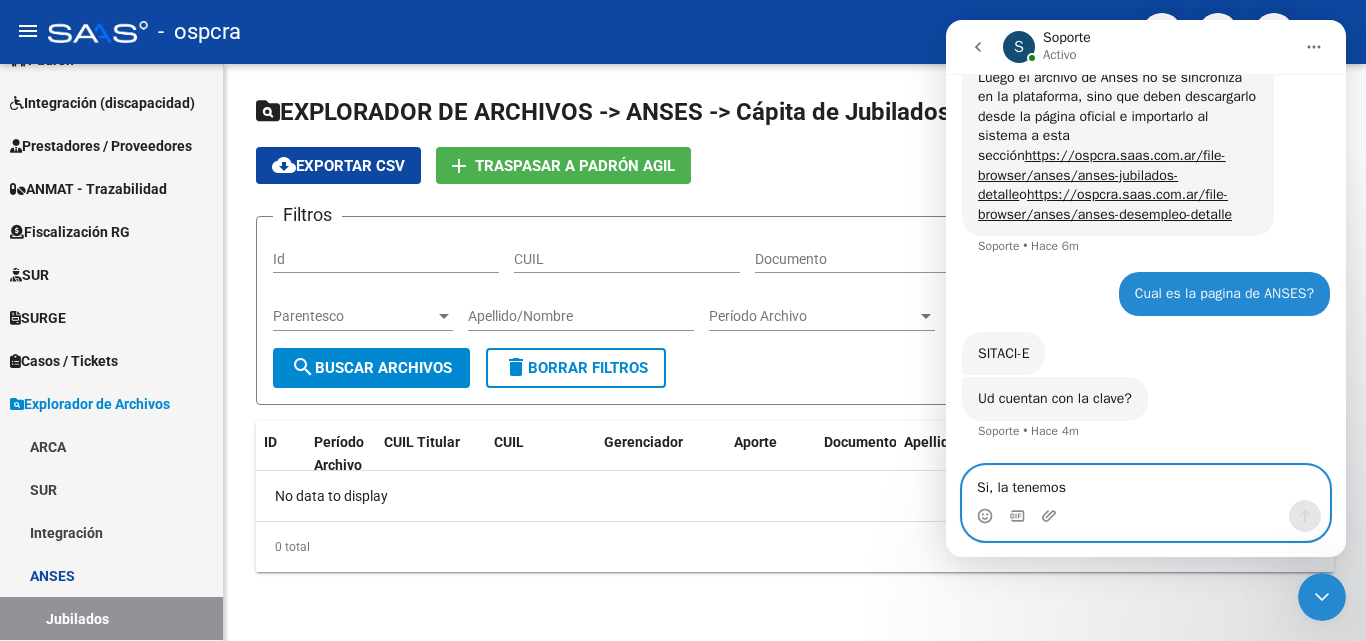 type 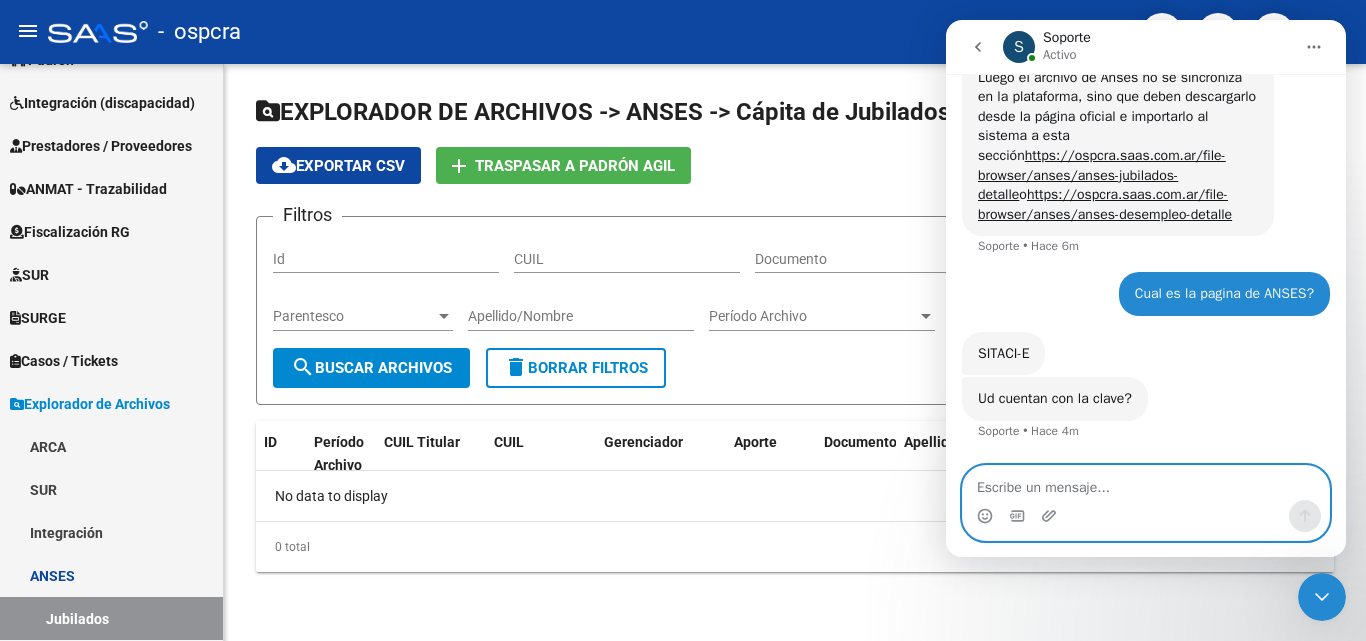 scroll, scrollTop: 565, scrollLeft: 0, axis: vertical 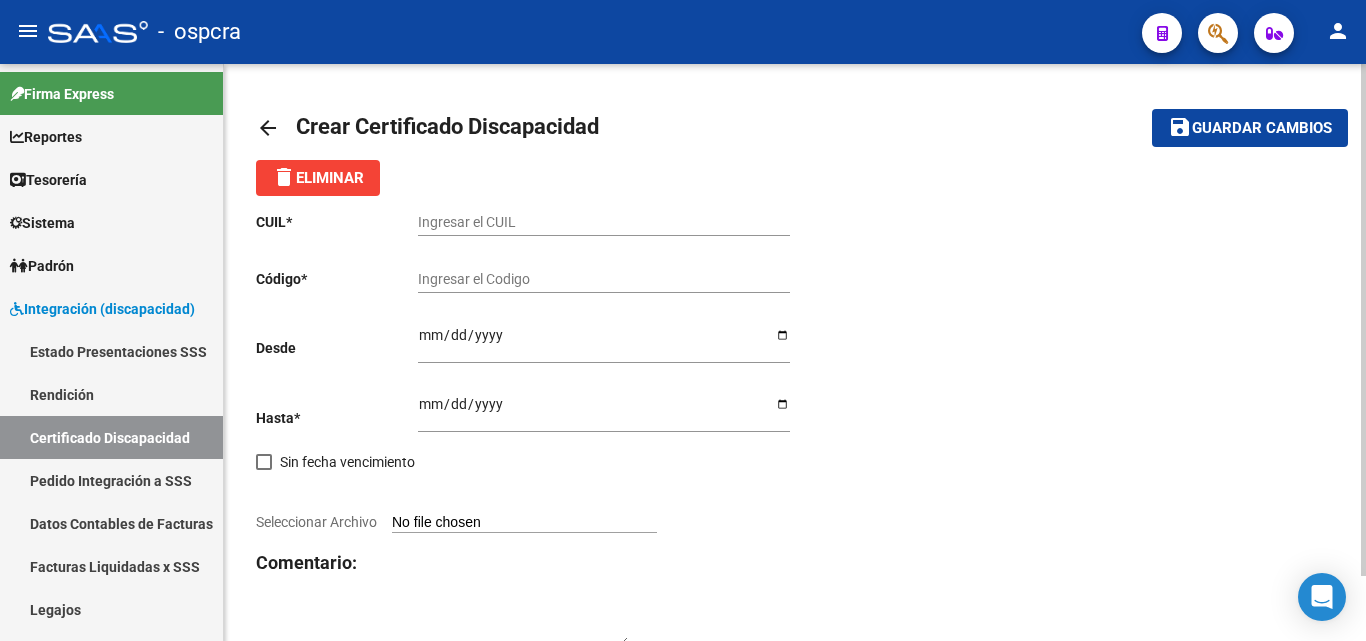 click on "Ingresar el CUIL" at bounding box center (604, 222) 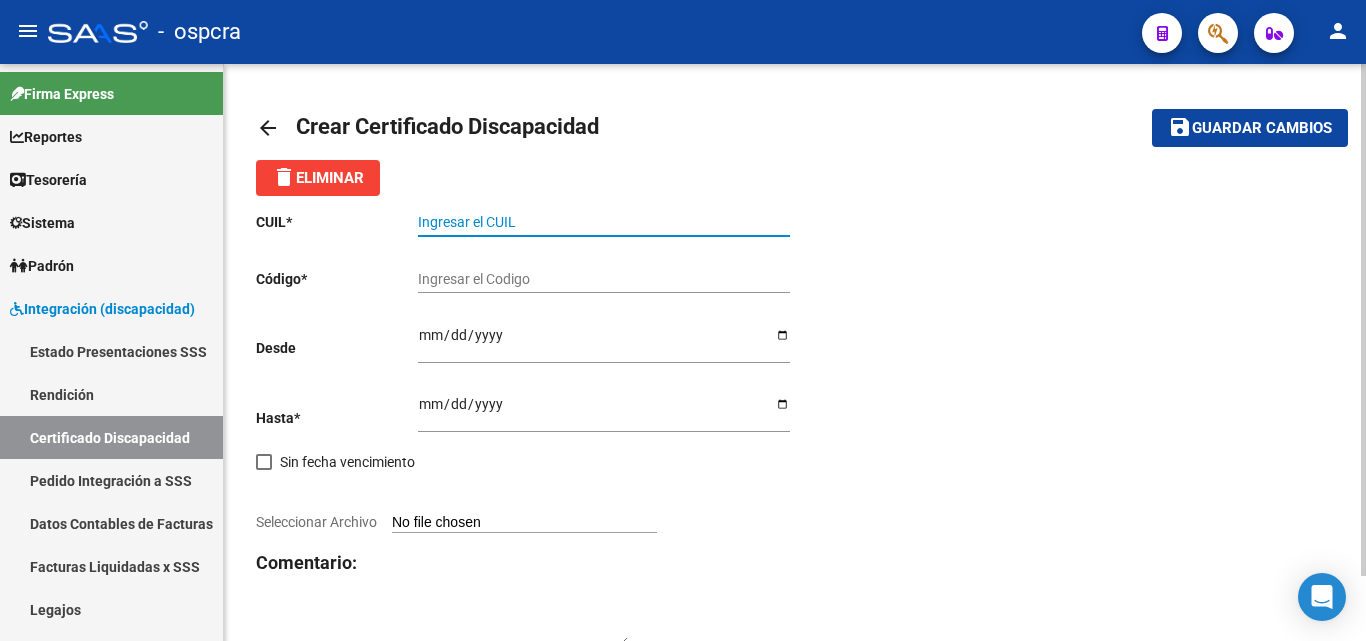 click on "Ingresar el CUIL" at bounding box center (604, 222) 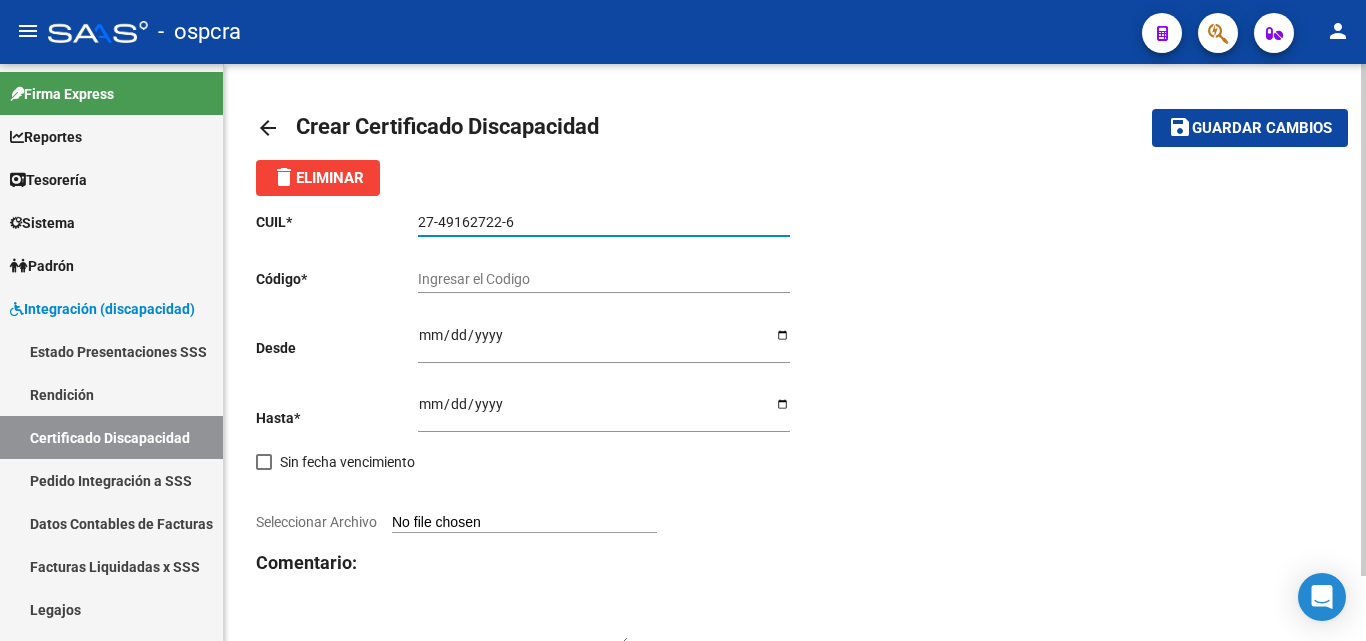 type on "27-49162722-6" 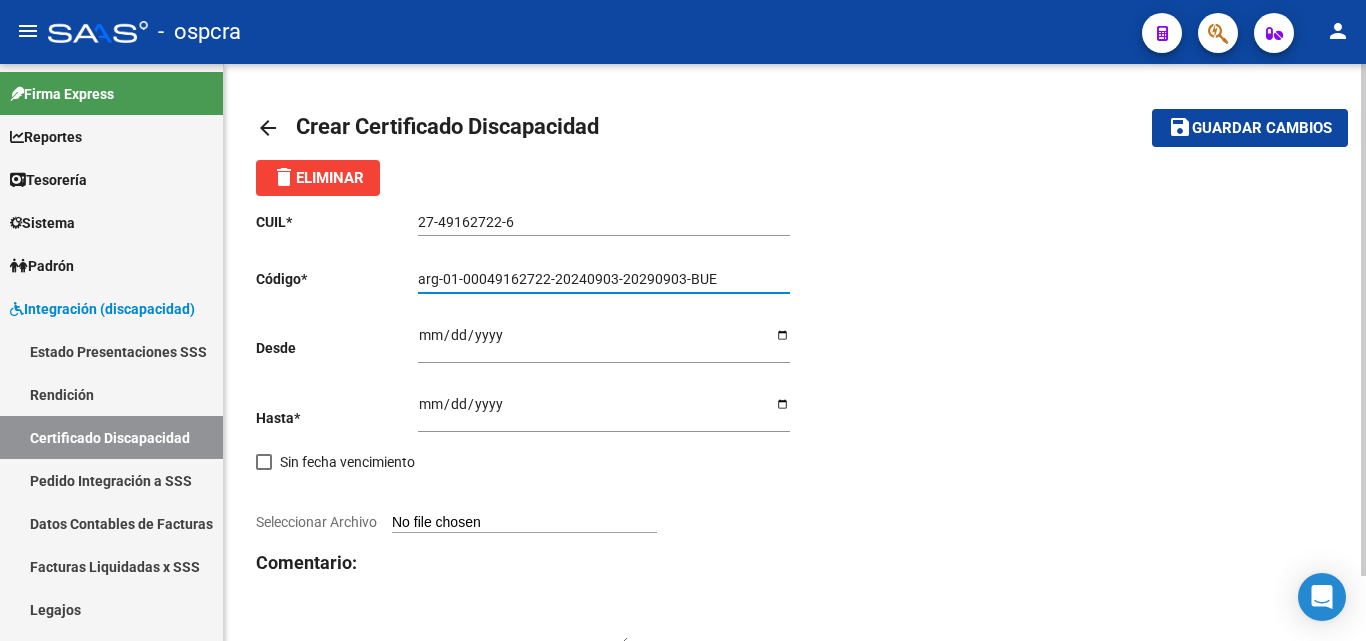 click on "arg-01-00049162722-20240903-20290903-BUE" at bounding box center (604, 279) 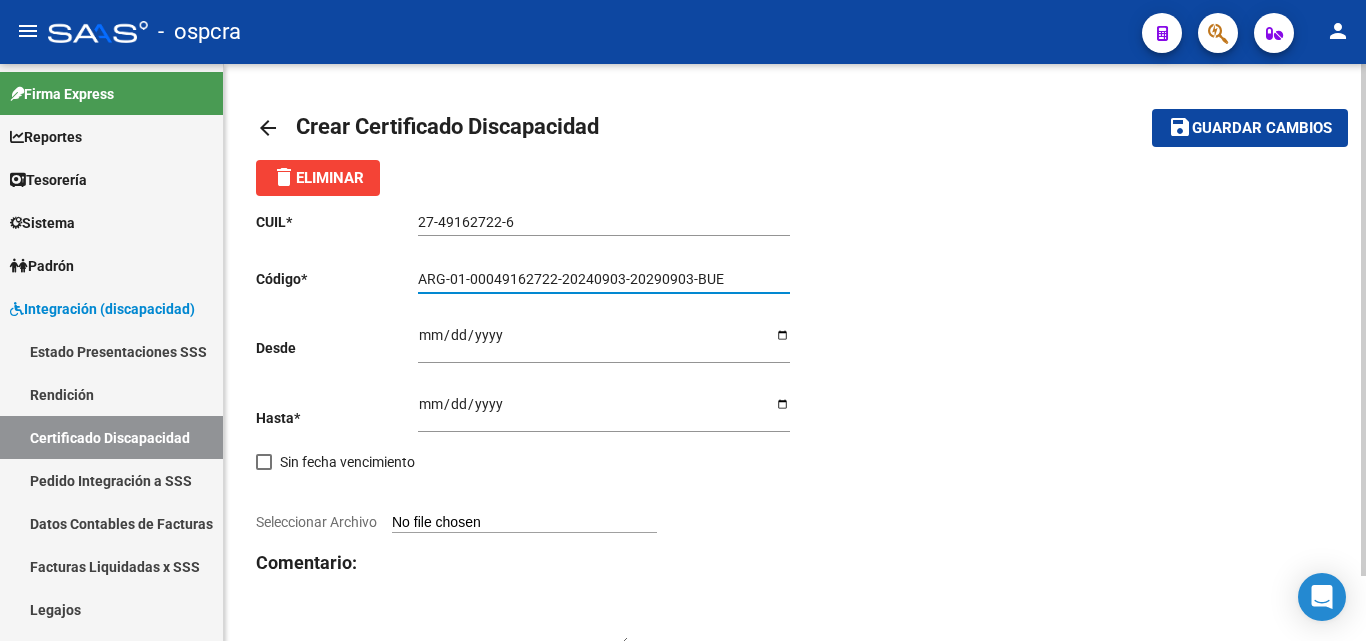 click on "ARG-01-00049162722-20240903-20290903-BUE" at bounding box center [604, 279] 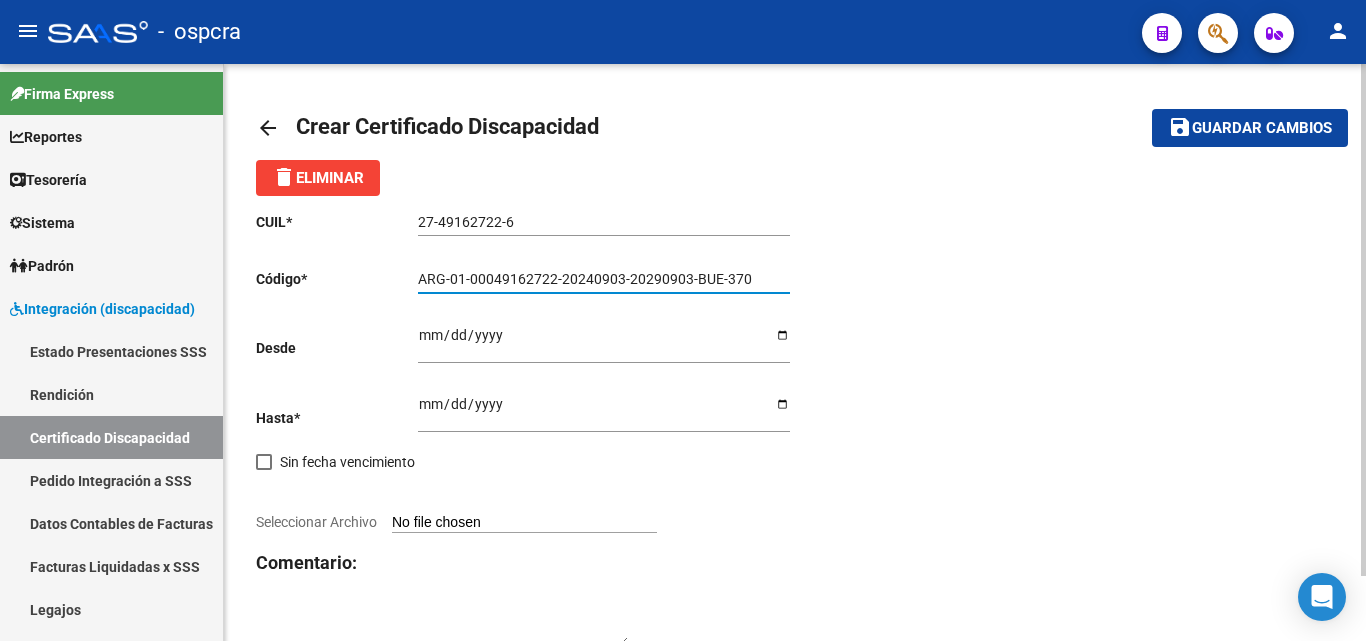 type on "ARG-01-00049162722-20240903-20290903-BUE-370" 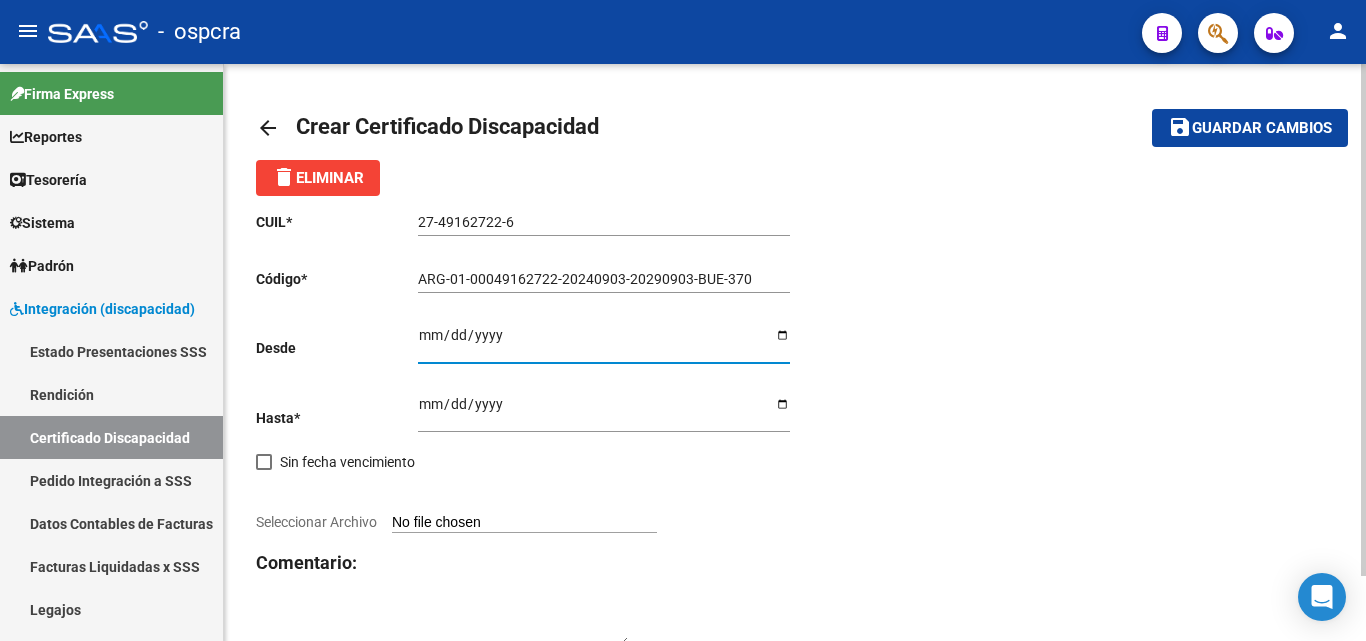 click on "Ingresar fec. Desde" at bounding box center [604, 342] 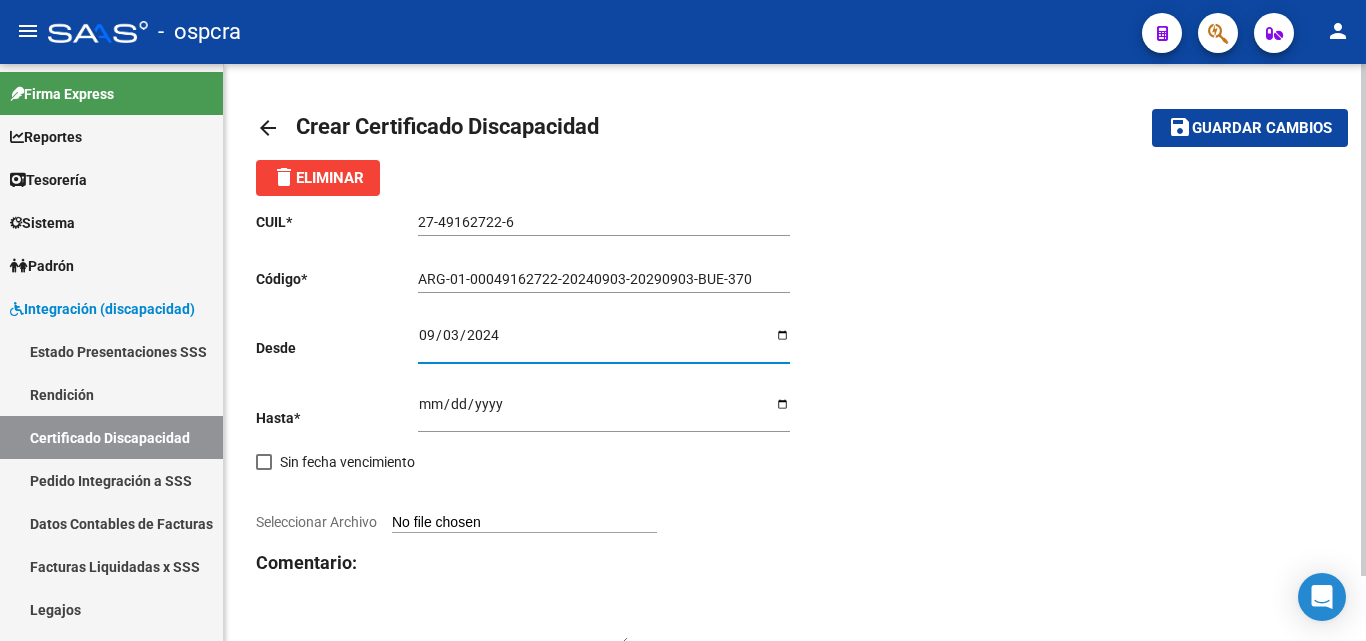 type on "2024-09-03" 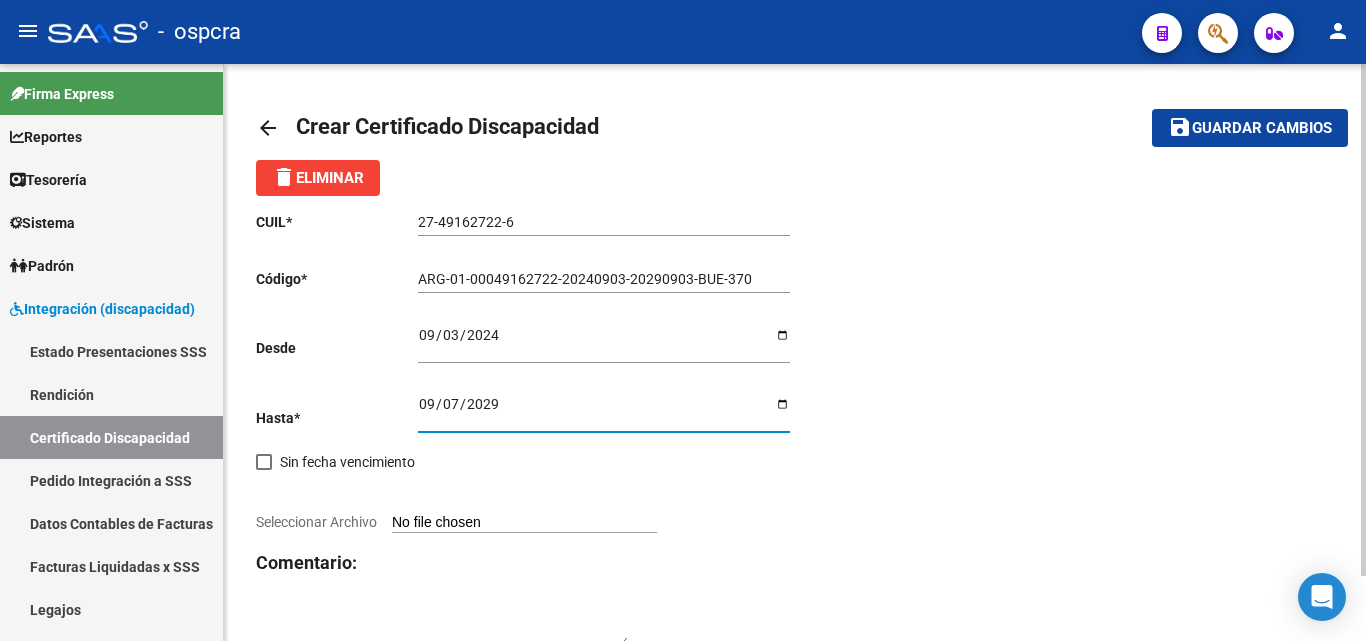 type on "2029-09-03" 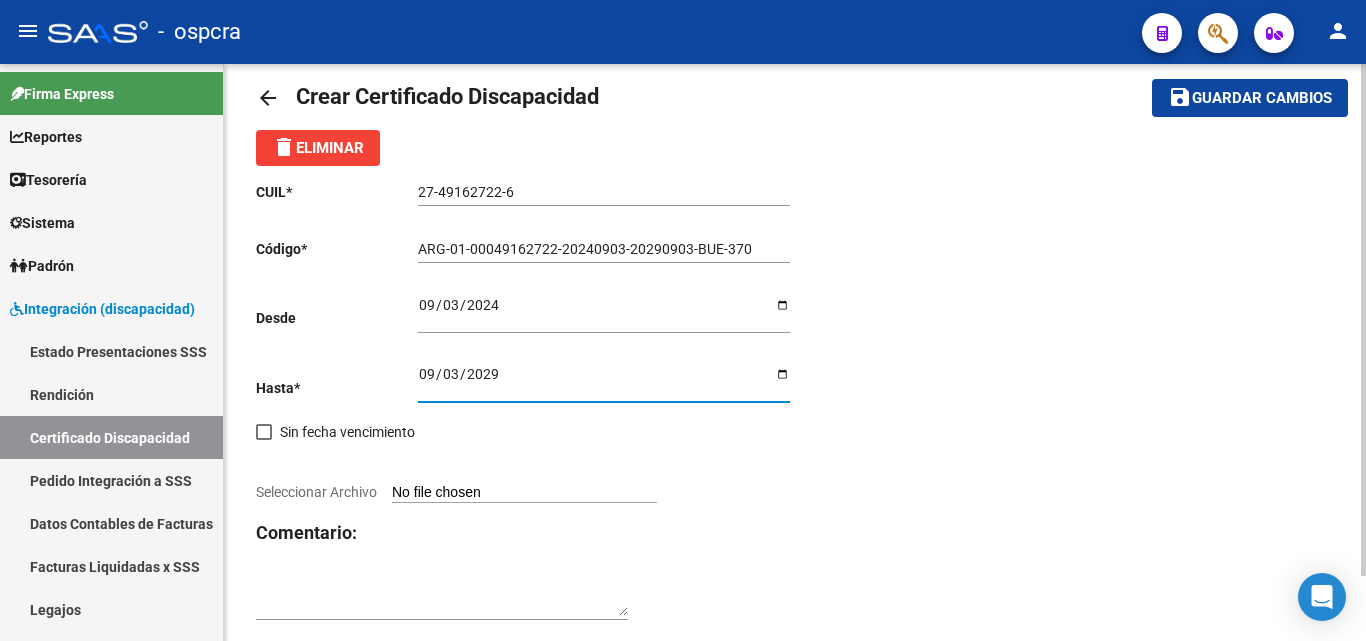 scroll, scrollTop: 0, scrollLeft: 0, axis: both 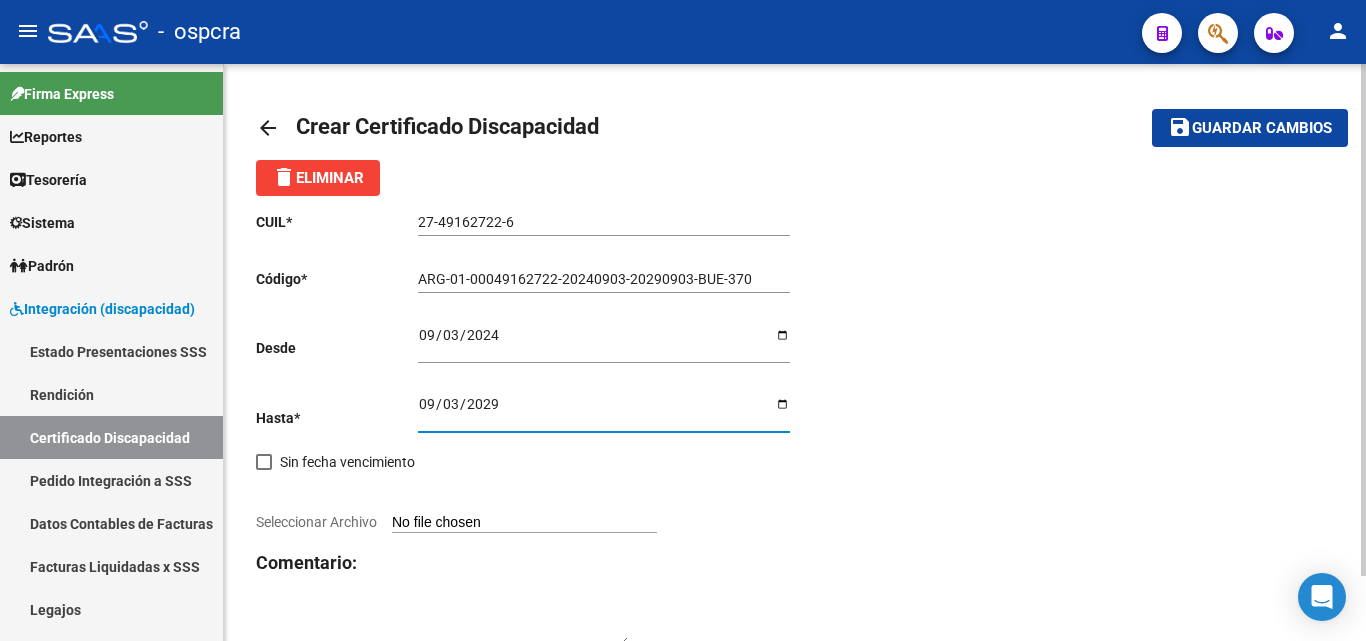 click on "Guardar cambios" 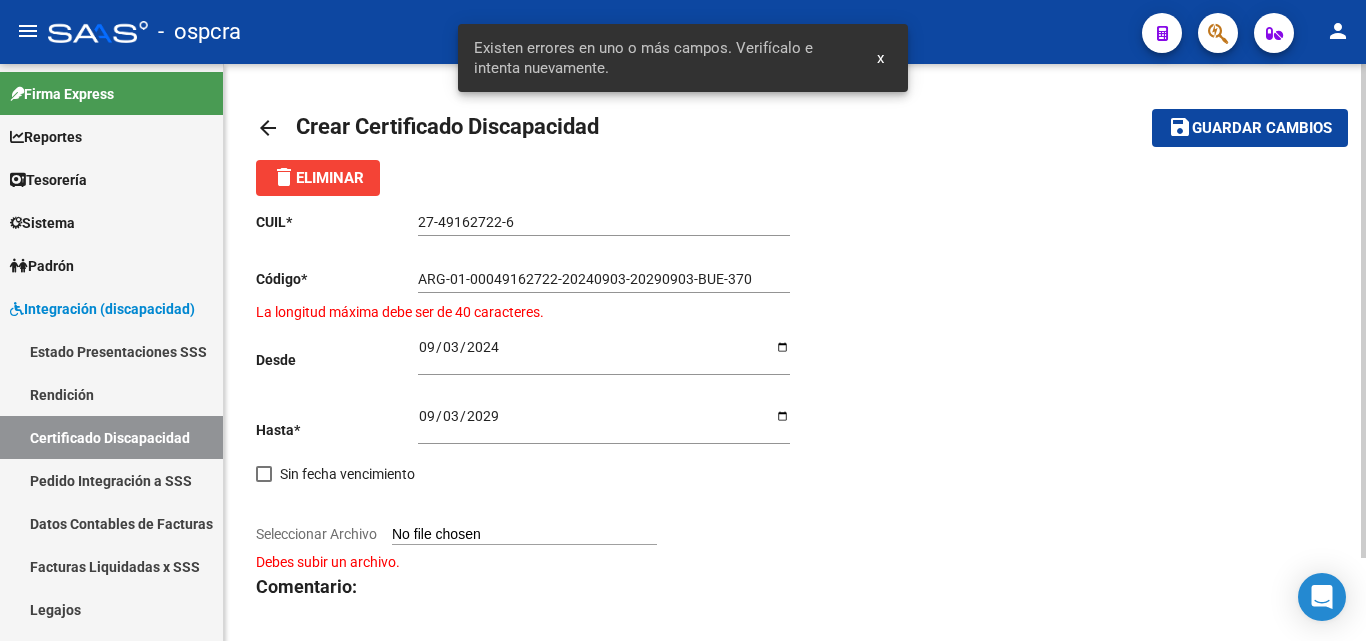 click on "ARG-01-00049162722-20240903-20290903-BUE-370" at bounding box center (604, 279) 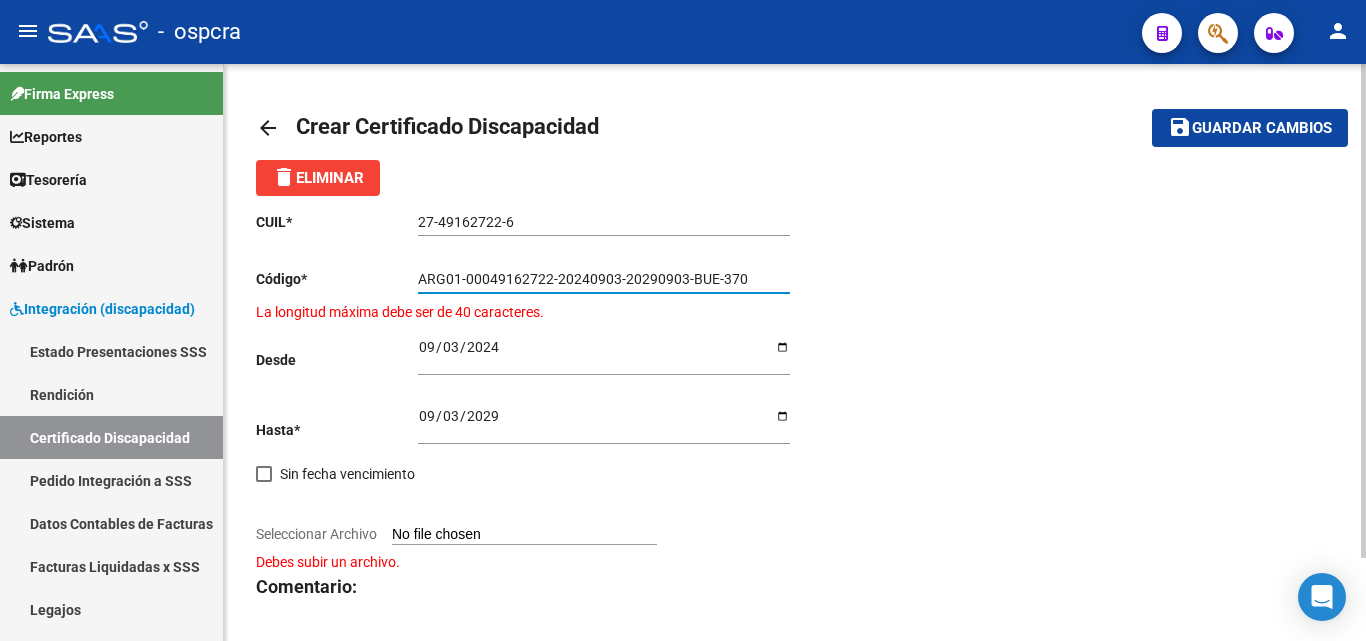 click on "ARG01-00049162722-20240903-20290903-BUE-370" at bounding box center [604, 279] 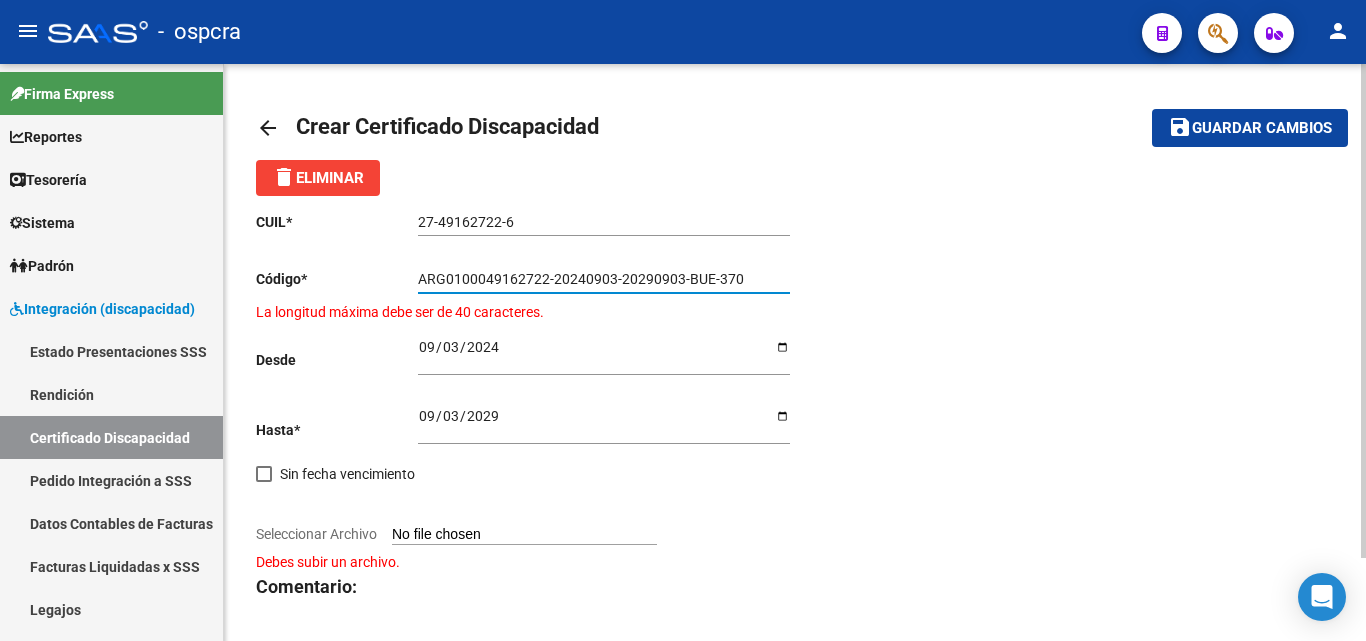click on "ARG0100049162722-20240903-20290903-BUE-370" at bounding box center [604, 279] 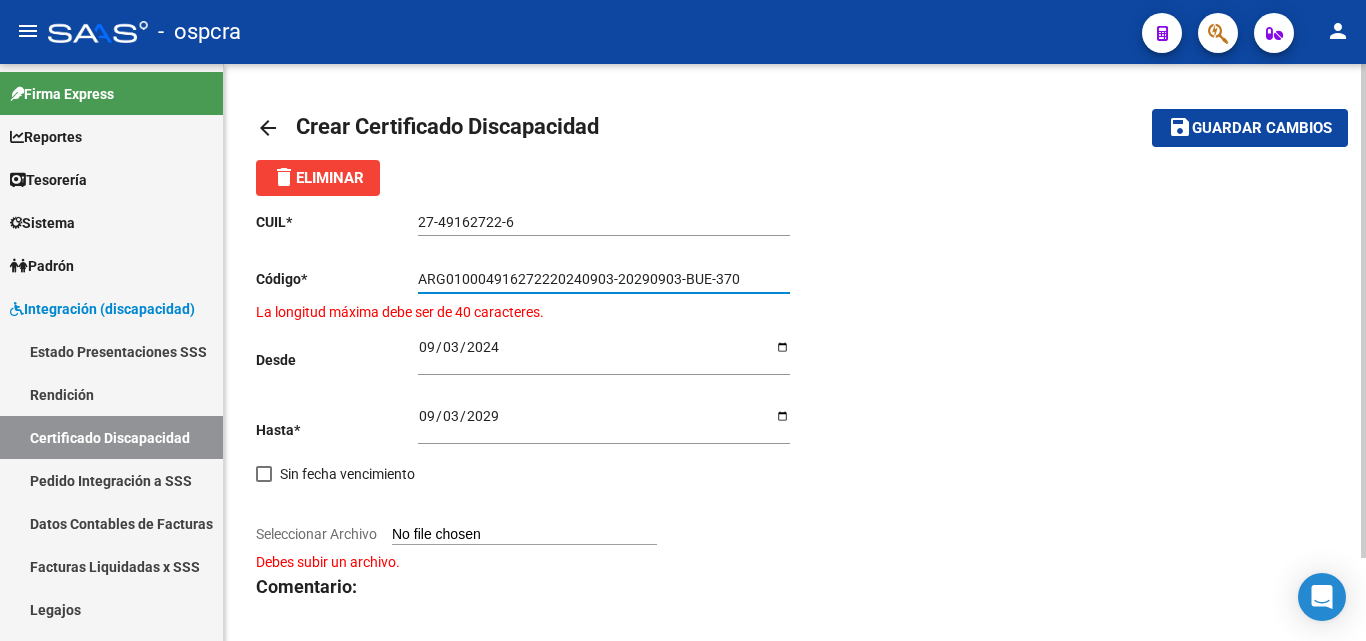 click on "ARG010004916272220240903-20290903-BUE-370" at bounding box center (604, 279) 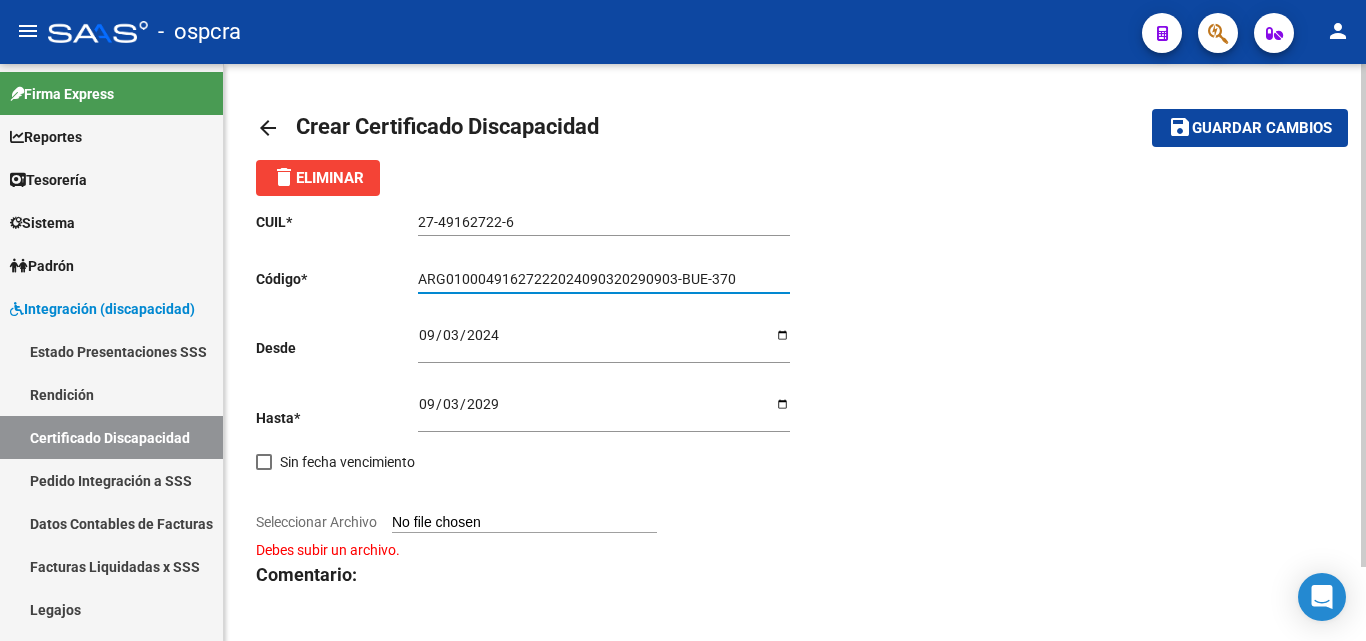 click on "ARG01000491627222024090320290903-BUE-370" at bounding box center [604, 279] 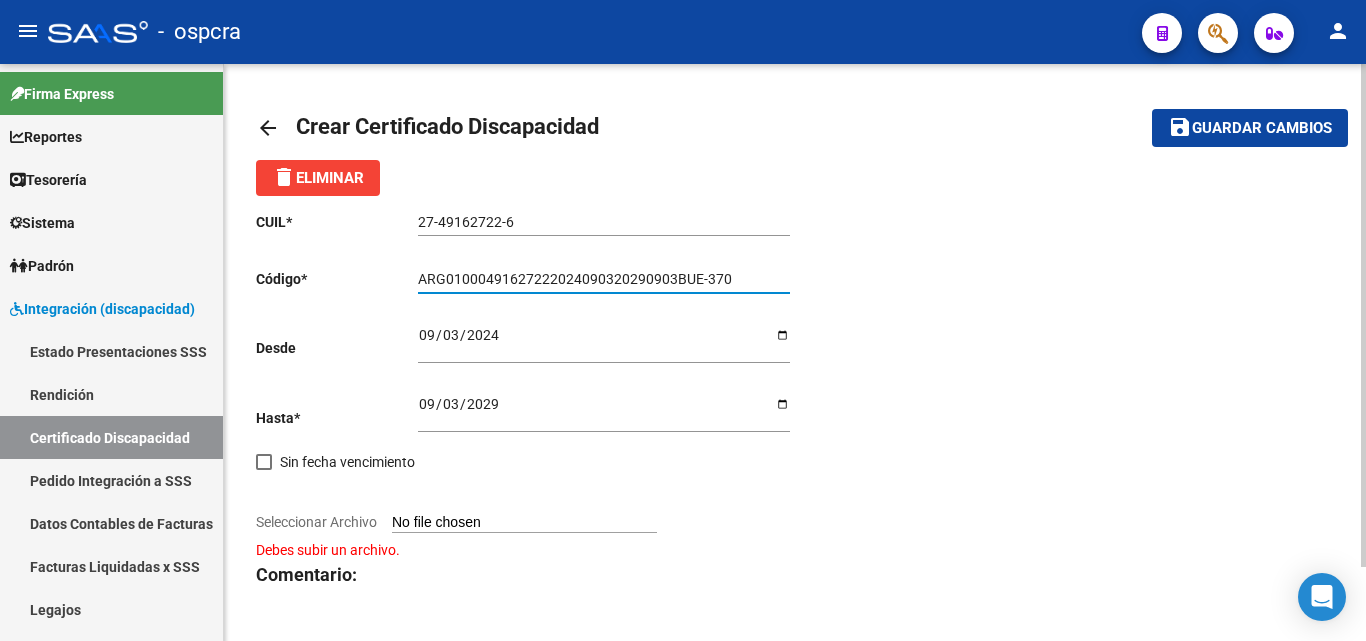 click on "ARG01000491627222024090320290903BUE-370" at bounding box center (604, 279) 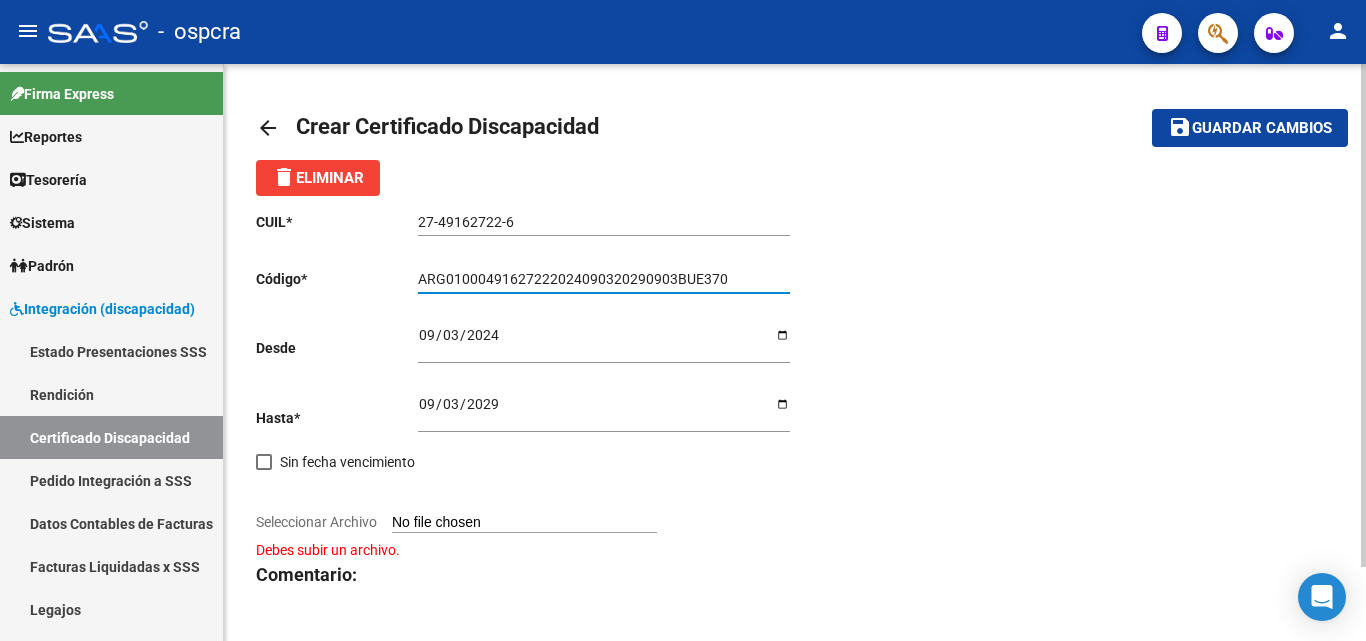 type on "ARG01000491627222024090320290903BUE370" 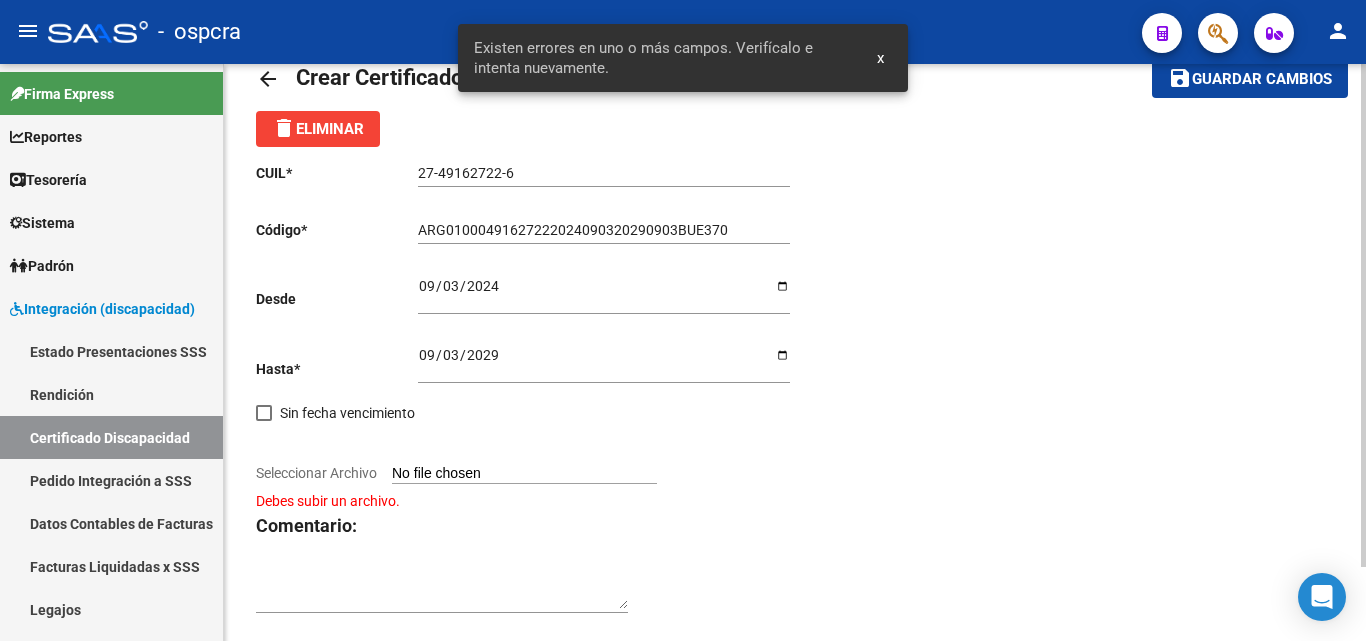 scroll, scrollTop: 85, scrollLeft: 0, axis: vertical 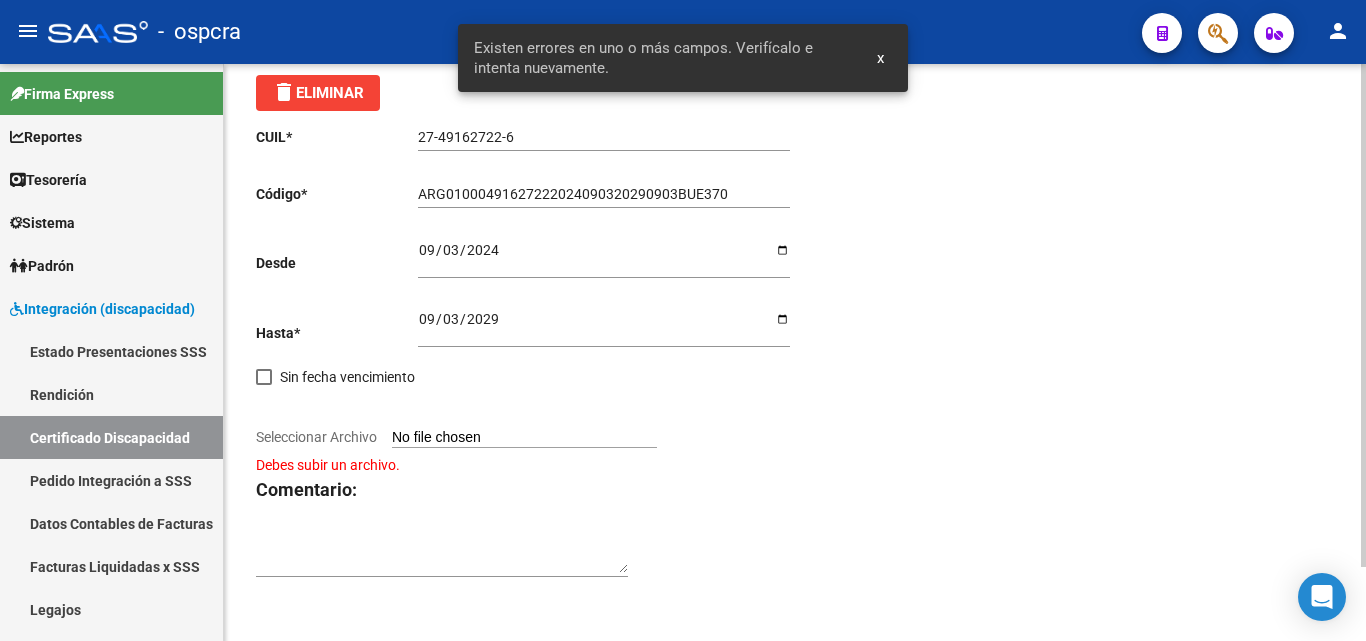 click on "Seleccionar Archivo" at bounding box center (524, 438) 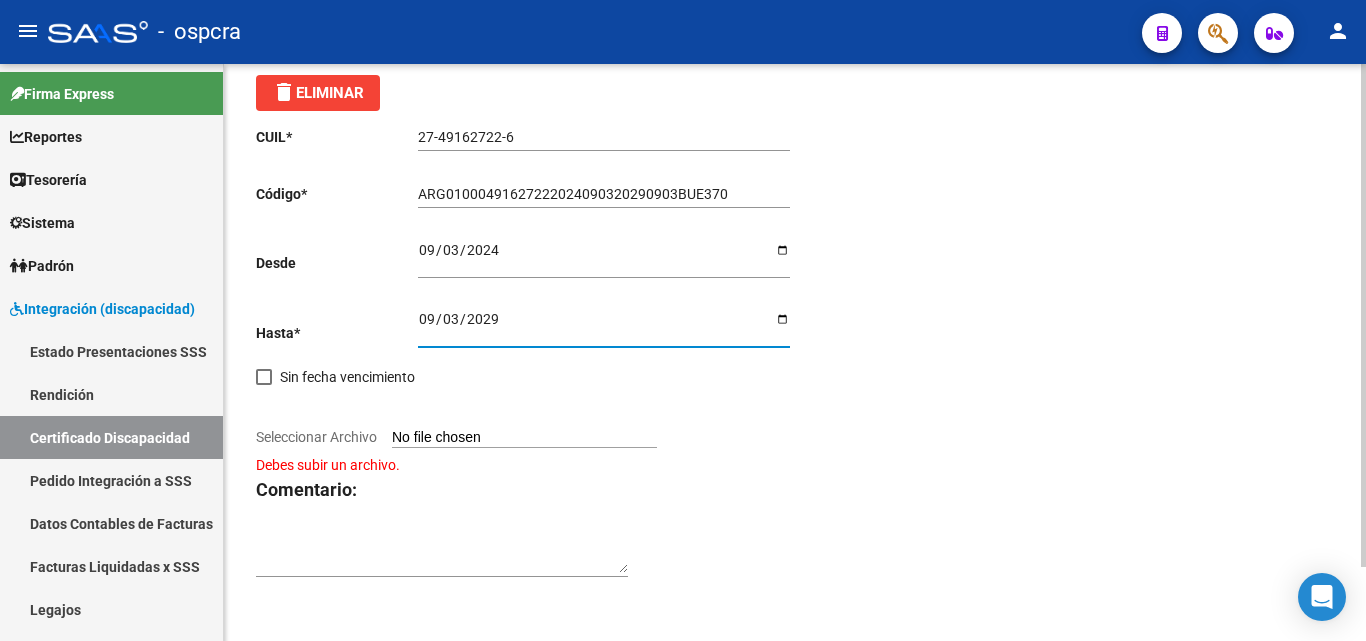 click on "2029-09-03" at bounding box center [604, 326] 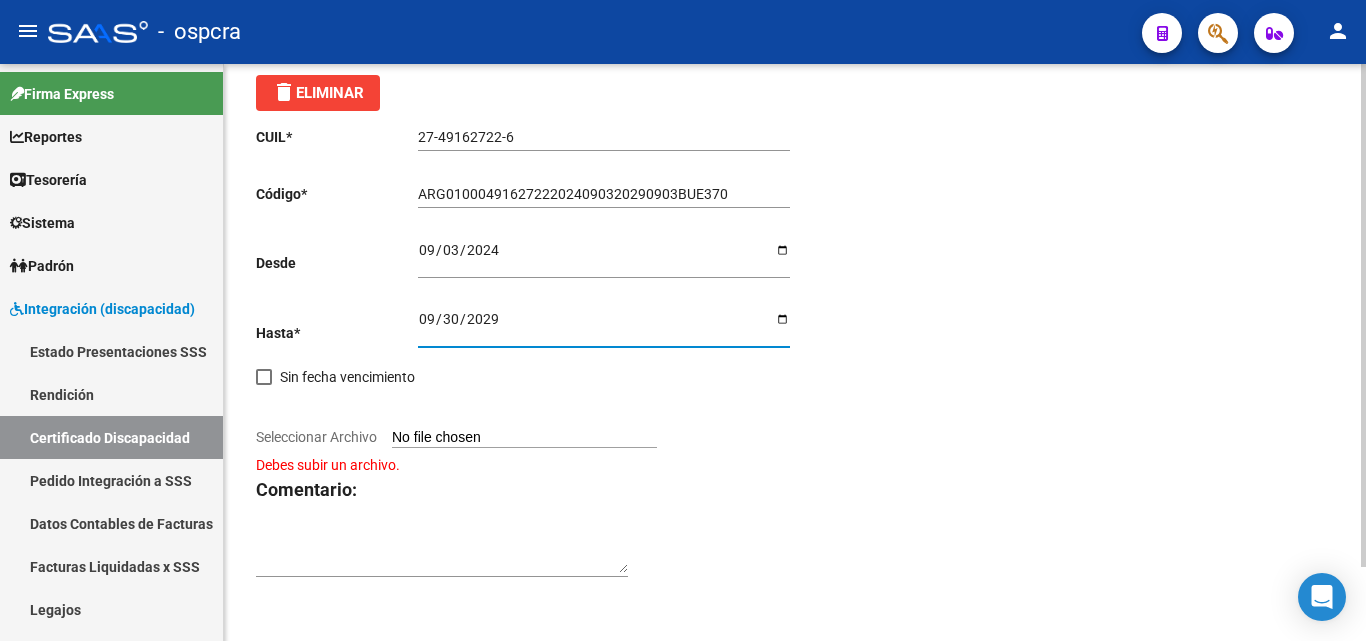 click on "Seleccionar Archivo" at bounding box center (524, 438) 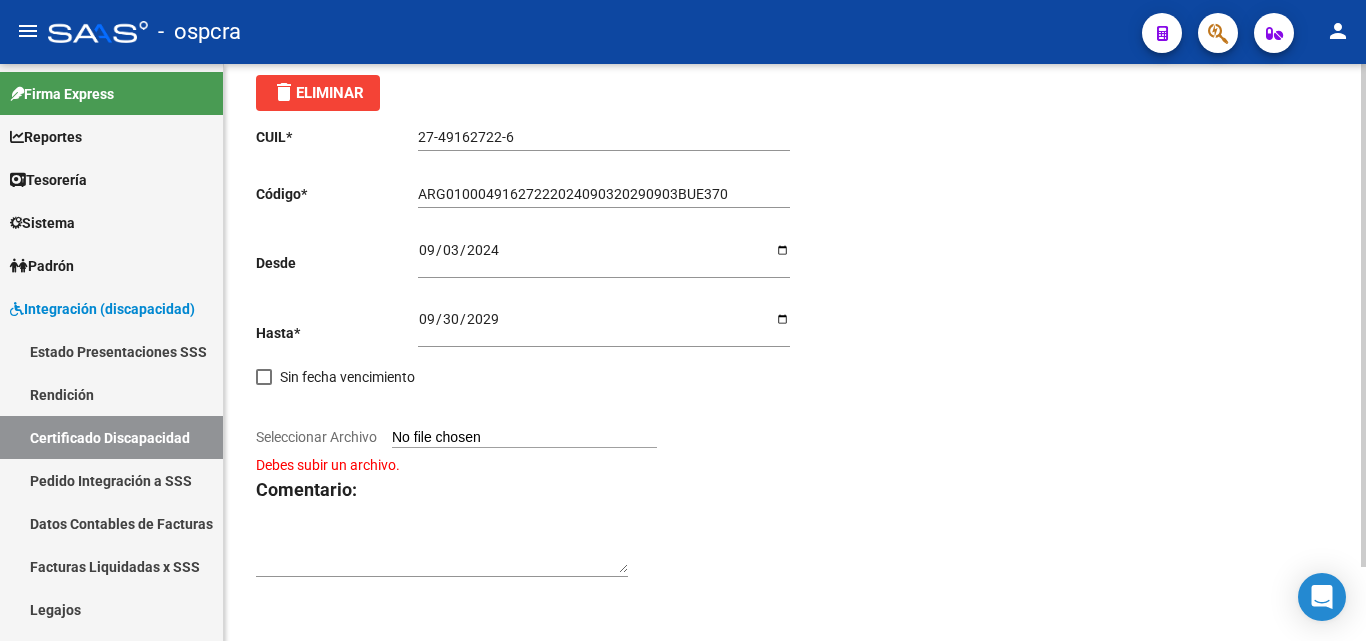 type on "C:\fakepath\WhatsApp Image 2025-08-07 at 12.26.06 PM (1).jpeg" 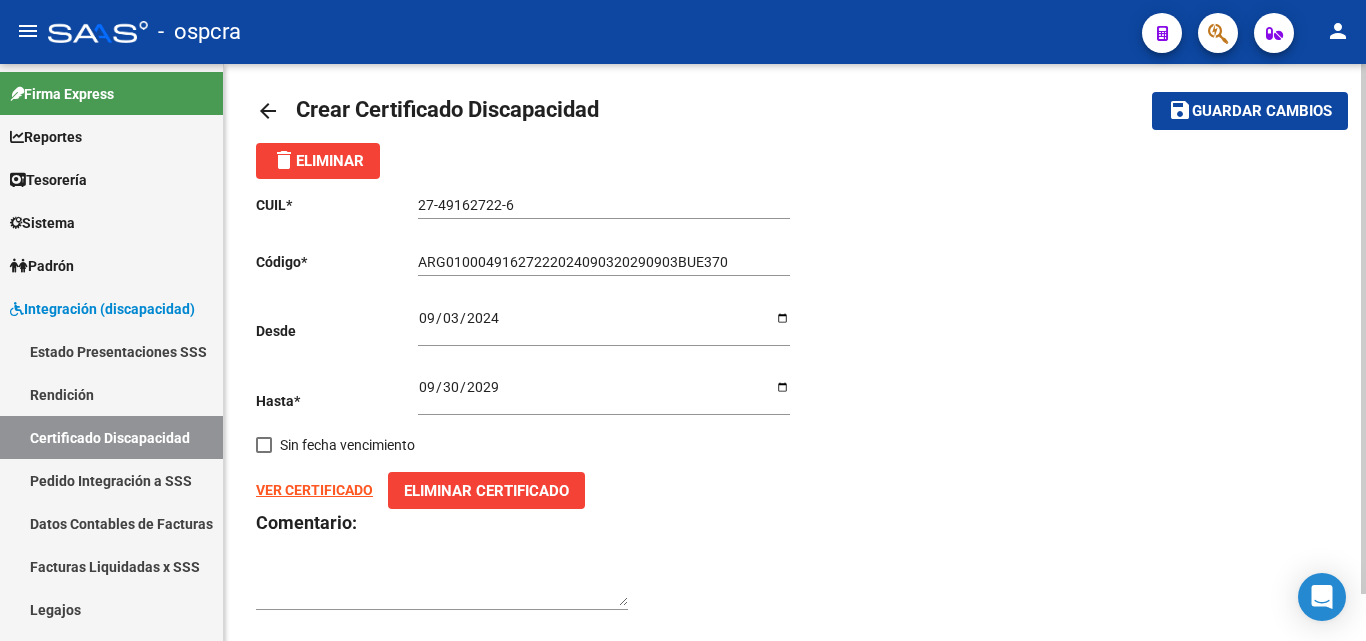 scroll, scrollTop: 0, scrollLeft: 0, axis: both 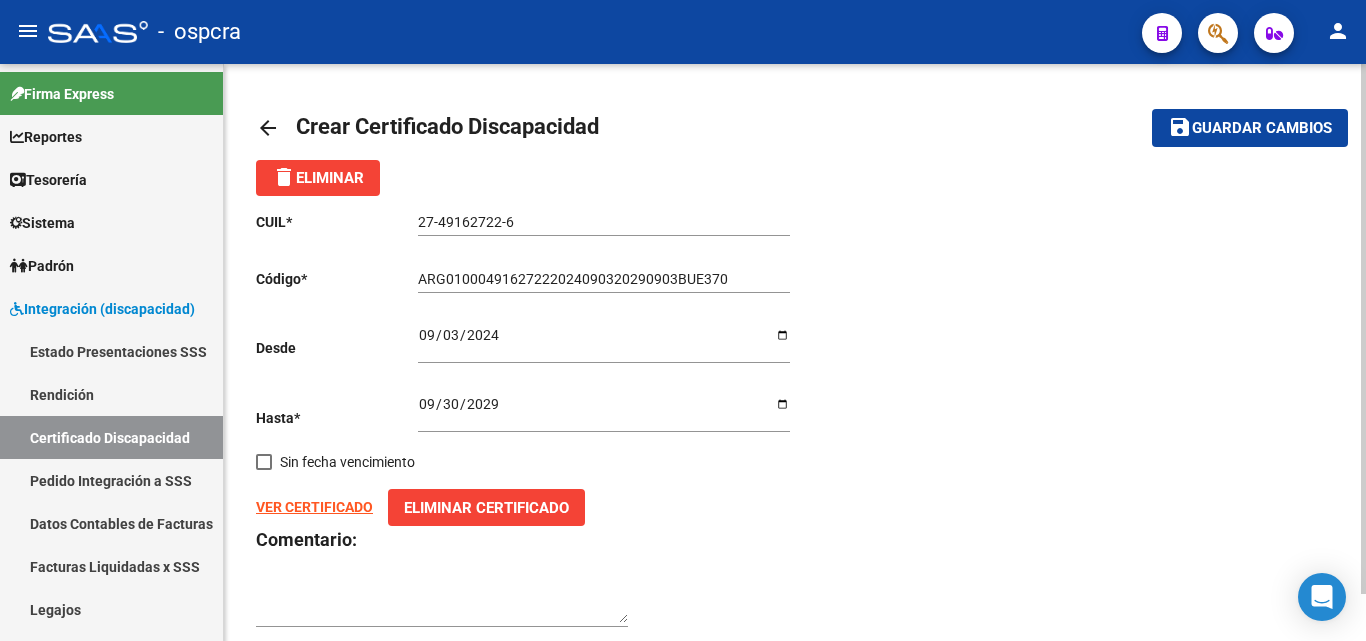click on "Guardar cambios" 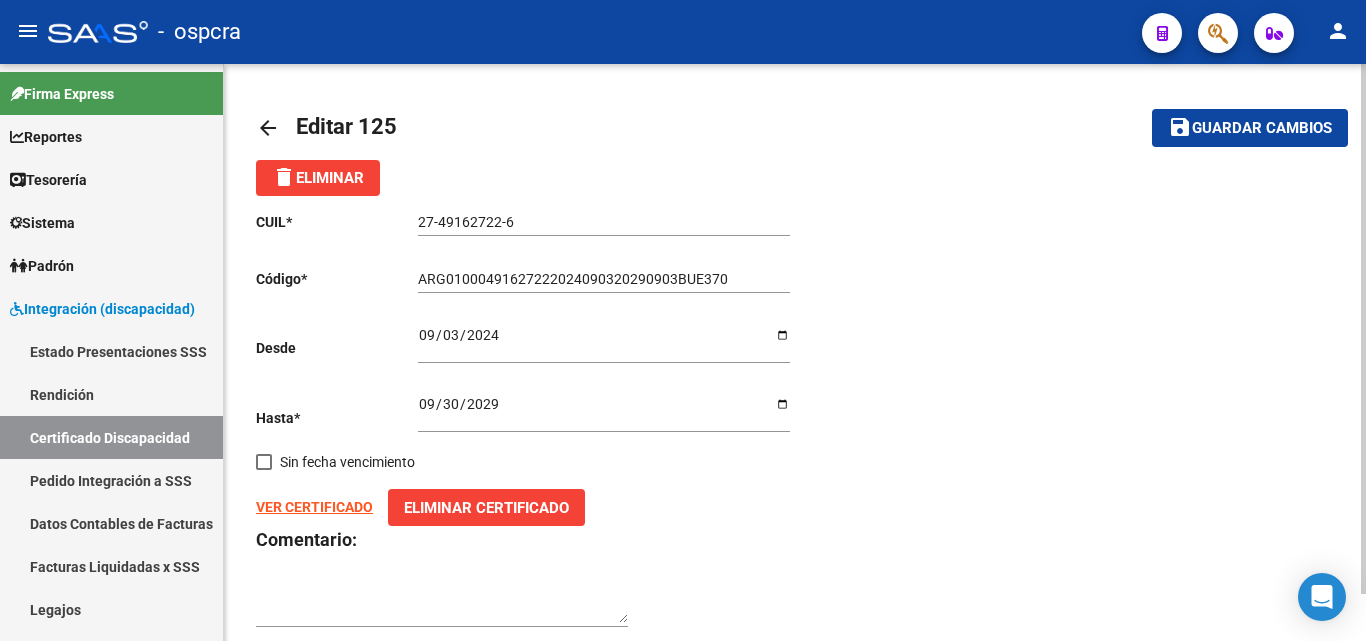 click on "arrow_back" 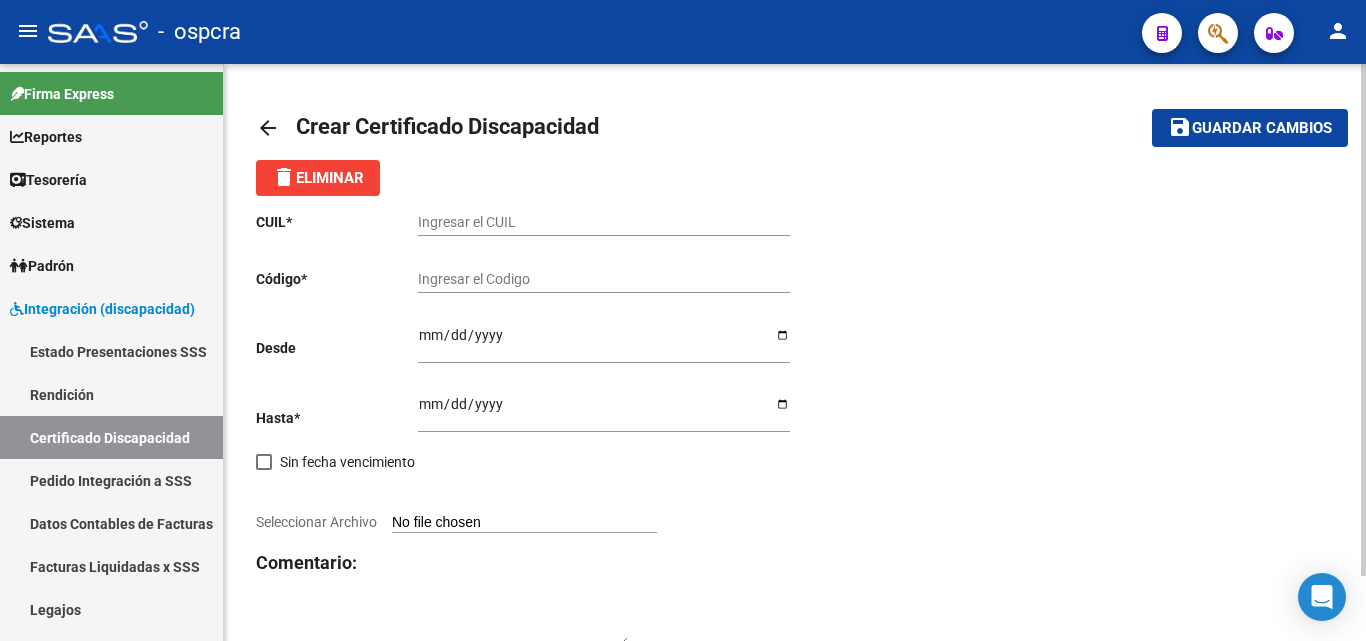 click on "arrow_back Crear Certificado Discapacidad    save Guardar cambios delete  Eliminar
CUIL  *   Ingresar el CUIL  Código  *   Ingresar el Codigo  Desde    Ingresar fec. Desde  Hasta  *   Ingresar fec. Hasta     Sin fecha vencimiento        Seleccionar Archivo Comentario:" 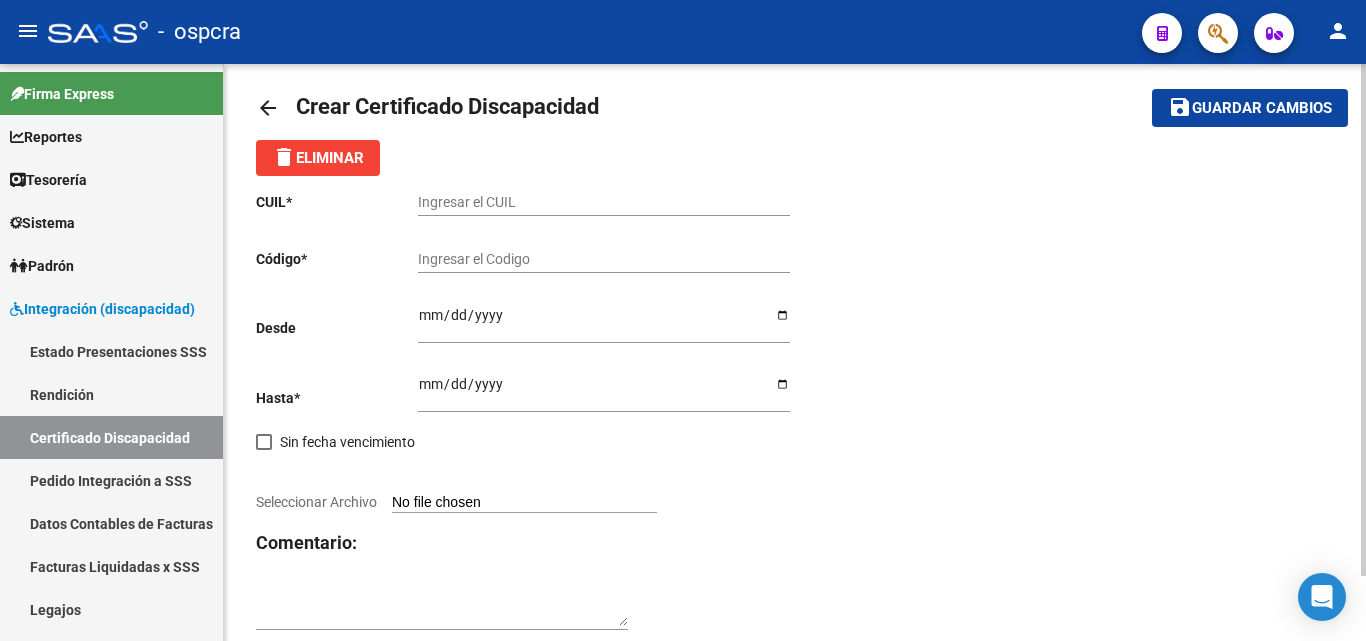 scroll, scrollTop: 0, scrollLeft: 0, axis: both 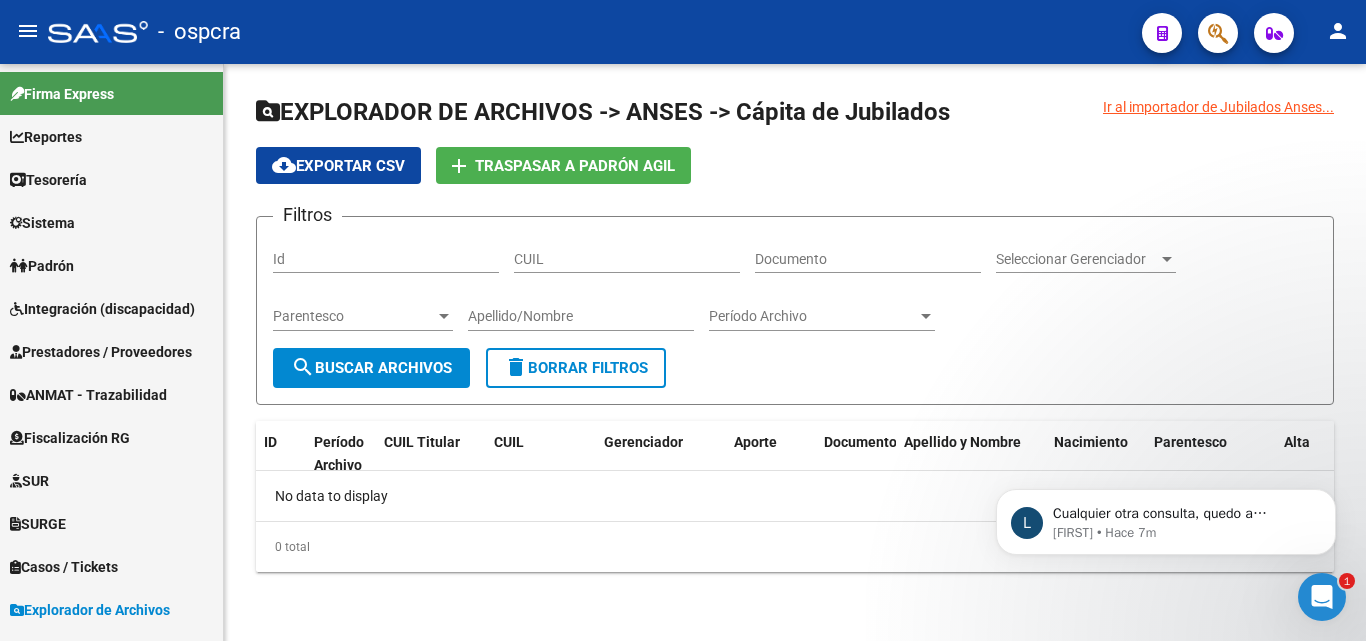 click 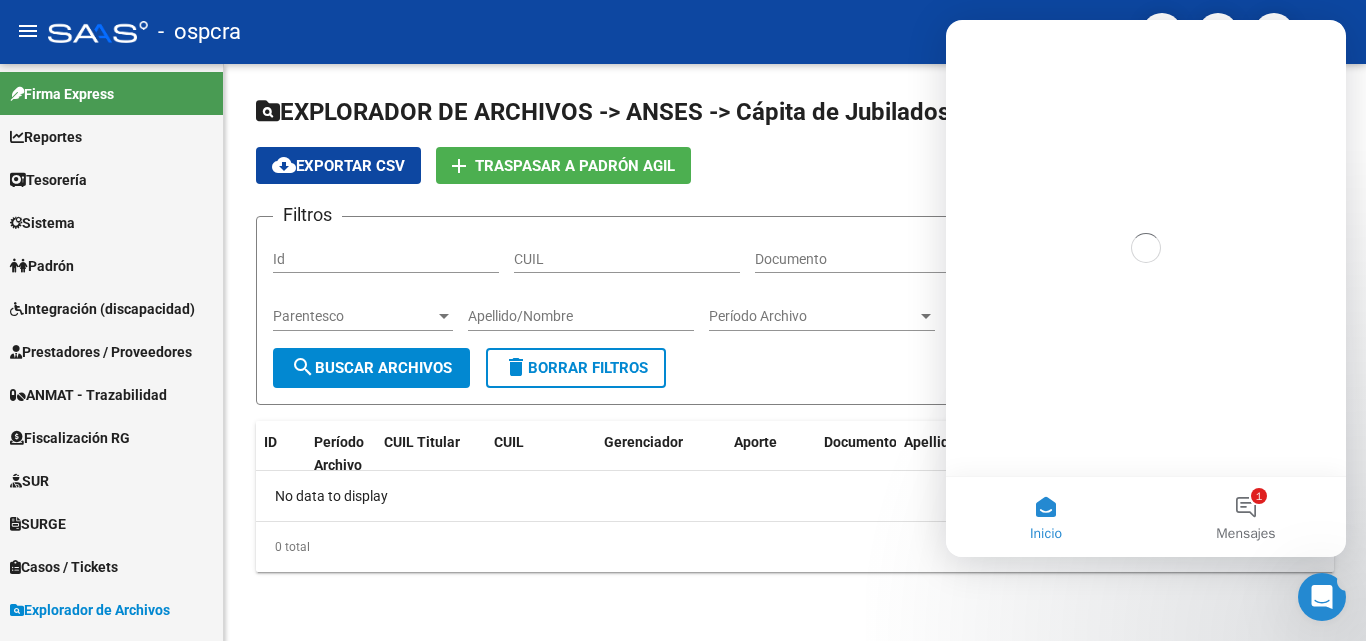 scroll, scrollTop: 0, scrollLeft: 0, axis: both 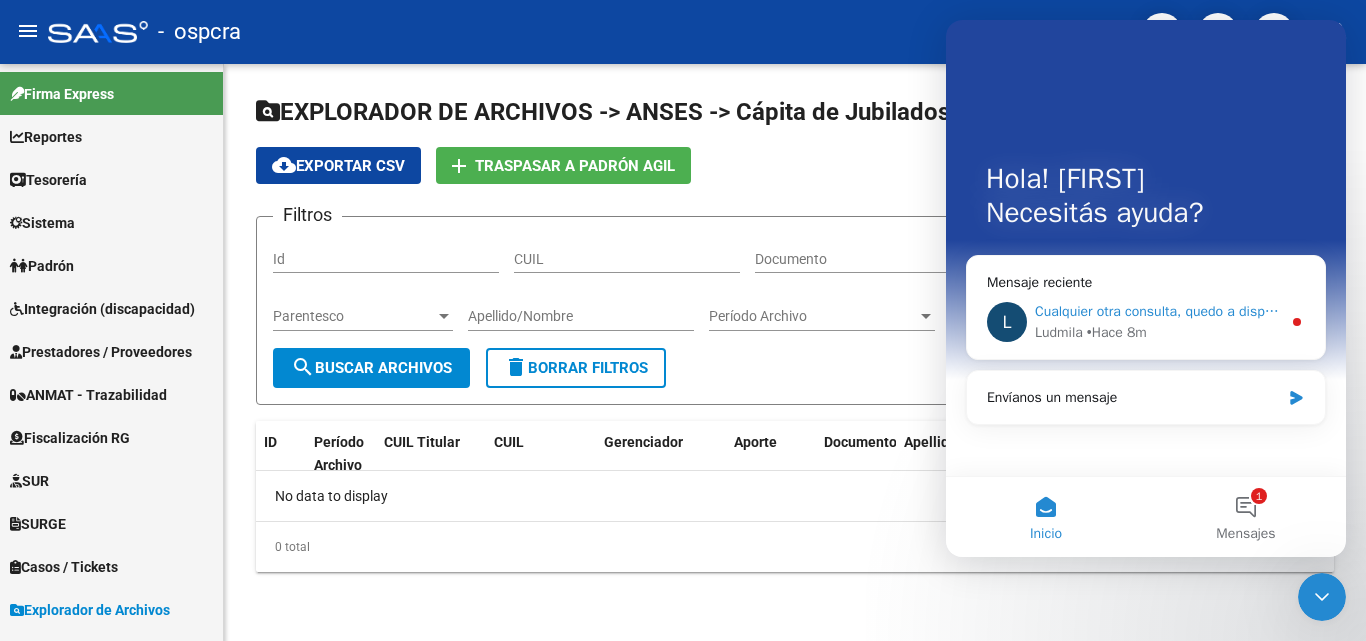 click on "Cualquier otra consulta, quedo a disposición" at bounding box center (1171, 311) 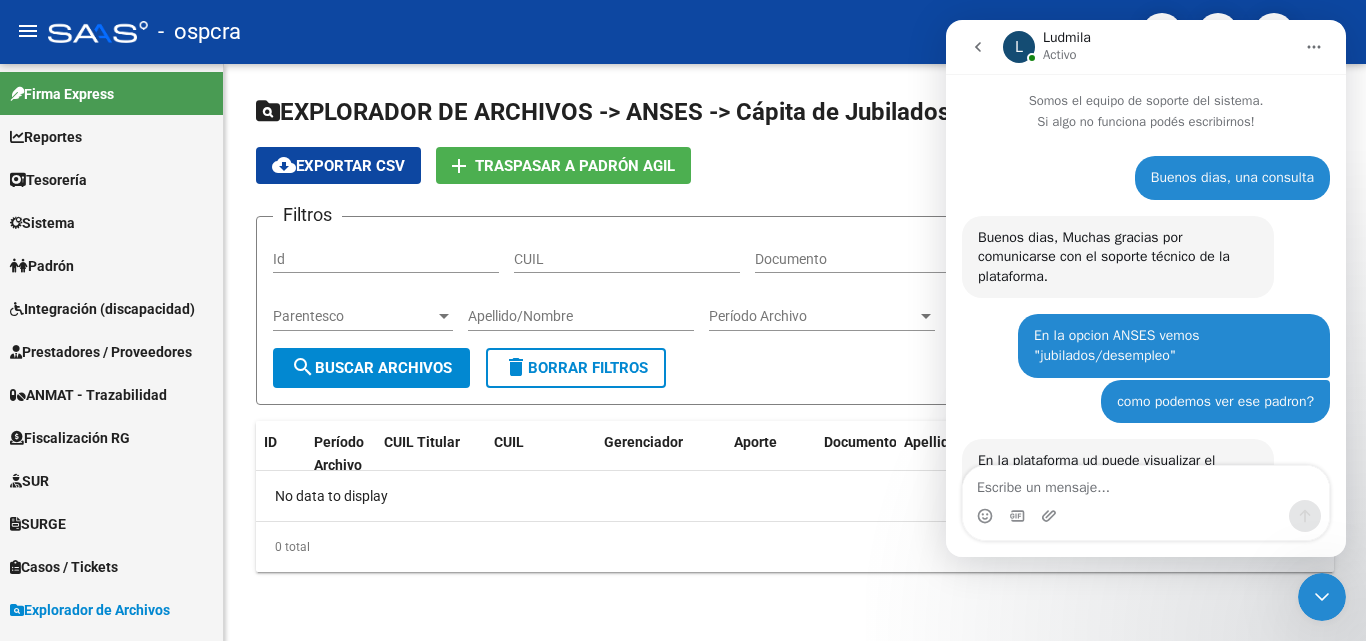 scroll, scrollTop: 3, scrollLeft: 0, axis: vertical 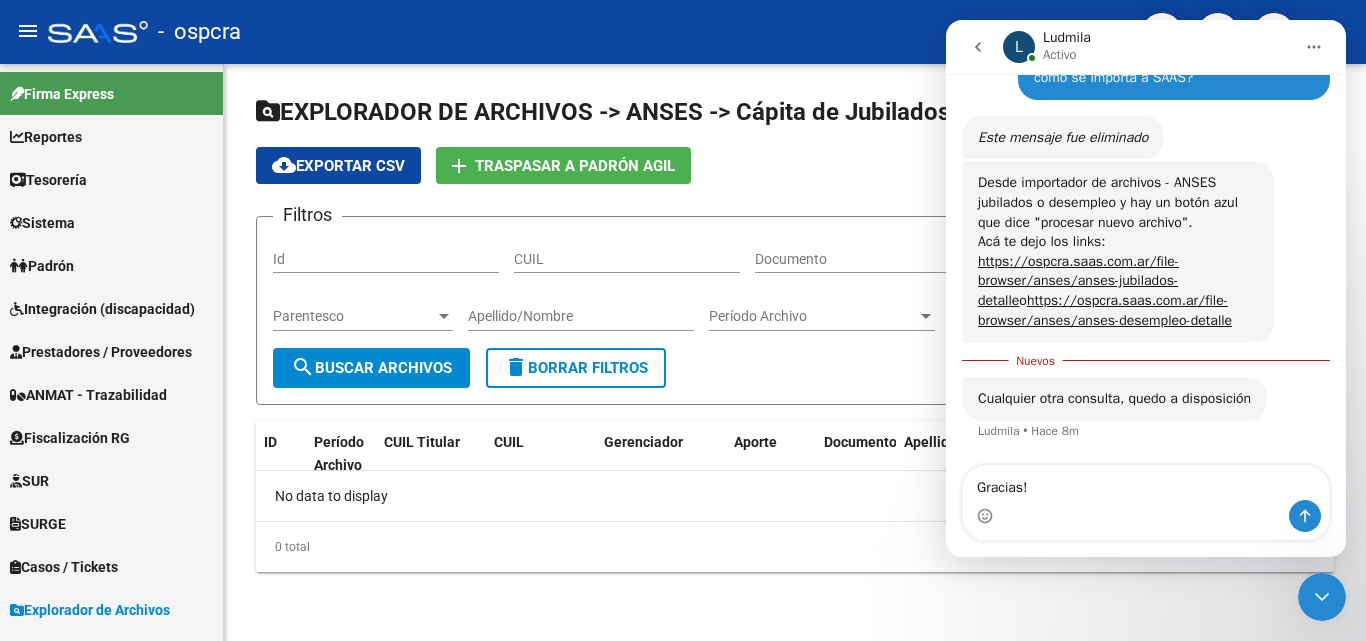 type on "Gracias!!" 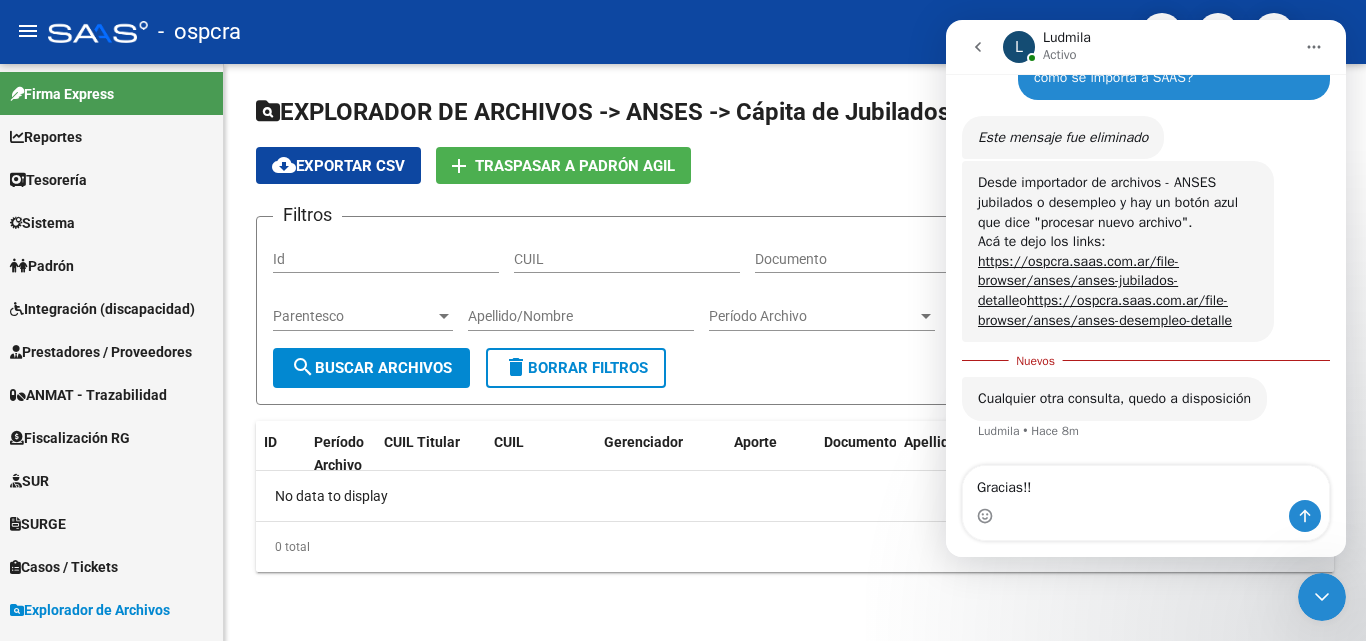 type 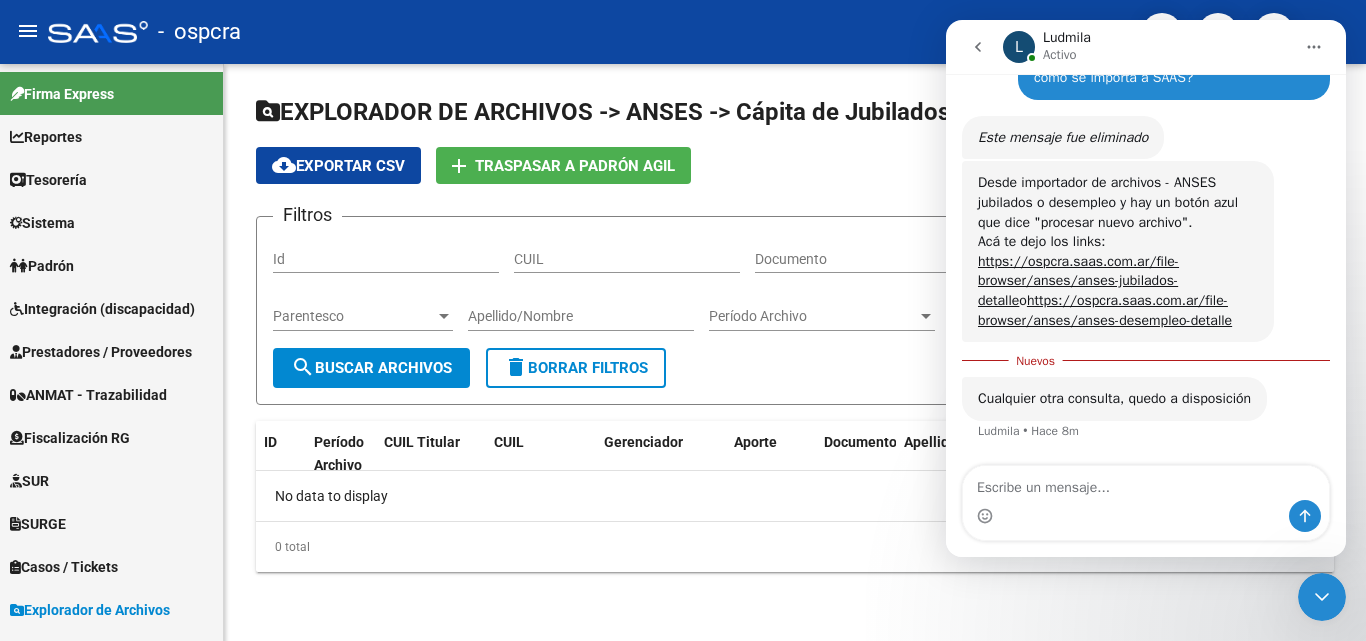 scroll, scrollTop: 1562, scrollLeft: 0, axis: vertical 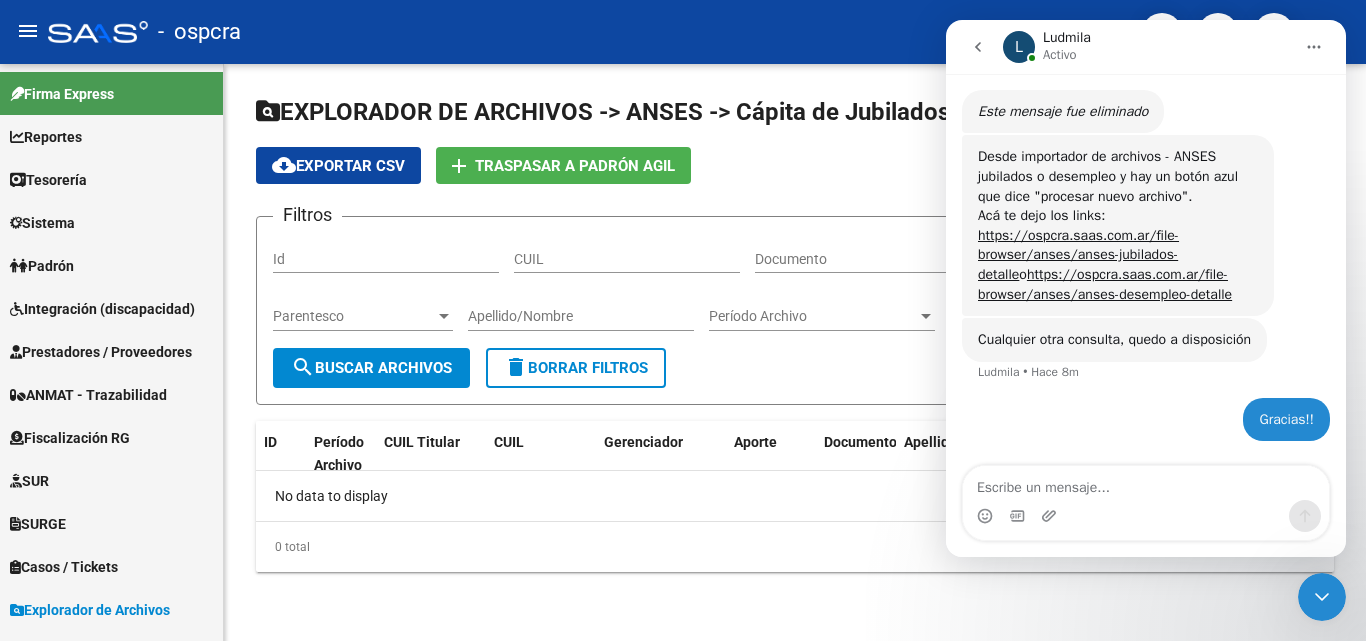 click 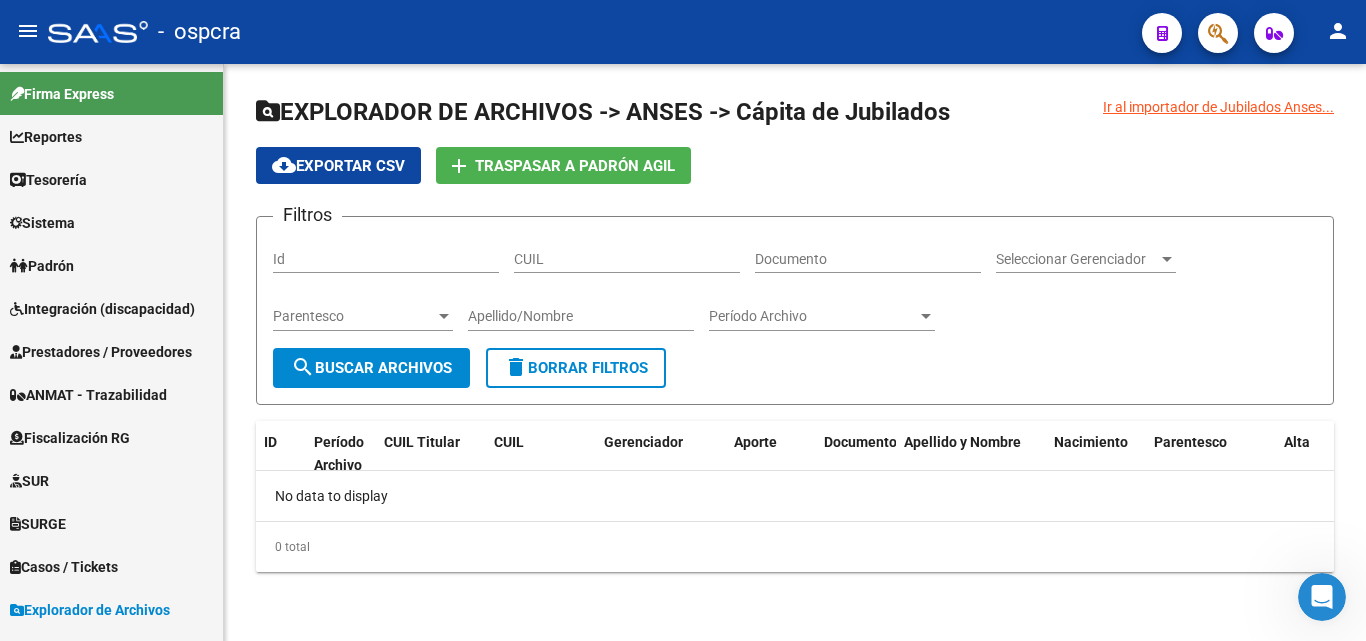 scroll, scrollTop: 0, scrollLeft: 0, axis: both 